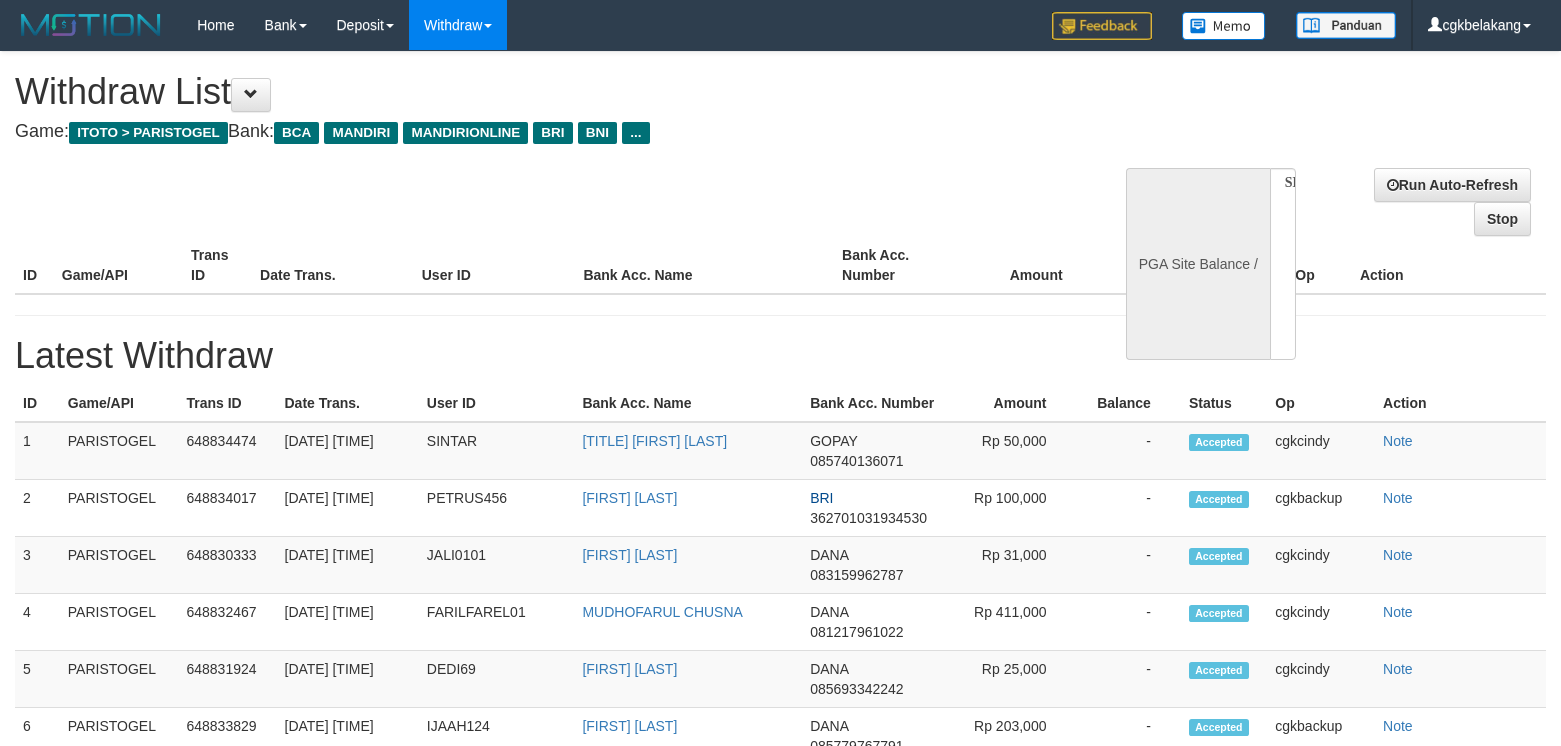 select 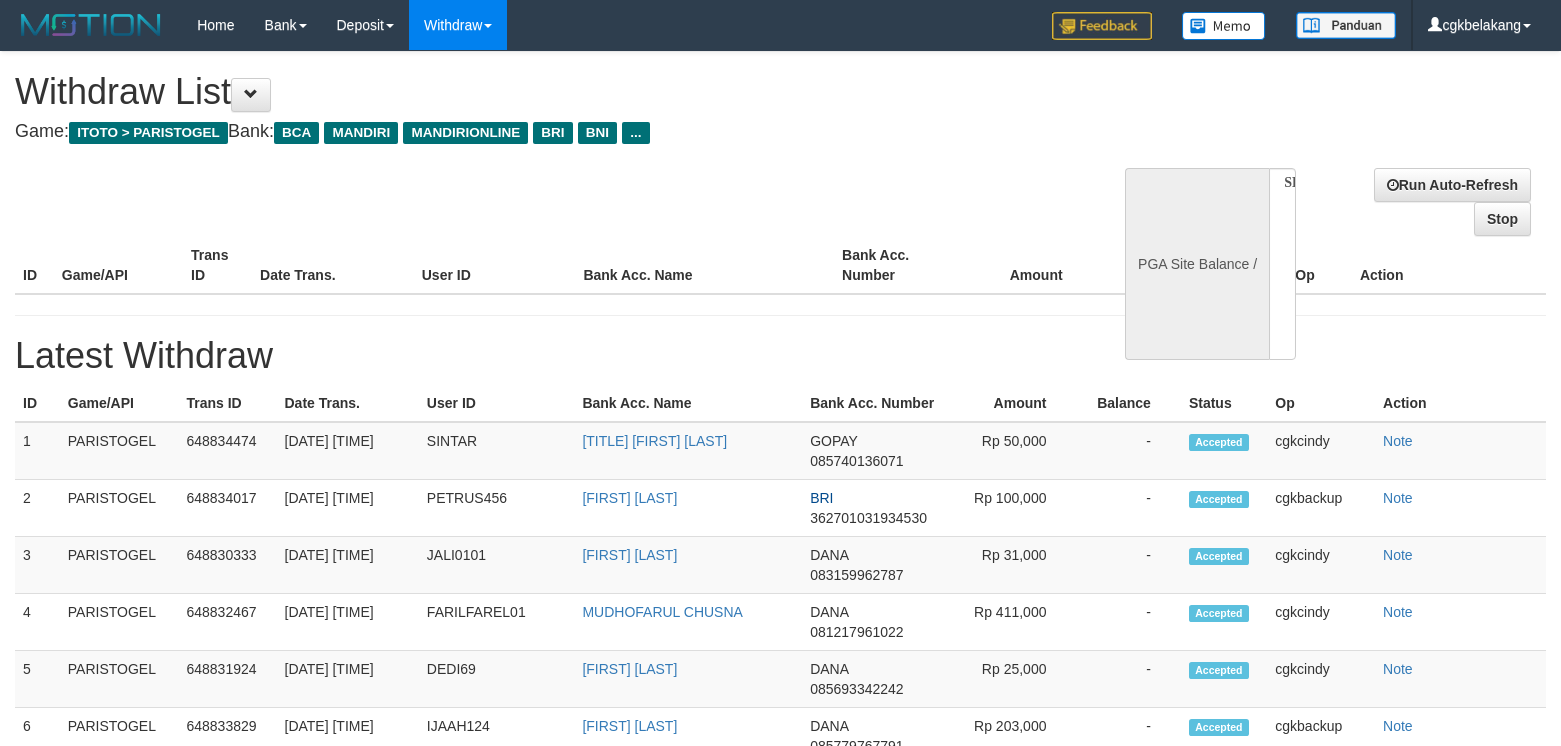 scroll, scrollTop: 0, scrollLeft: 0, axis: both 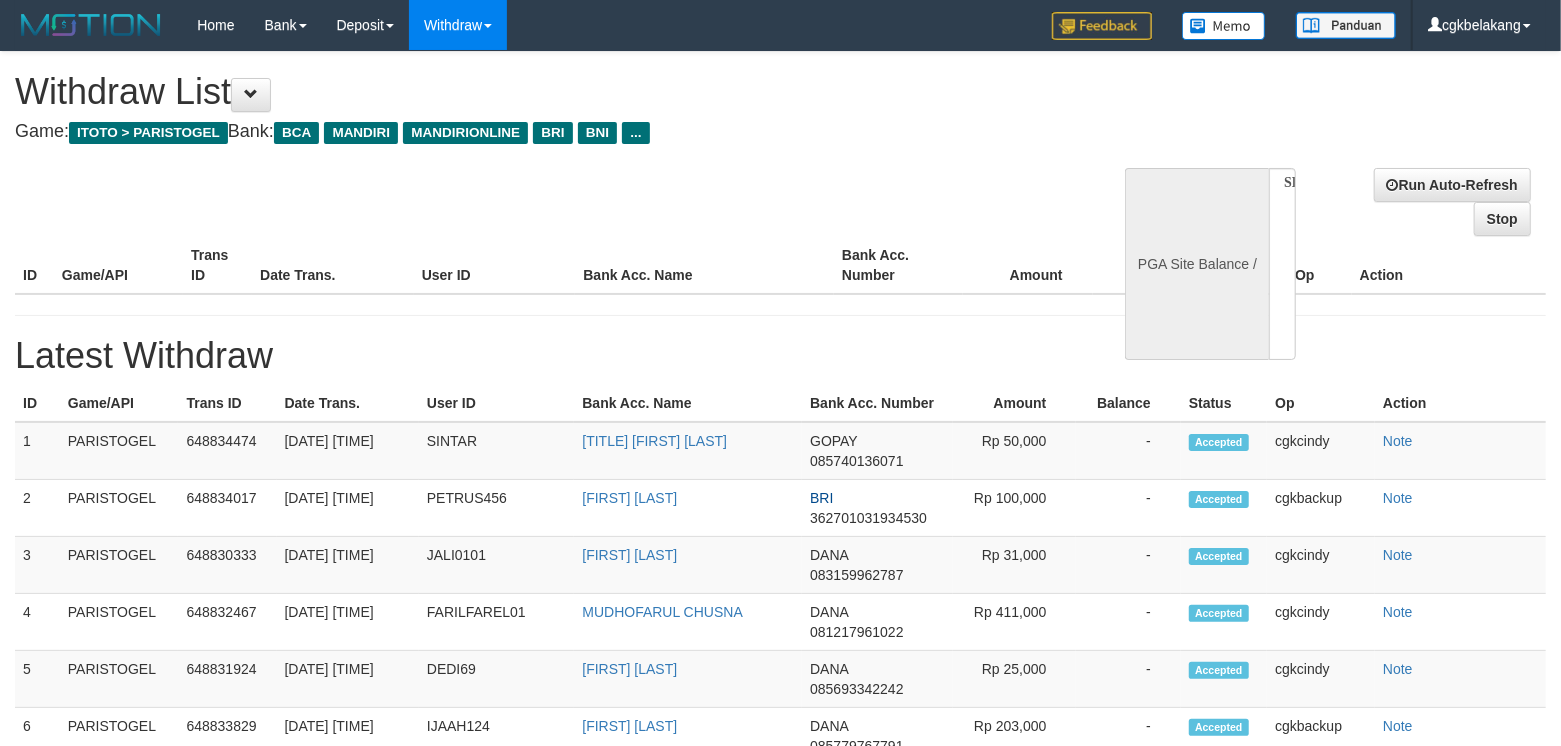select on "**" 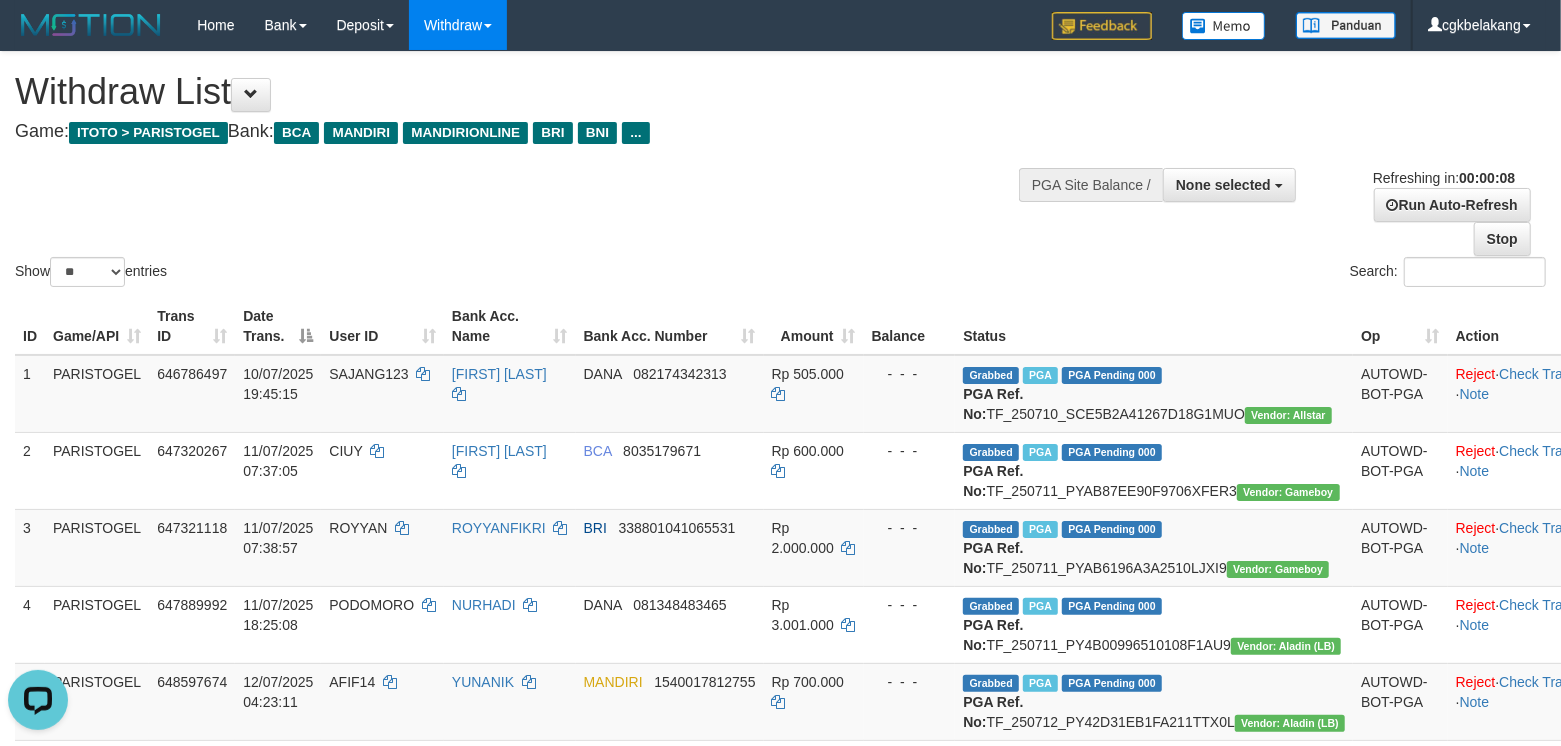 scroll, scrollTop: 0, scrollLeft: 0, axis: both 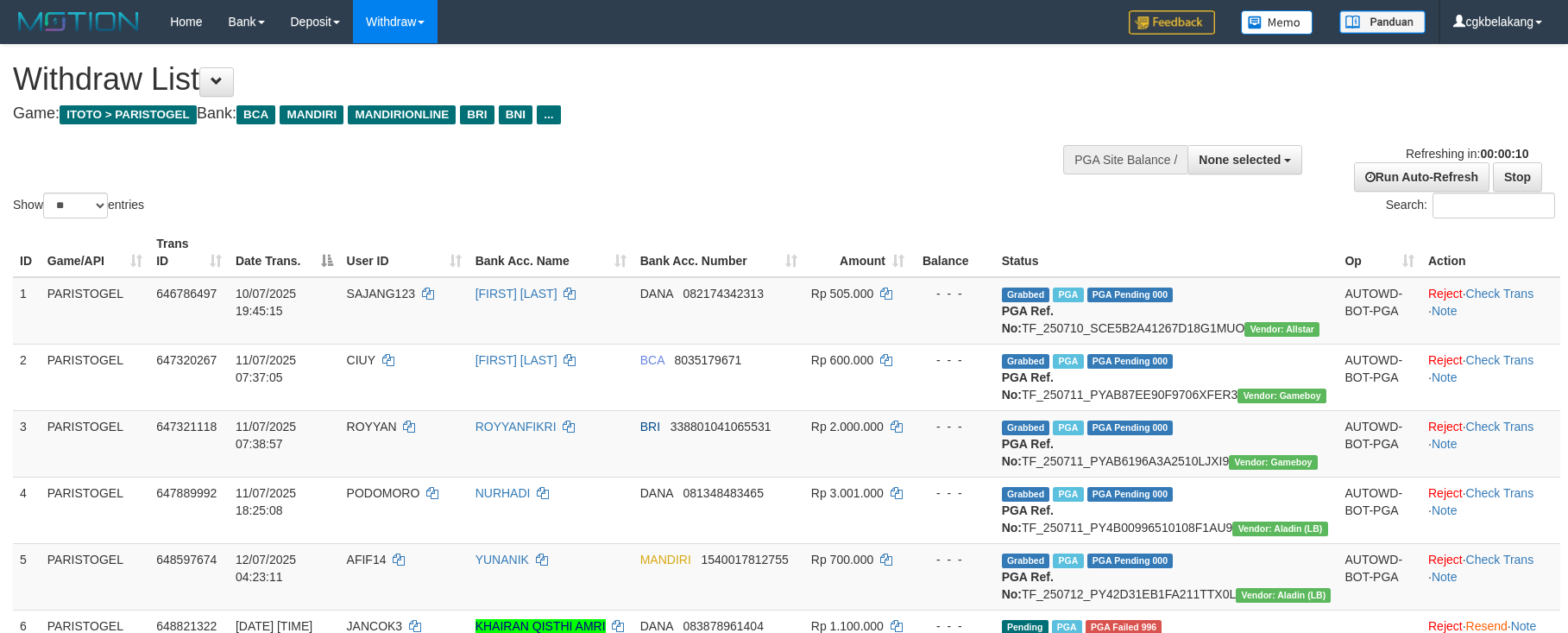 select 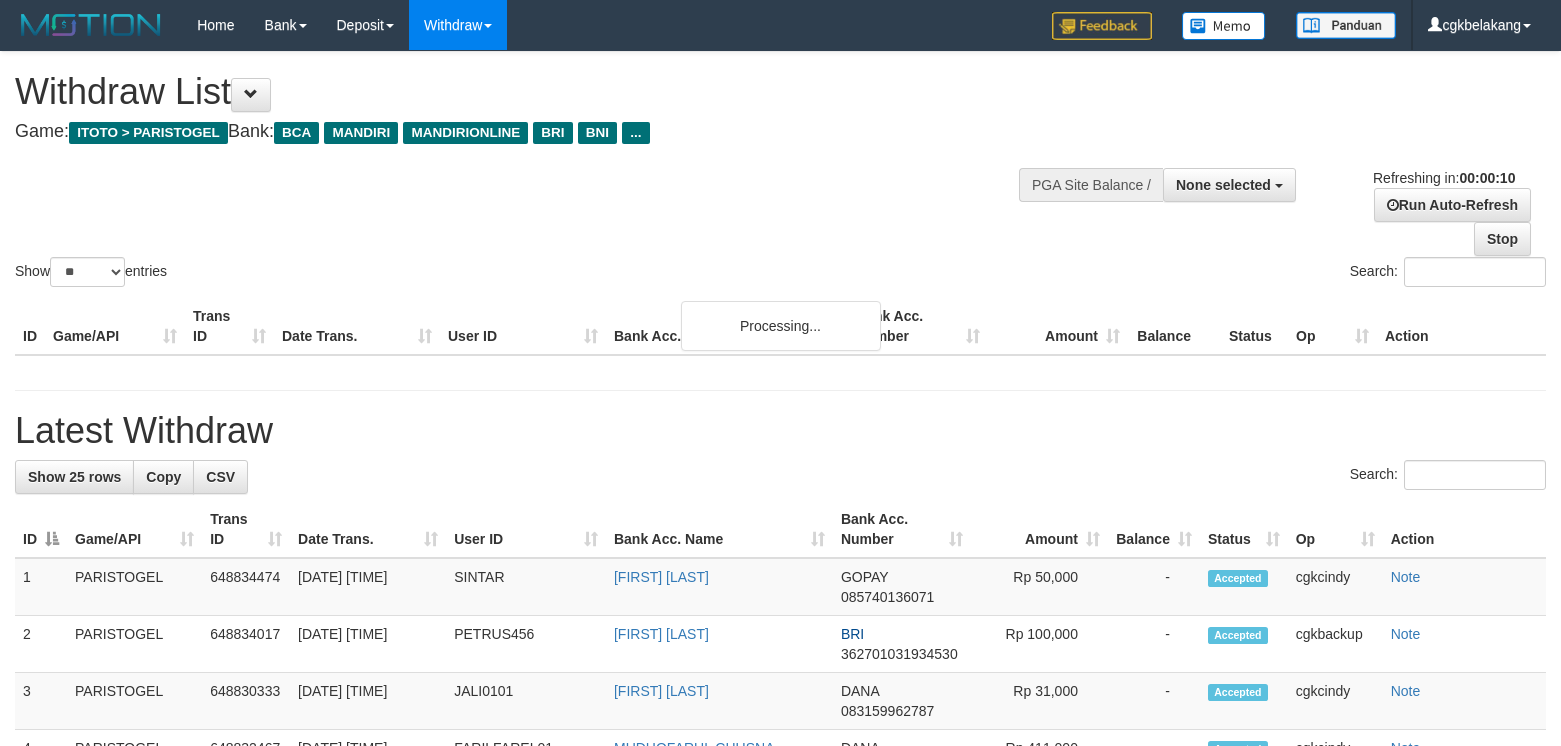 select 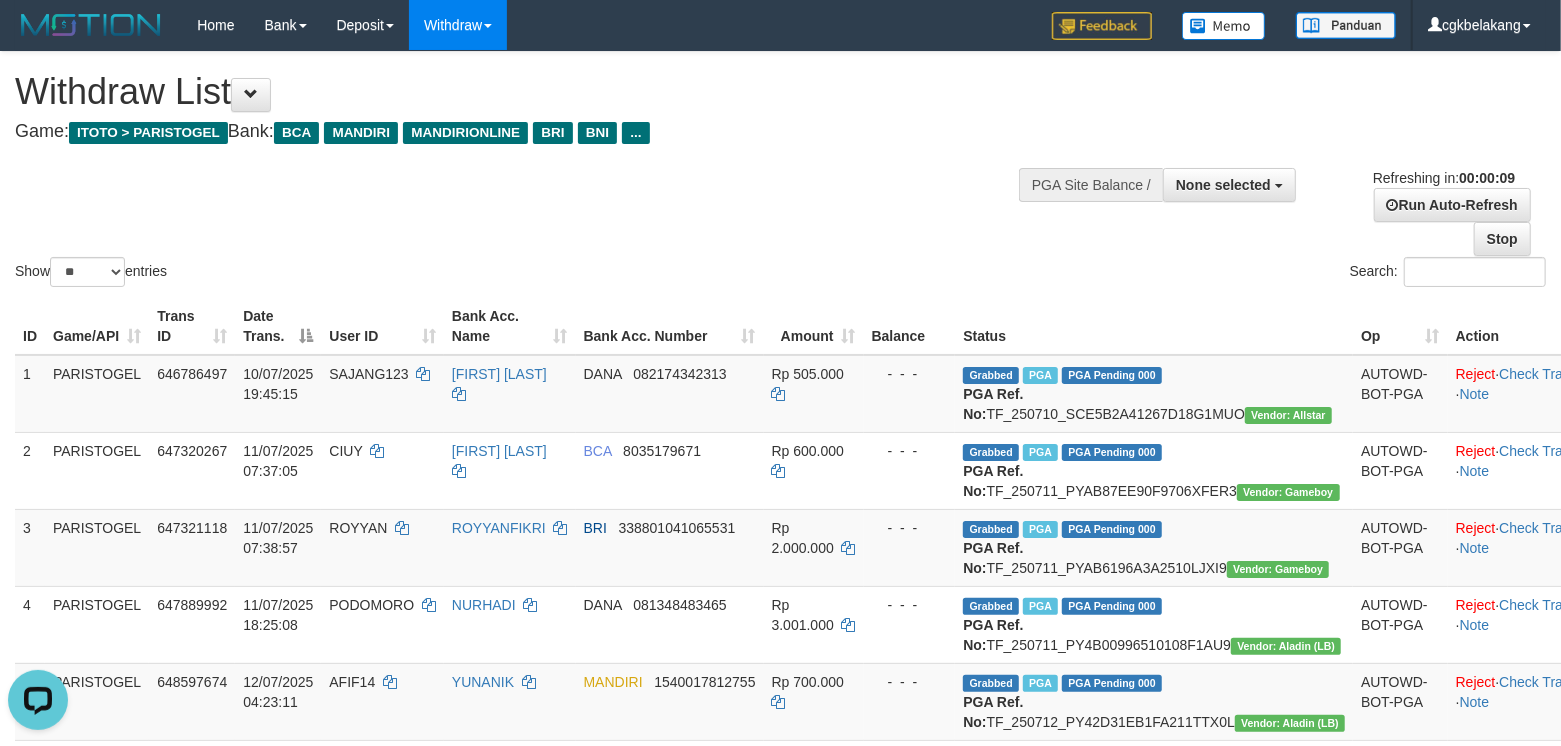 scroll, scrollTop: 0, scrollLeft: 0, axis: both 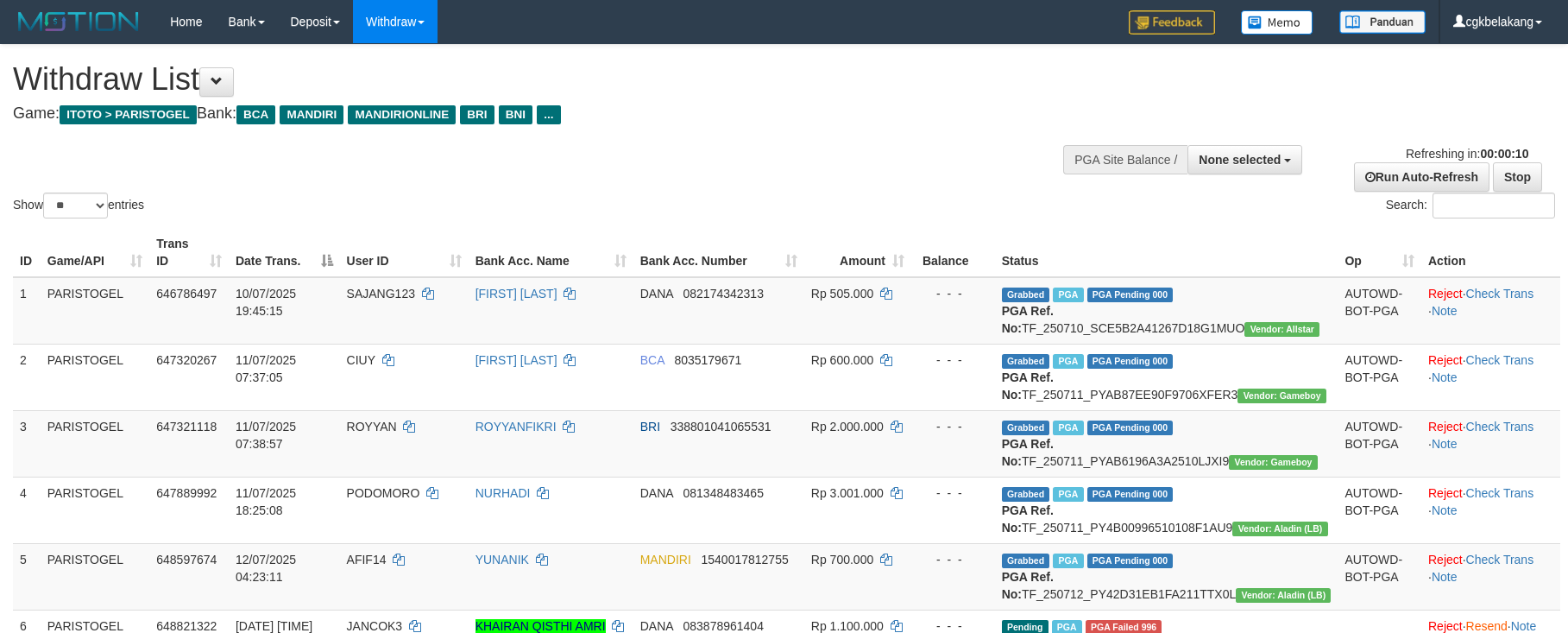 select 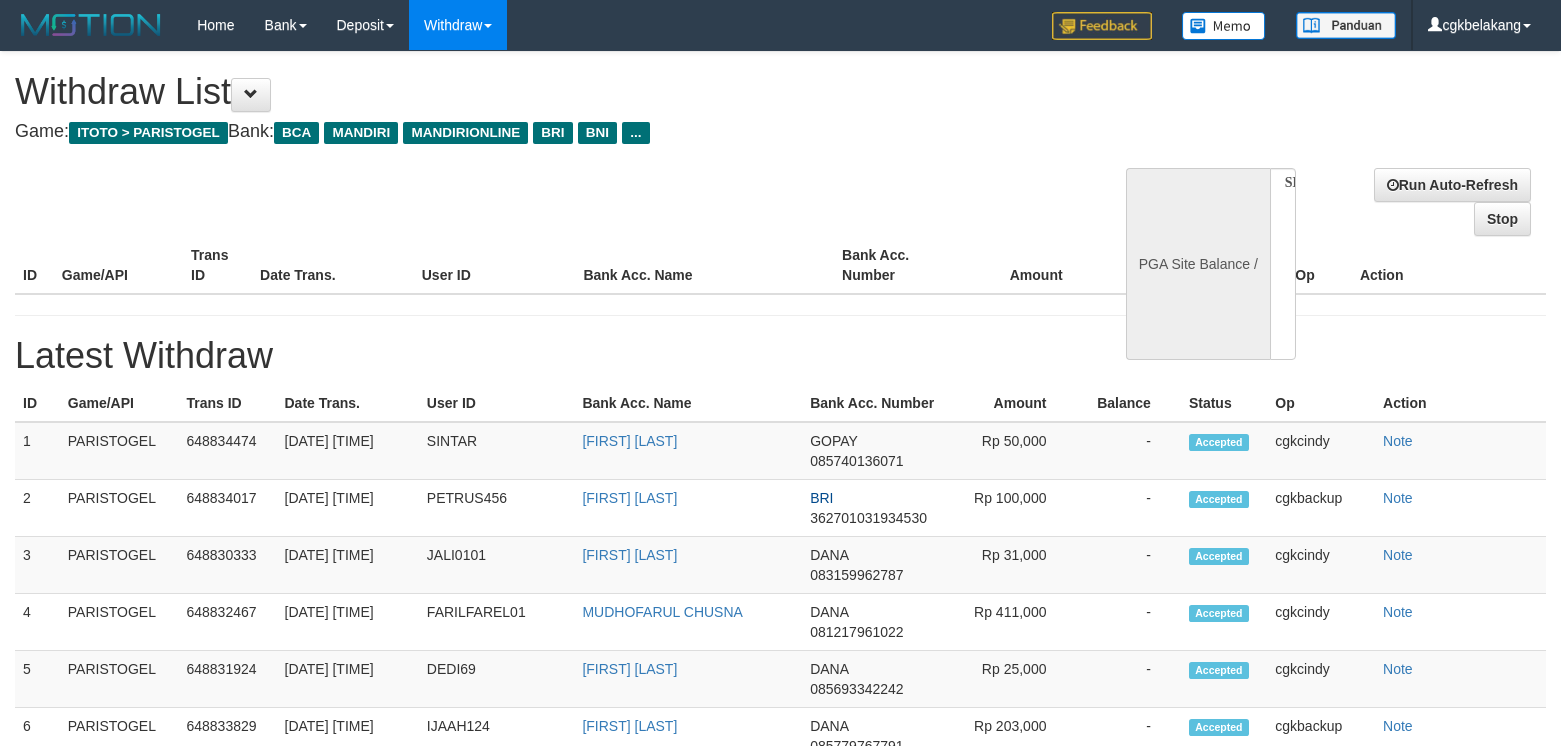 select 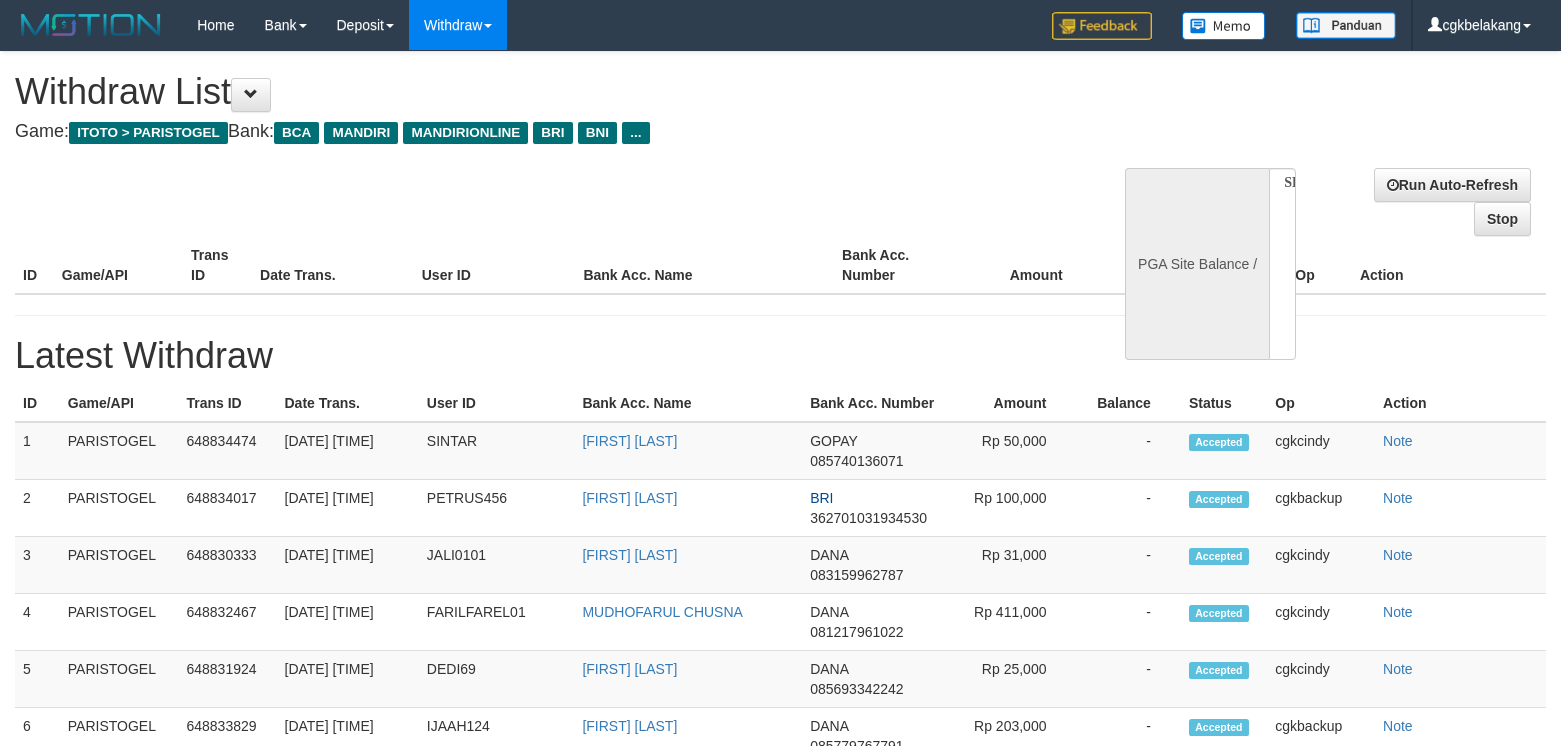 scroll, scrollTop: 0, scrollLeft: 0, axis: both 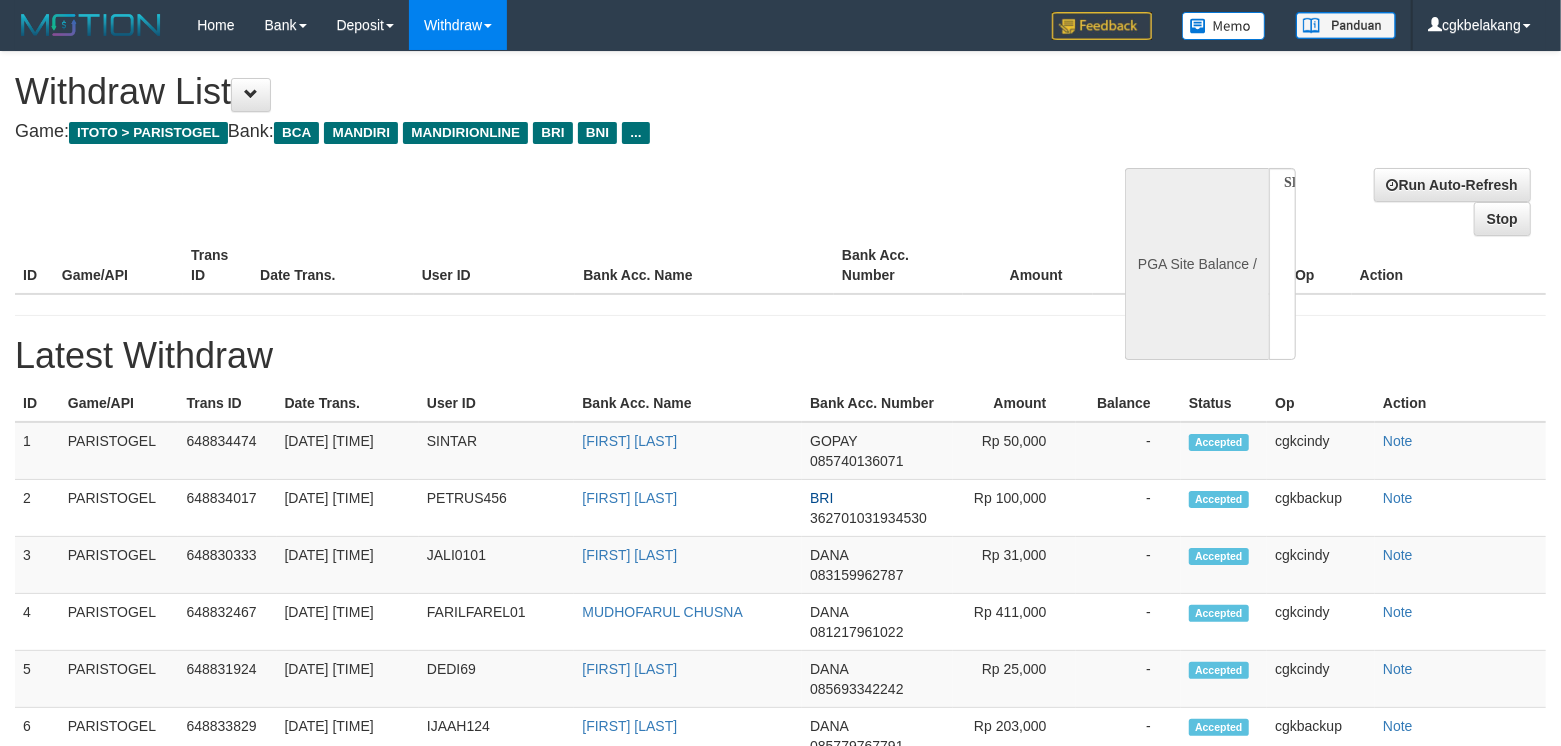 select on "**" 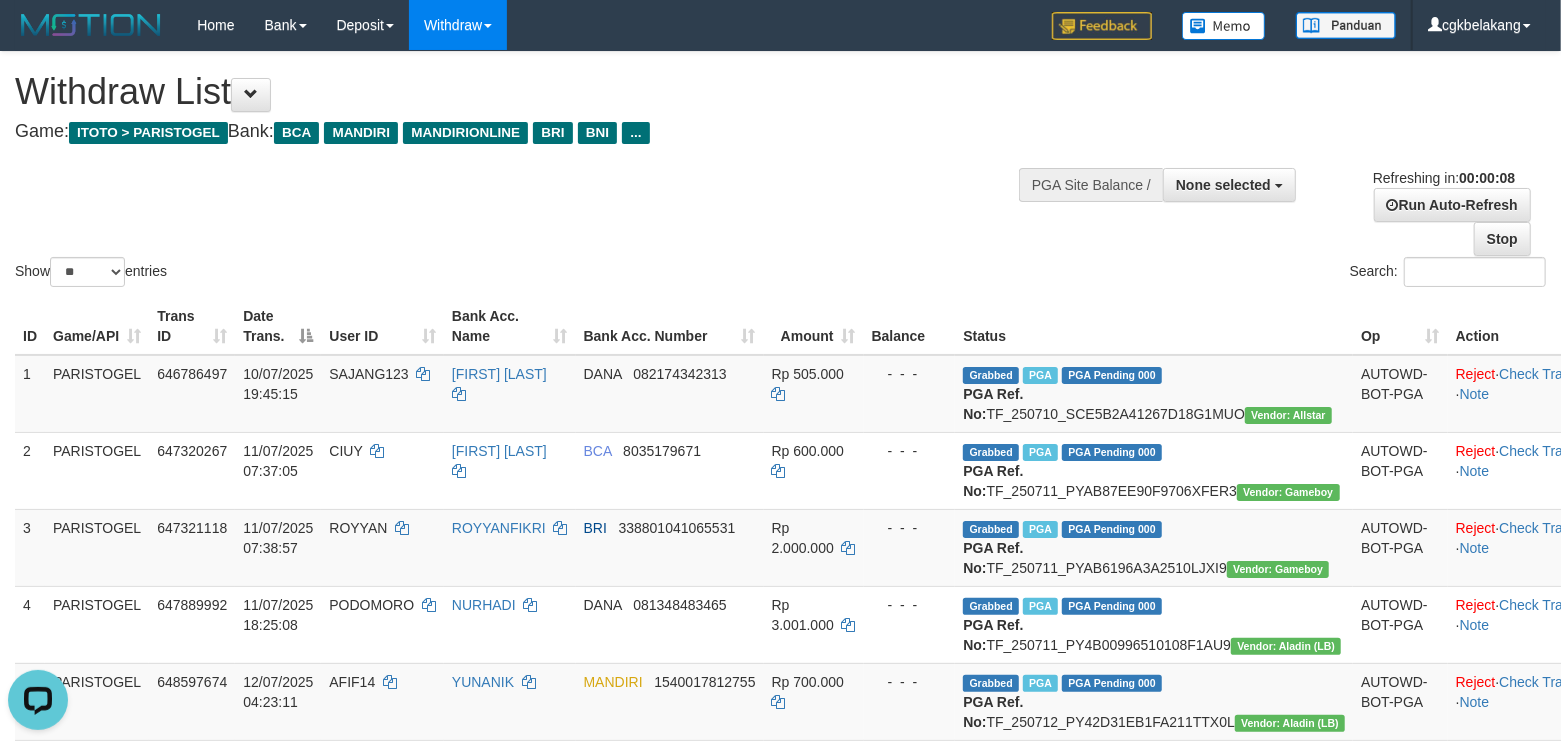 scroll, scrollTop: 0, scrollLeft: 0, axis: both 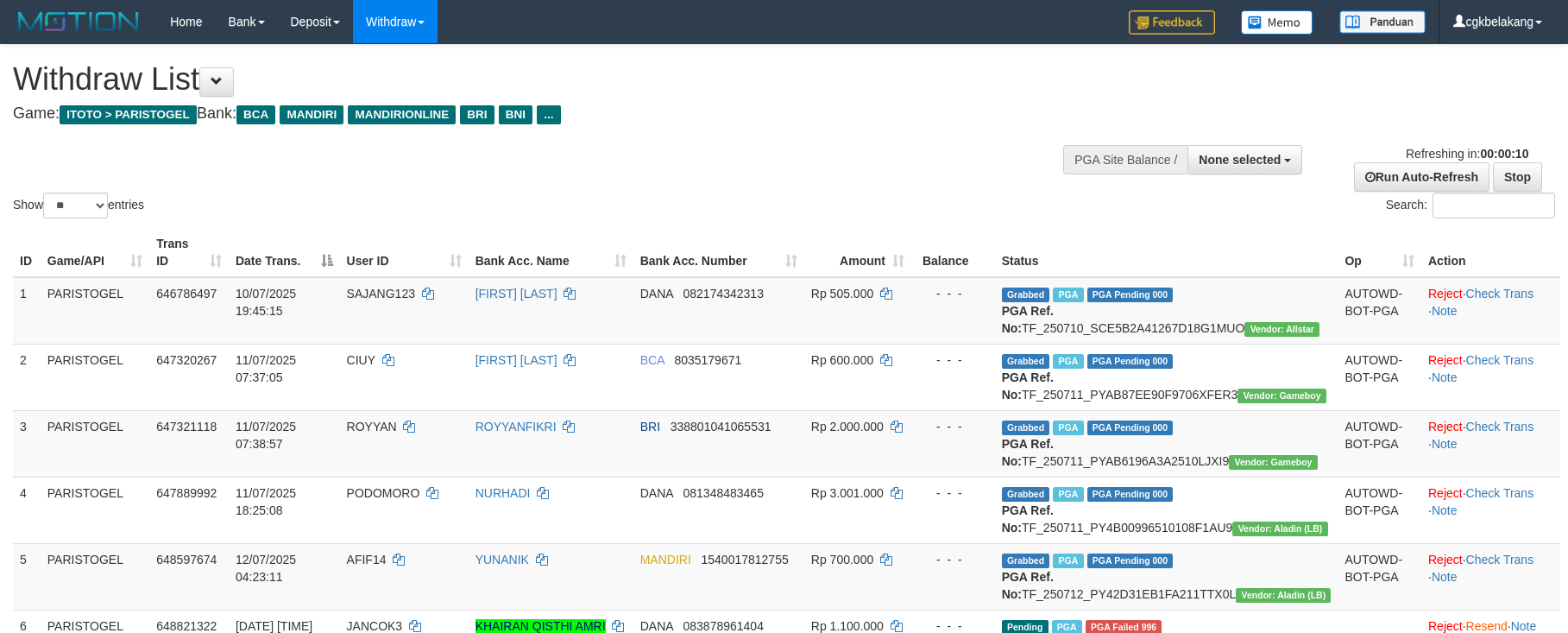select 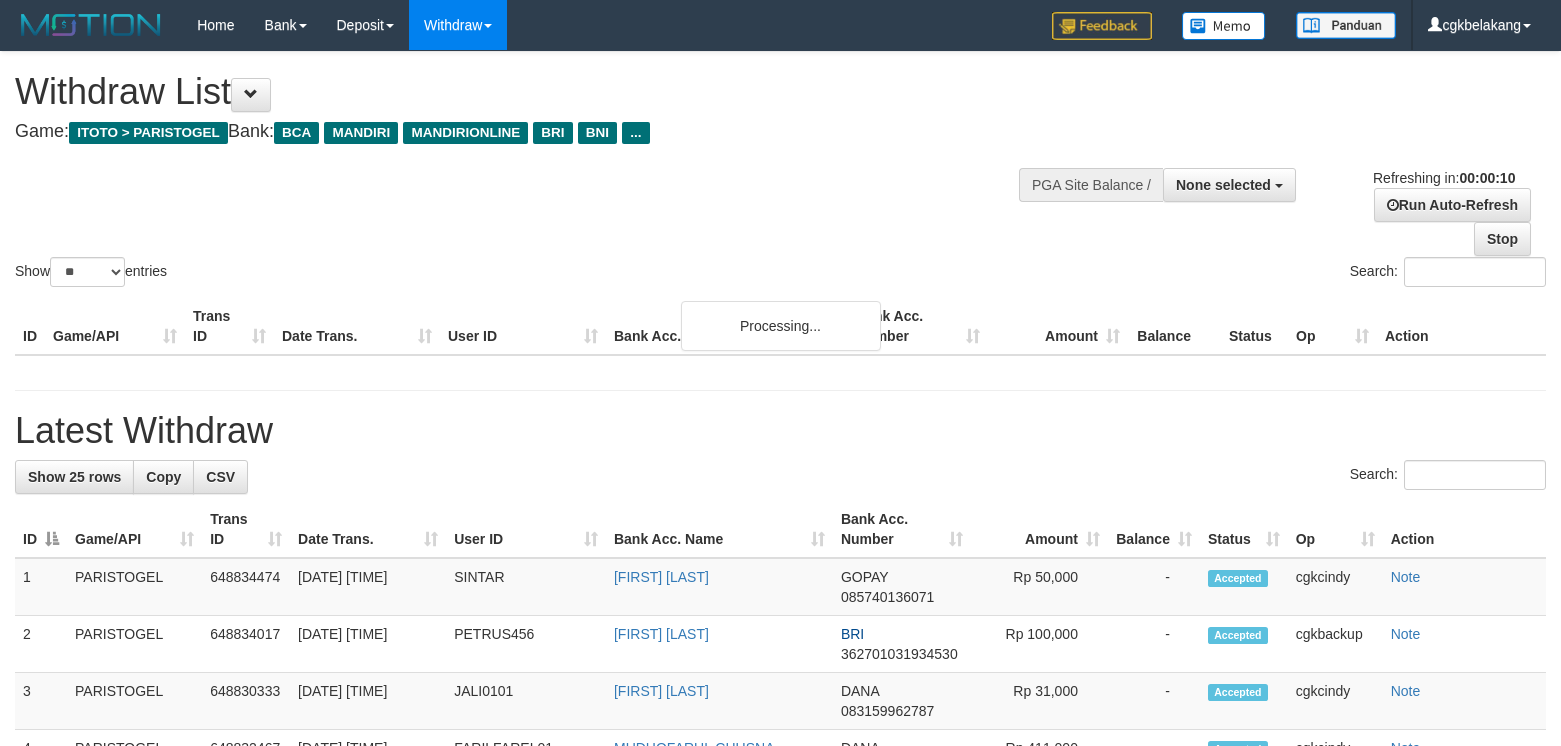select 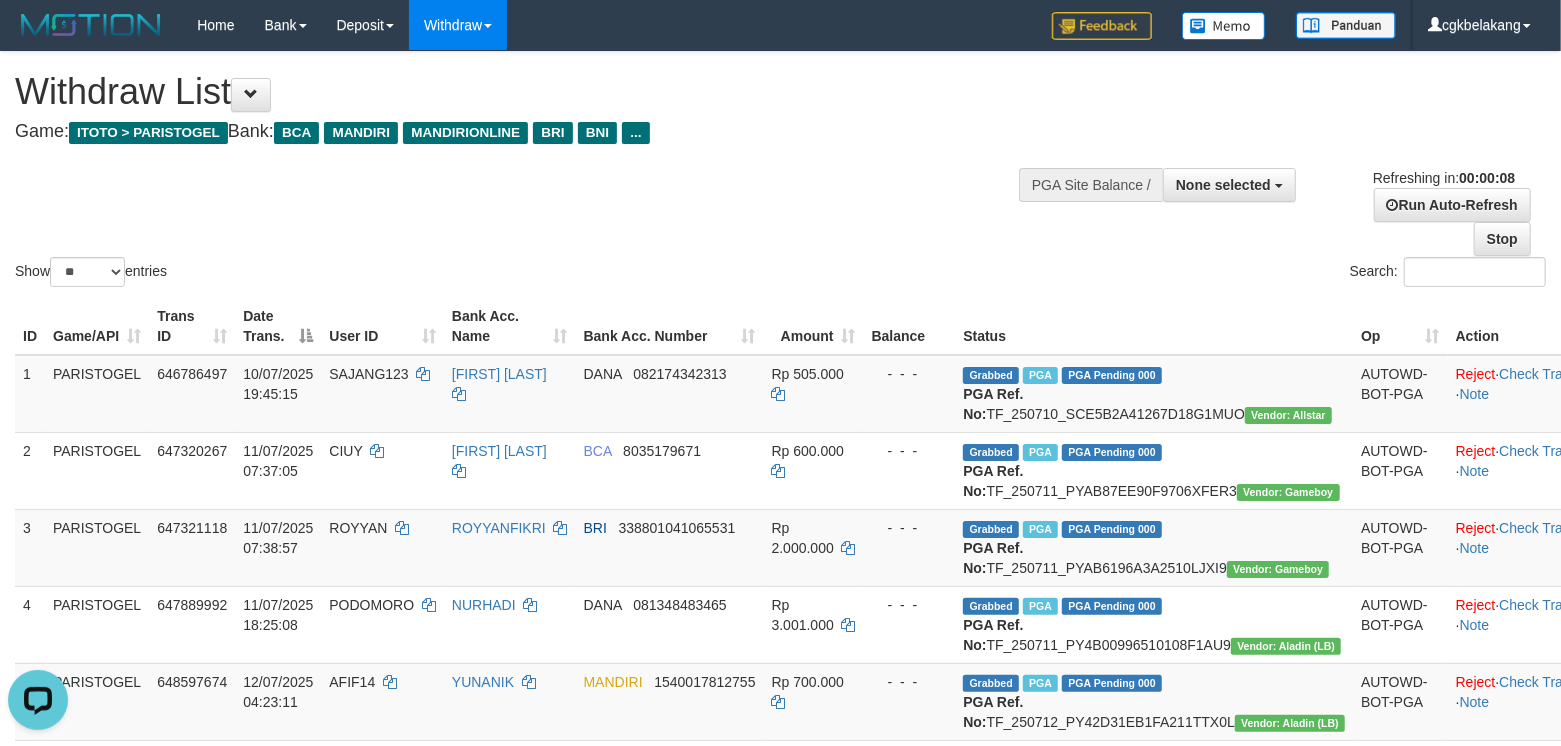 scroll, scrollTop: 0, scrollLeft: 0, axis: both 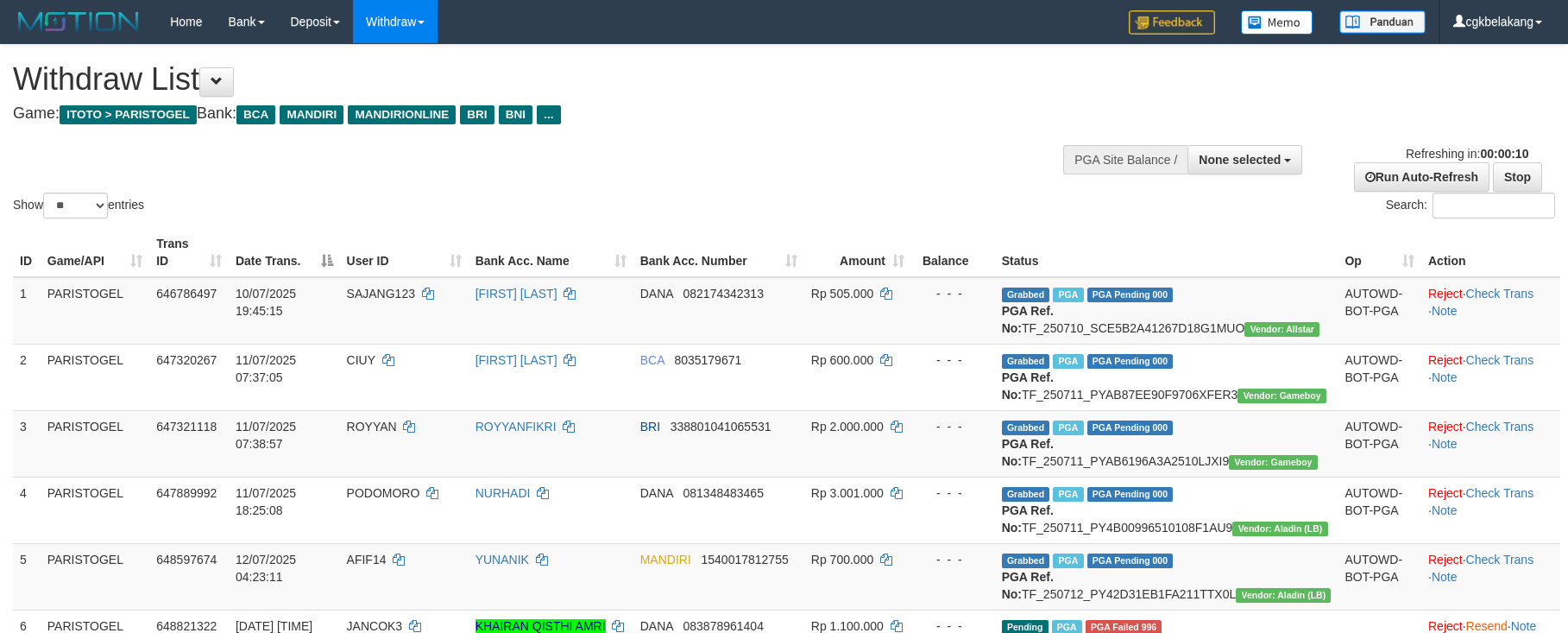 select 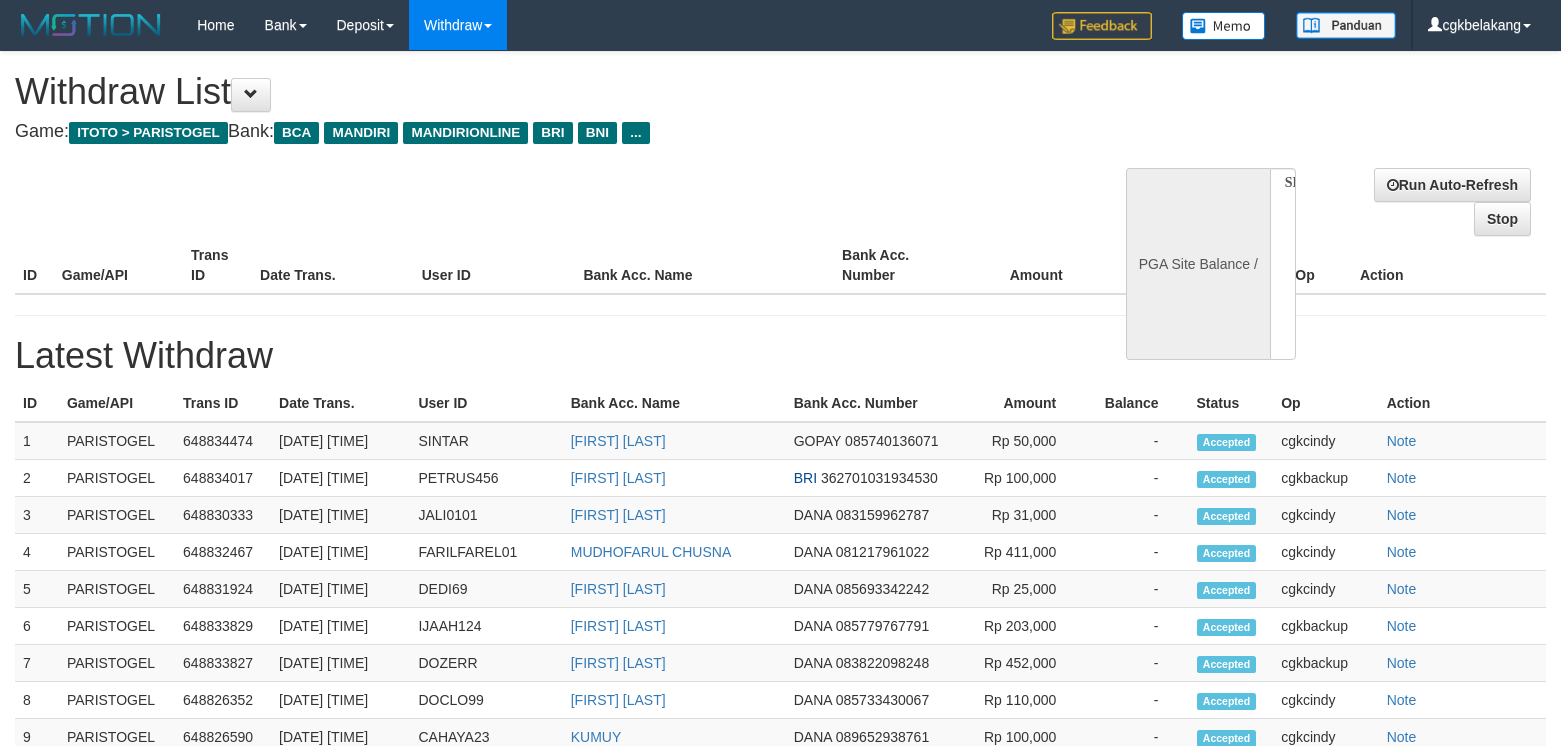 select 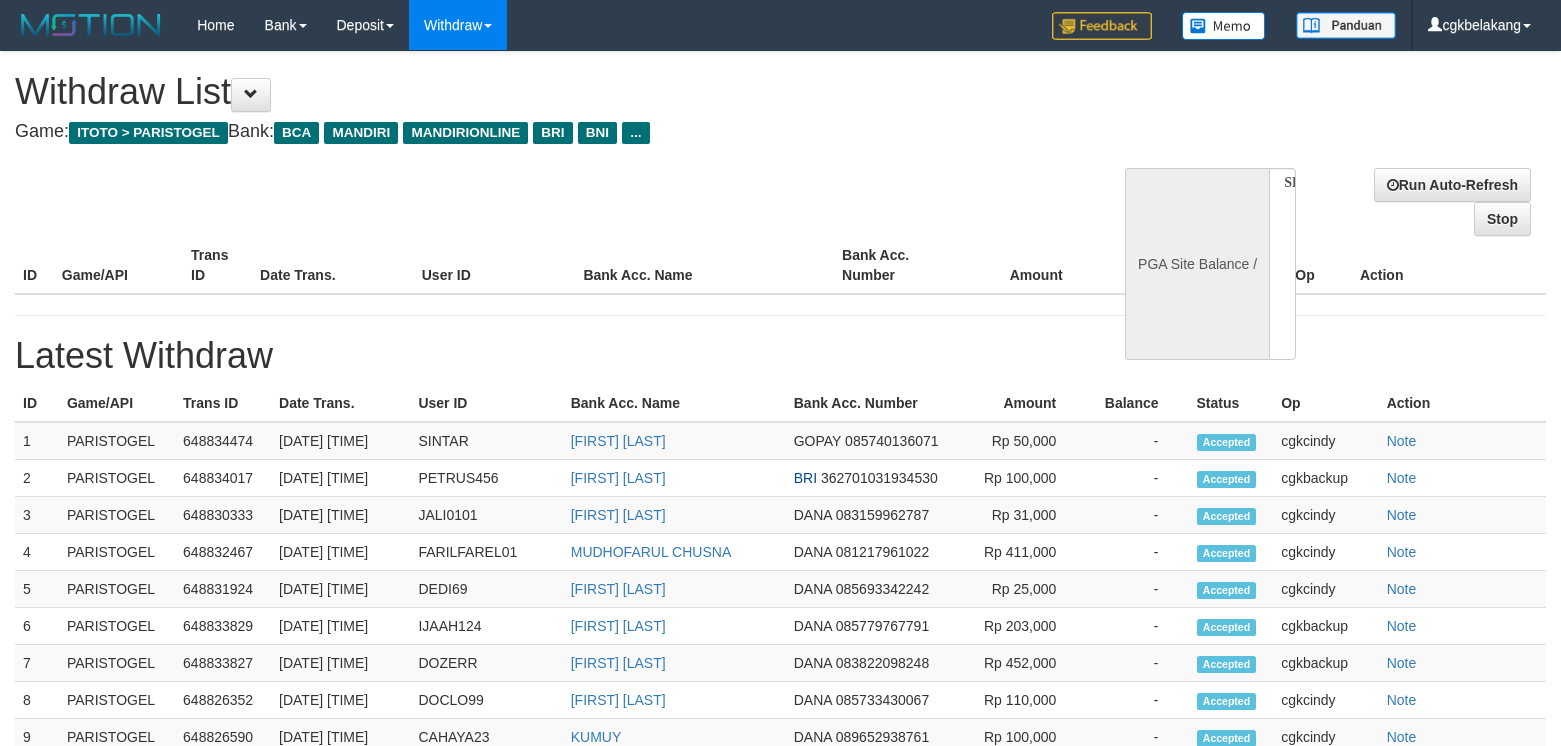 scroll, scrollTop: 0, scrollLeft: 0, axis: both 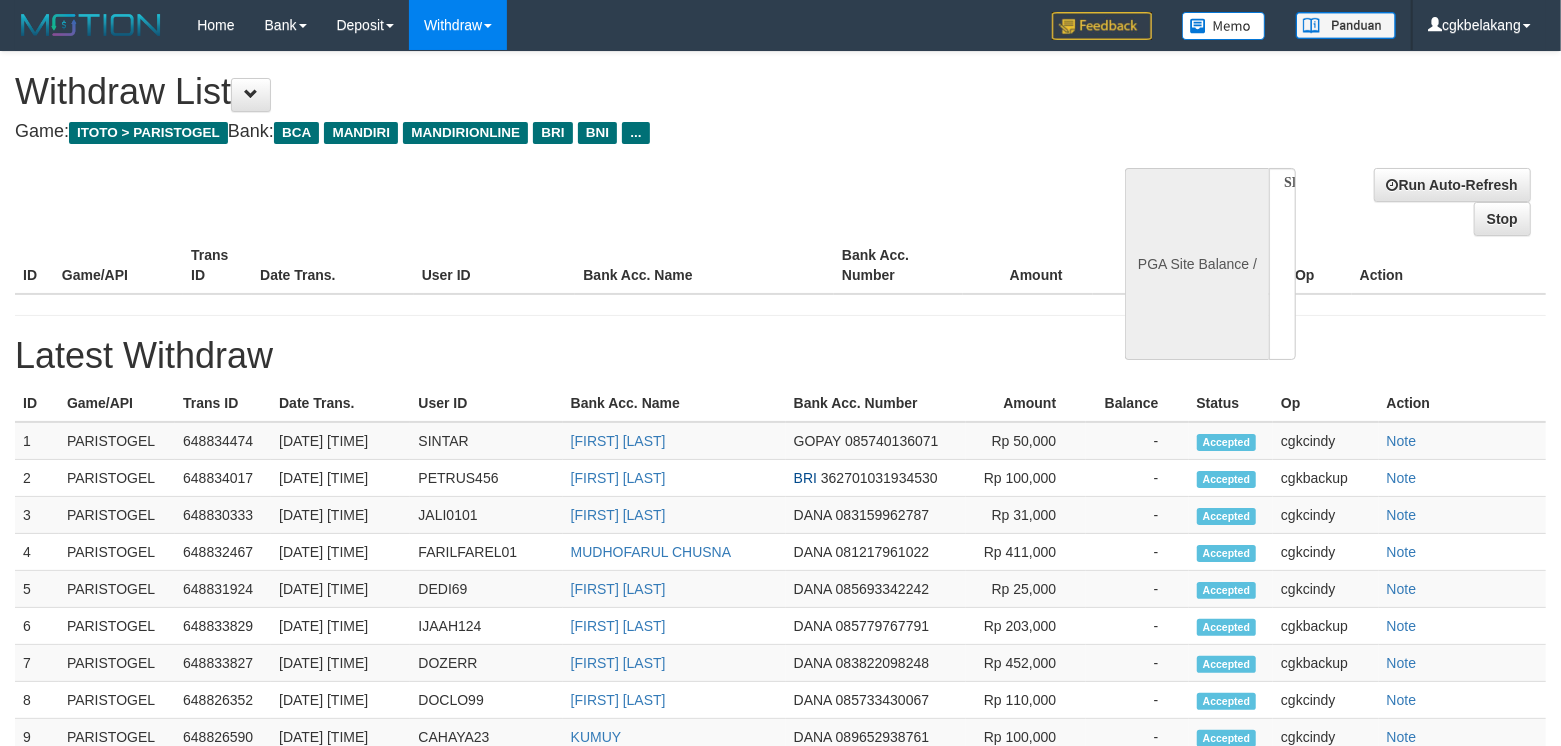 select on "**" 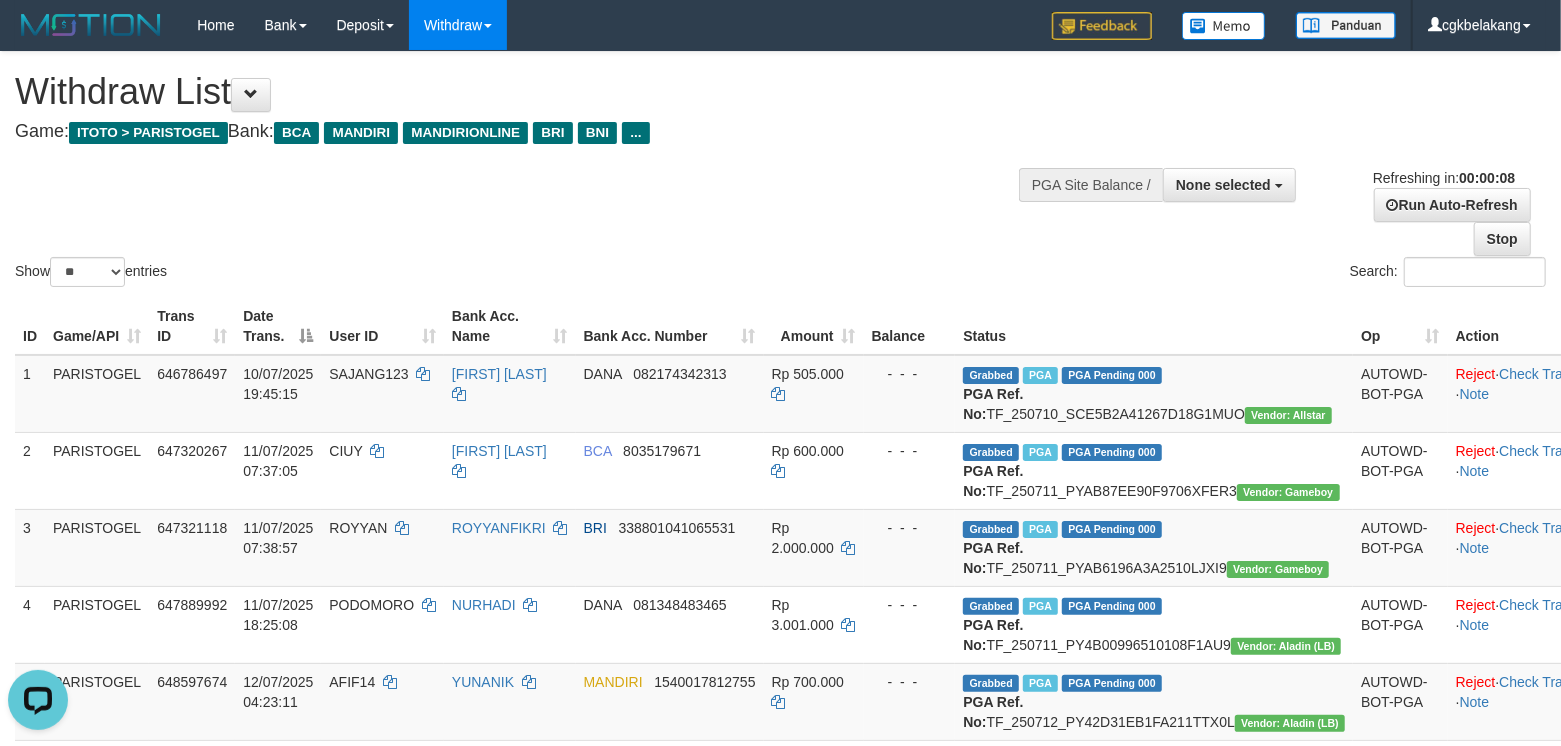 scroll, scrollTop: 0, scrollLeft: 0, axis: both 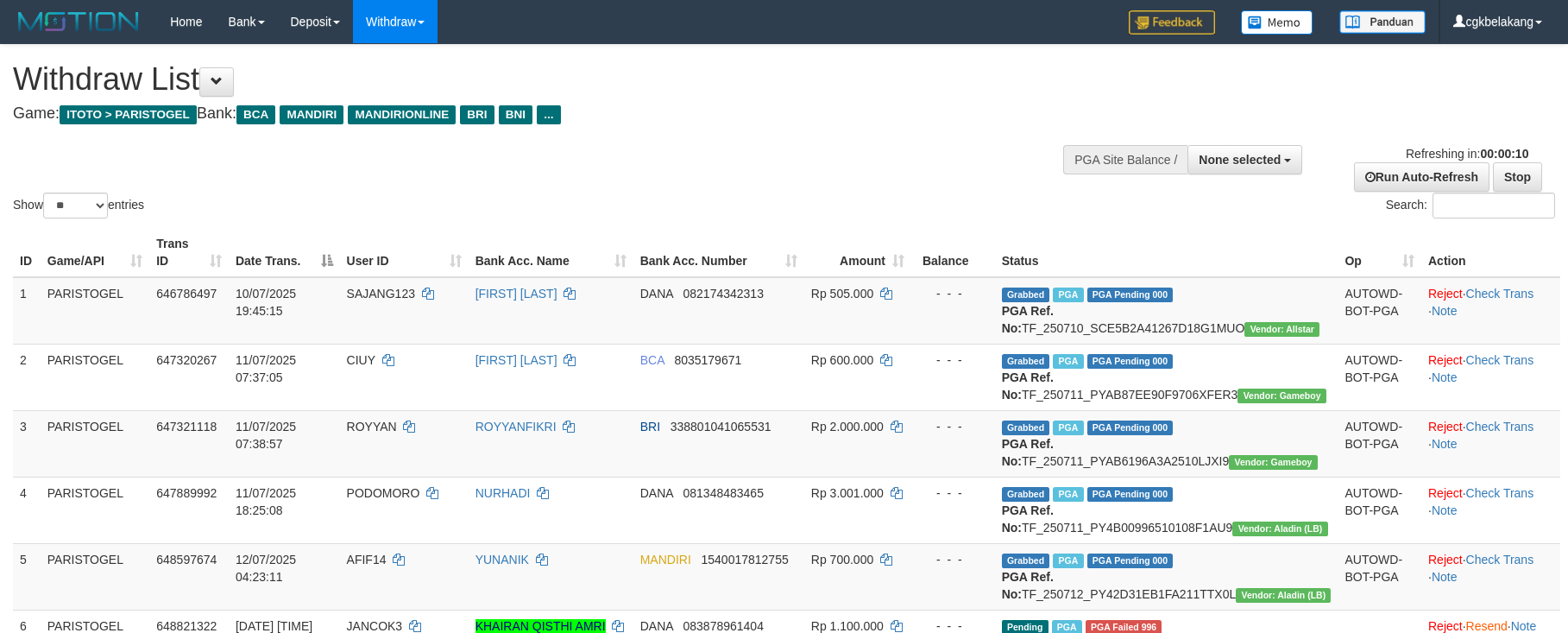 select 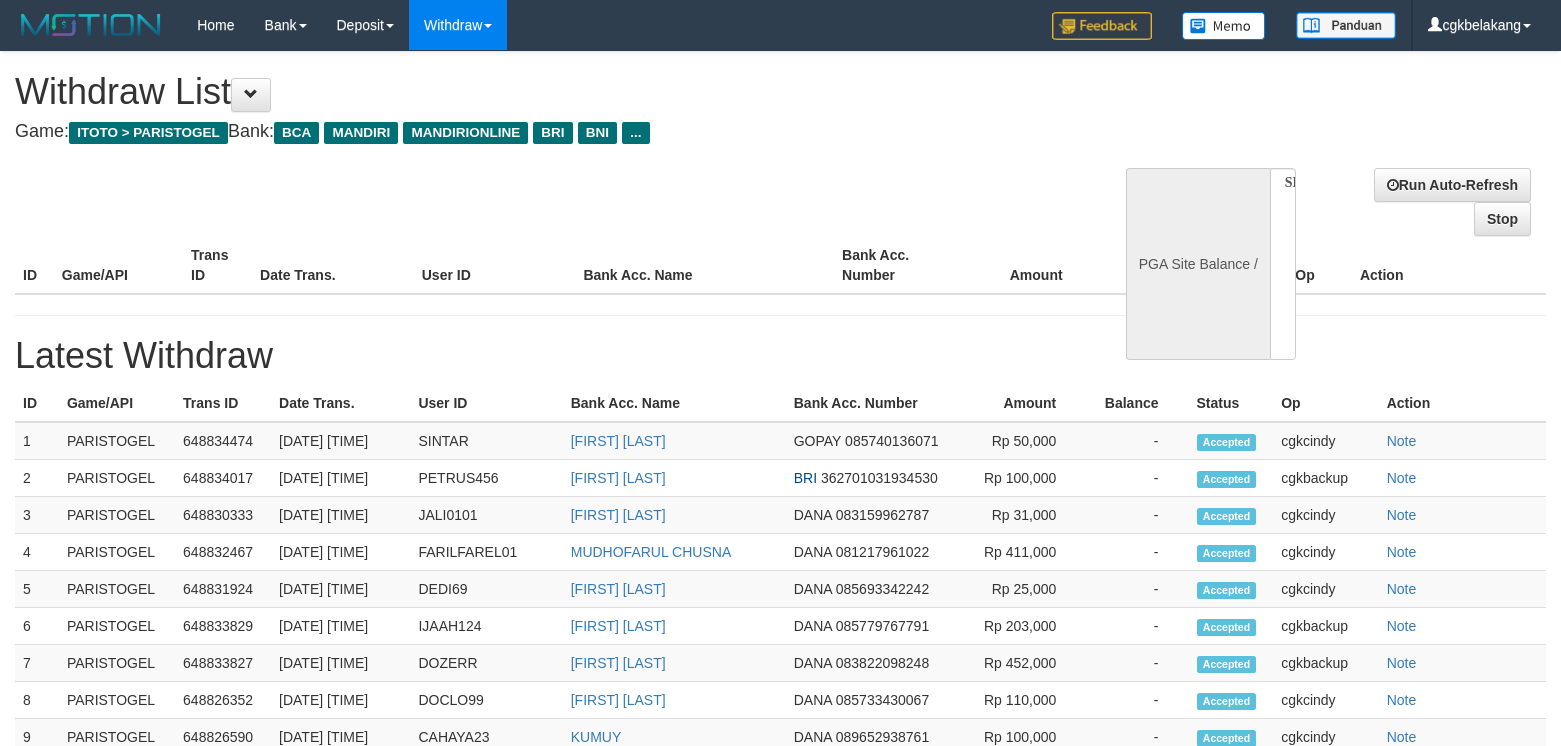 select 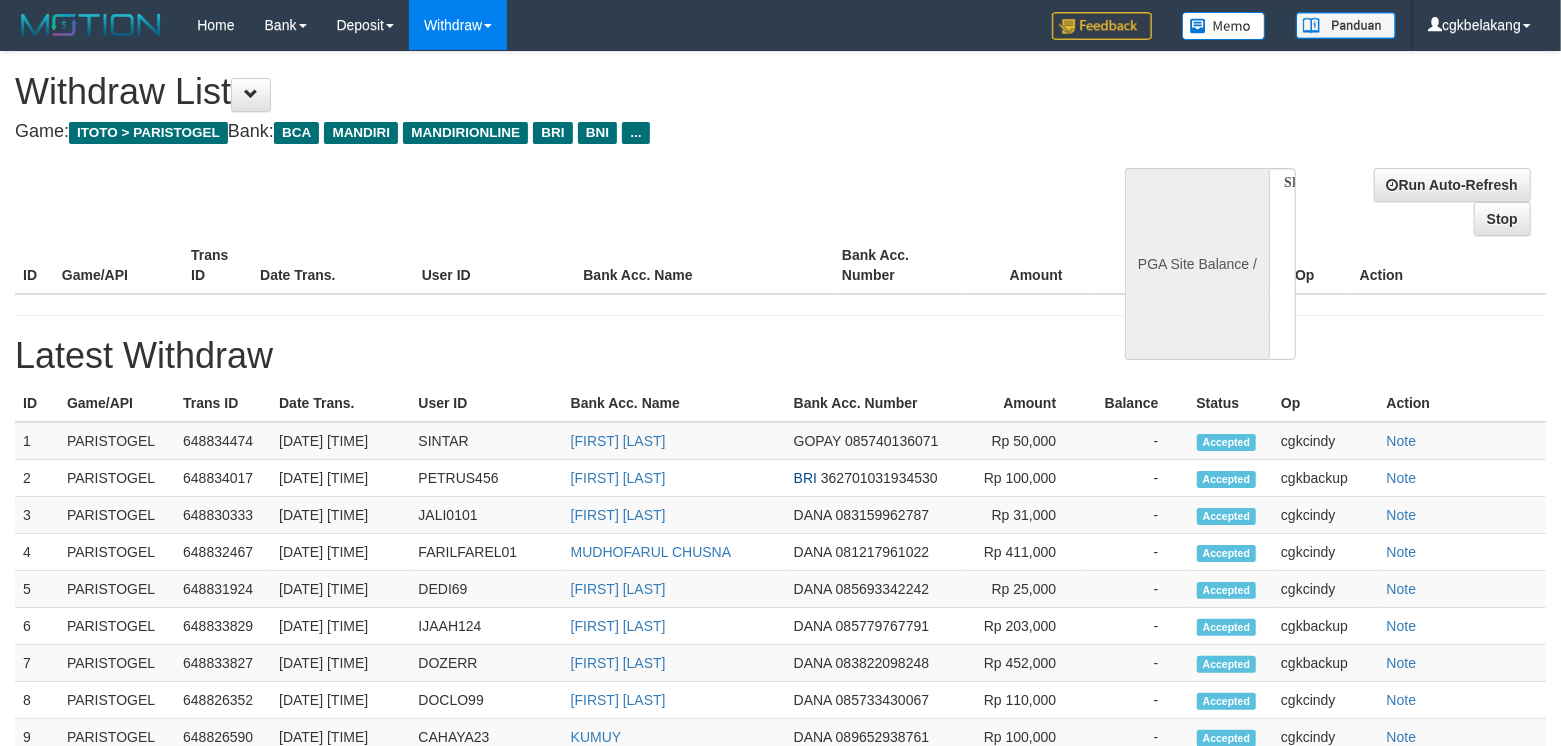 click on "**********" at bounding box center (780, 2365) 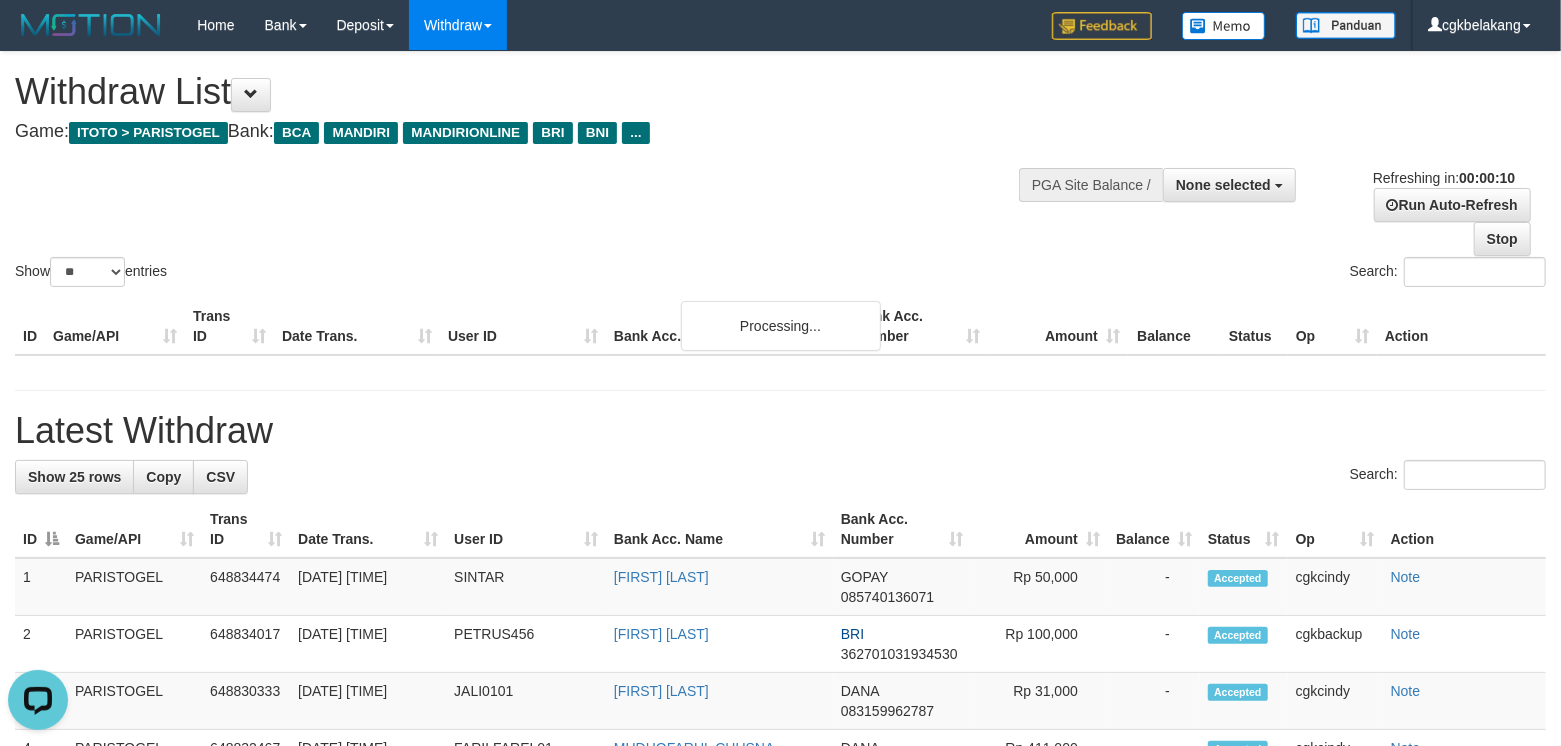 scroll, scrollTop: 0, scrollLeft: 0, axis: both 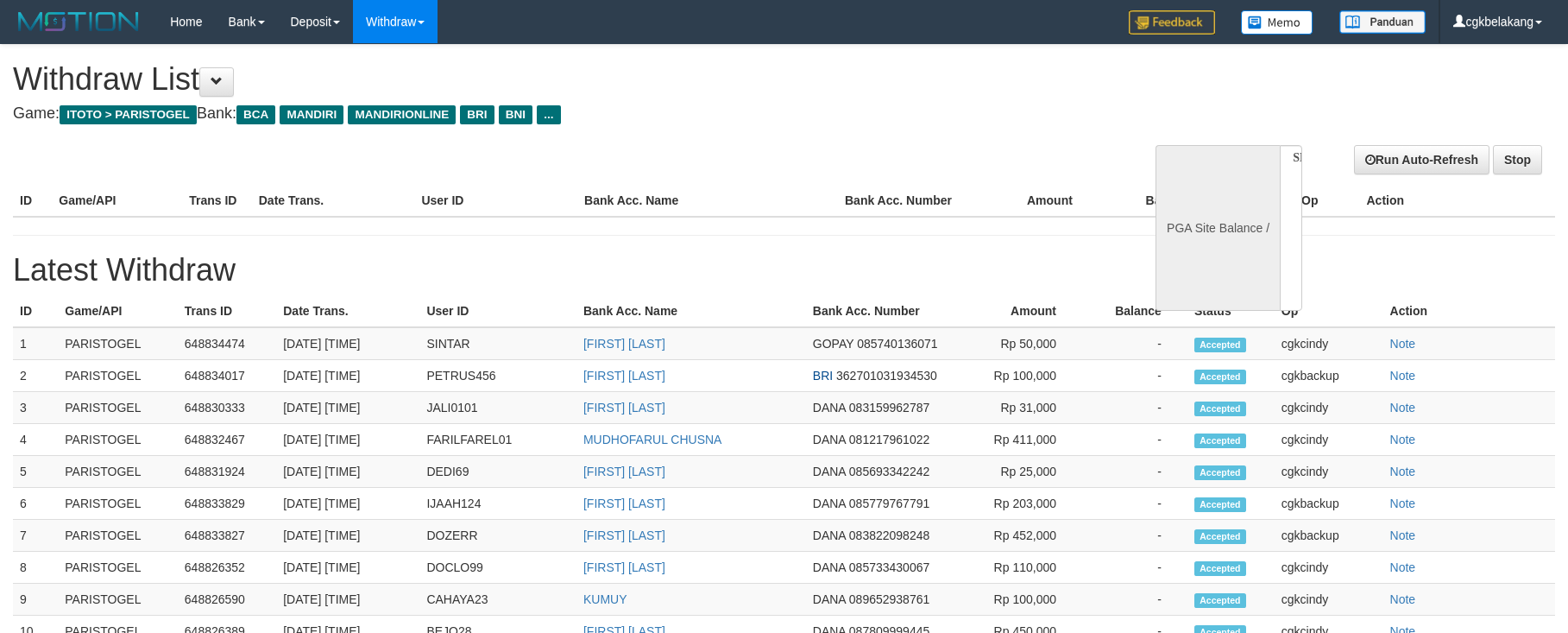 select 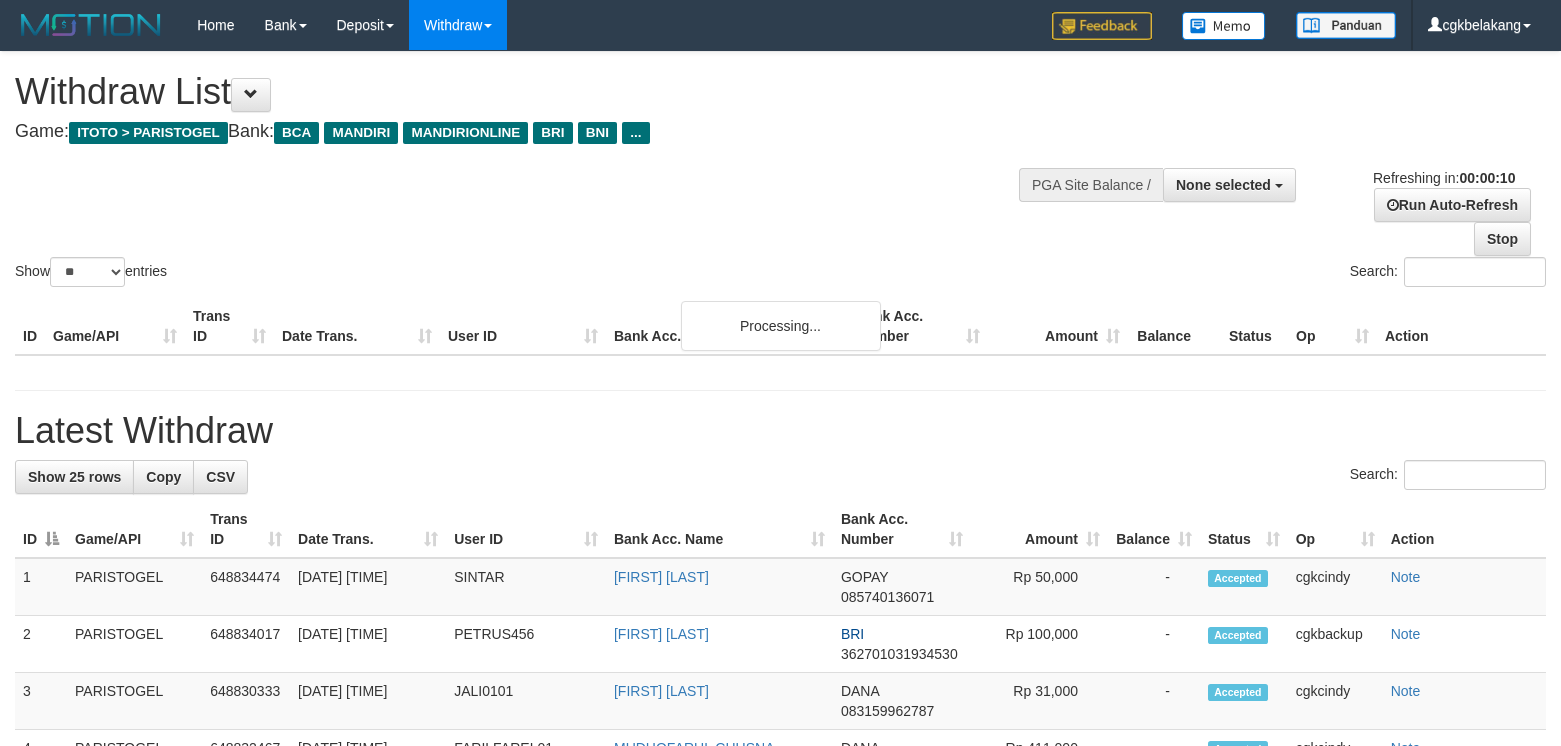 select 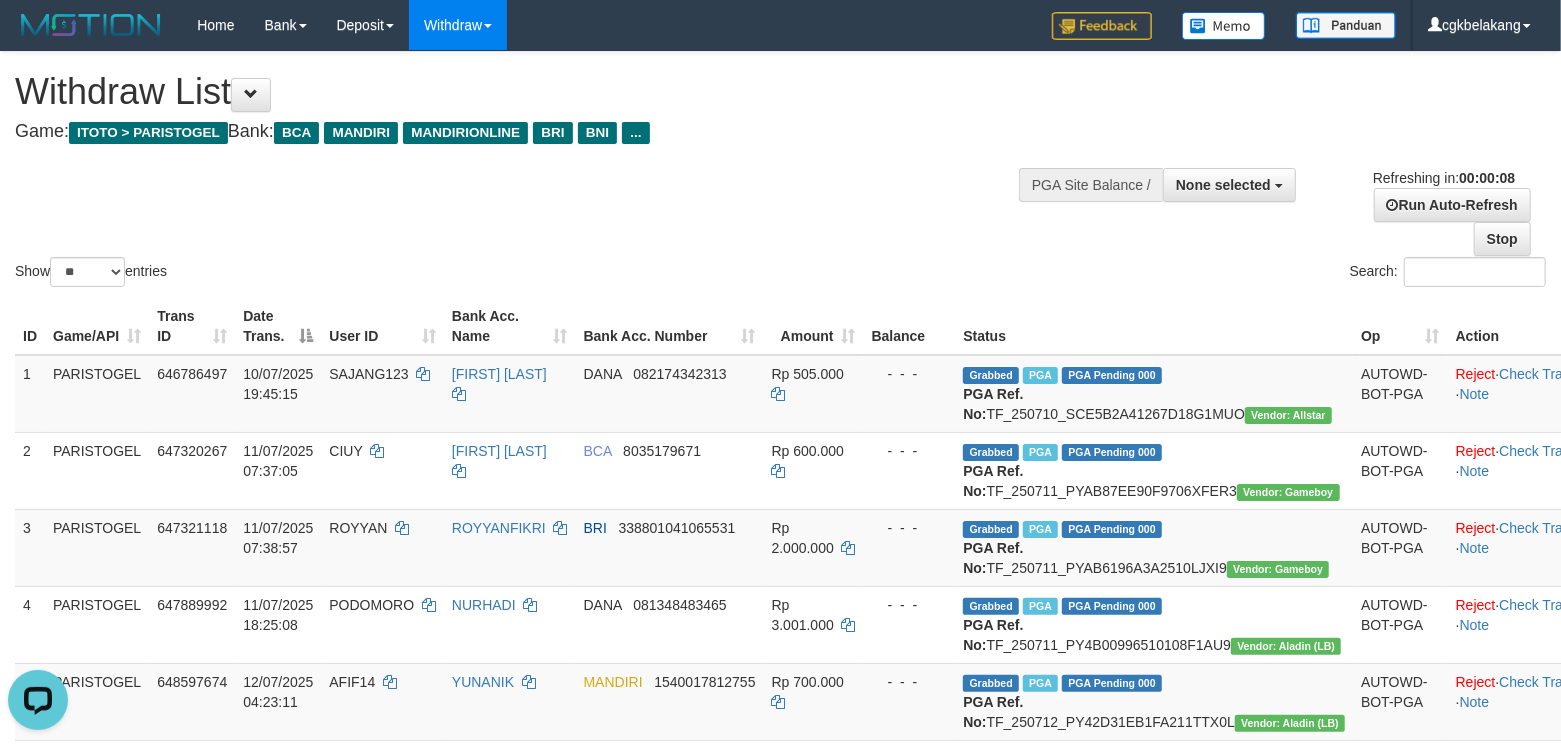 scroll, scrollTop: 0, scrollLeft: 0, axis: both 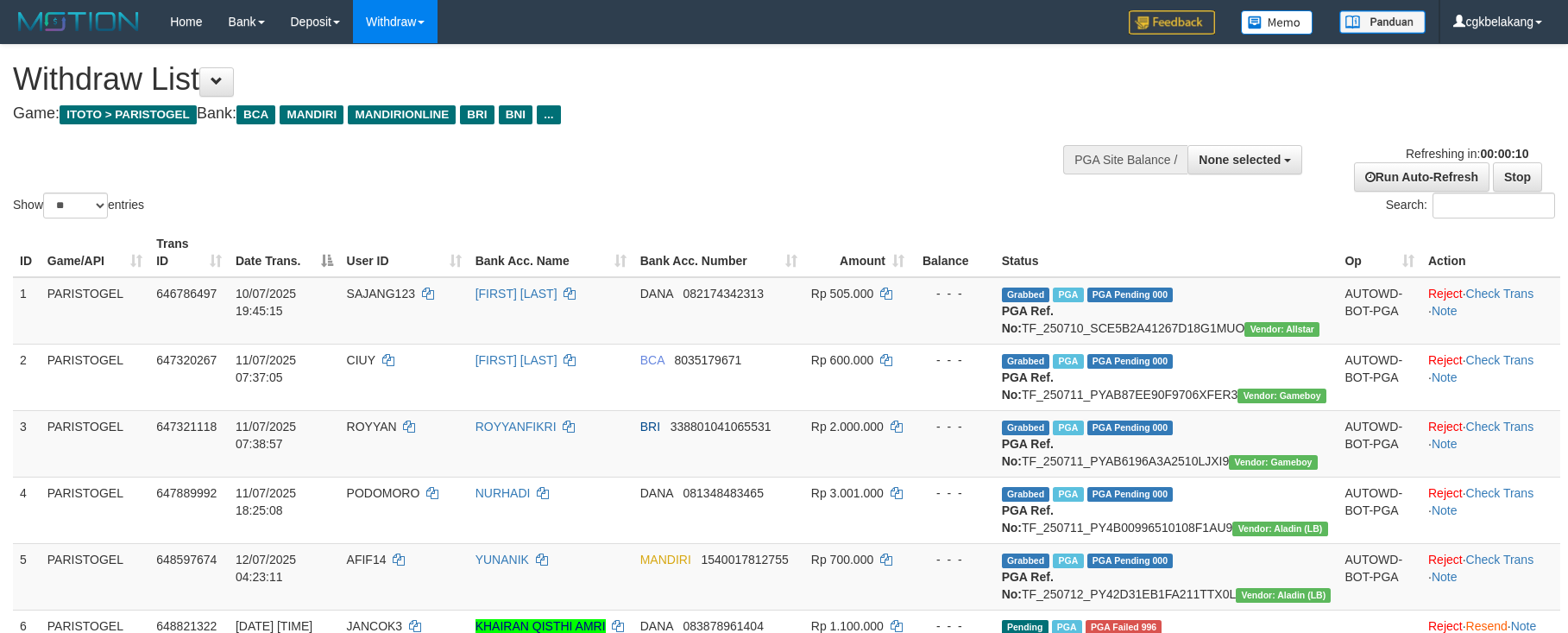 select 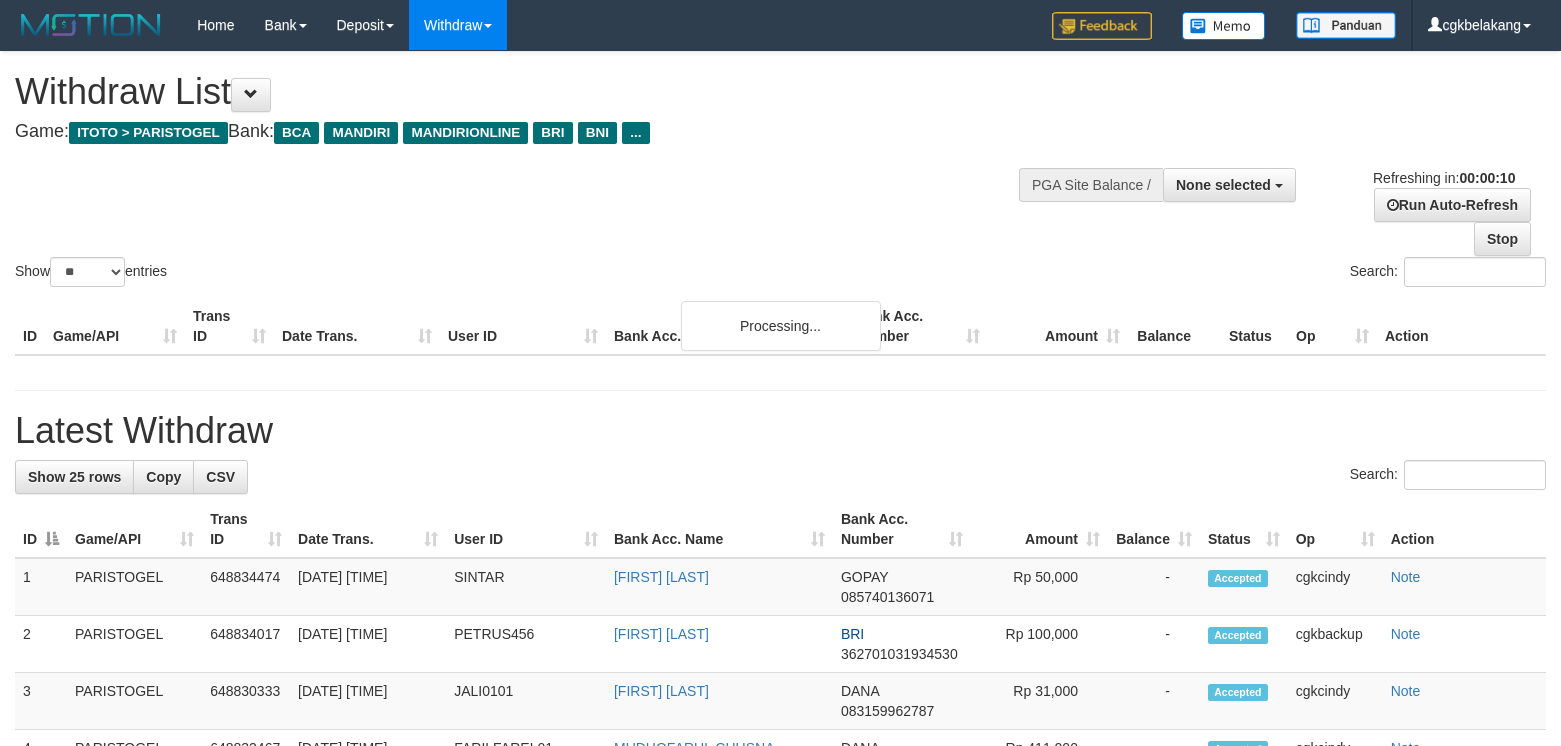 select 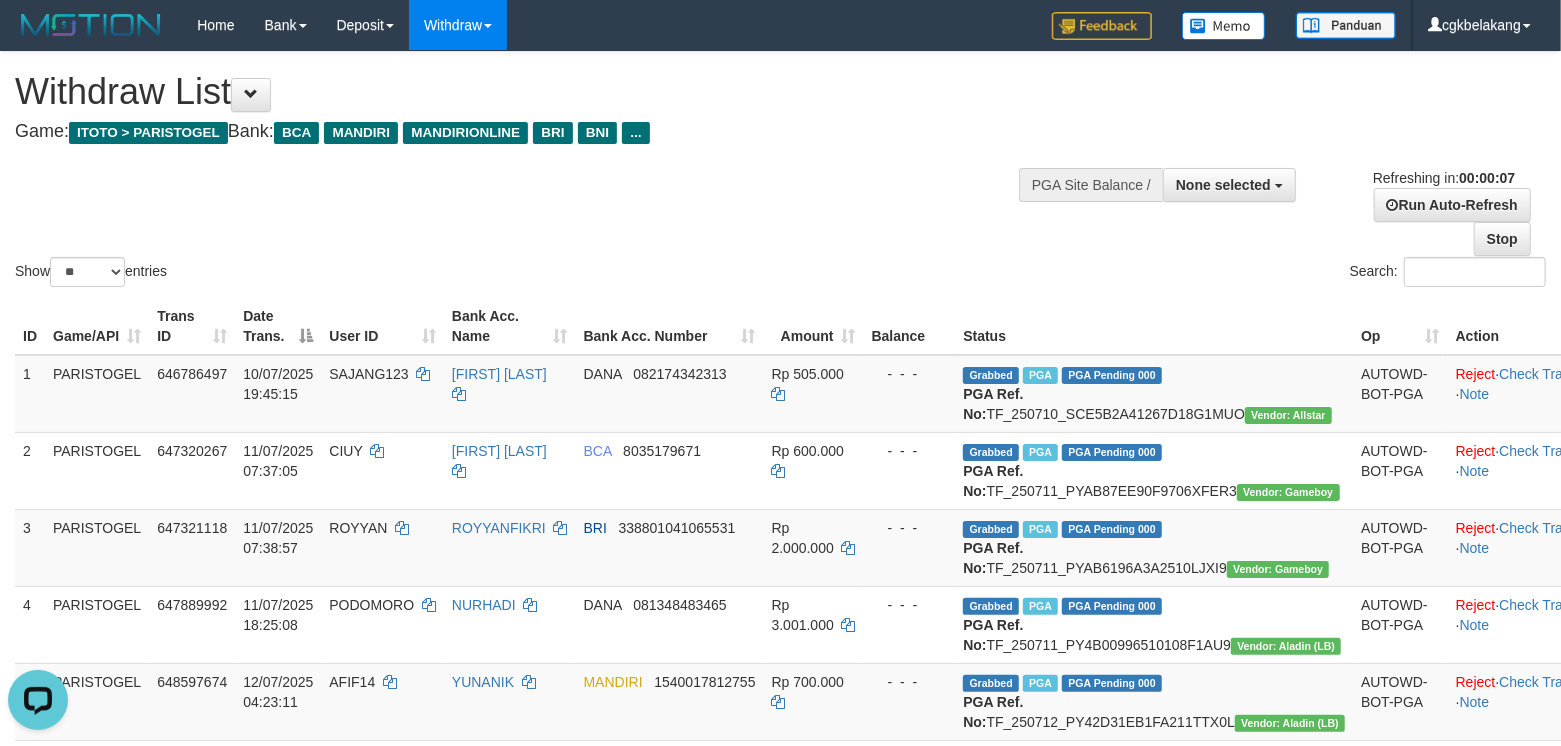 scroll, scrollTop: 0, scrollLeft: 0, axis: both 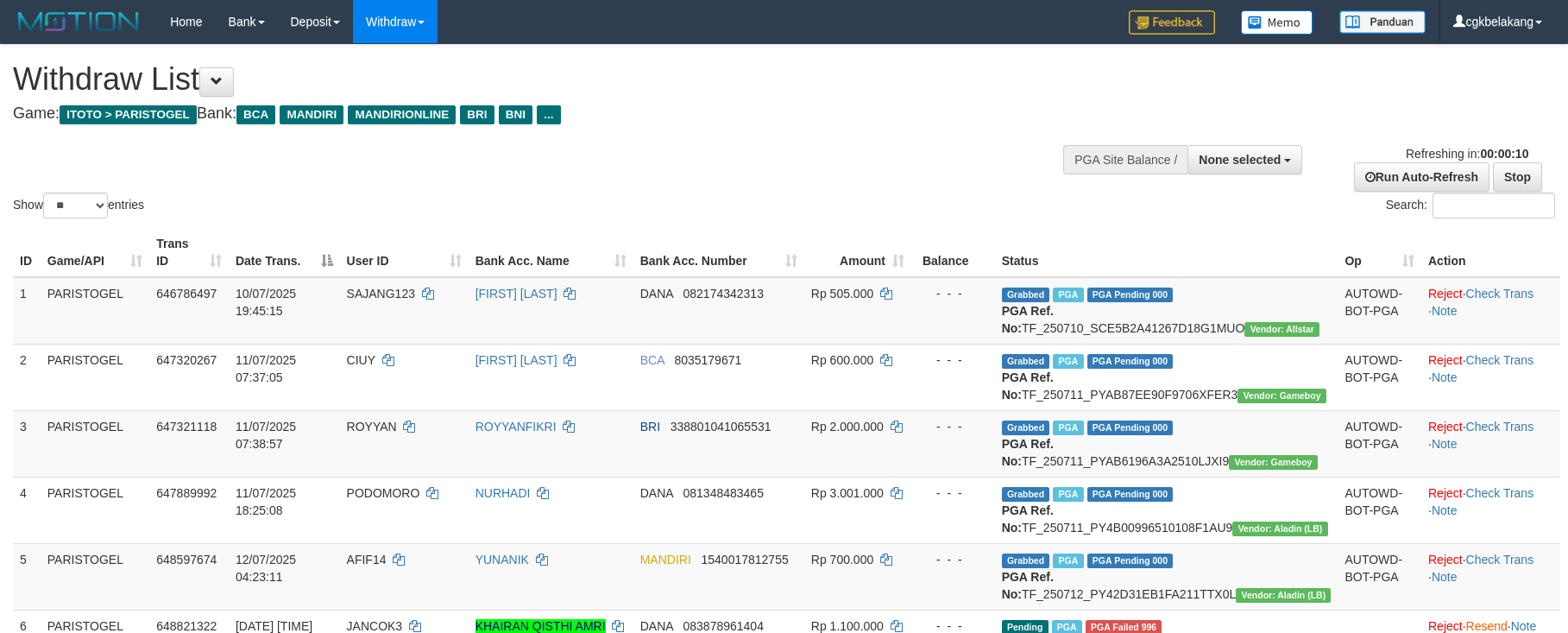 select 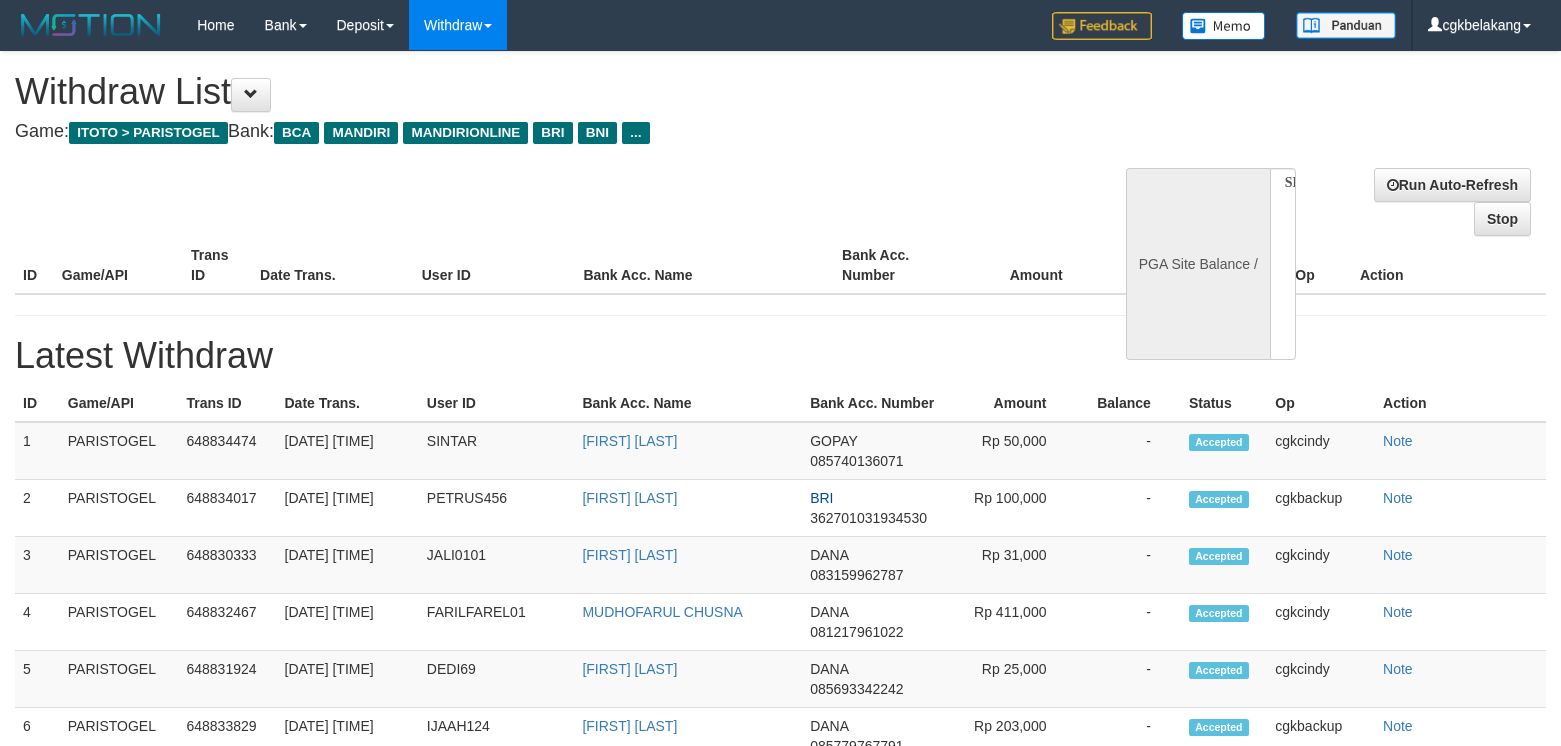 select 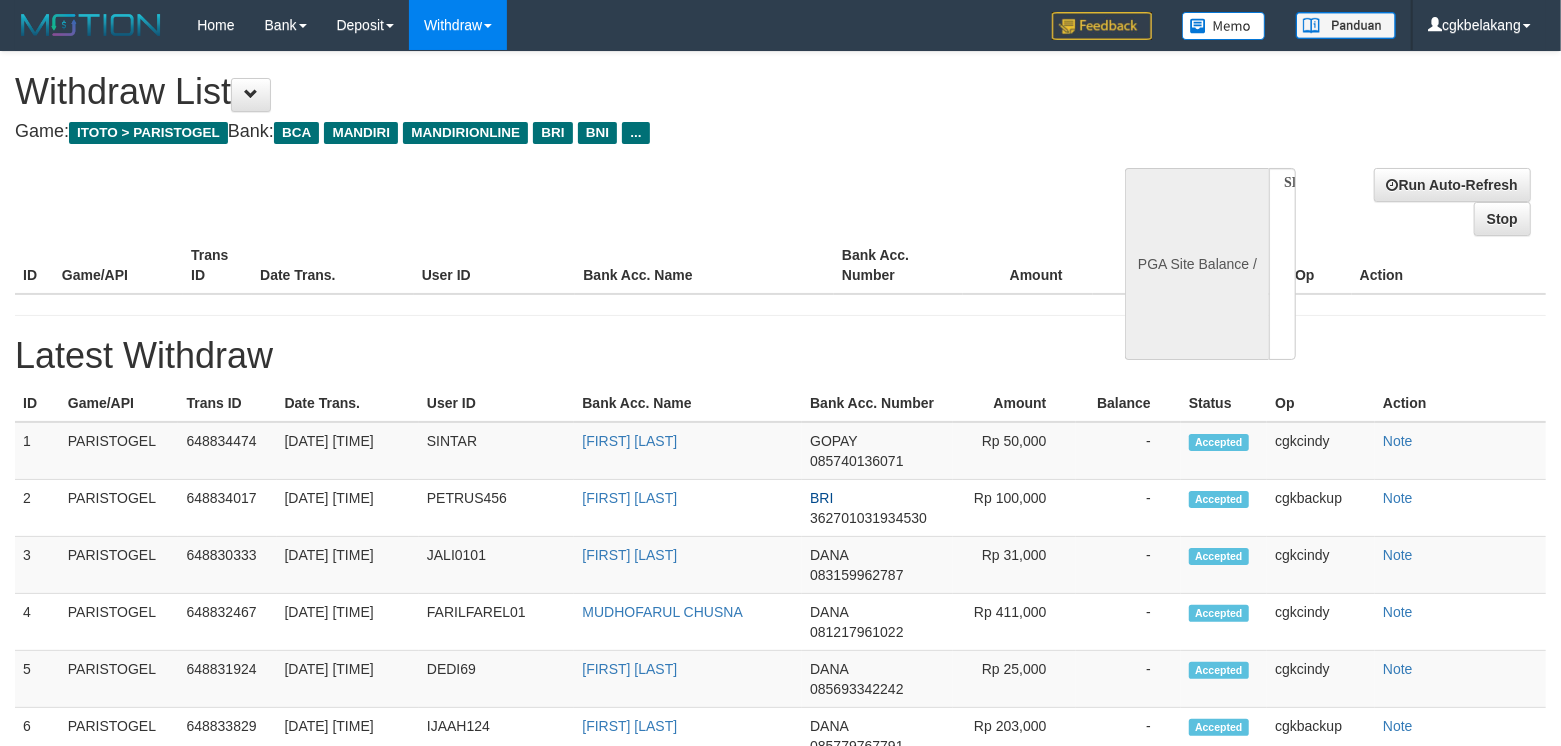 select on "**" 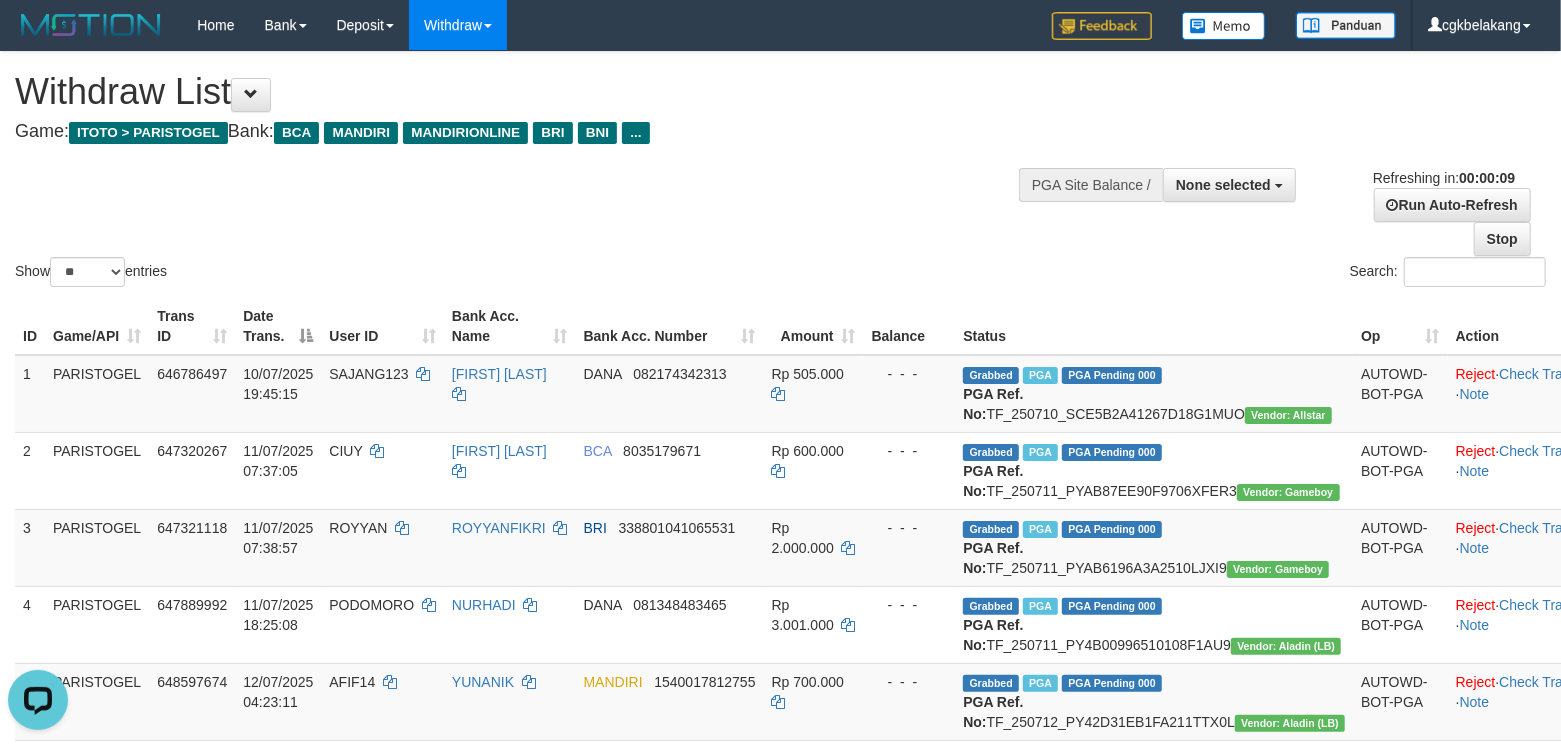 scroll, scrollTop: 0, scrollLeft: 0, axis: both 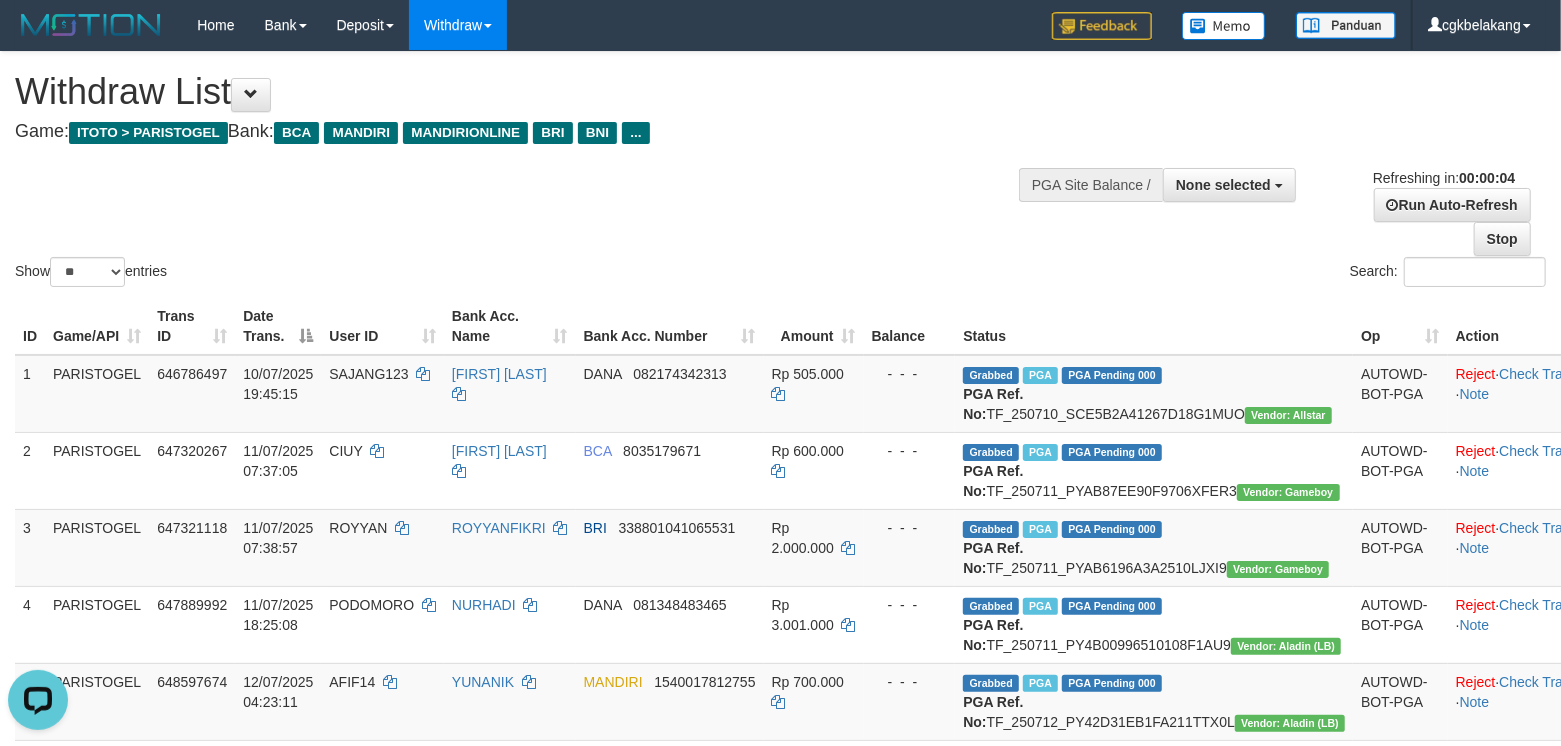 click on "ID Game/API Trans ID Date Trans. User ID Bank Acc. Name Bank Acc. Number Amount Balance Status Op Action
1 PARISTOGEL 646786497 10/07/2025 19:45:15 SAJANG123    UJANG SURYANA    DANA     082174342313 Rp 505.000    -  -  - Grabbed   PGA   PGA Pending 000 {"status":"000","data":{"unique_id":"1867-646786497-20250710","reference_no":"TF_250710_SCE5B2A41267D18G1MUO","amount":"505000.00","fee":"0.00","merchant_surcharge_rate":"0.00","charge_to":"MERC","payout_amount":"505000.00","disbursement_status":0,"disbursement_description":"ON PROCESS","created_at":"2025-07-10 19:51:18","executed_at":"2025-07-10 19:51:18","bank":{"code":"dana","name":"DANA","account_number":"082174342313","account_name":"UJANG SURYANA"},"note":"cgkcindy","merchant_balance":{"balance_effective":160000002,"balance_pending":0,"balance_disbursement":33780000,"balance_collection":238379050}}} PGA Ref. No:  TF_250710_SCE5B2A41267D18G1MUO  Vendor: Allstar AUTOWD-BOT-PGA Reject ·    Check Trans    ·    Note 2" at bounding box center (780, 604) 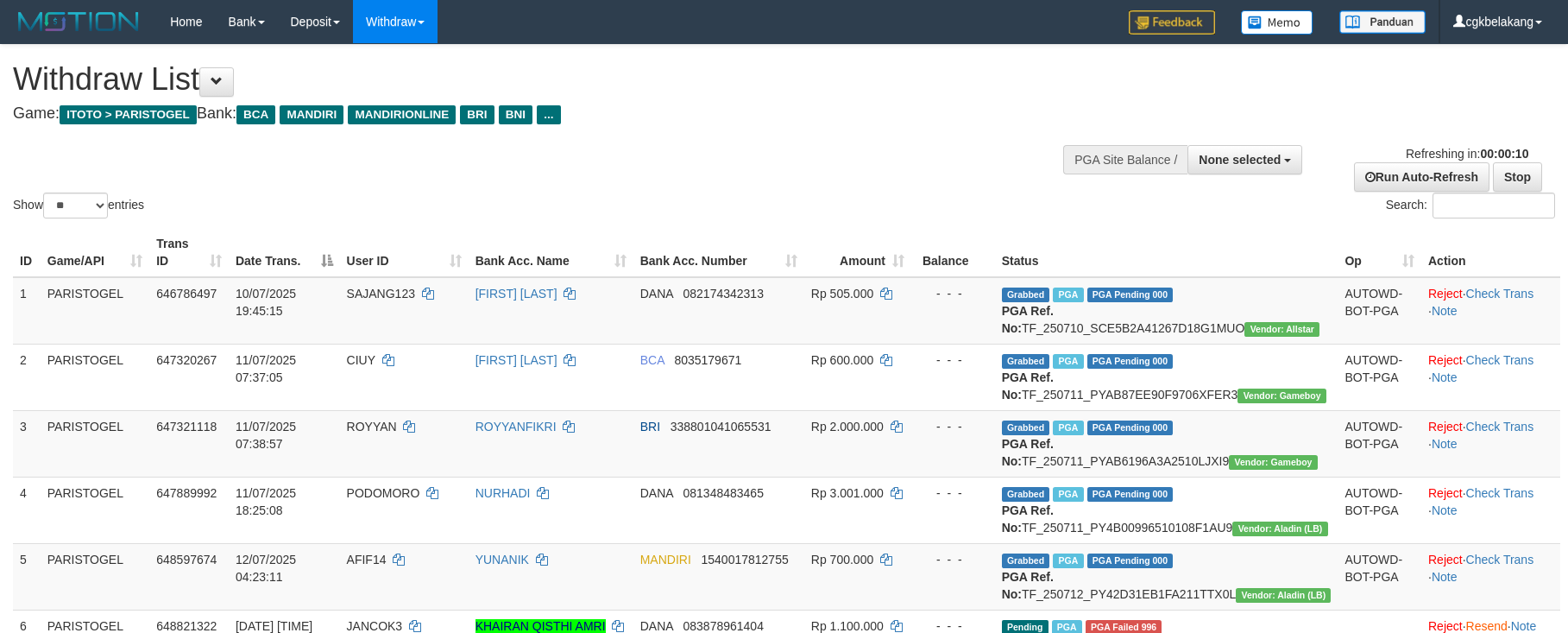 select 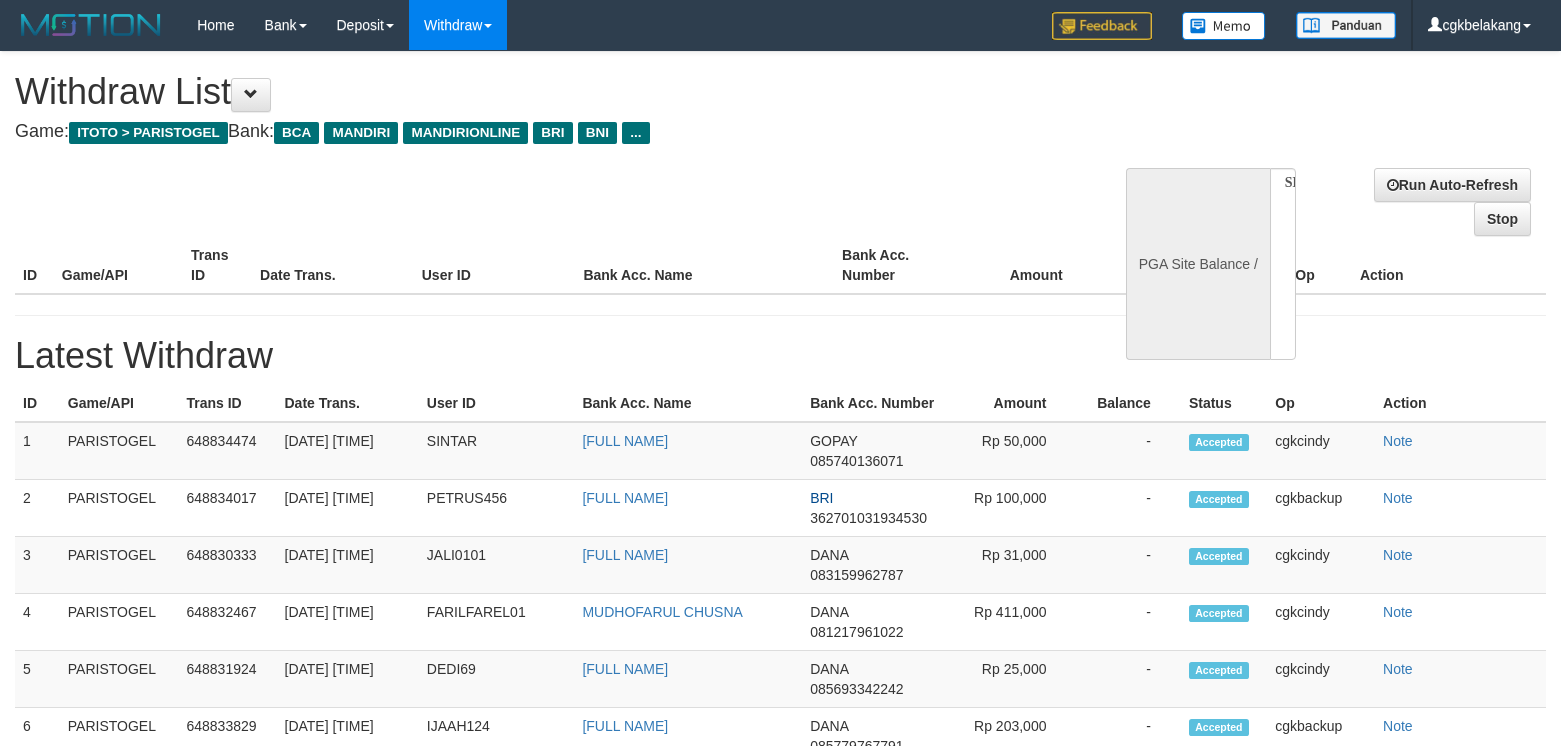 select 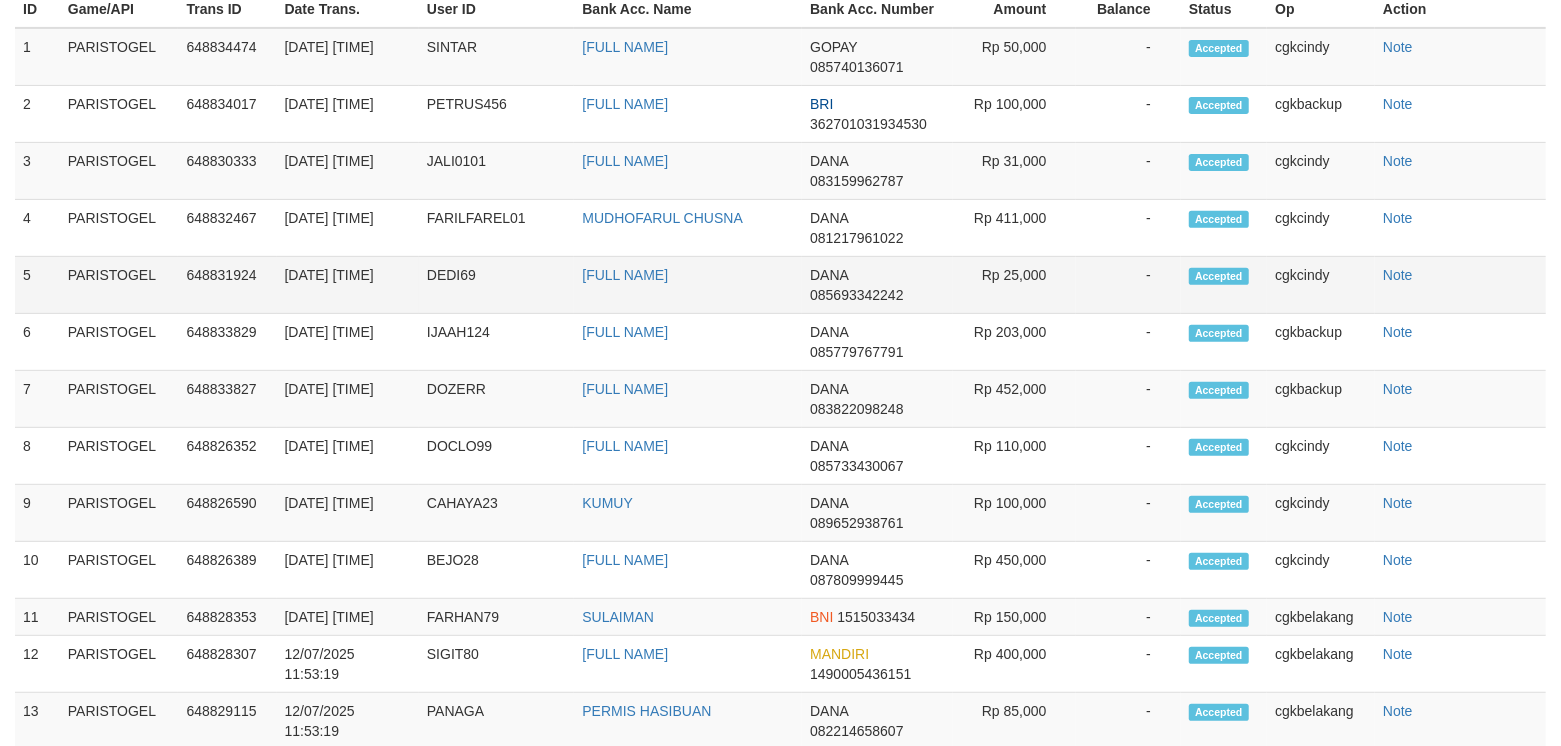 select on "**" 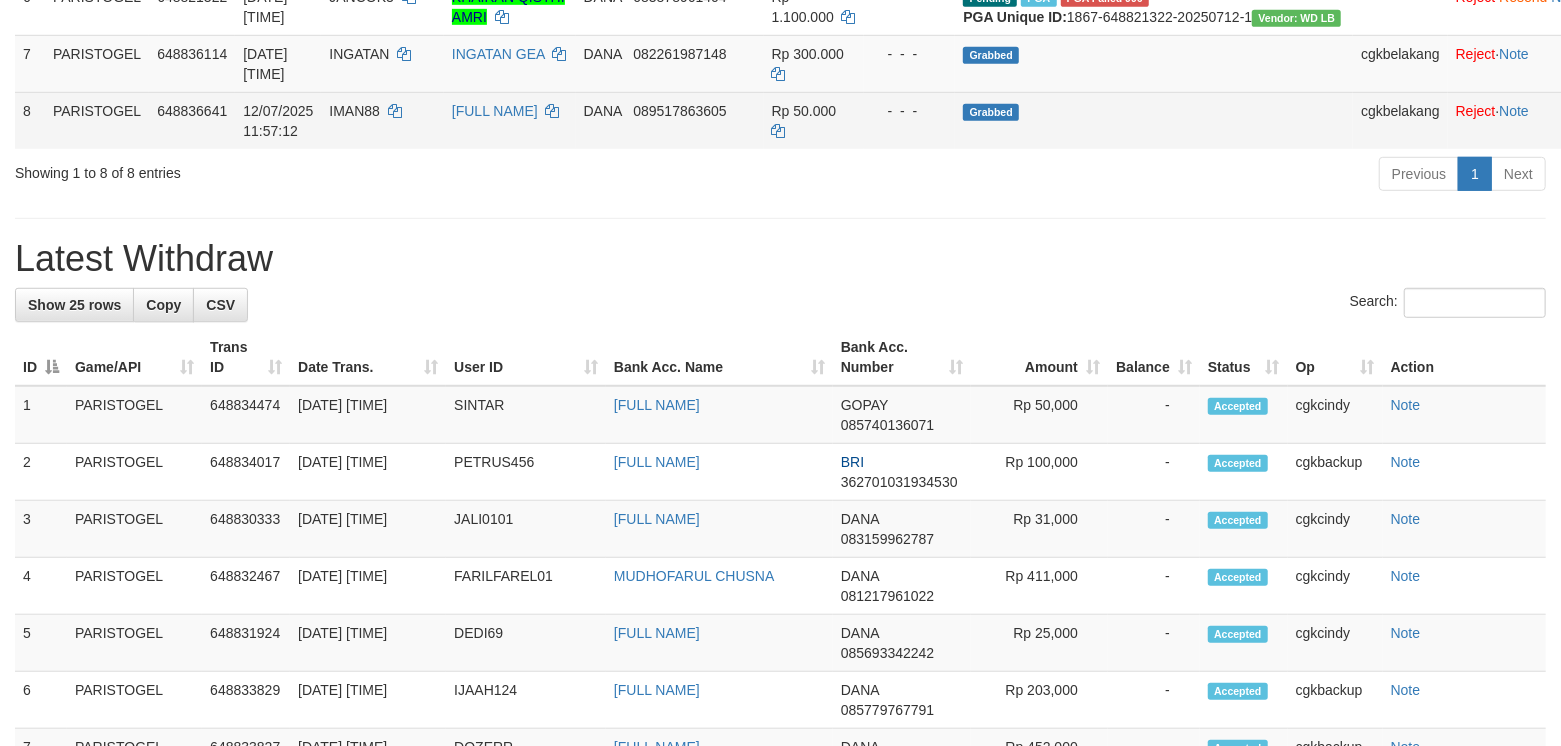 scroll, scrollTop: 580, scrollLeft: 0, axis: vertical 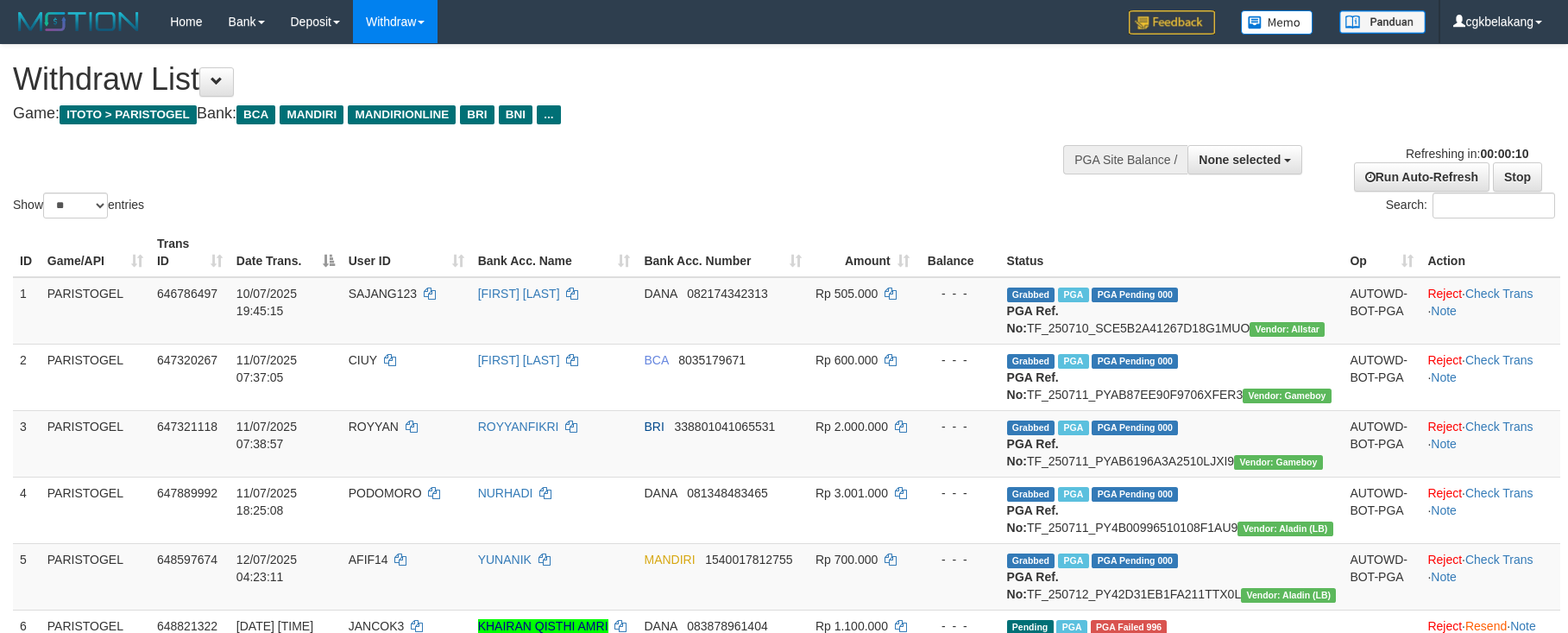 select 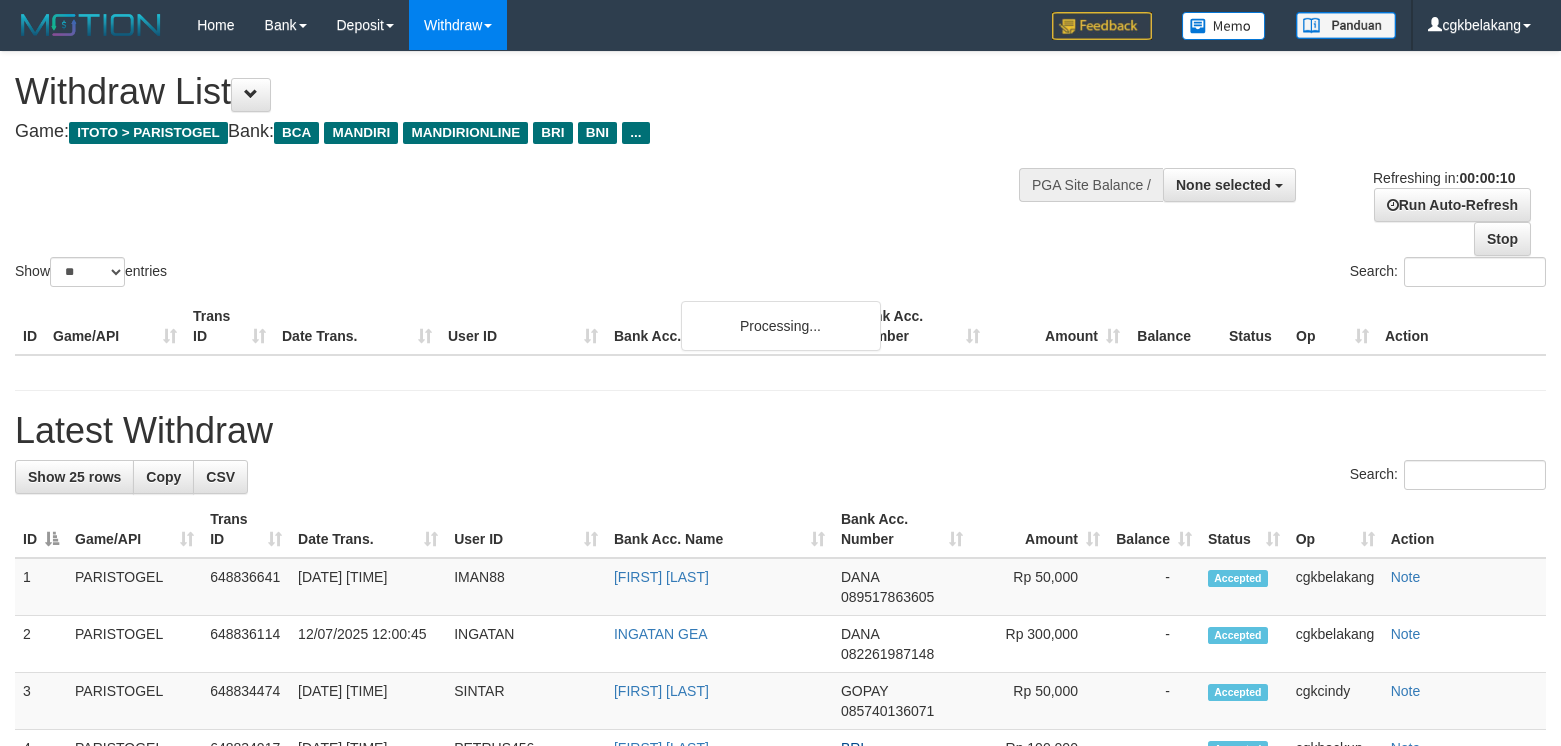 select 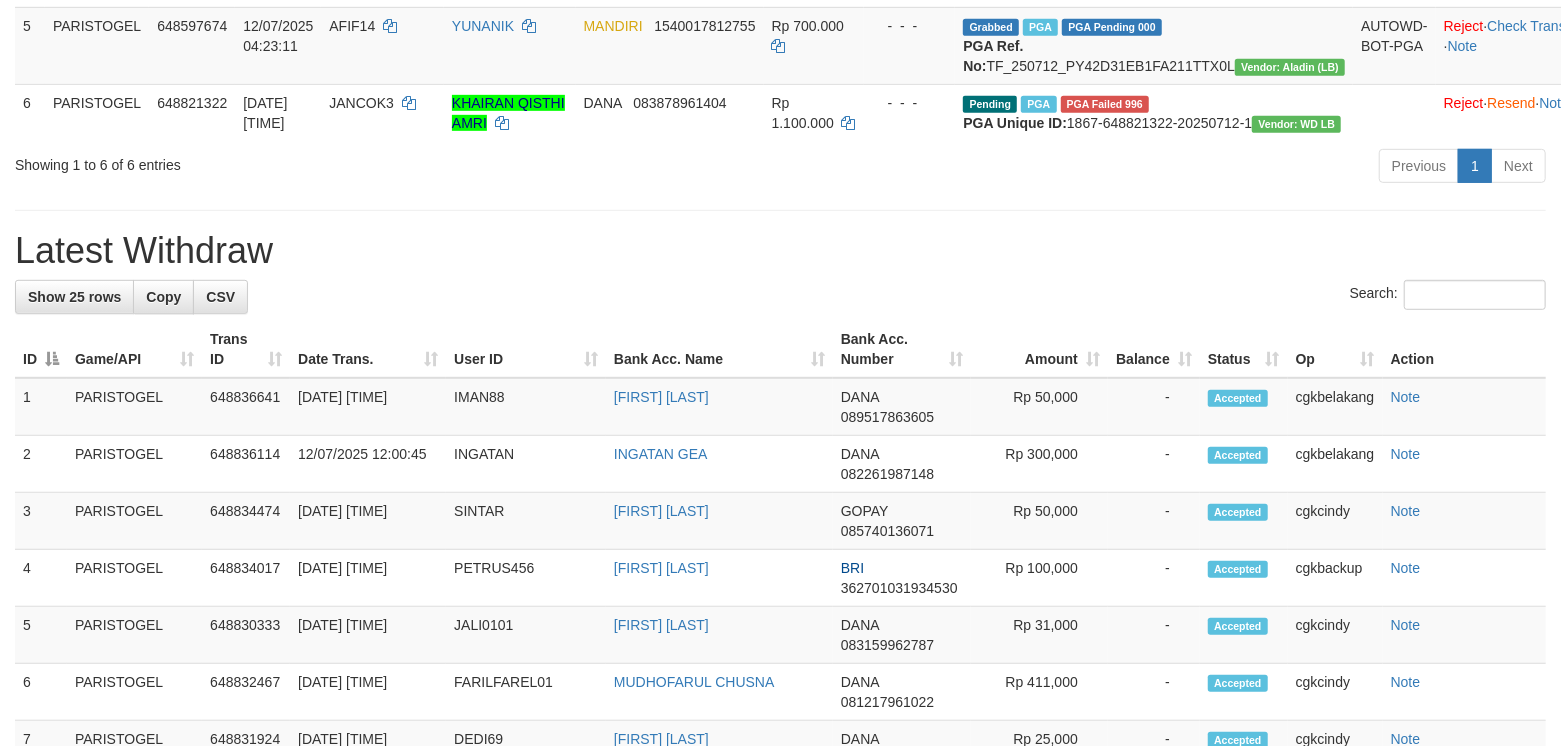 scroll, scrollTop: 580, scrollLeft: 0, axis: vertical 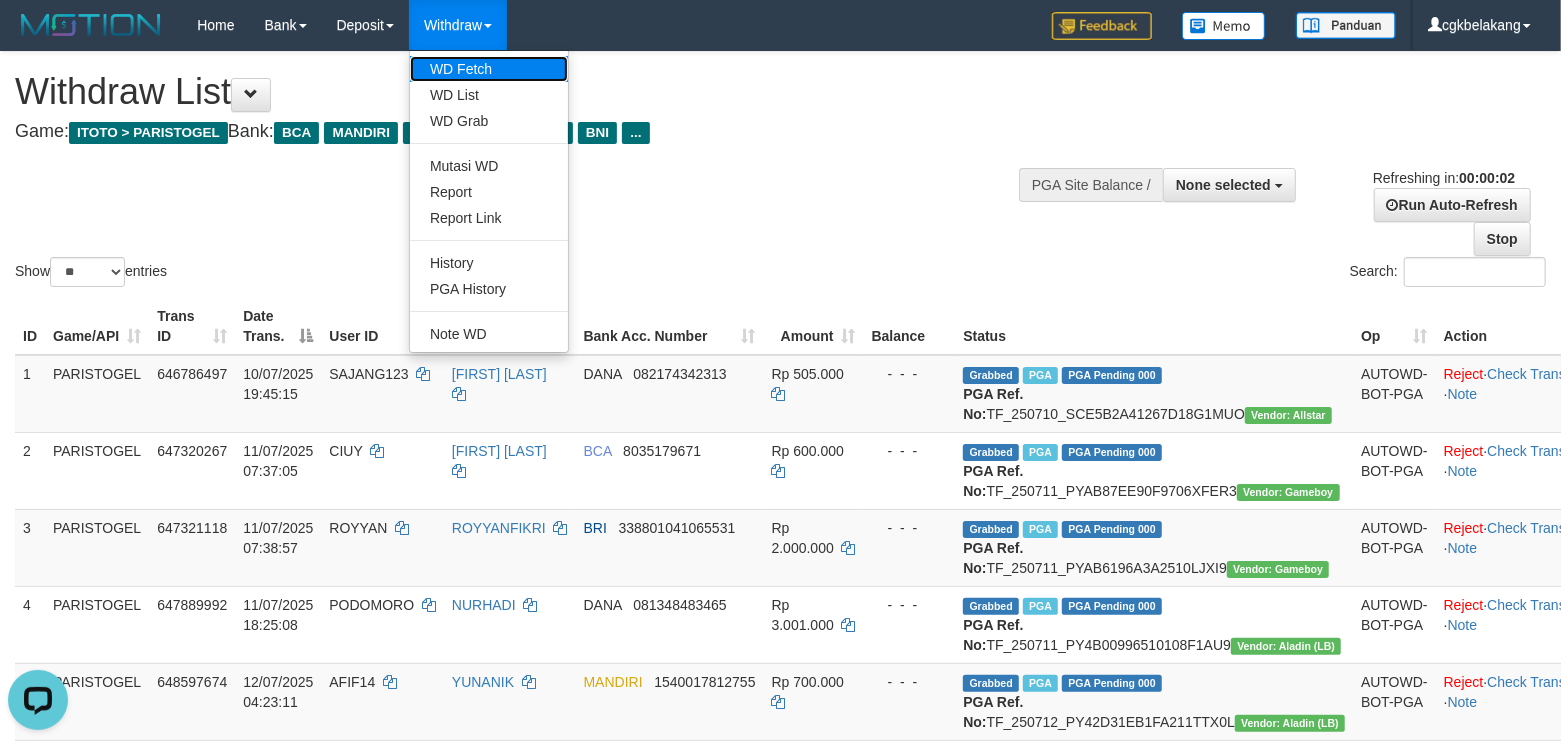 click on "WD Fetch" at bounding box center (489, 69) 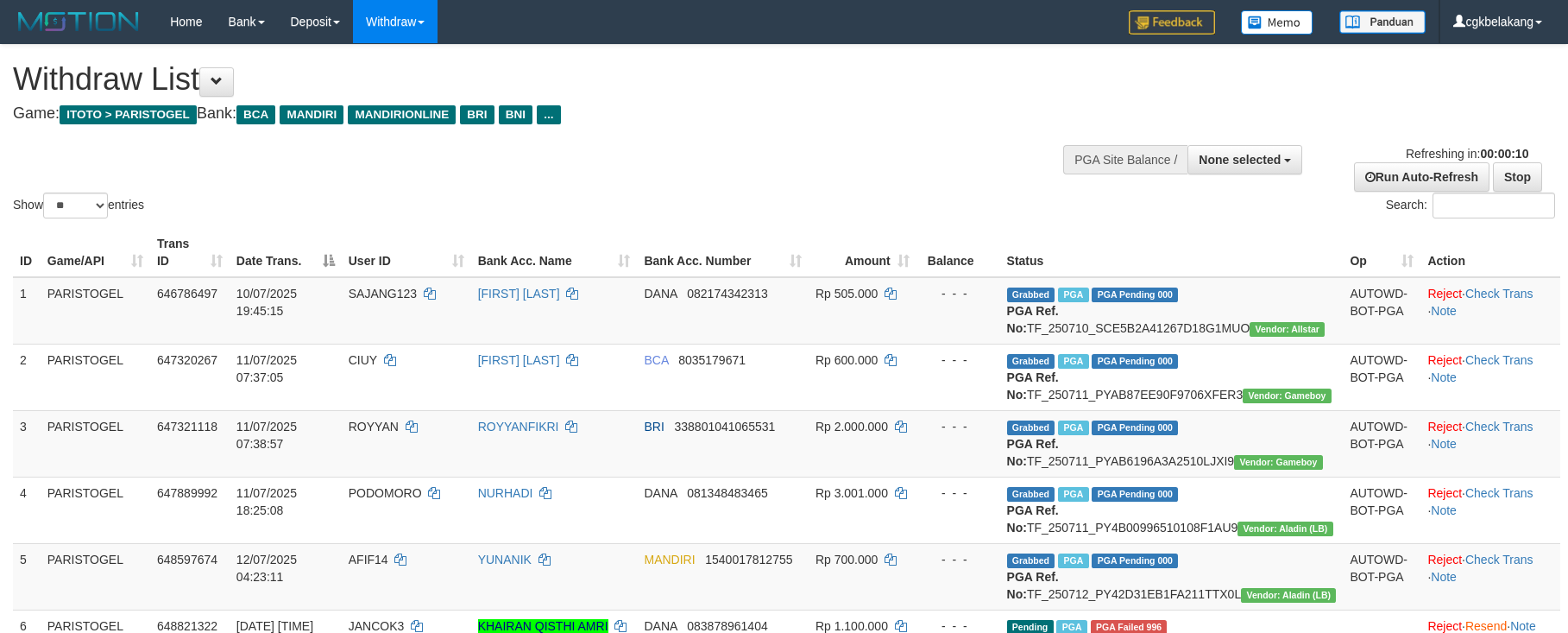 select 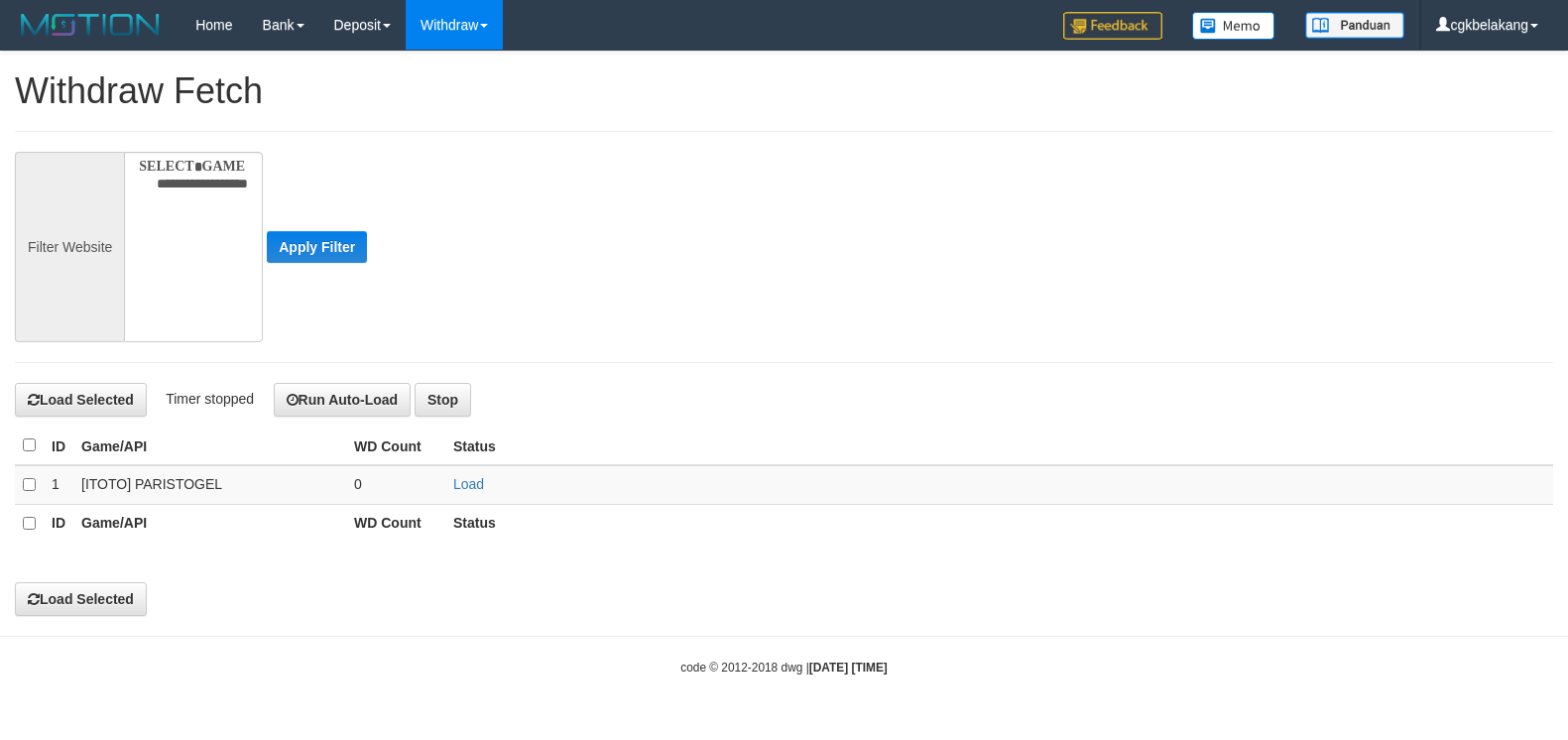 select 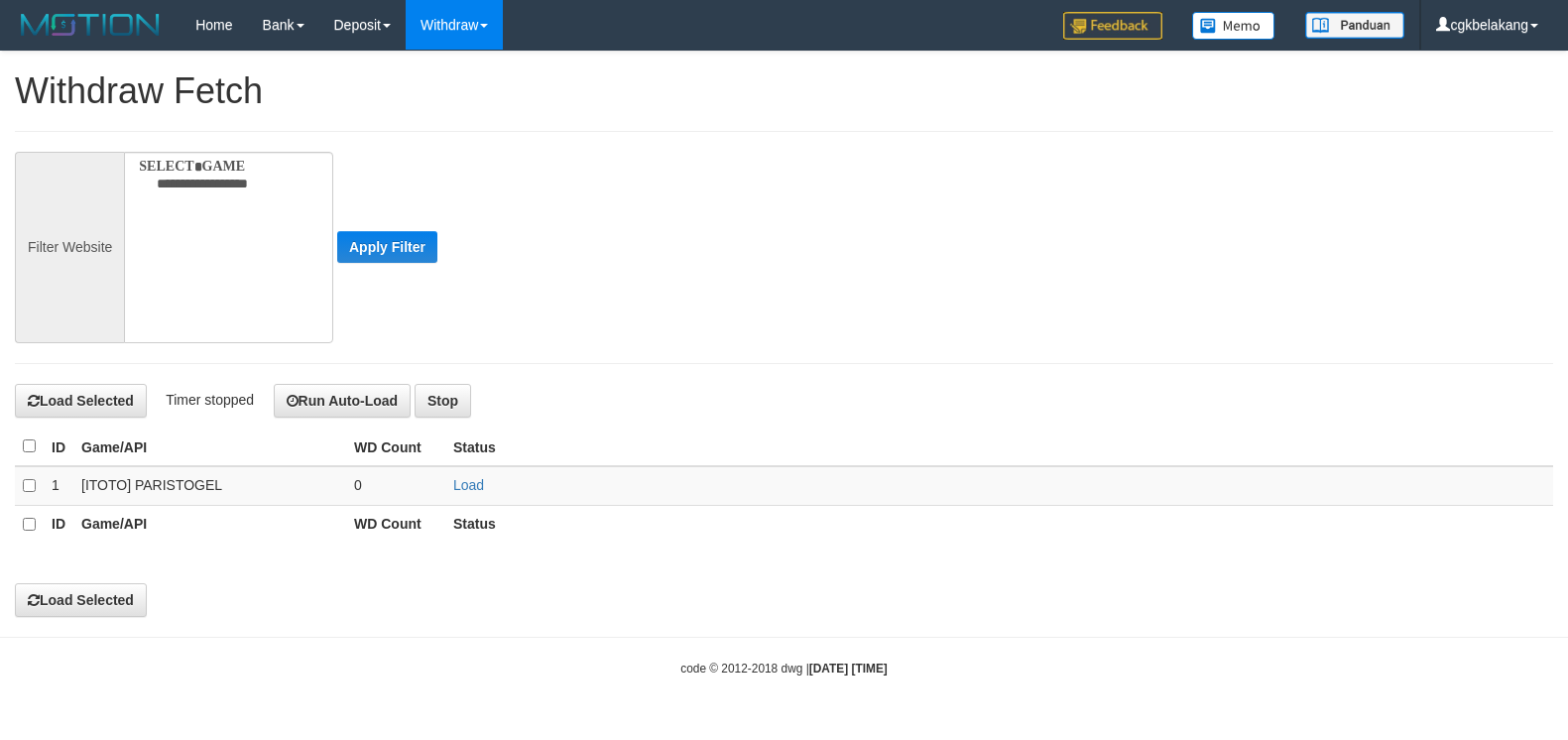 scroll, scrollTop: 0, scrollLeft: 0, axis: both 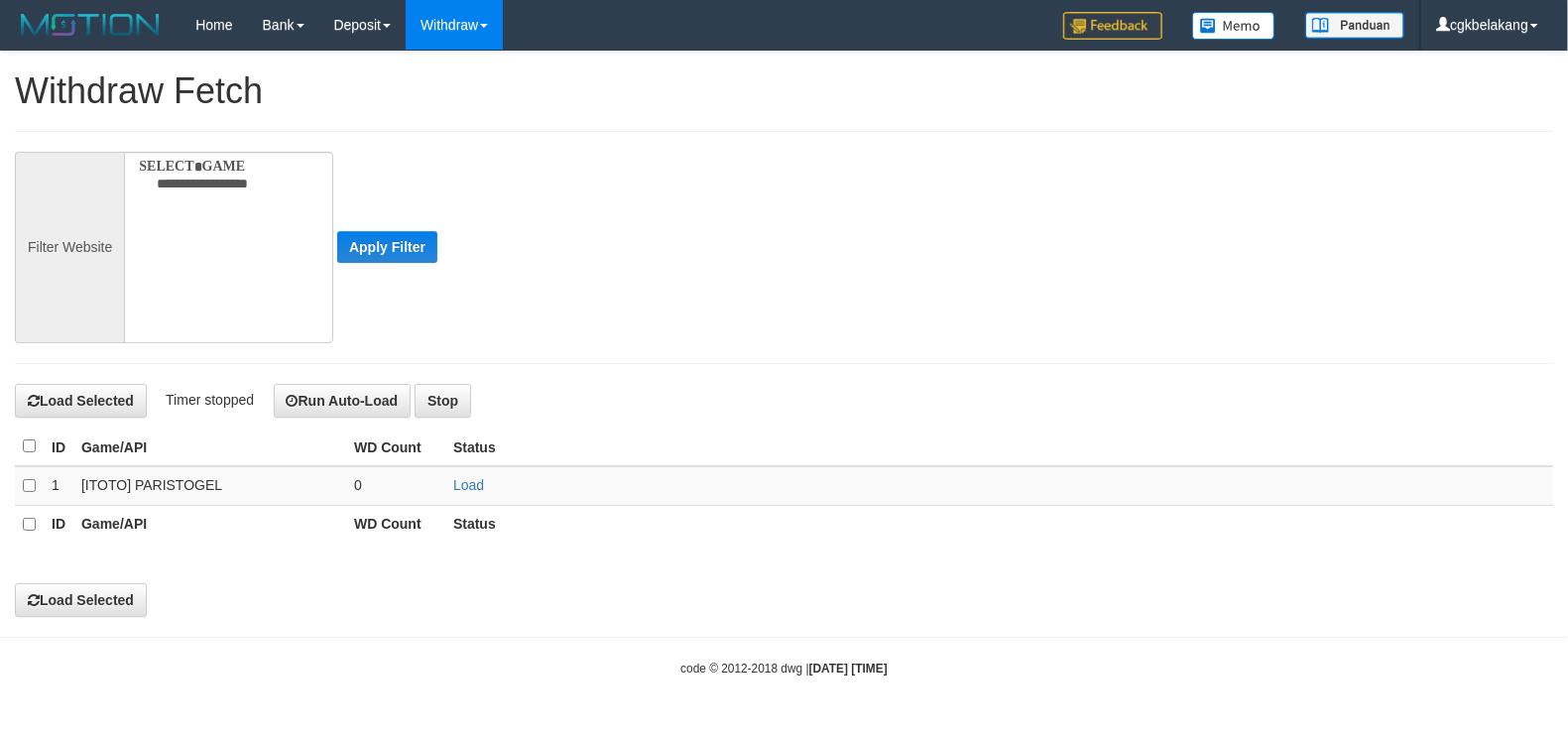 select 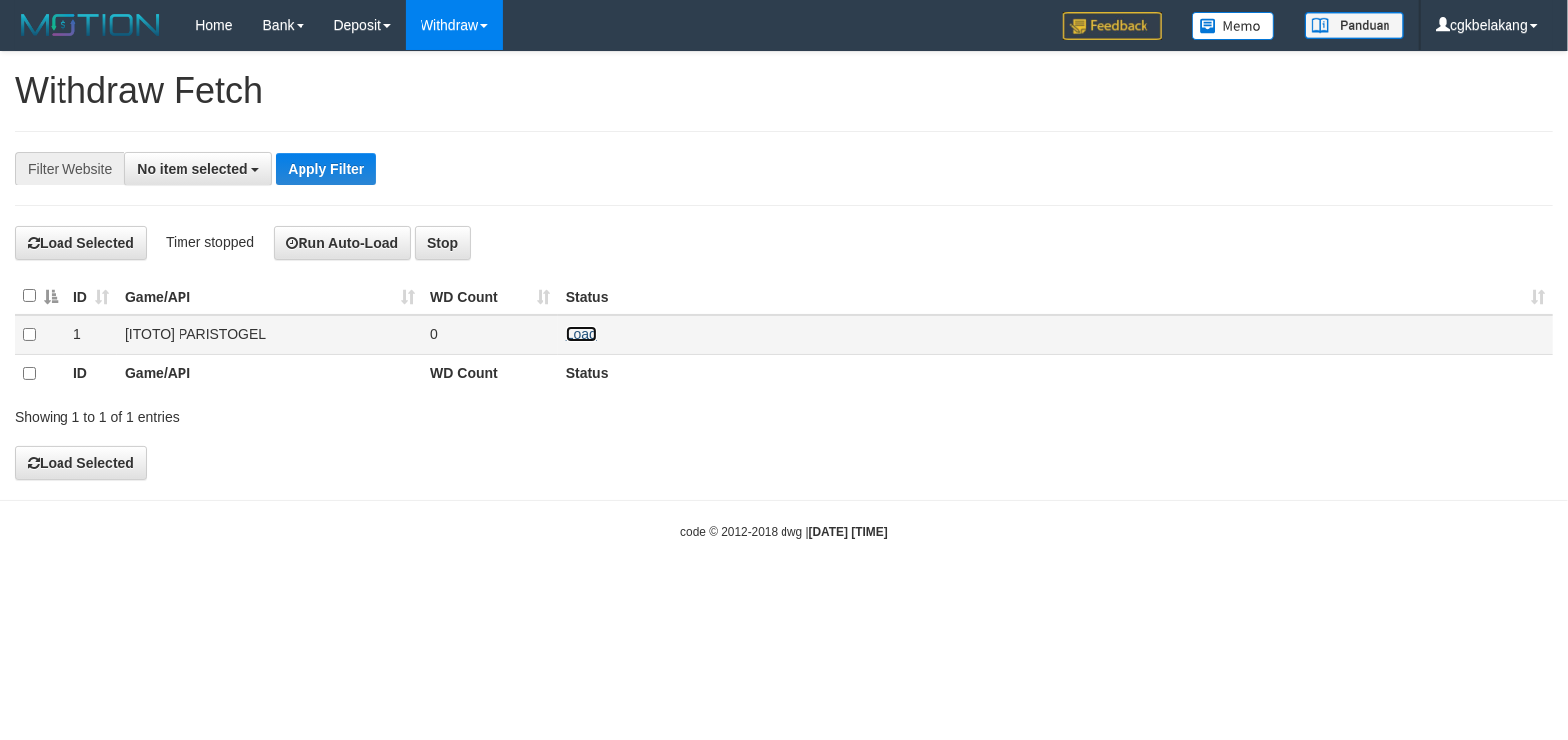 click on "Load" at bounding box center [581, 334] 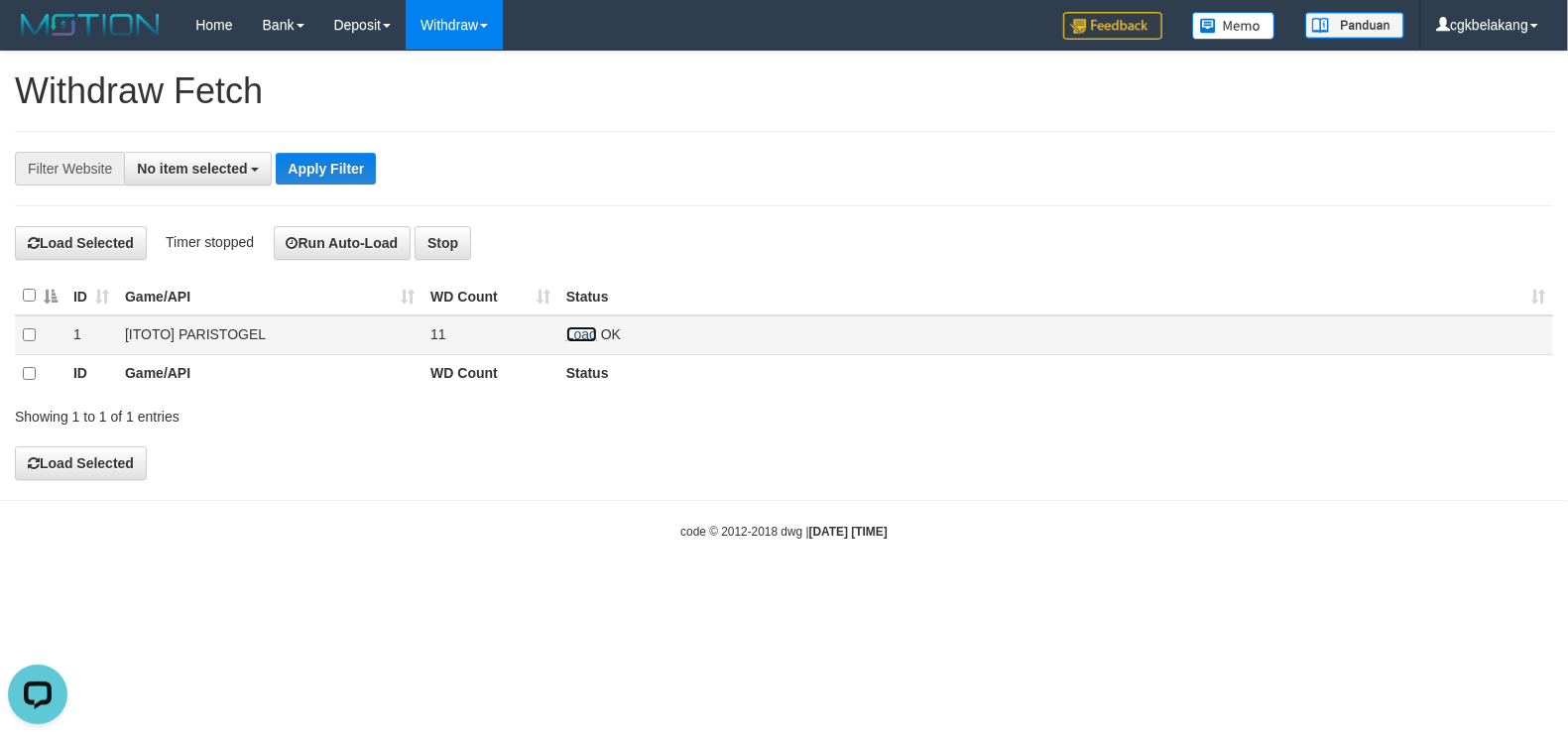 scroll, scrollTop: 0, scrollLeft: 0, axis: both 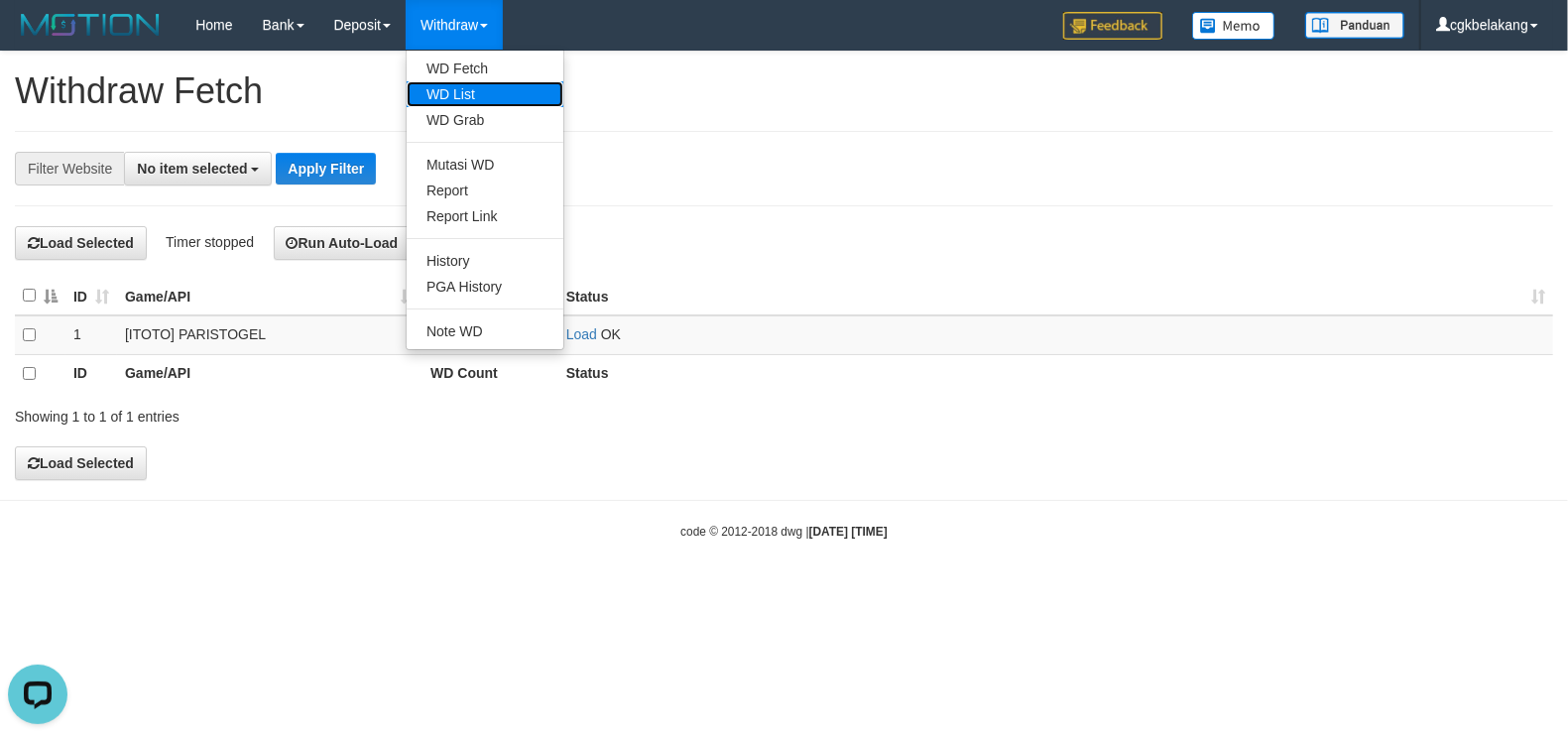 click on "WD List" at bounding box center (485, 94) 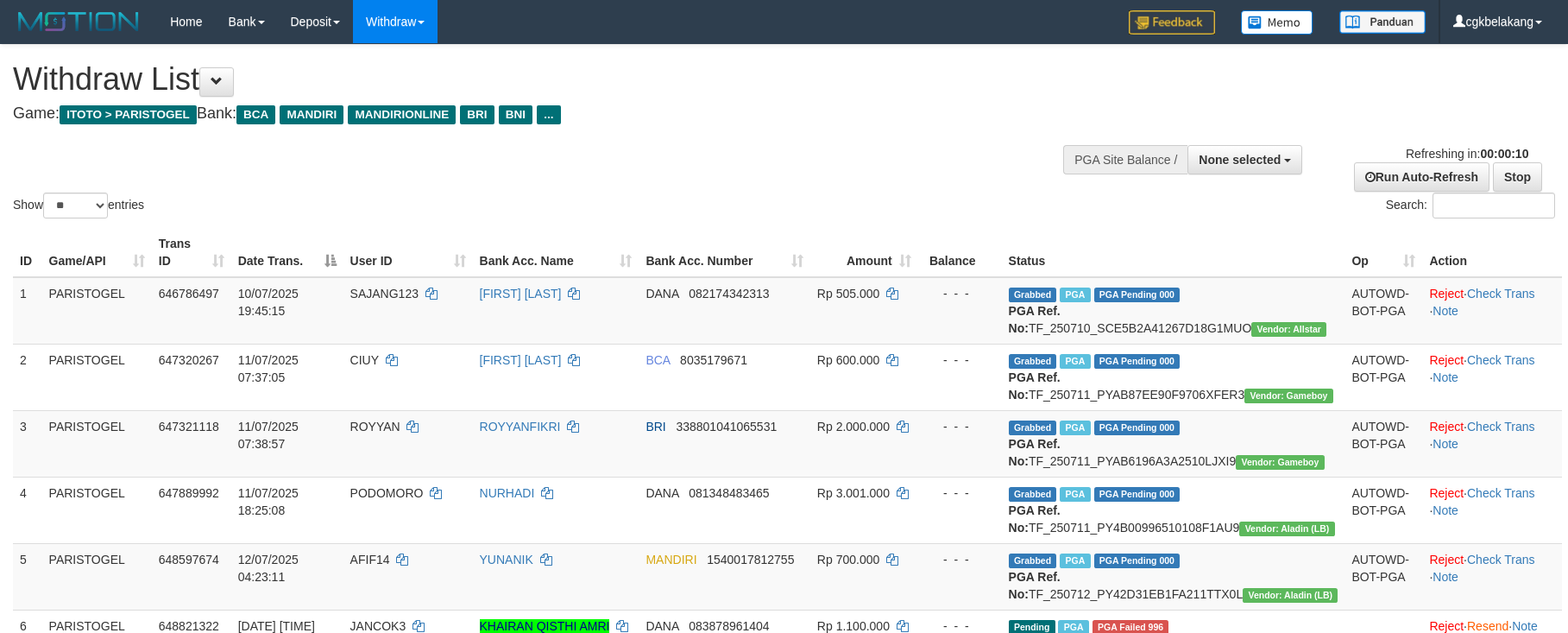 select 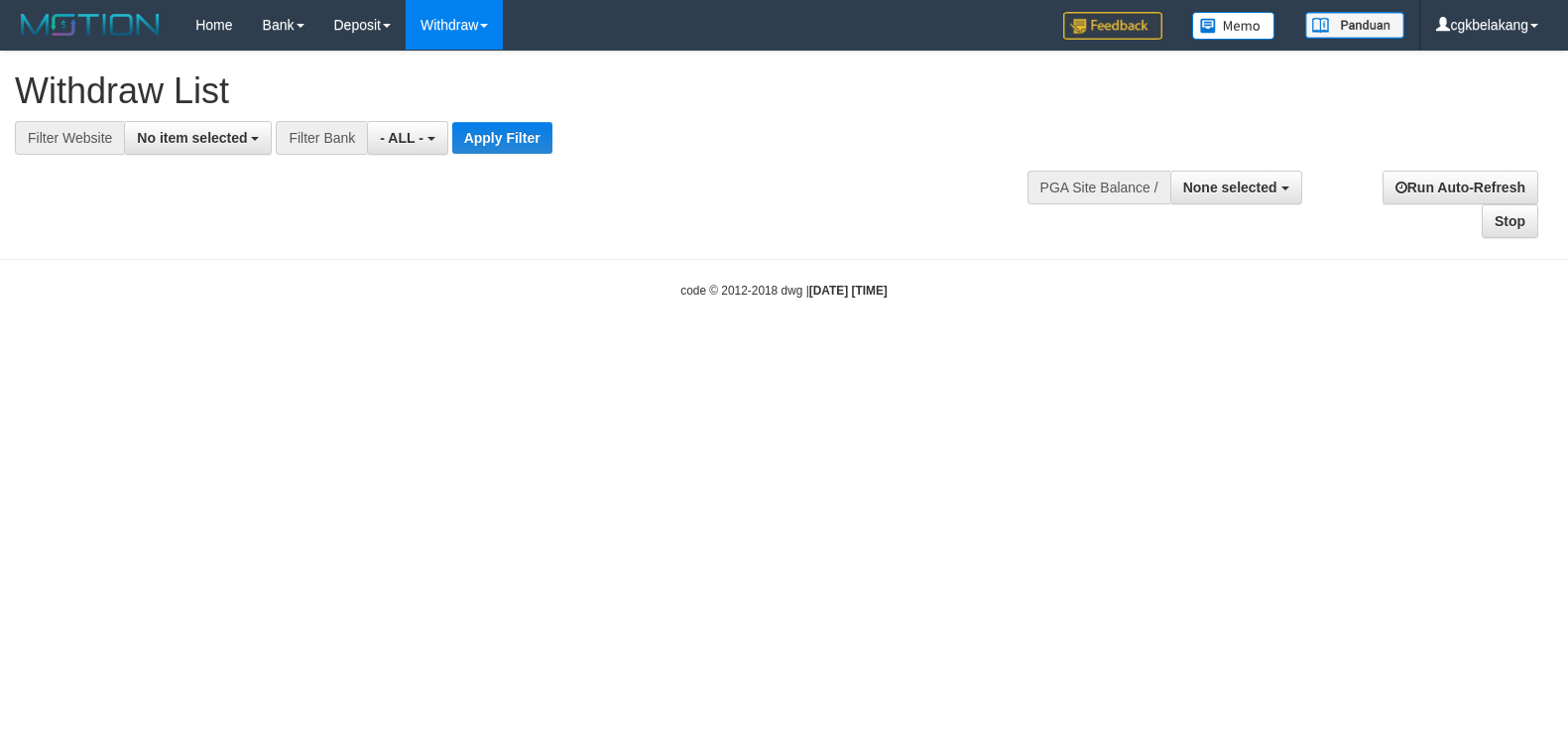 select 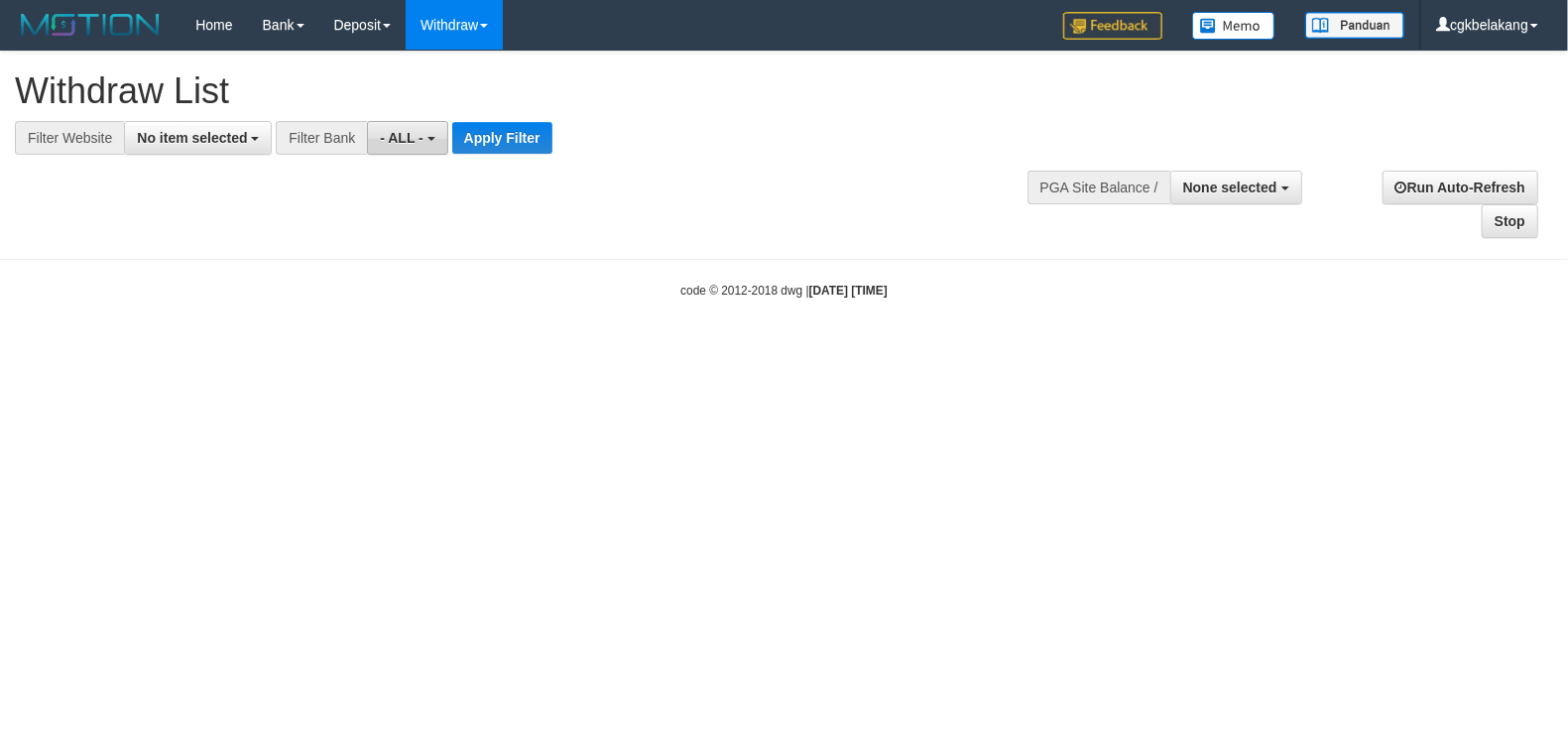 click on "- ALL -" at bounding box center [402, 138] 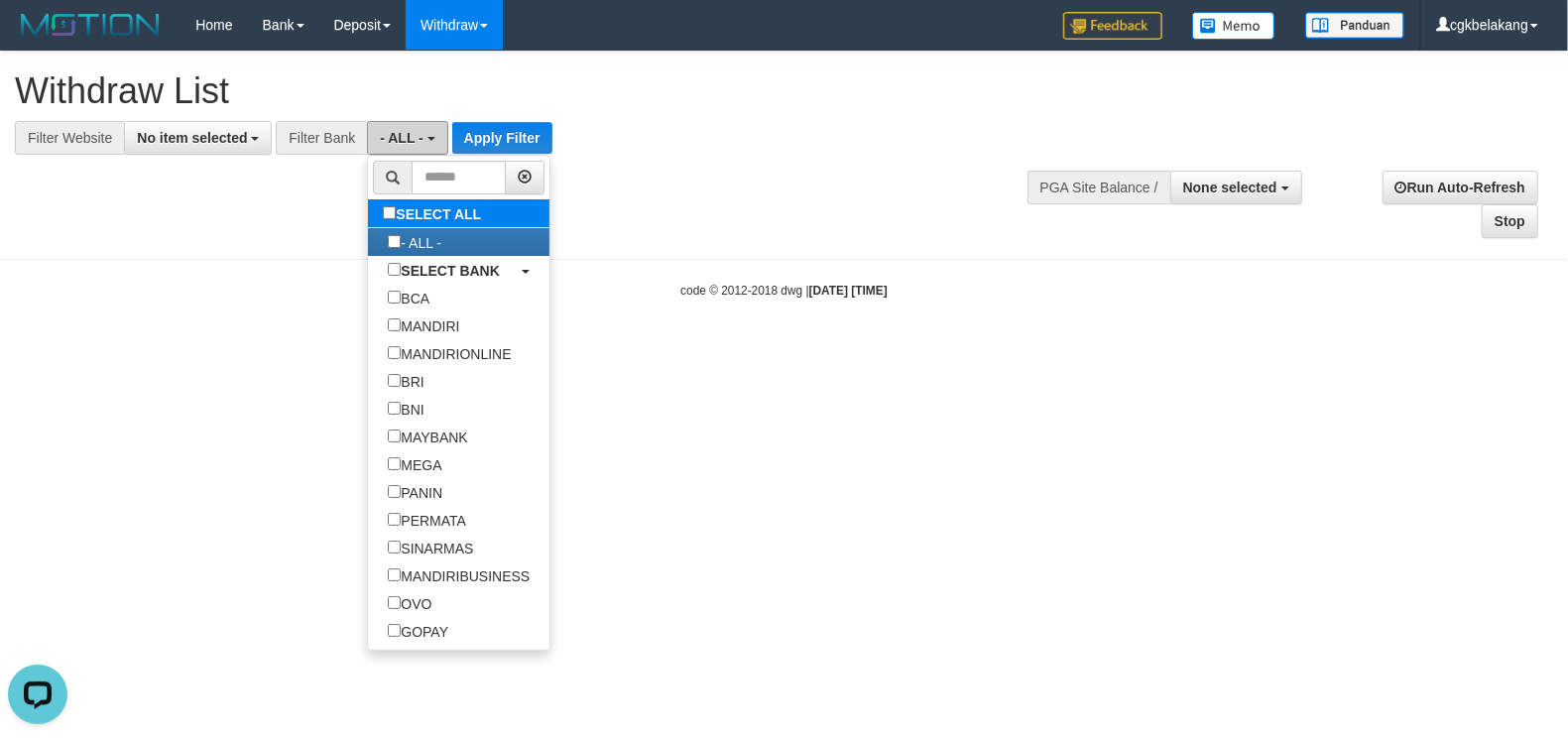 scroll, scrollTop: 0, scrollLeft: 0, axis: both 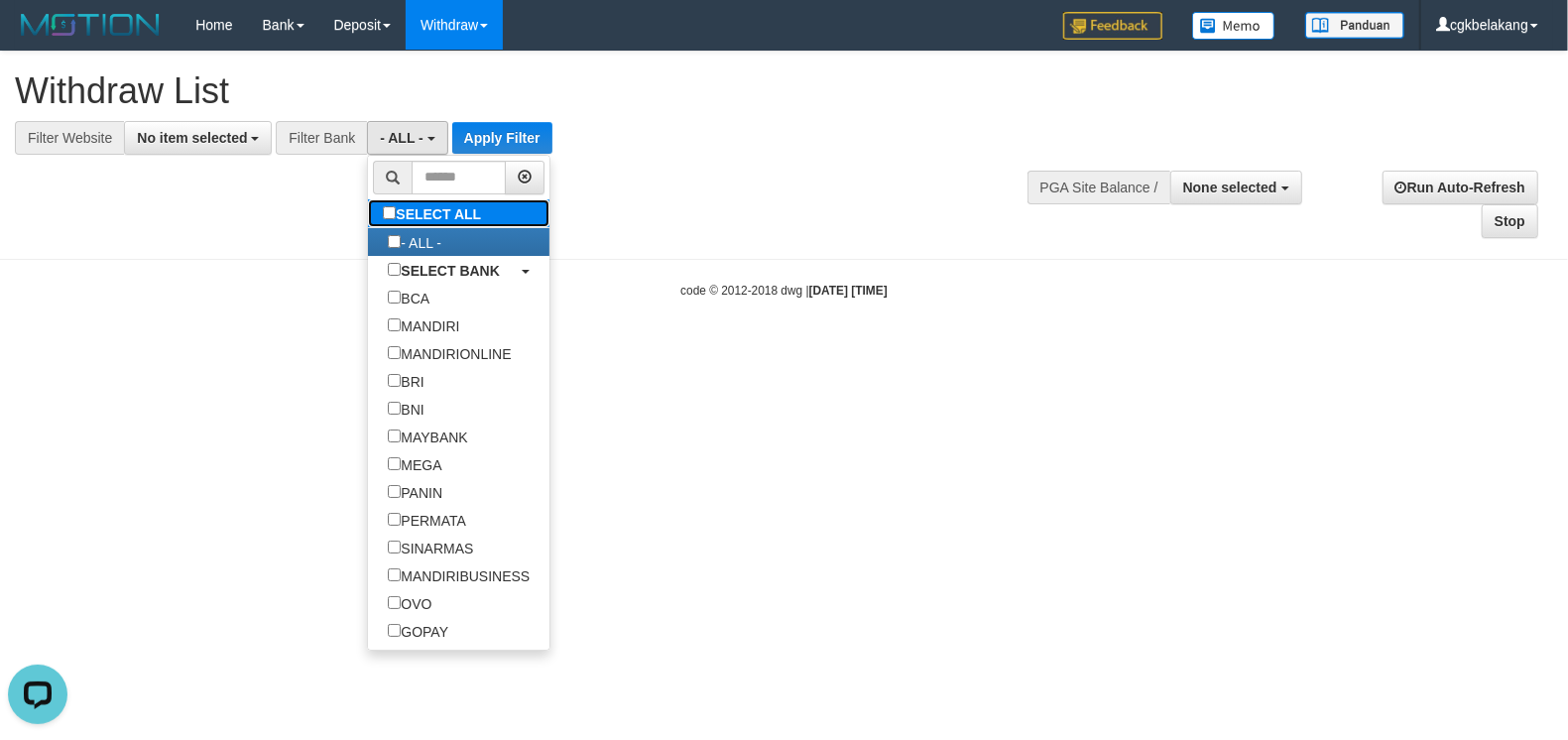 click on "SELECT ALL" at bounding box center [434, 213] 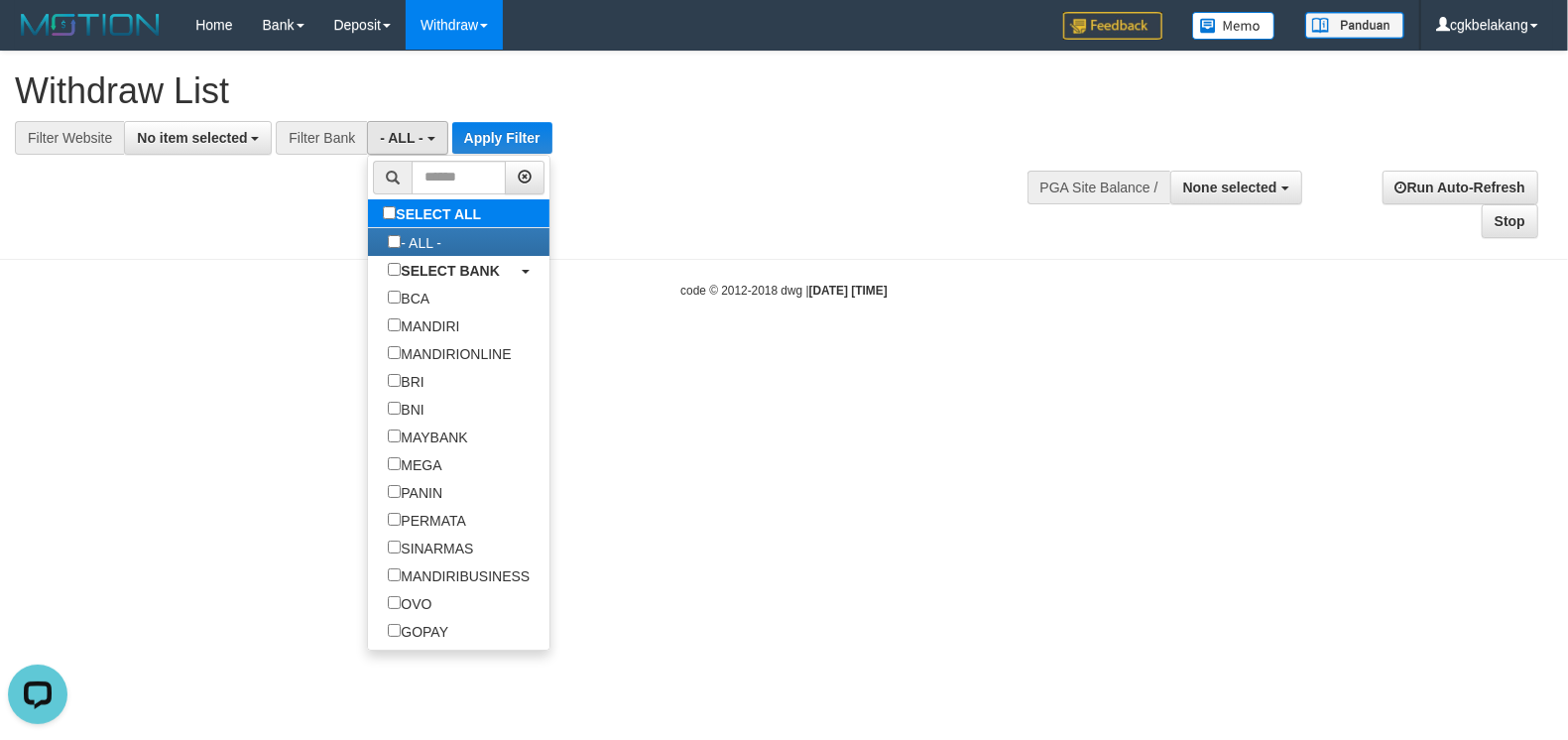 type 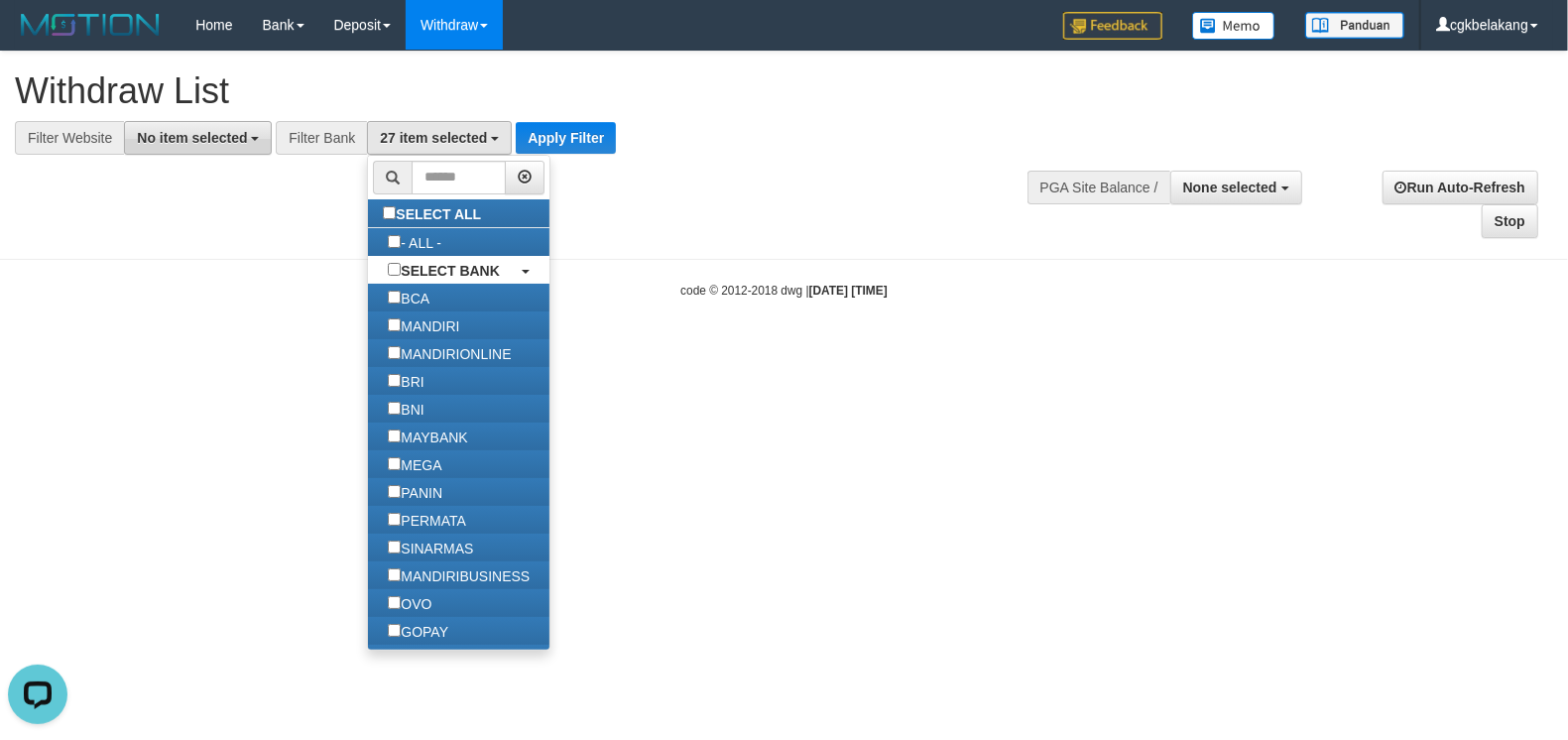 click on "No item selected" at bounding box center [197, 138] 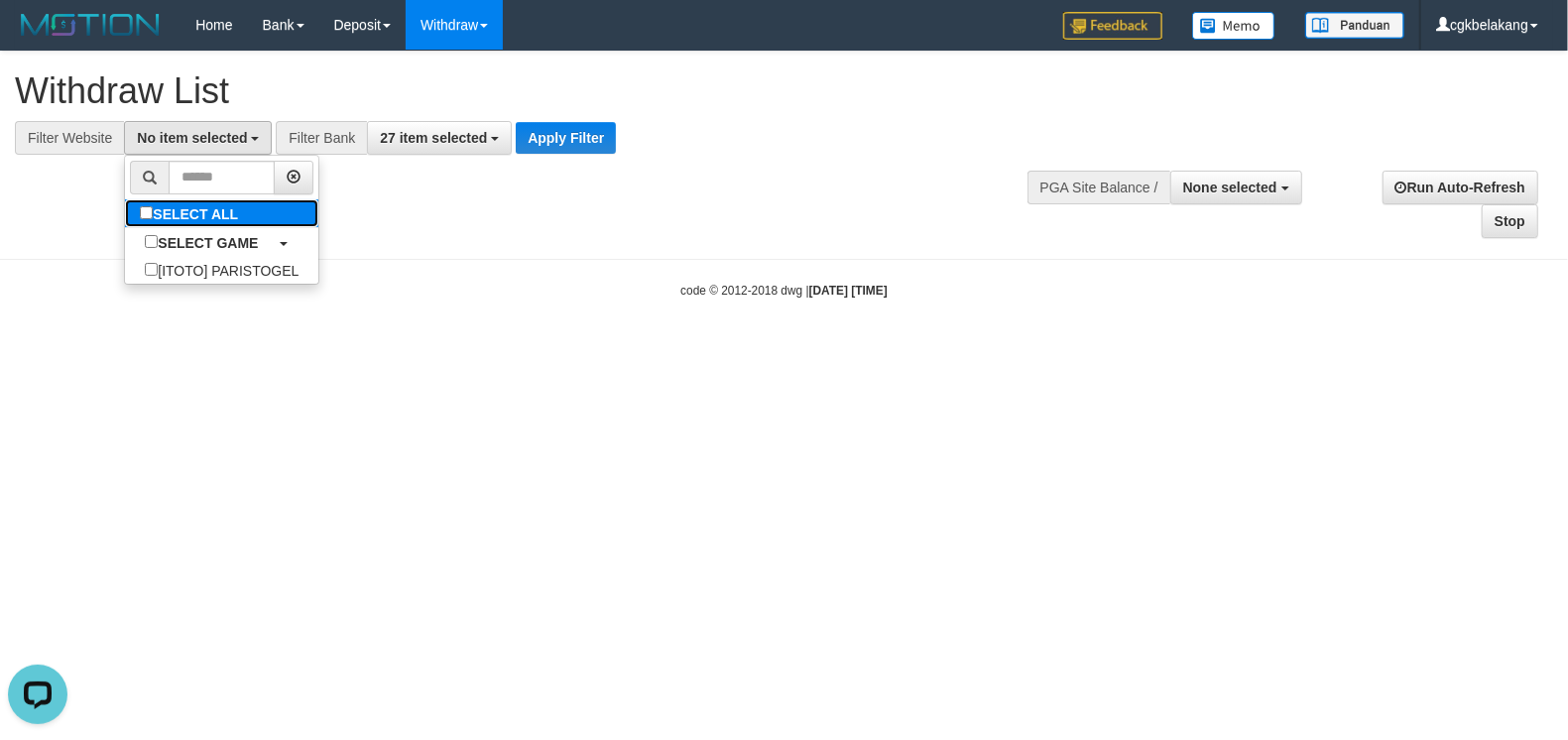 click on "SELECT ALL" at bounding box center (191, 213) 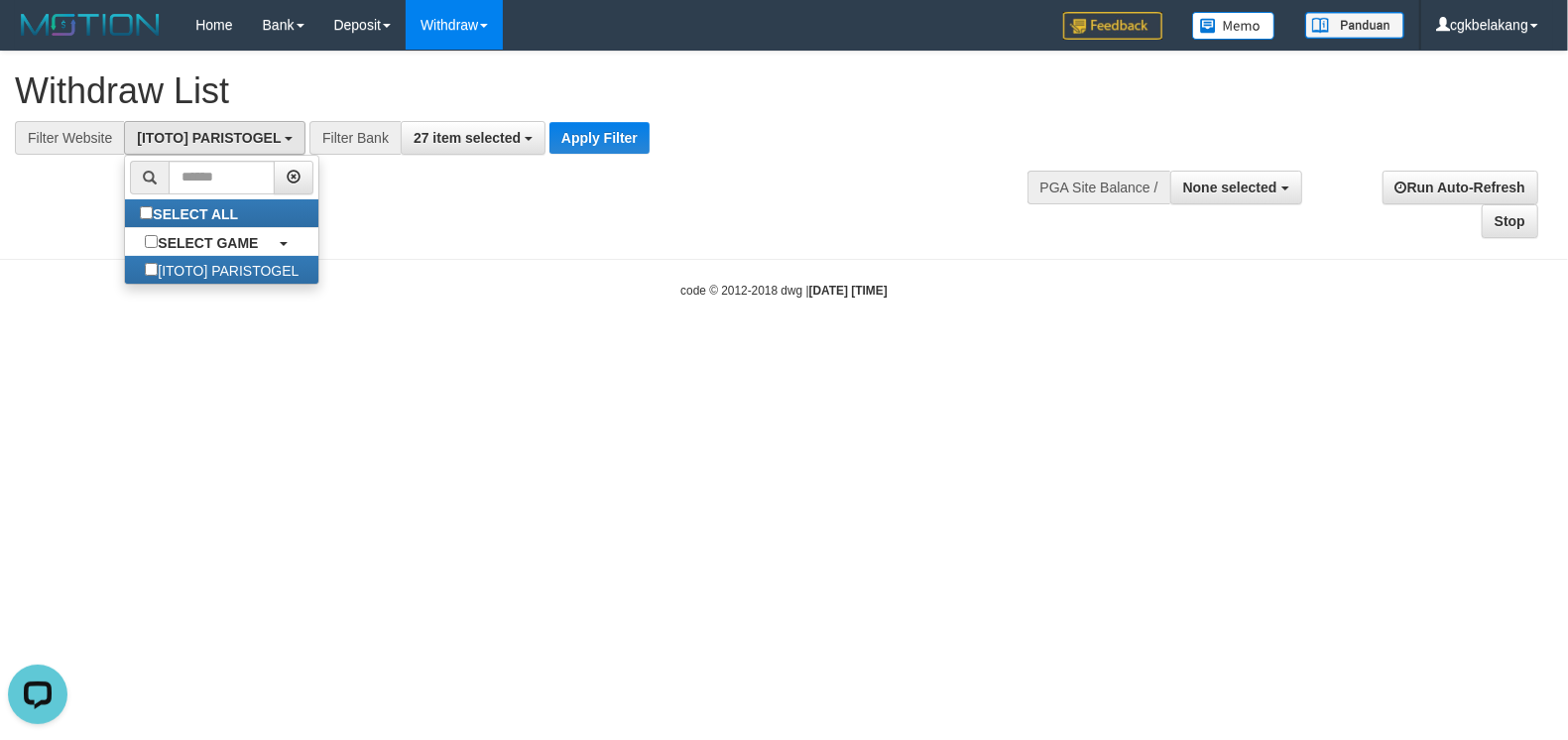 scroll, scrollTop: 17, scrollLeft: 0, axis: vertical 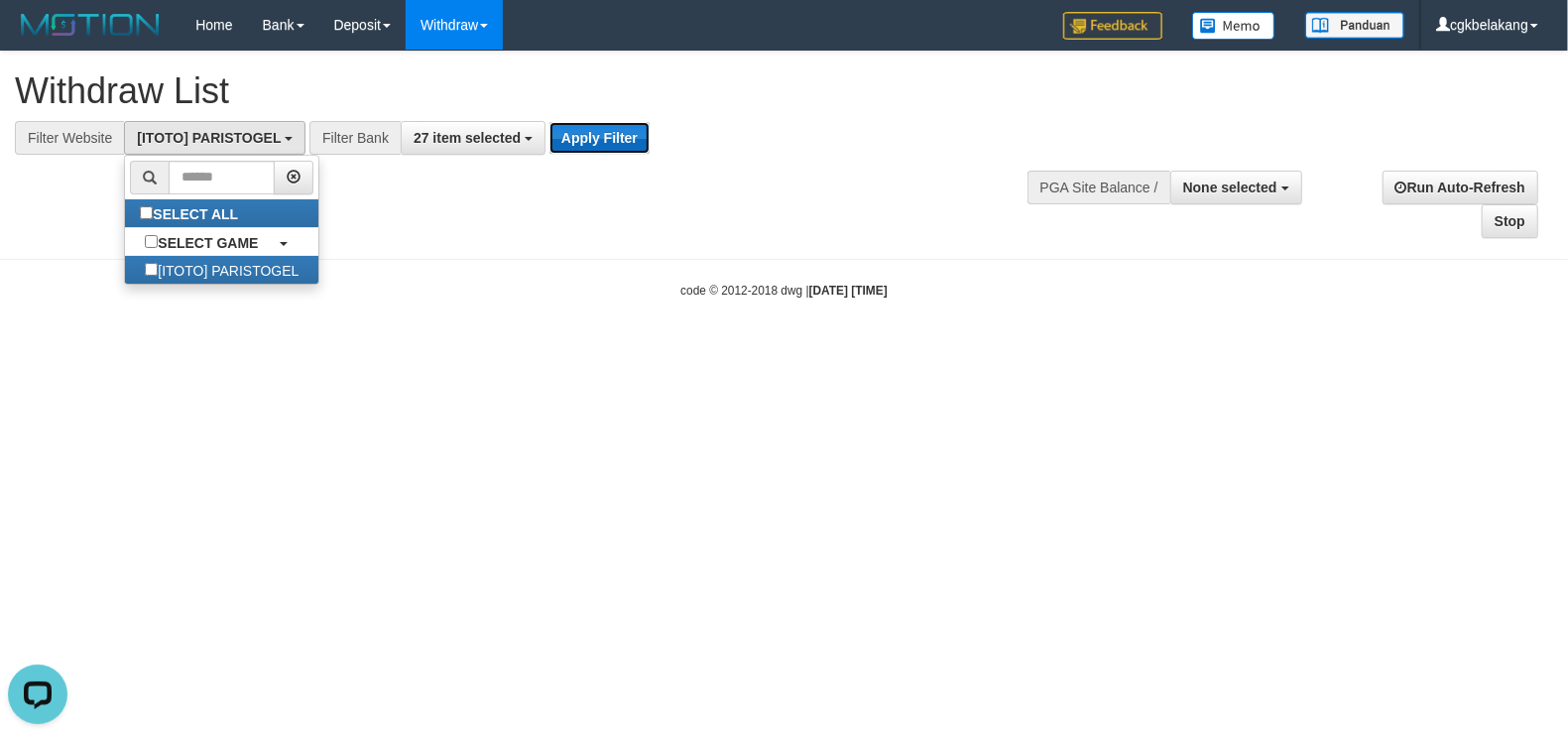click on "Apply Filter" at bounding box center (599, 138) 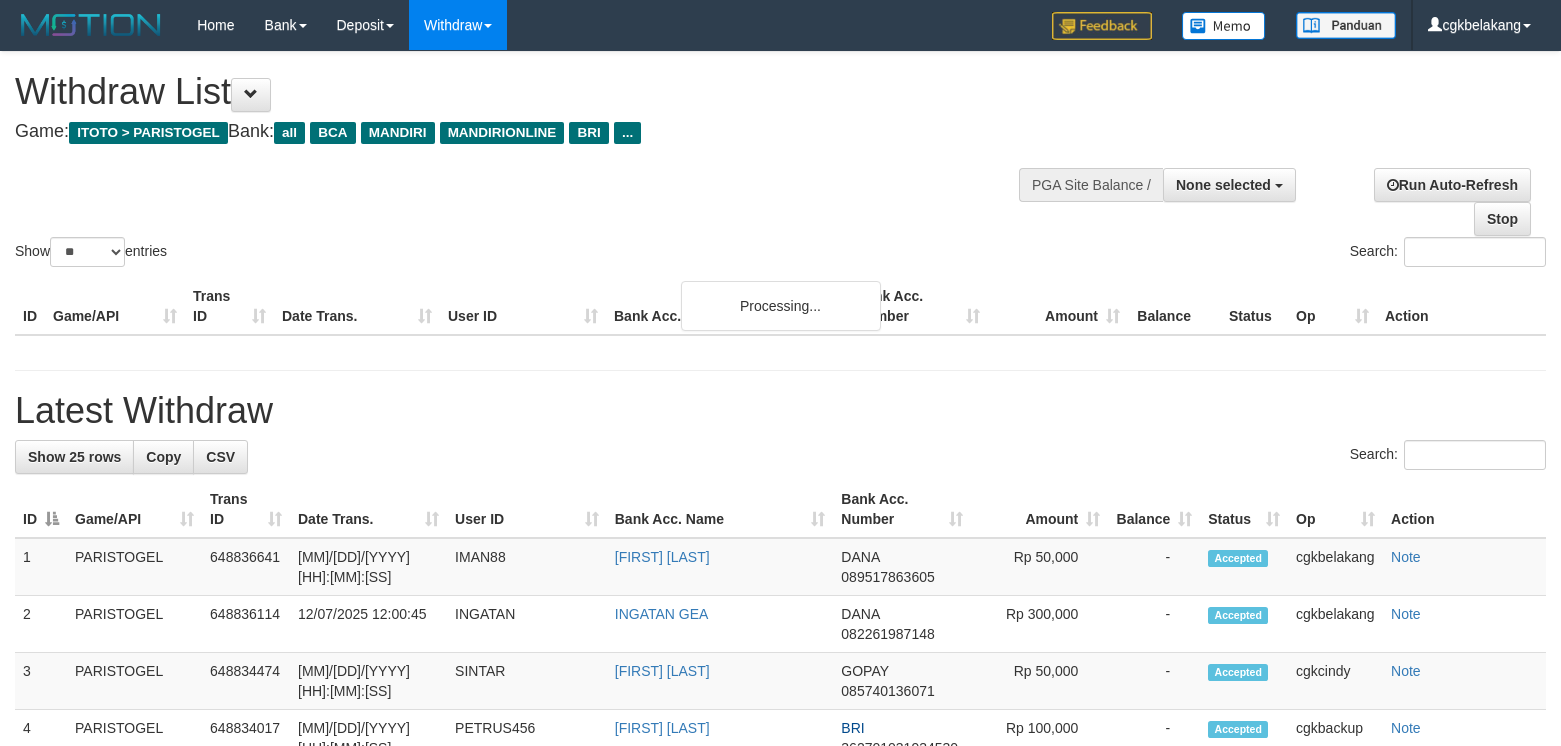select 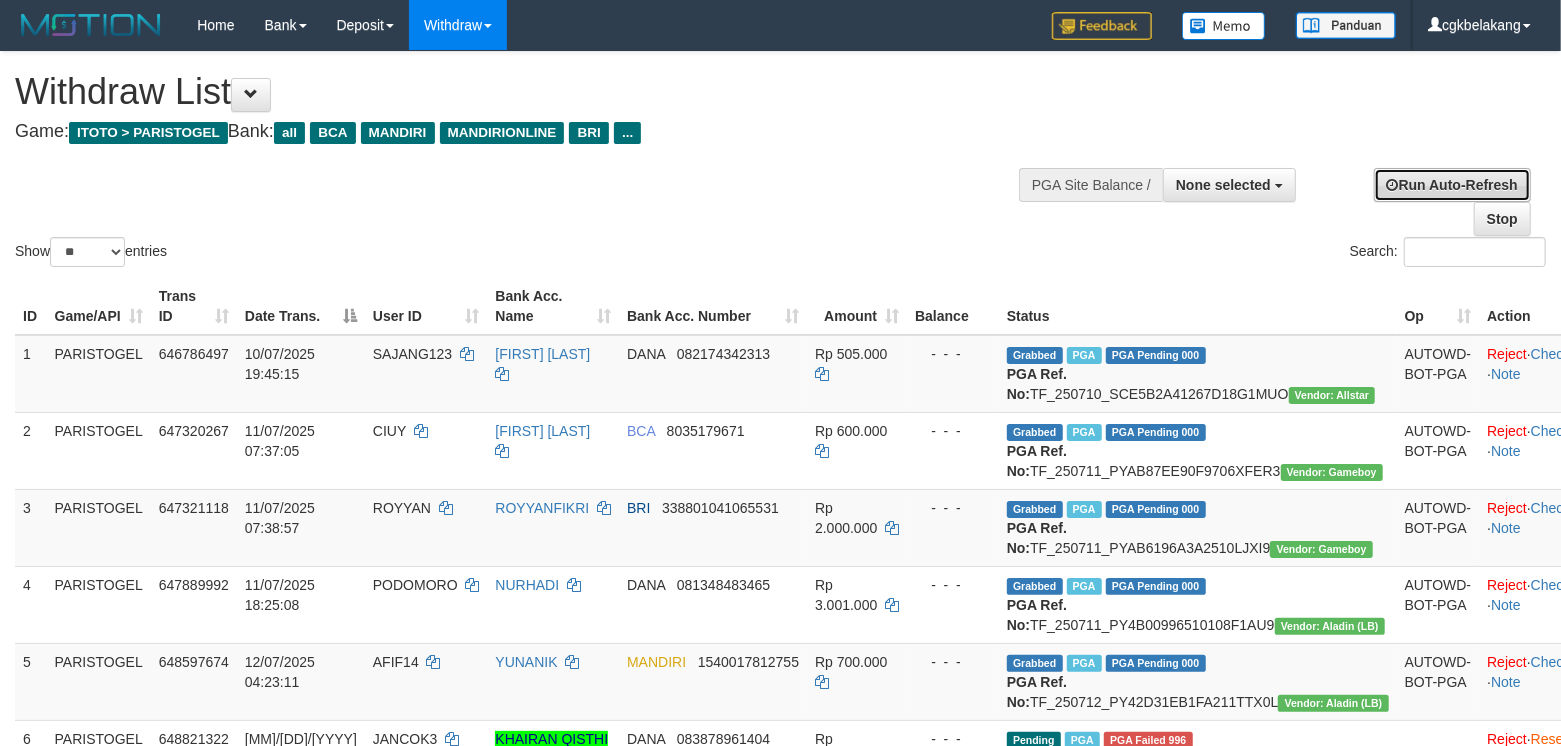 click on "Run Auto-Refresh" at bounding box center (1452, 185) 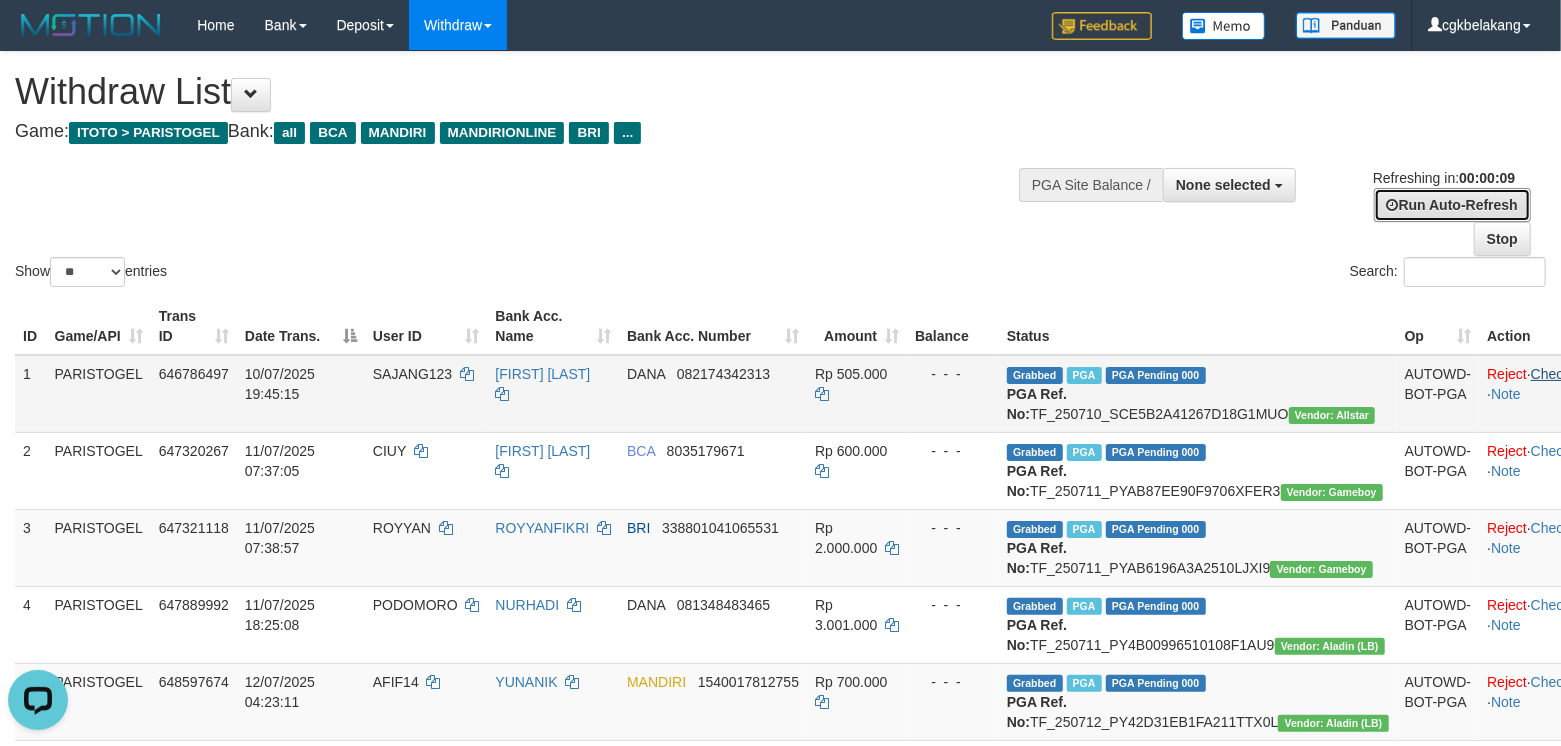 scroll, scrollTop: 0, scrollLeft: 0, axis: both 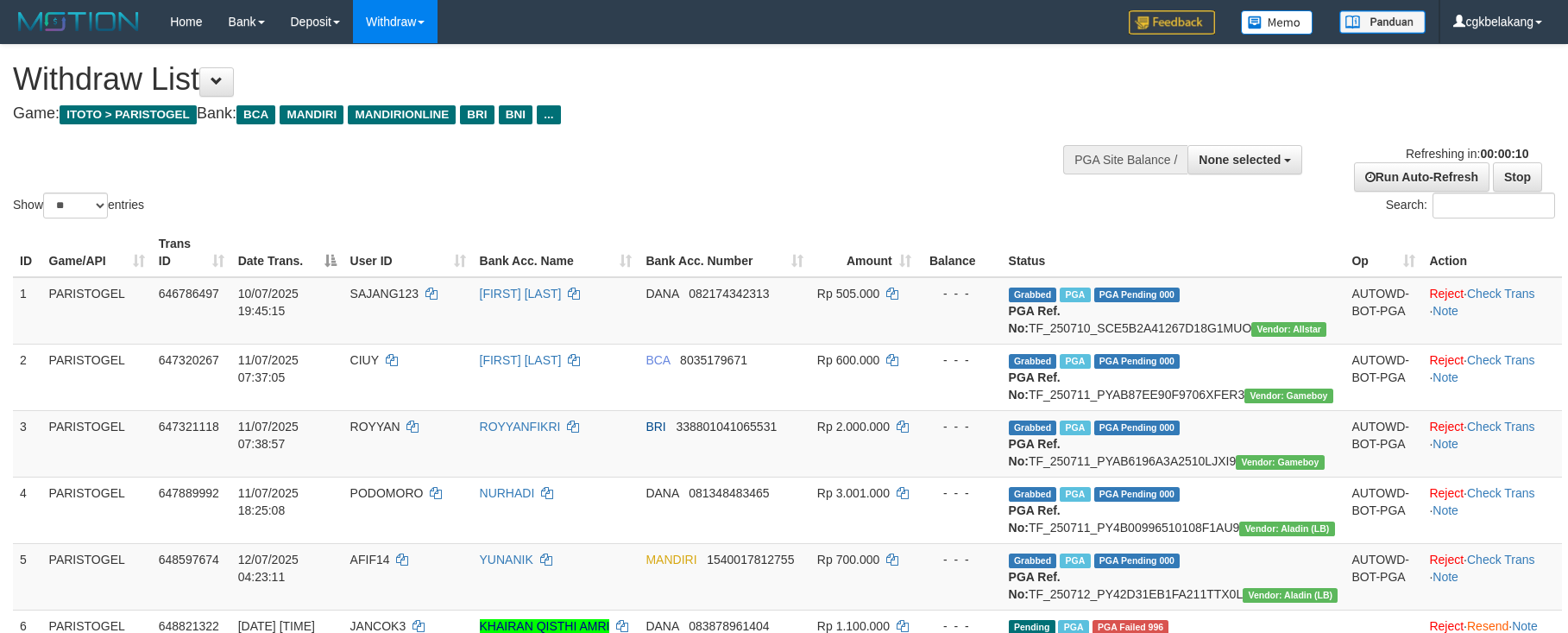 select 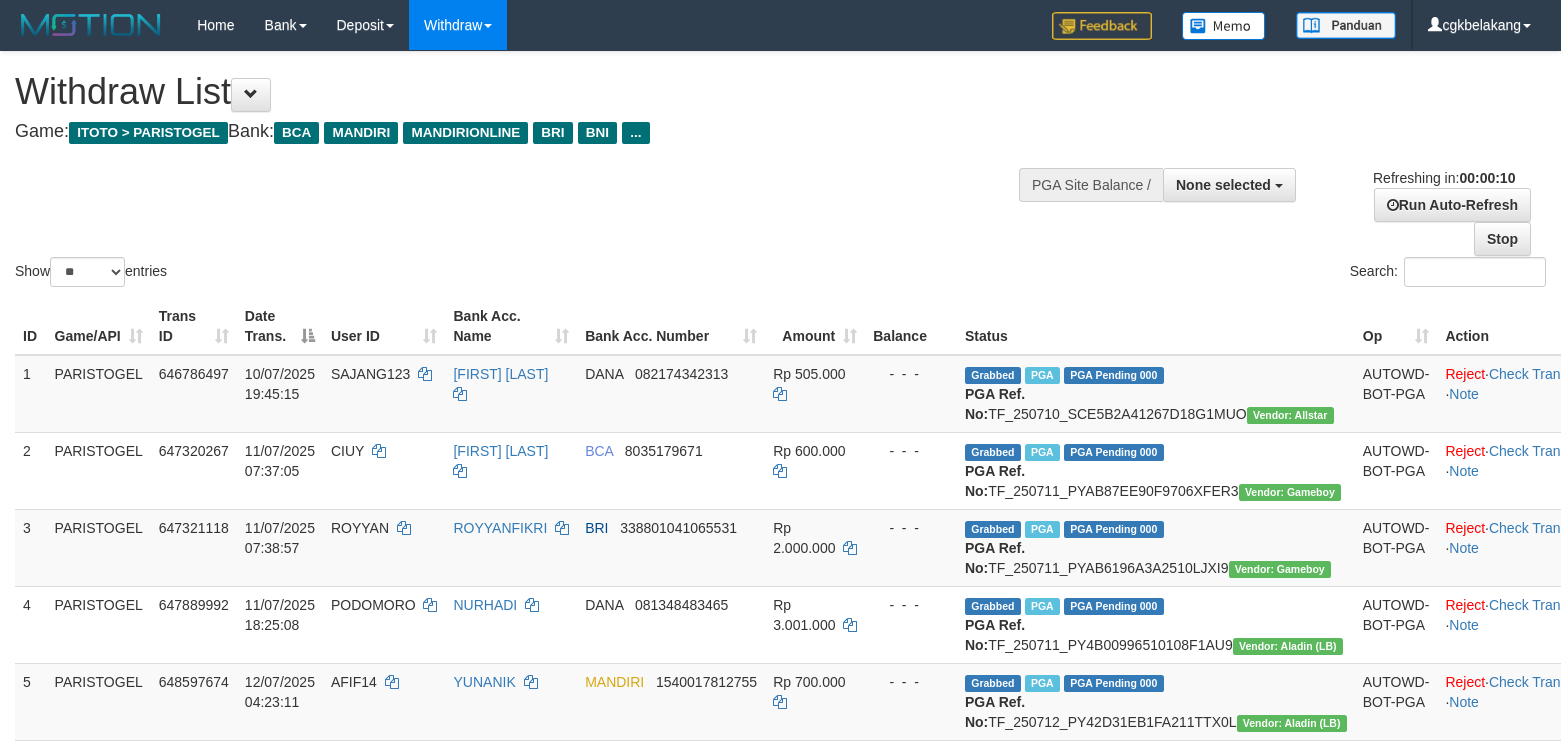 select 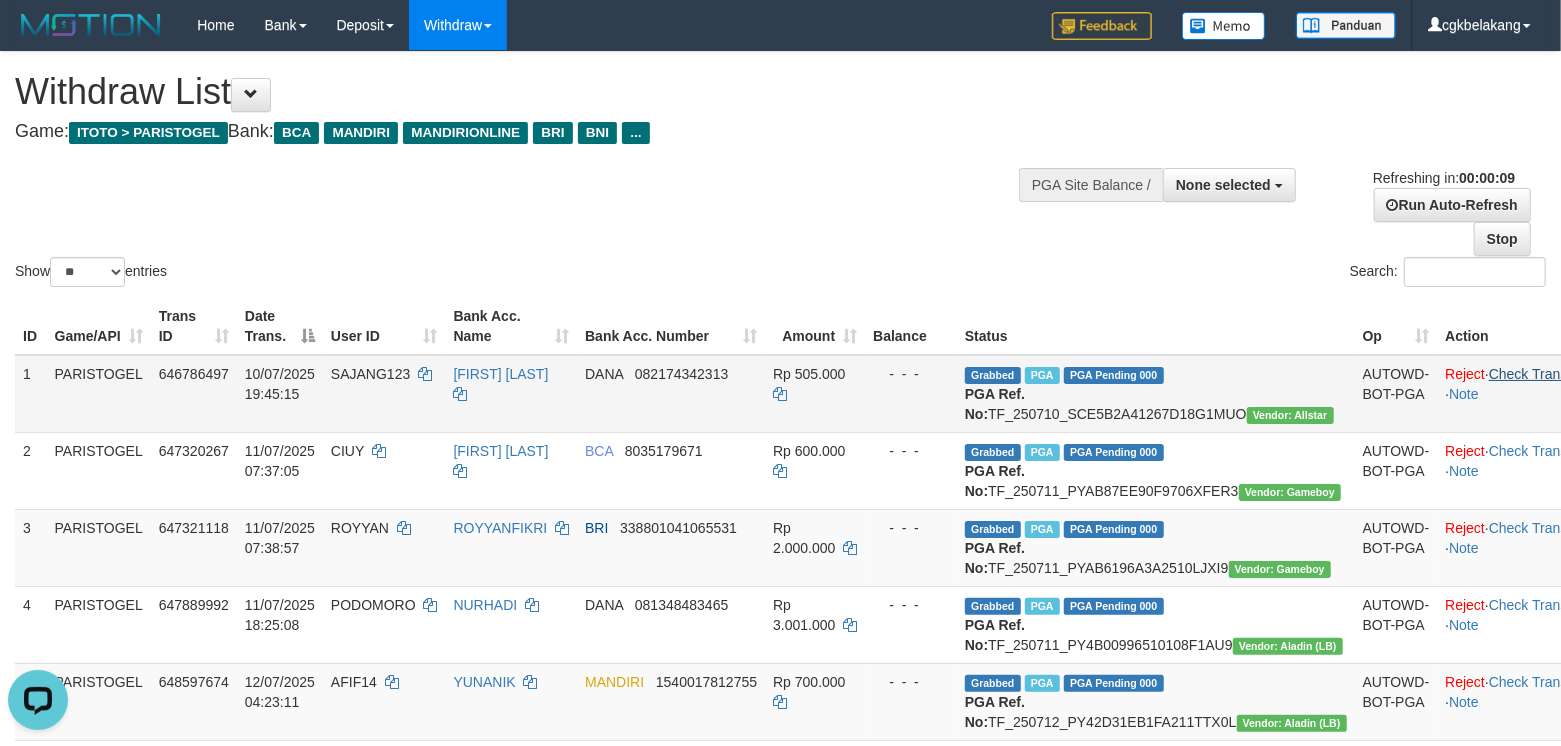 scroll, scrollTop: 0, scrollLeft: 0, axis: both 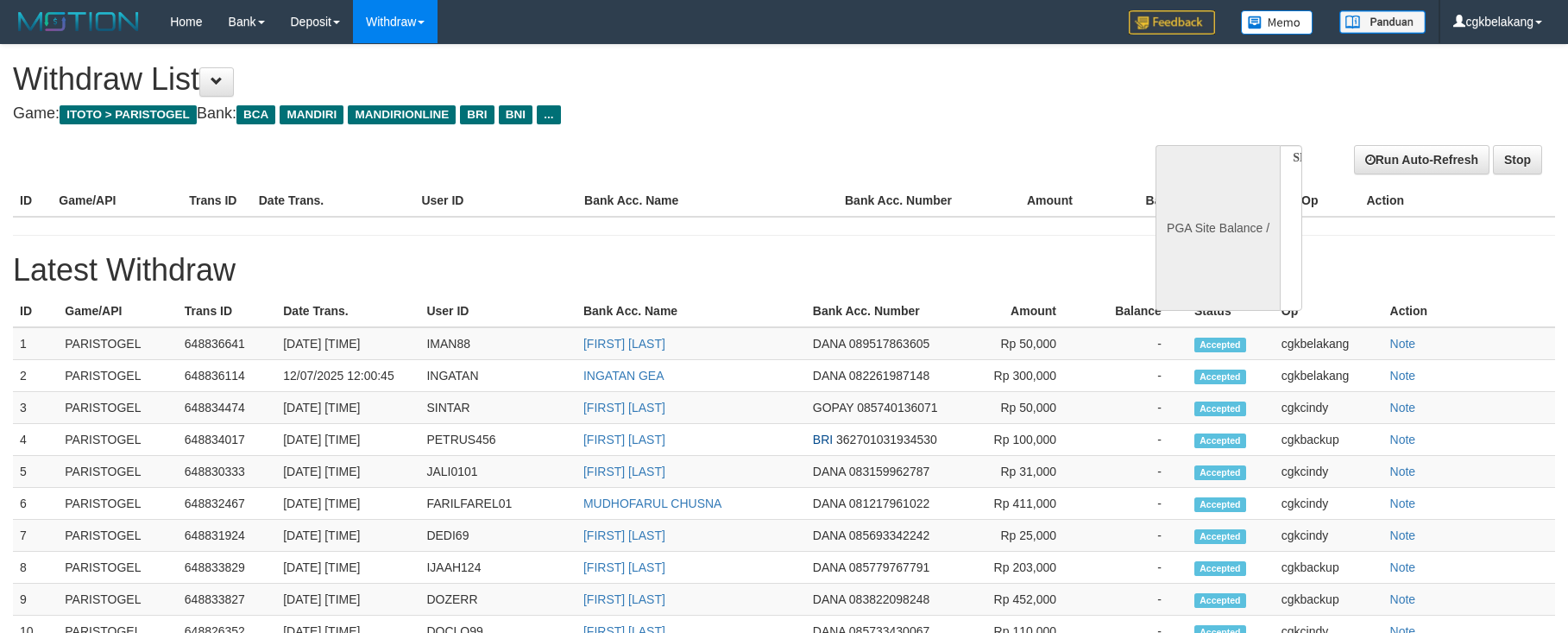 select 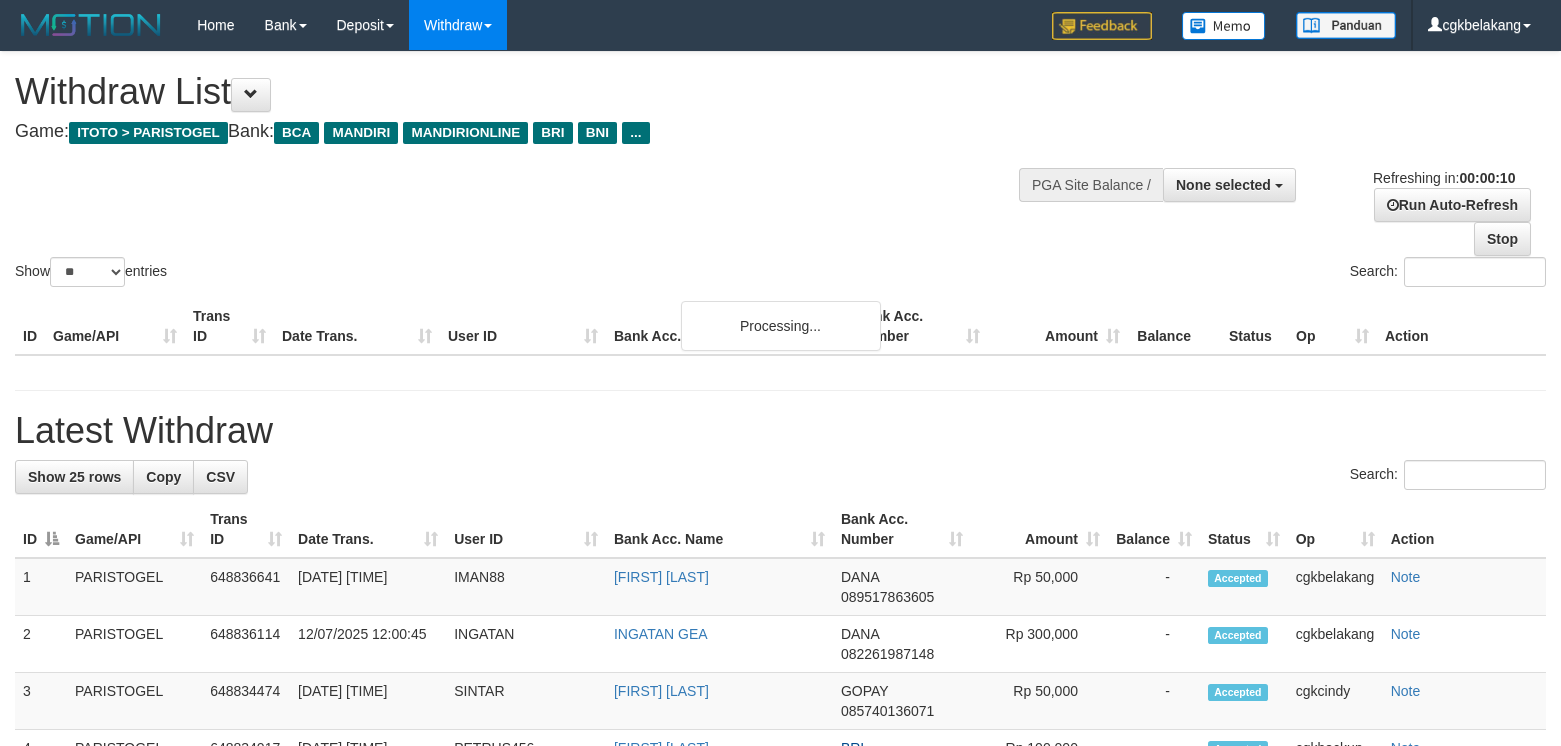 select 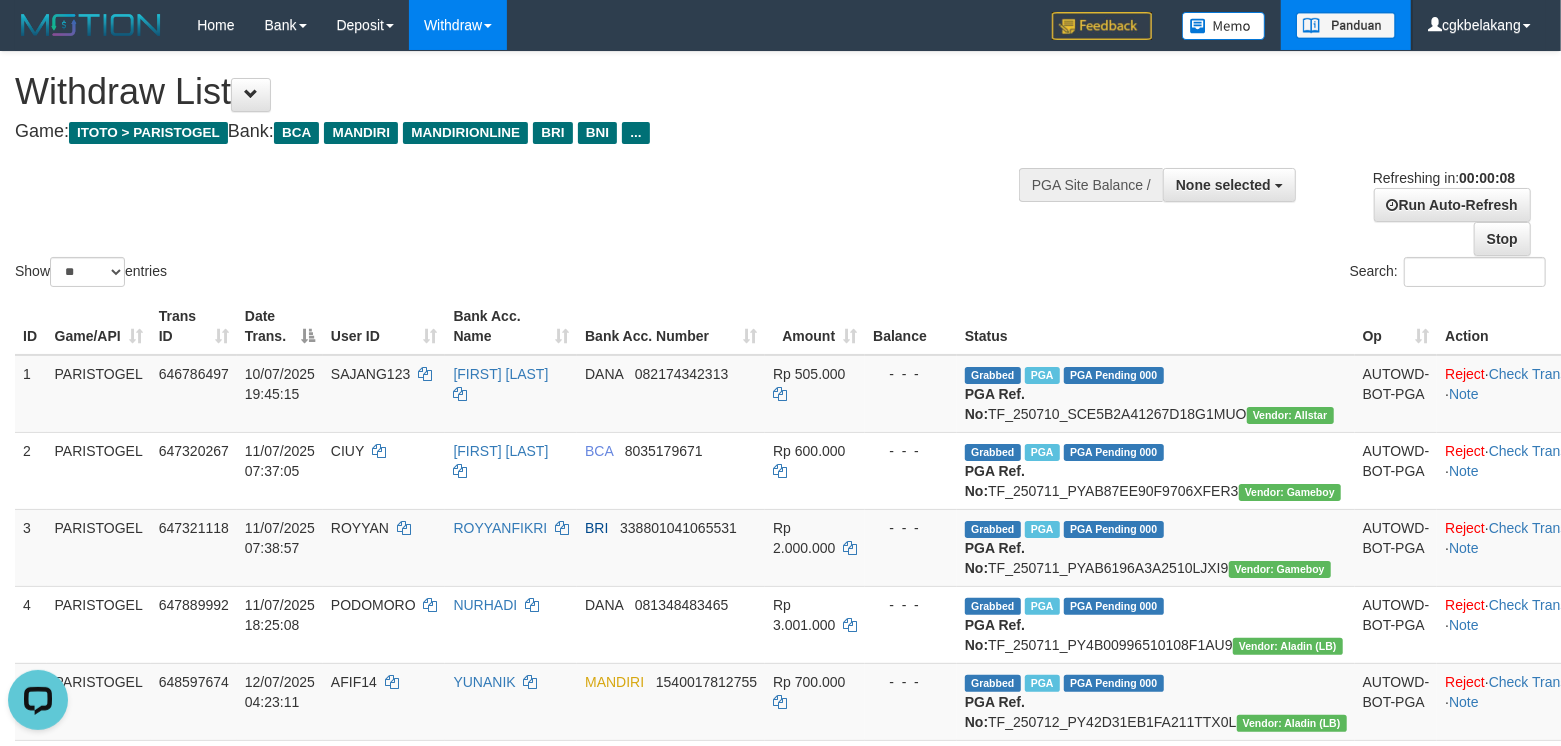 scroll, scrollTop: 0, scrollLeft: 0, axis: both 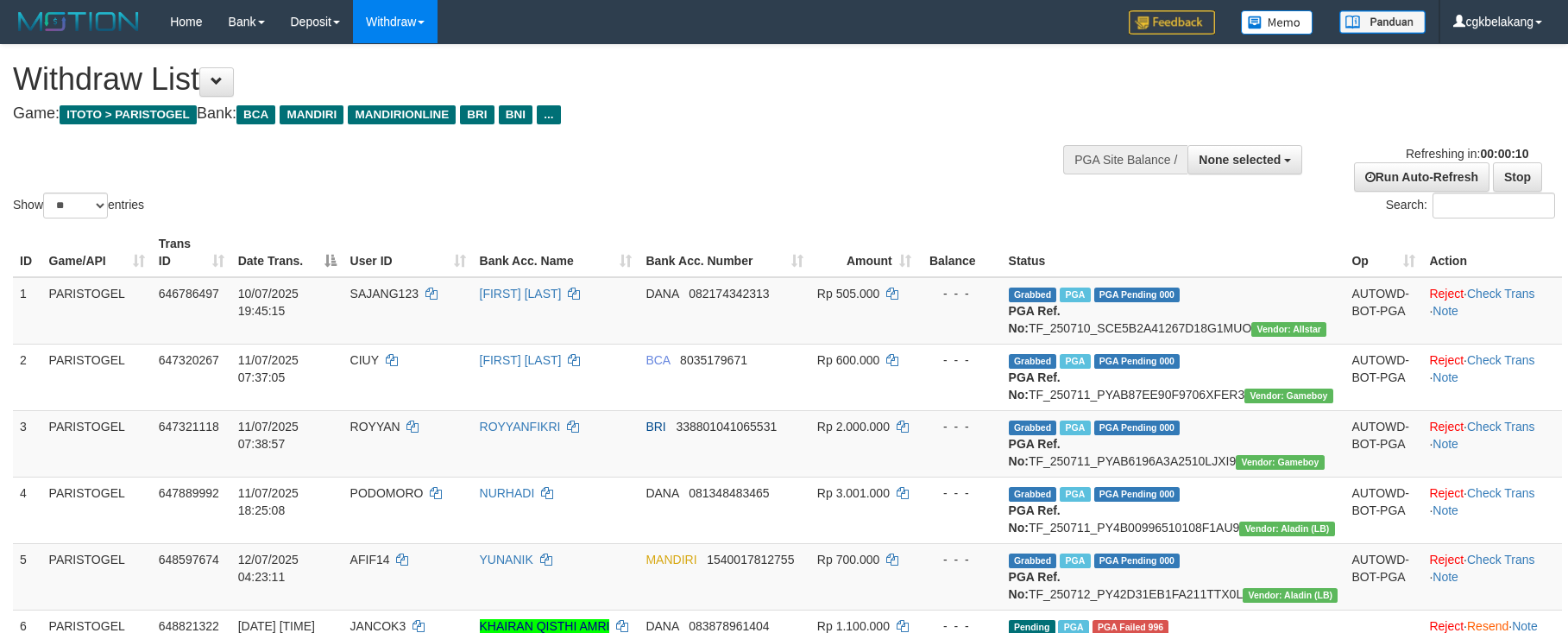 select 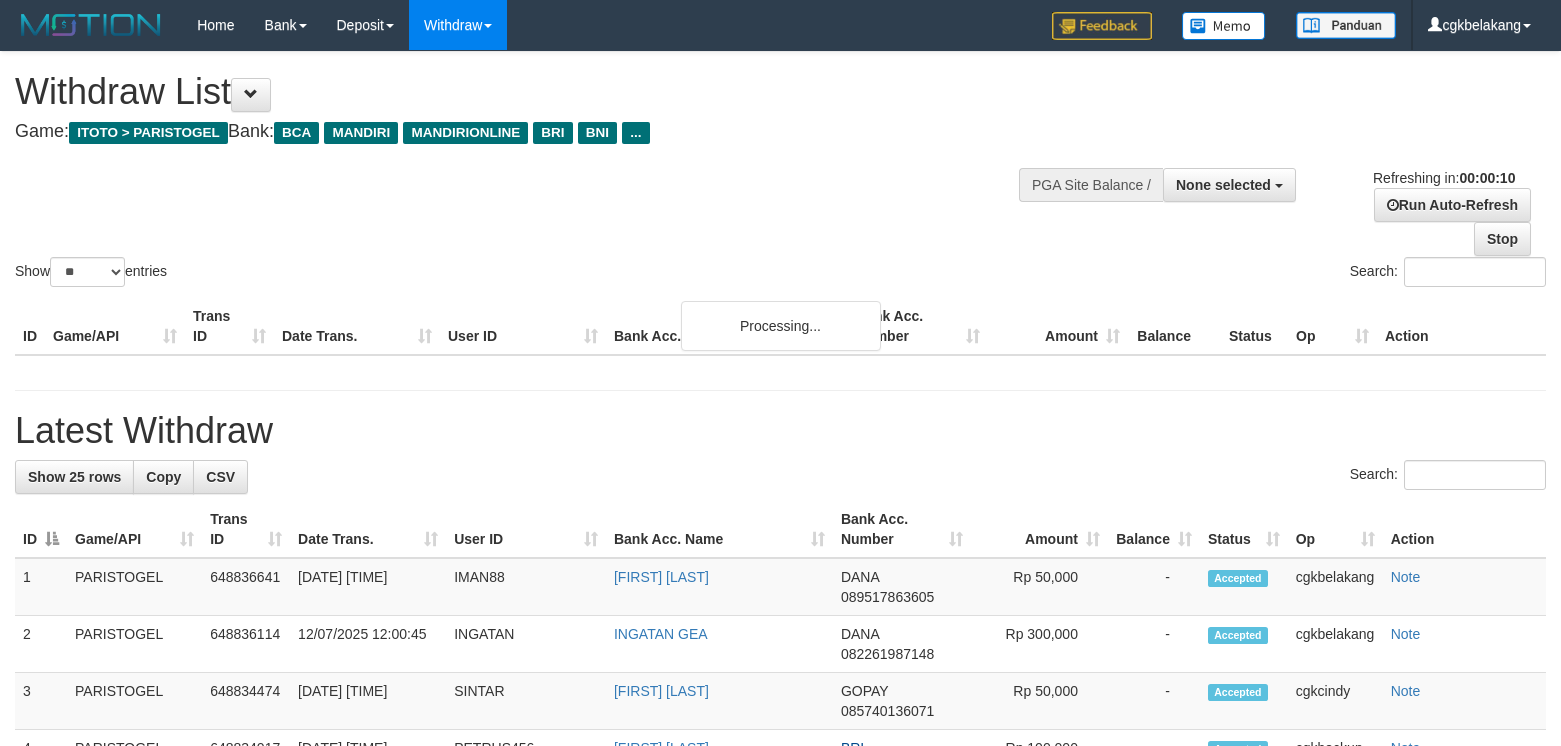 select 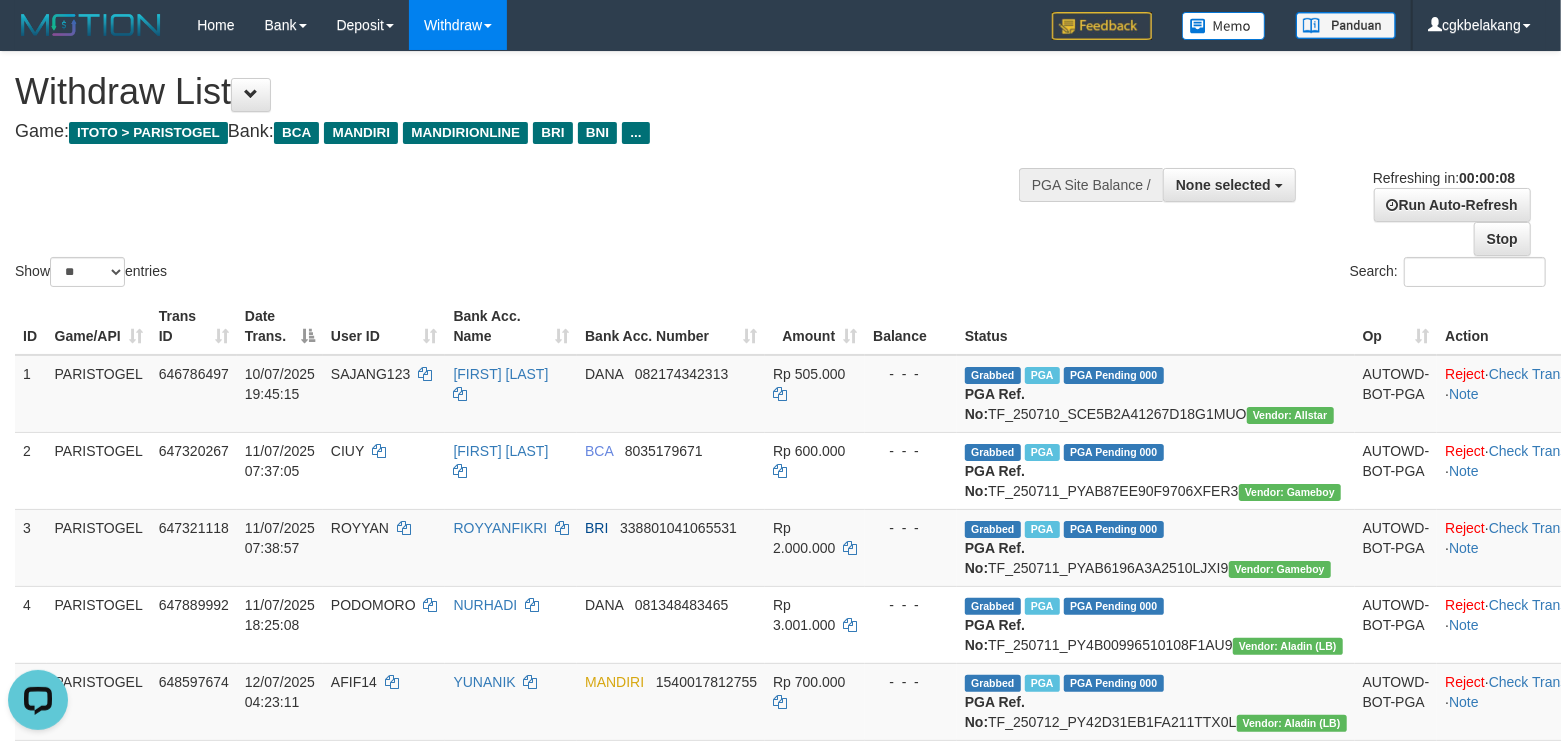 scroll, scrollTop: 0, scrollLeft: 0, axis: both 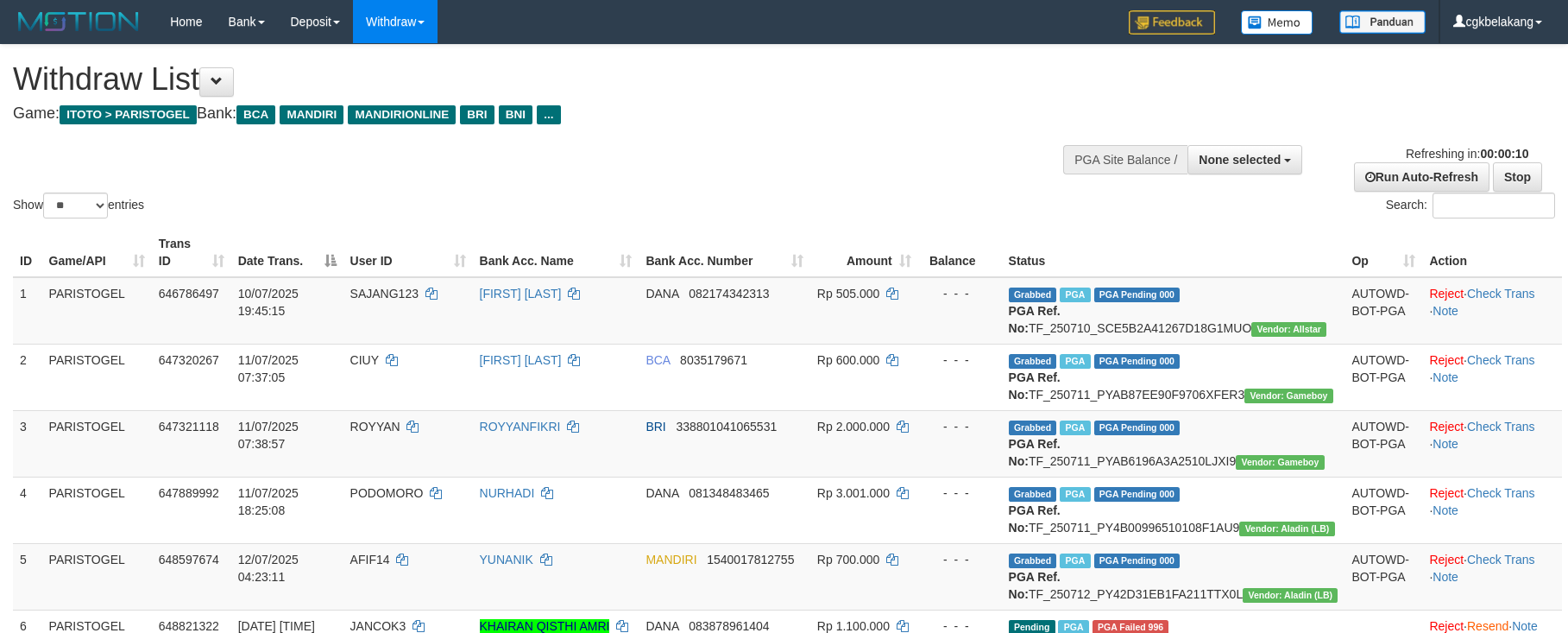 select 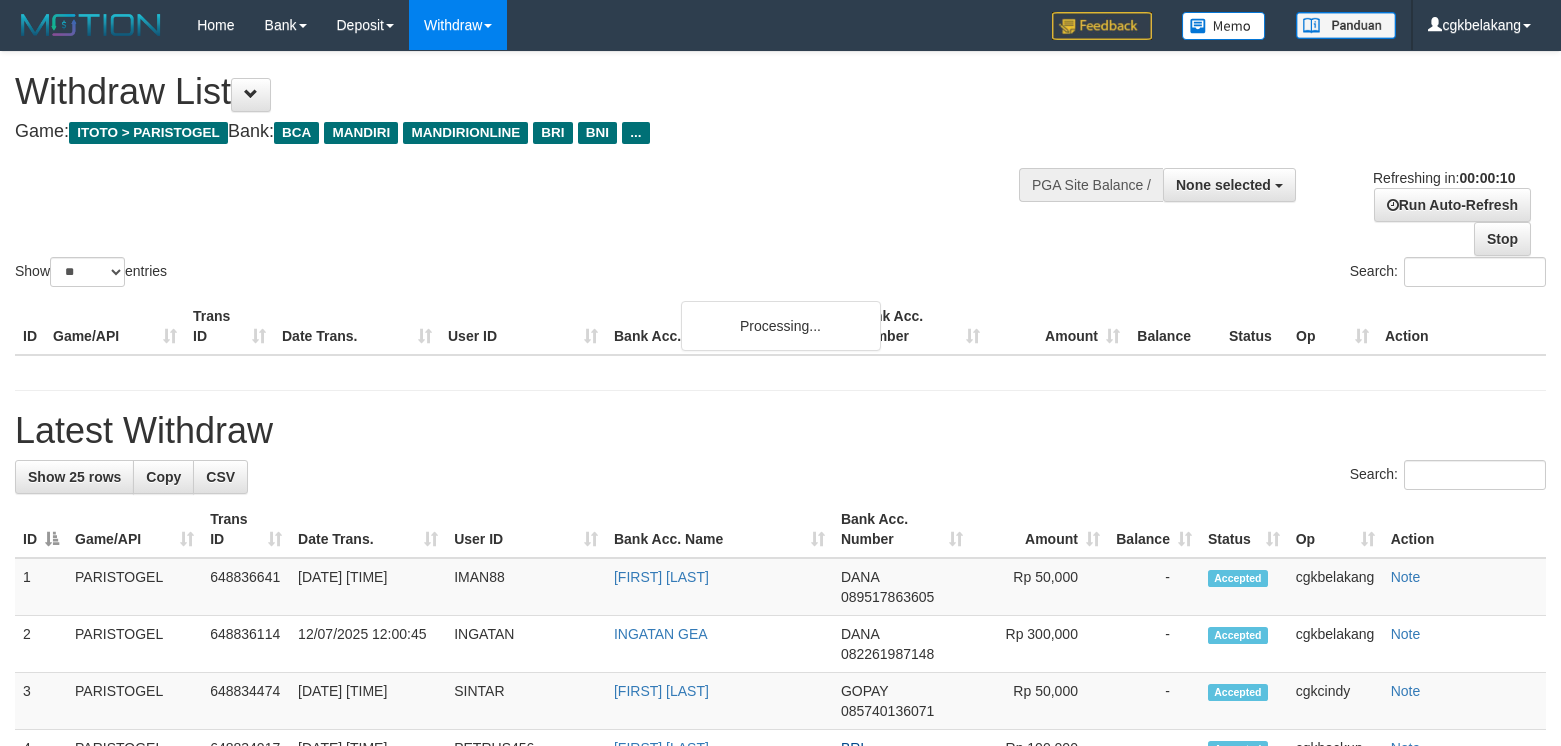 select 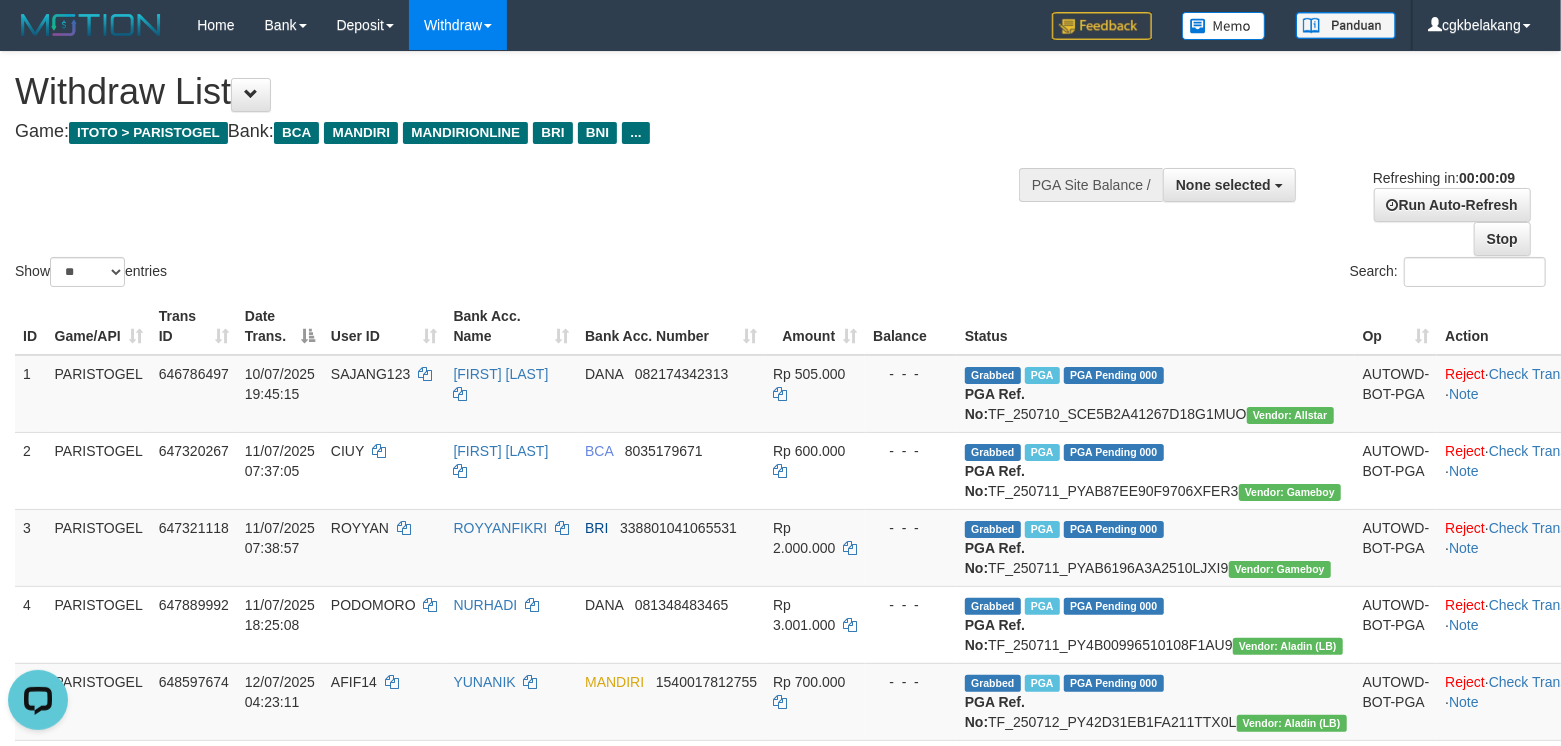 scroll, scrollTop: 0, scrollLeft: 0, axis: both 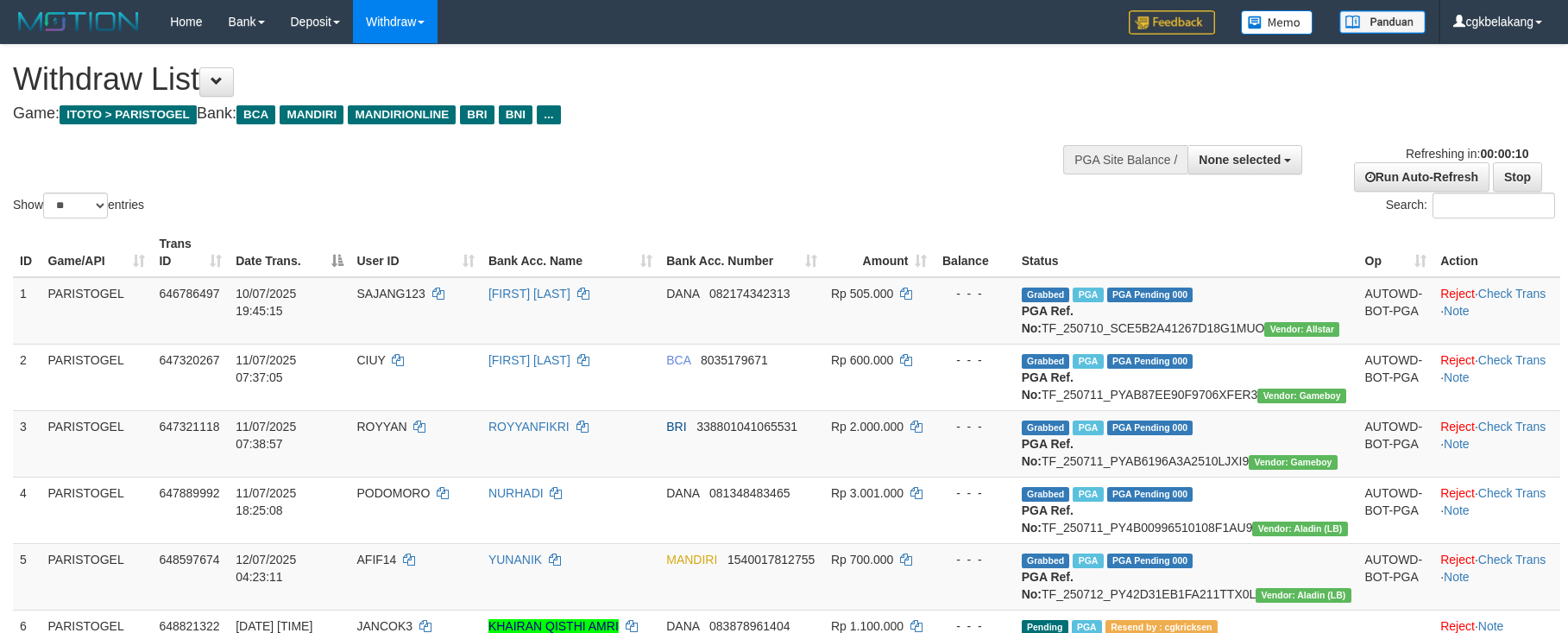 select 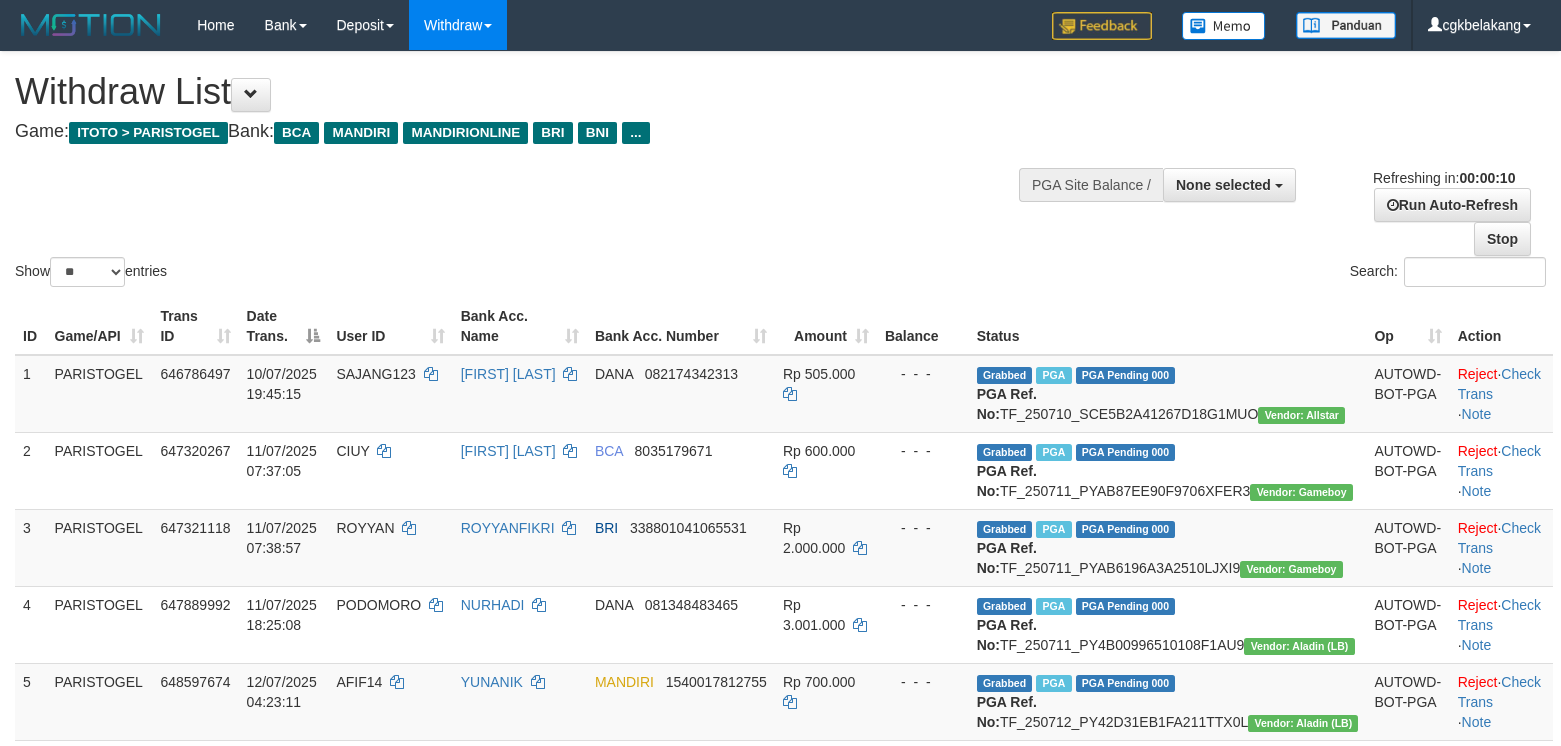 select 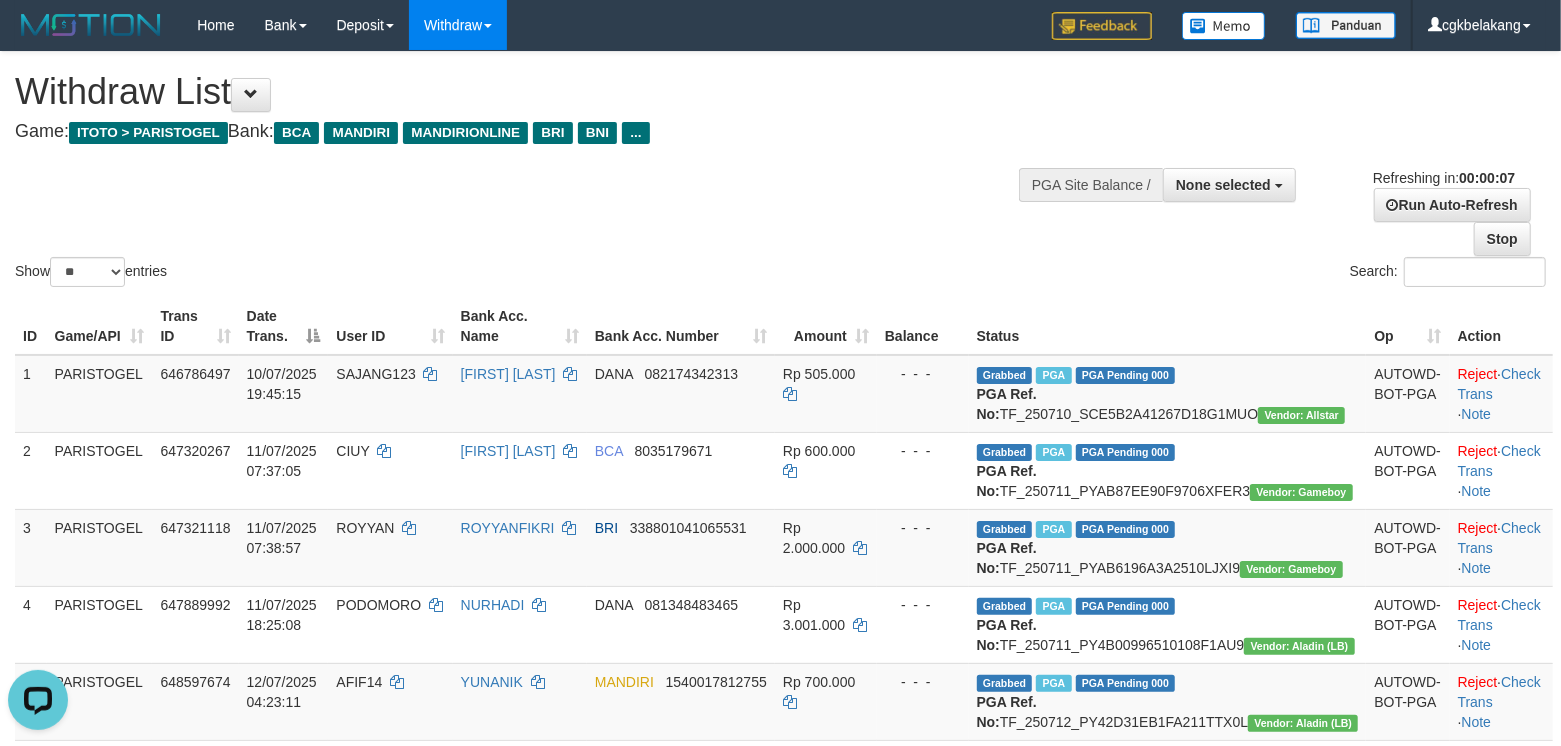 scroll, scrollTop: 0, scrollLeft: 0, axis: both 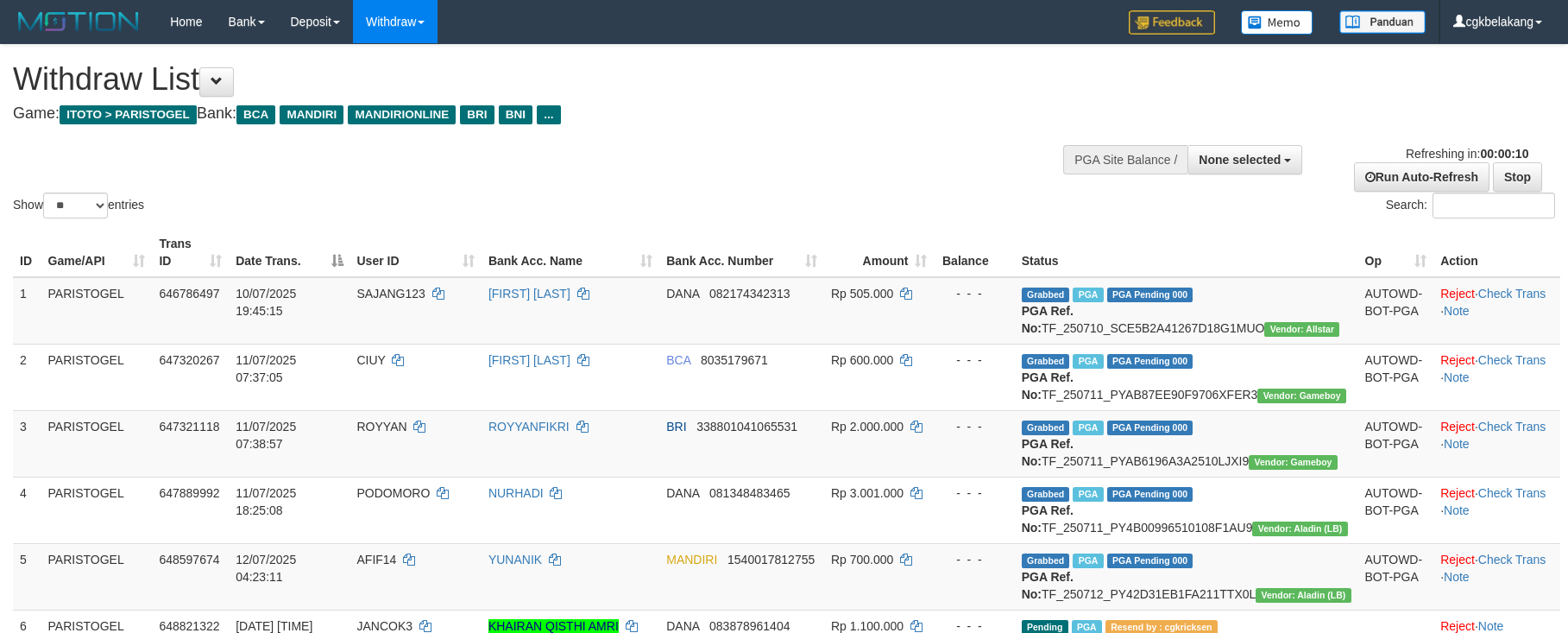 select 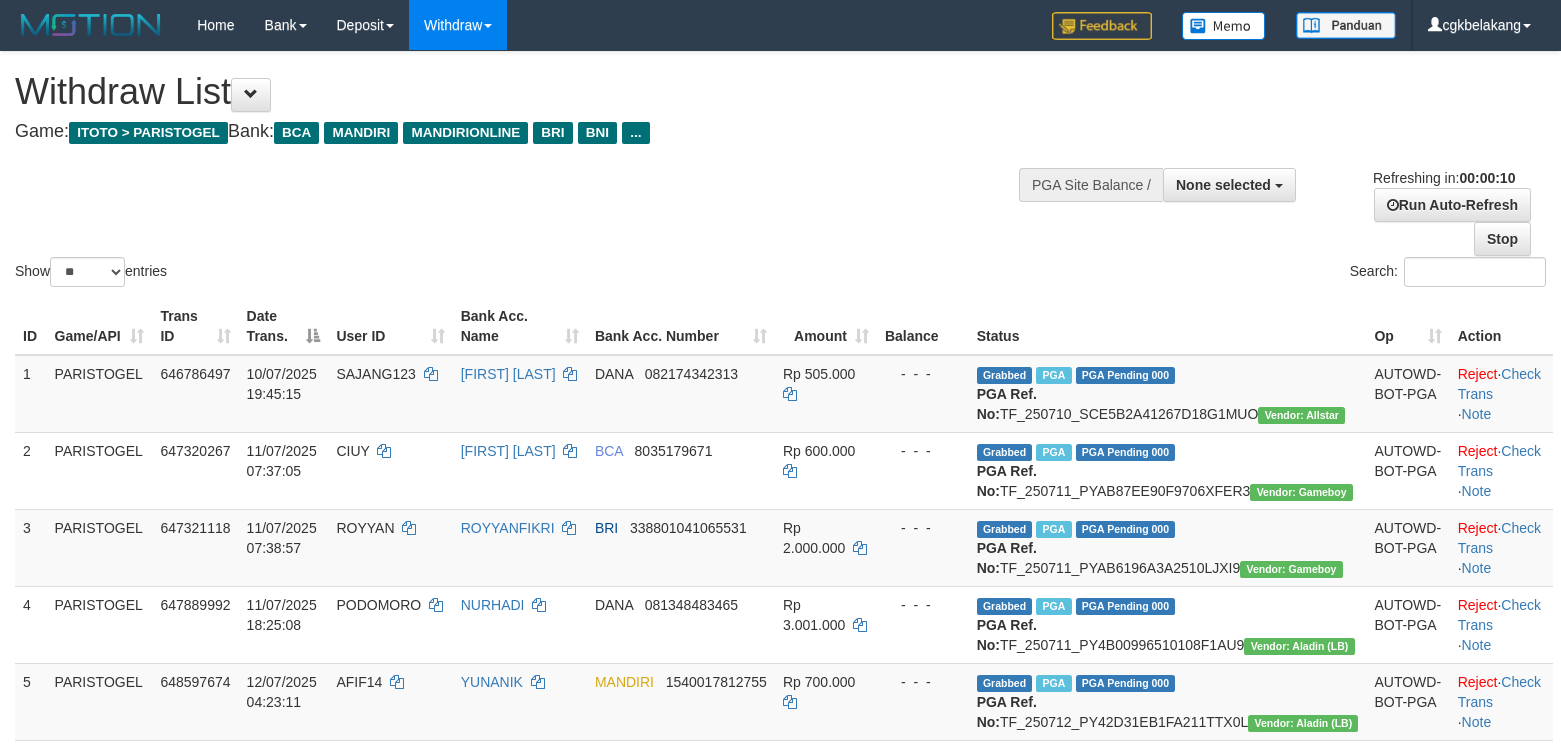 select 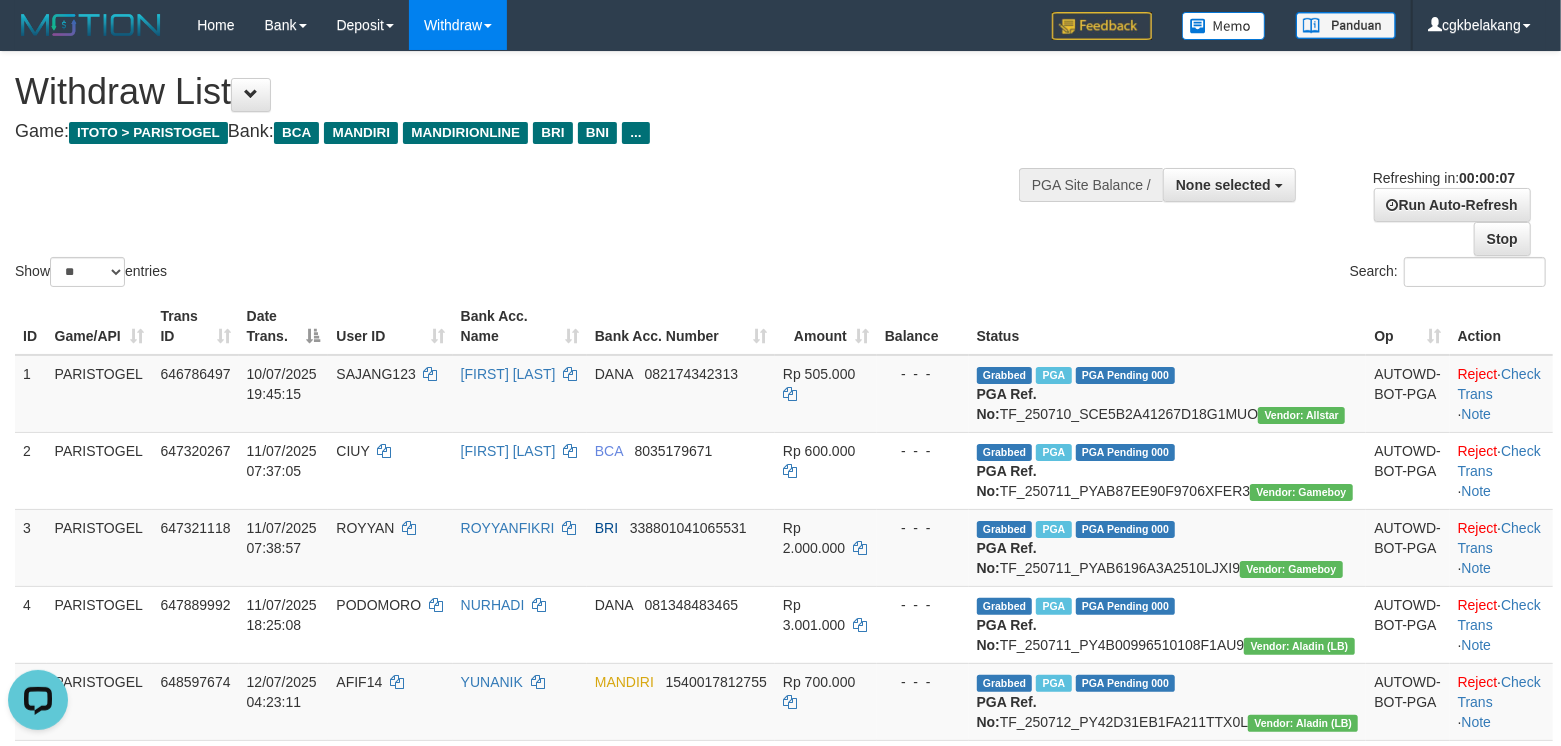 scroll, scrollTop: 0, scrollLeft: 0, axis: both 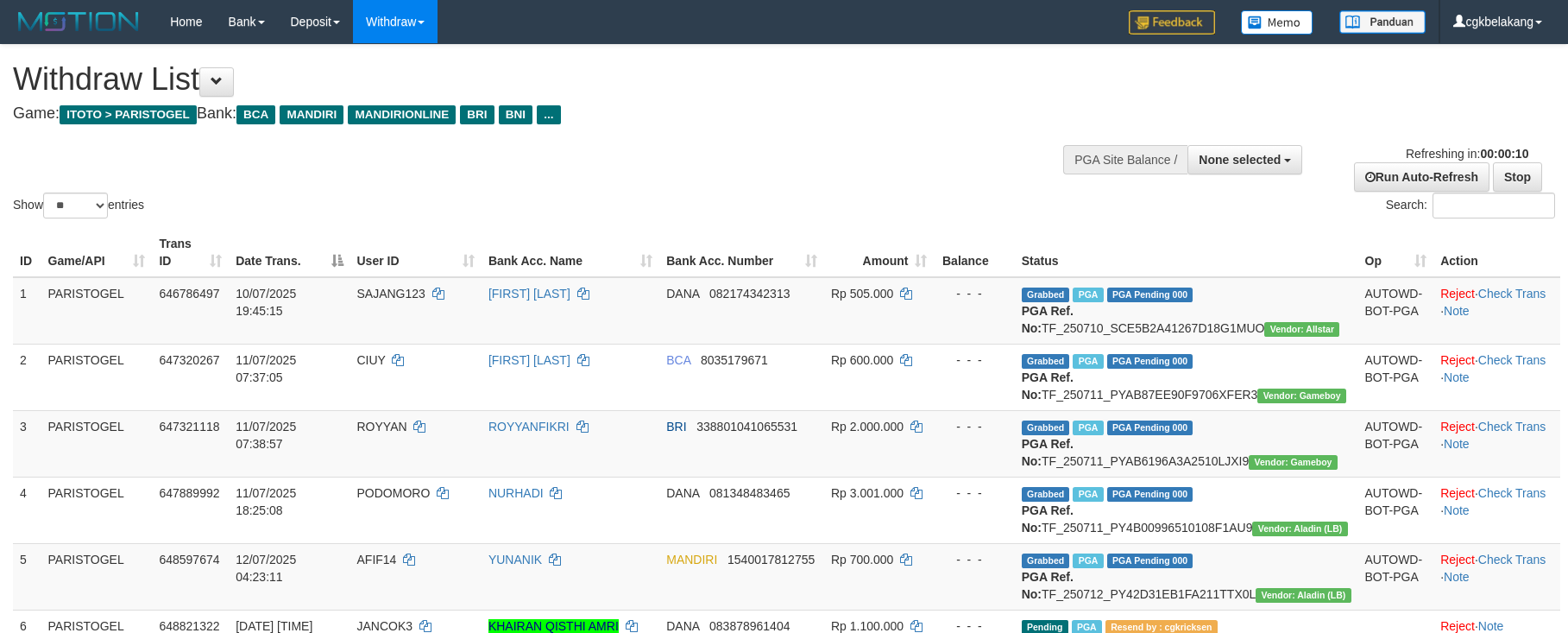 select 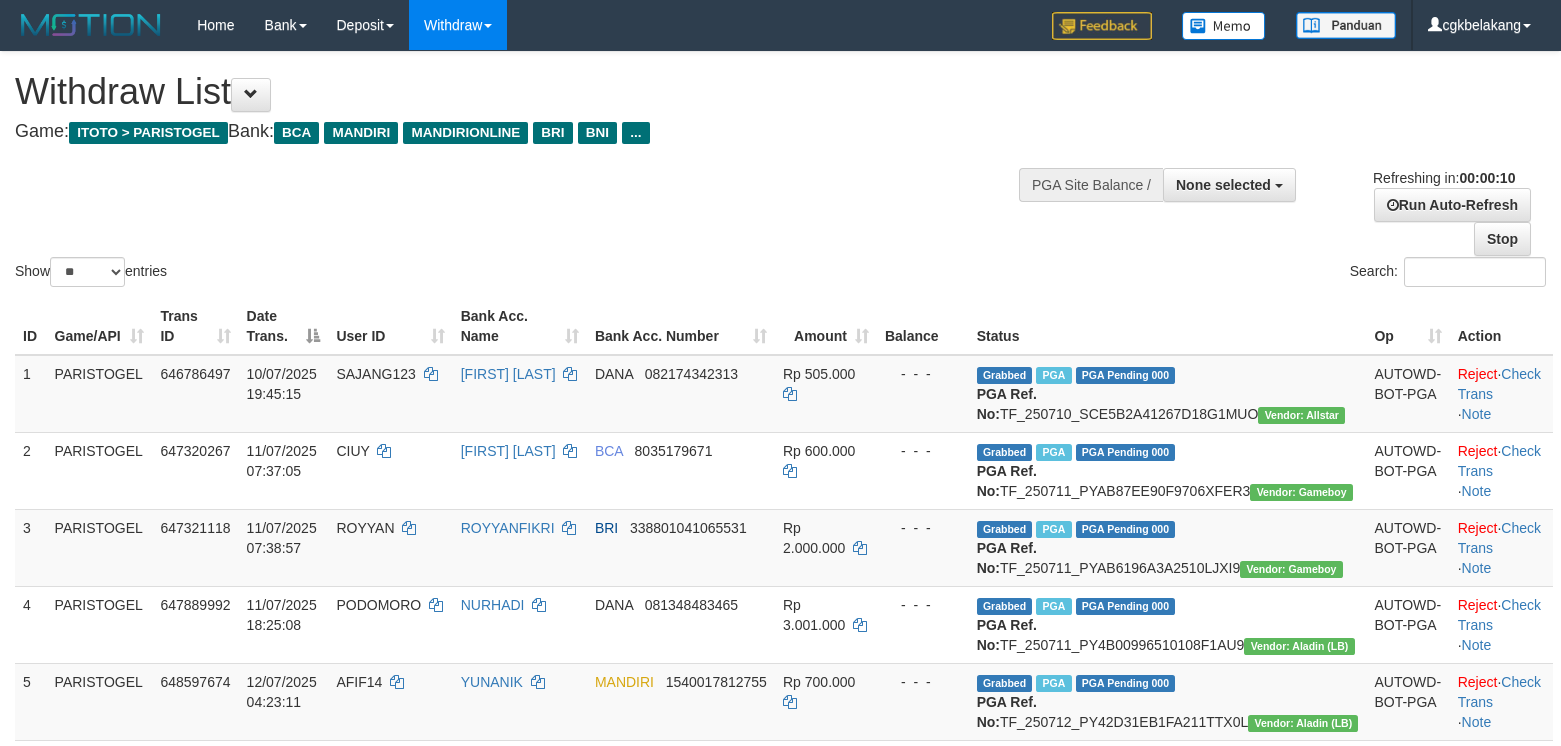 select 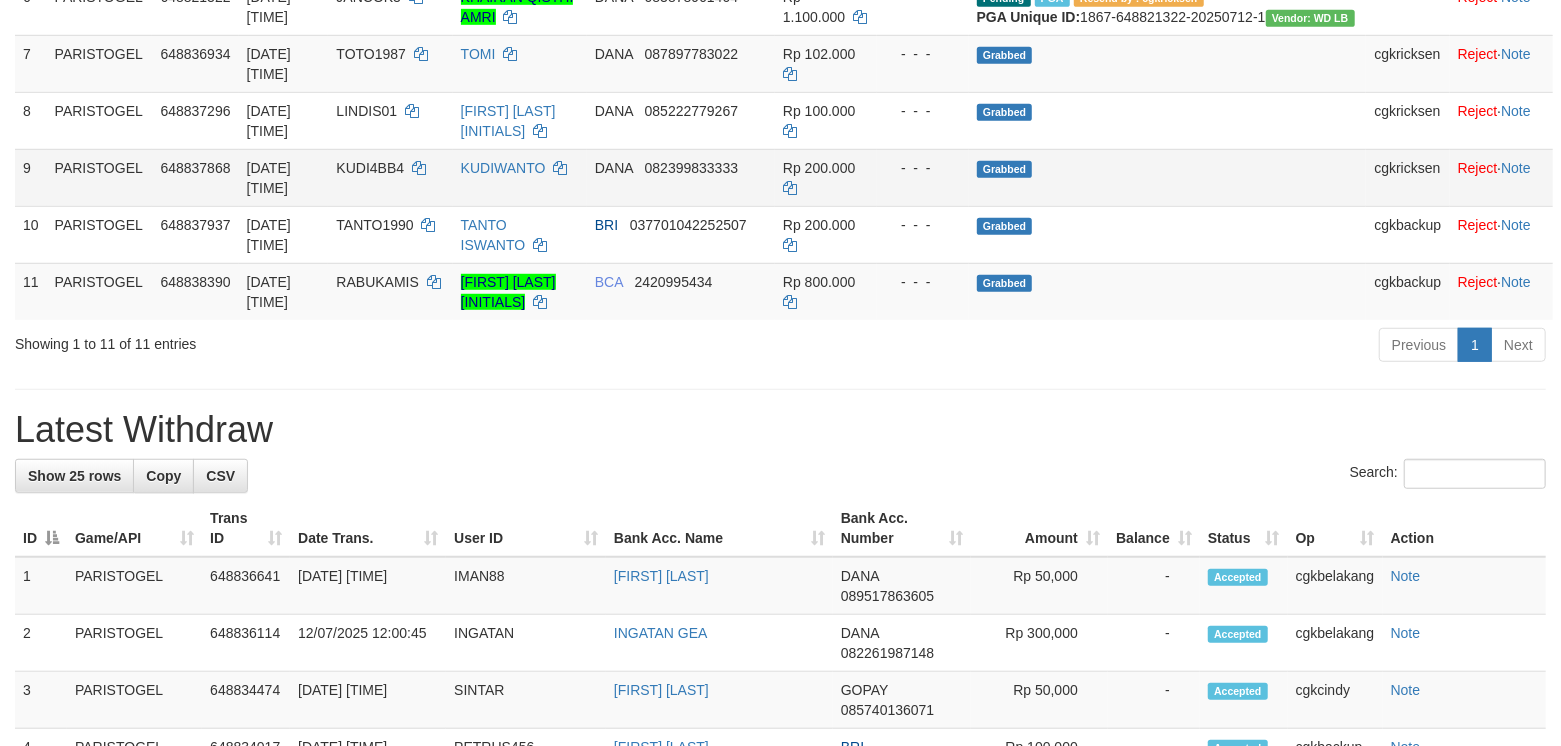 scroll, scrollTop: 609, scrollLeft: 0, axis: vertical 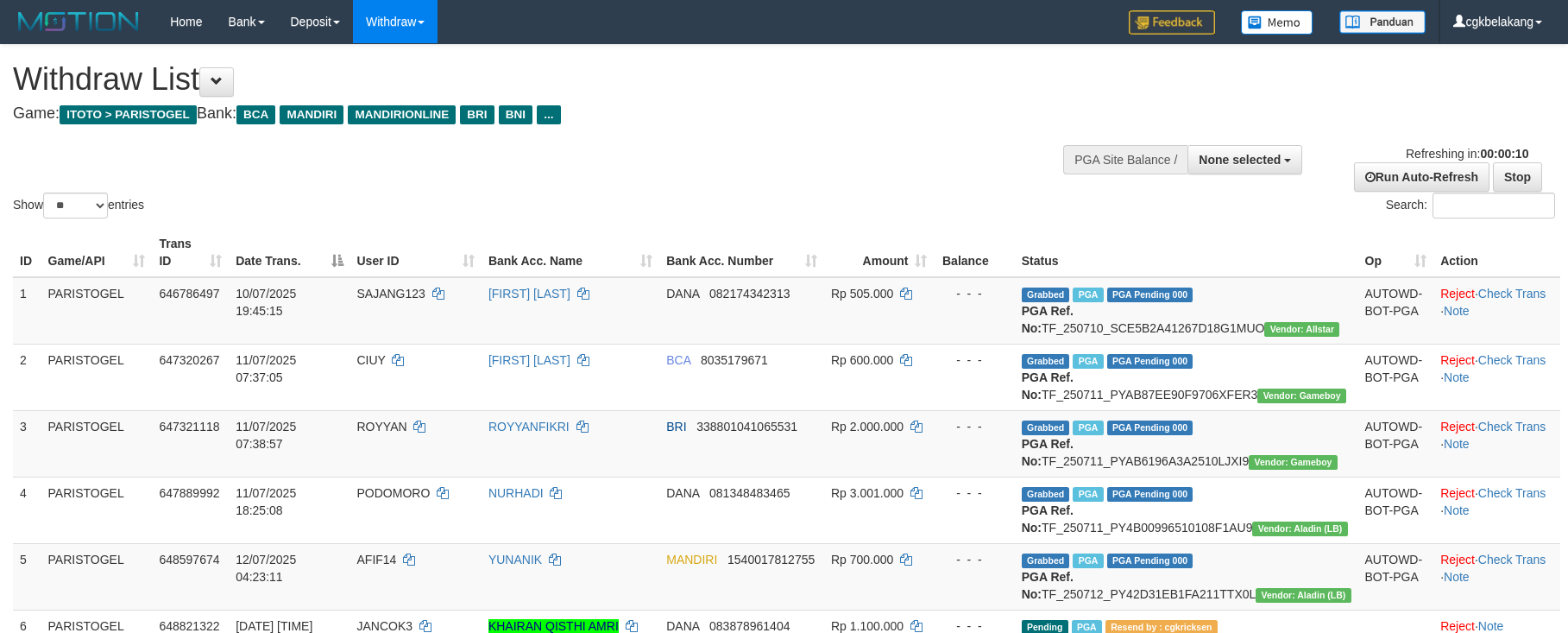 select 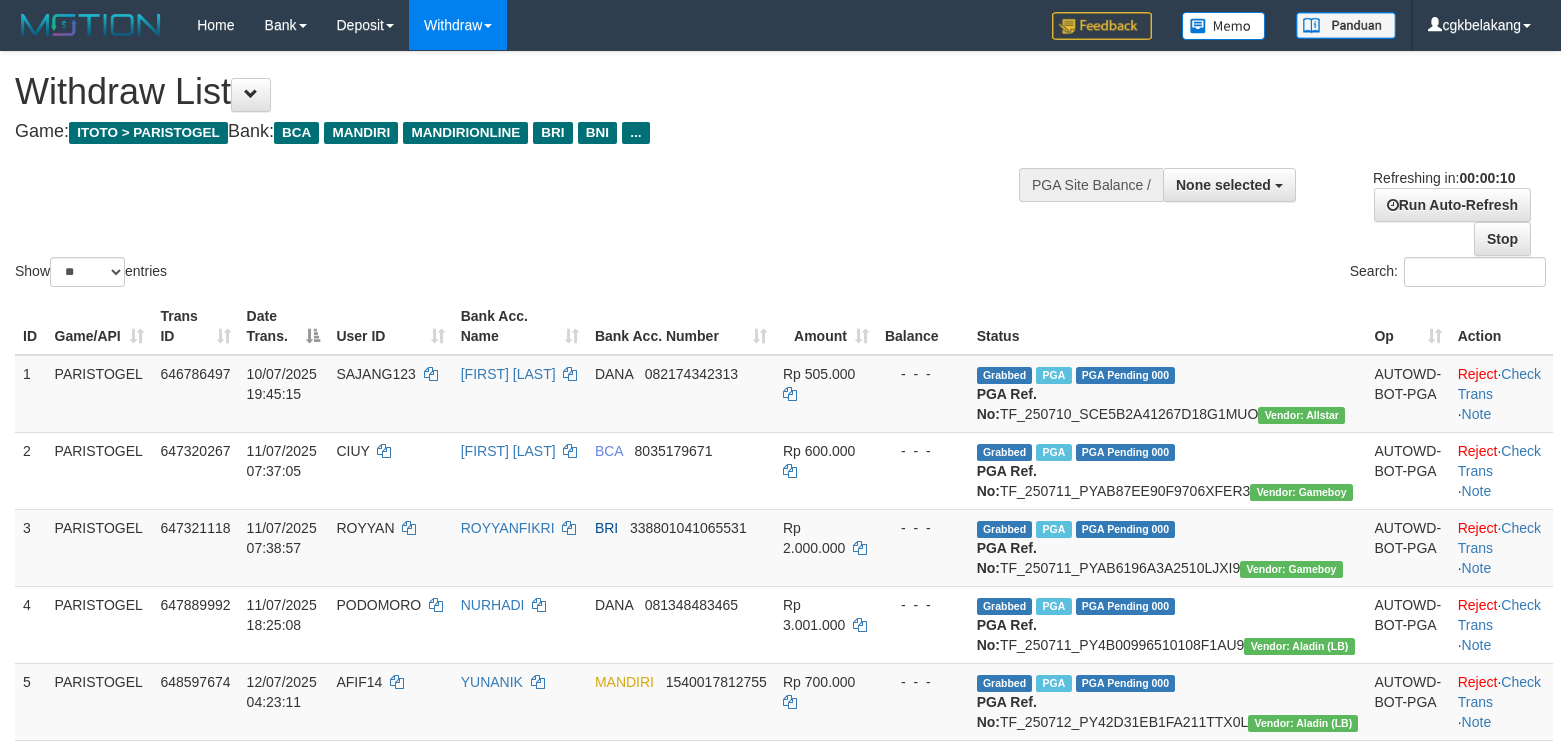 select 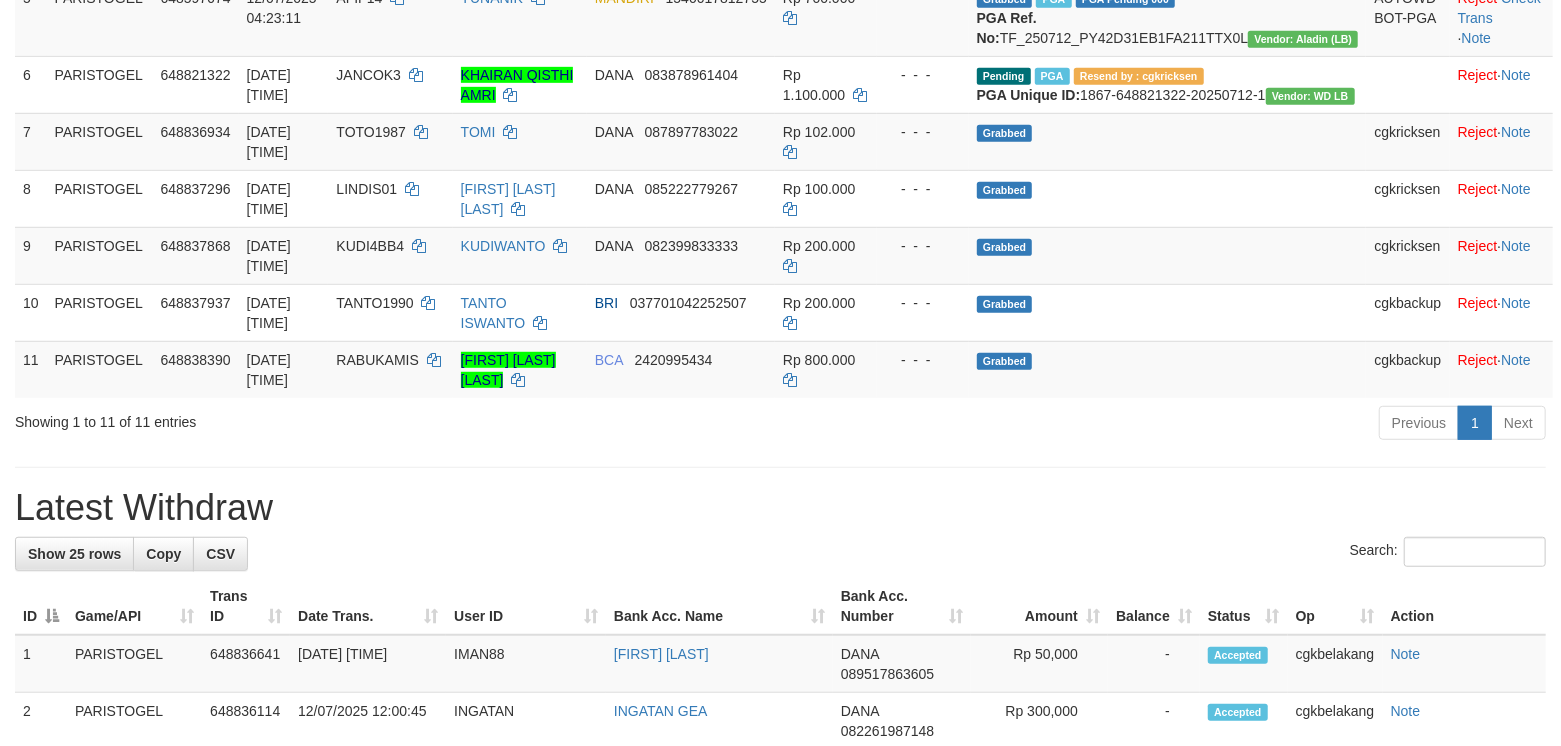 scroll, scrollTop: 609, scrollLeft: 0, axis: vertical 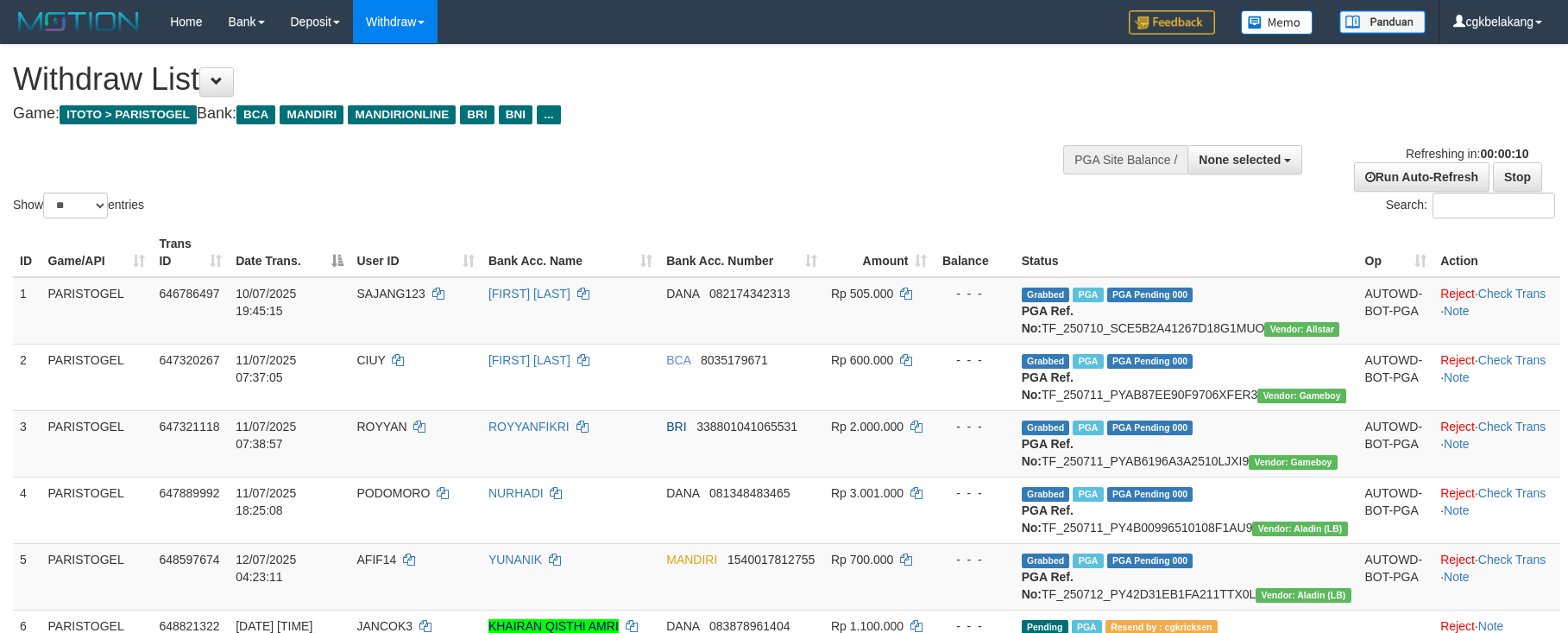 select 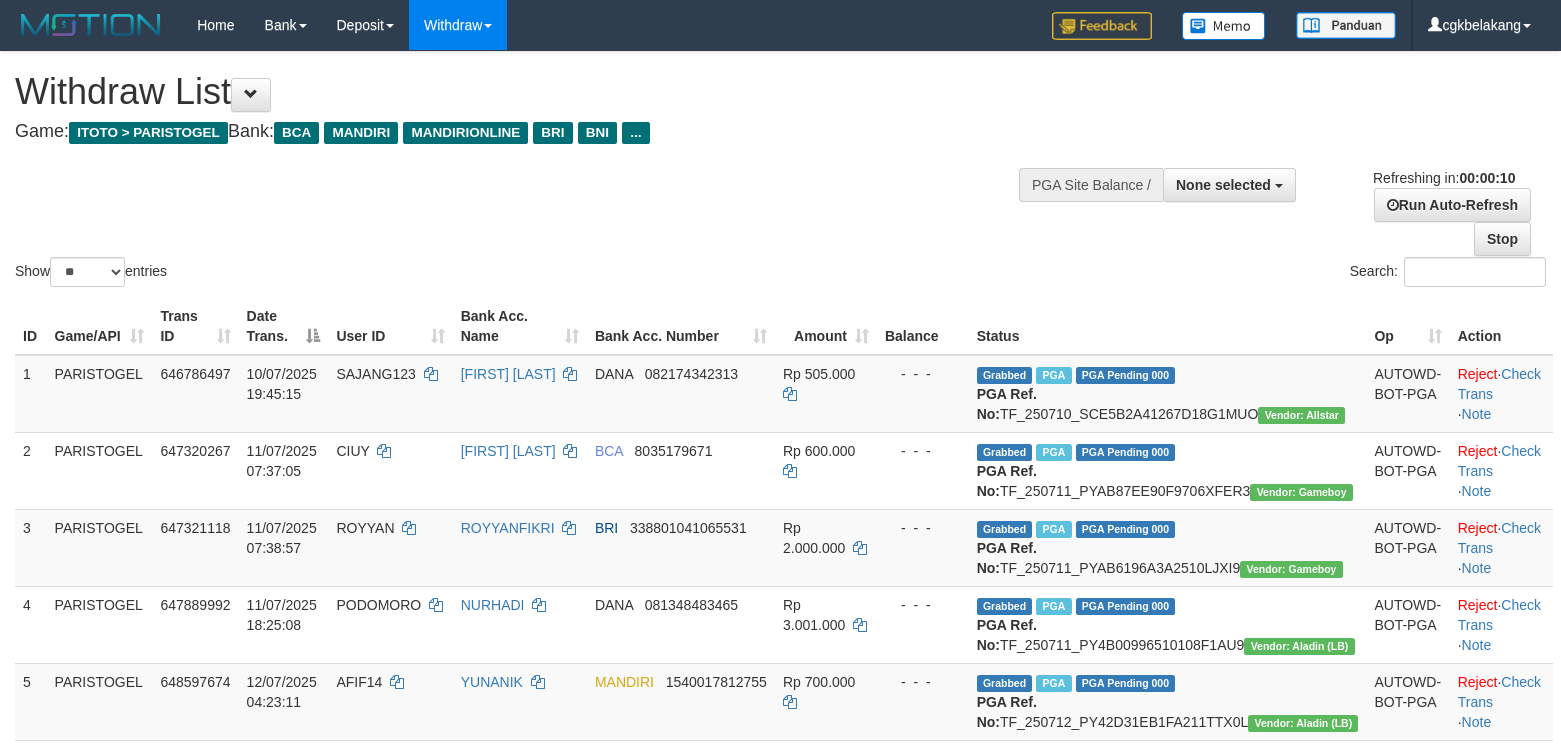 select 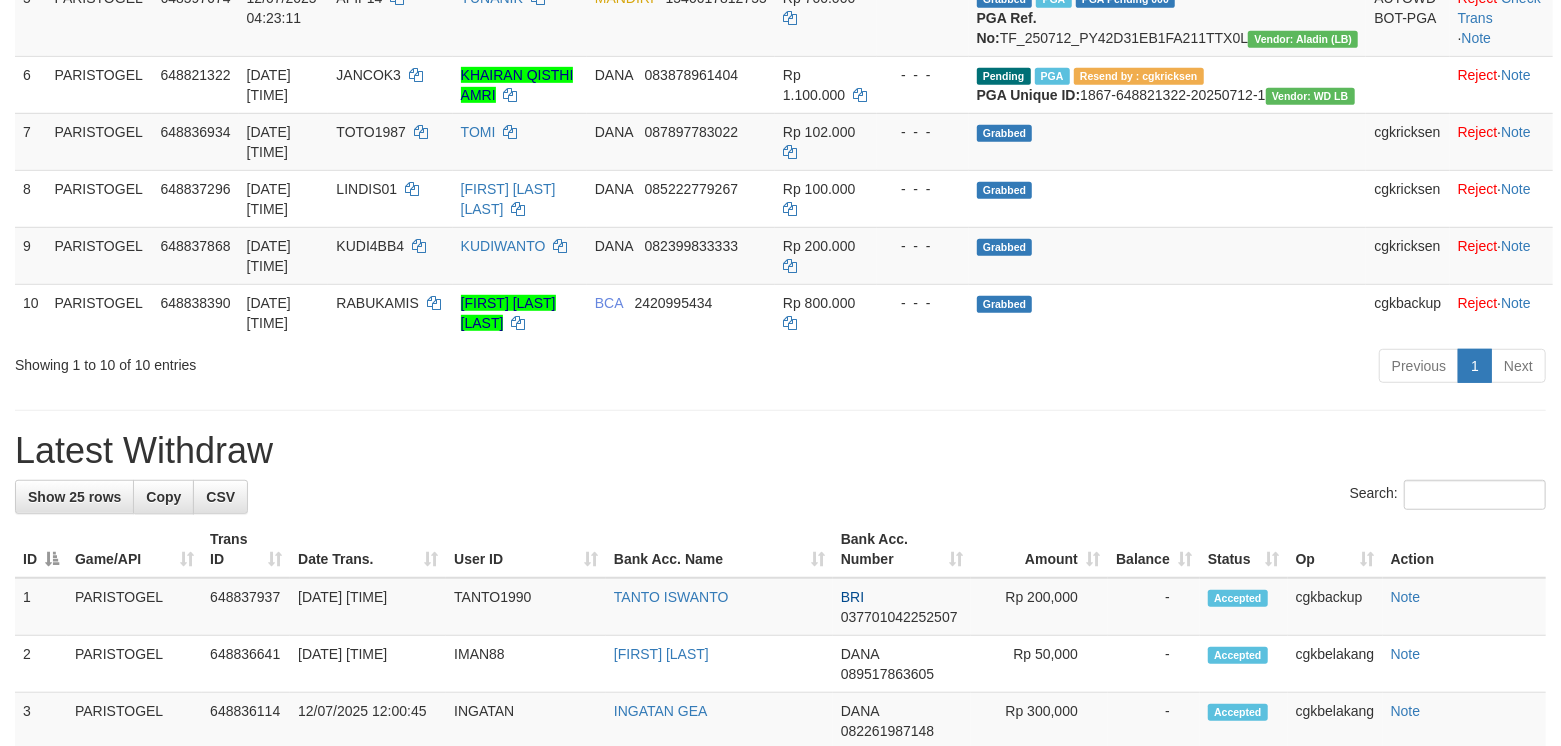 scroll, scrollTop: 609, scrollLeft: 0, axis: vertical 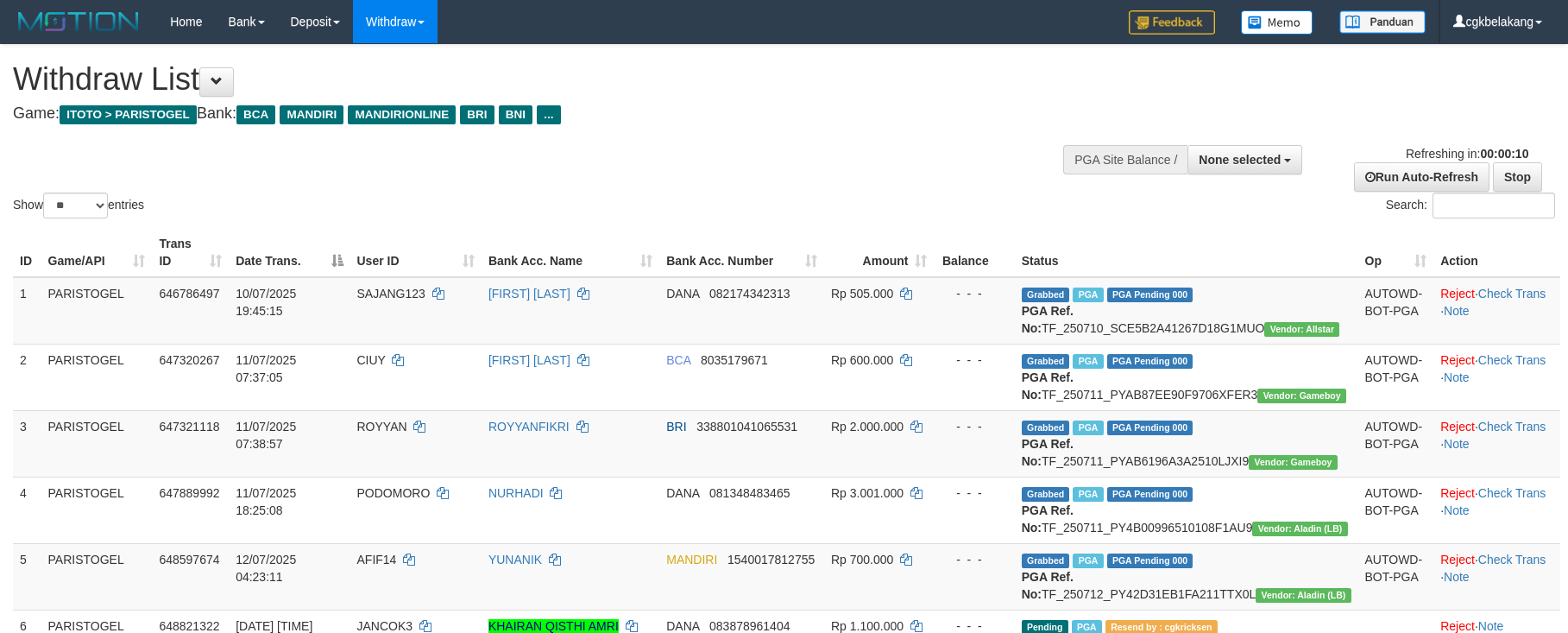 select 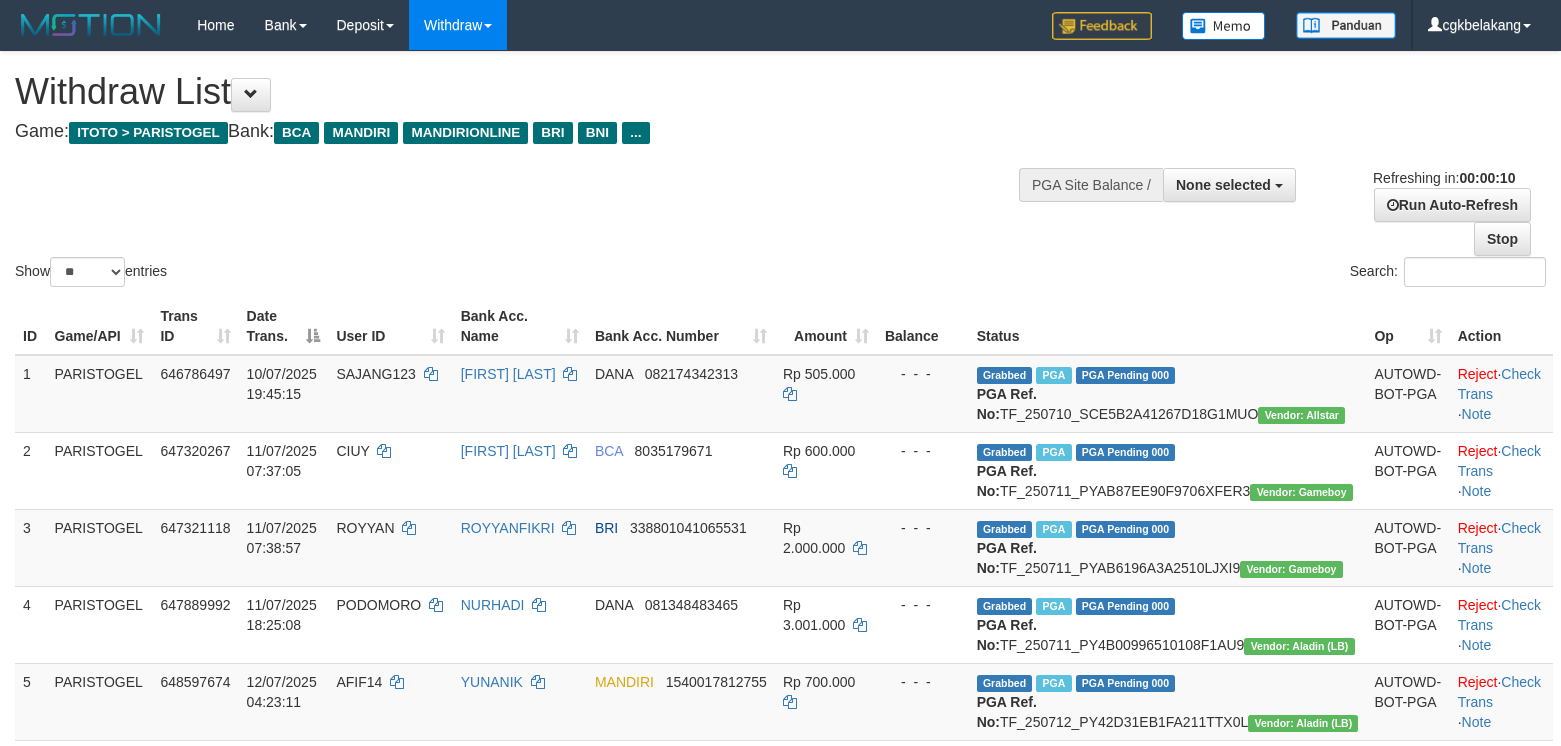select 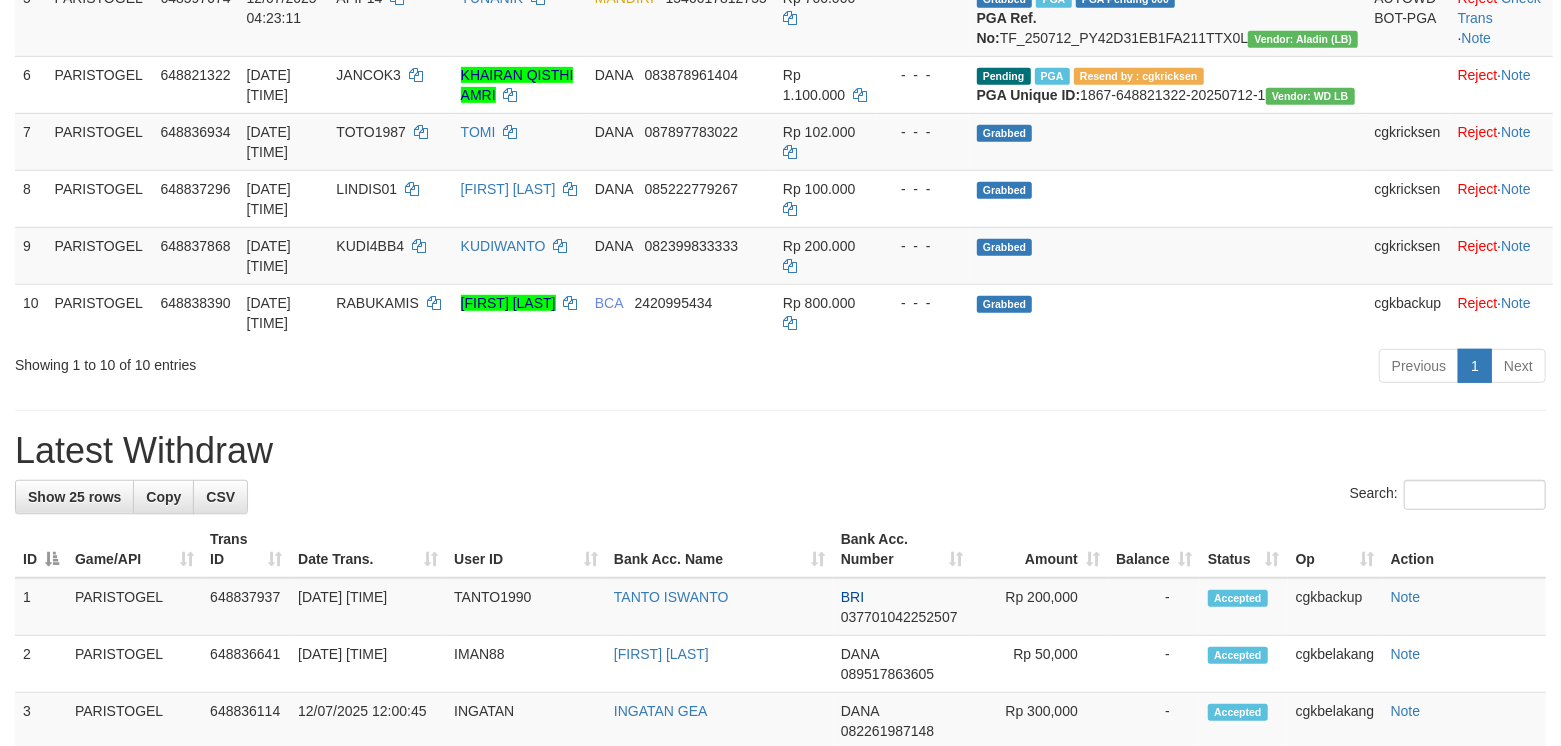 scroll, scrollTop: 609, scrollLeft: 0, axis: vertical 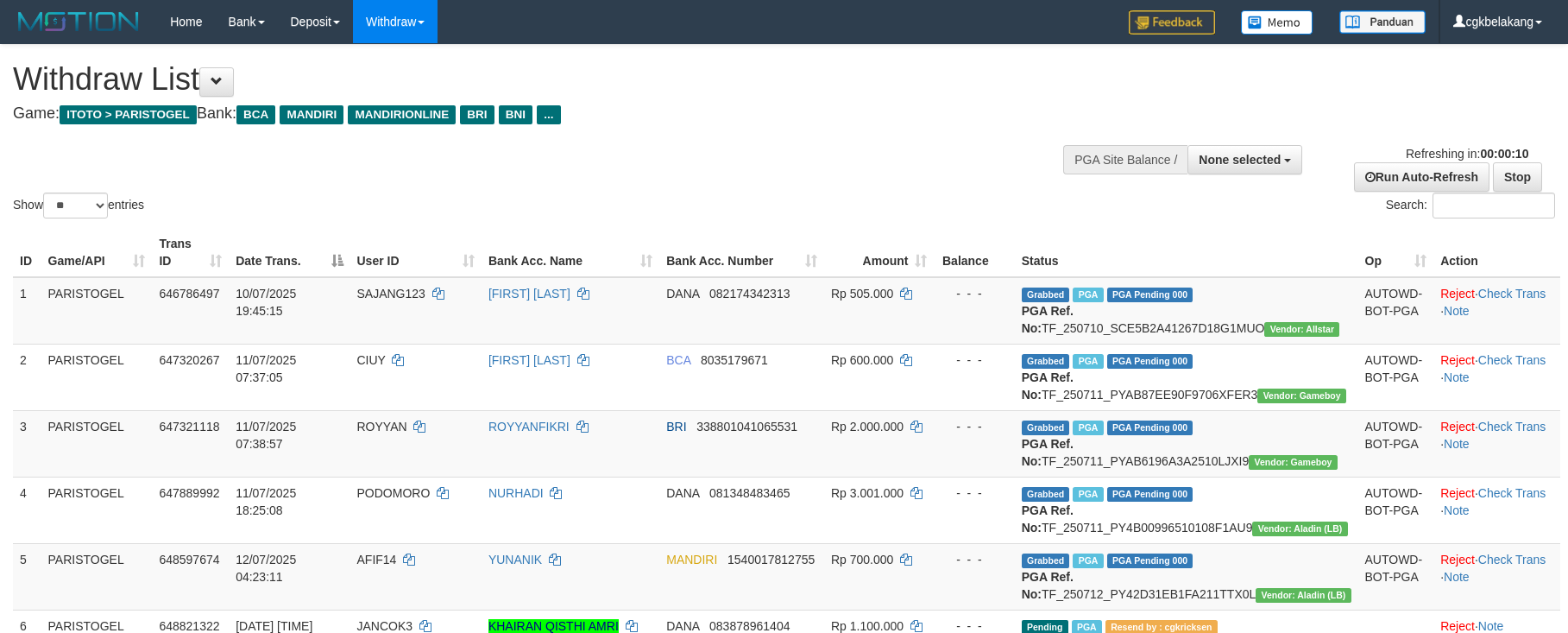 select 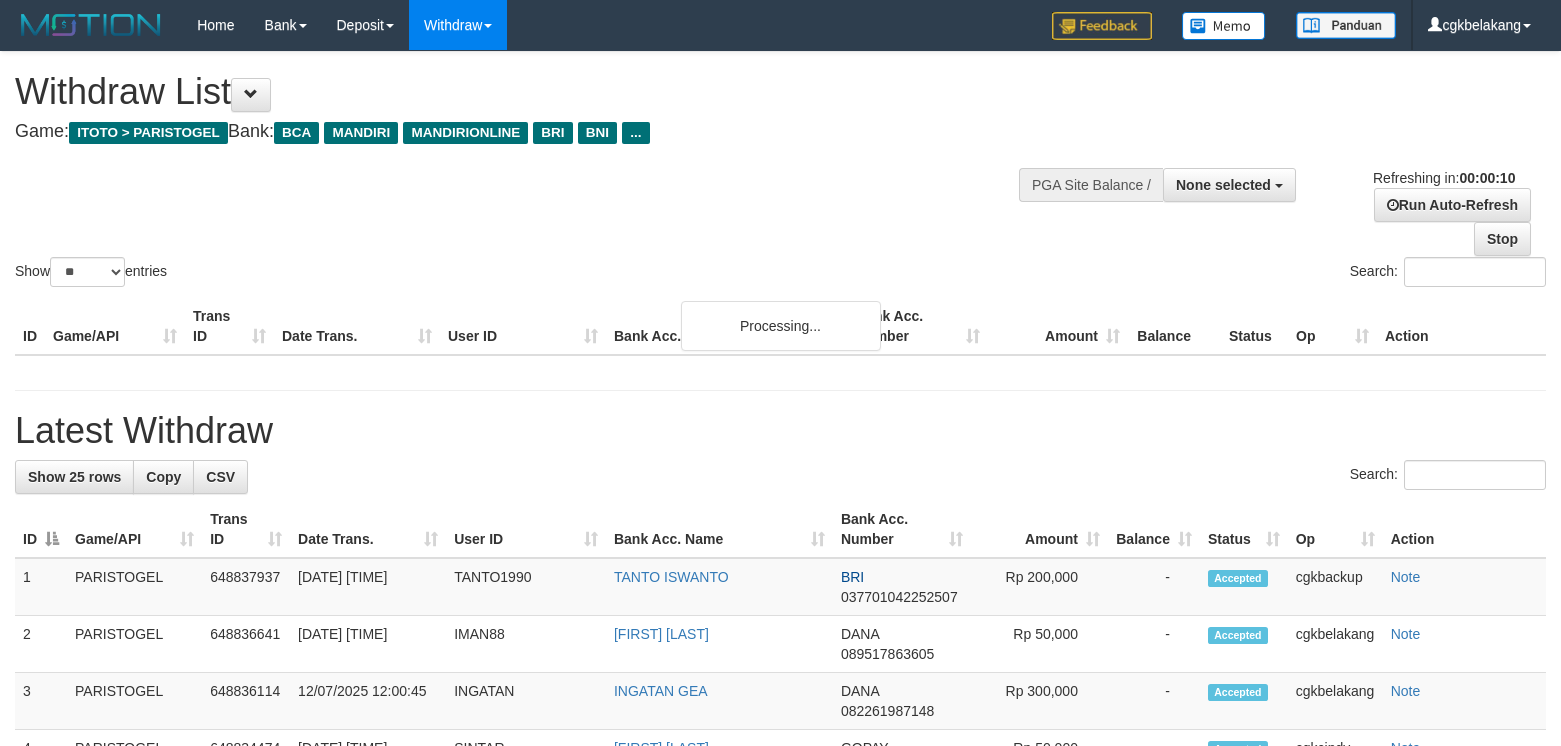 select 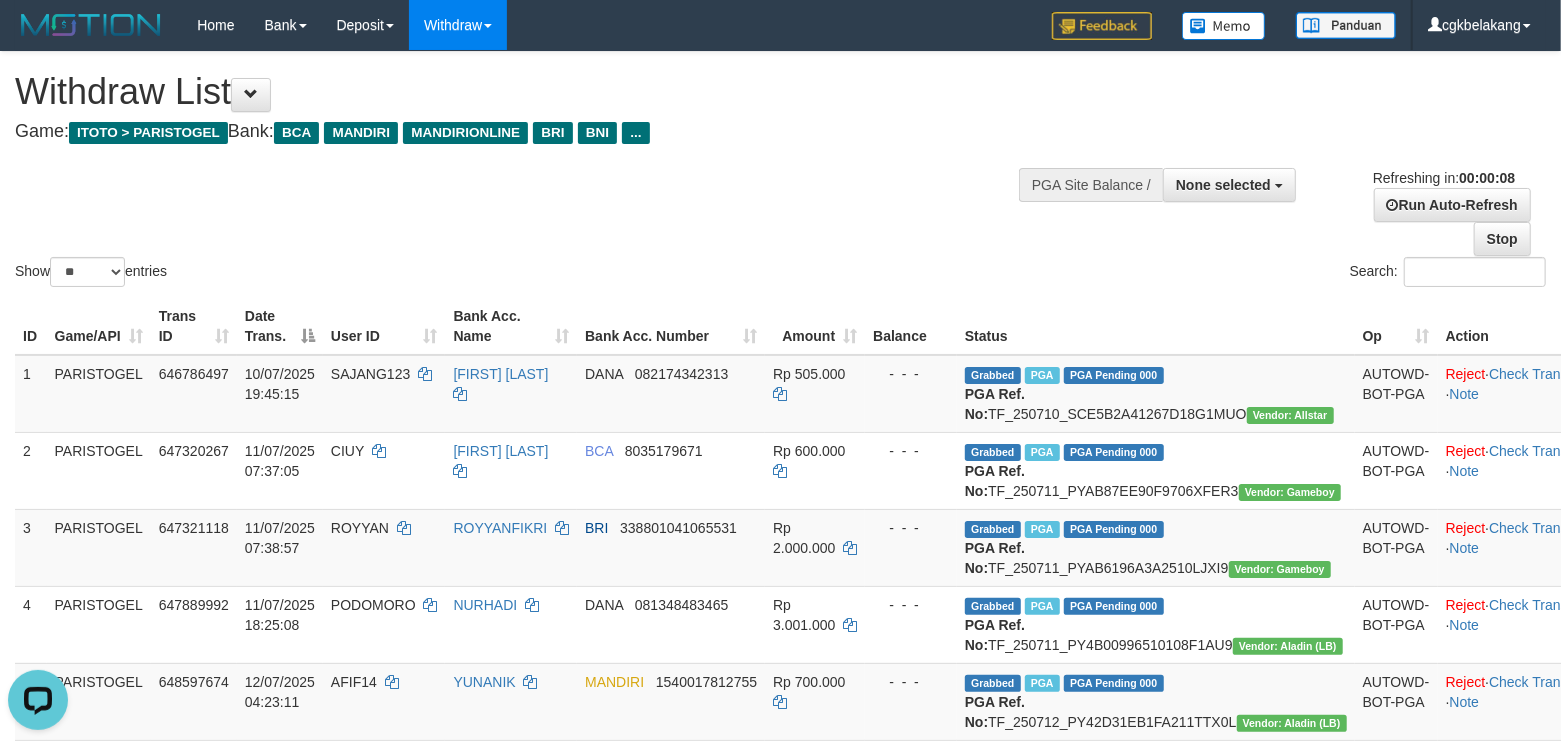 scroll, scrollTop: 0, scrollLeft: 0, axis: both 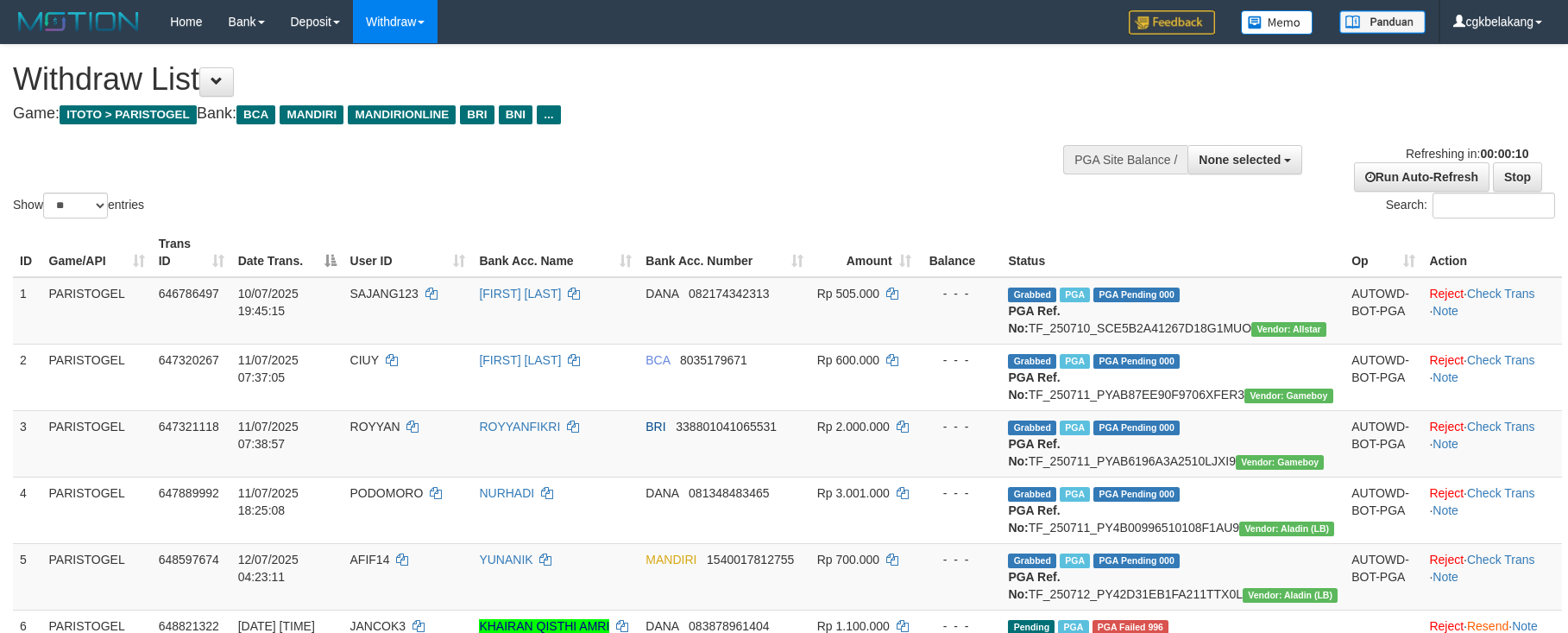 select 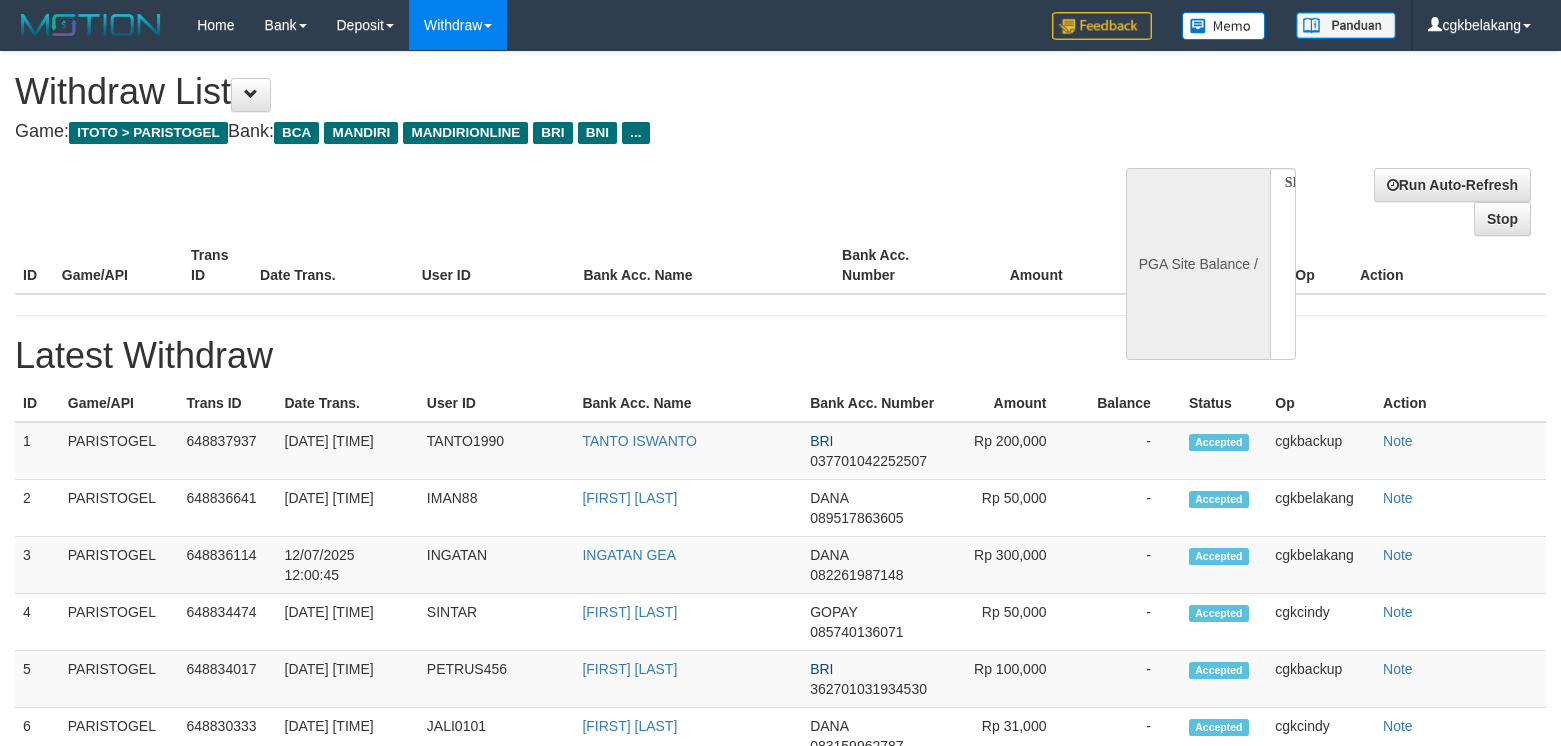 select 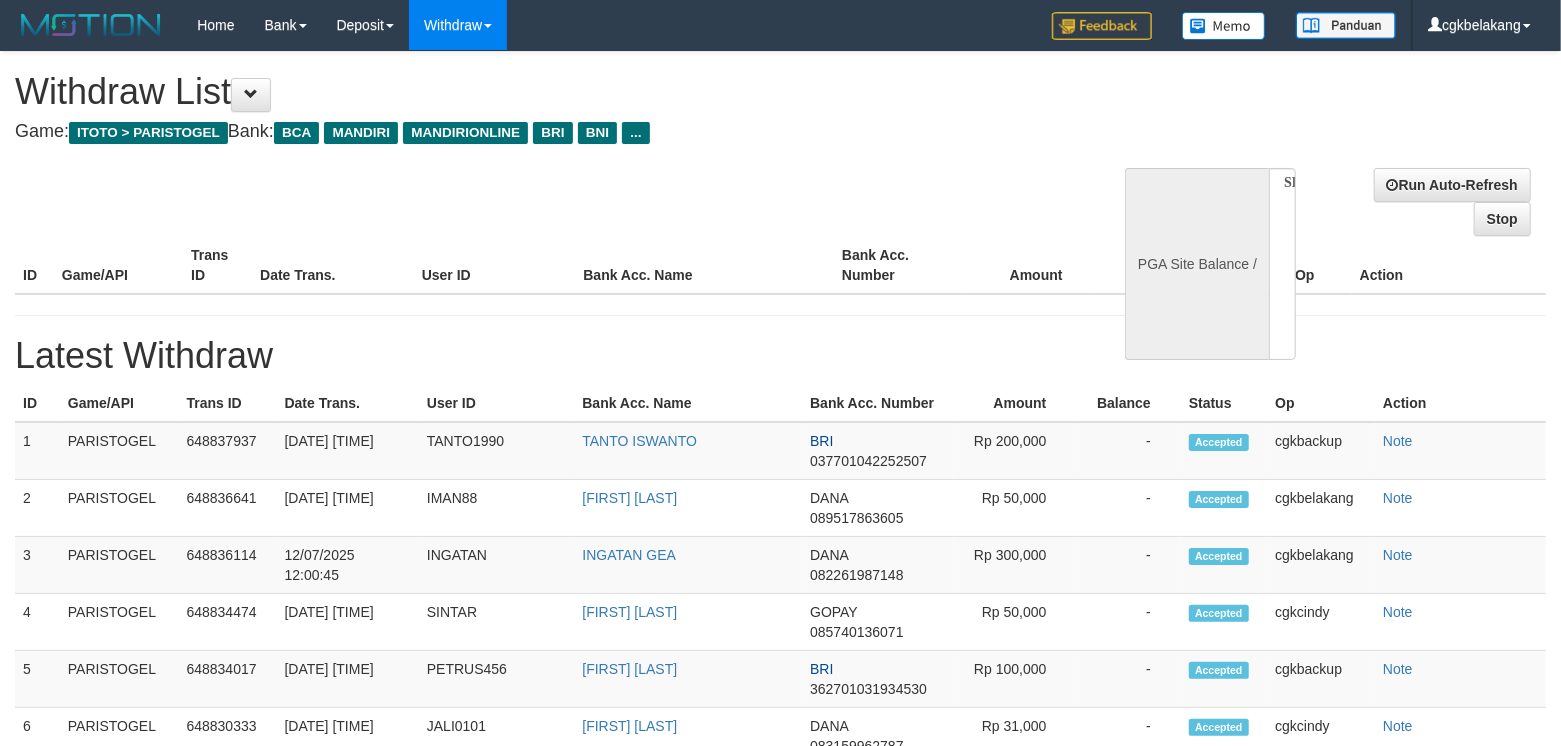 select on "**" 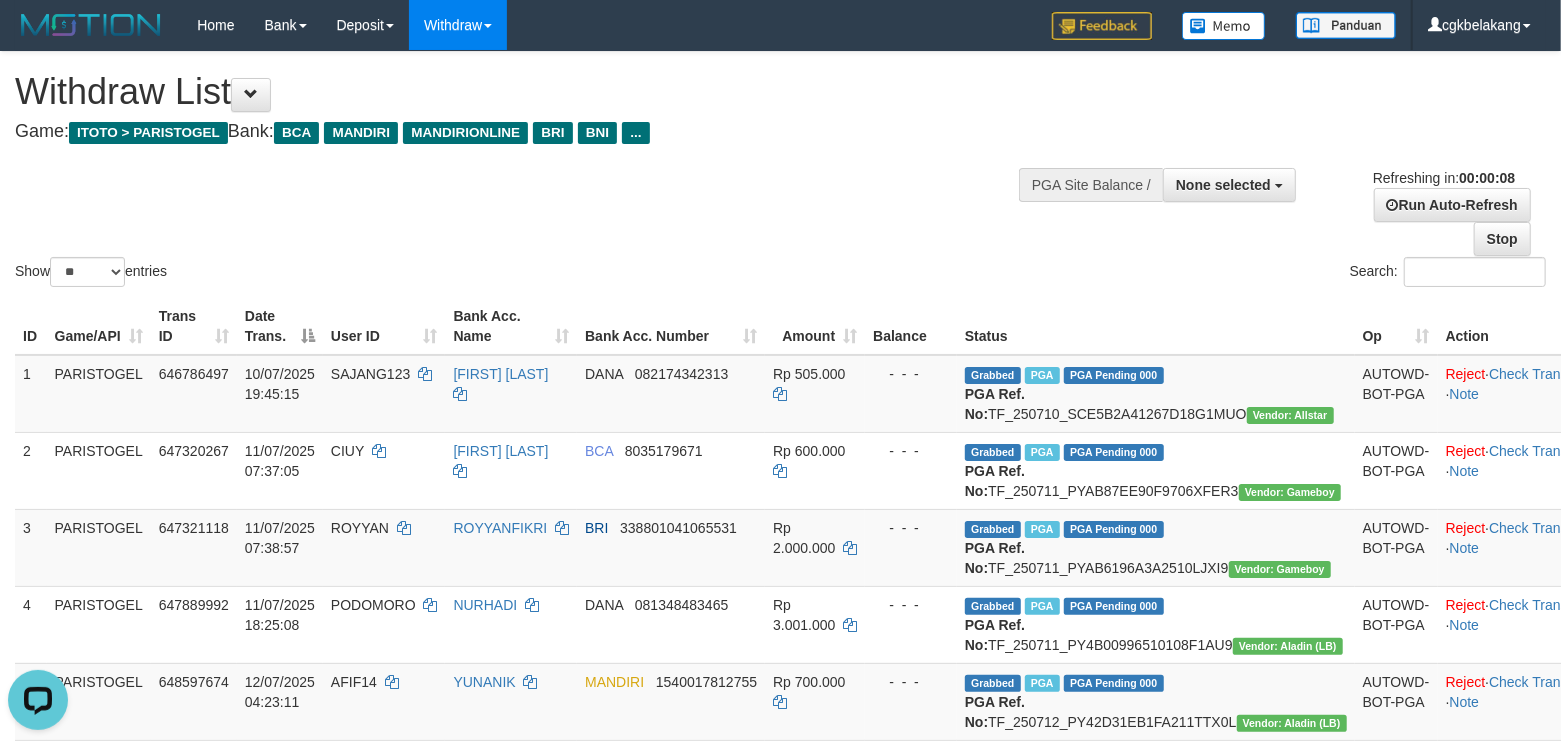 scroll, scrollTop: 0, scrollLeft: 0, axis: both 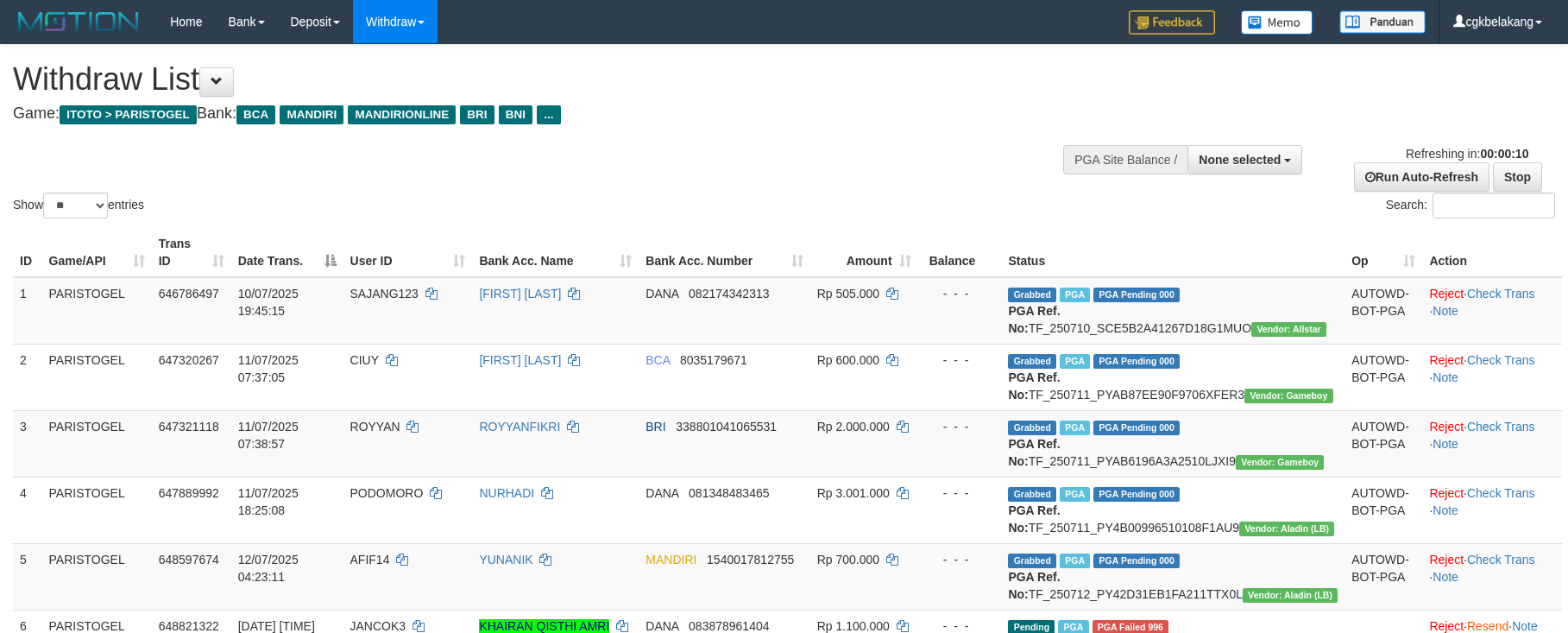 select 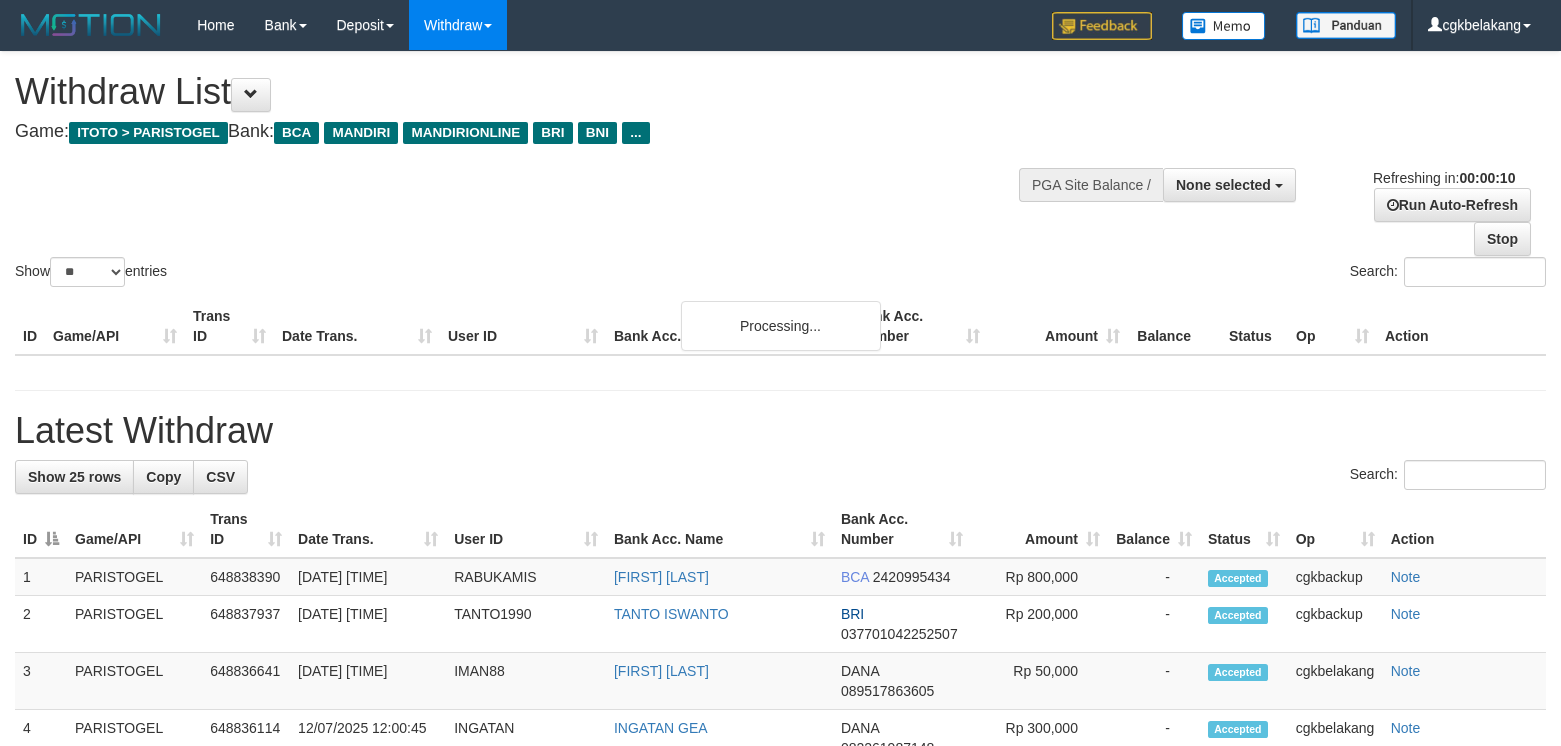 select 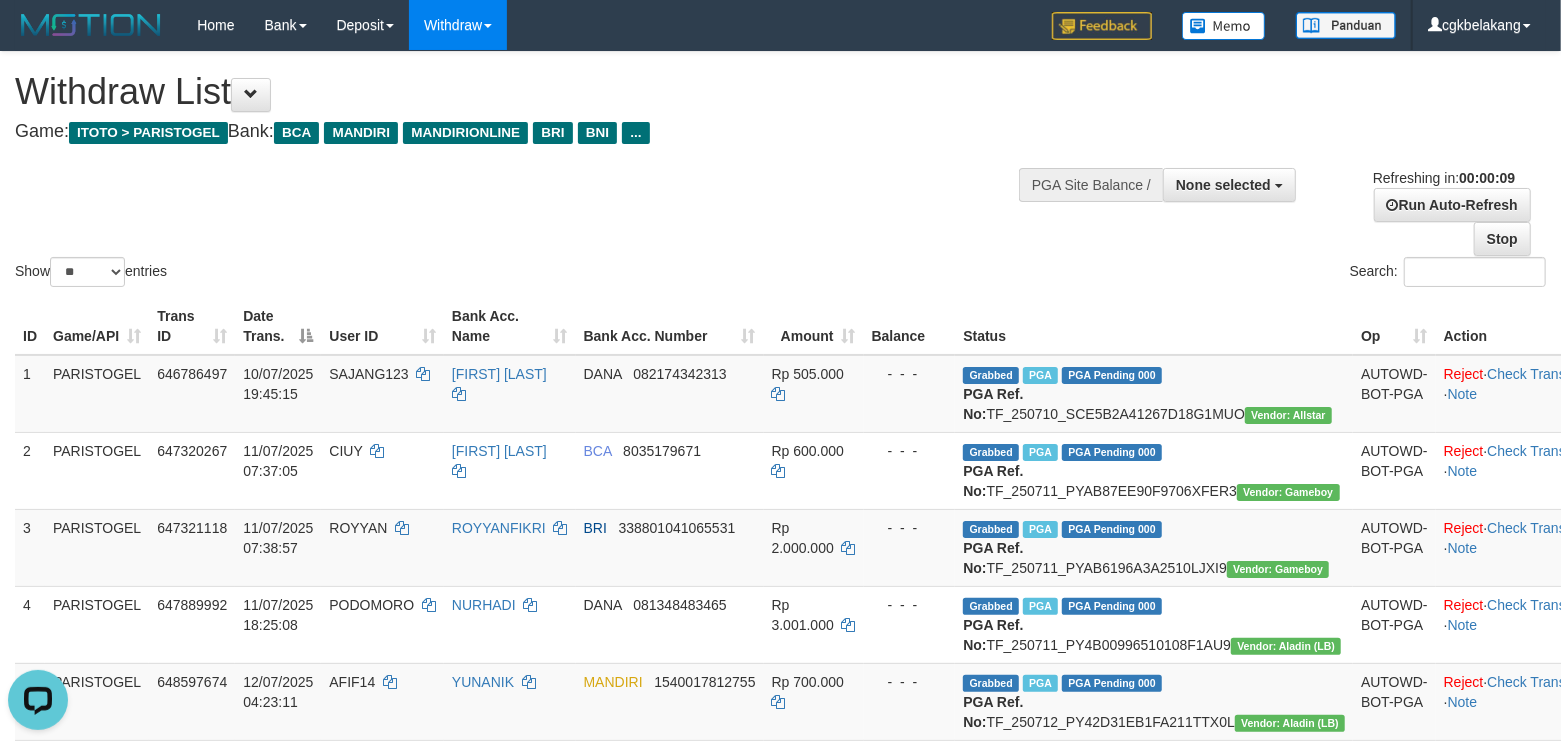 scroll, scrollTop: 0, scrollLeft: 0, axis: both 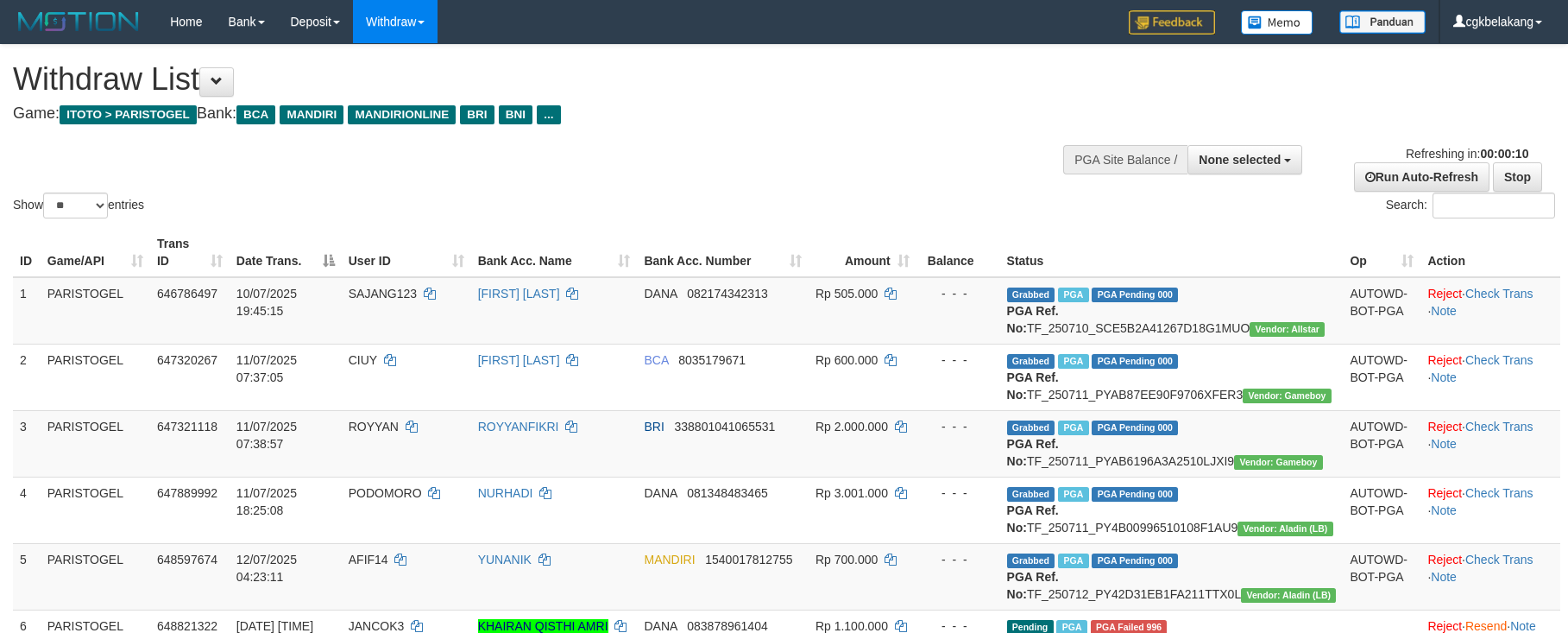 select 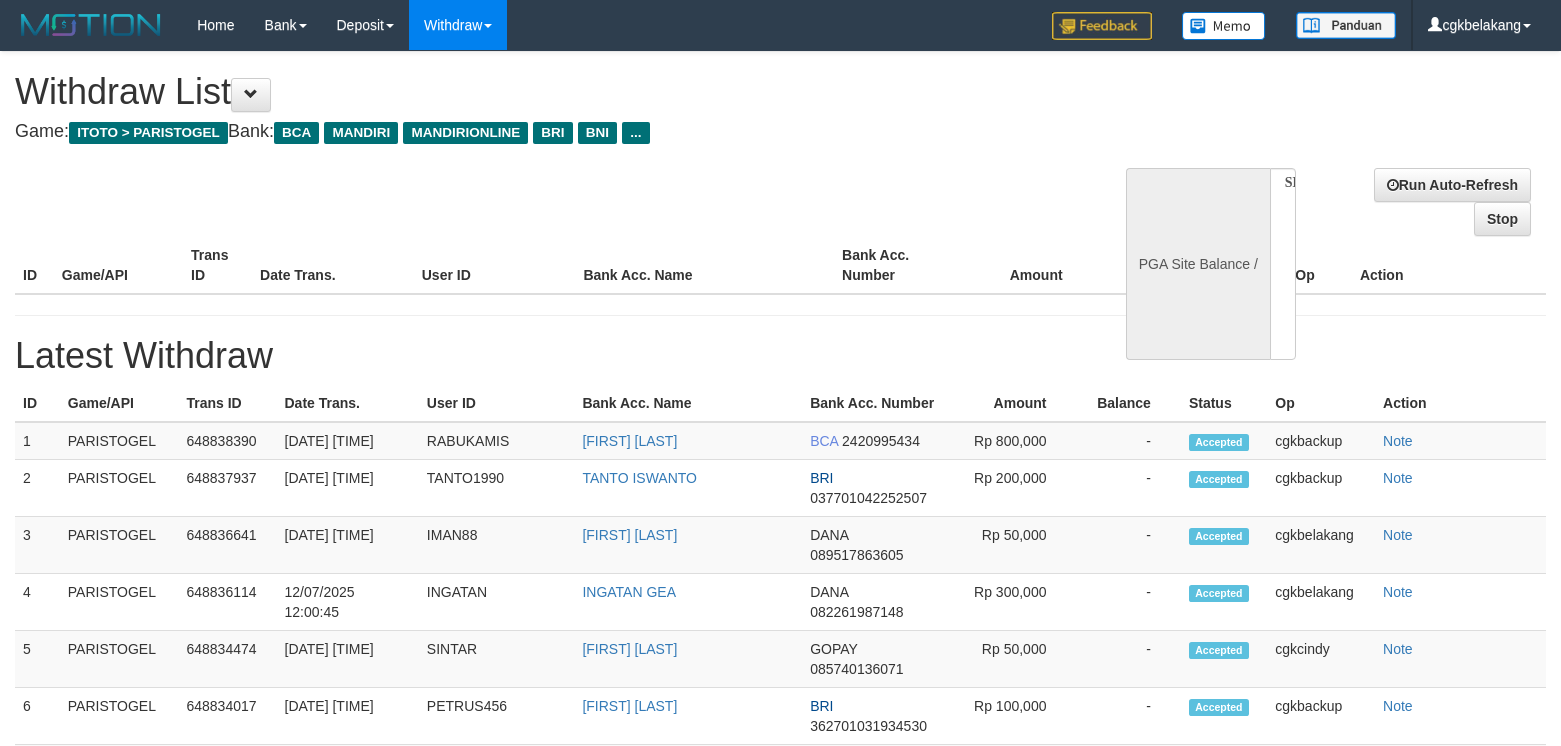select 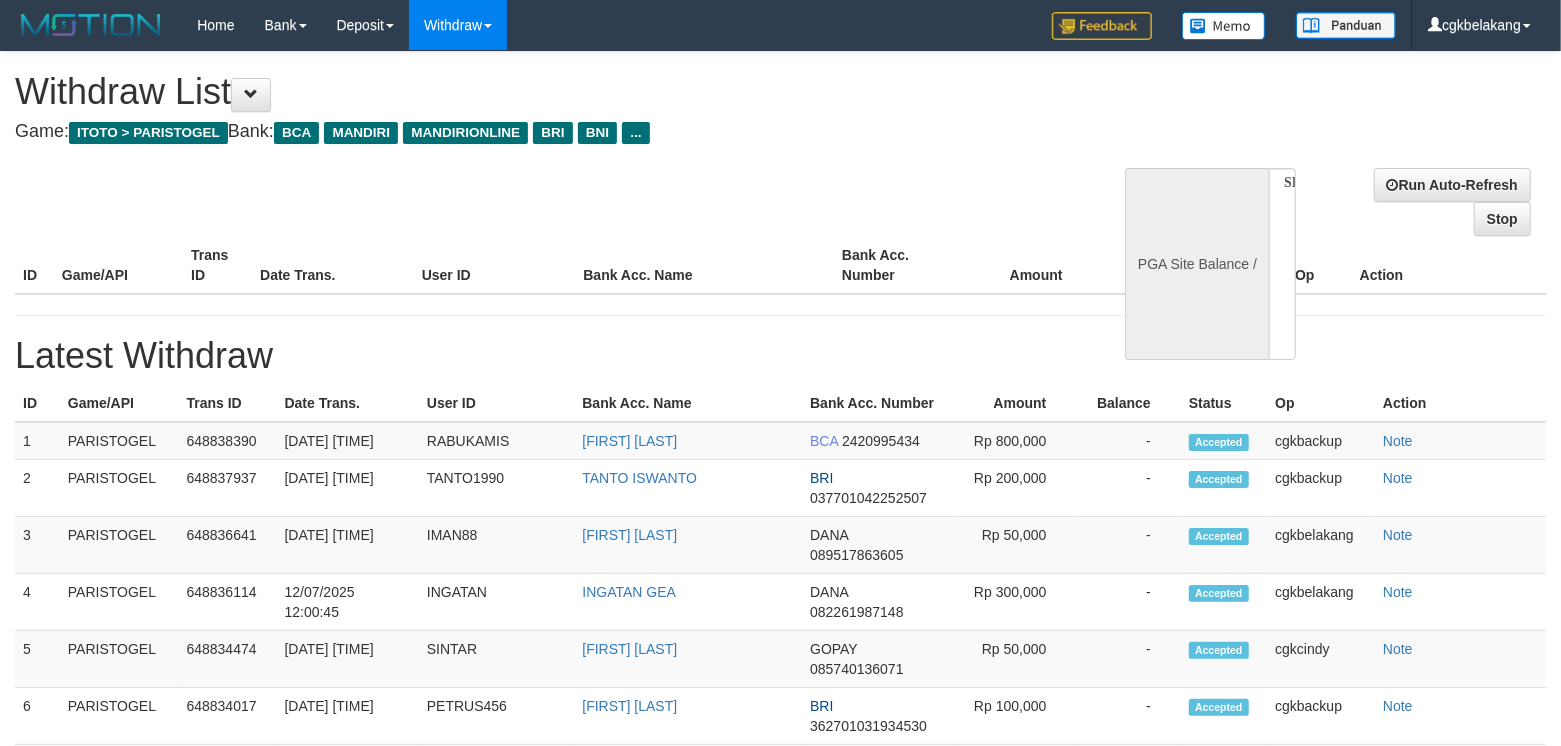 select on "**" 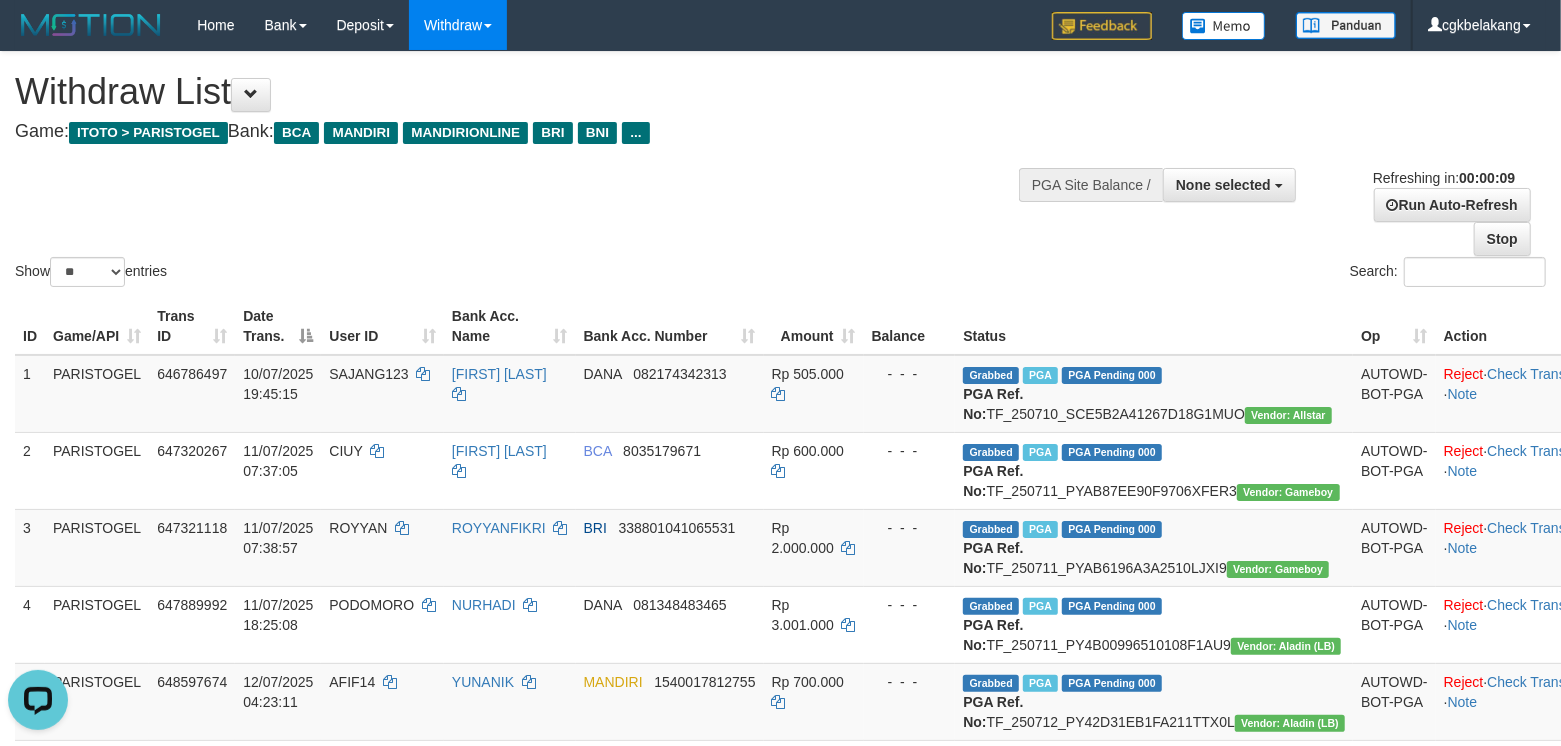 scroll, scrollTop: 0, scrollLeft: 0, axis: both 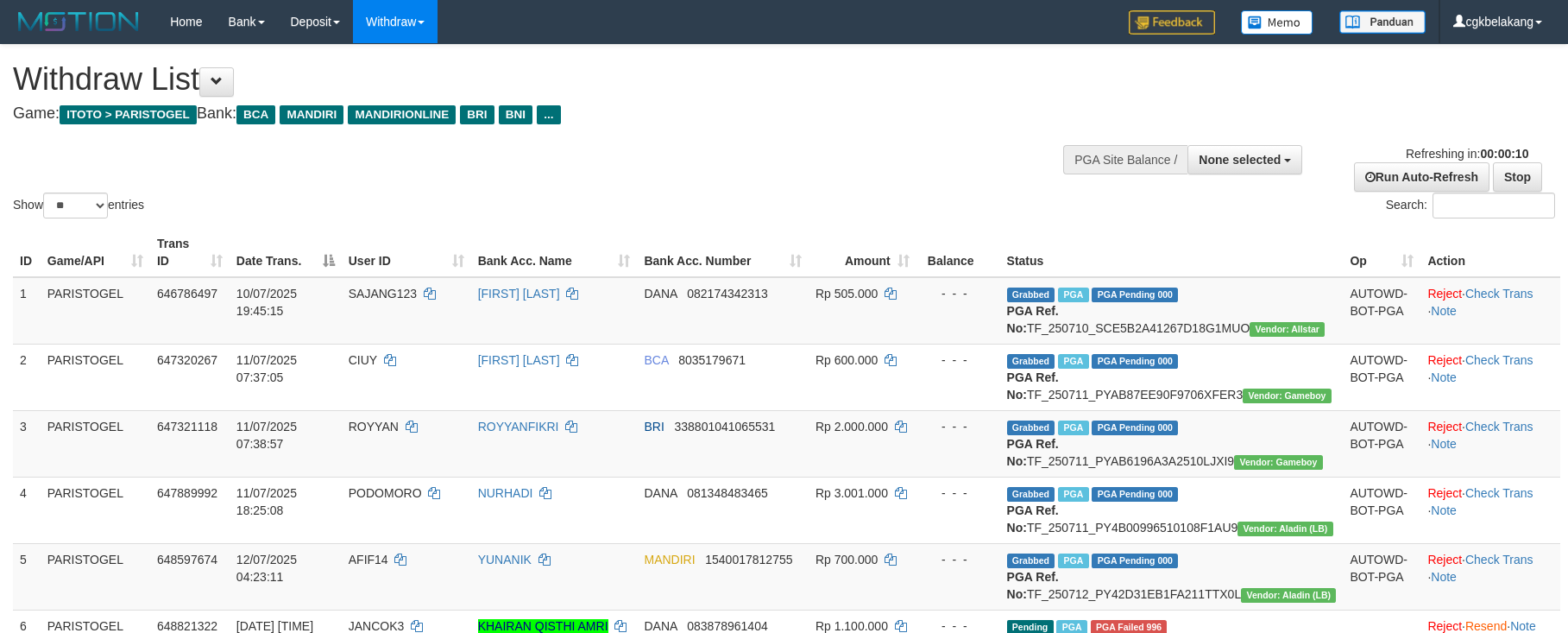 select 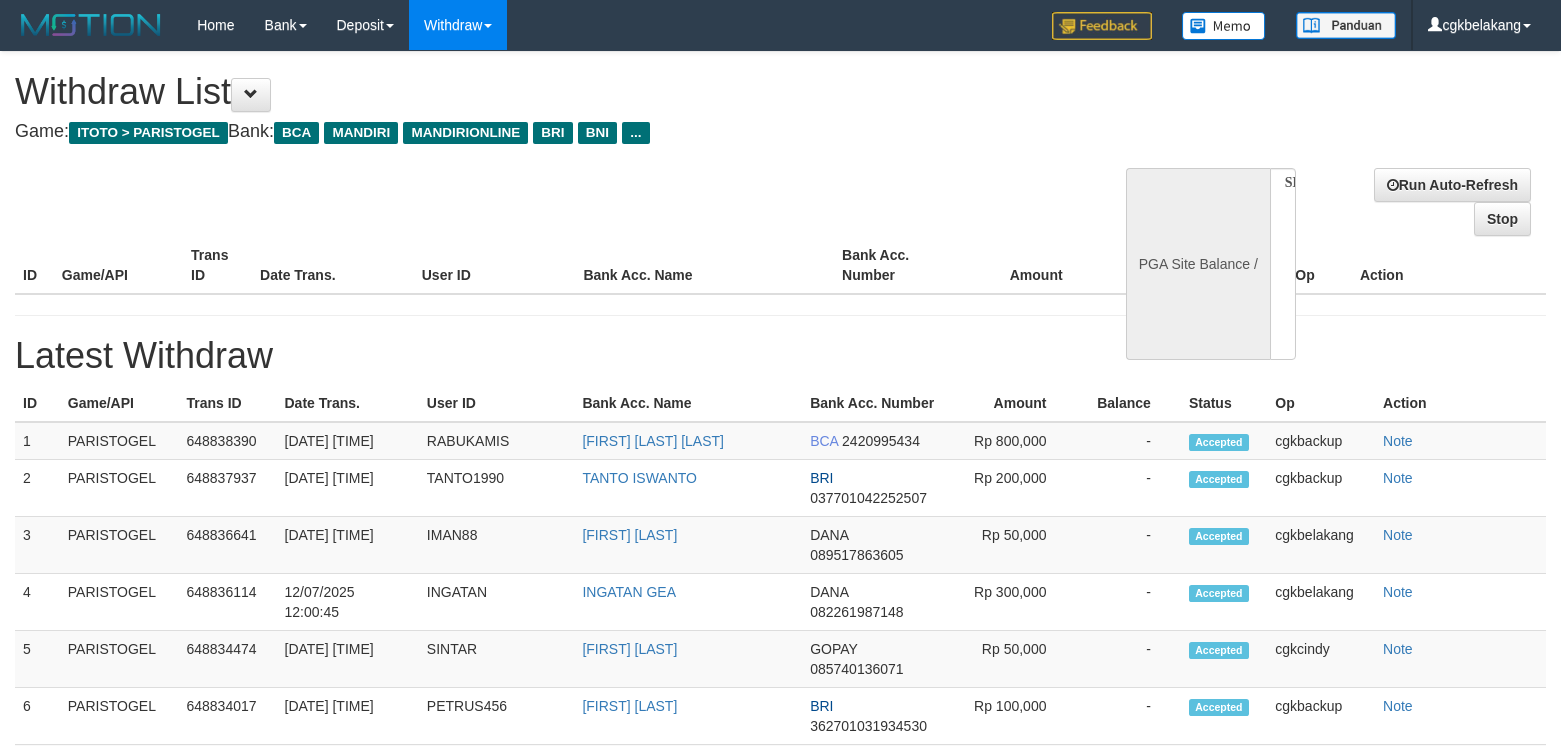 select 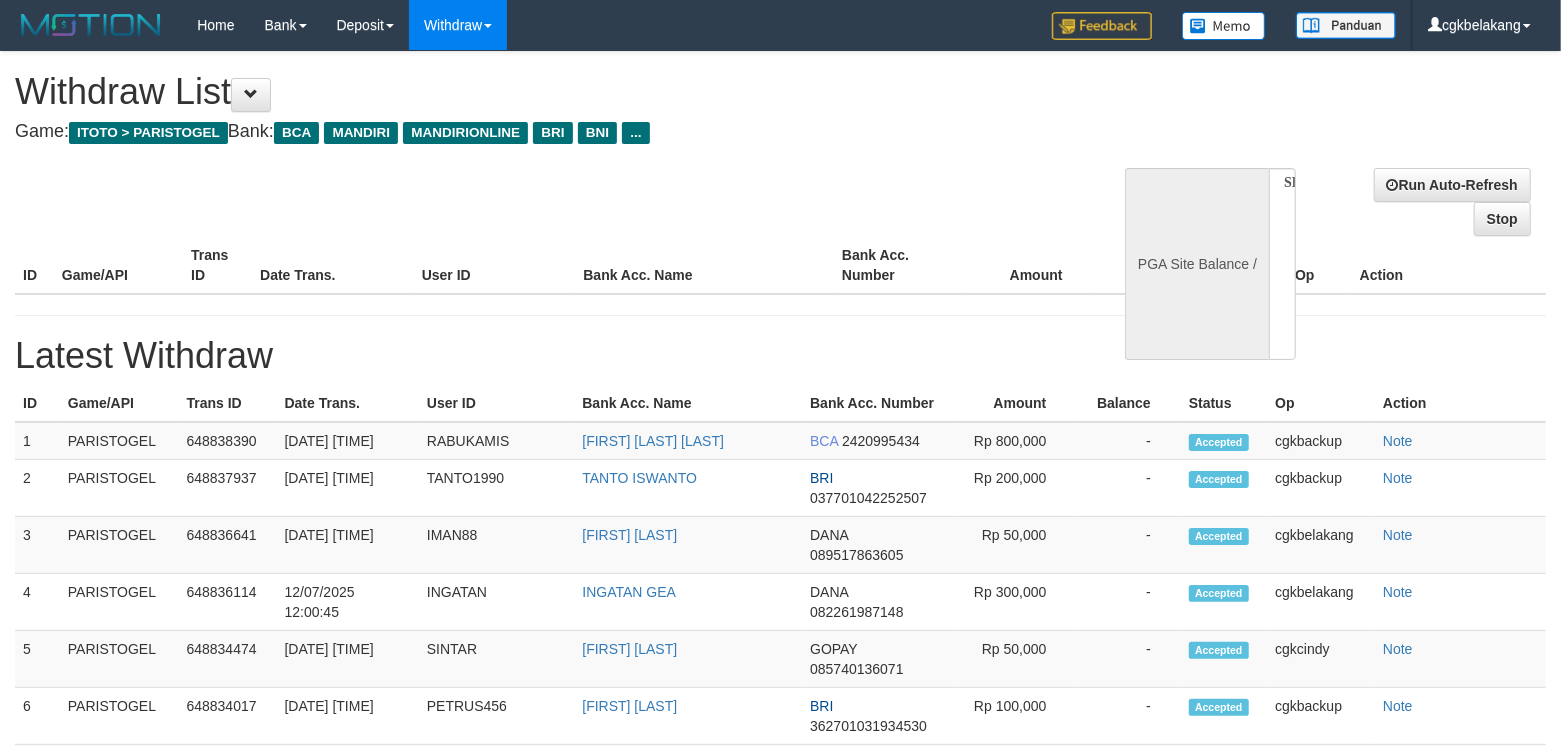 select on "**" 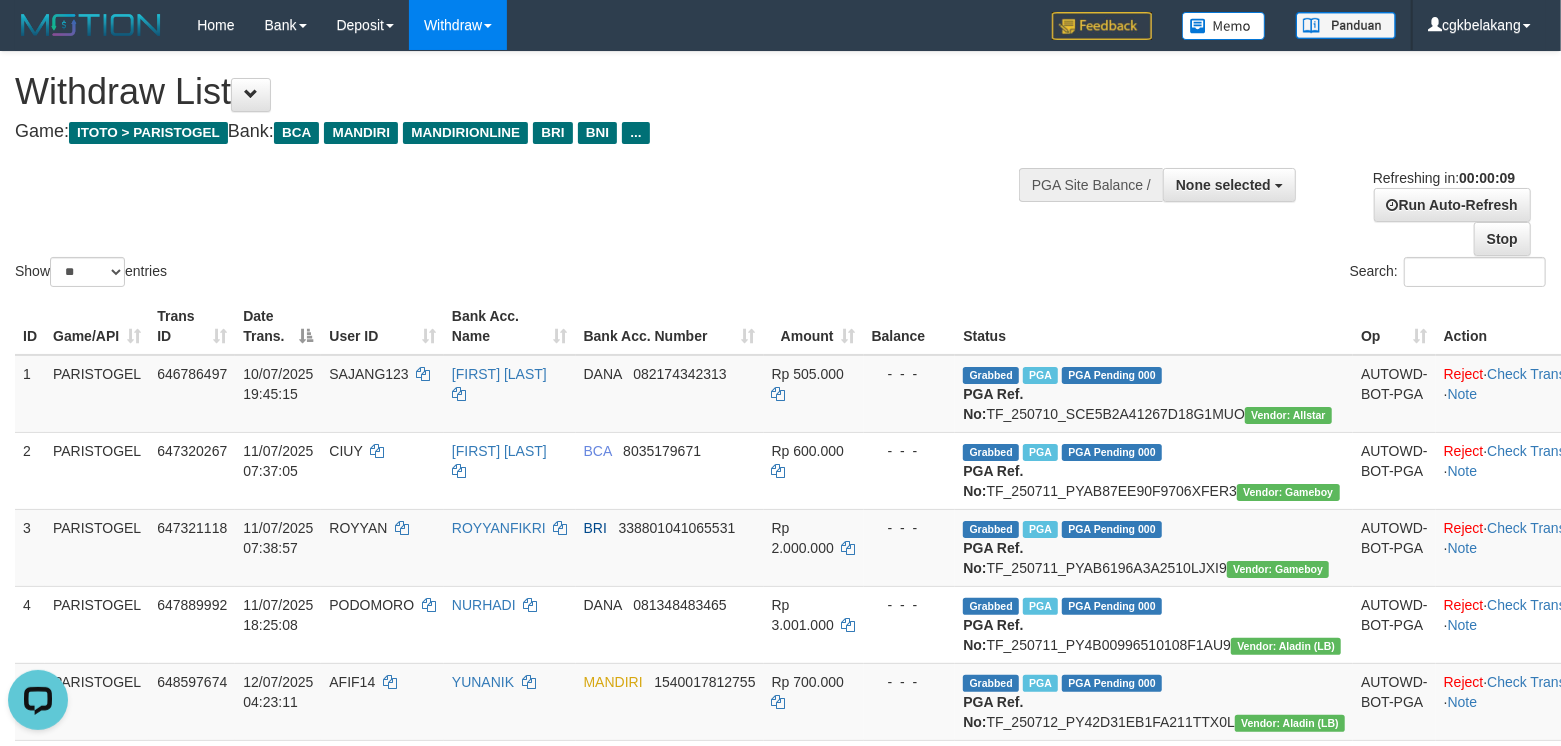 scroll, scrollTop: 0, scrollLeft: 0, axis: both 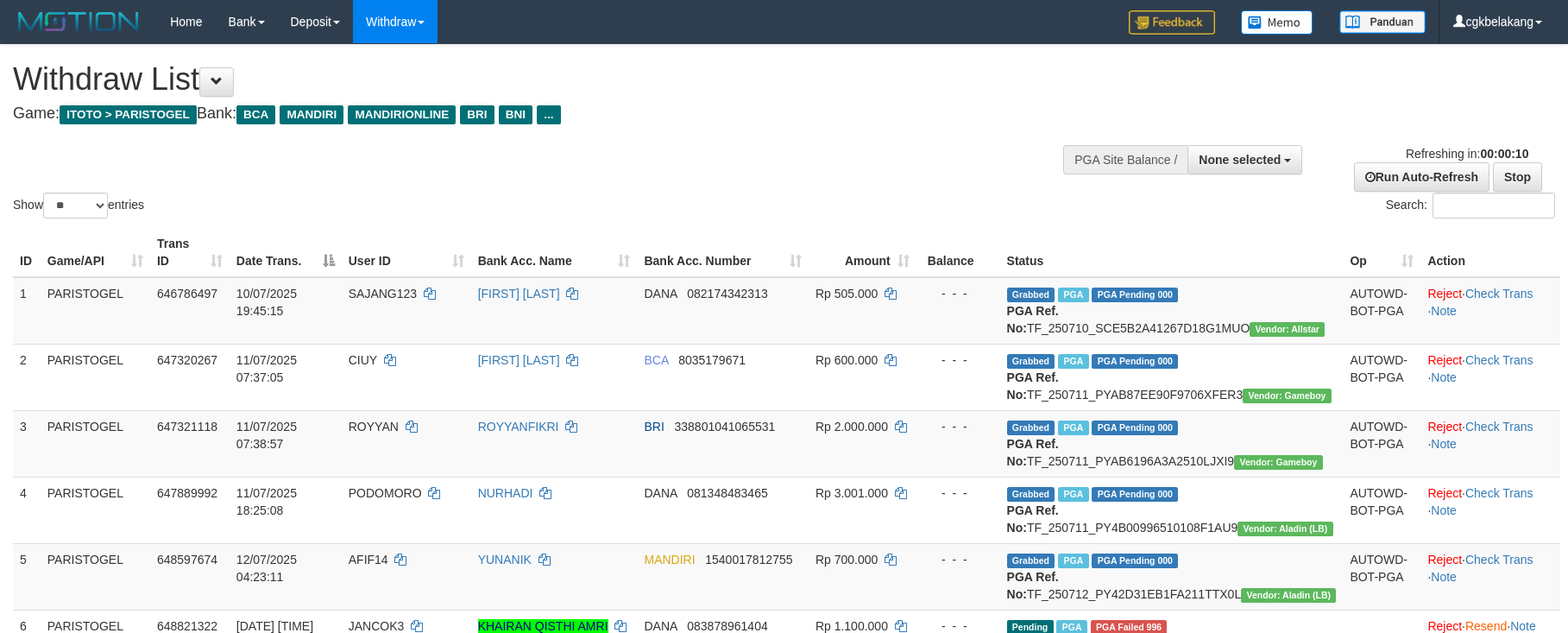 select 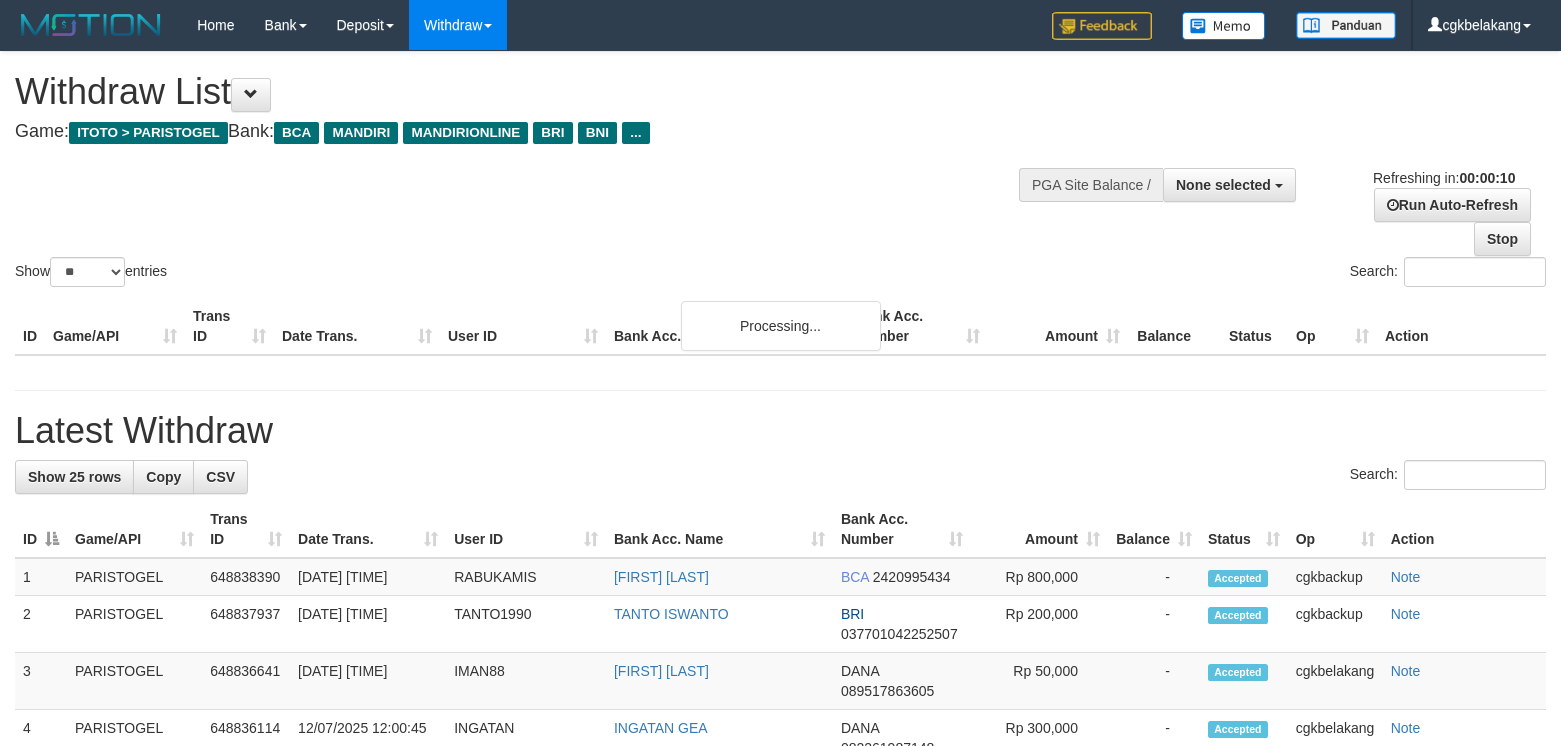 select 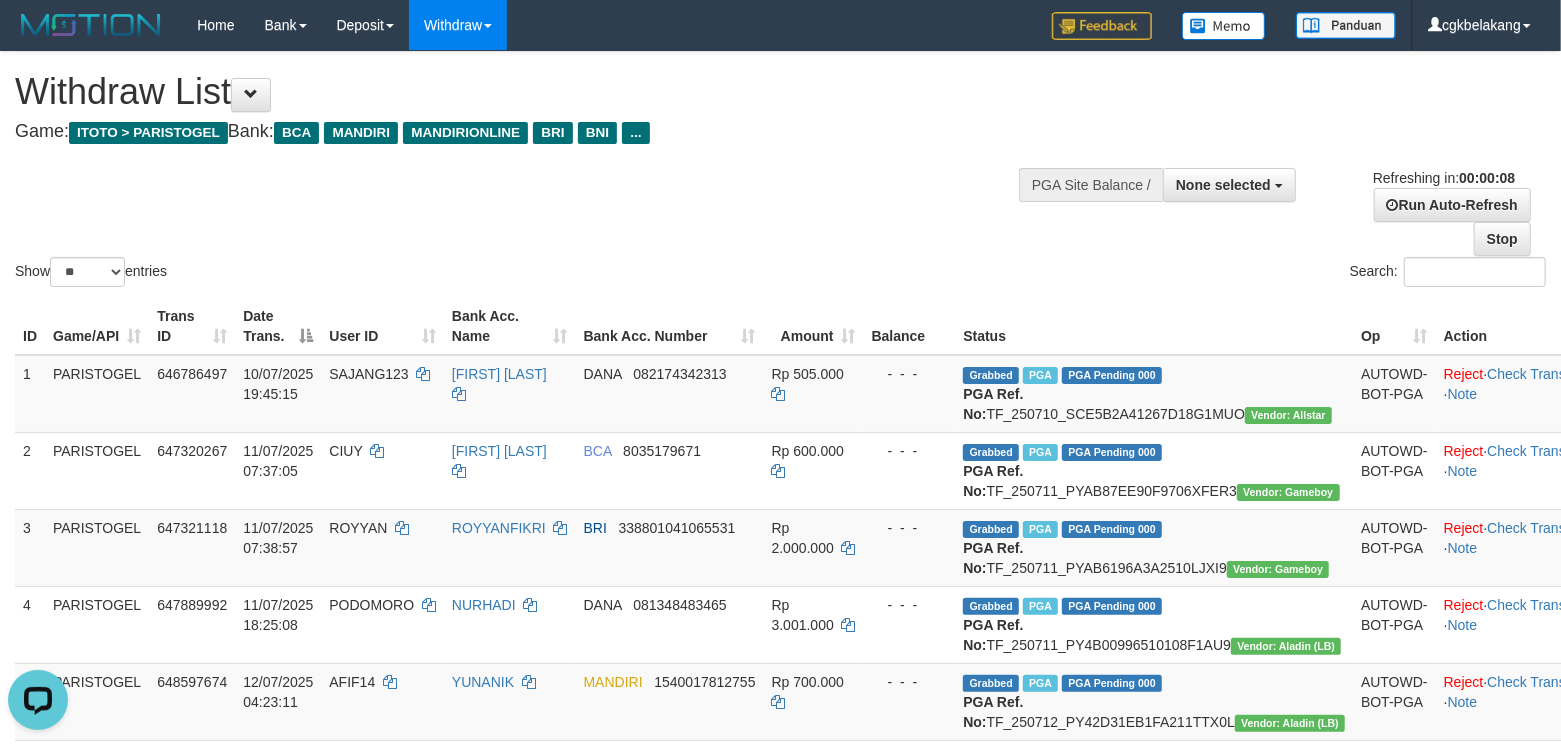 scroll, scrollTop: 0, scrollLeft: 0, axis: both 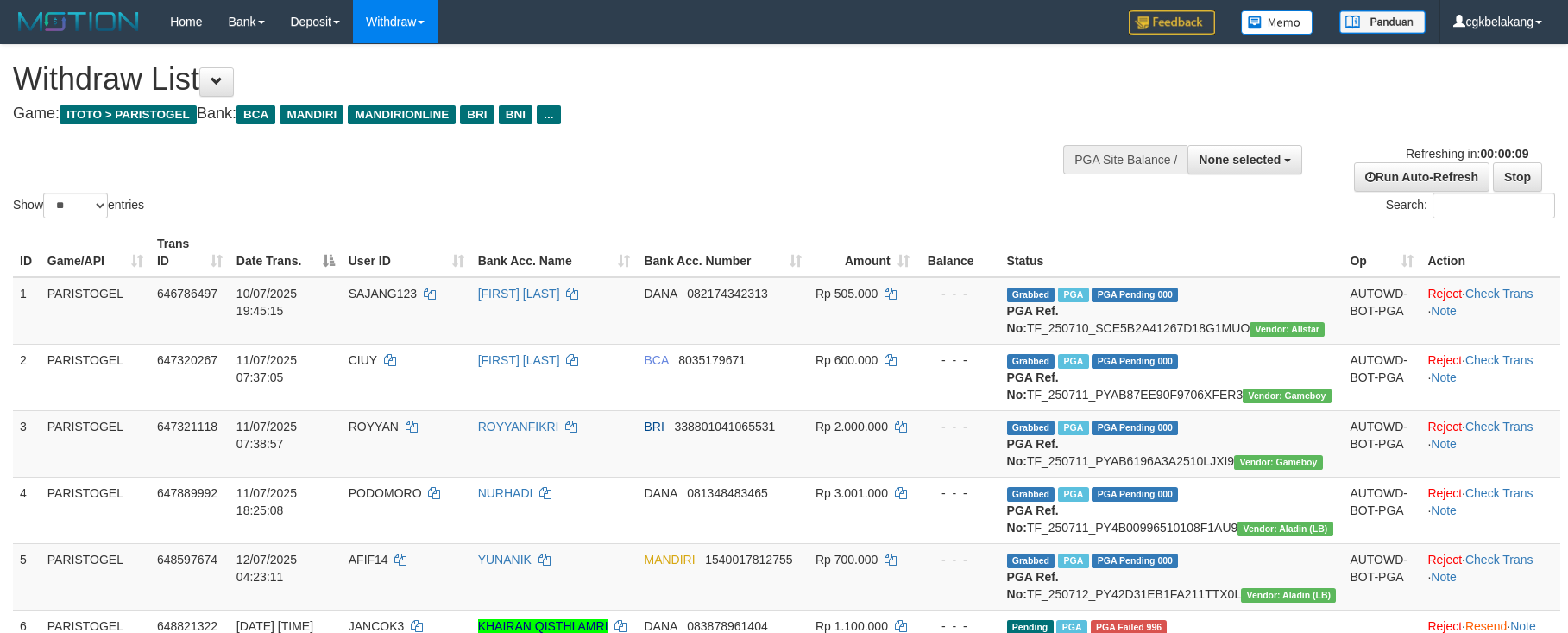 select 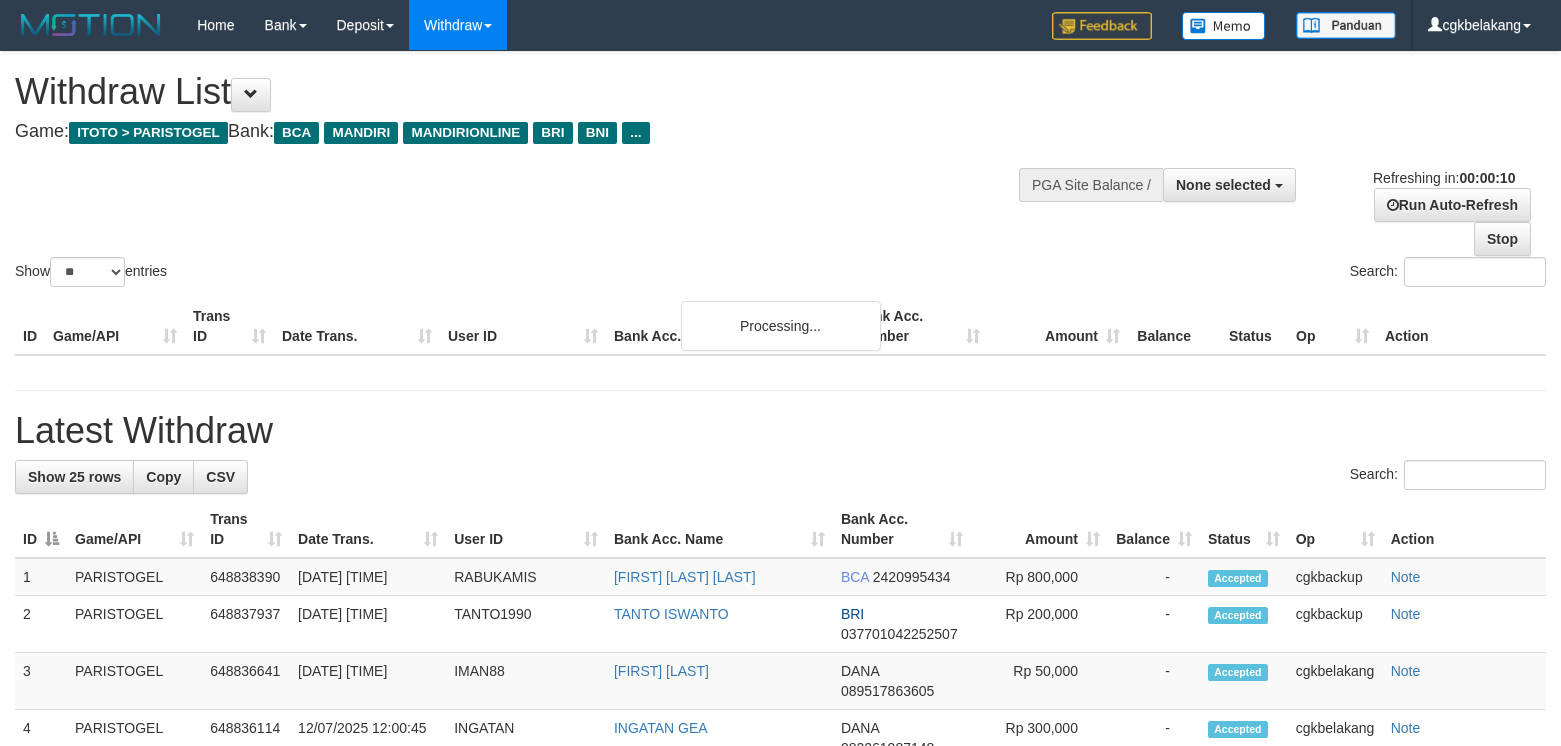 select 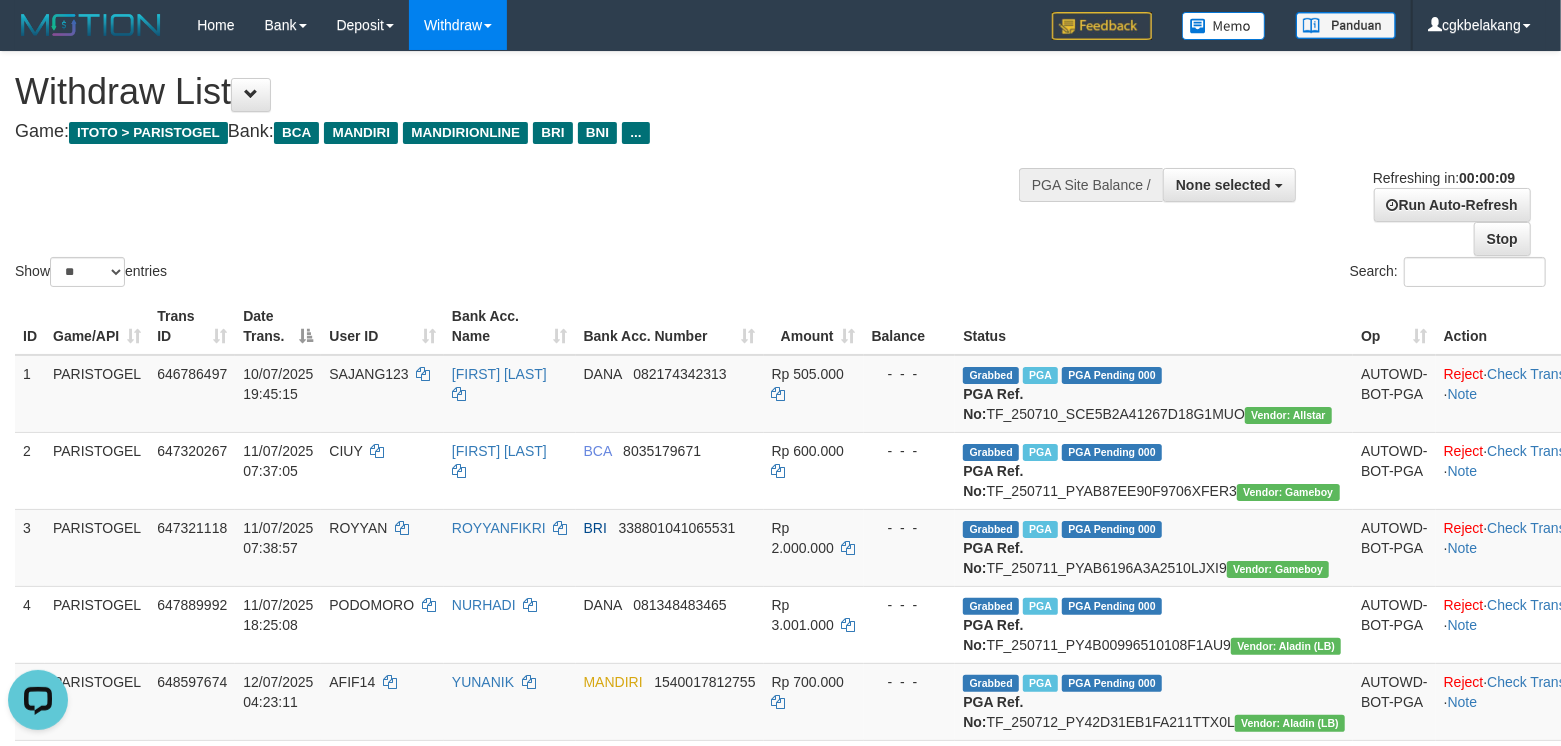 scroll, scrollTop: 0, scrollLeft: 0, axis: both 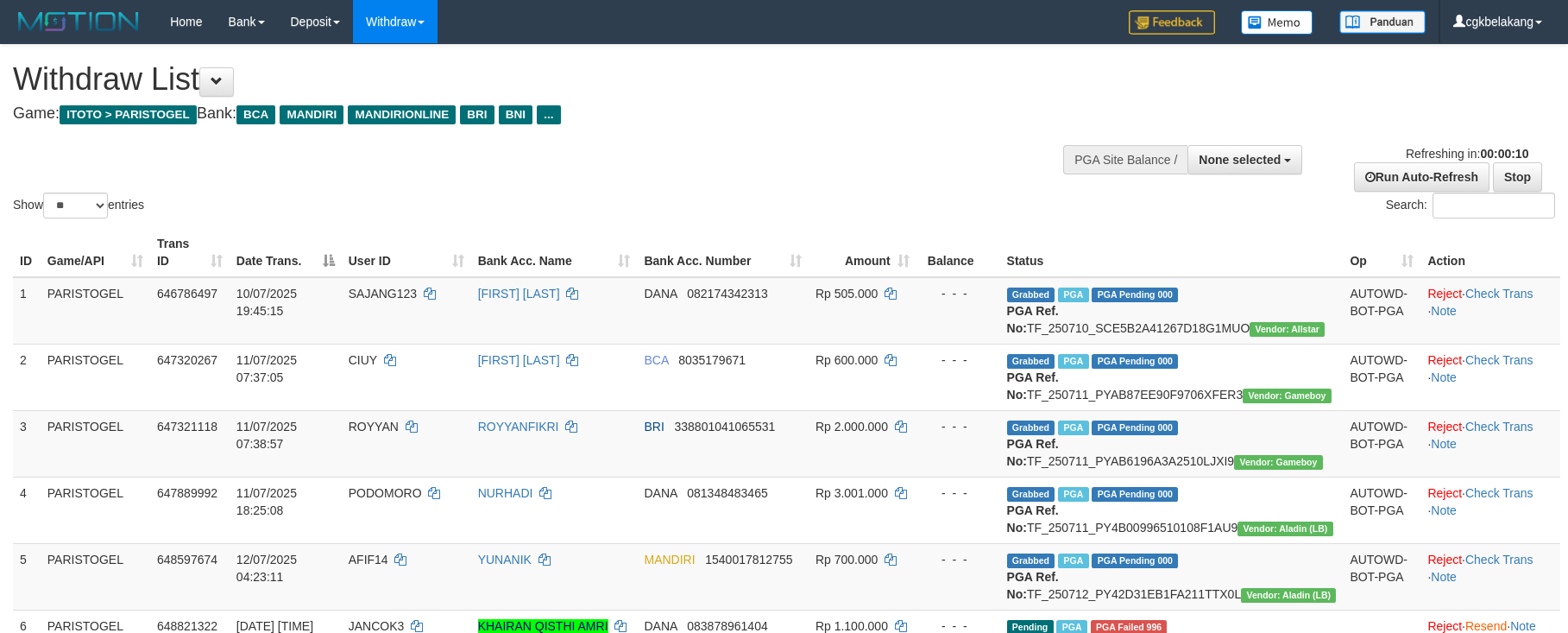 select 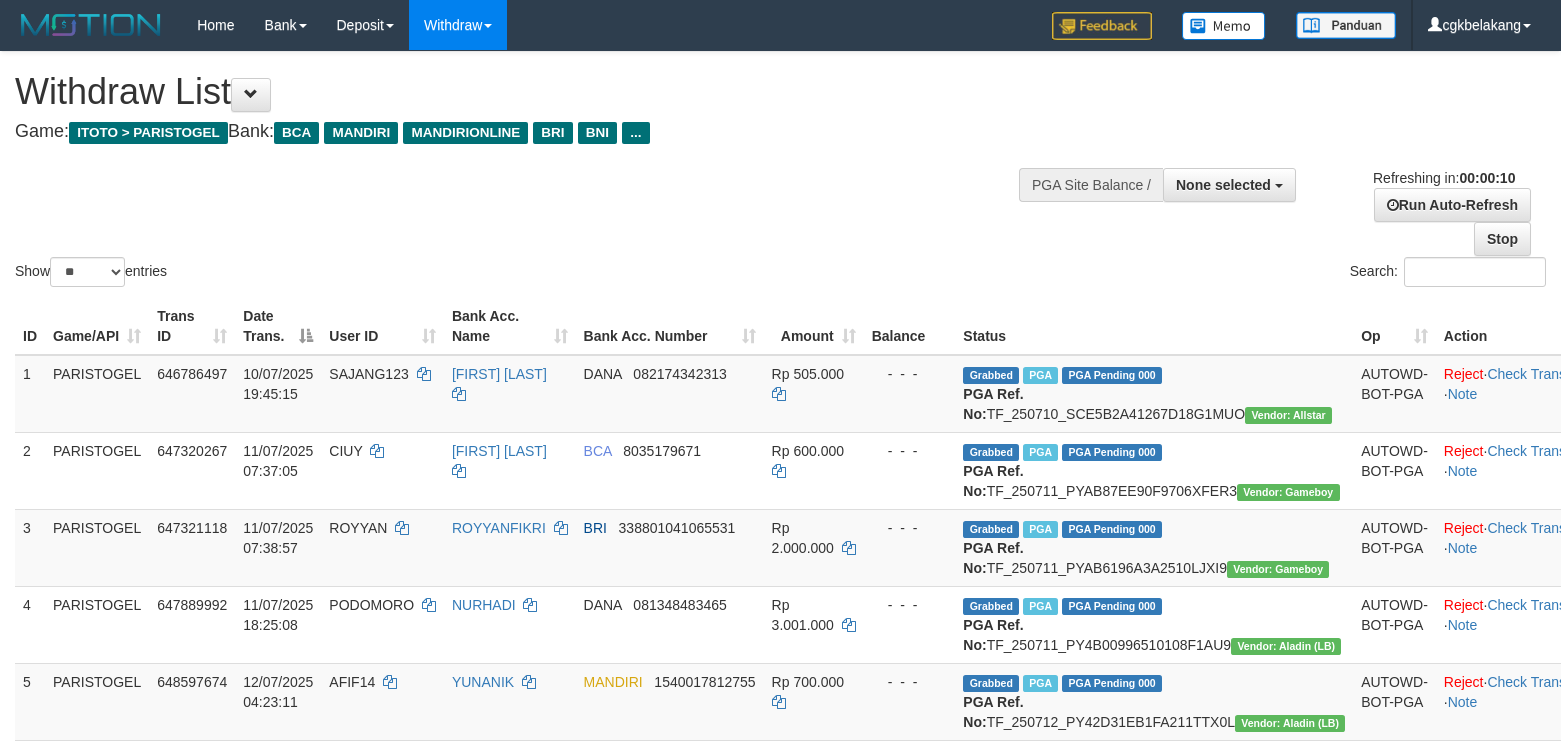 select 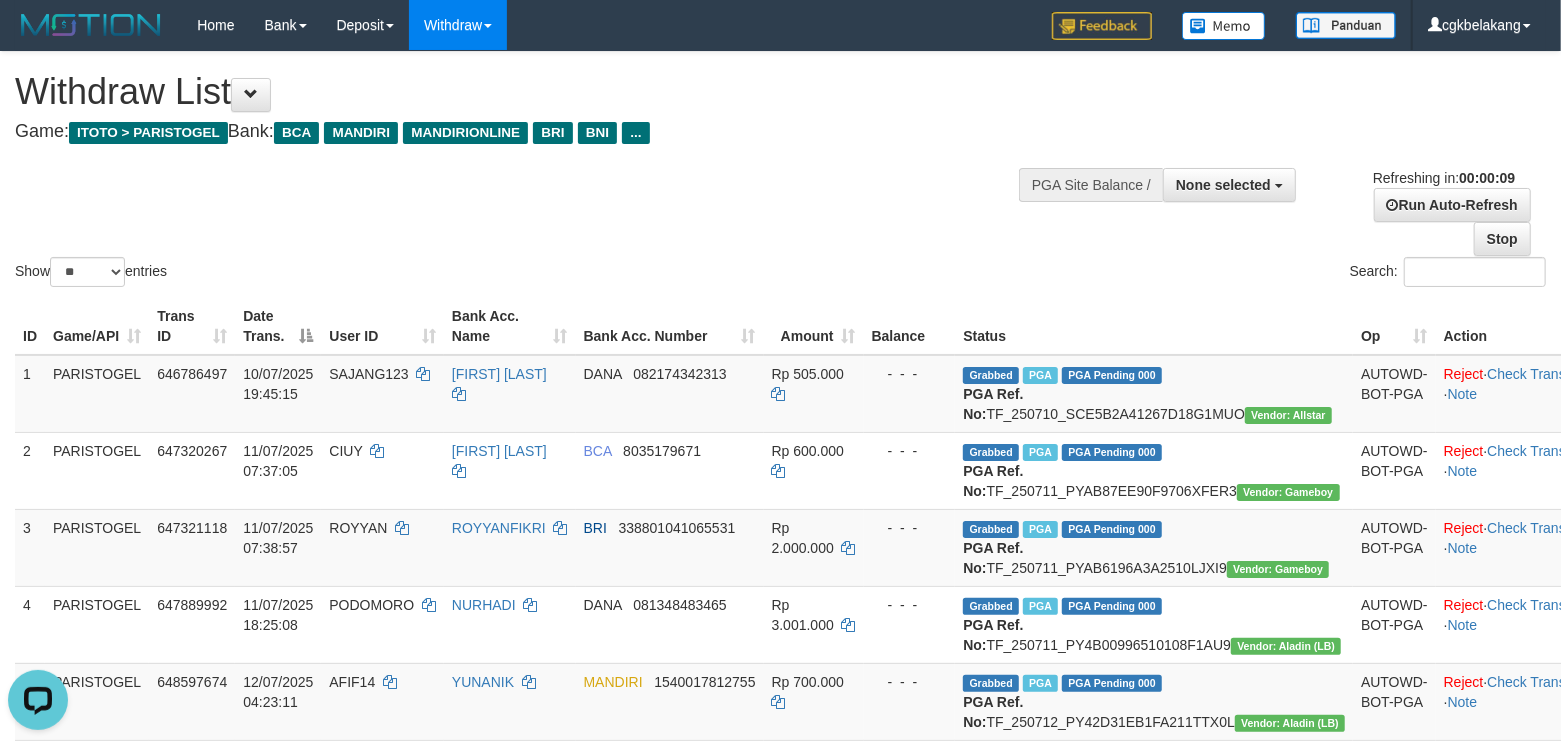 scroll, scrollTop: 0, scrollLeft: 0, axis: both 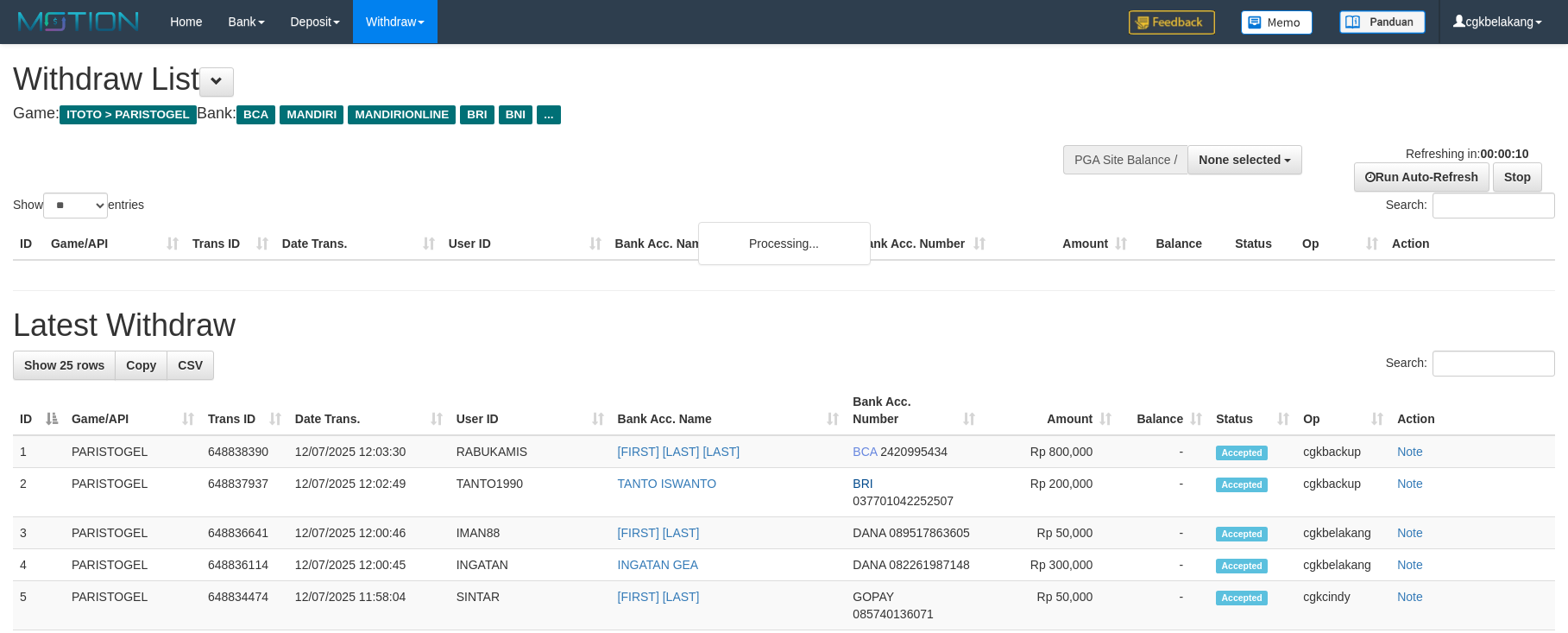 select 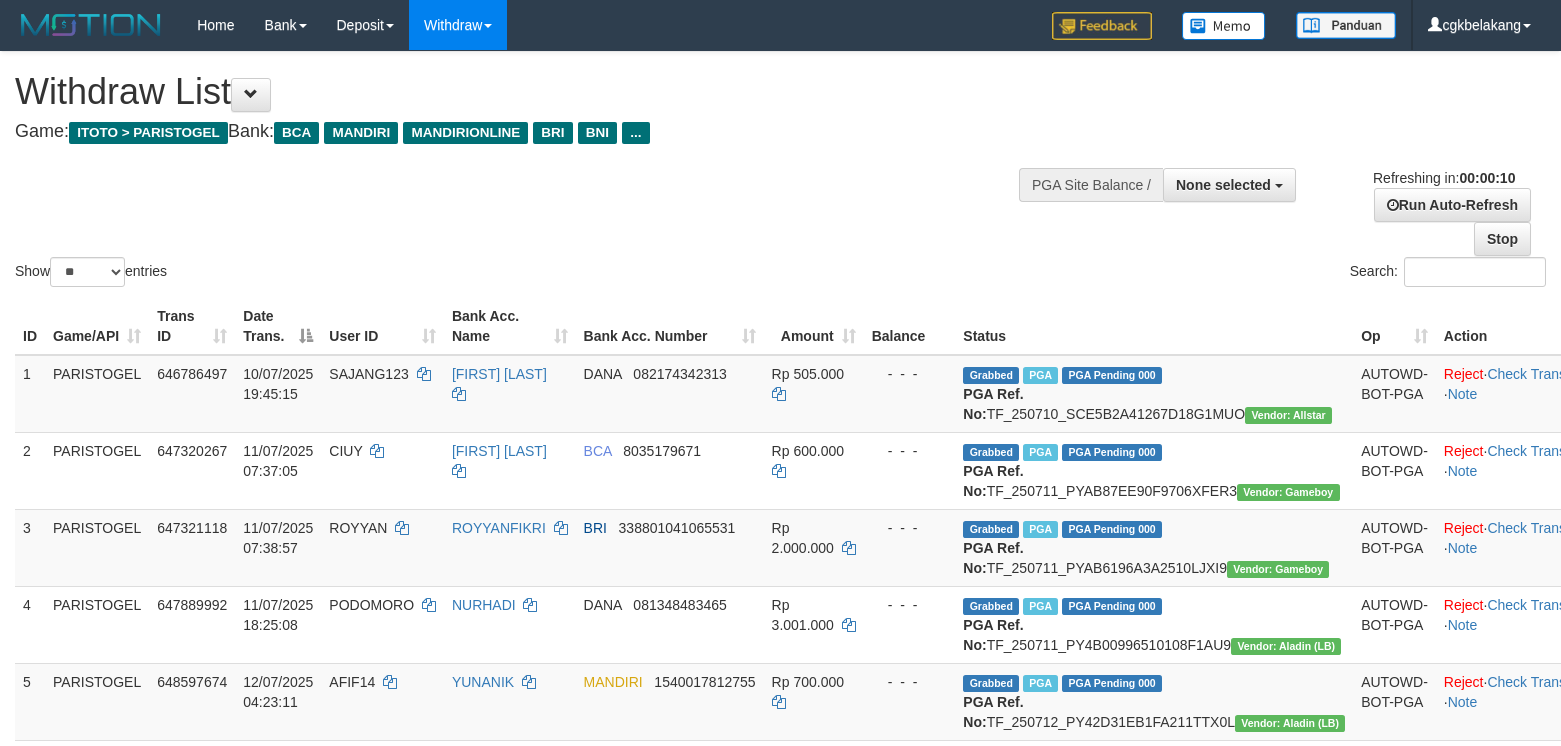select 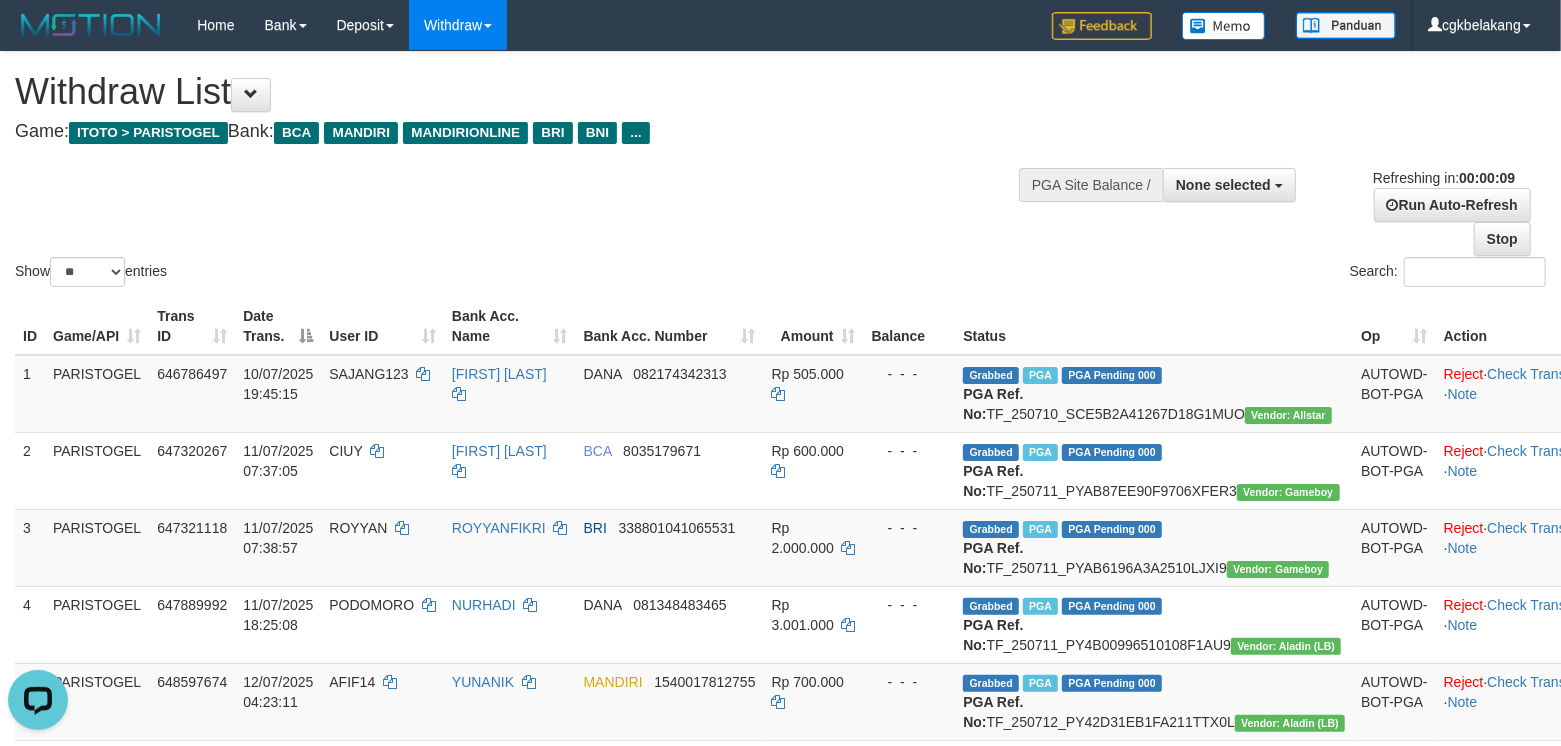 scroll, scrollTop: 0, scrollLeft: 0, axis: both 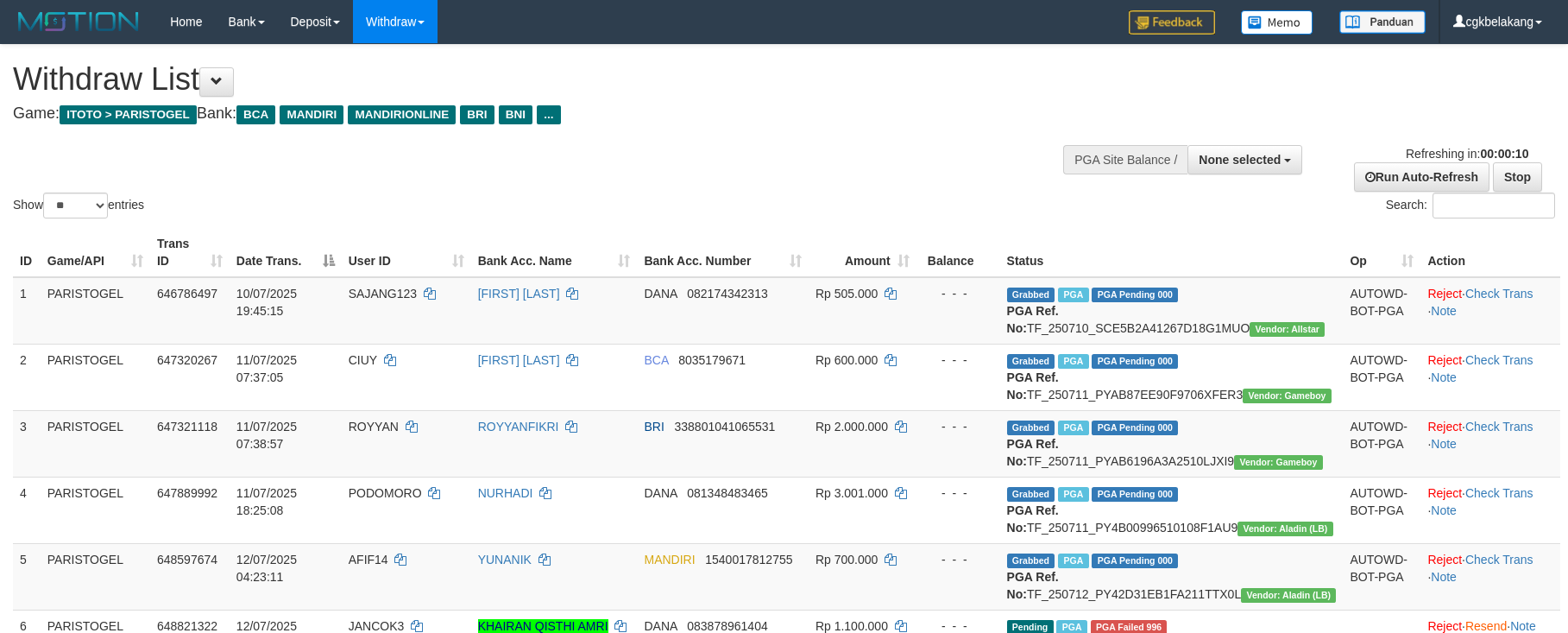 select 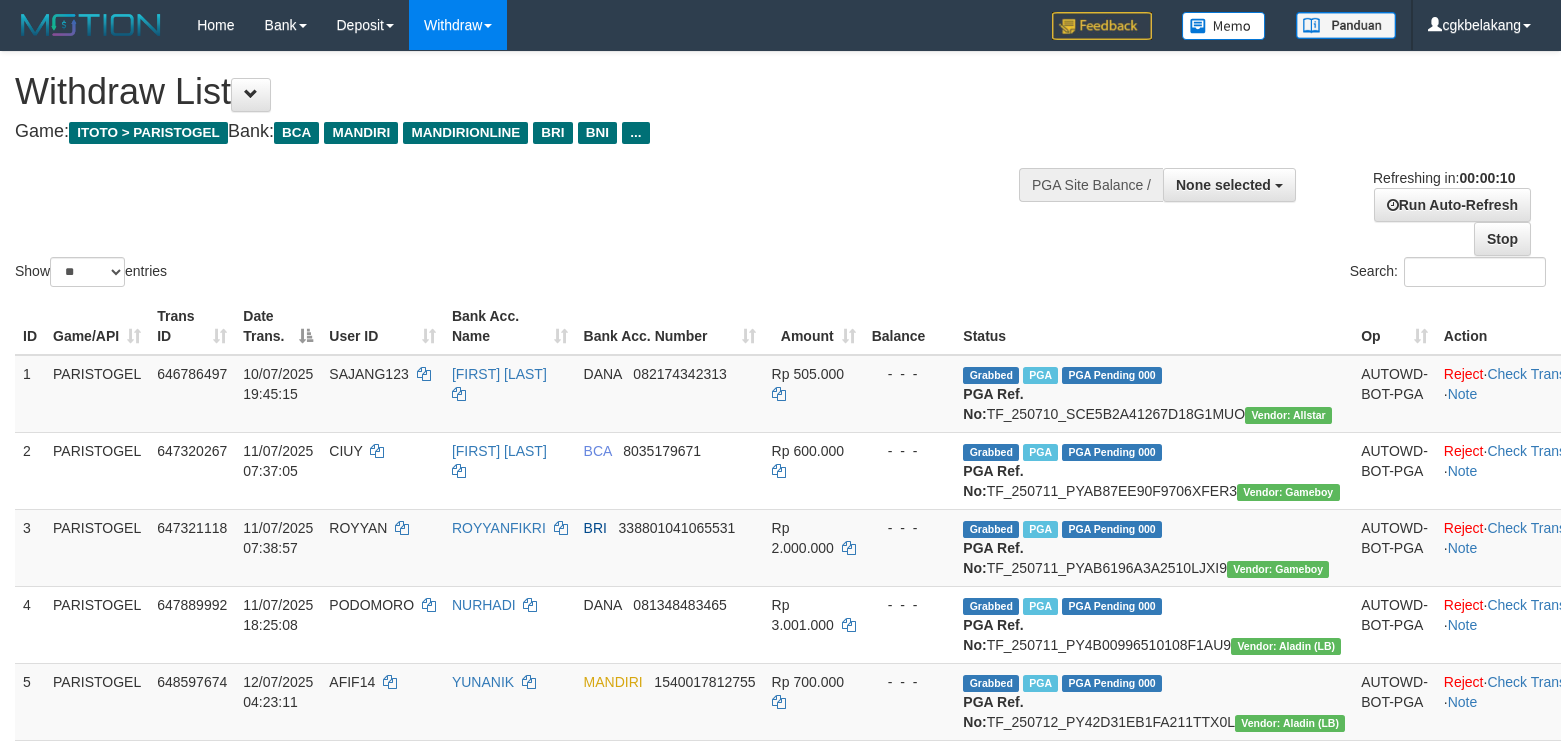 select 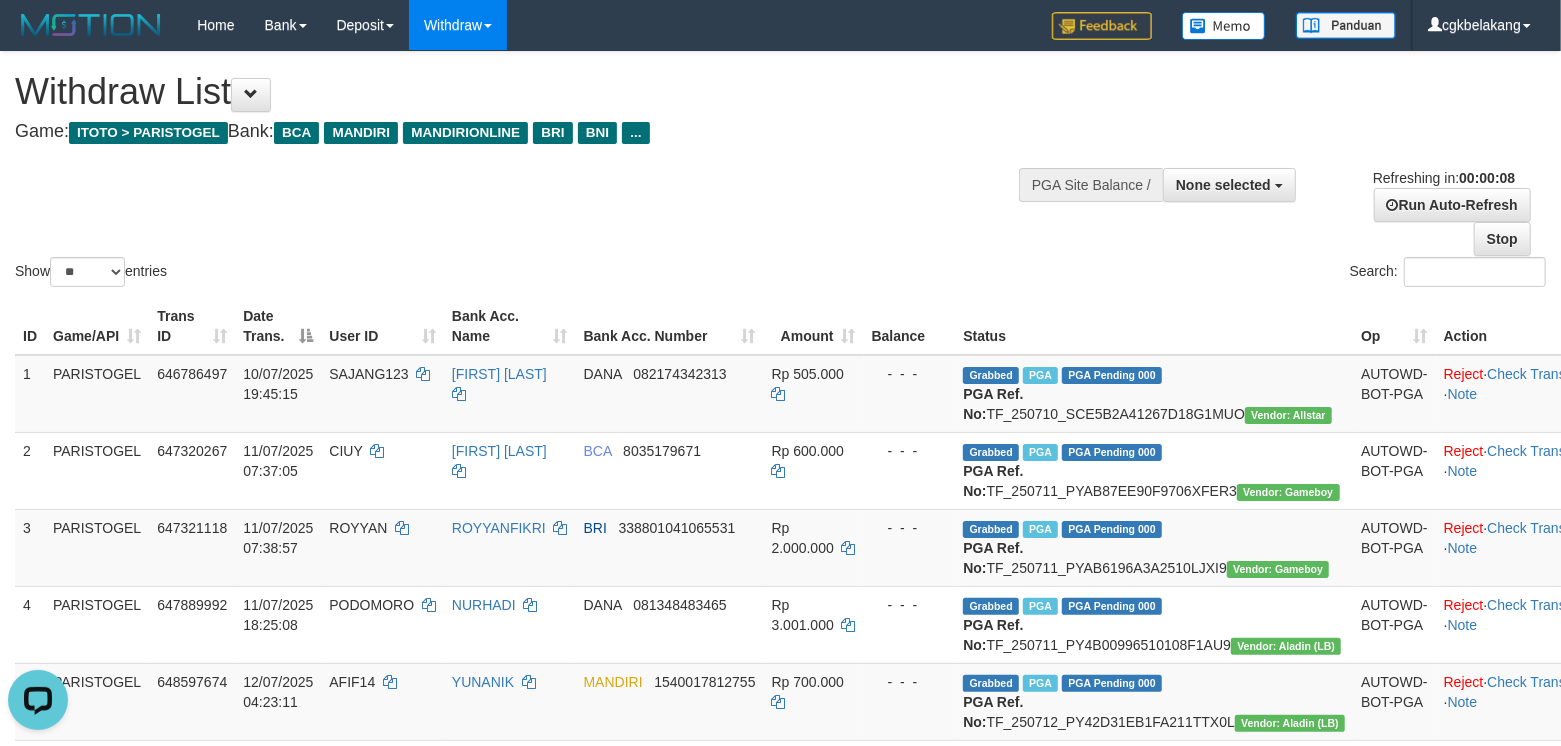 scroll, scrollTop: 0, scrollLeft: 0, axis: both 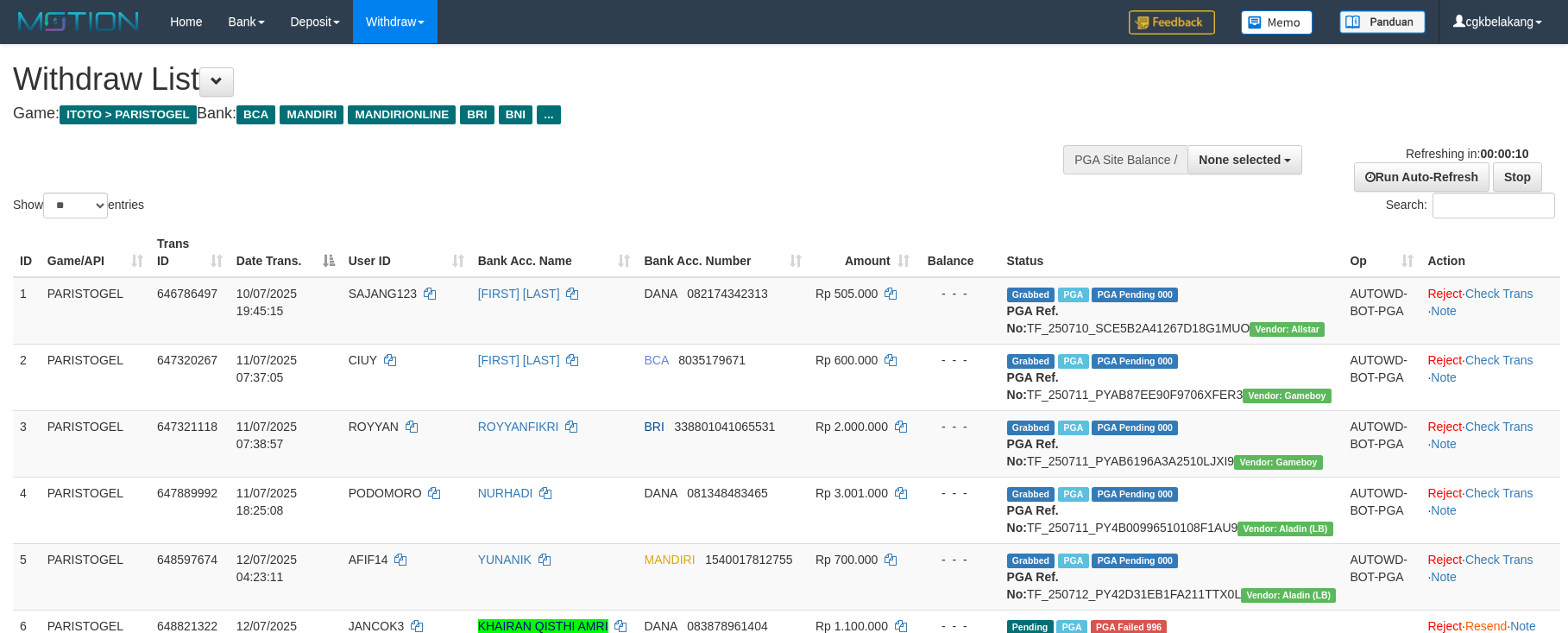 select 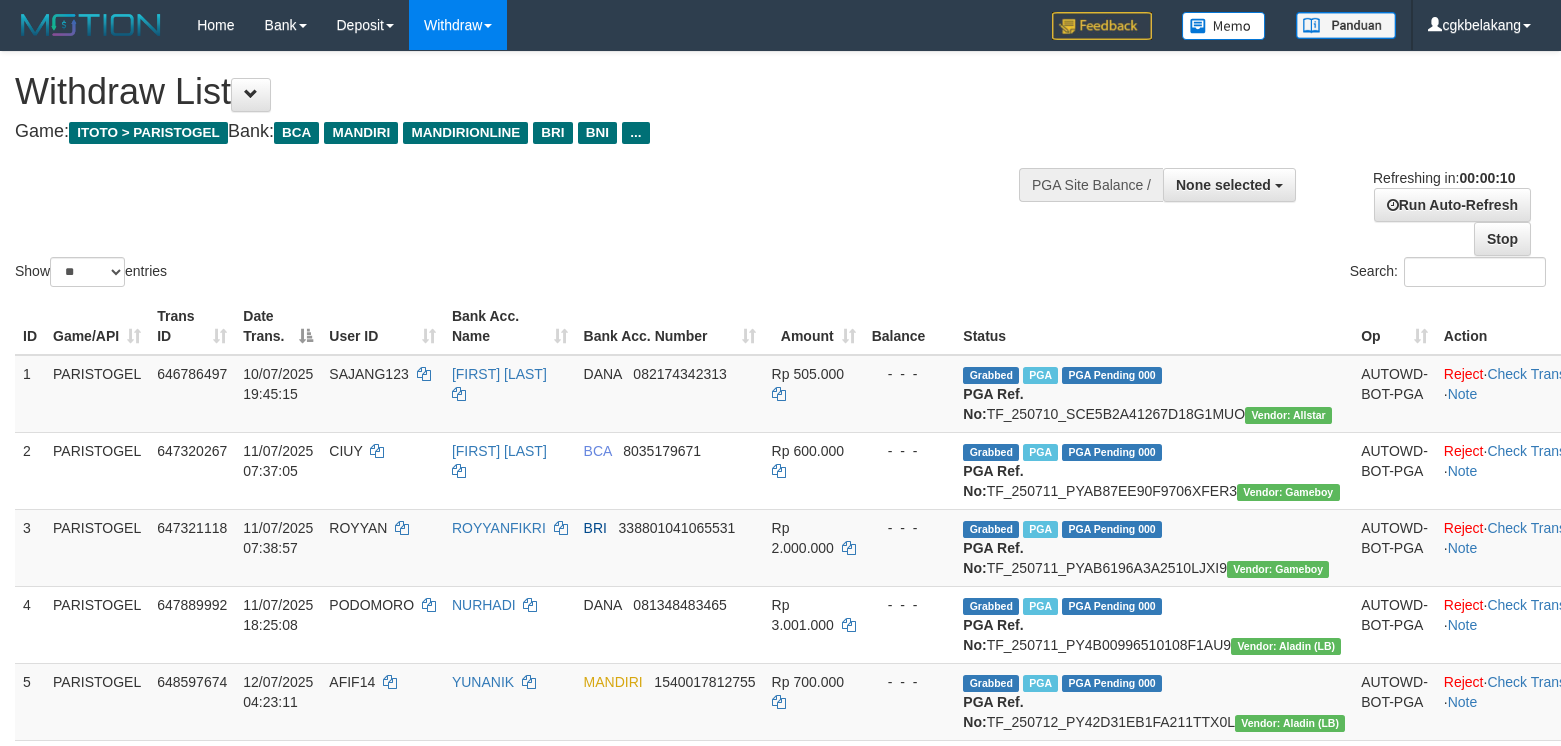 select 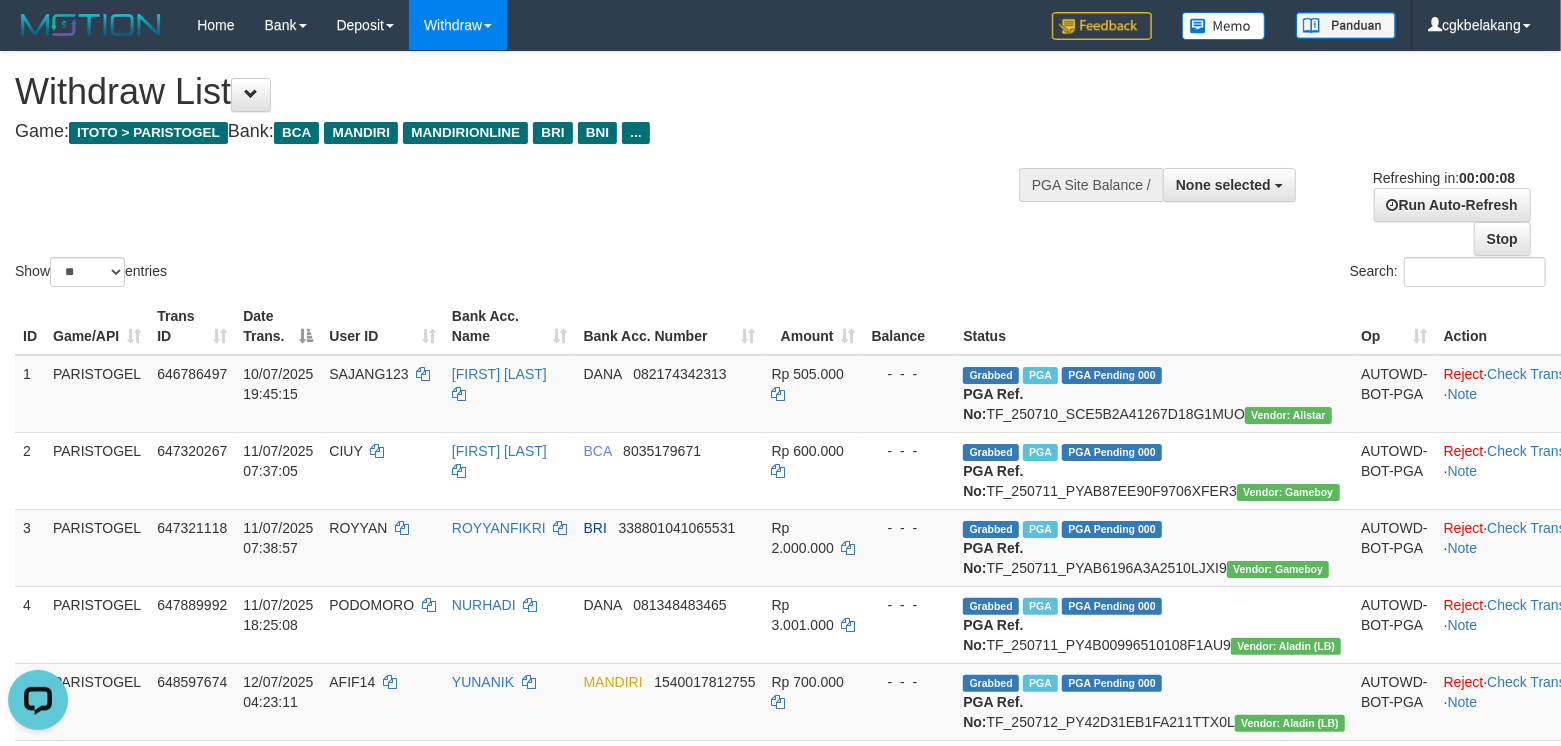 scroll, scrollTop: 0, scrollLeft: 0, axis: both 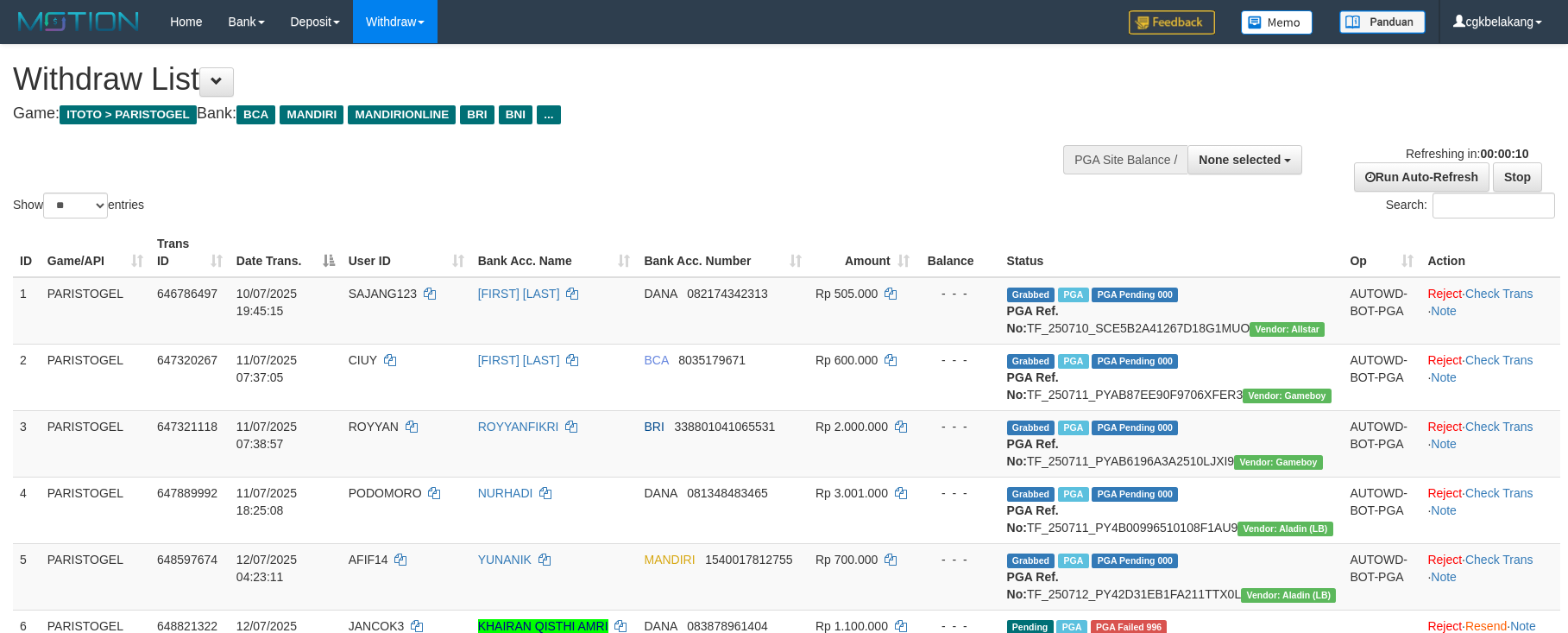 select 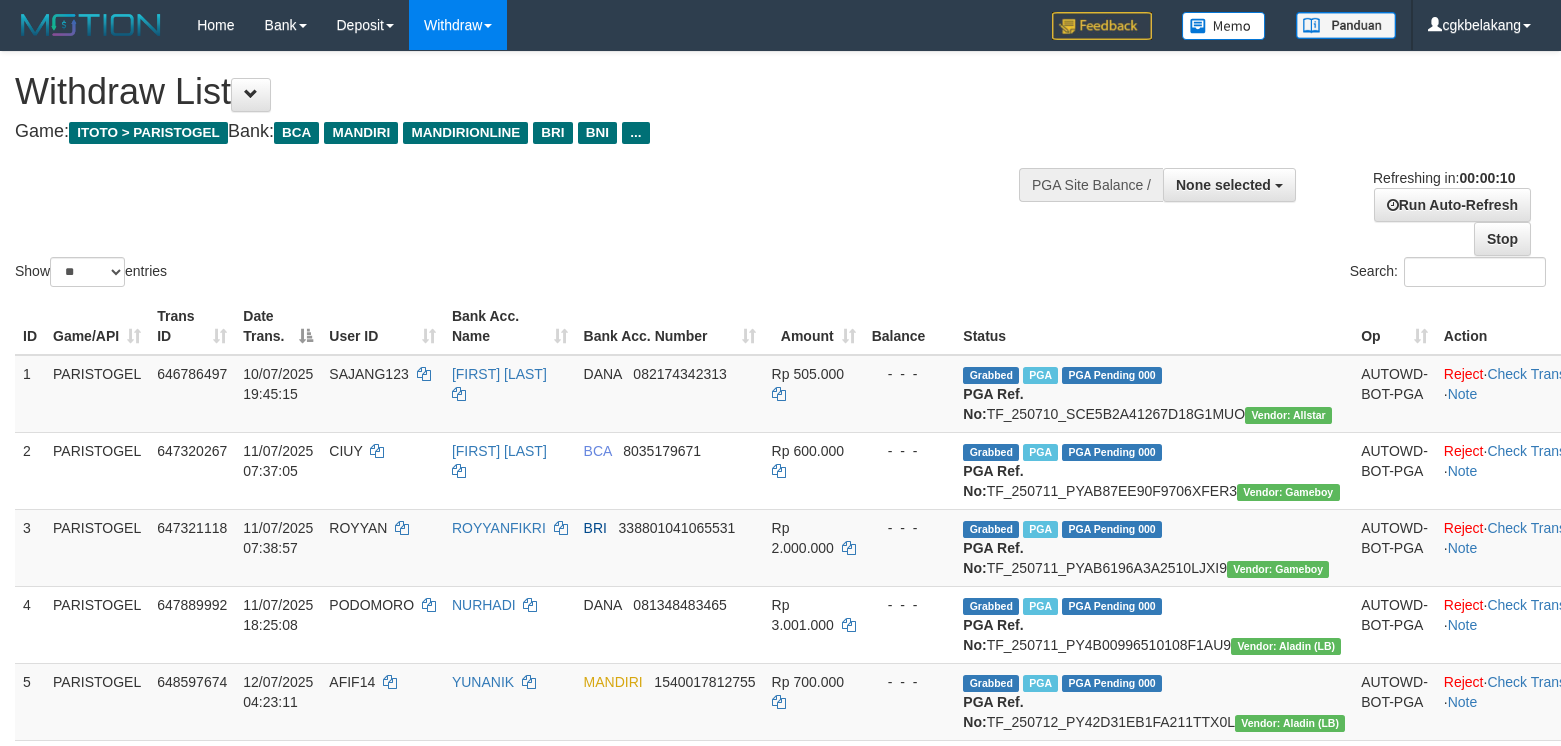 select 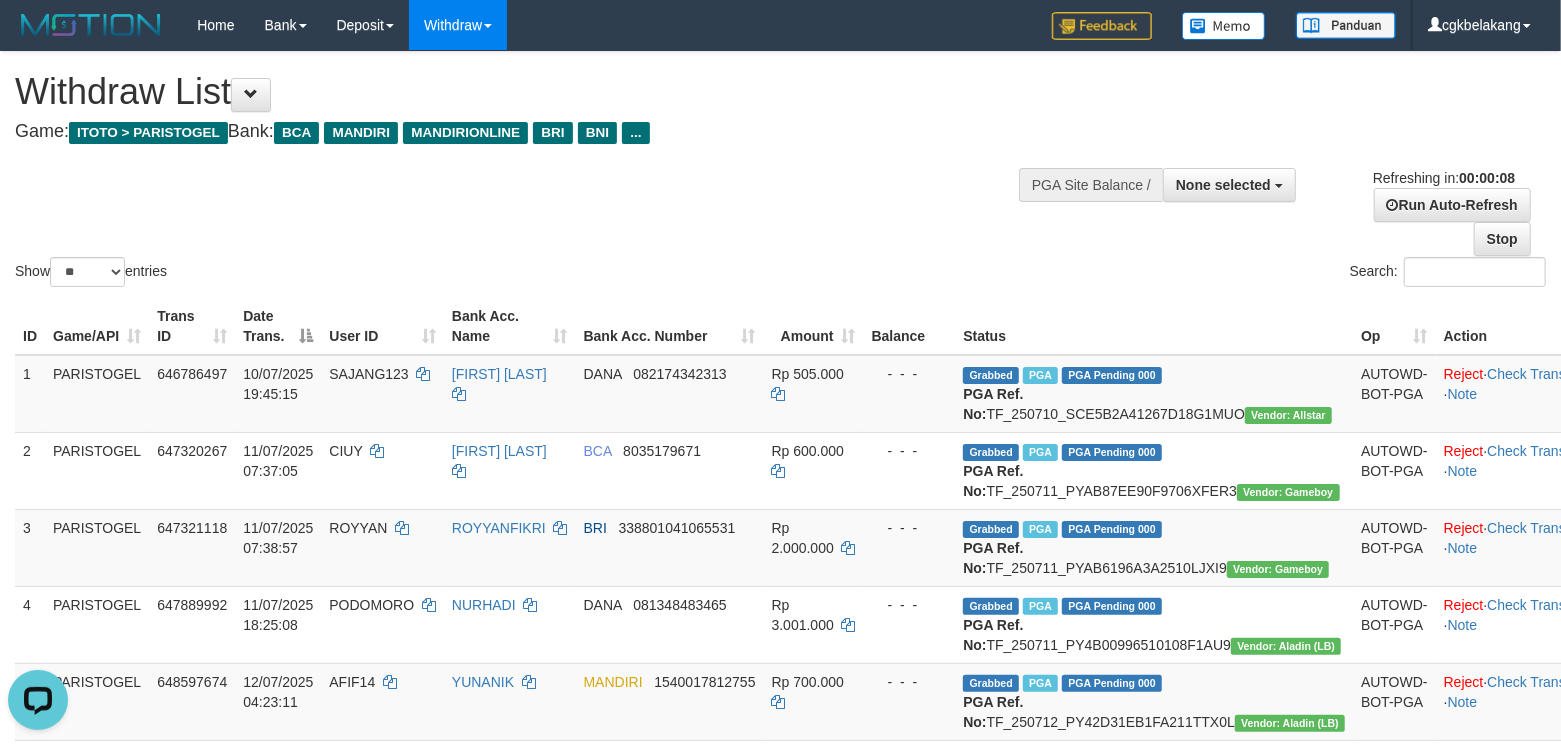 scroll, scrollTop: 0, scrollLeft: 0, axis: both 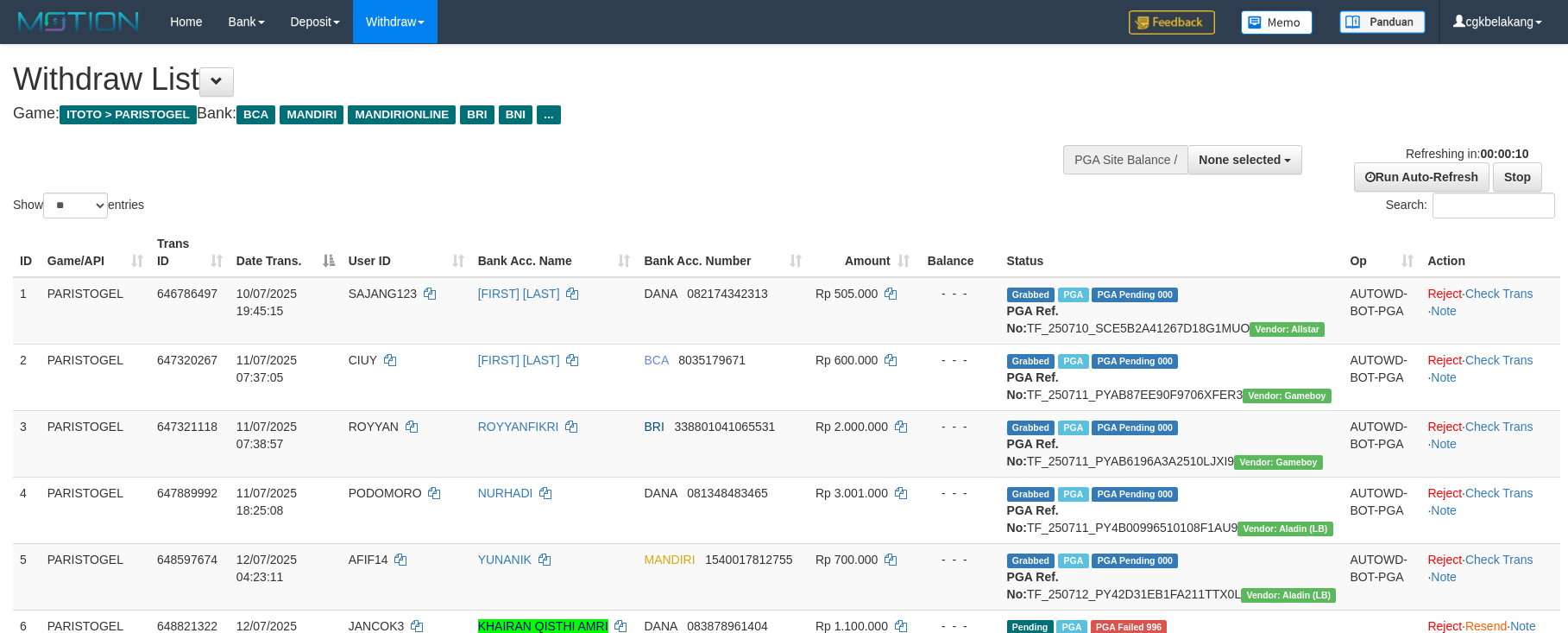 select 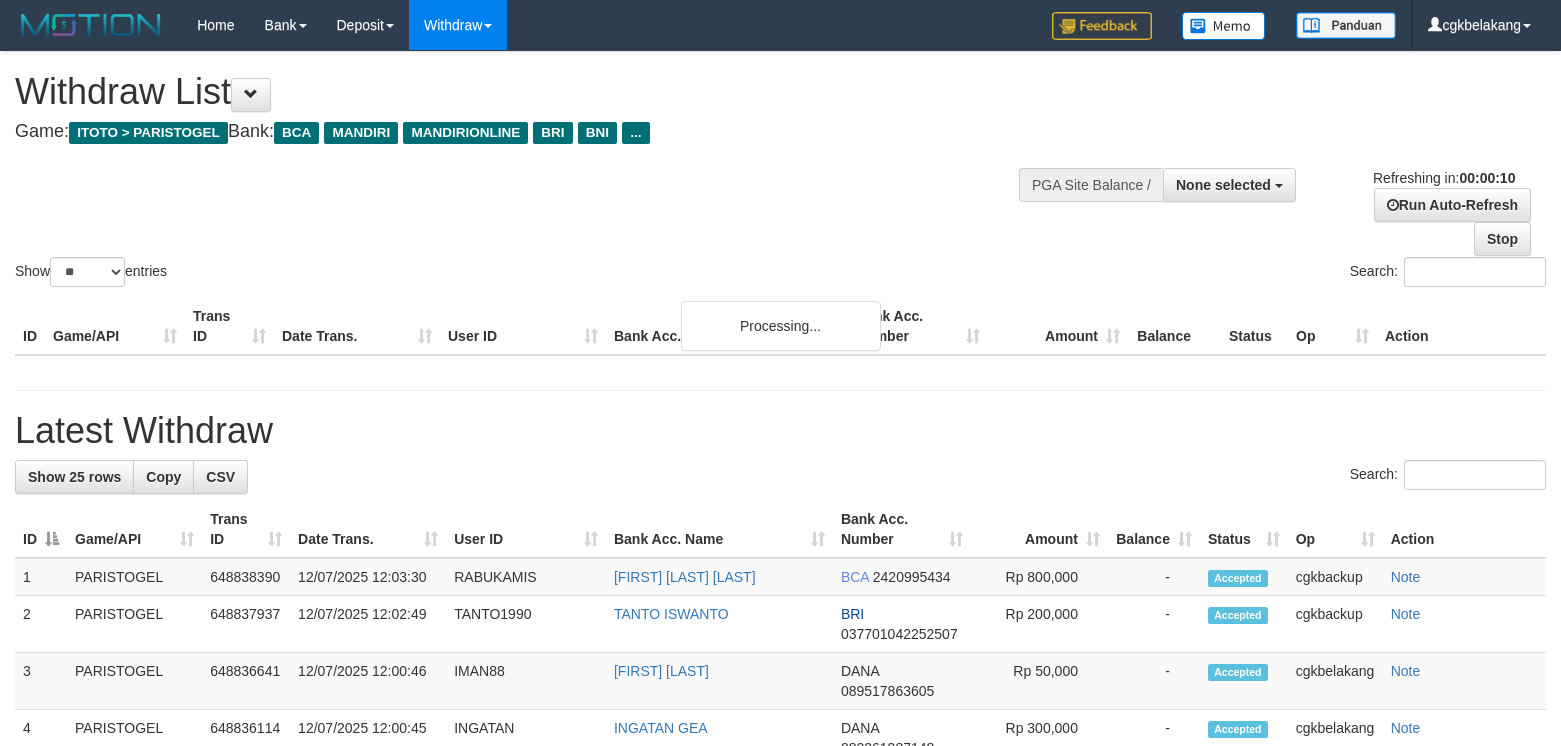 select 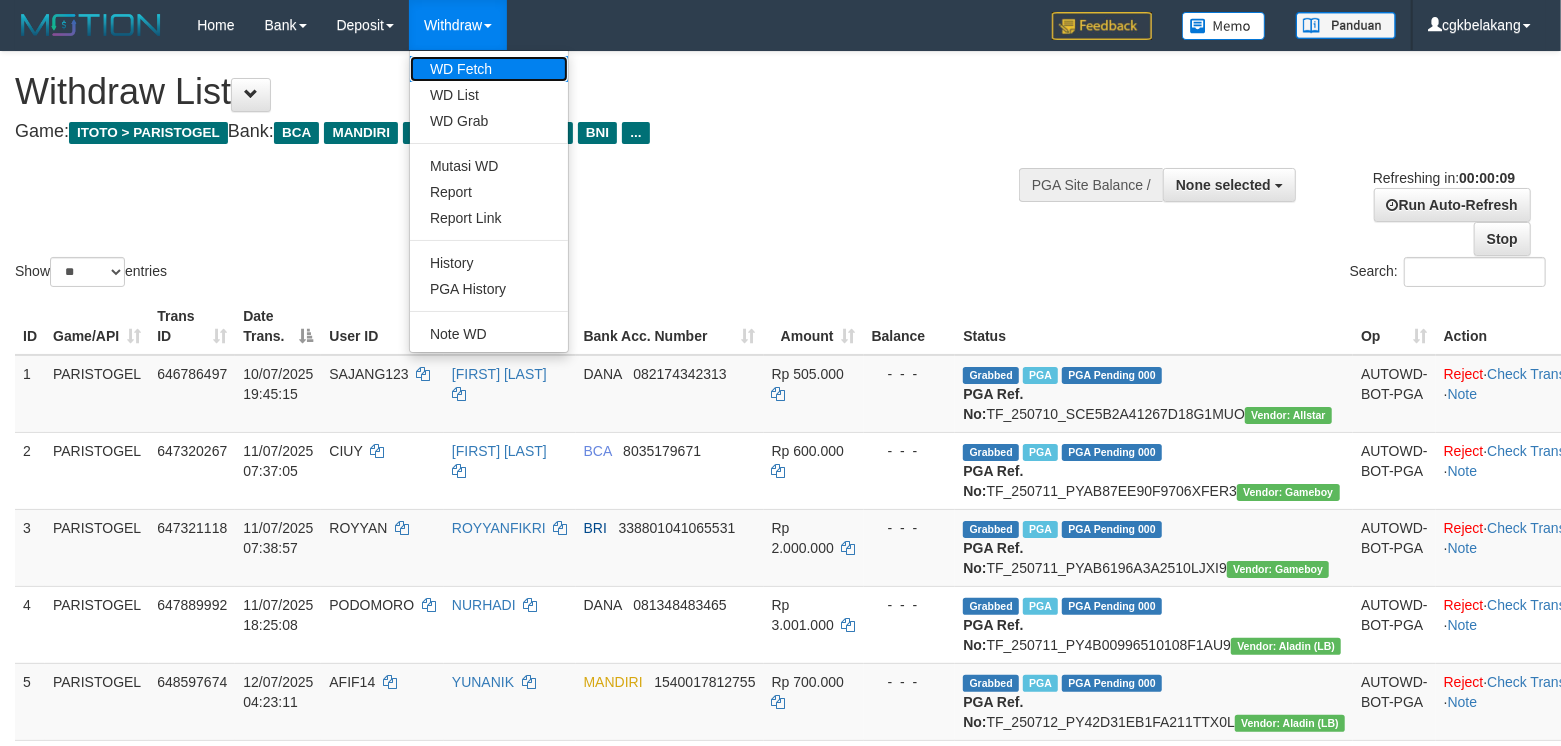 click on "WD Fetch" at bounding box center [489, 69] 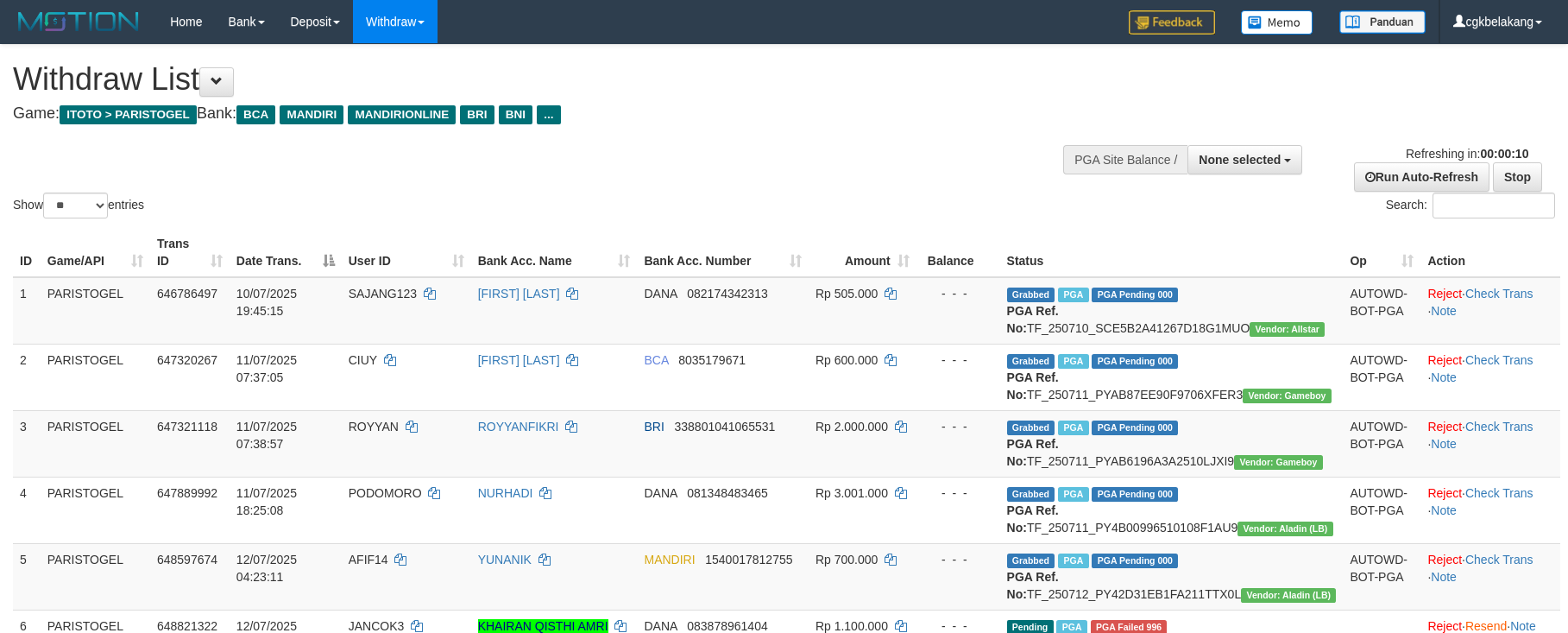 select 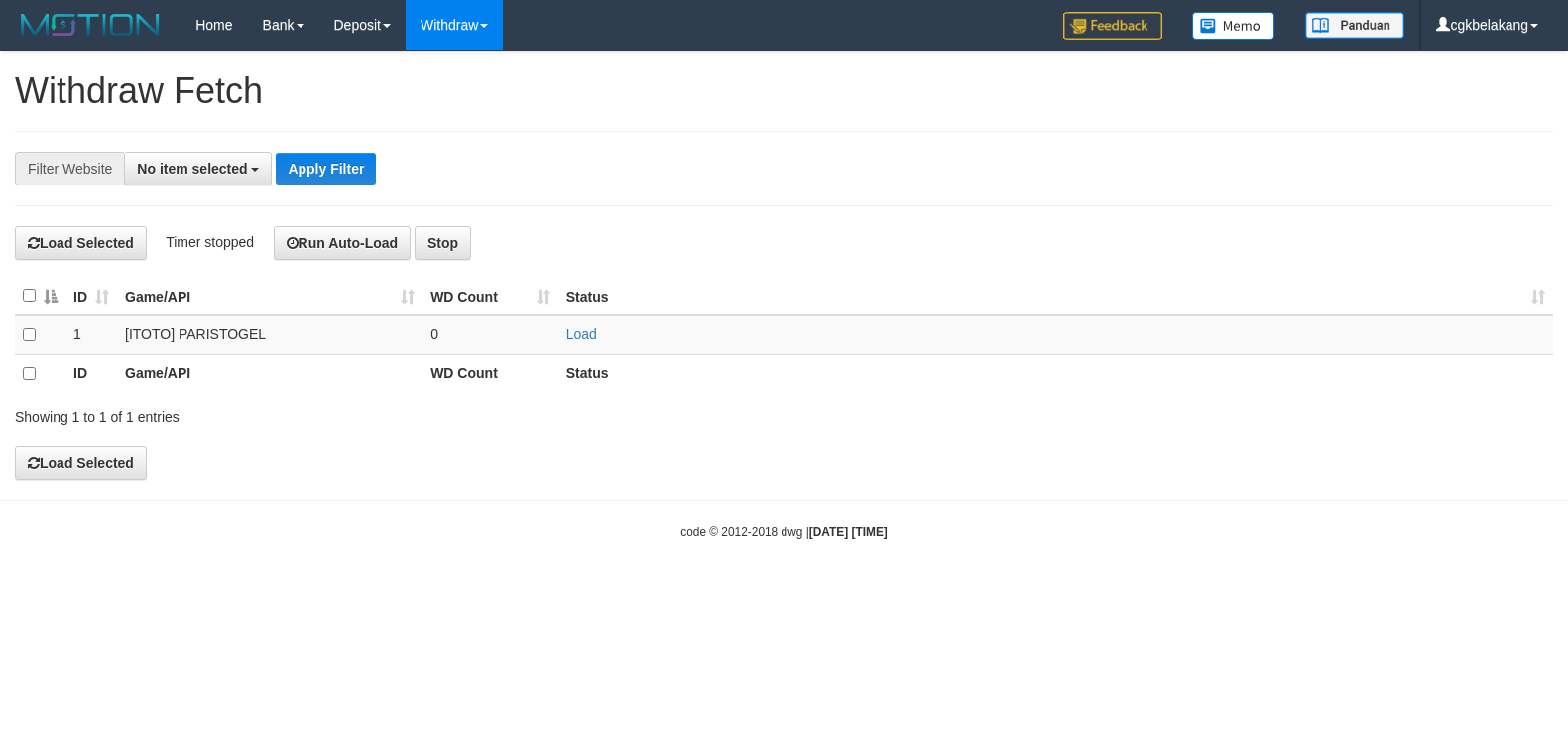 select 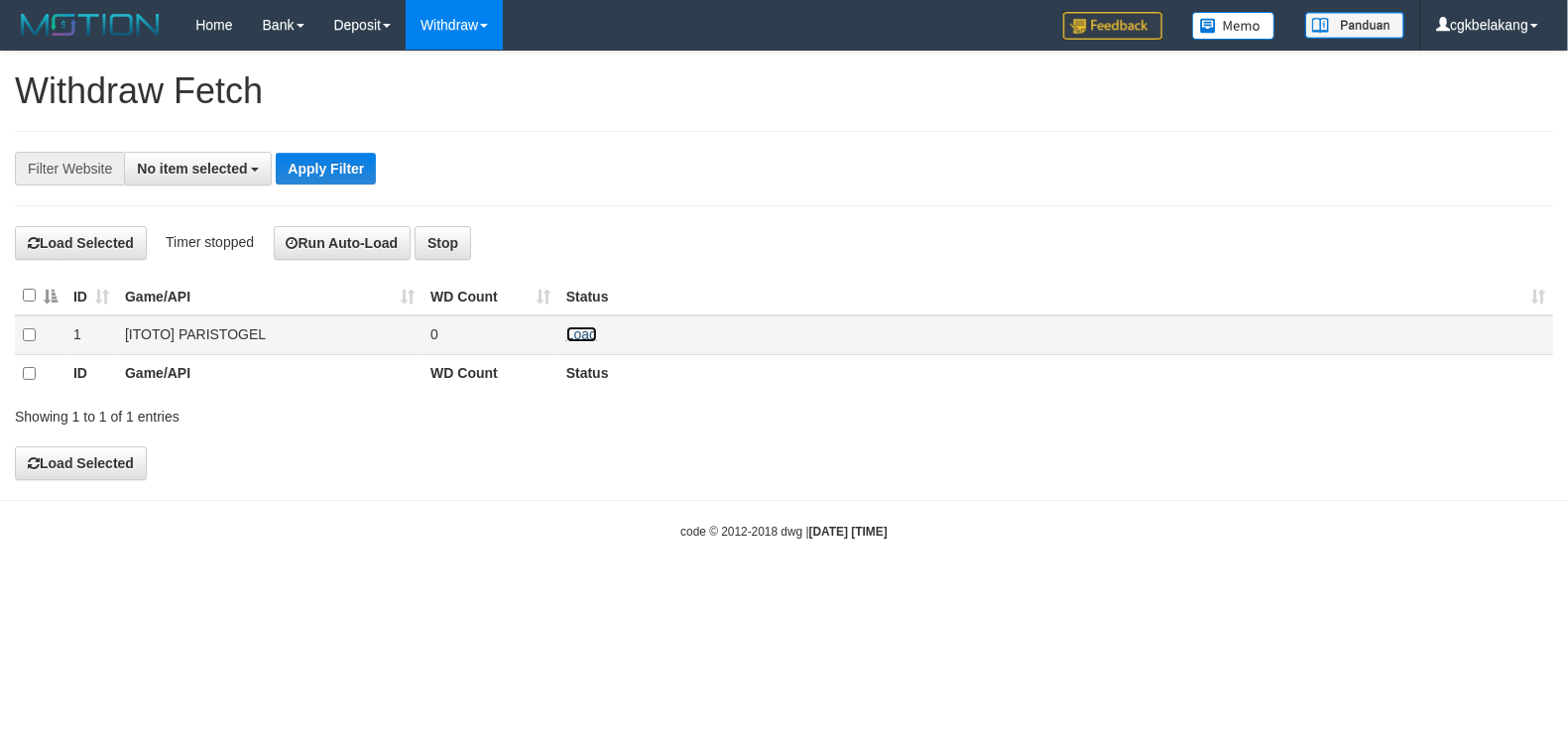 click on "Load" at bounding box center [581, 334] 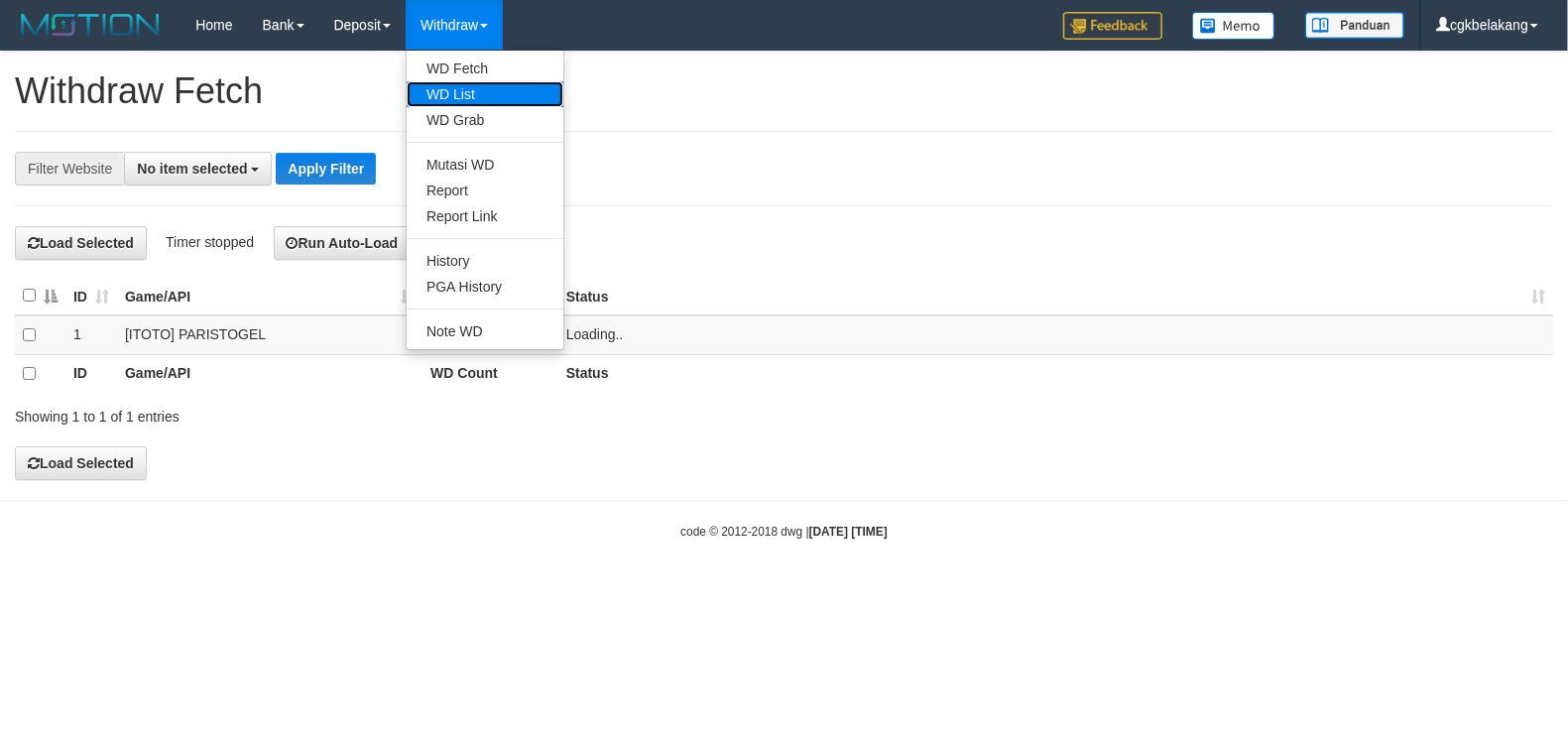 click on "WD List" at bounding box center (485, 94) 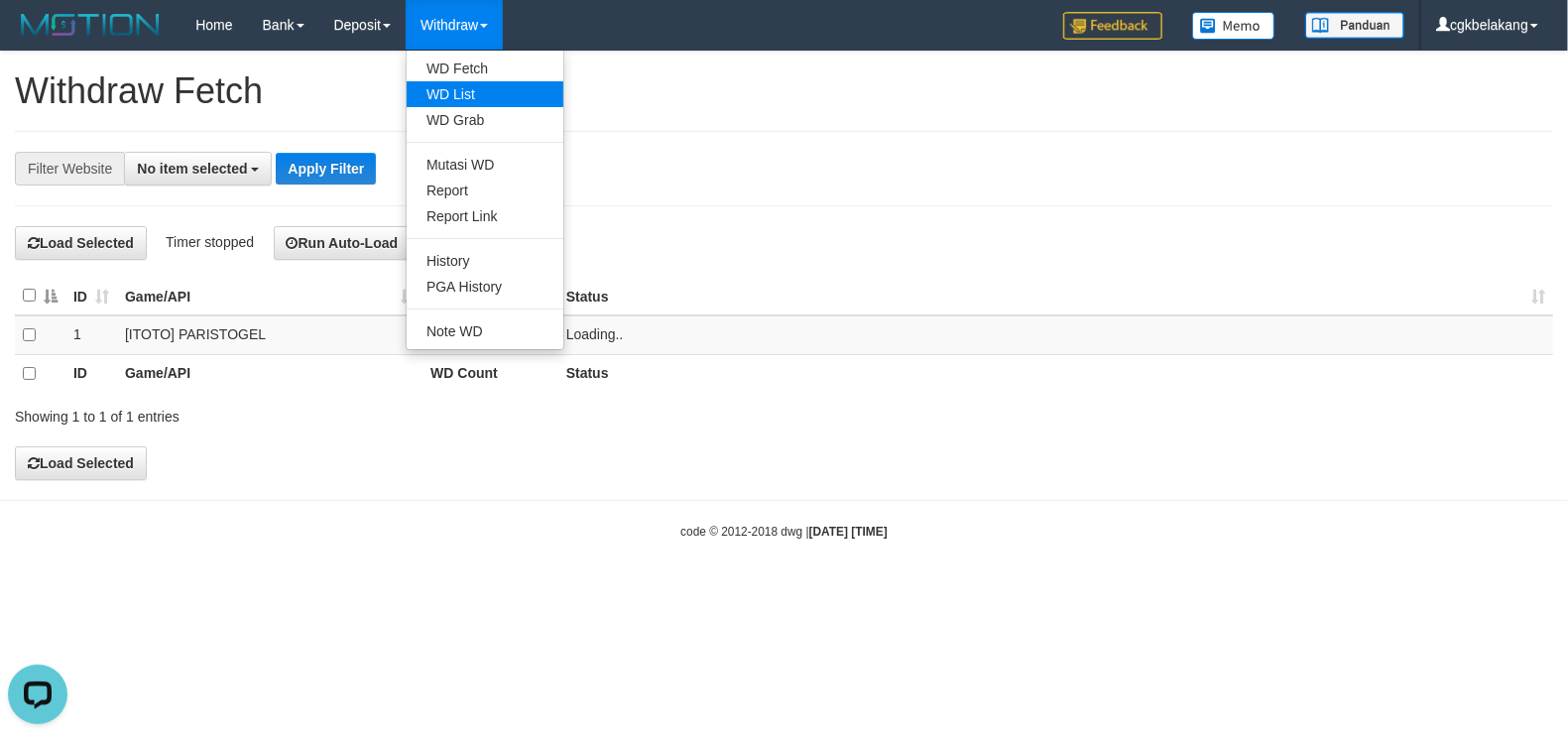 scroll, scrollTop: 0, scrollLeft: 0, axis: both 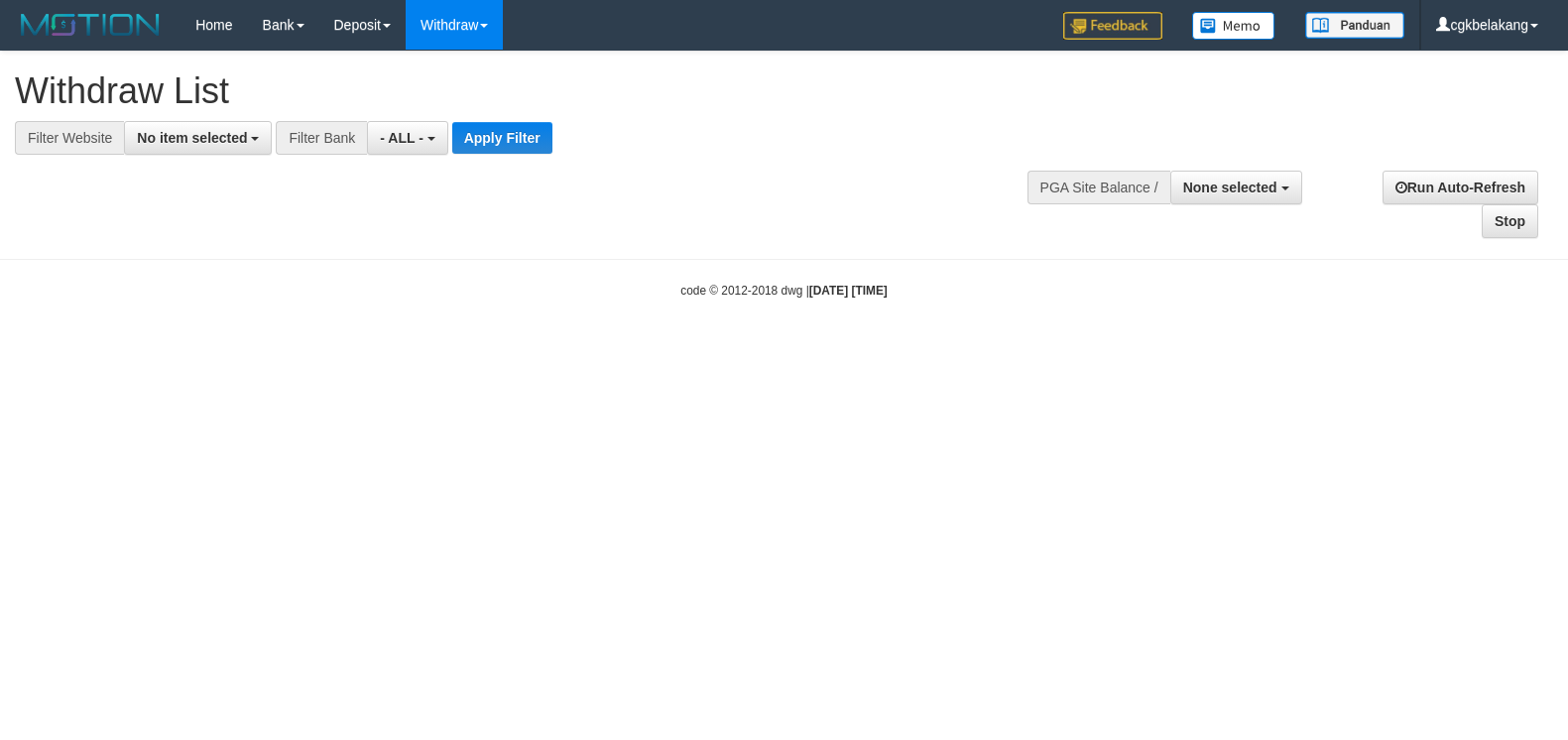 select 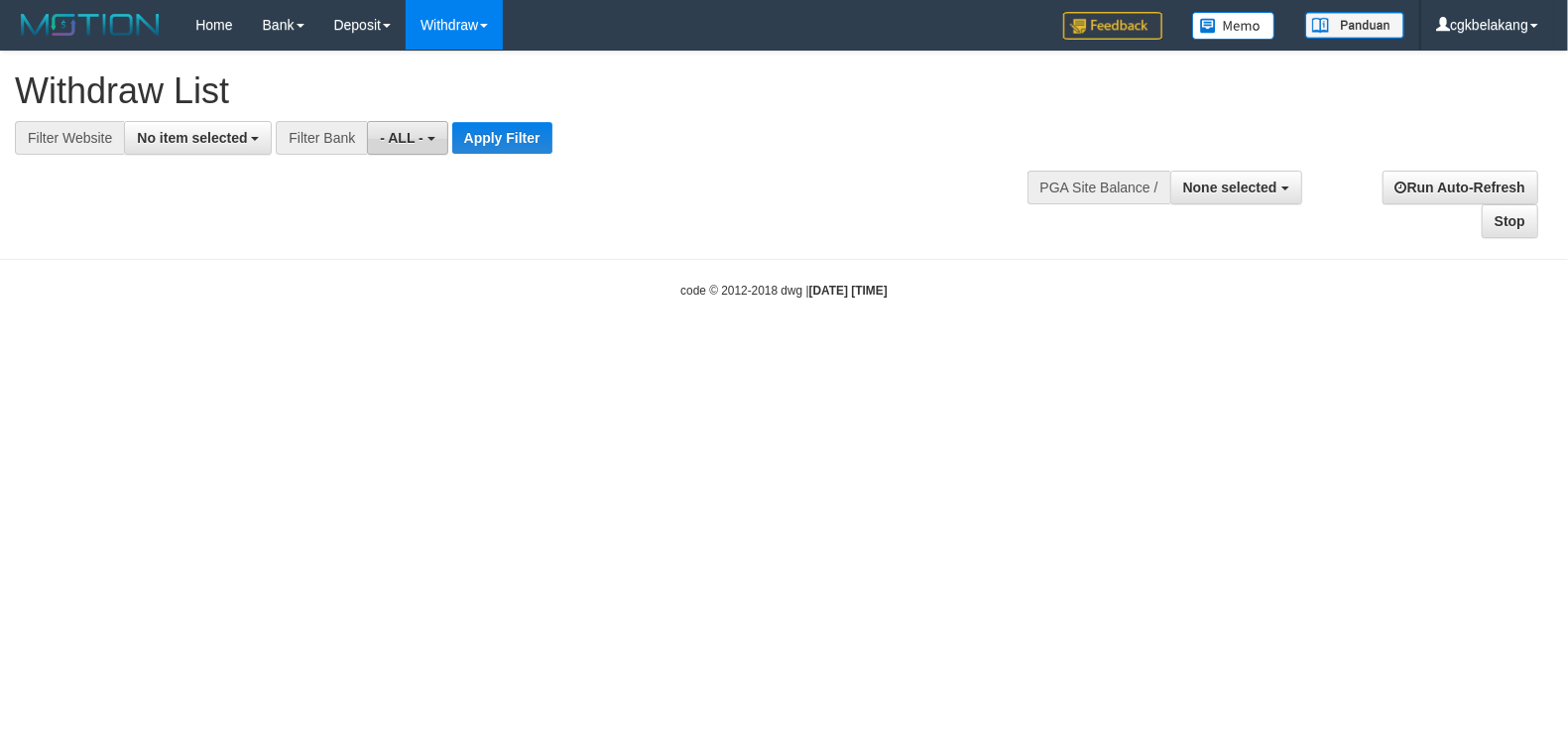 click on "- ALL -" at bounding box center (407, 138) 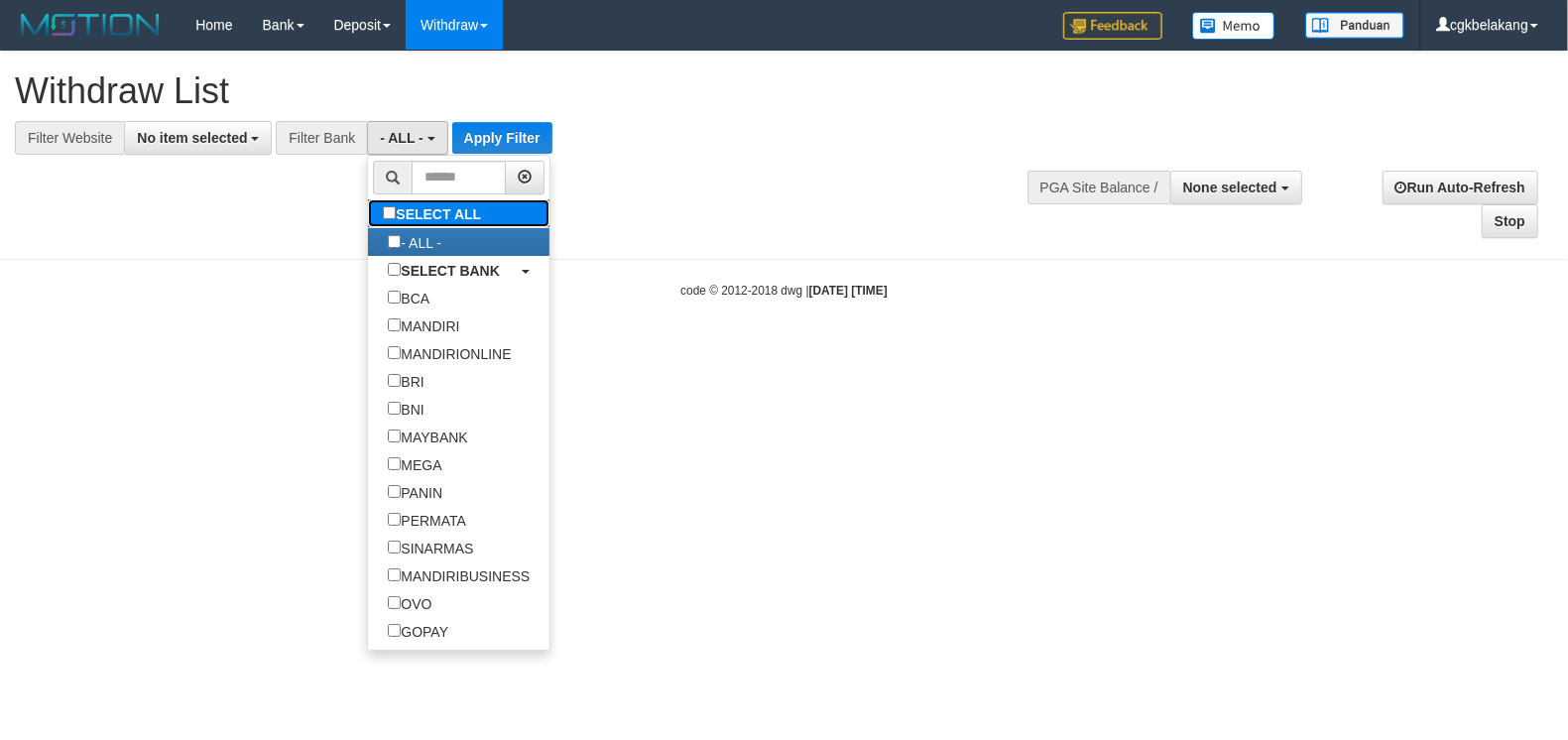 click on "SELECT ALL" at bounding box center [434, 213] 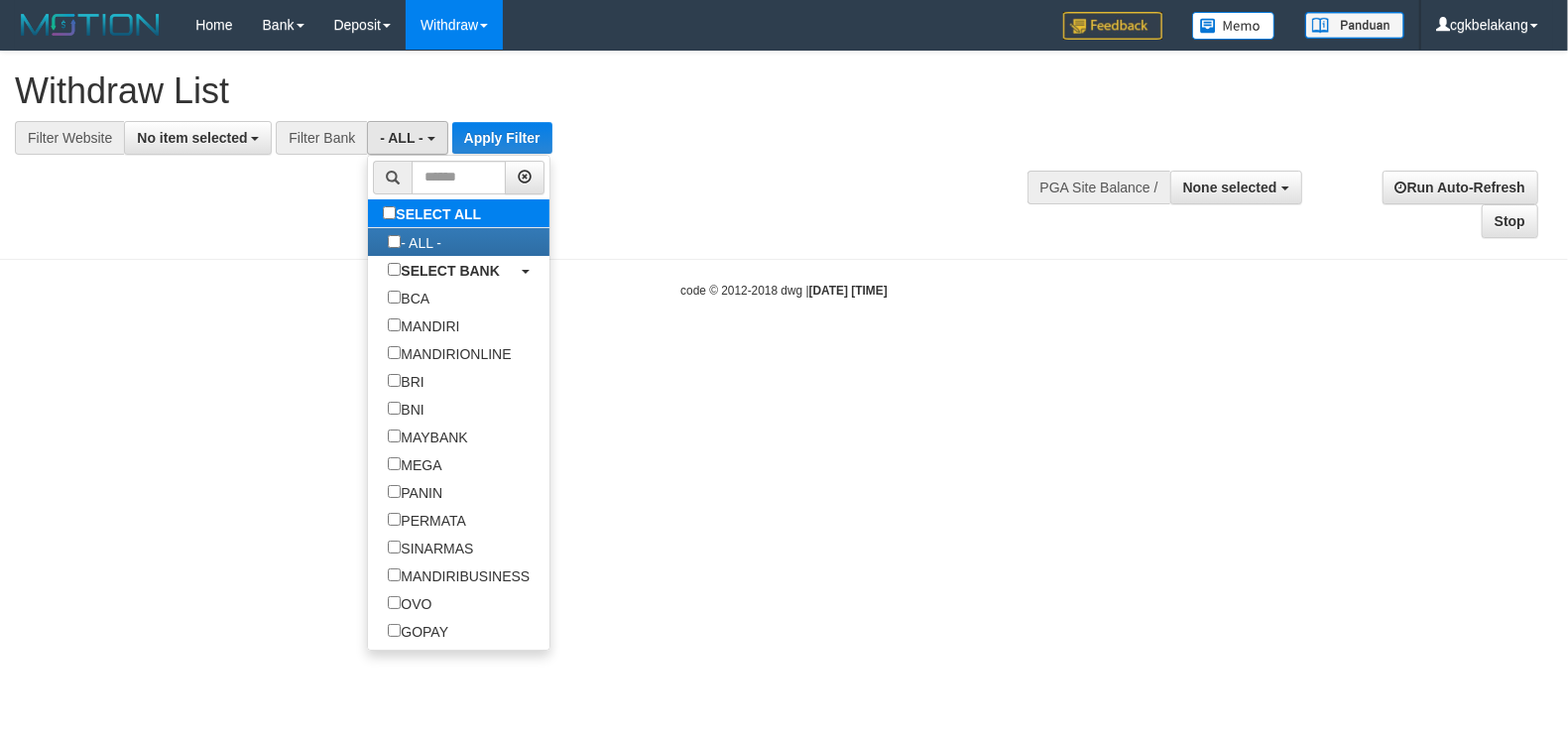 type 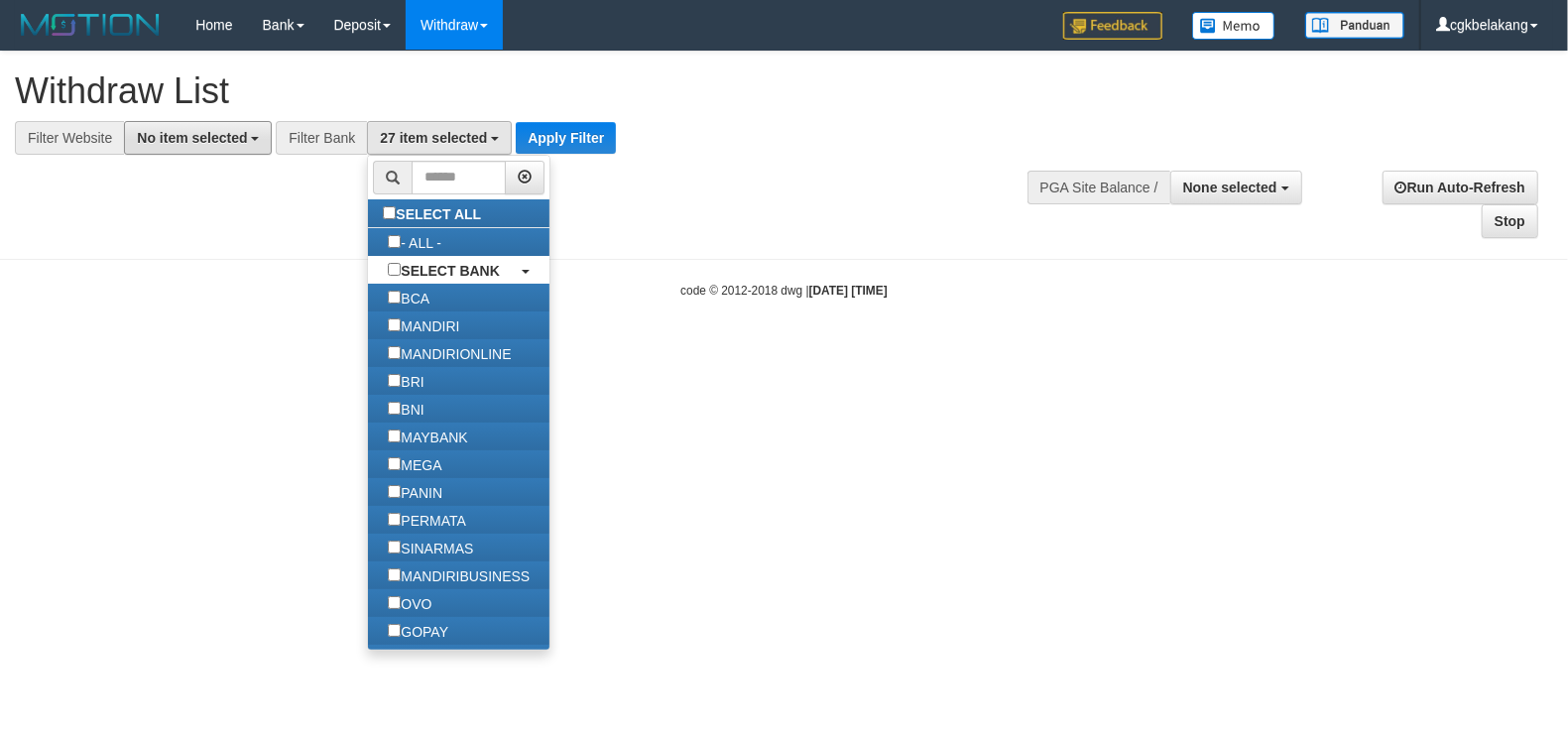 drag, startPoint x: 207, startPoint y: 143, endPoint x: 246, endPoint y: 235, distance: 99.92497 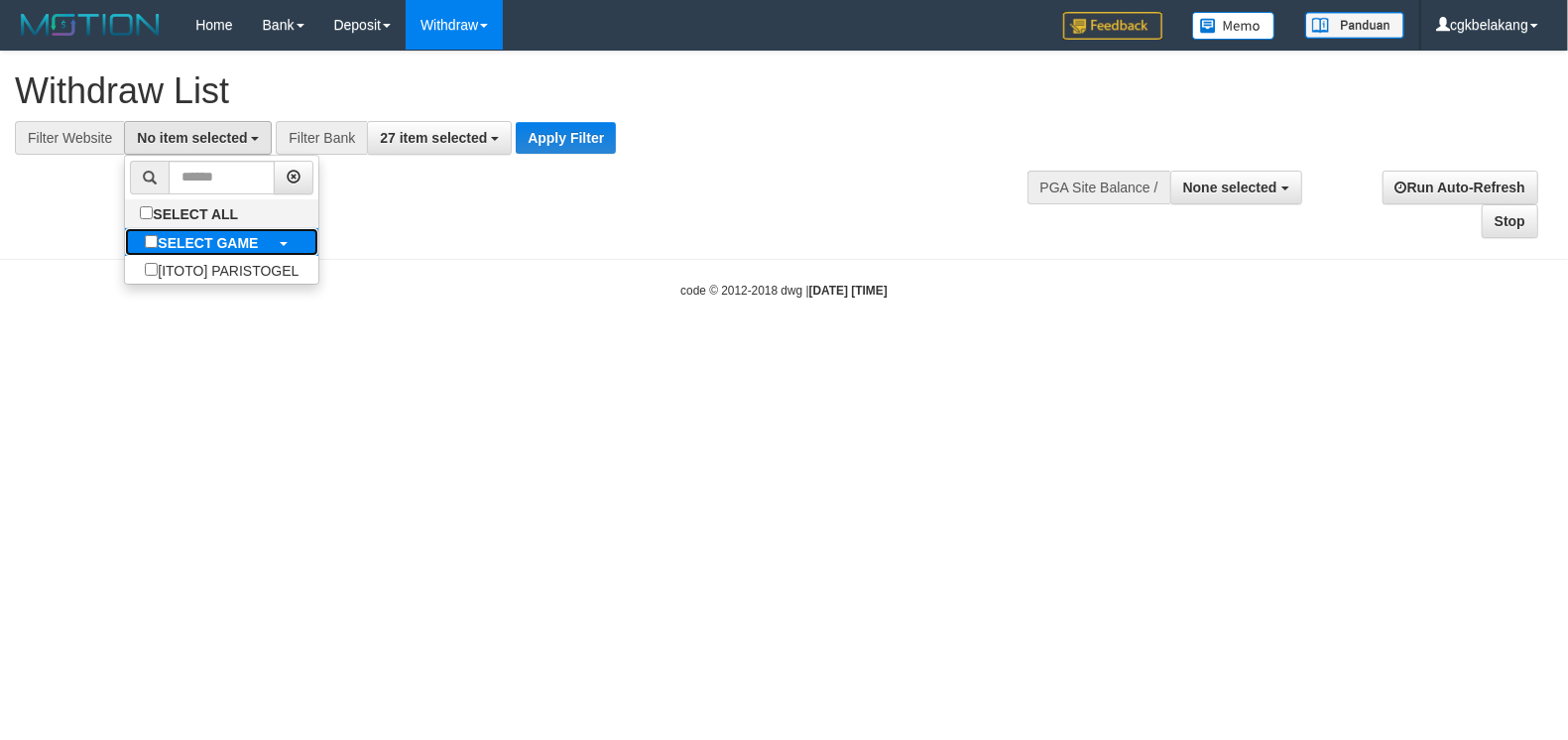 click on "SELECT GAME" at bounding box center (201, 242) 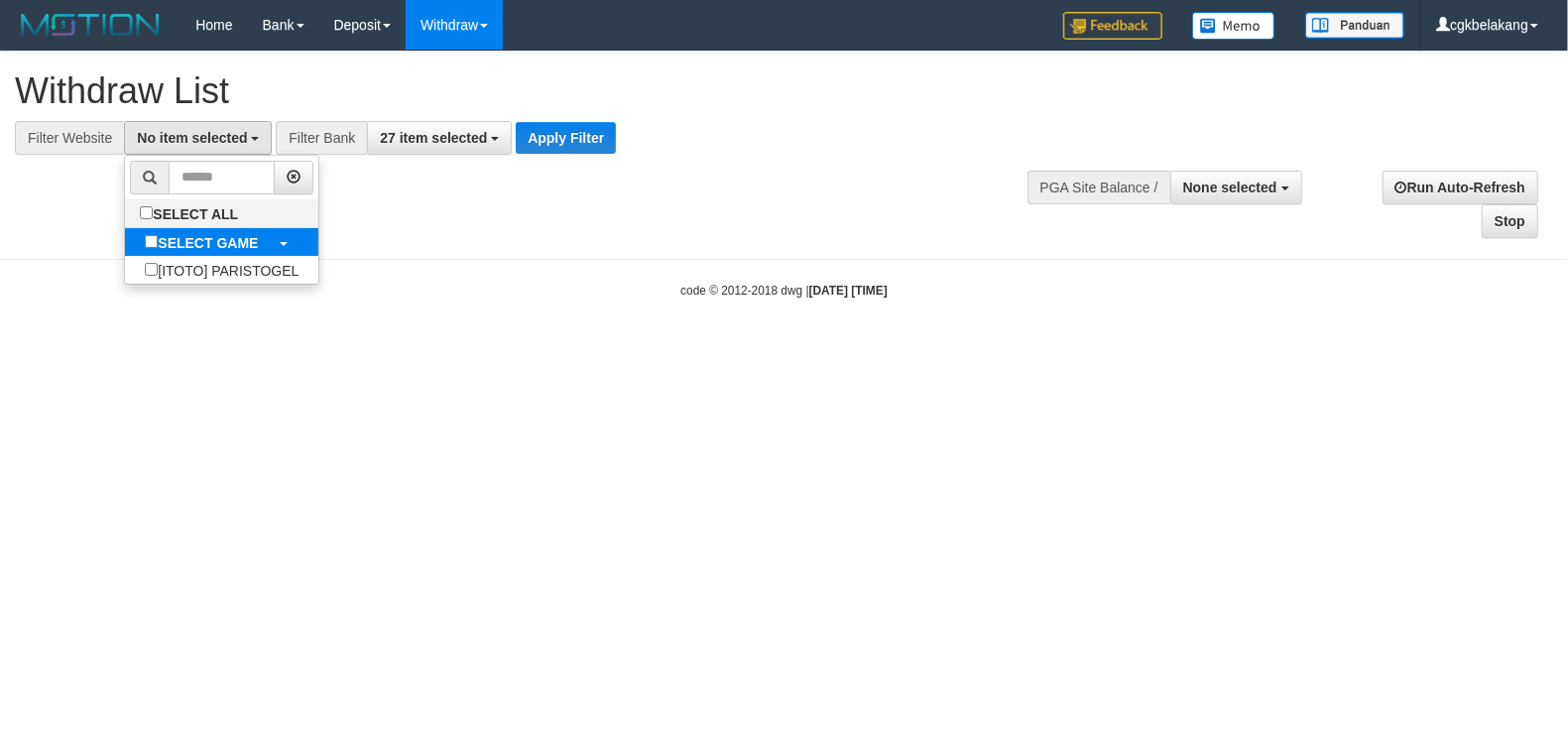 select on "****" 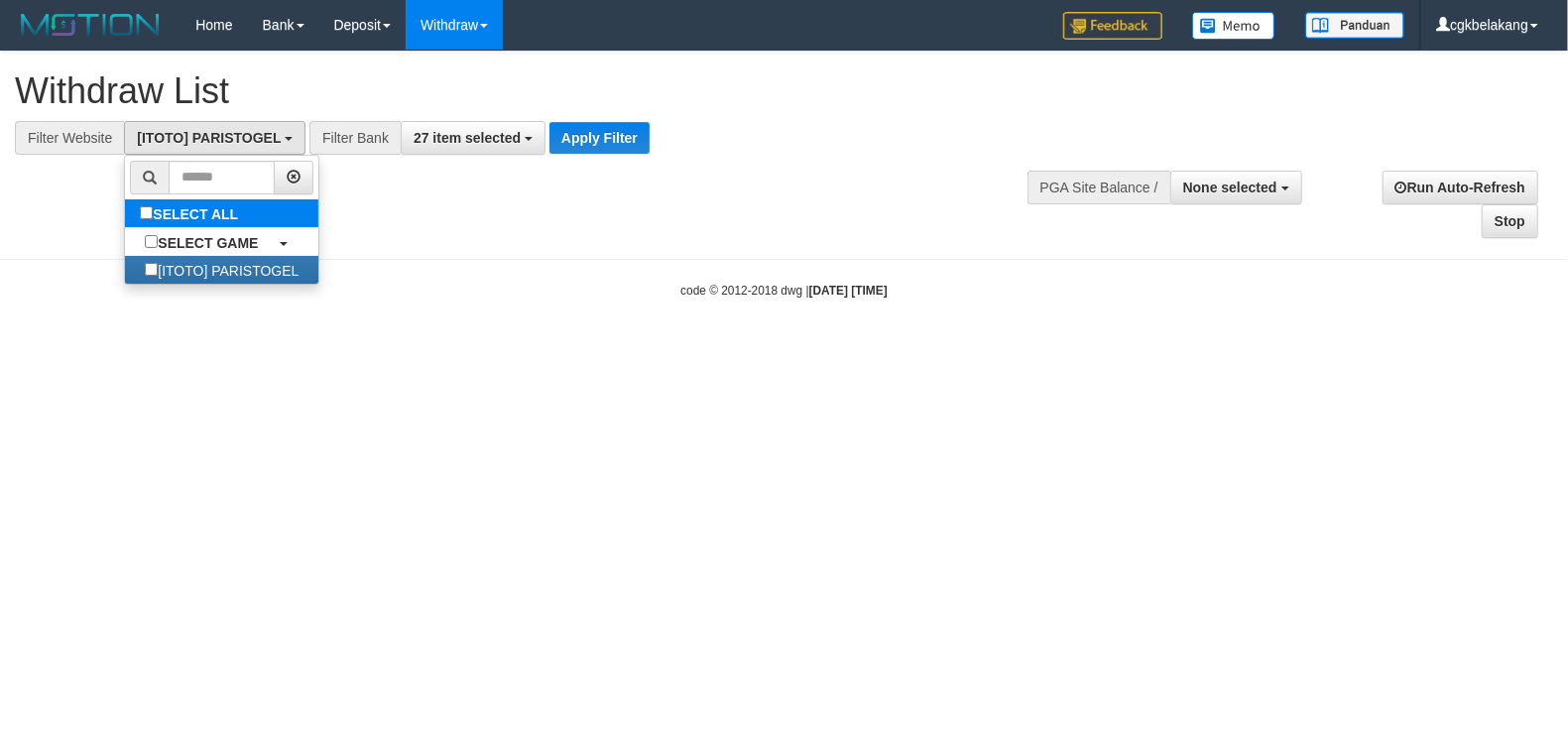 scroll, scrollTop: 17, scrollLeft: 0, axis: vertical 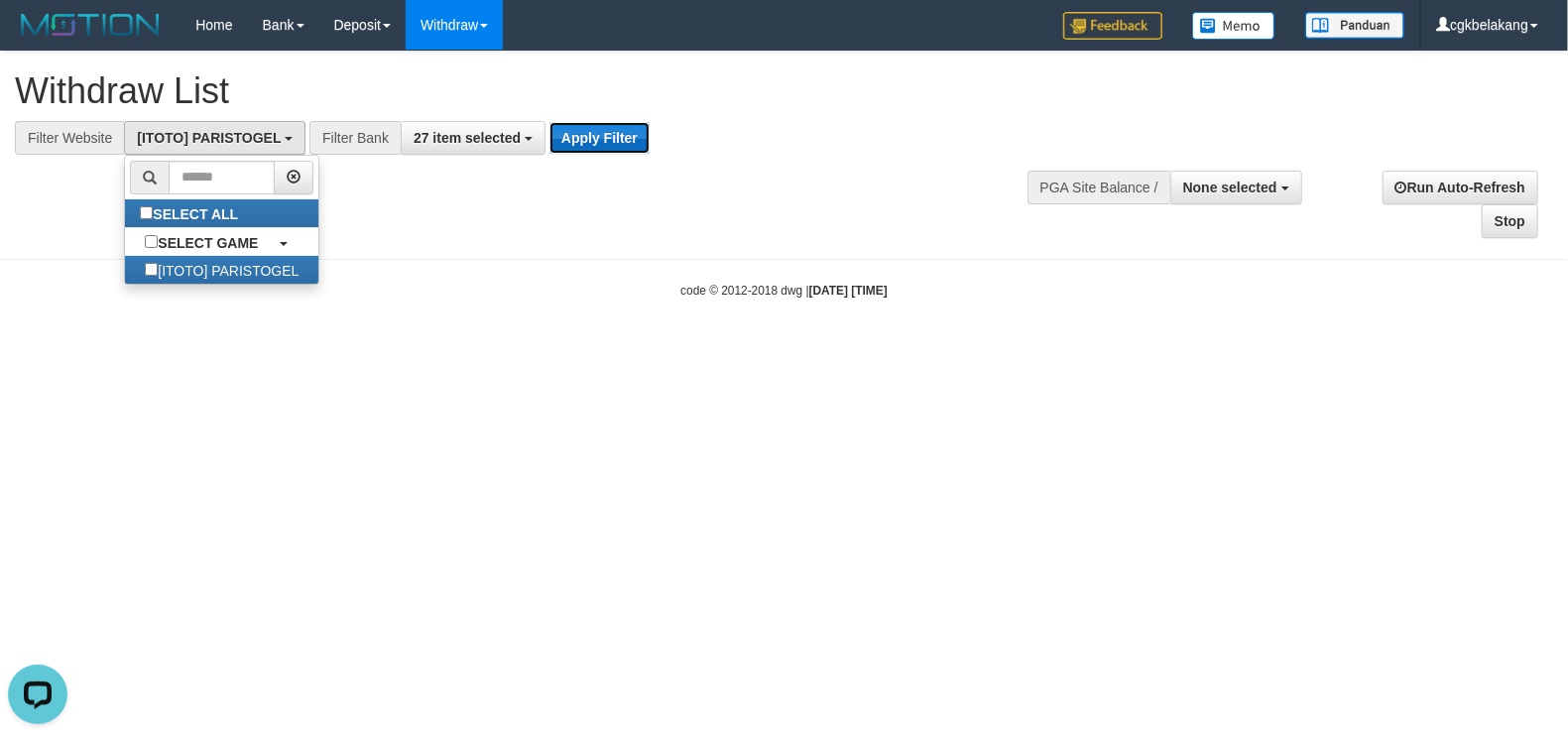 click on "Apply Filter" at bounding box center [599, 138] 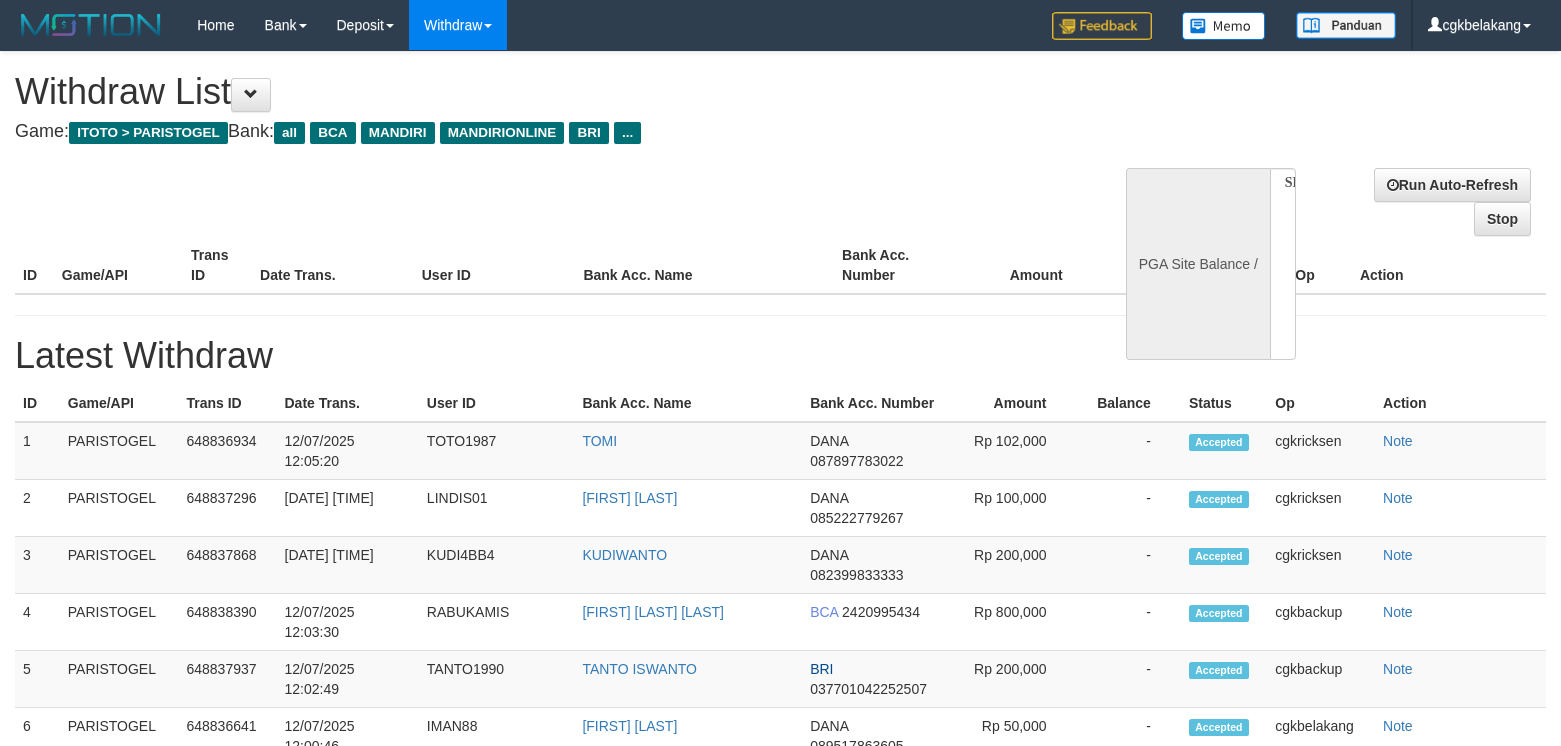select 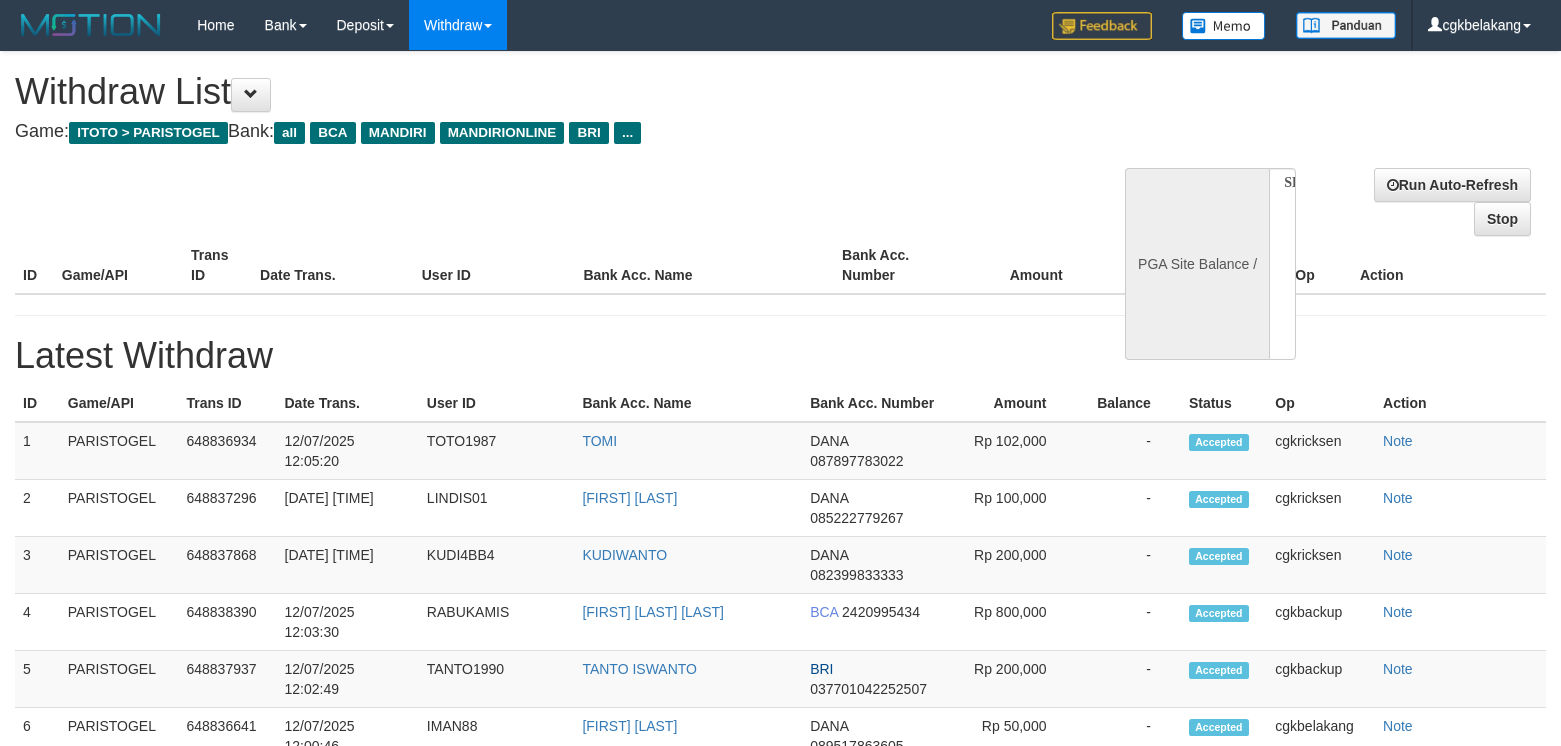 scroll, scrollTop: 0, scrollLeft: 0, axis: both 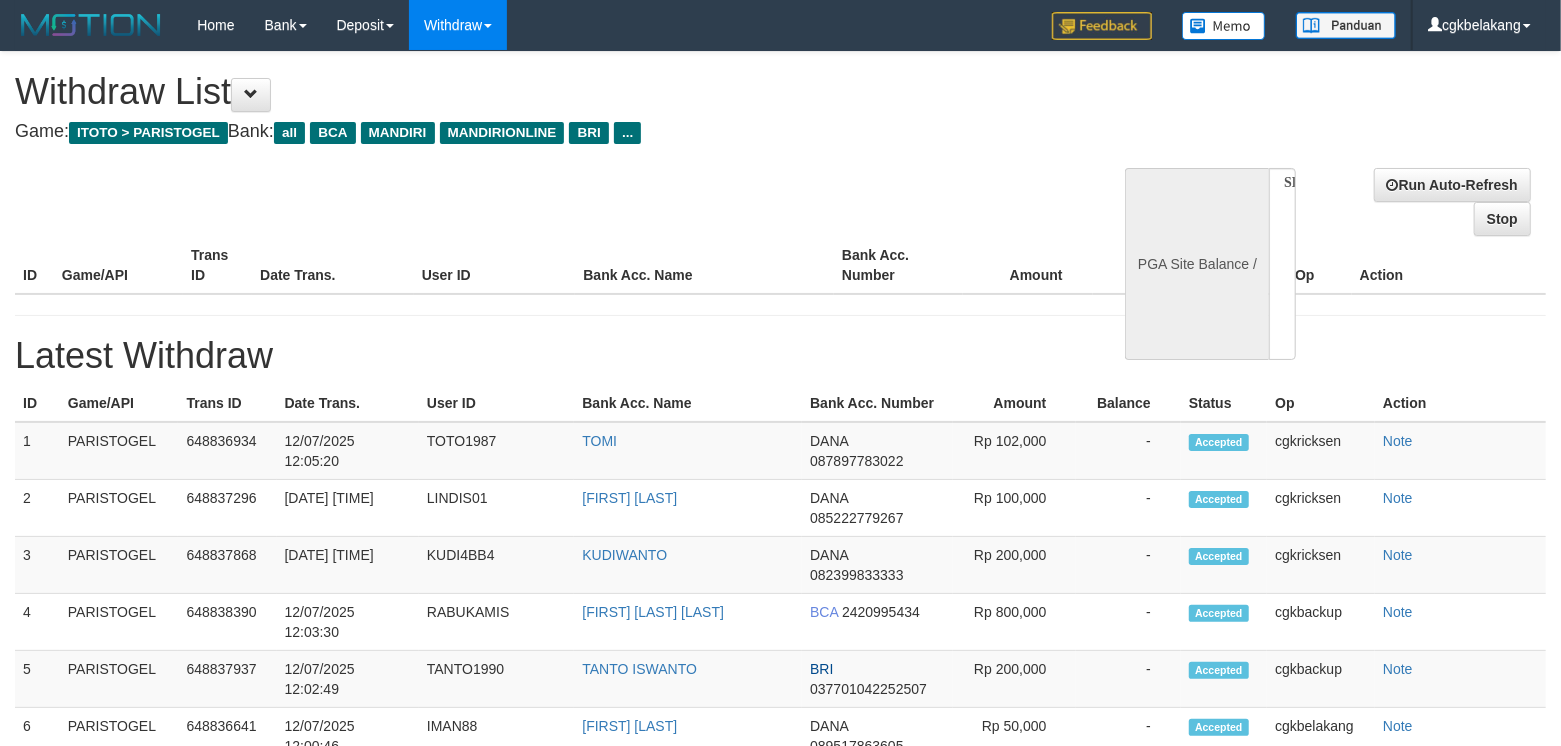 select on "**" 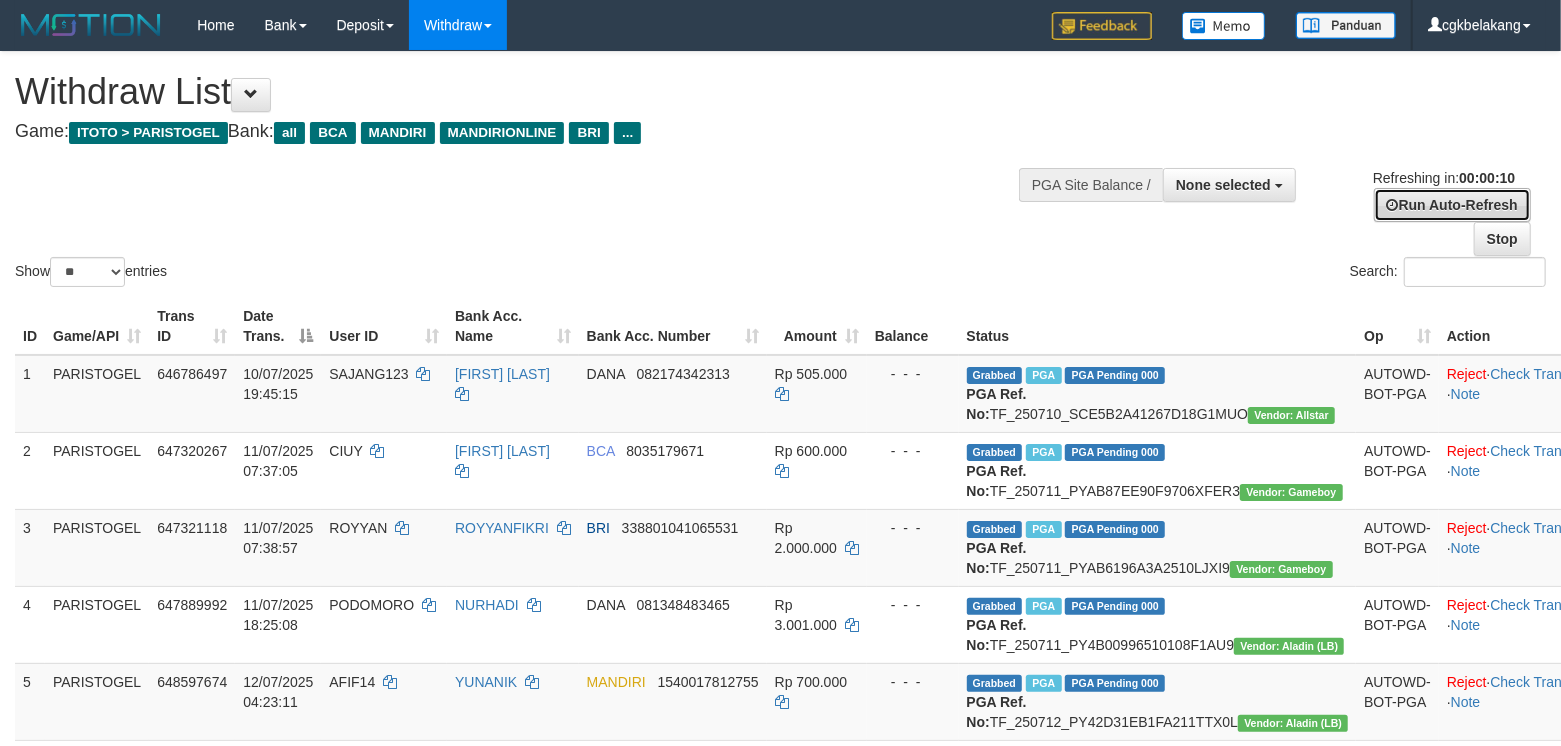 click on "Run Auto-Refresh" at bounding box center [1452, 205] 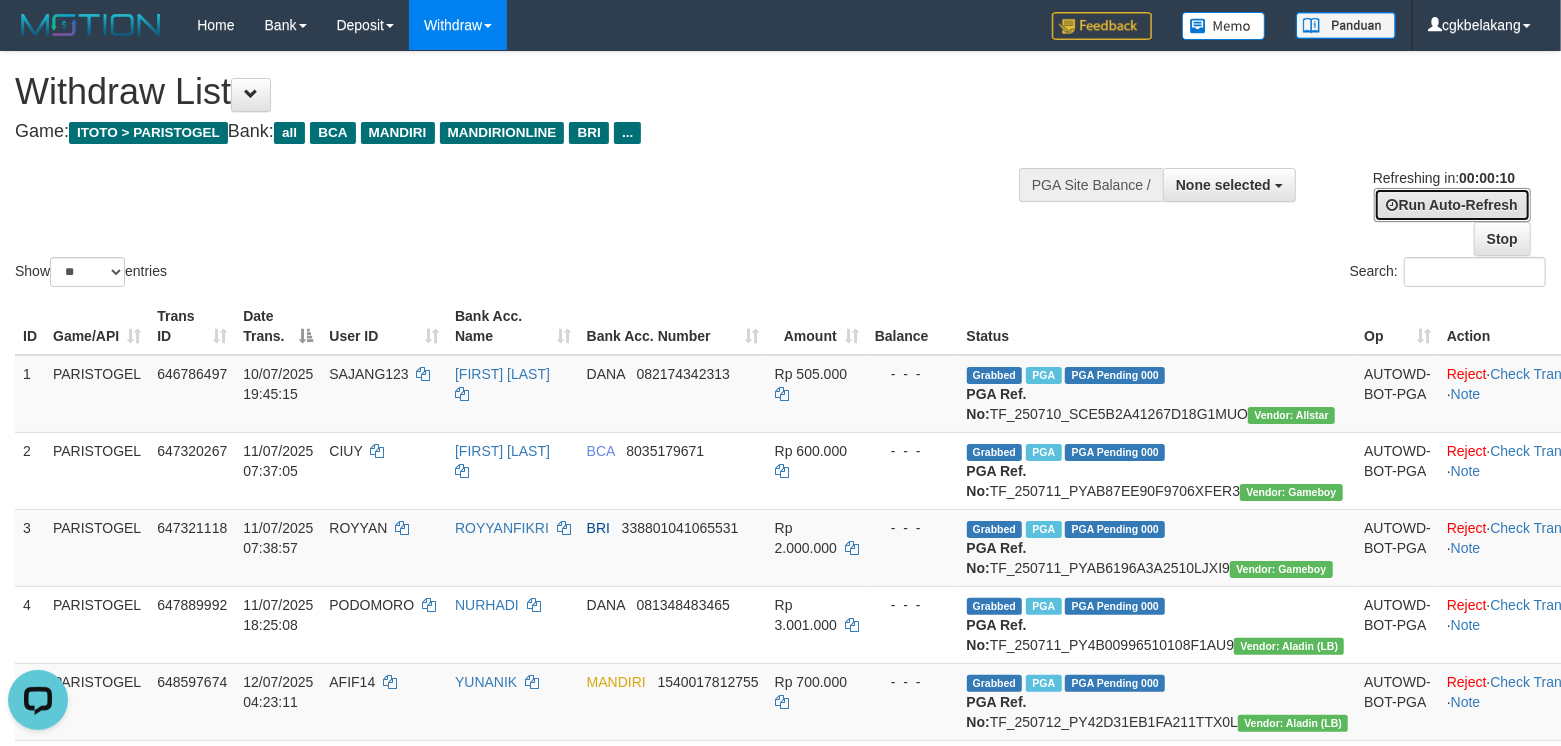 scroll, scrollTop: 0, scrollLeft: 0, axis: both 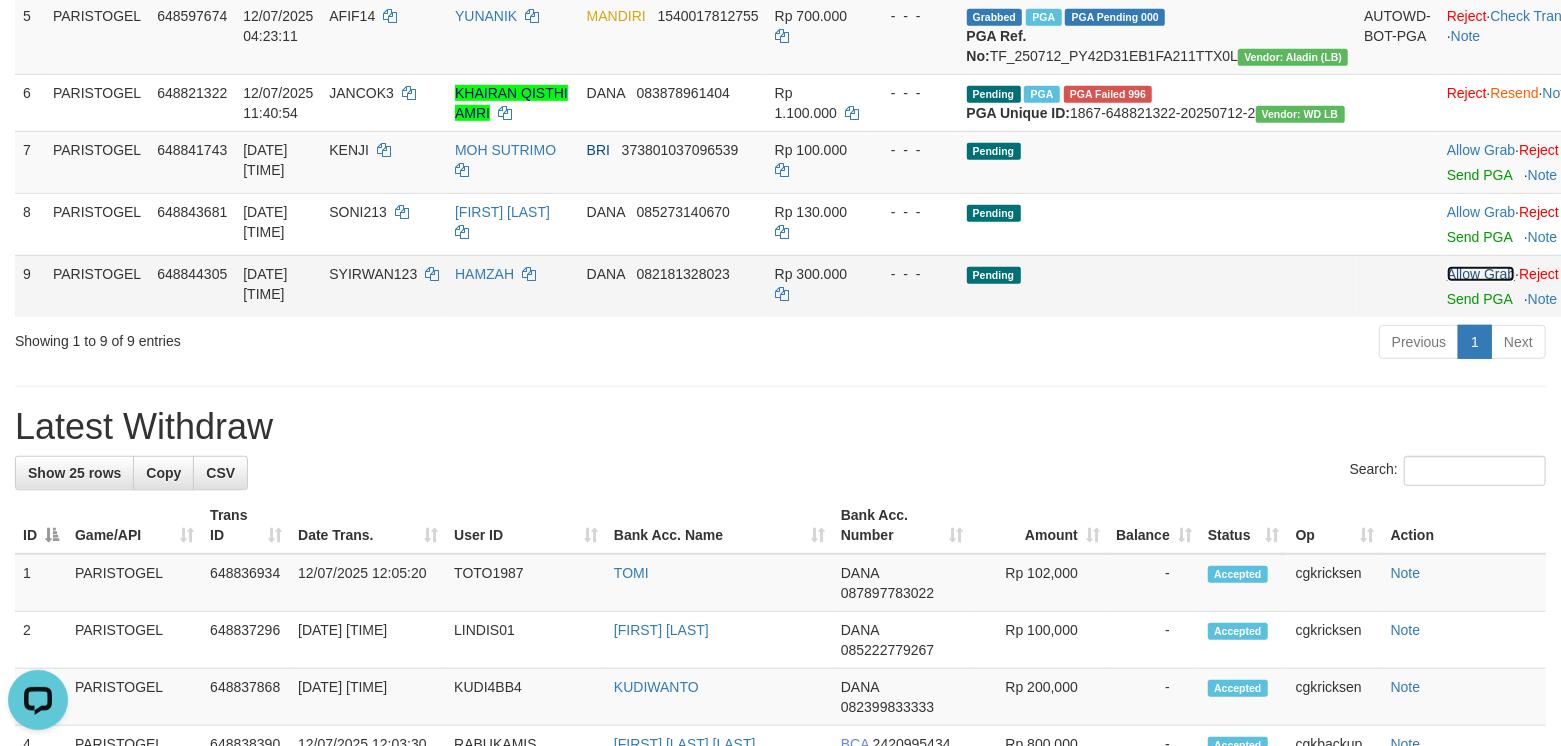 click on "Allow Grab" at bounding box center (1481, 274) 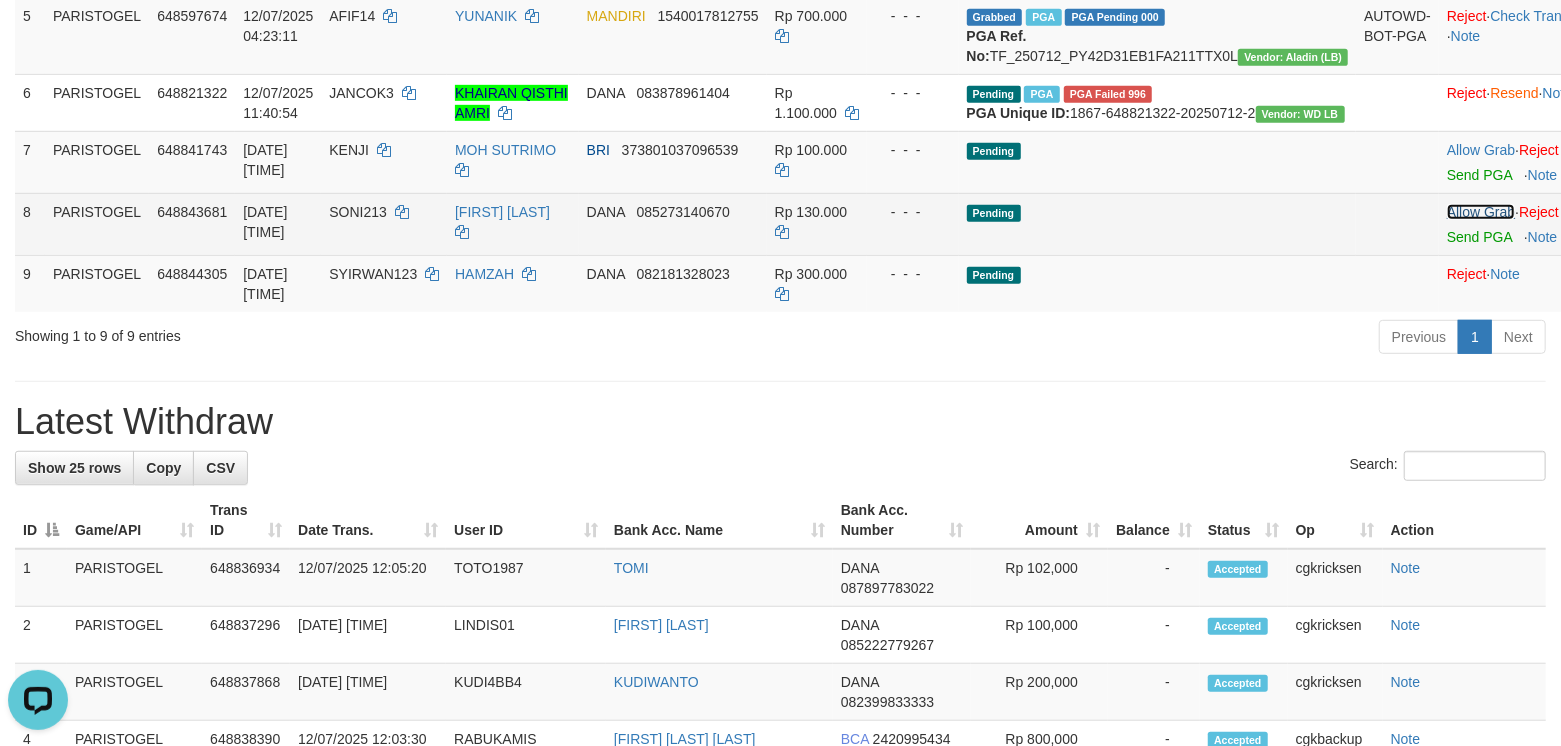 click on "Allow Grab" at bounding box center (1481, 212) 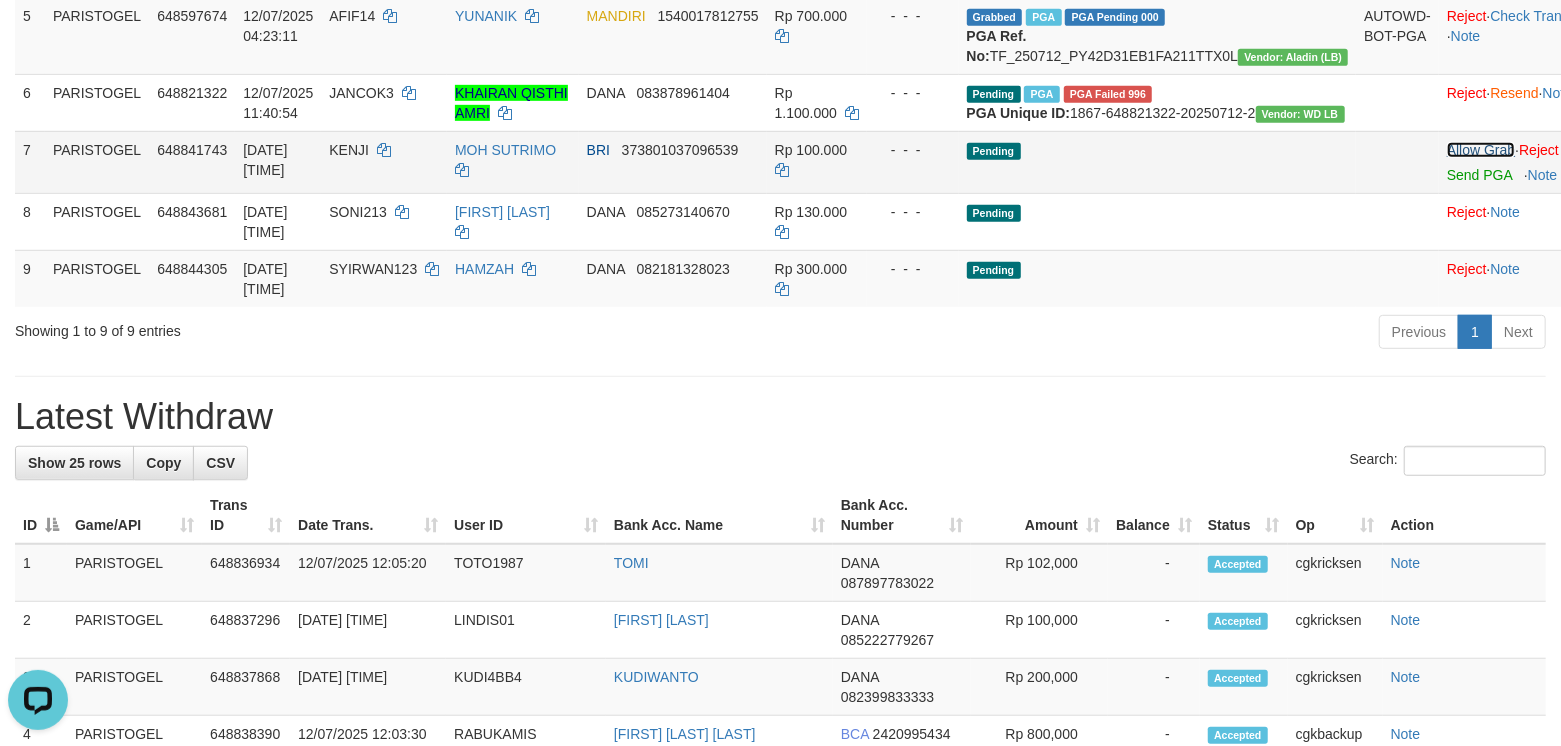 click on "Allow Grab" at bounding box center [1481, 150] 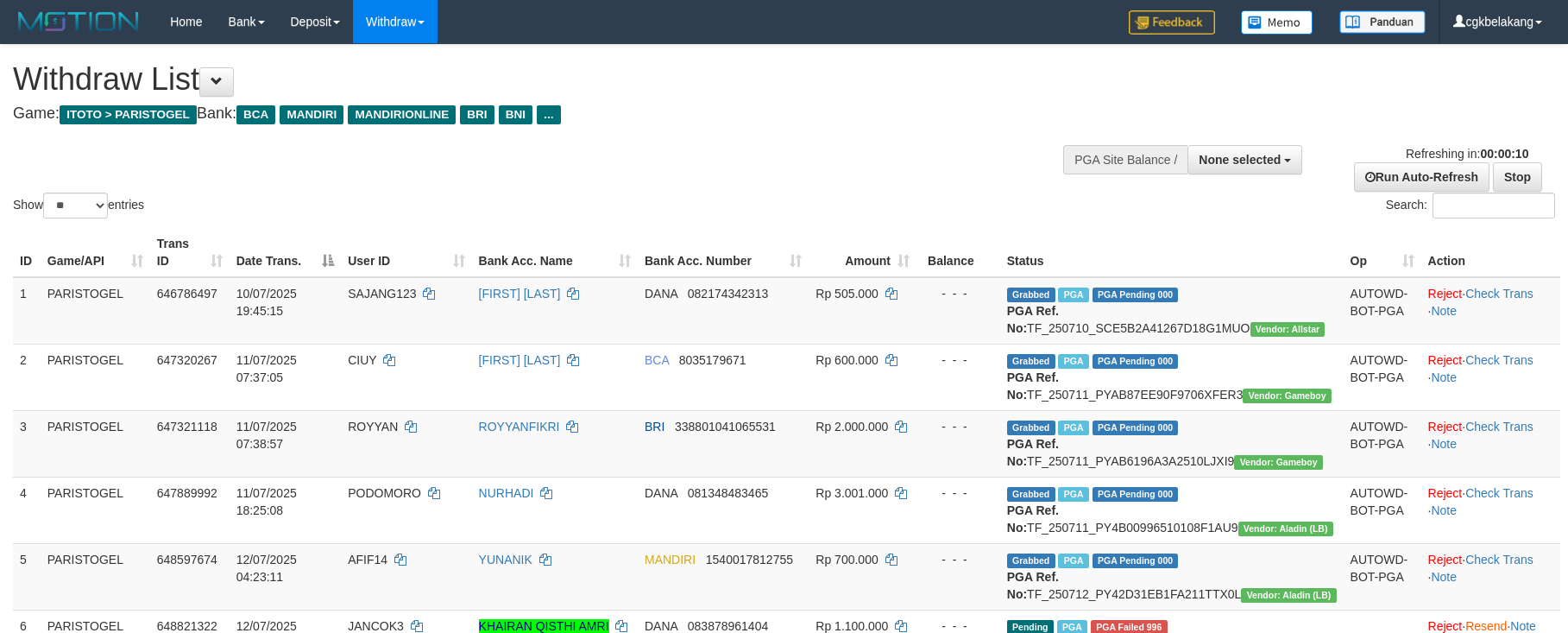 select 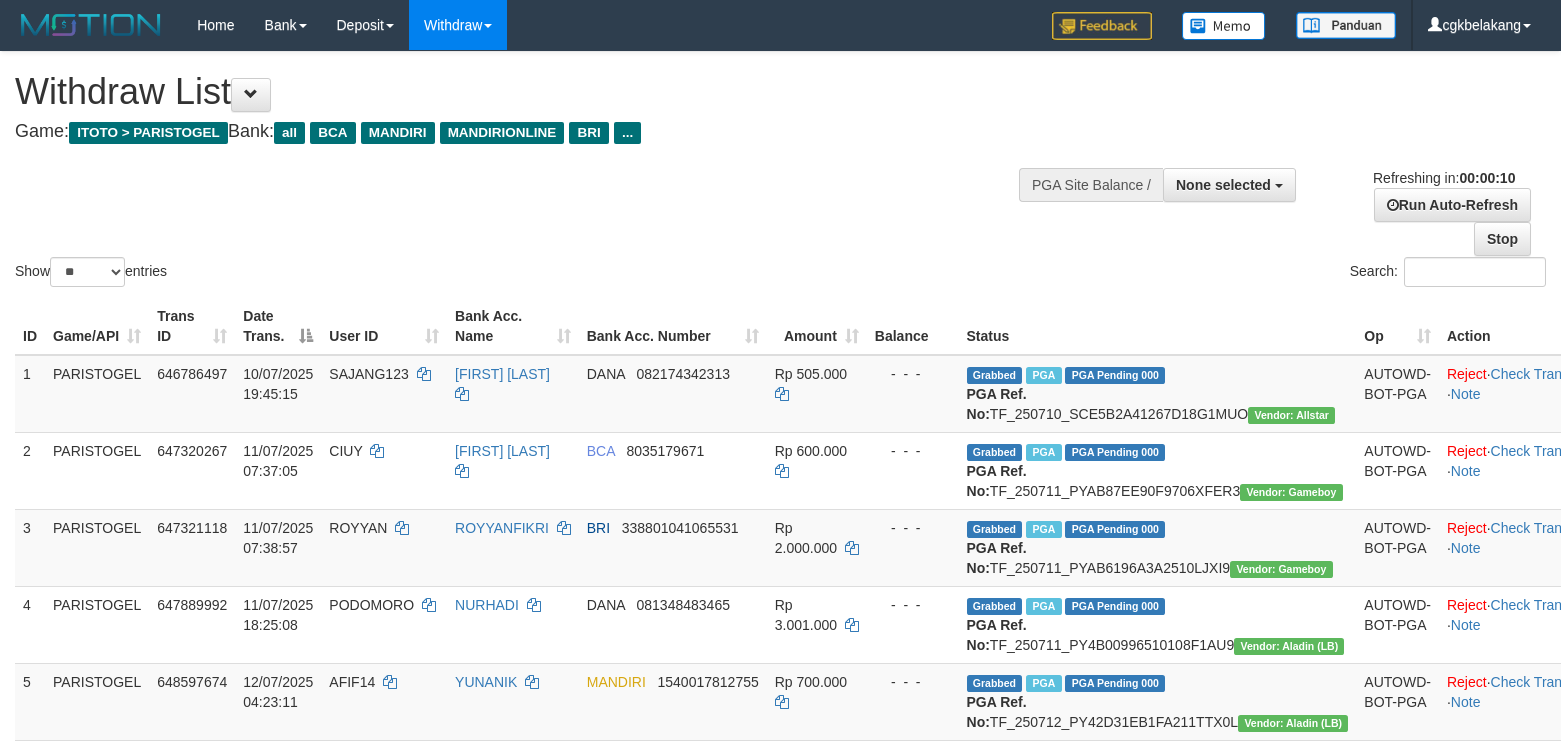 select 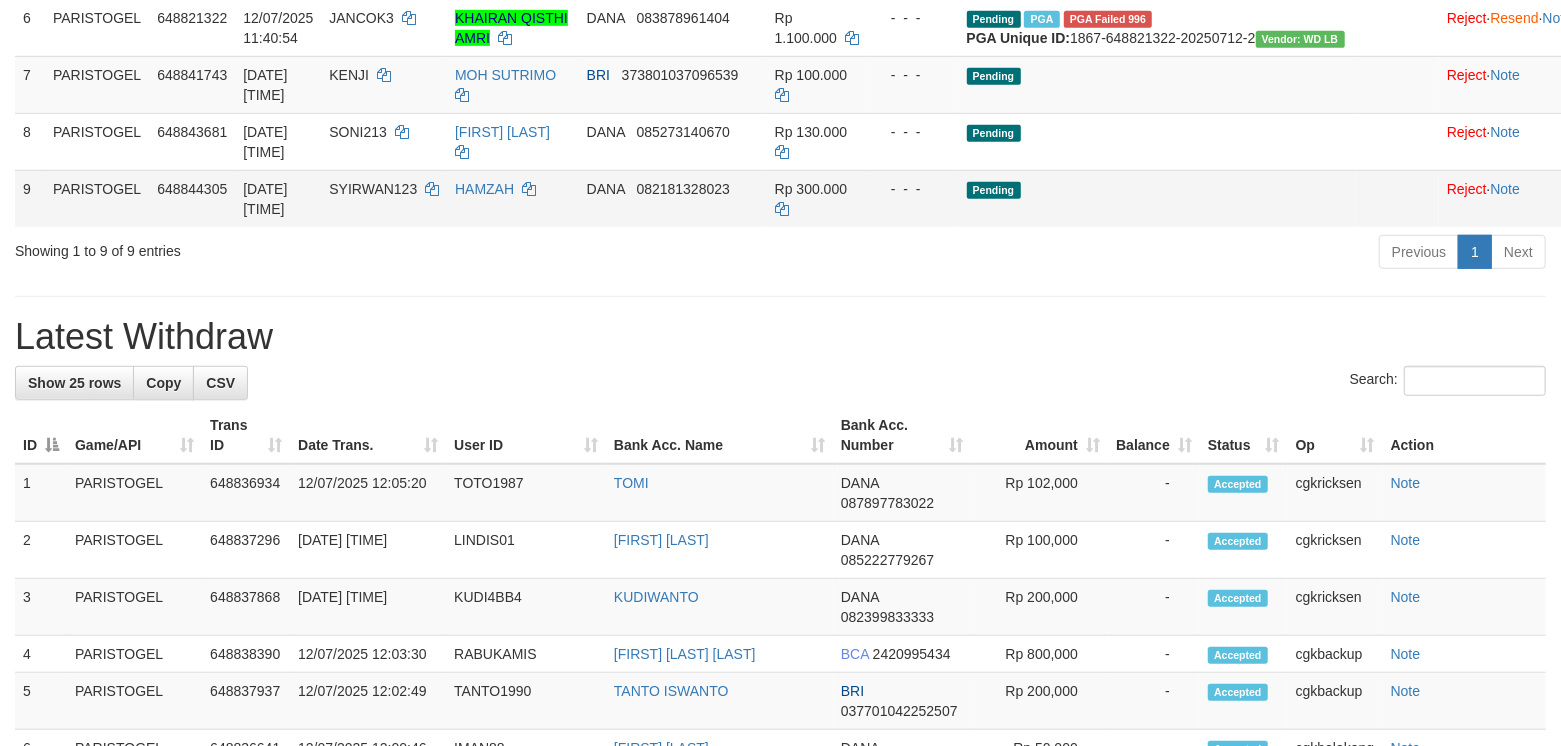 scroll, scrollTop: 666, scrollLeft: 0, axis: vertical 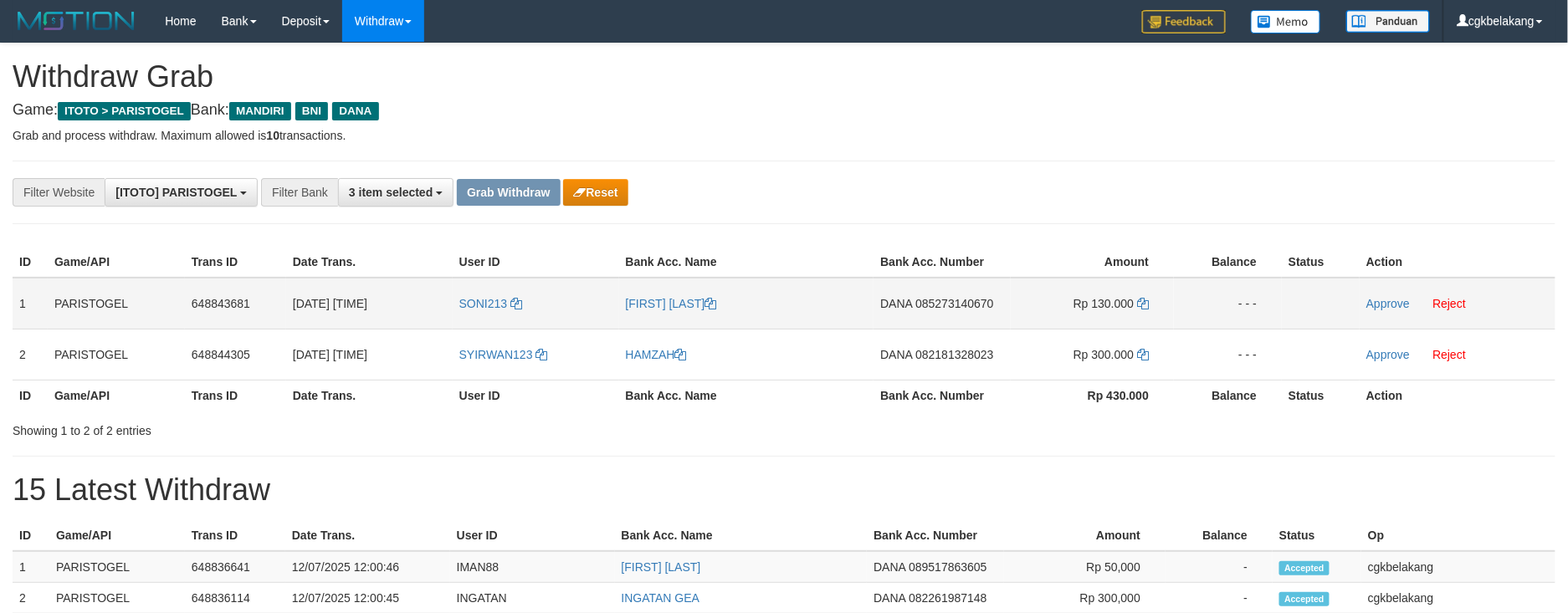 click on "SONI213" at bounding box center [535, 304] 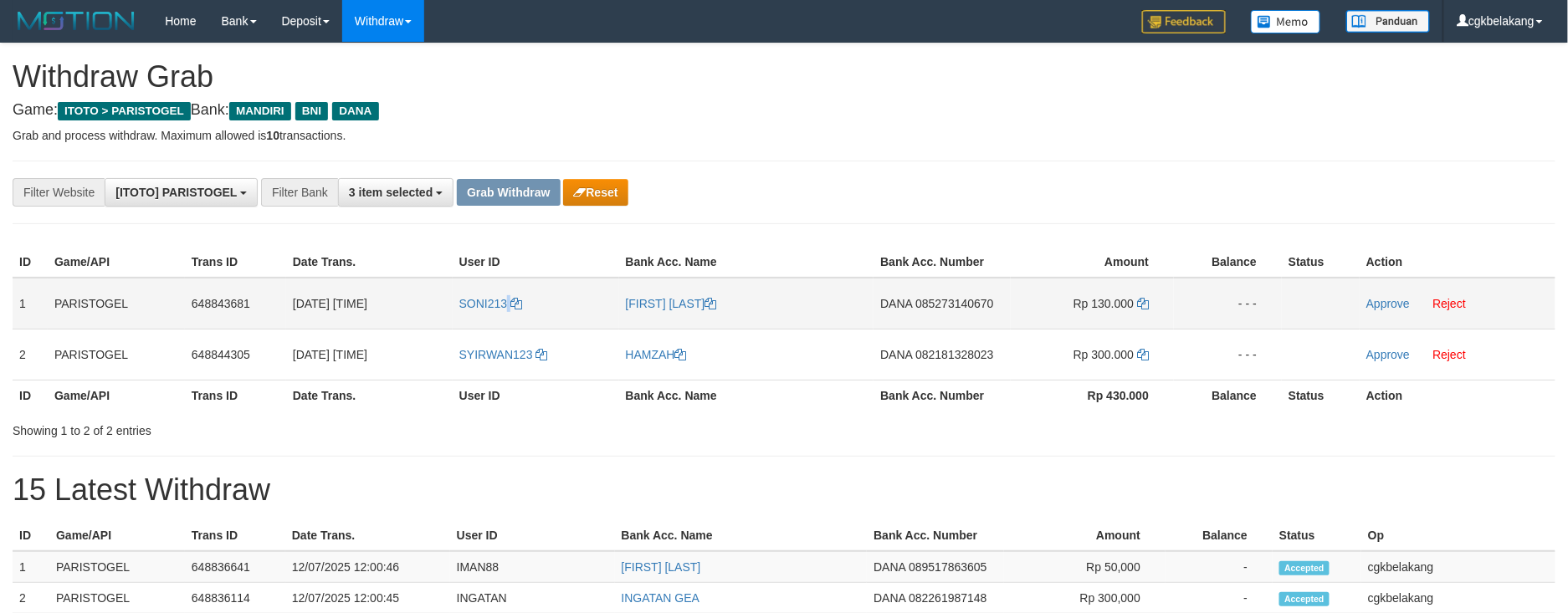 click on "SONI213" at bounding box center [535, 304] 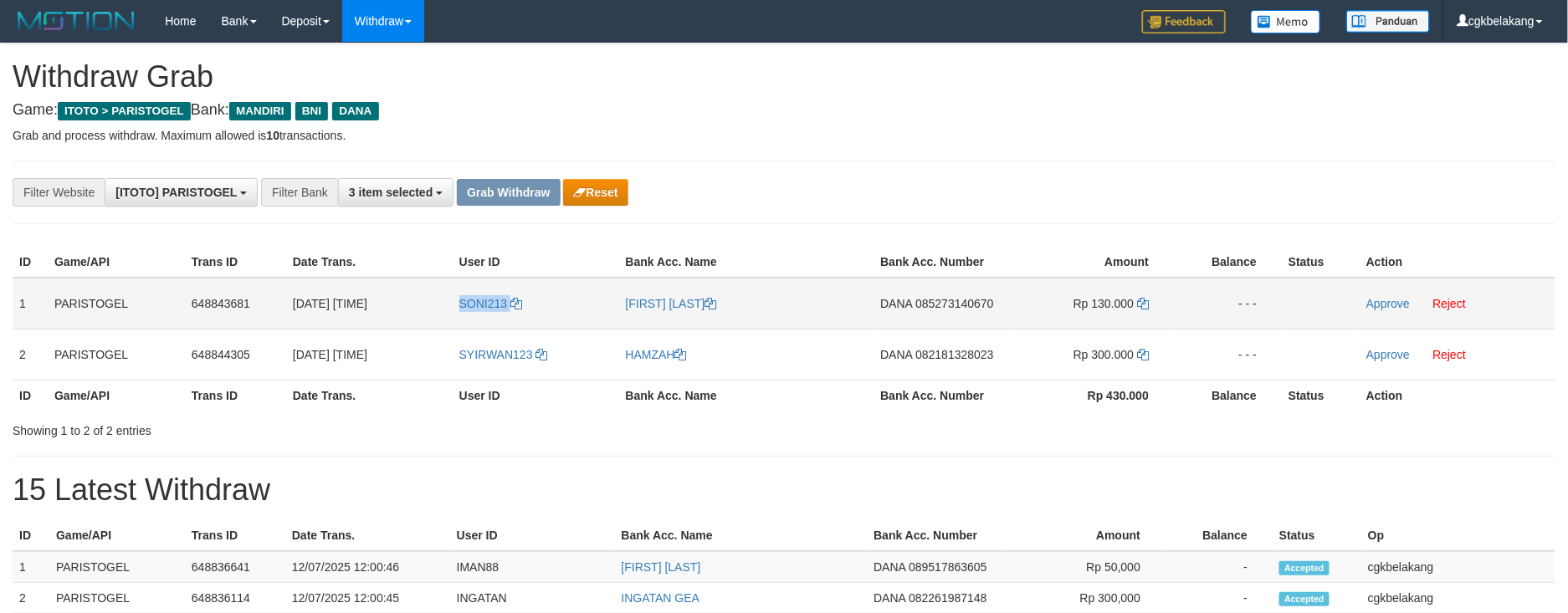 click on "SONI213" at bounding box center (535, 304) 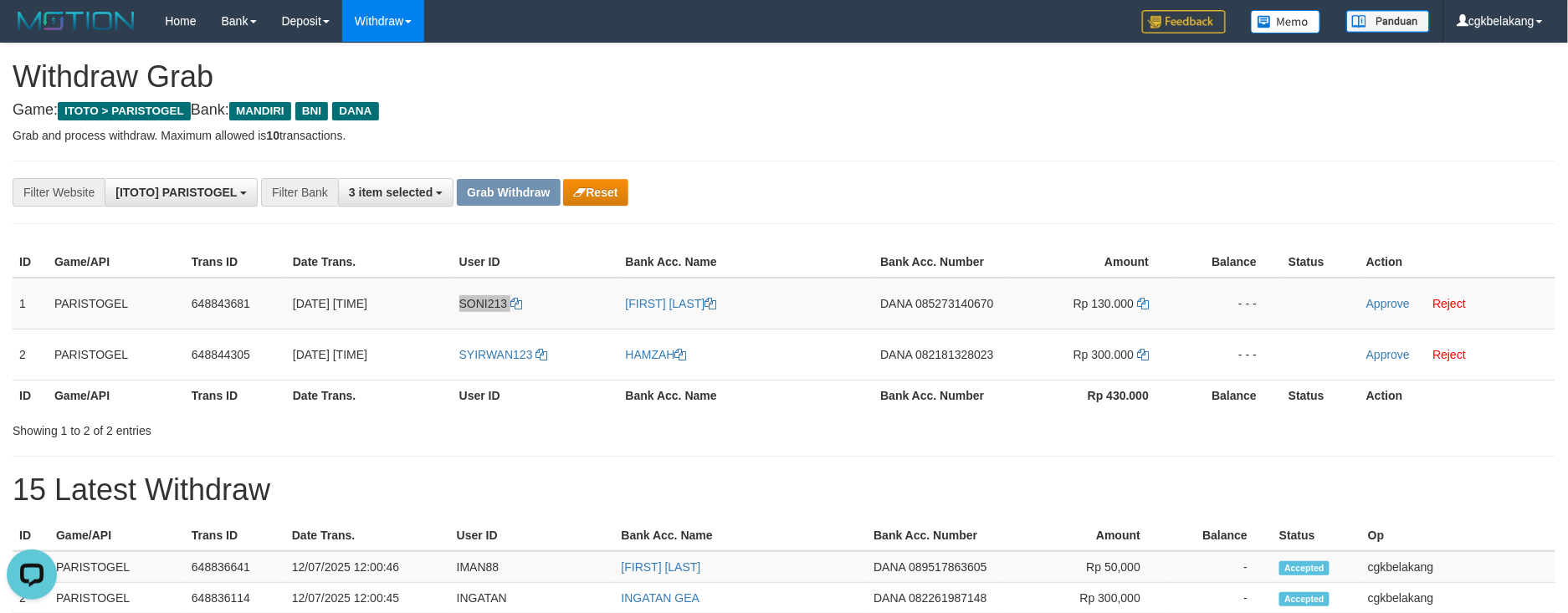 scroll, scrollTop: 0, scrollLeft: 0, axis: both 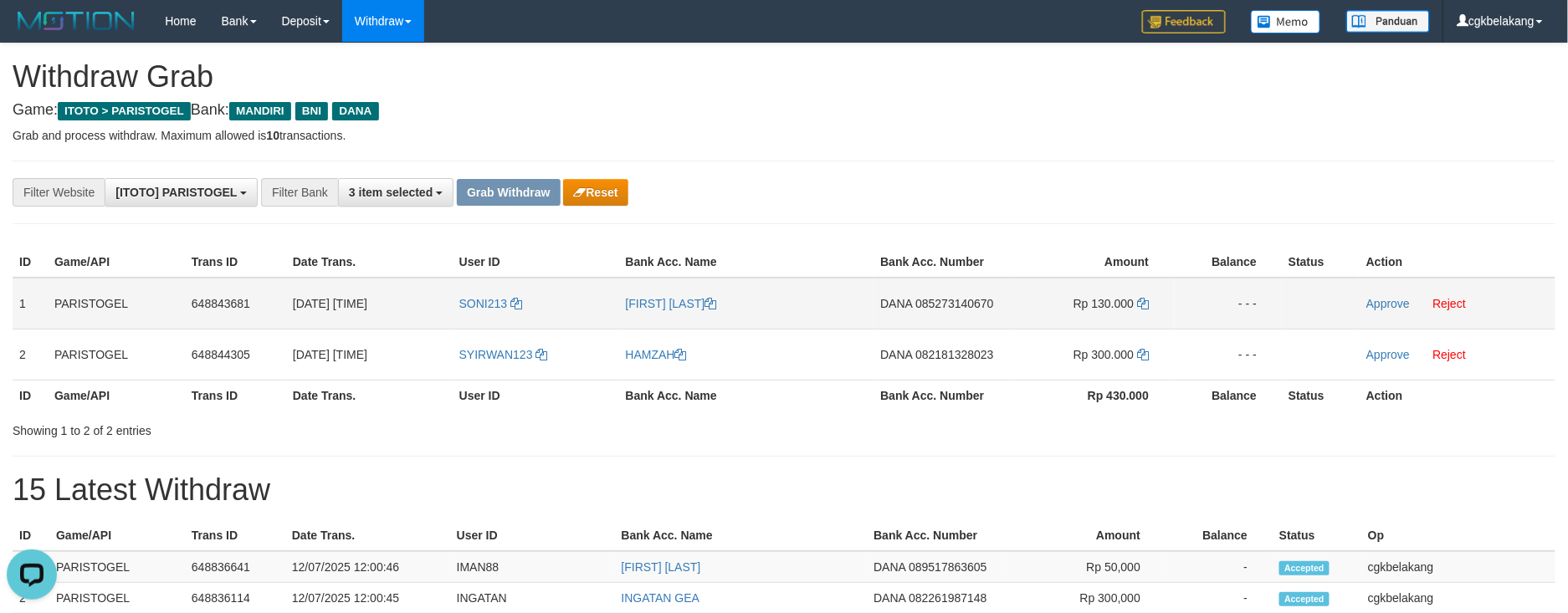 click on "[FIRST] [LAST]" at bounding box center [746, 304] 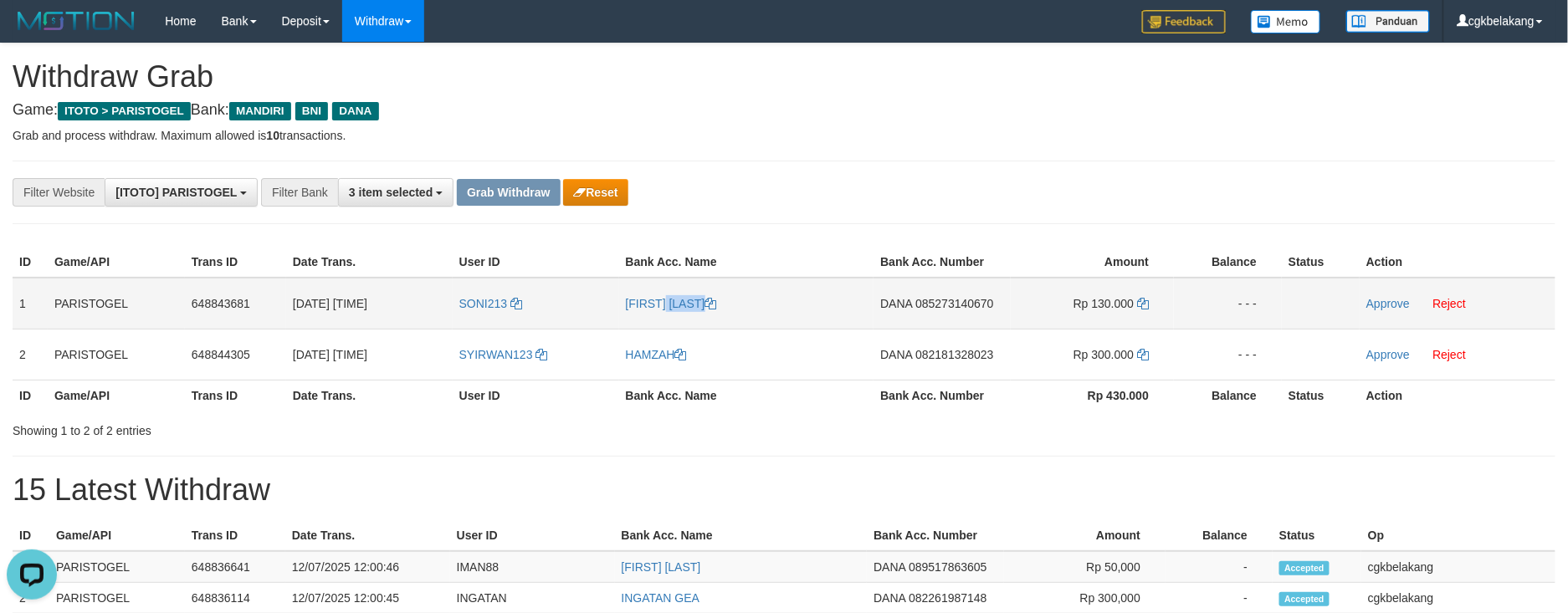 click on "[FIRST] [LAST]" at bounding box center (746, 304) 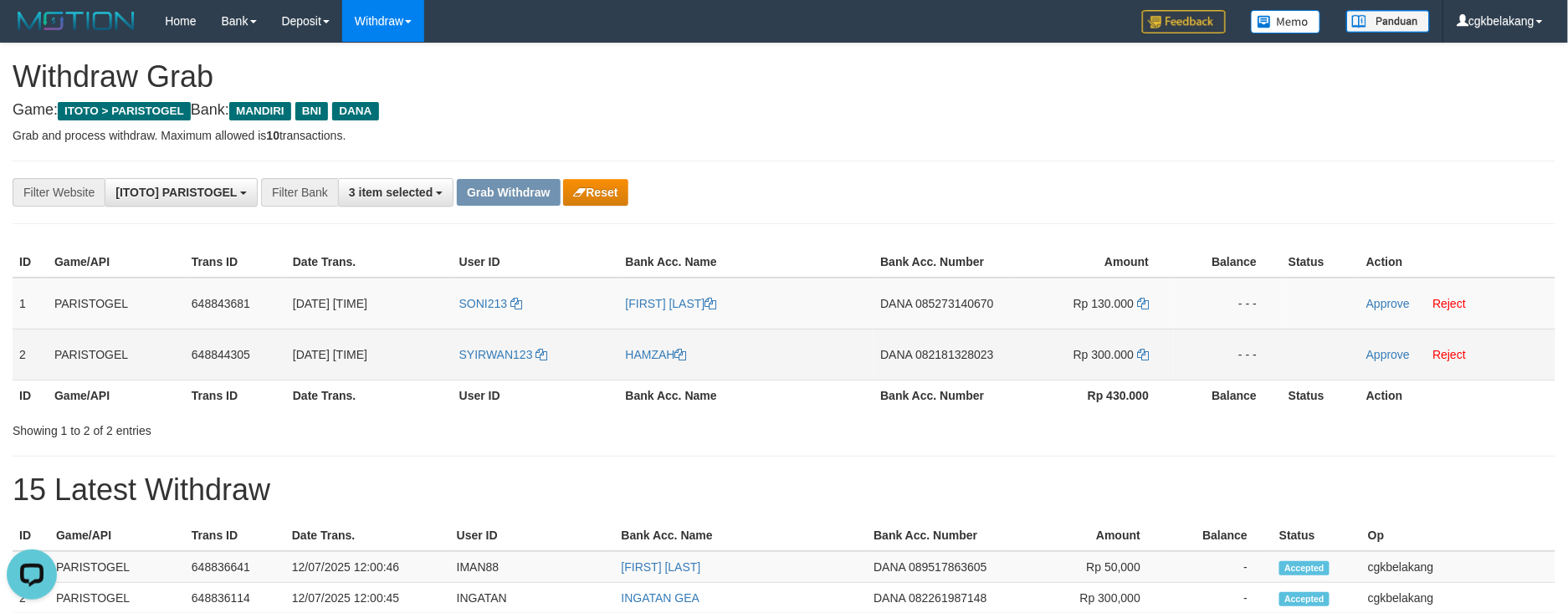 click on "SYIRWAN123" at bounding box center [535, 354] 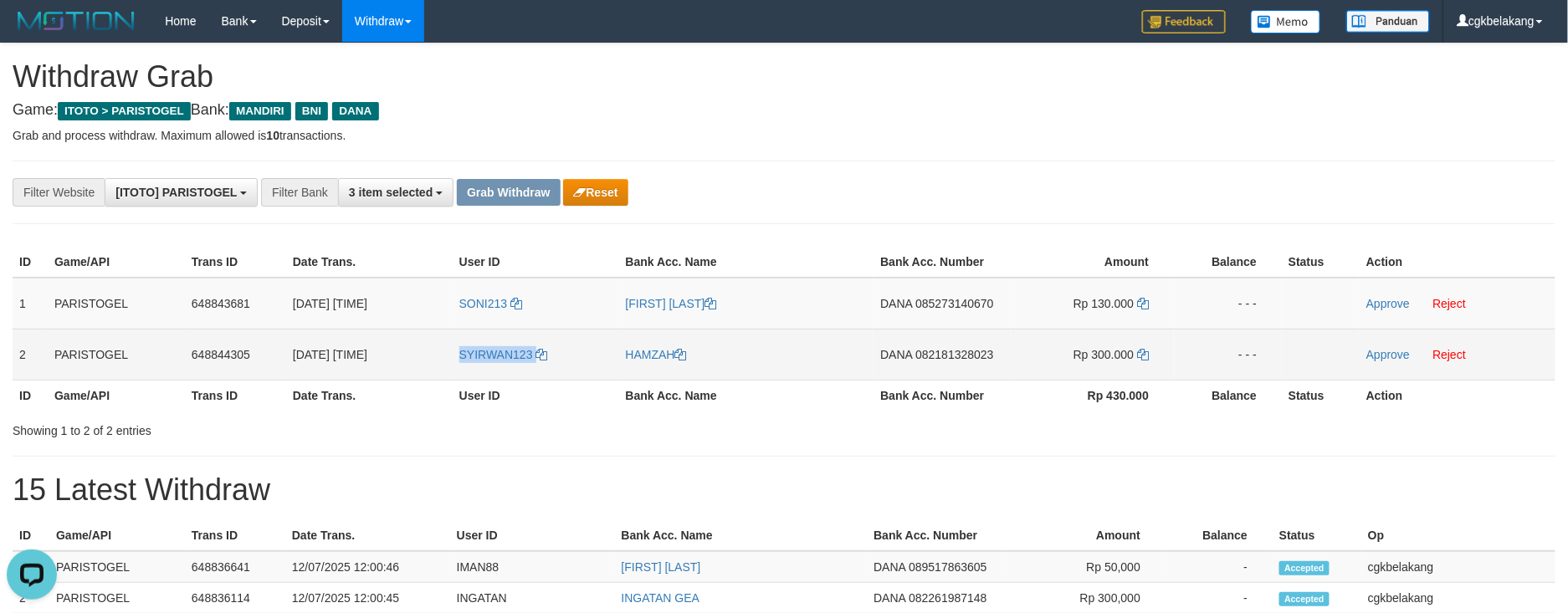 click on "SYIRWAN123" at bounding box center [535, 354] 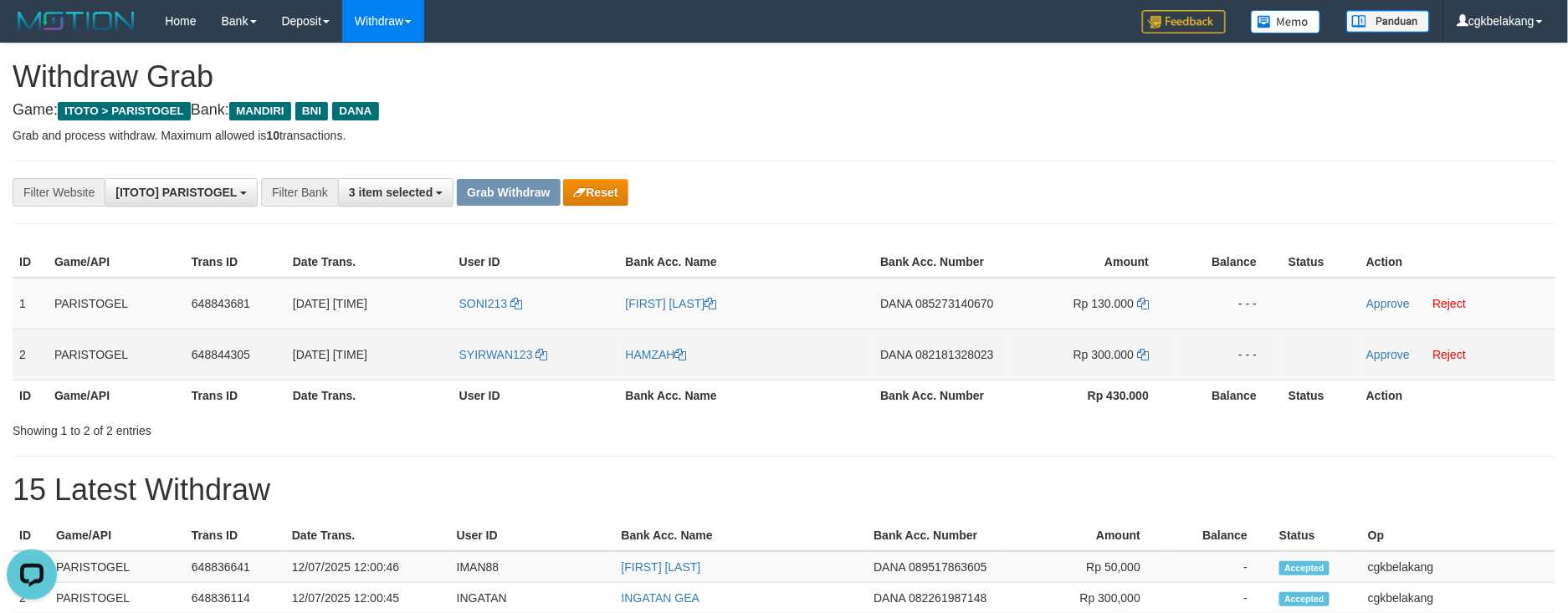 click on "HAMZAH" at bounding box center [746, 354] 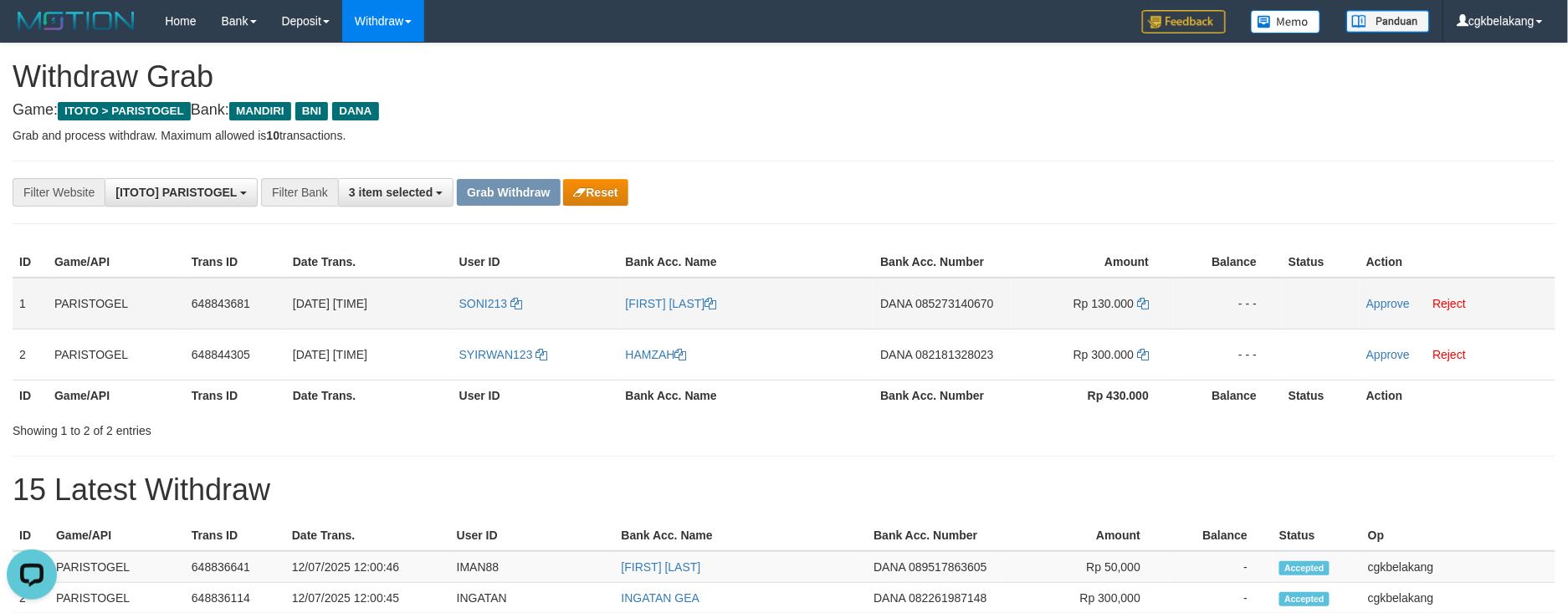 click on "DANA
085273140670" at bounding box center (942, 304) 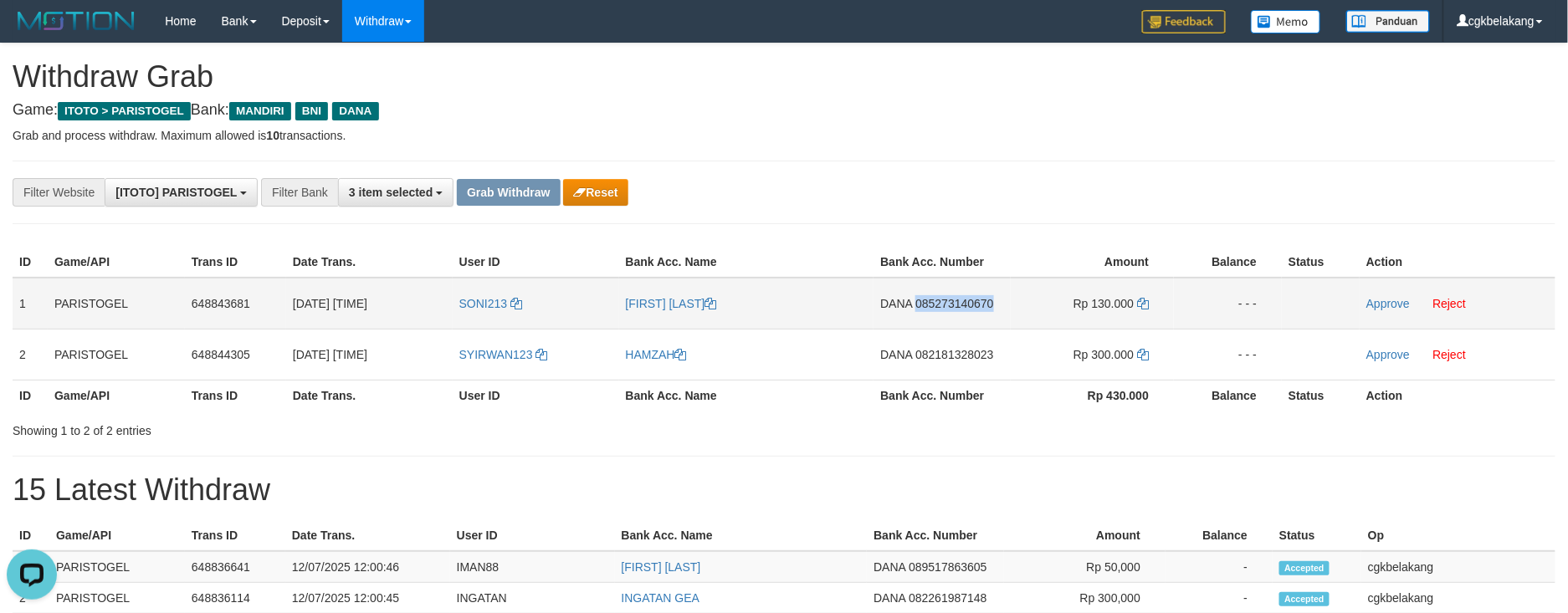 click on "DANA
085273140670" at bounding box center [942, 304] 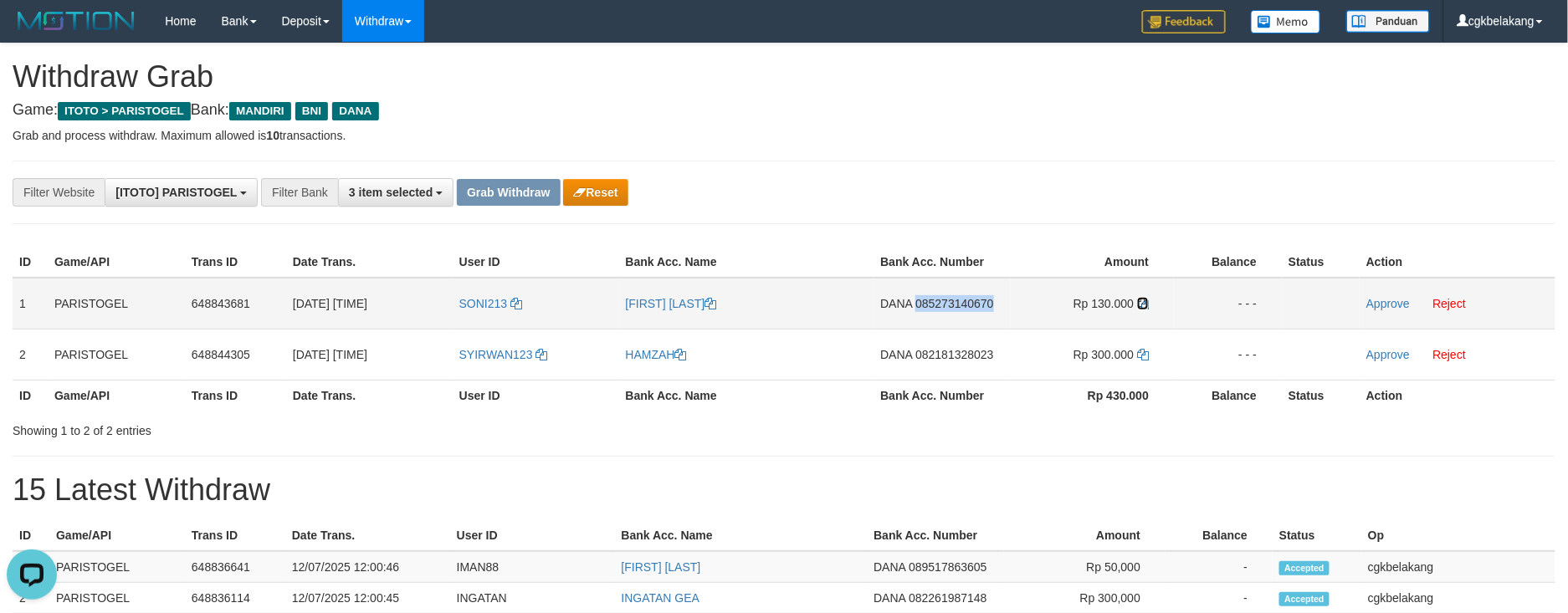 click at bounding box center (1143, 304) 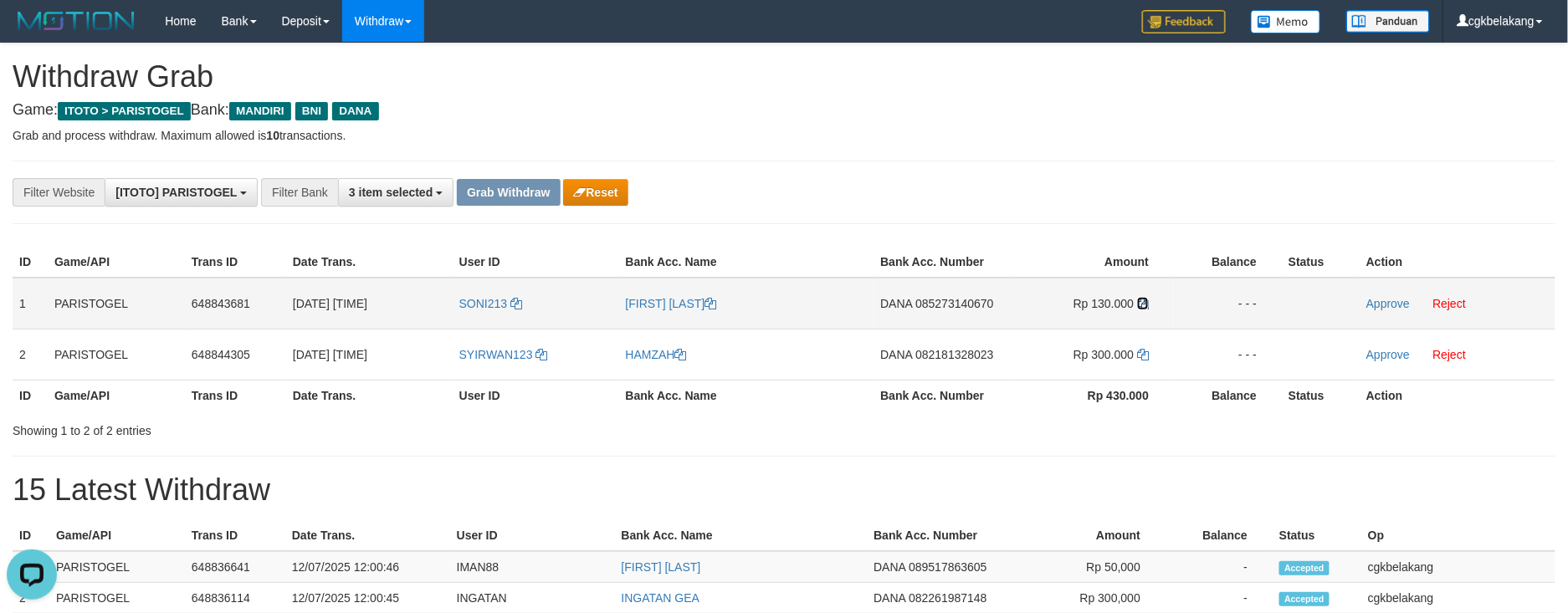 click at bounding box center (1143, 304) 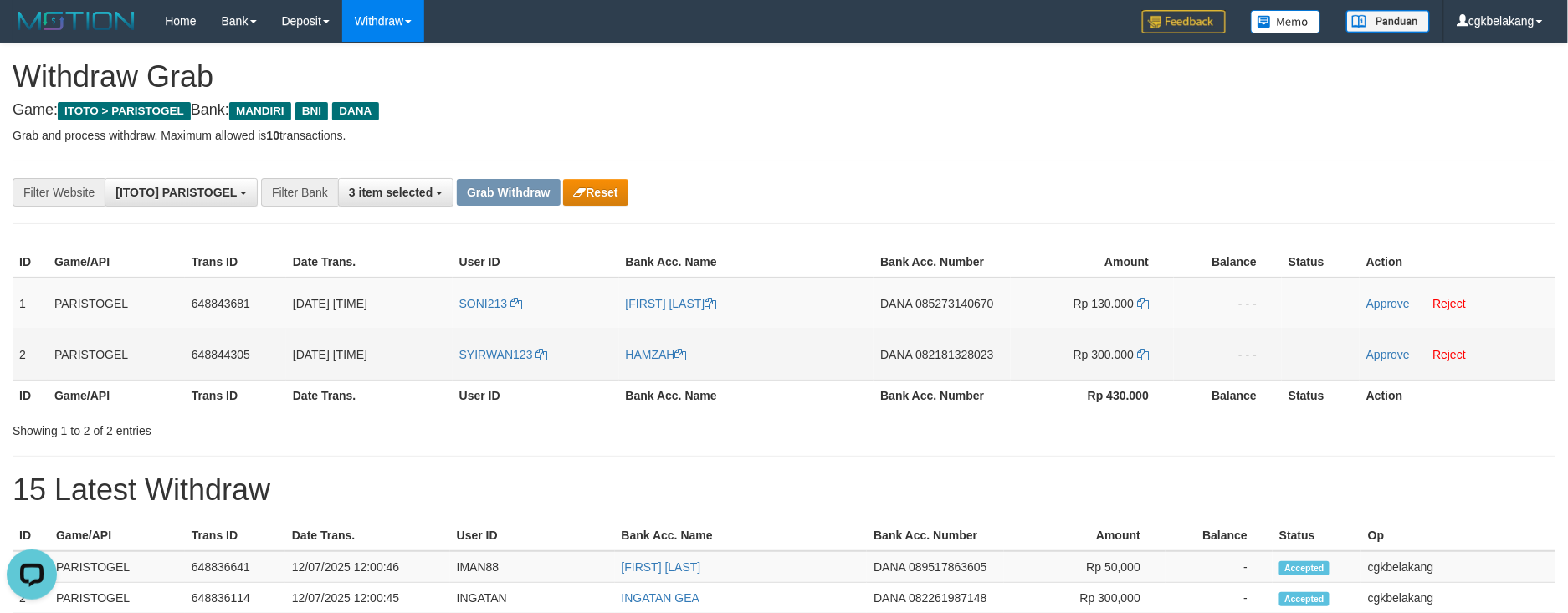 click on "DANA
082181328023" at bounding box center (942, 354) 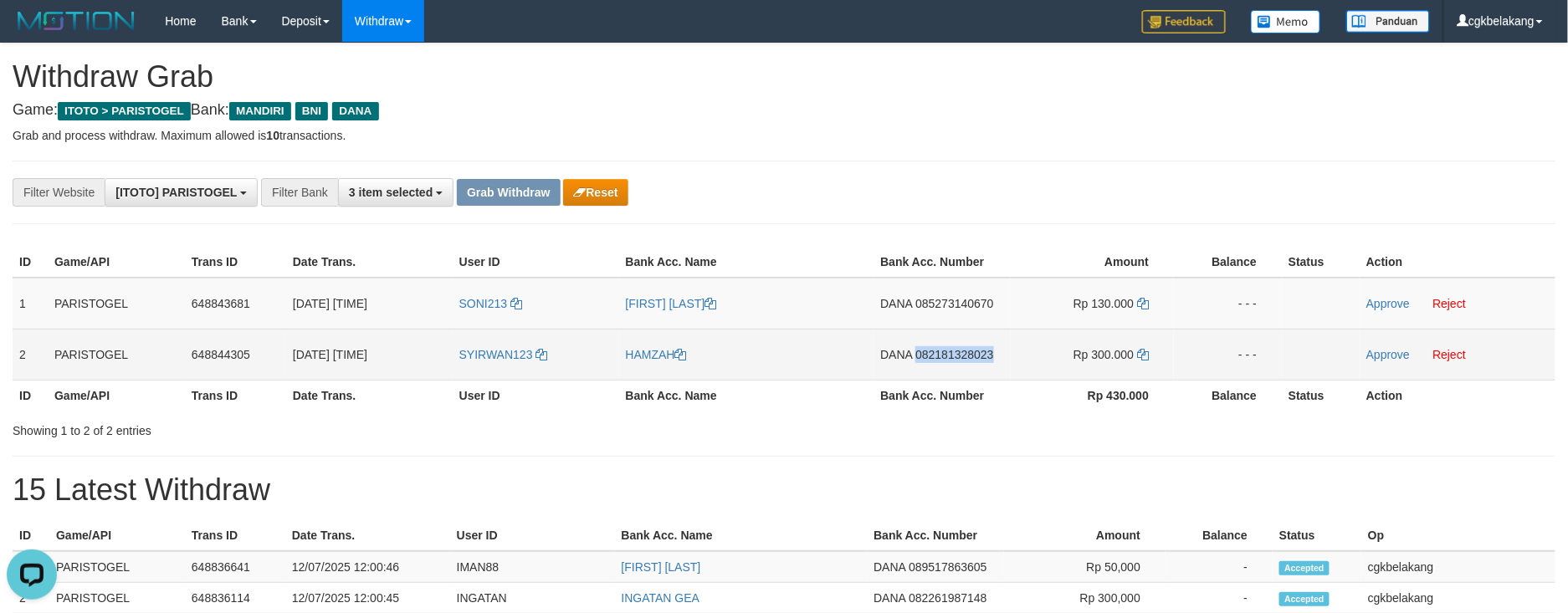 copy on "082181328023" 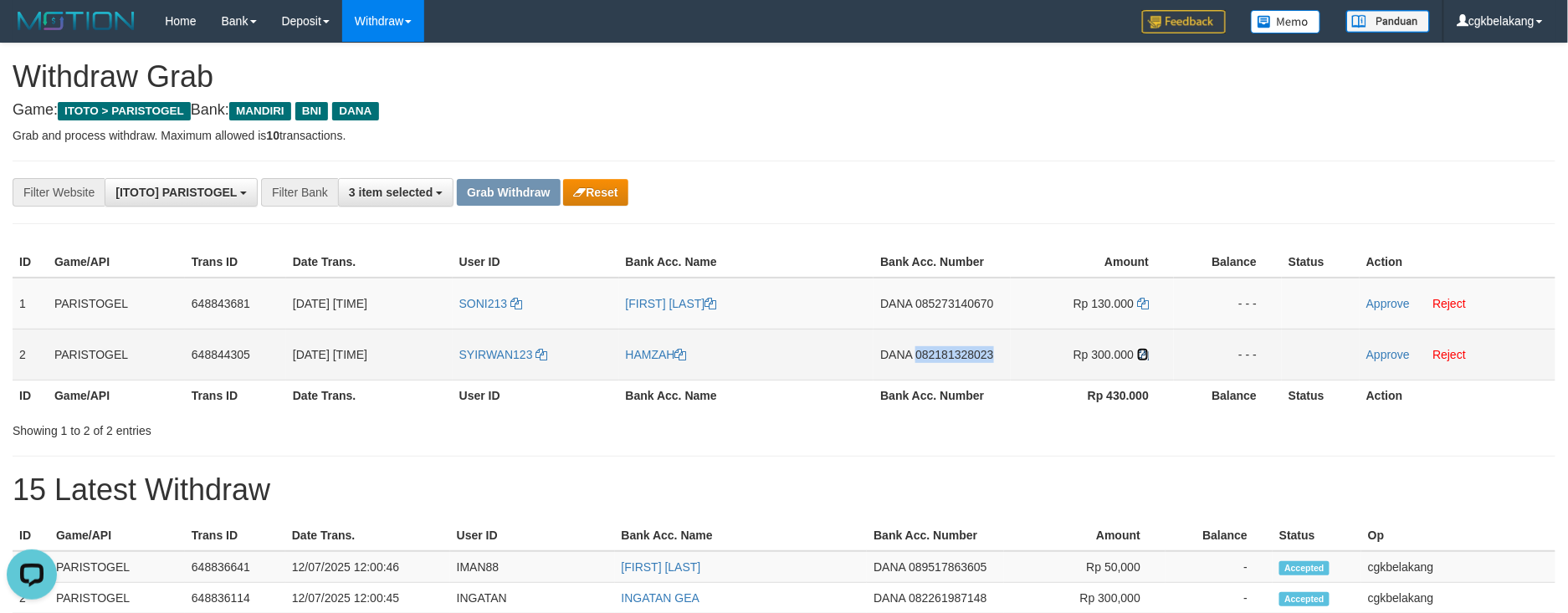 click at bounding box center [1143, 355] 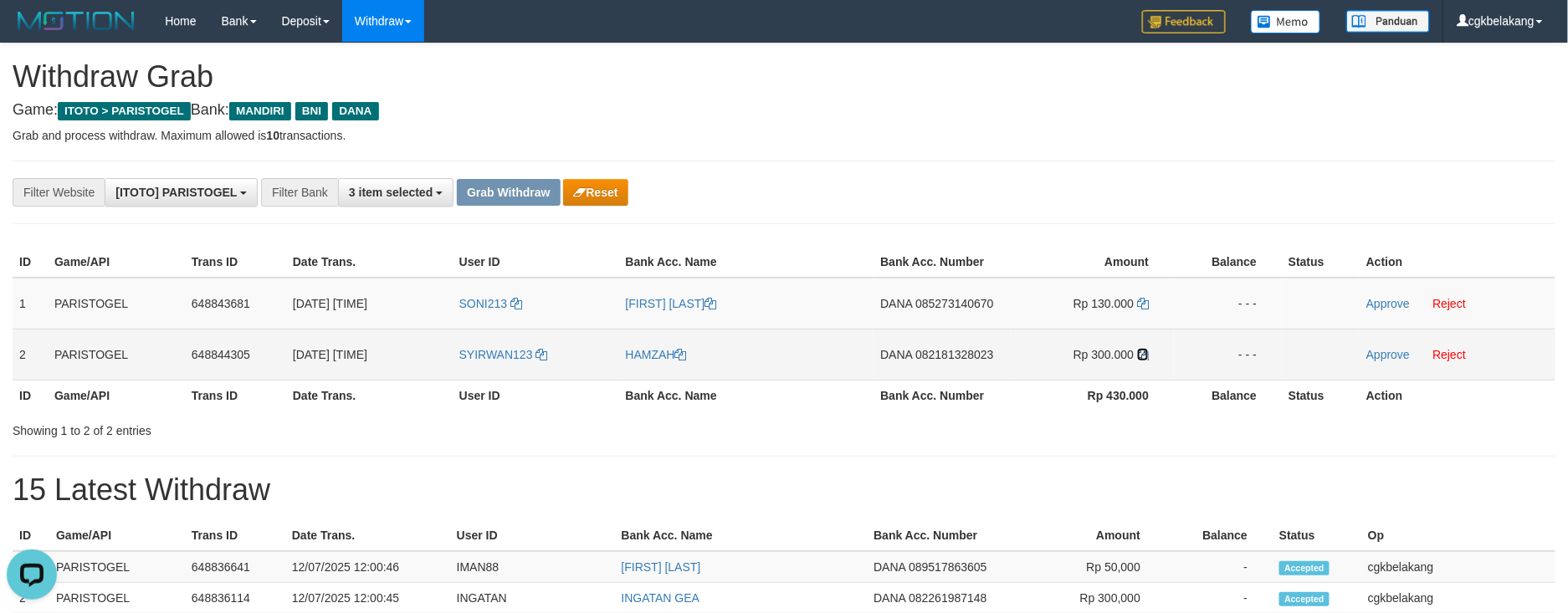 click at bounding box center [1143, 355] 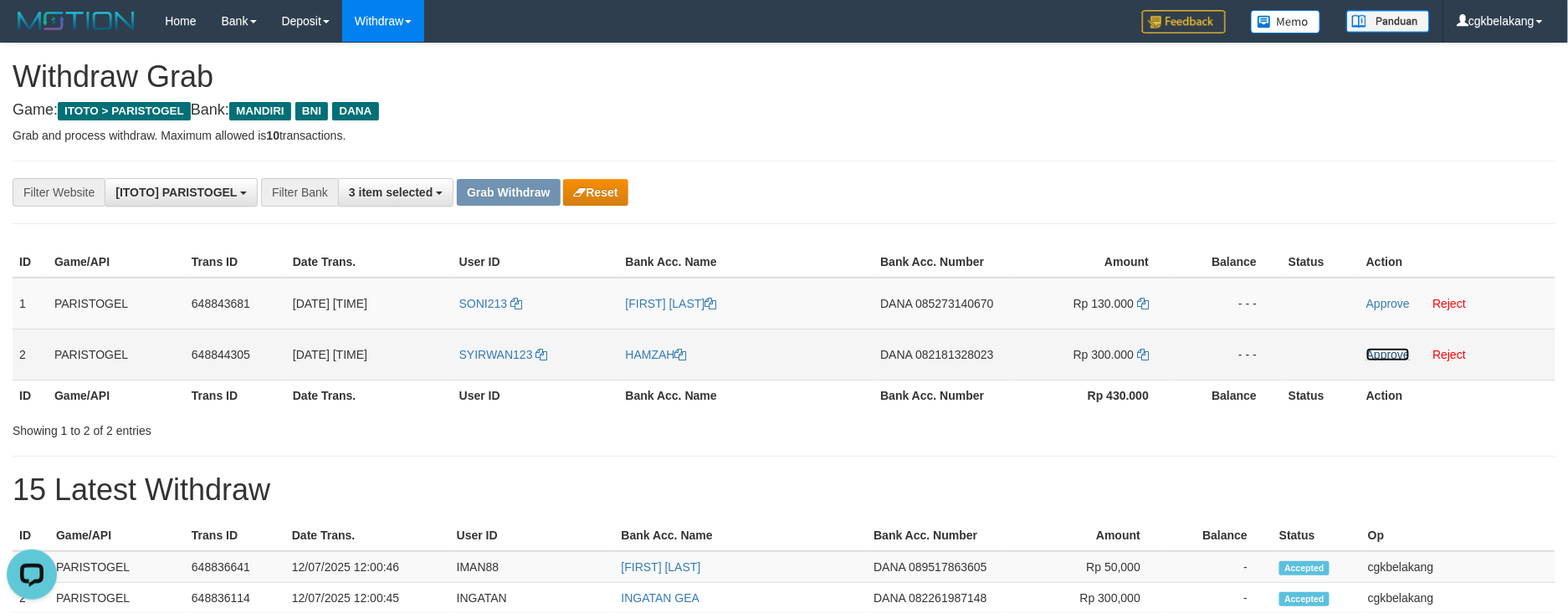 click on "Approve" at bounding box center (1388, 355) 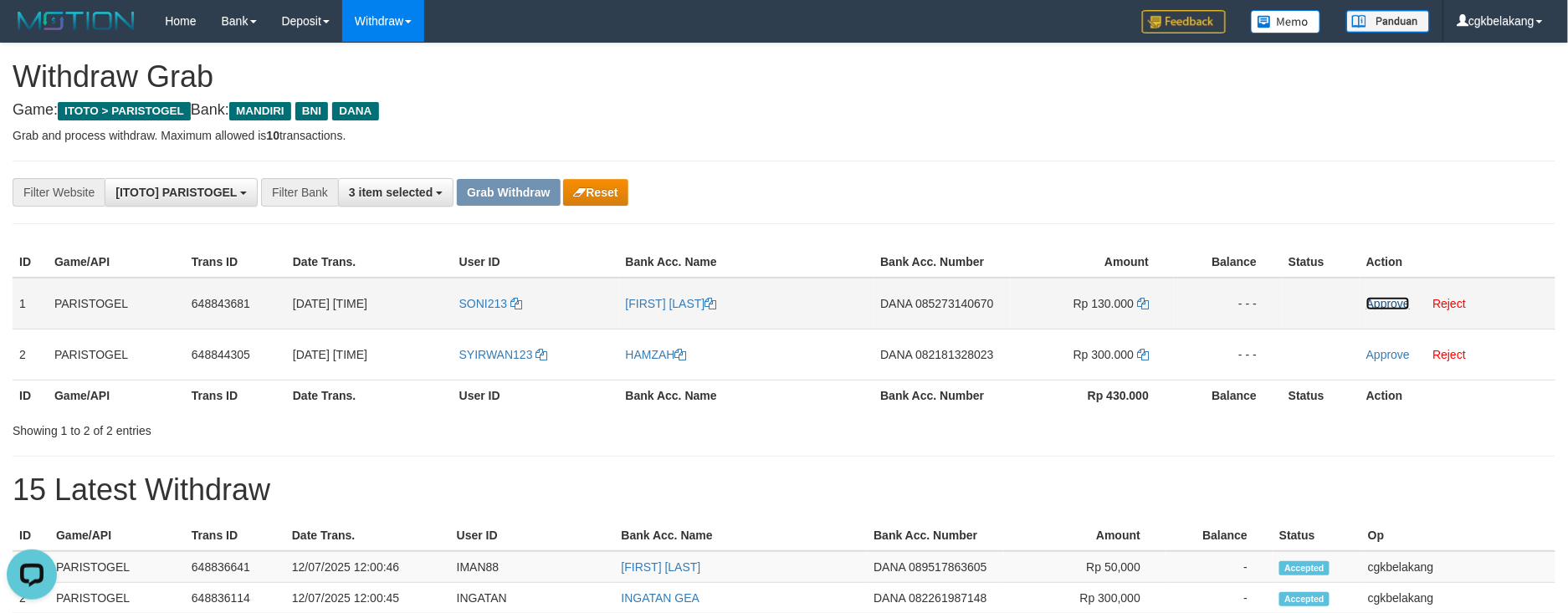 click on "Approve" at bounding box center (1388, 304) 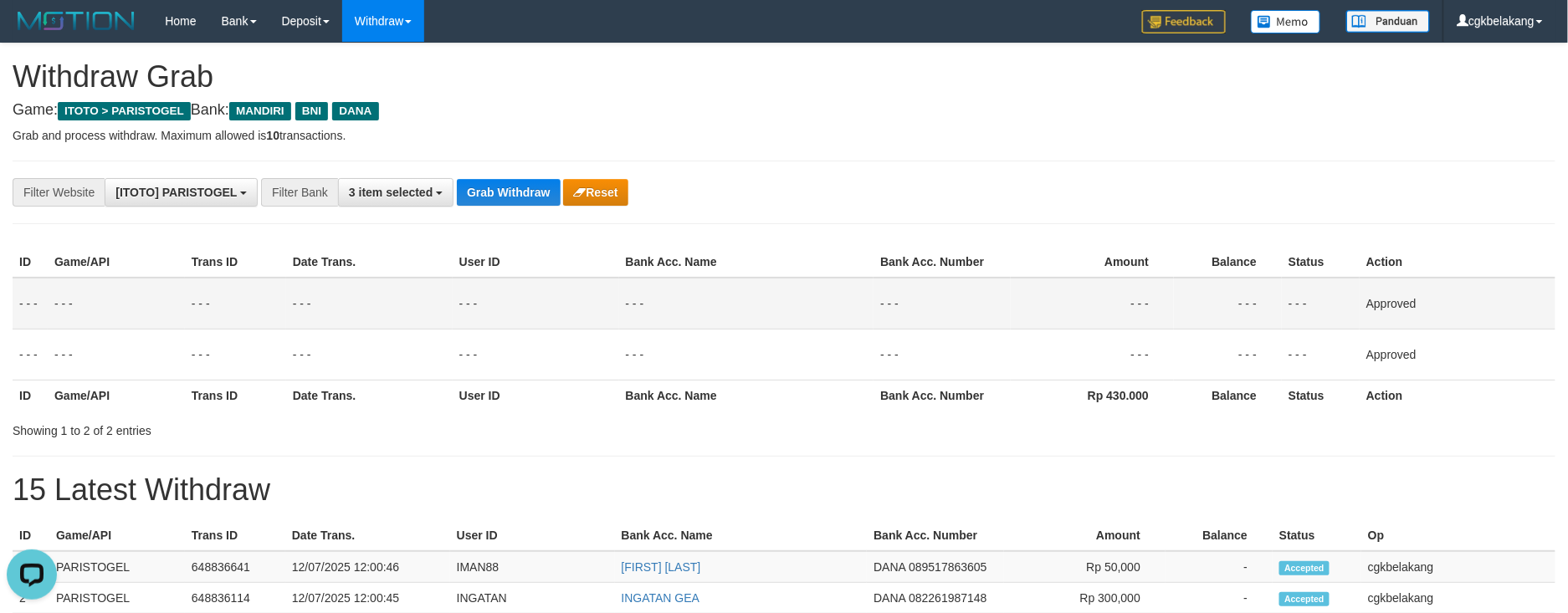 click on "**********" at bounding box center [784, 192] 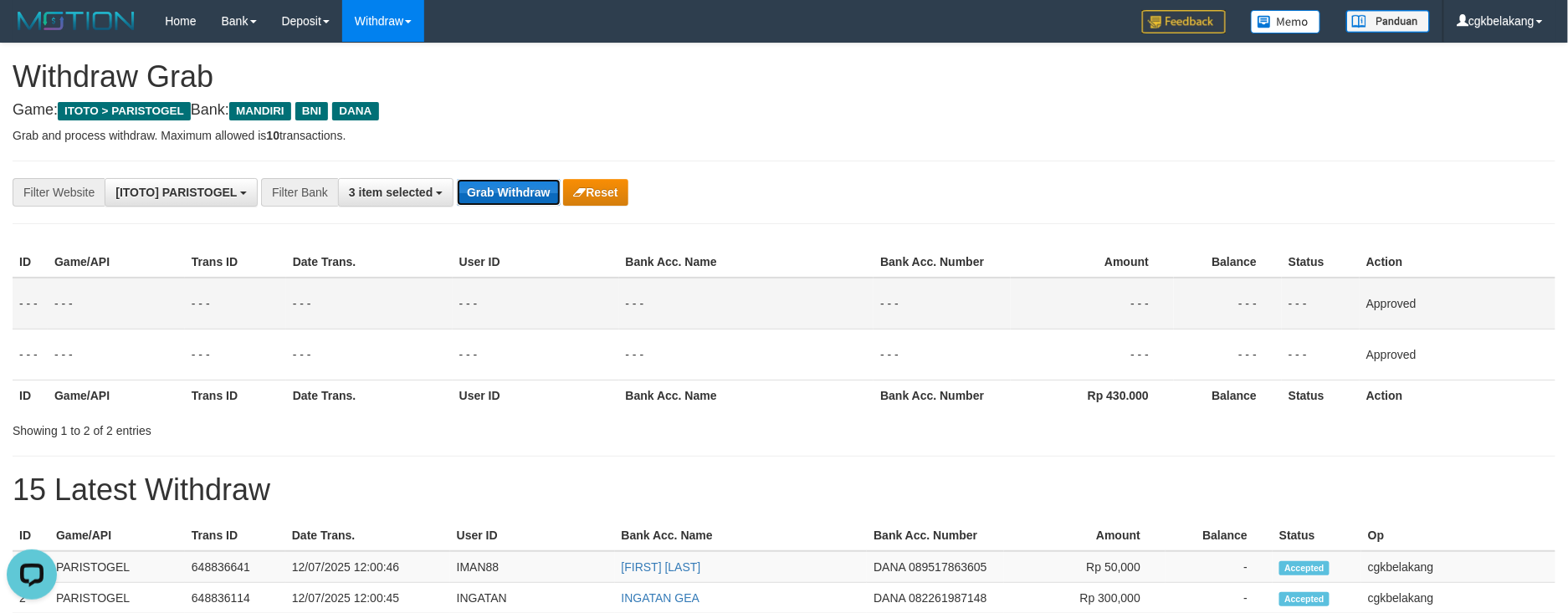 click on "Grab Withdraw" at bounding box center (508, 192) 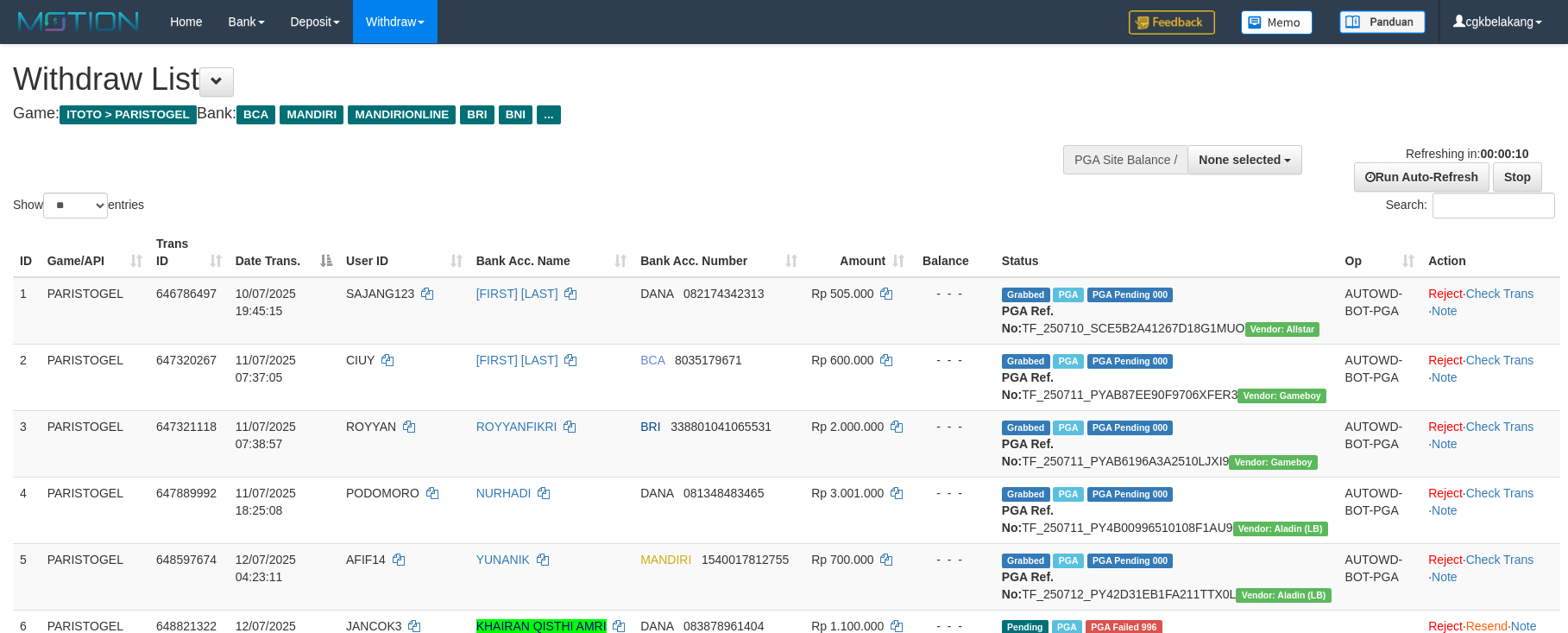 select 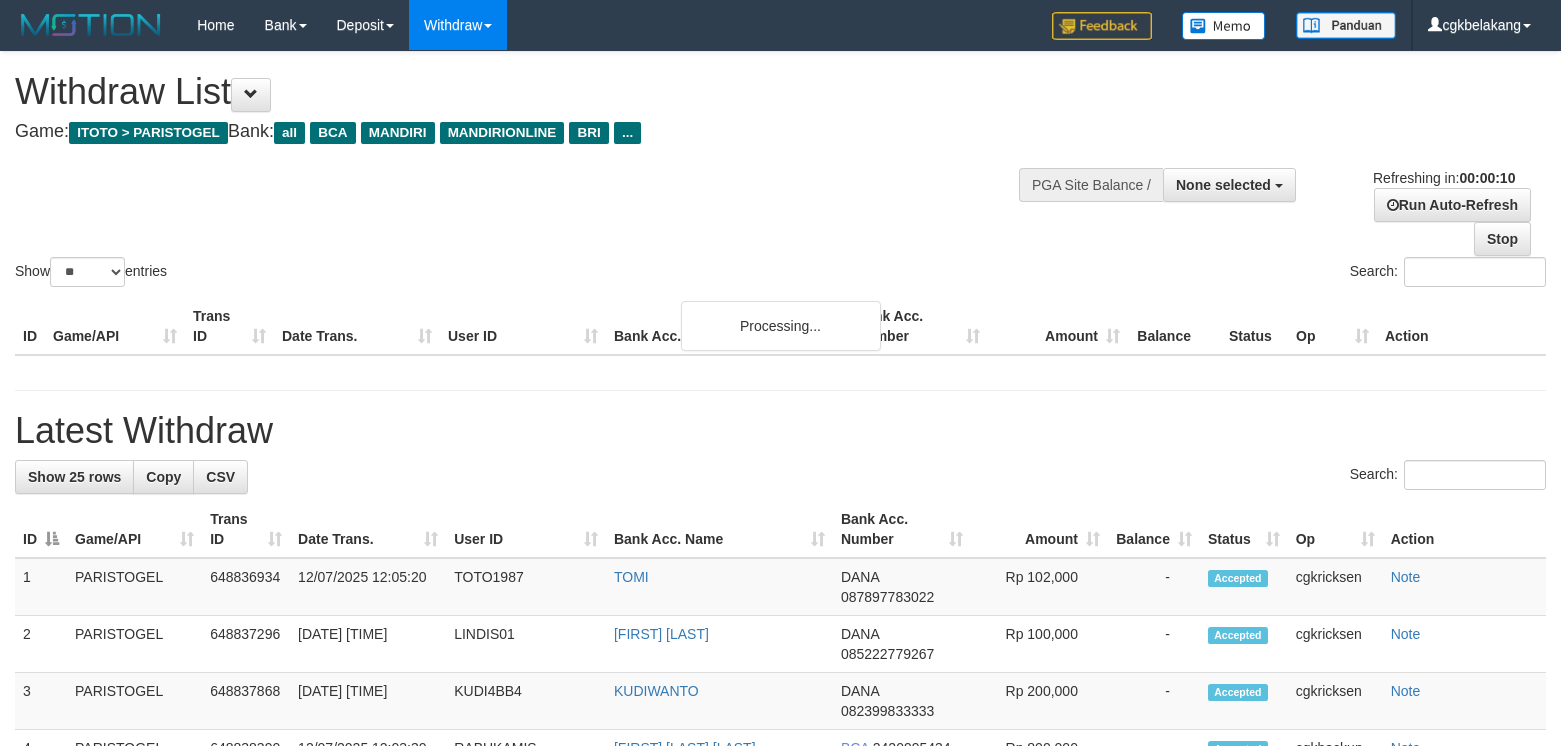 select 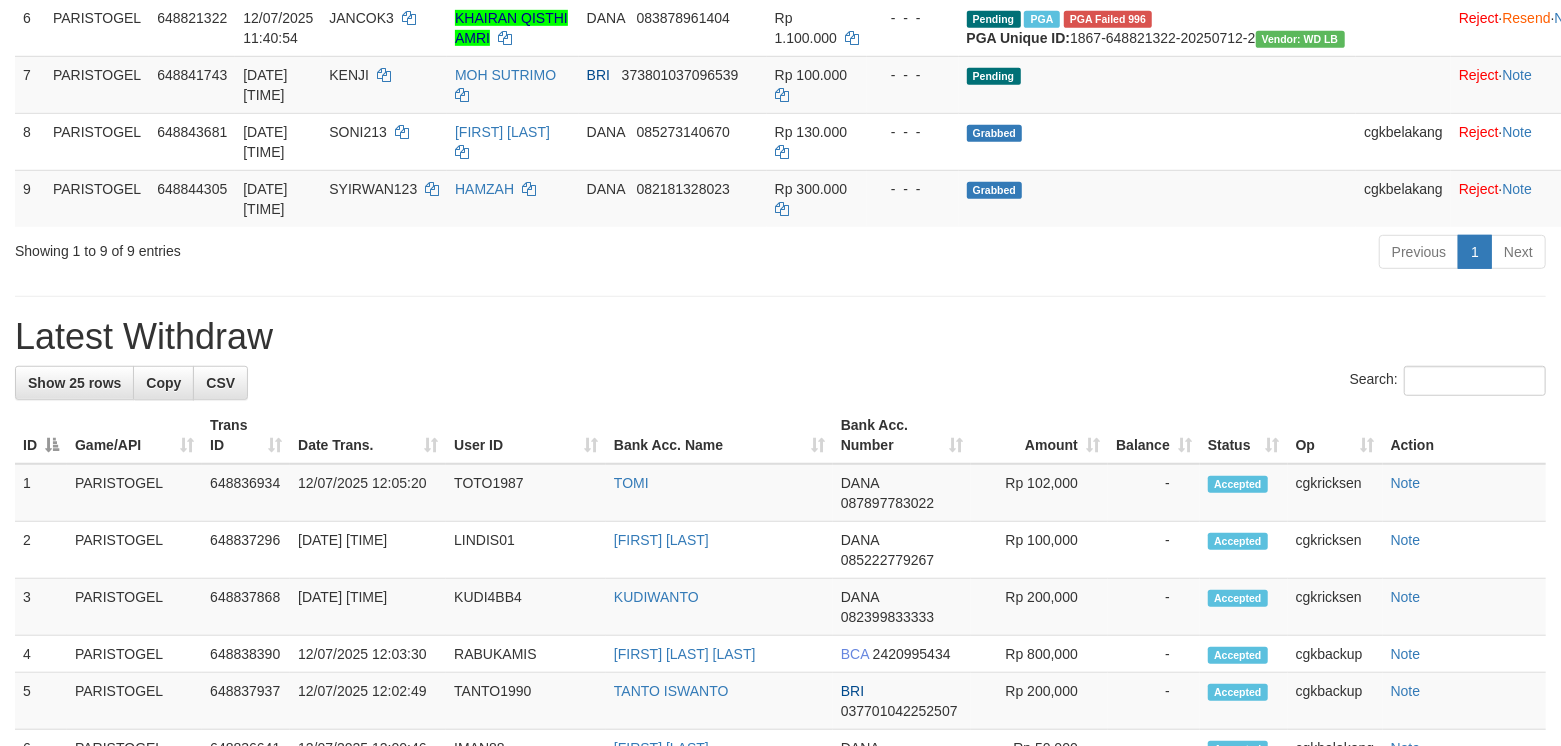 scroll, scrollTop: 666, scrollLeft: 0, axis: vertical 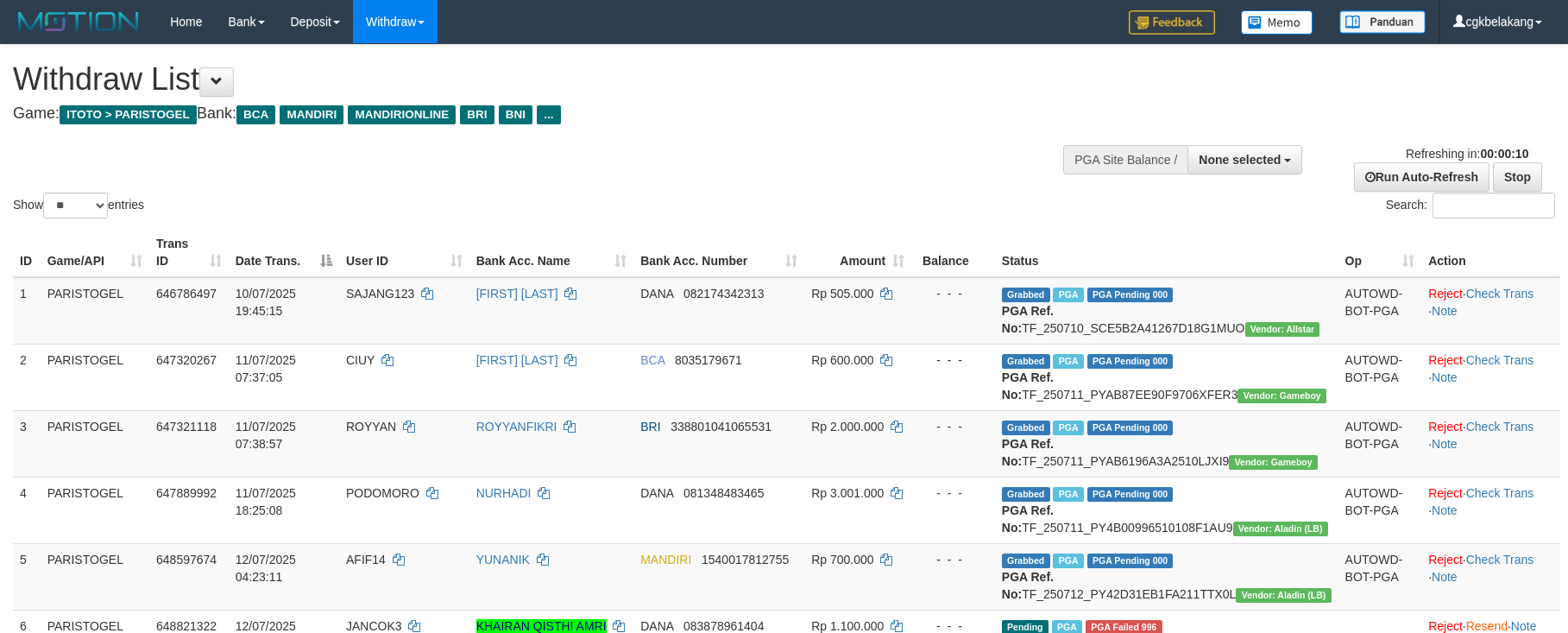 select 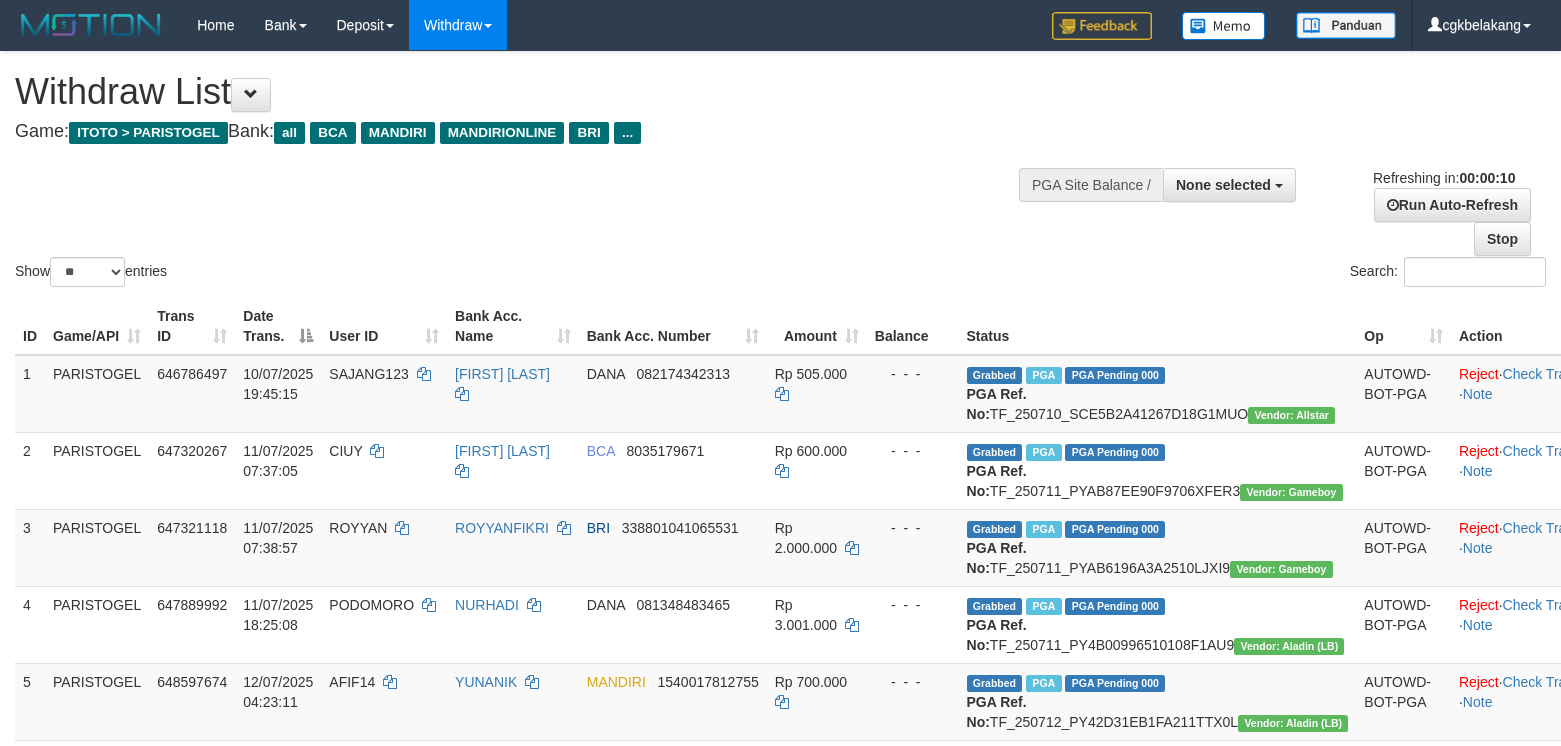 select 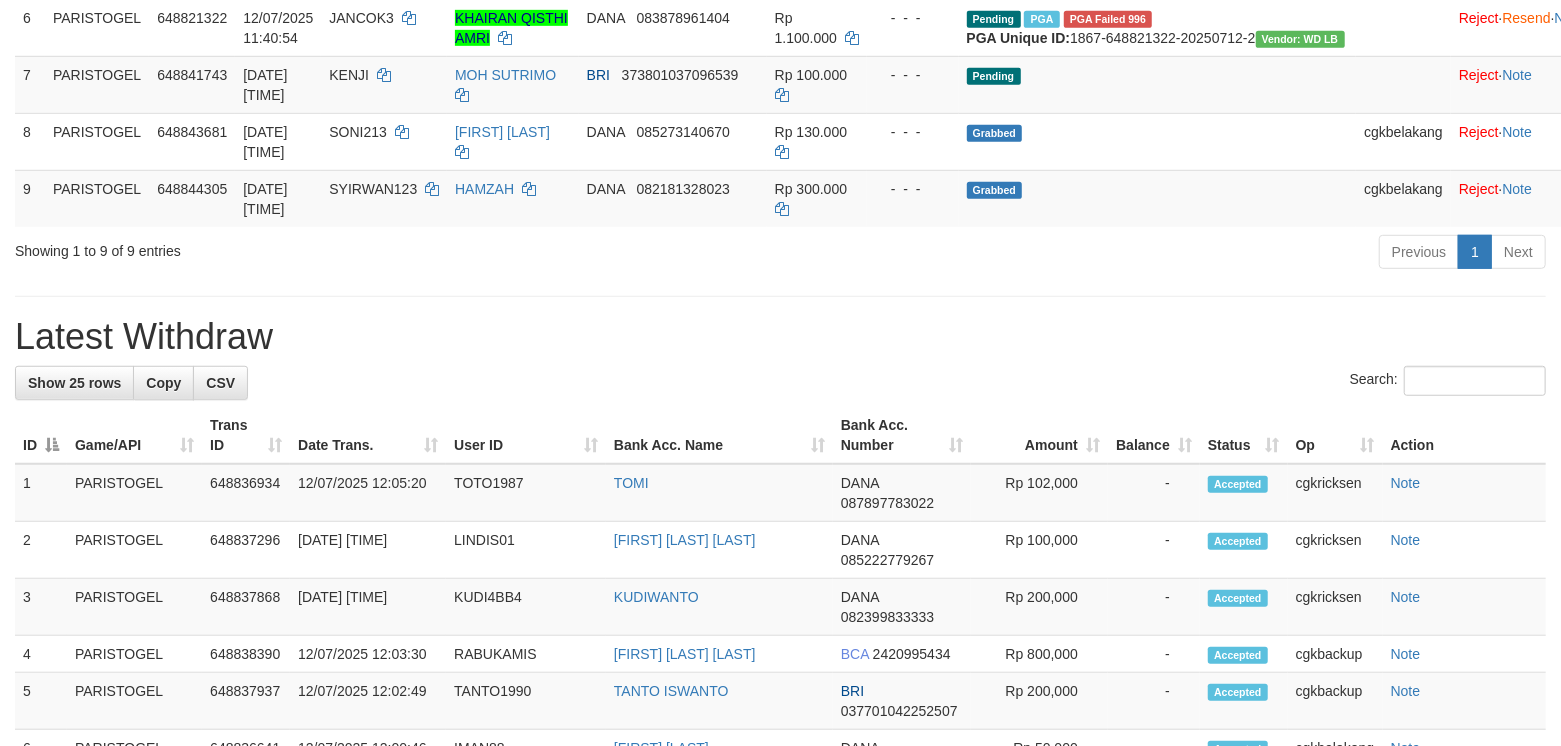 scroll, scrollTop: 666, scrollLeft: 0, axis: vertical 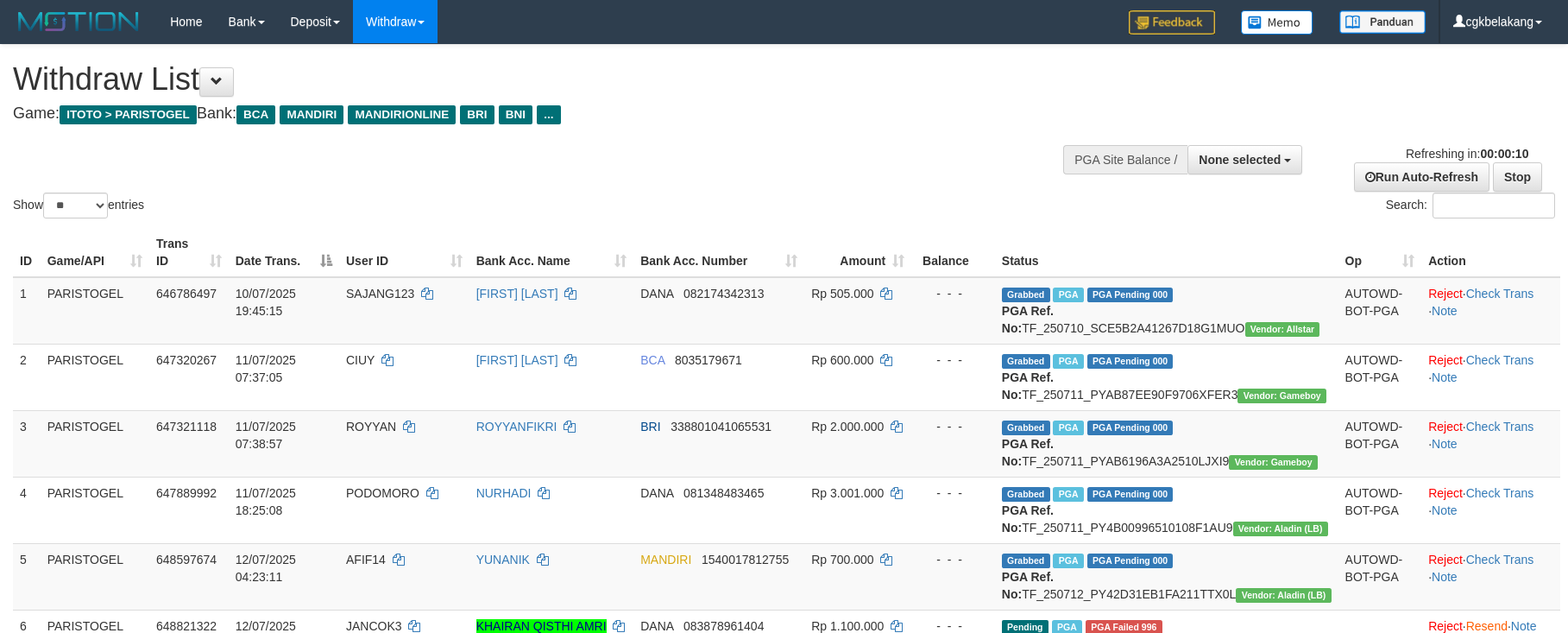 select 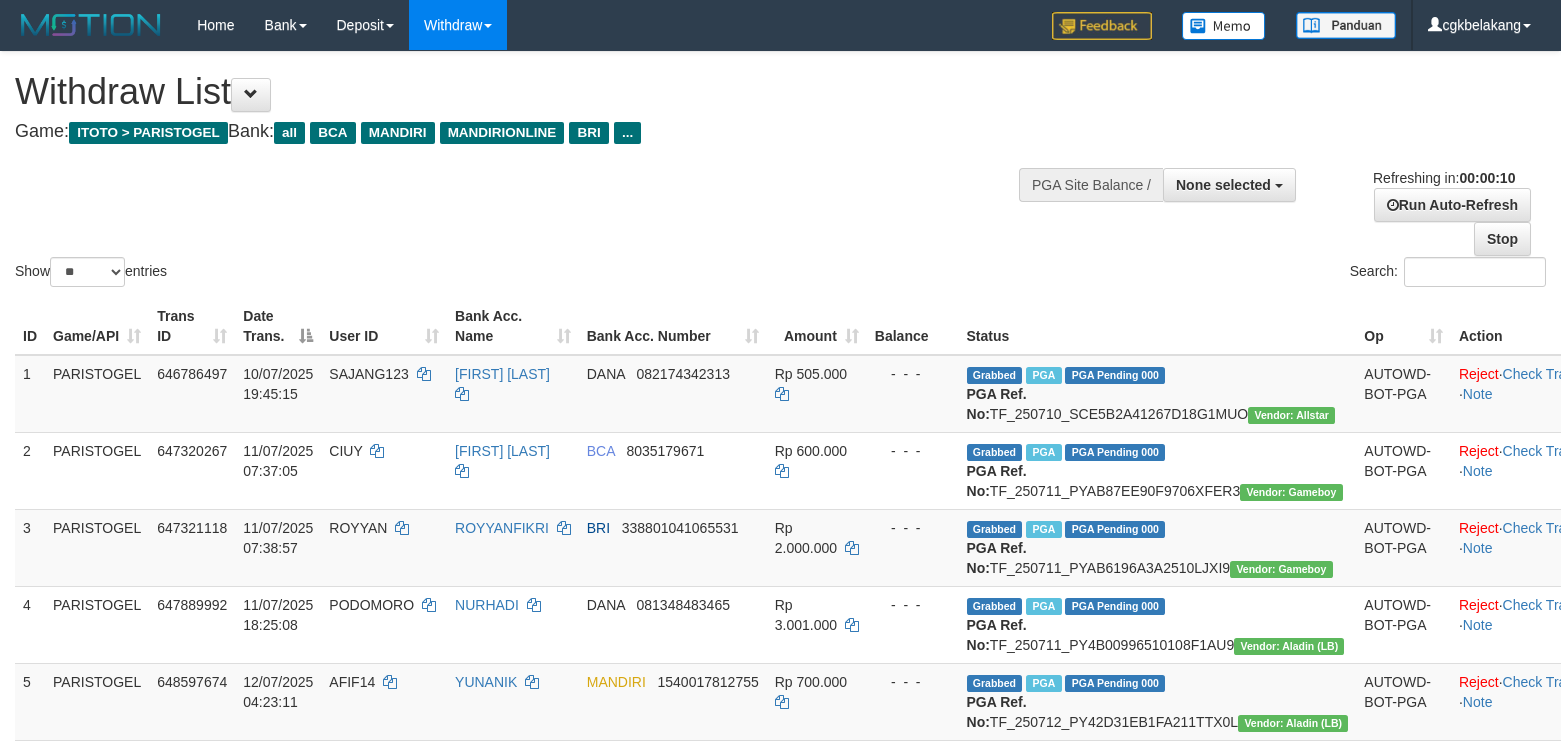 select 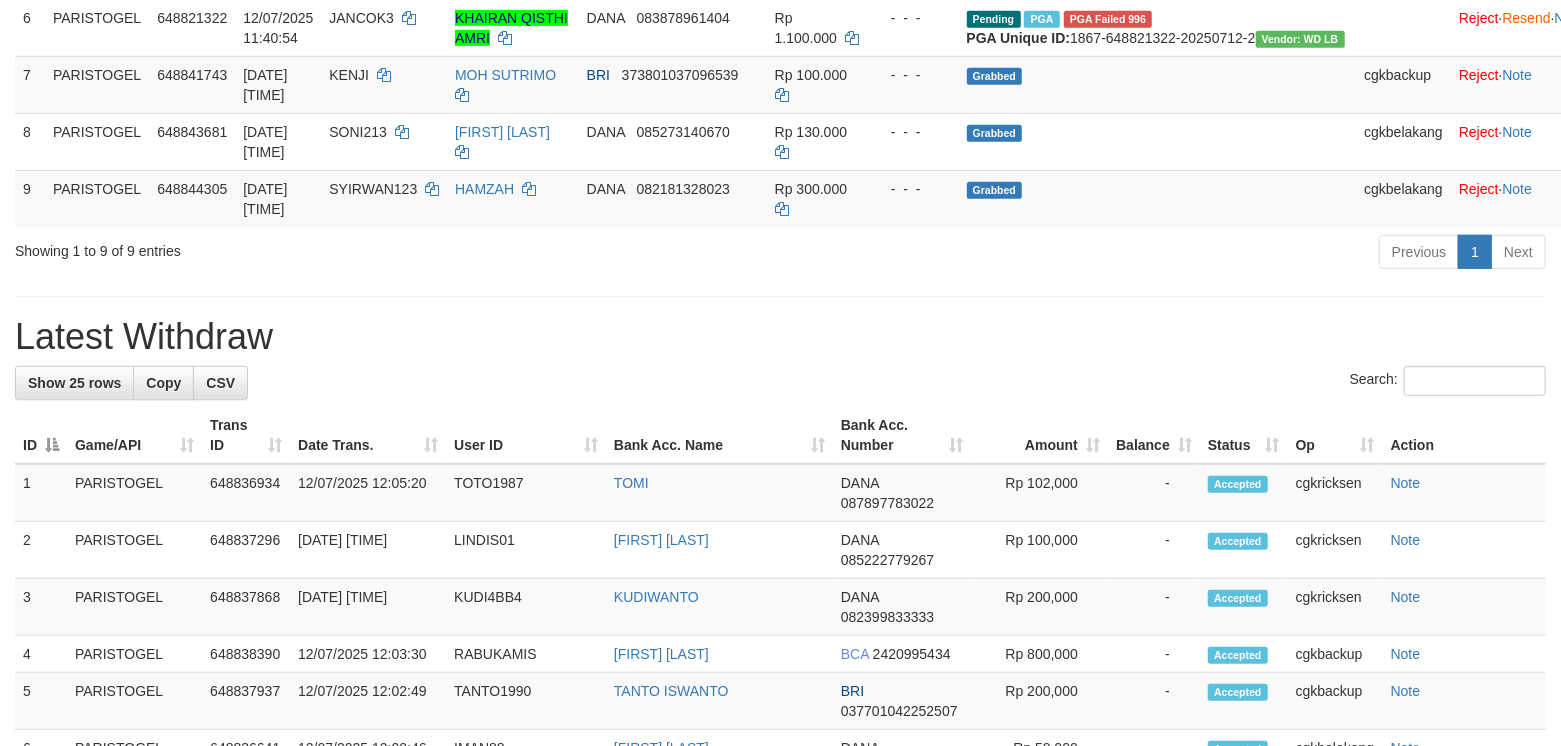 scroll, scrollTop: 666, scrollLeft: 0, axis: vertical 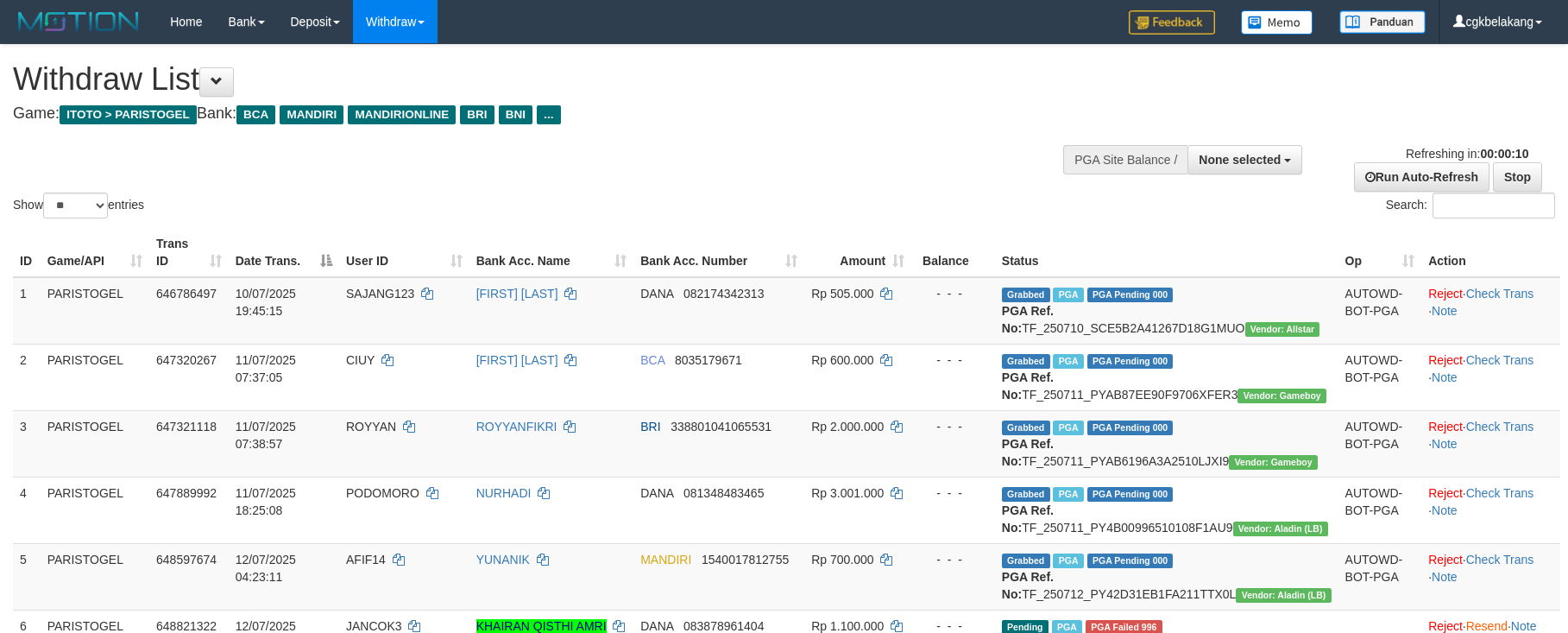 select 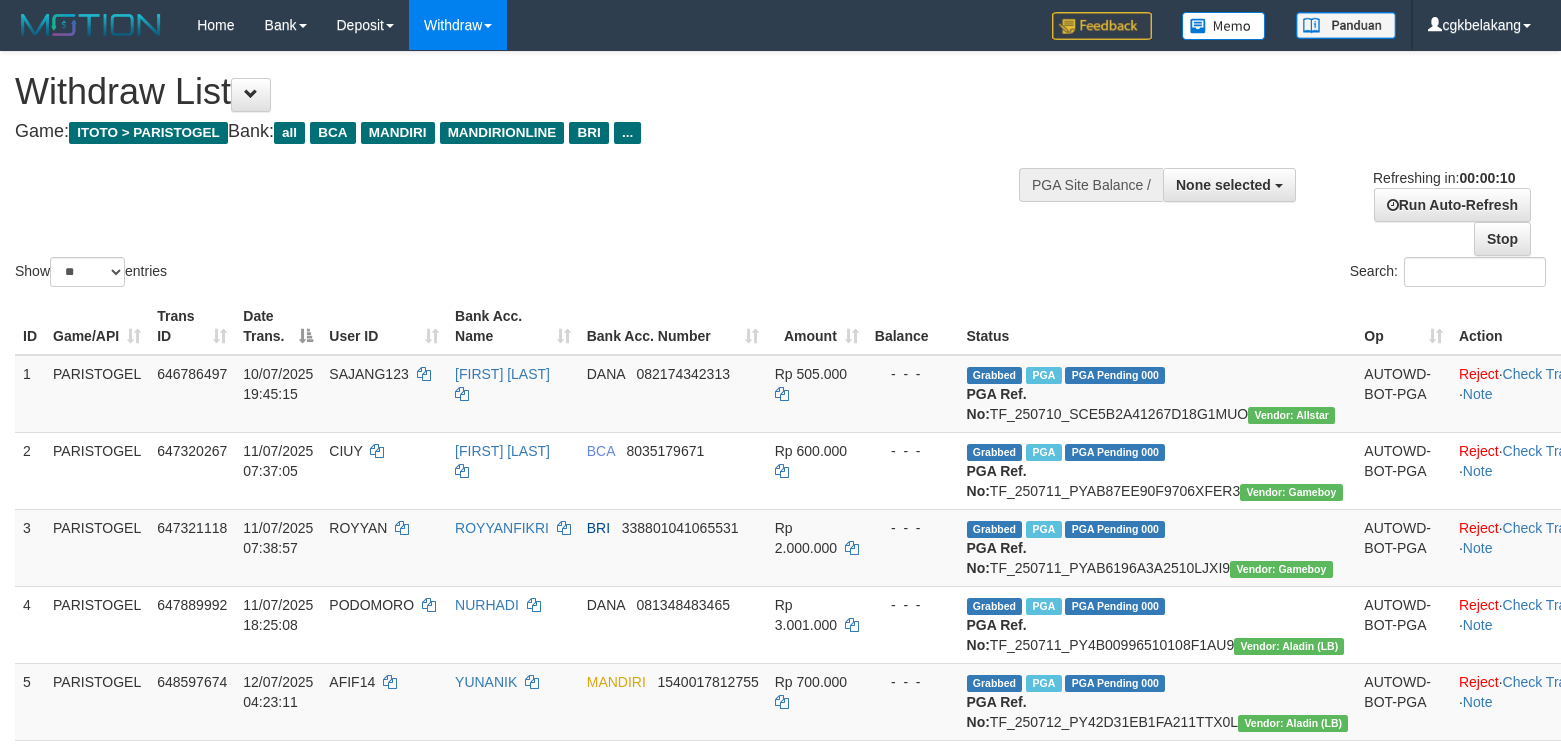select 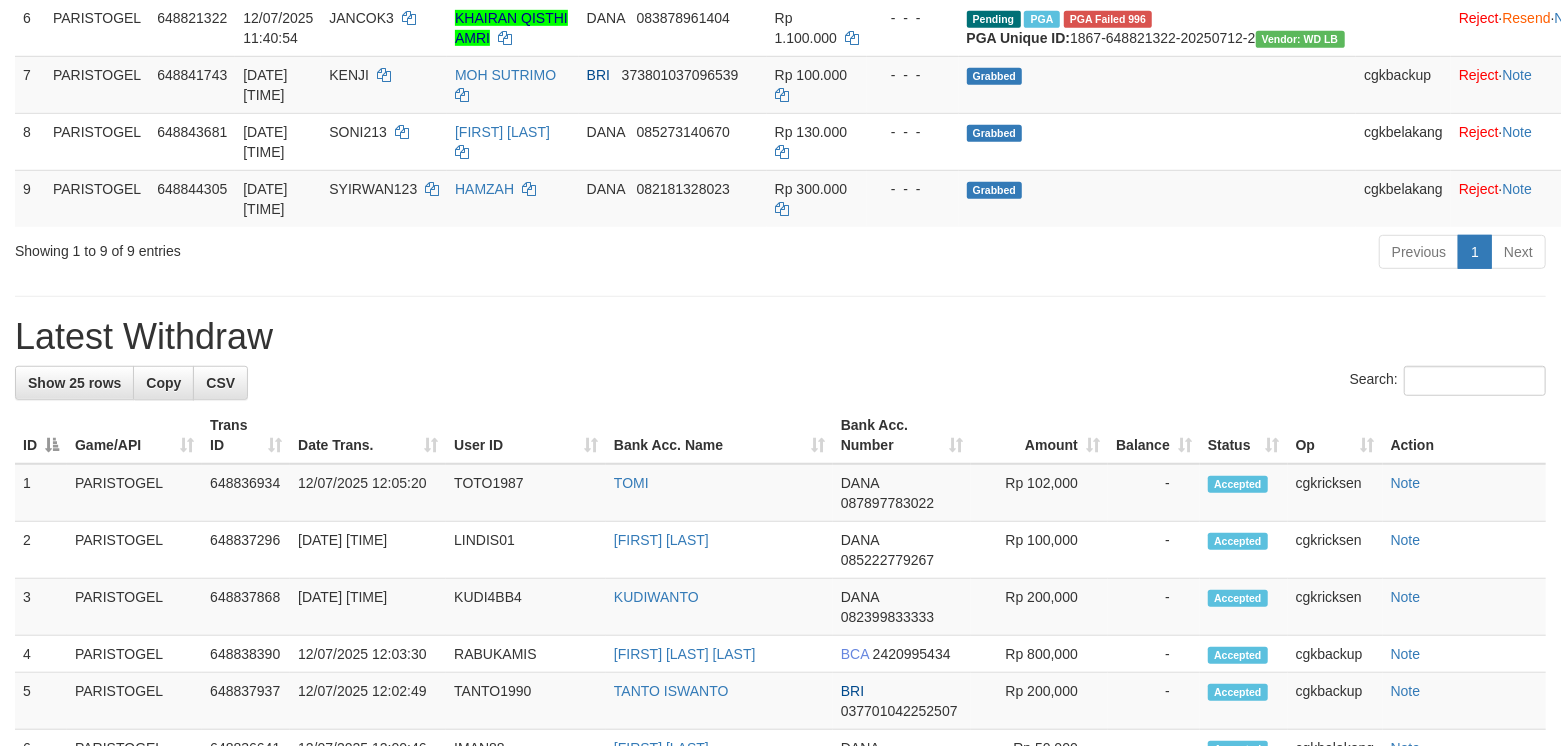 scroll, scrollTop: 666, scrollLeft: 0, axis: vertical 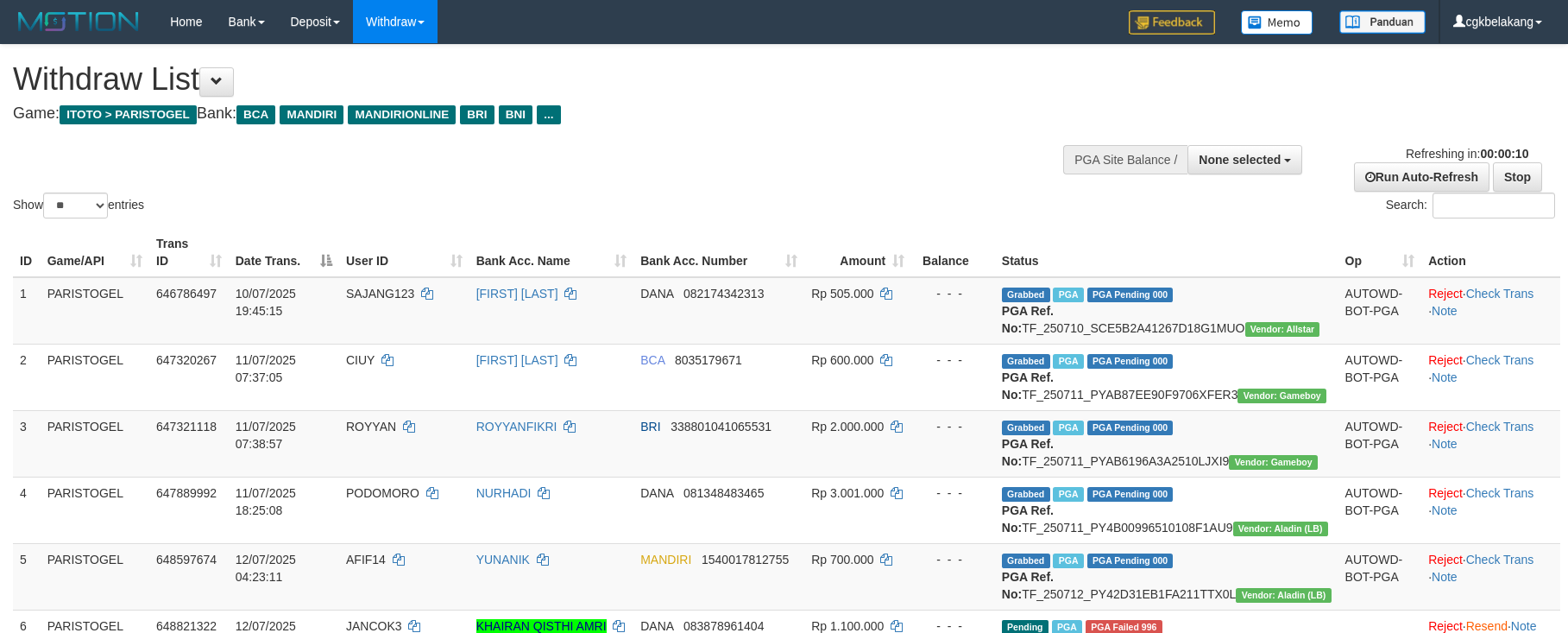 select 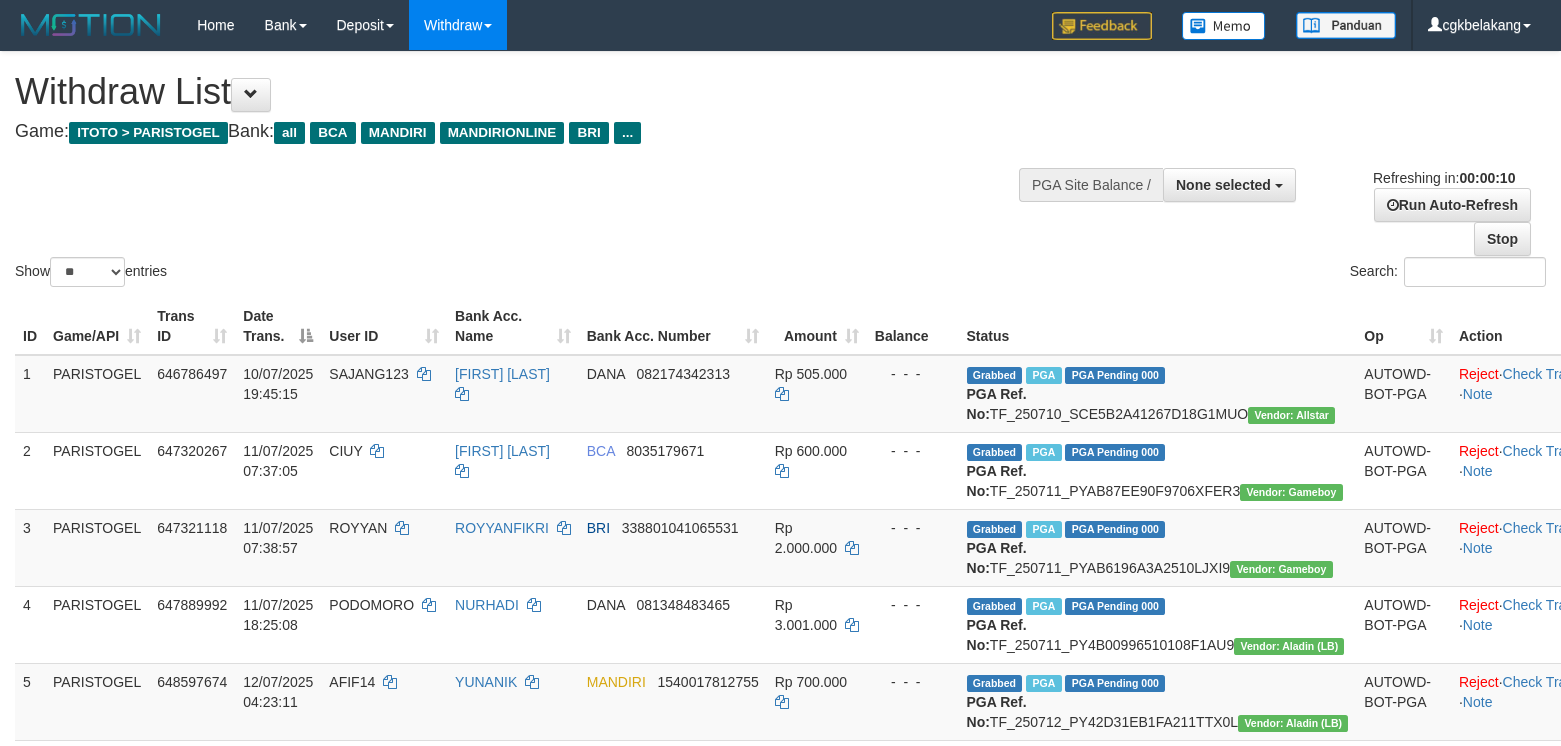 select 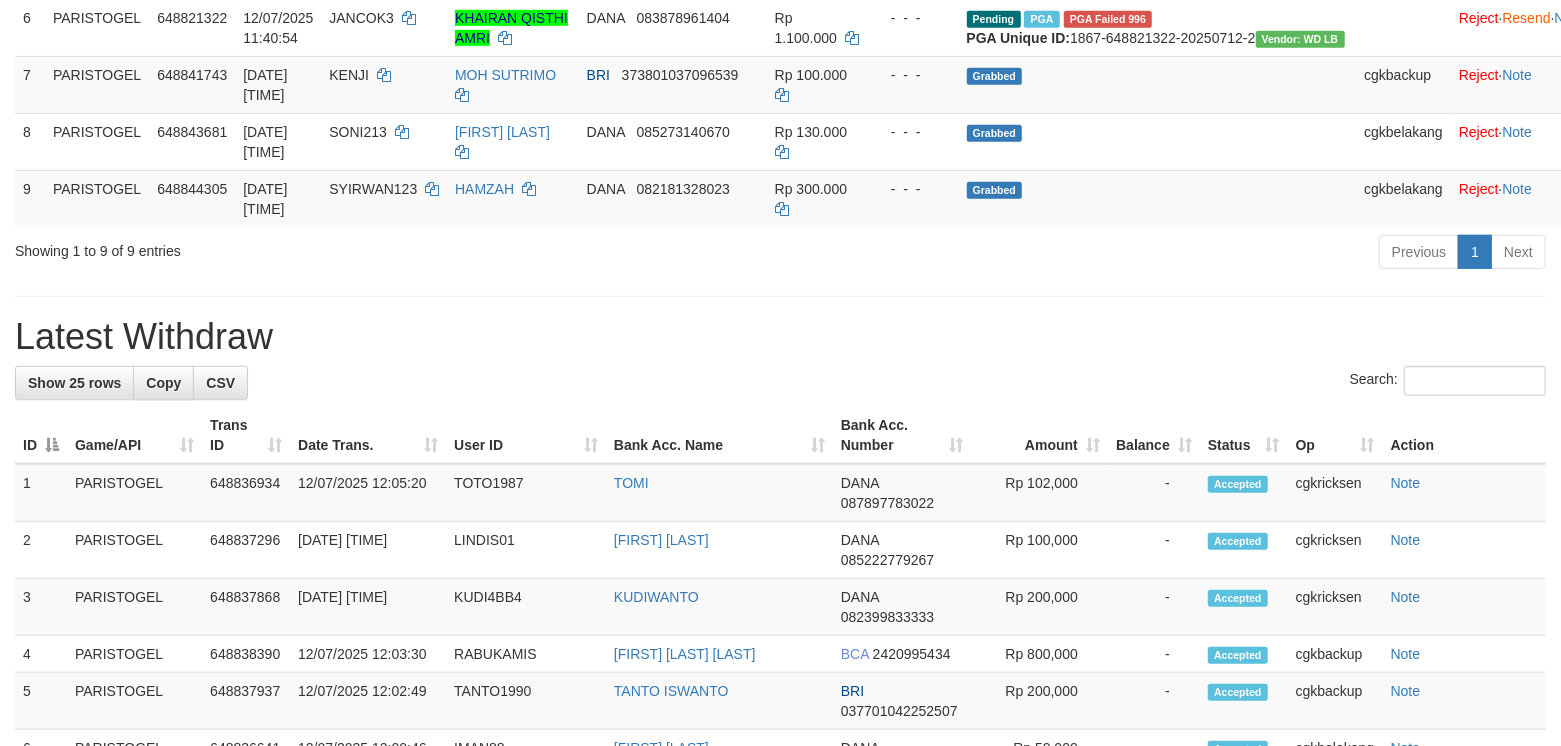 scroll, scrollTop: 666, scrollLeft: 0, axis: vertical 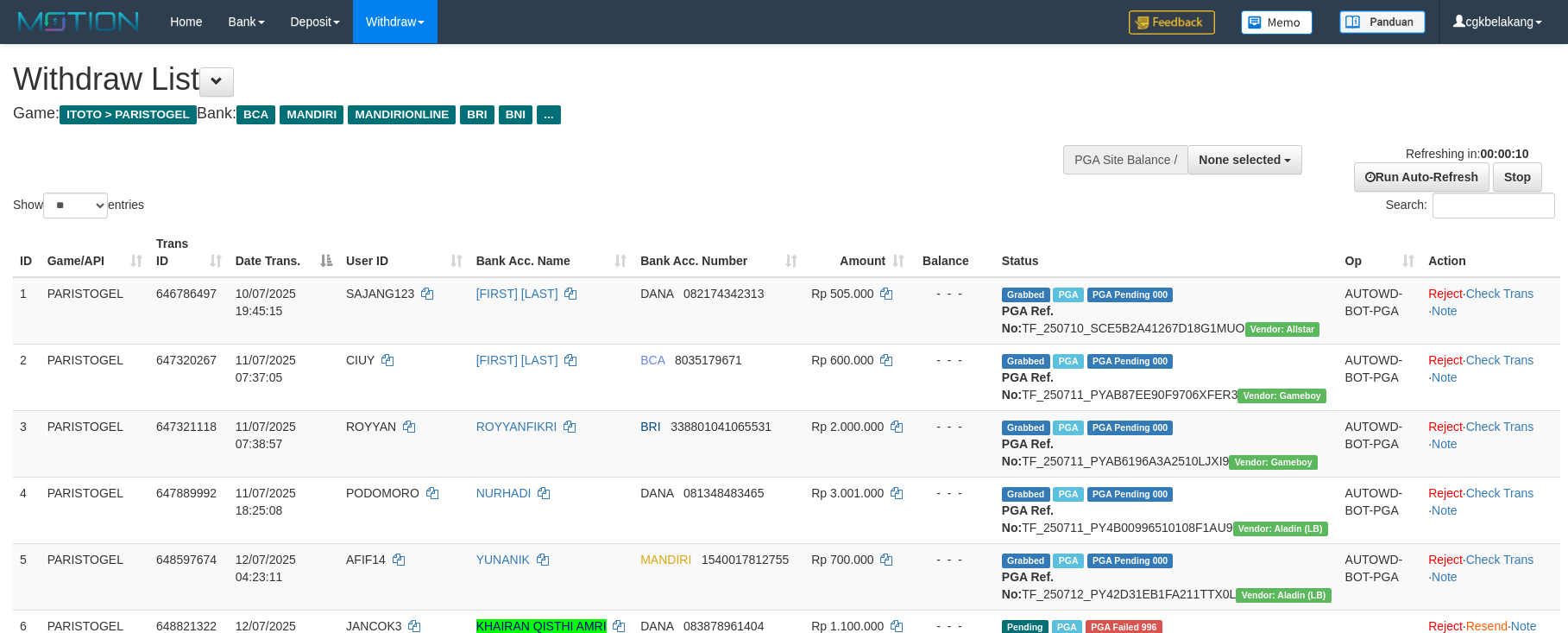 select 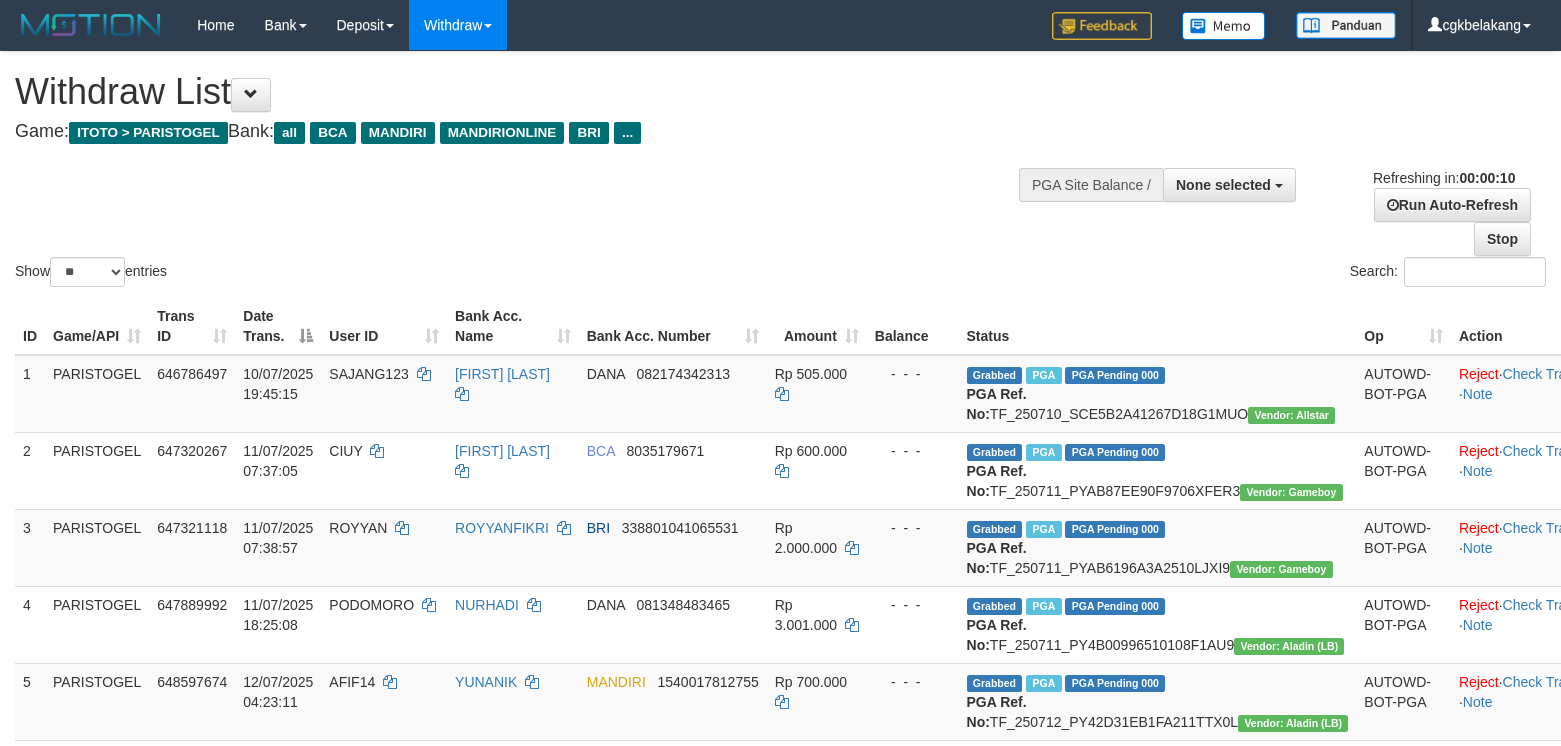 select 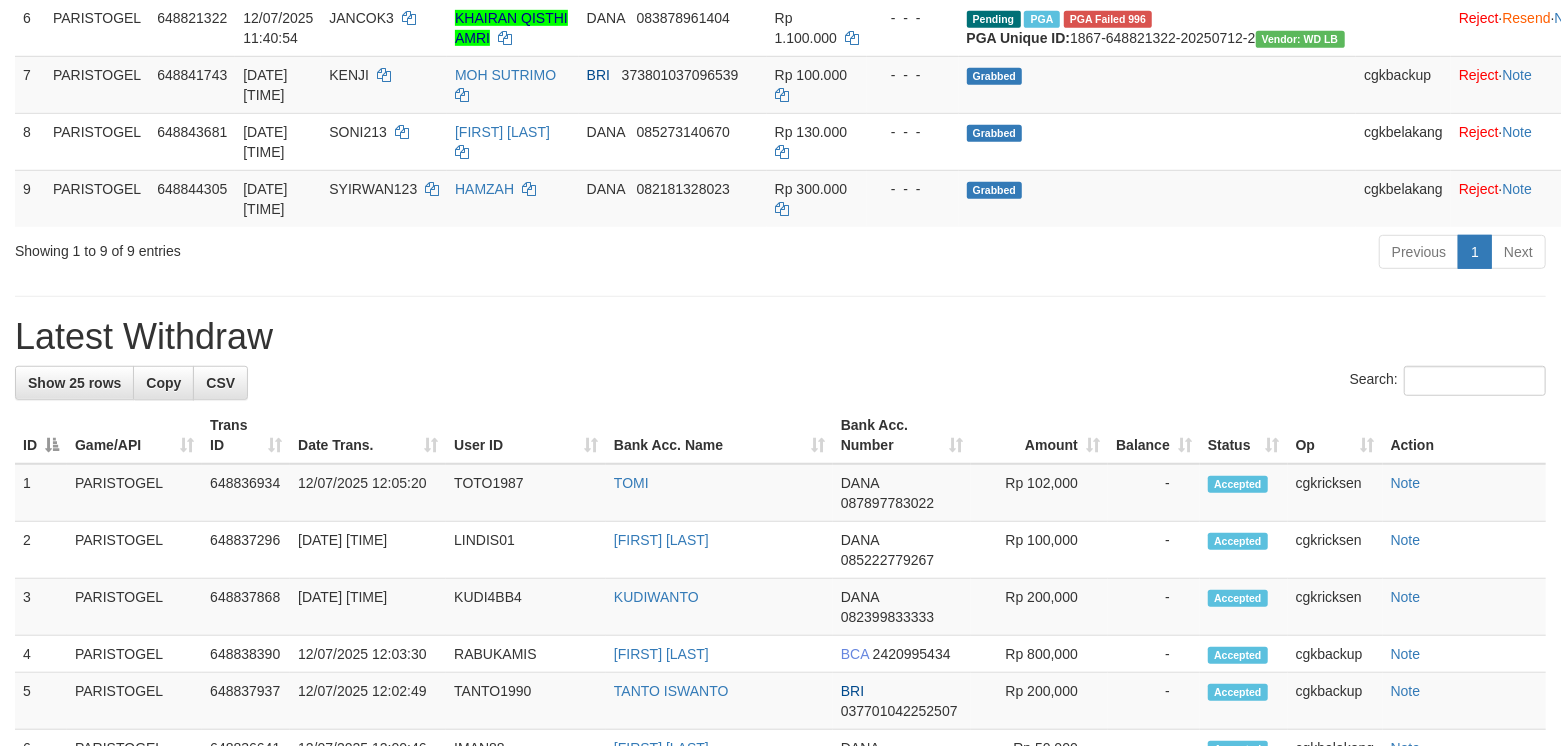scroll, scrollTop: 666, scrollLeft: 0, axis: vertical 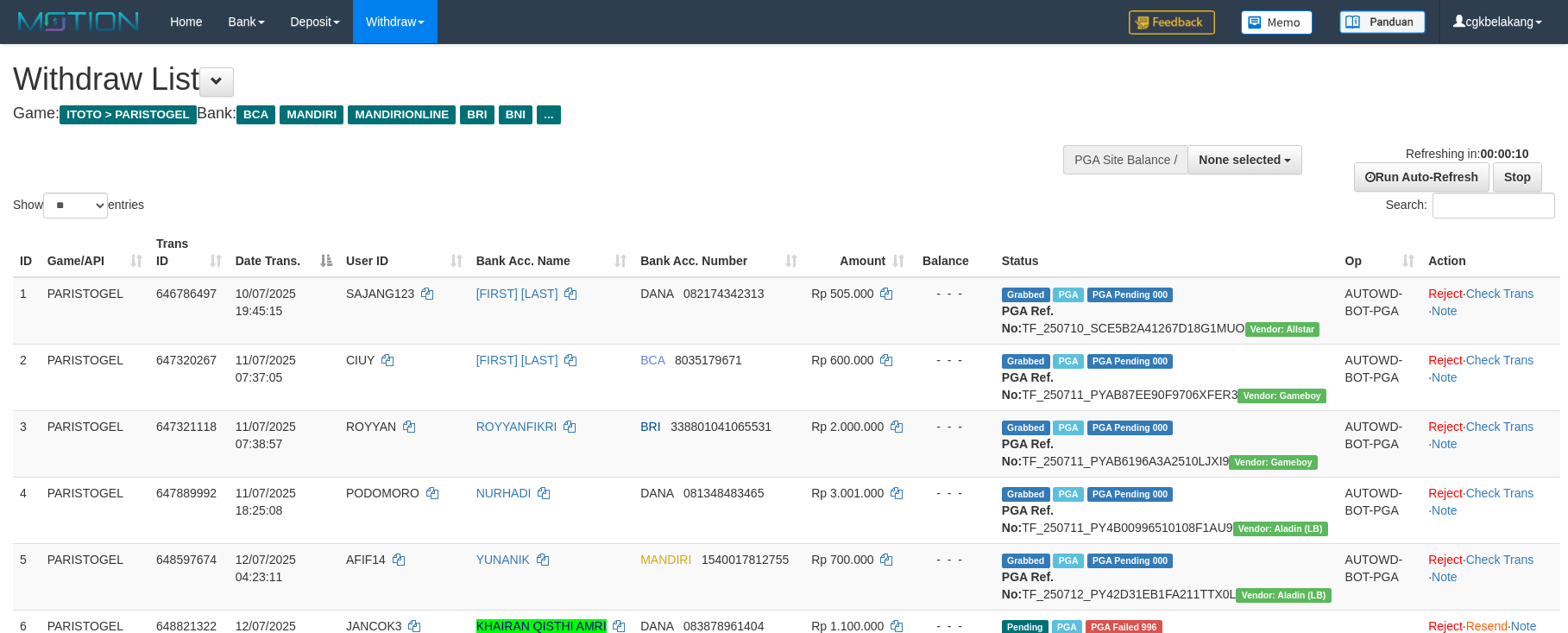 select 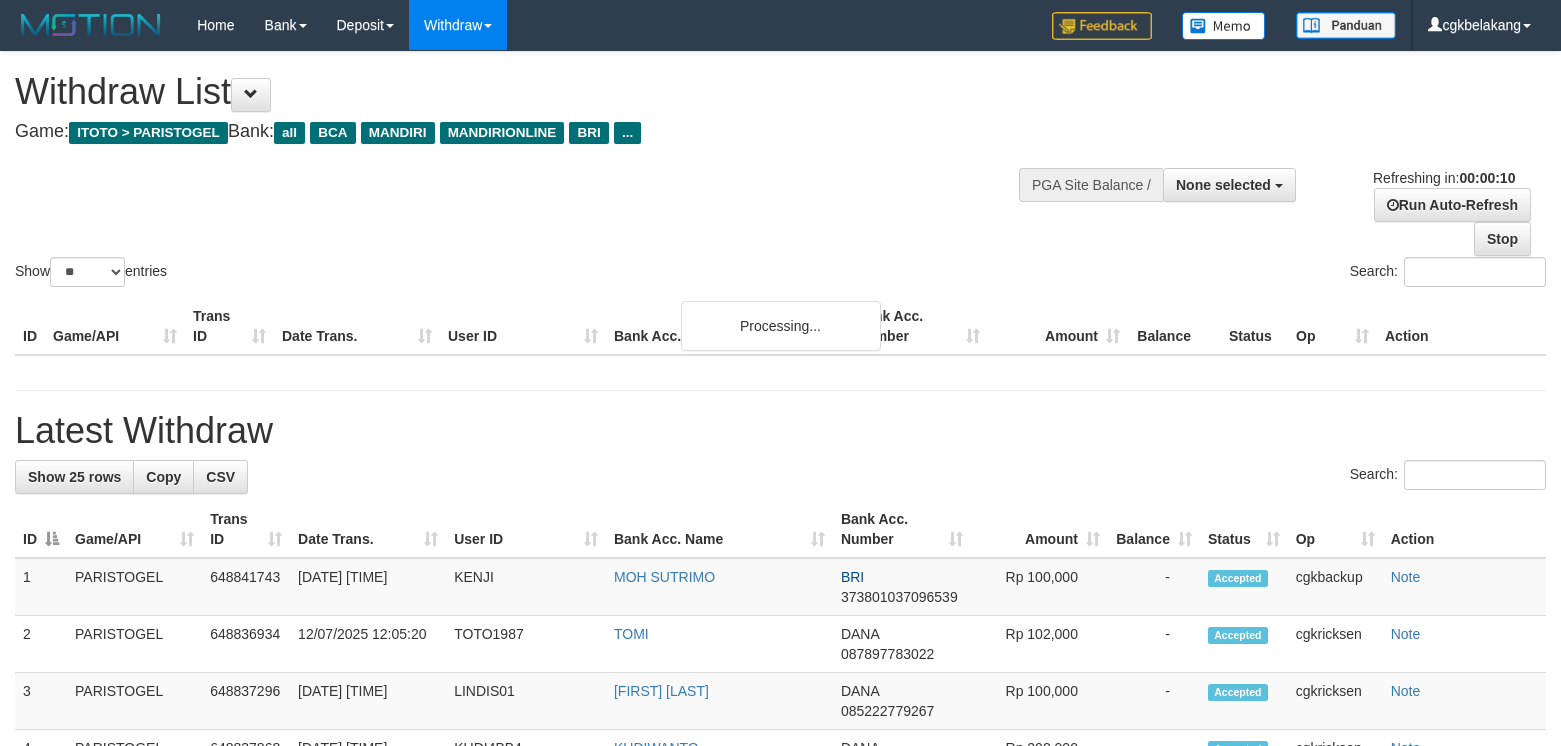 select 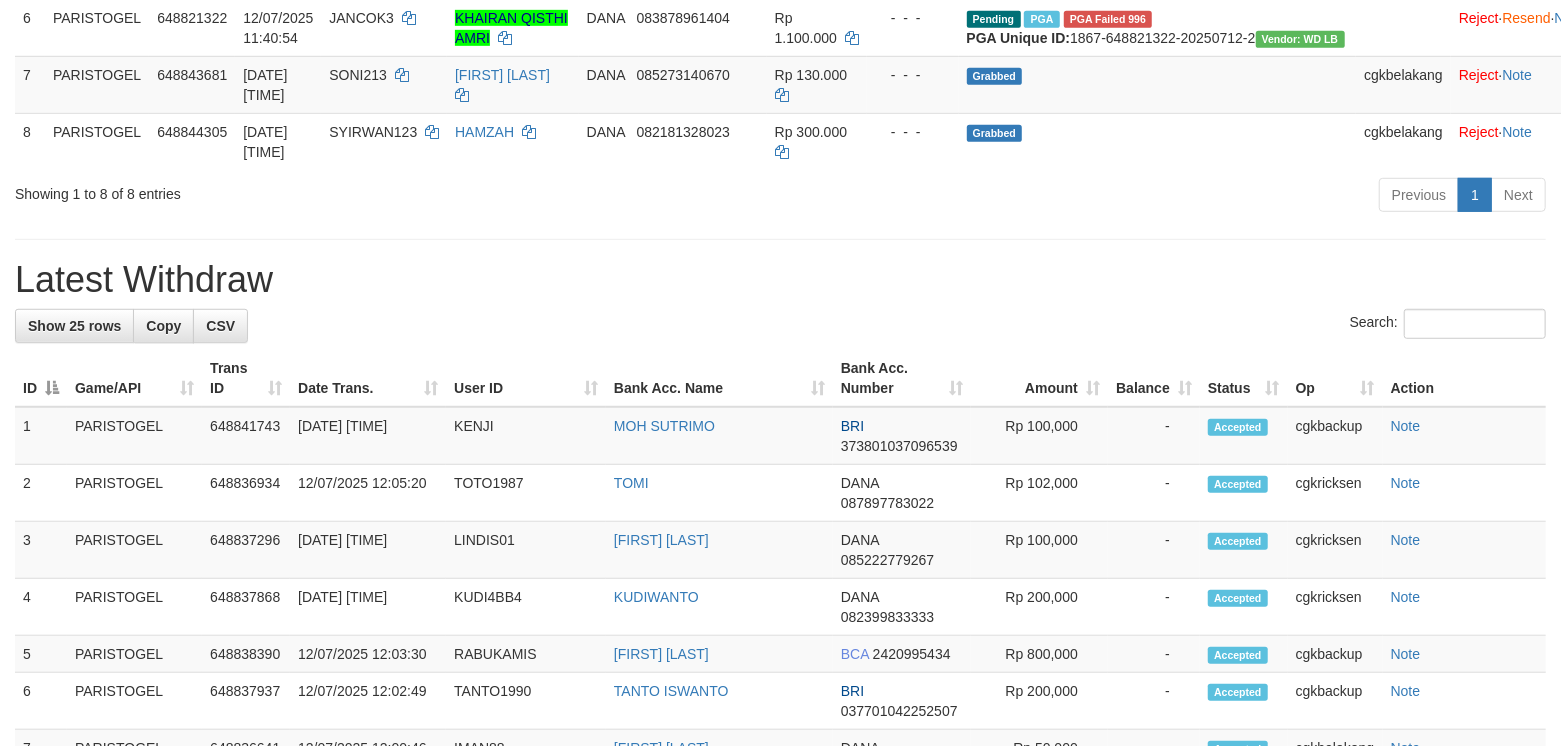 scroll, scrollTop: 666, scrollLeft: 0, axis: vertical 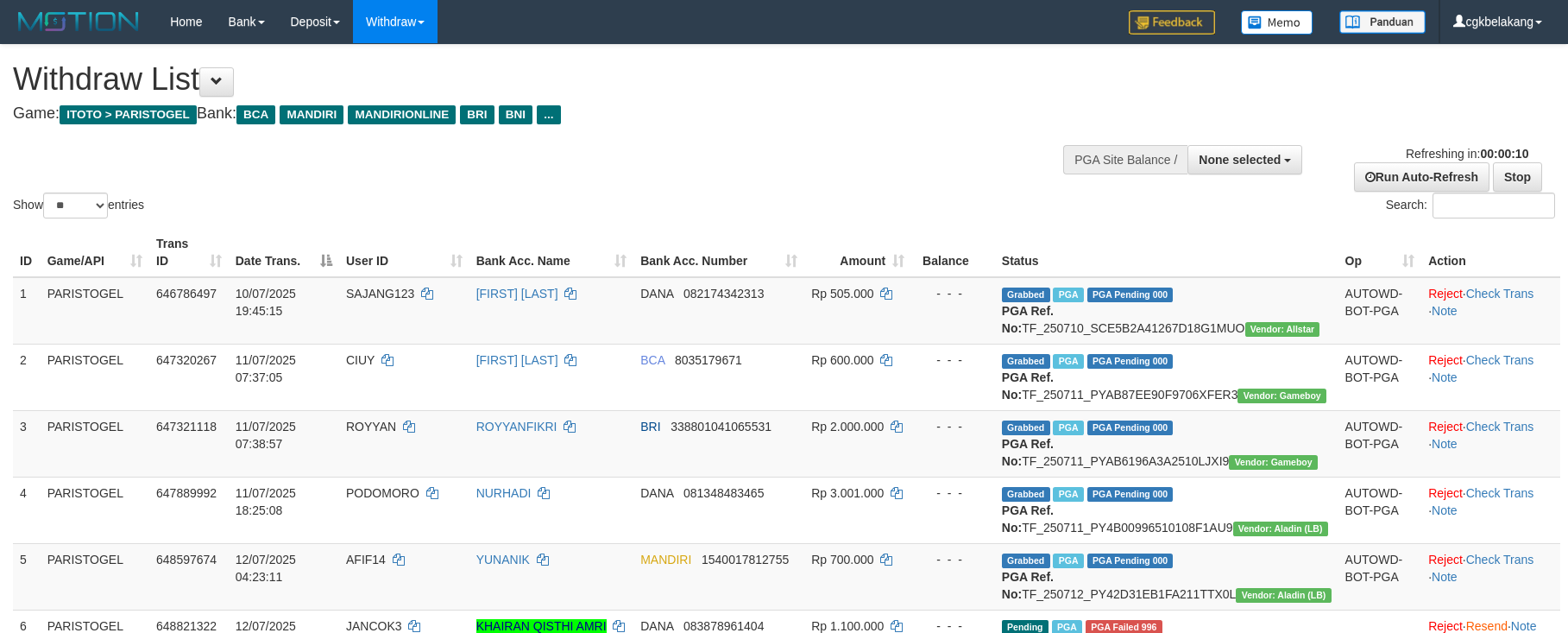select 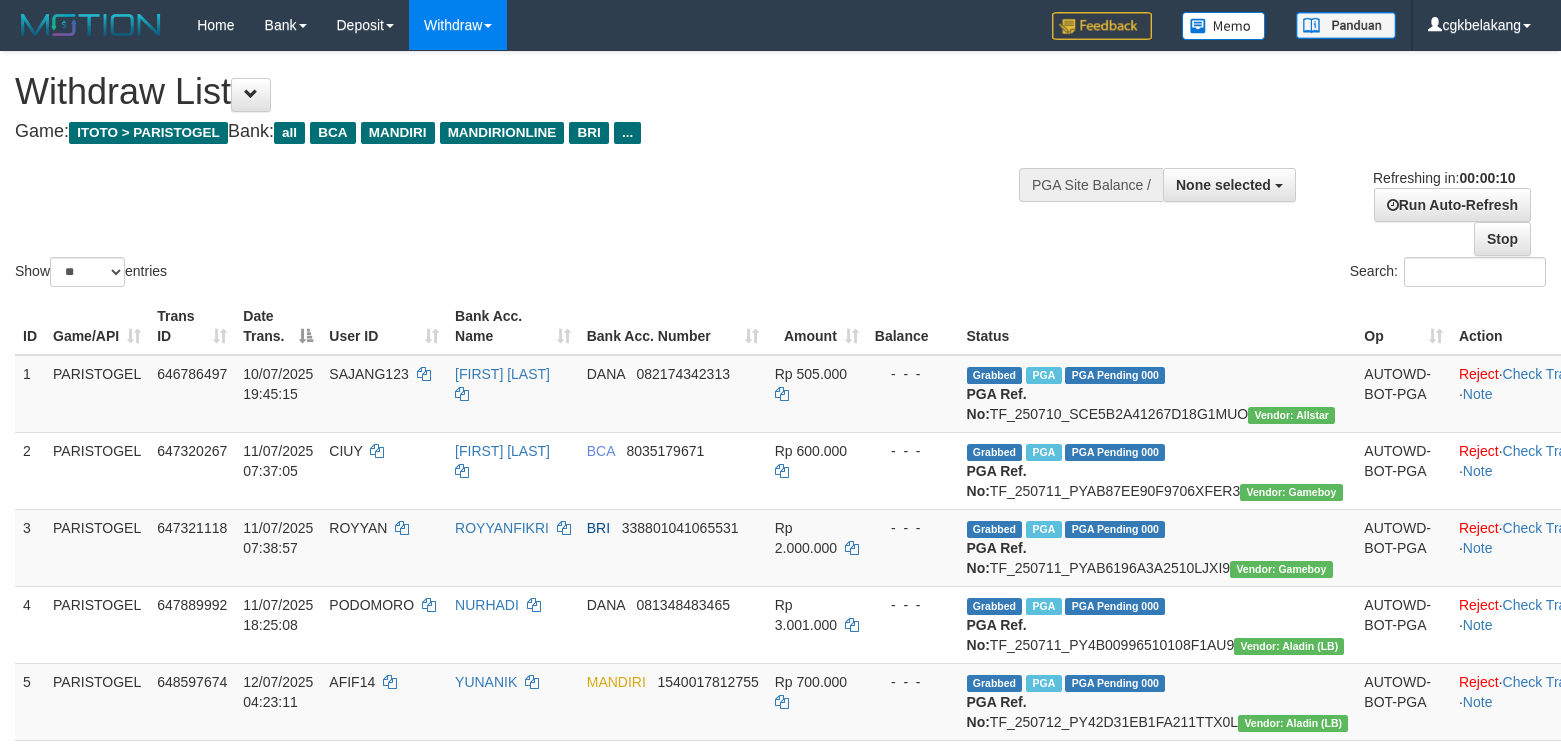 select 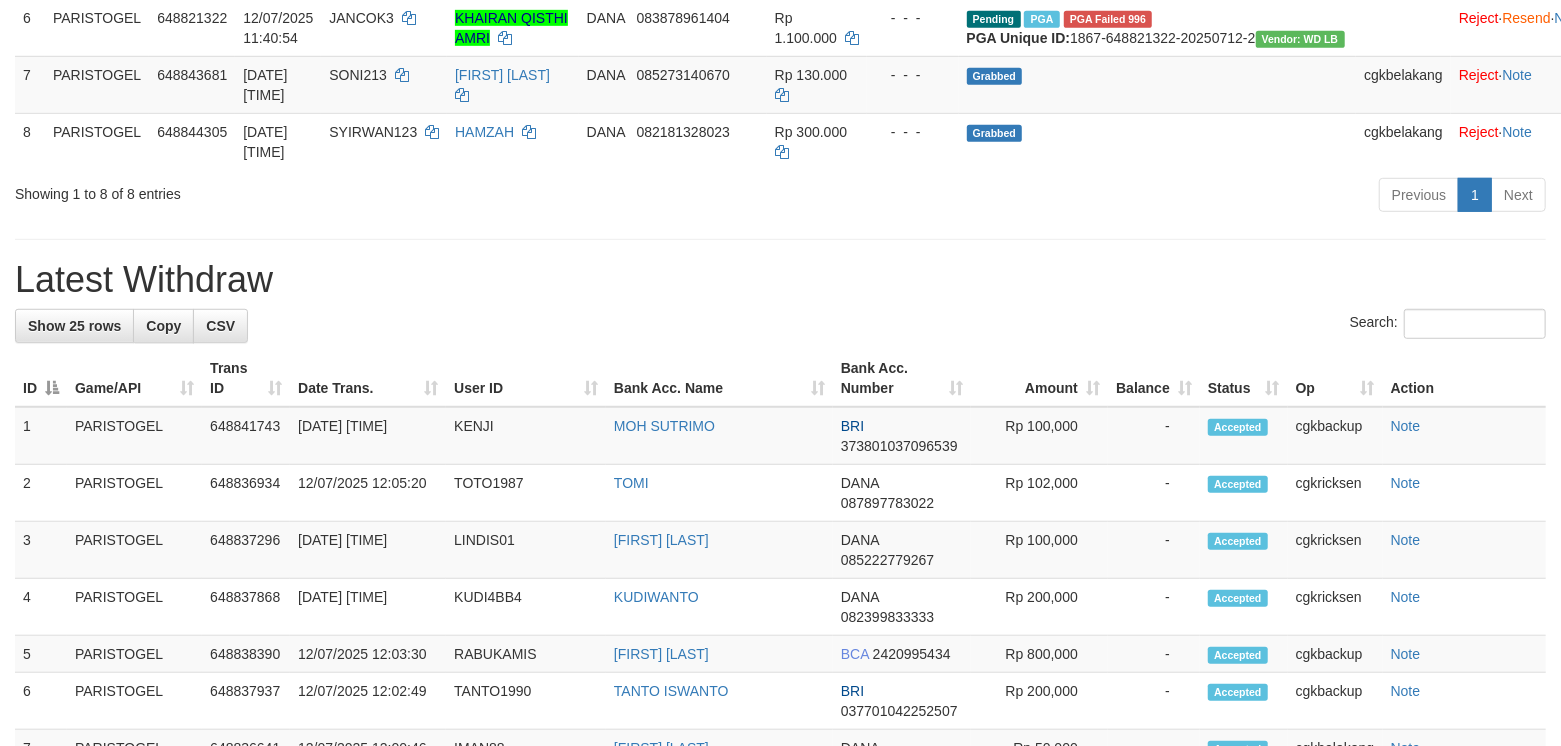 scroll, scrollTop: 666, scrollLeft: 0, axis: vertical 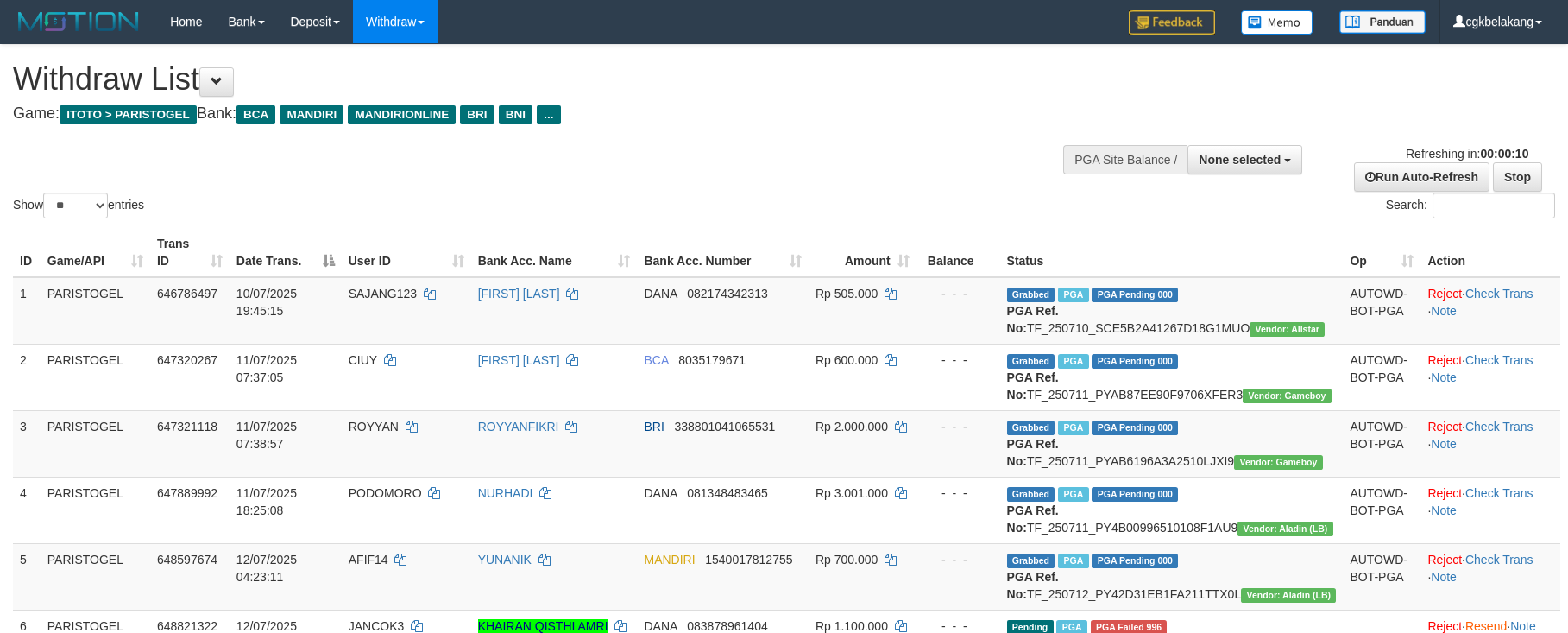 select 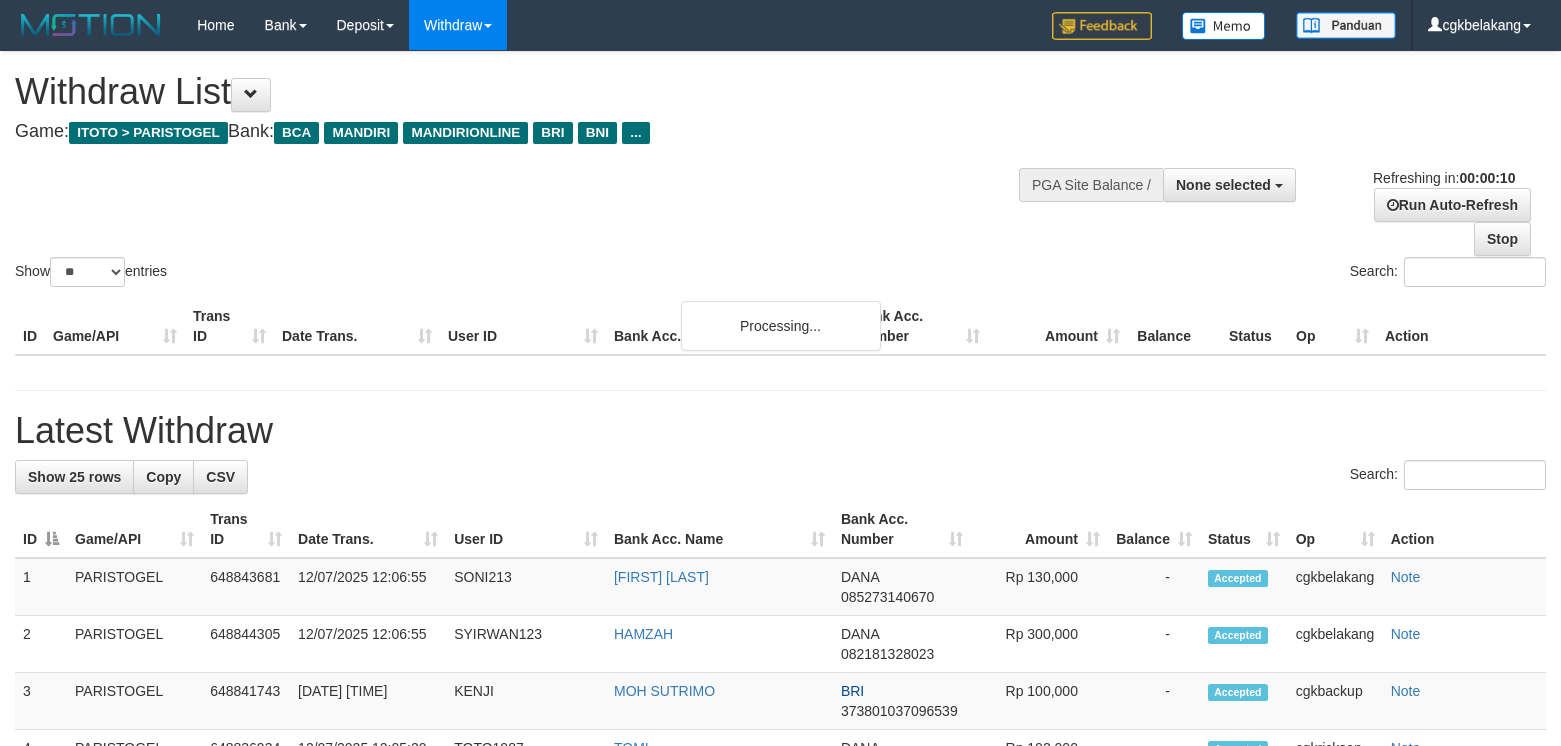 select 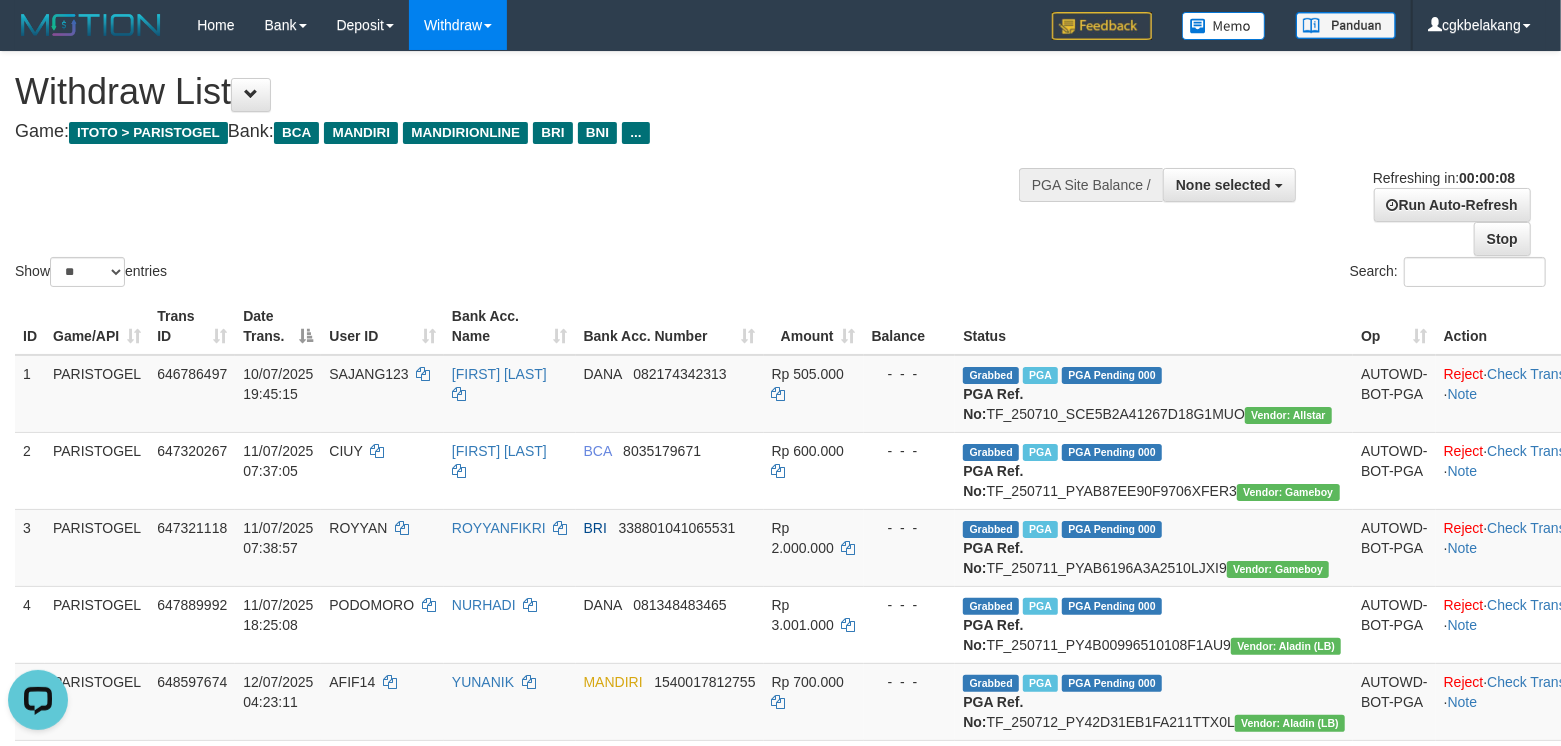 scroll, scrollTop: 0, scrollLeft: 0, axis: both 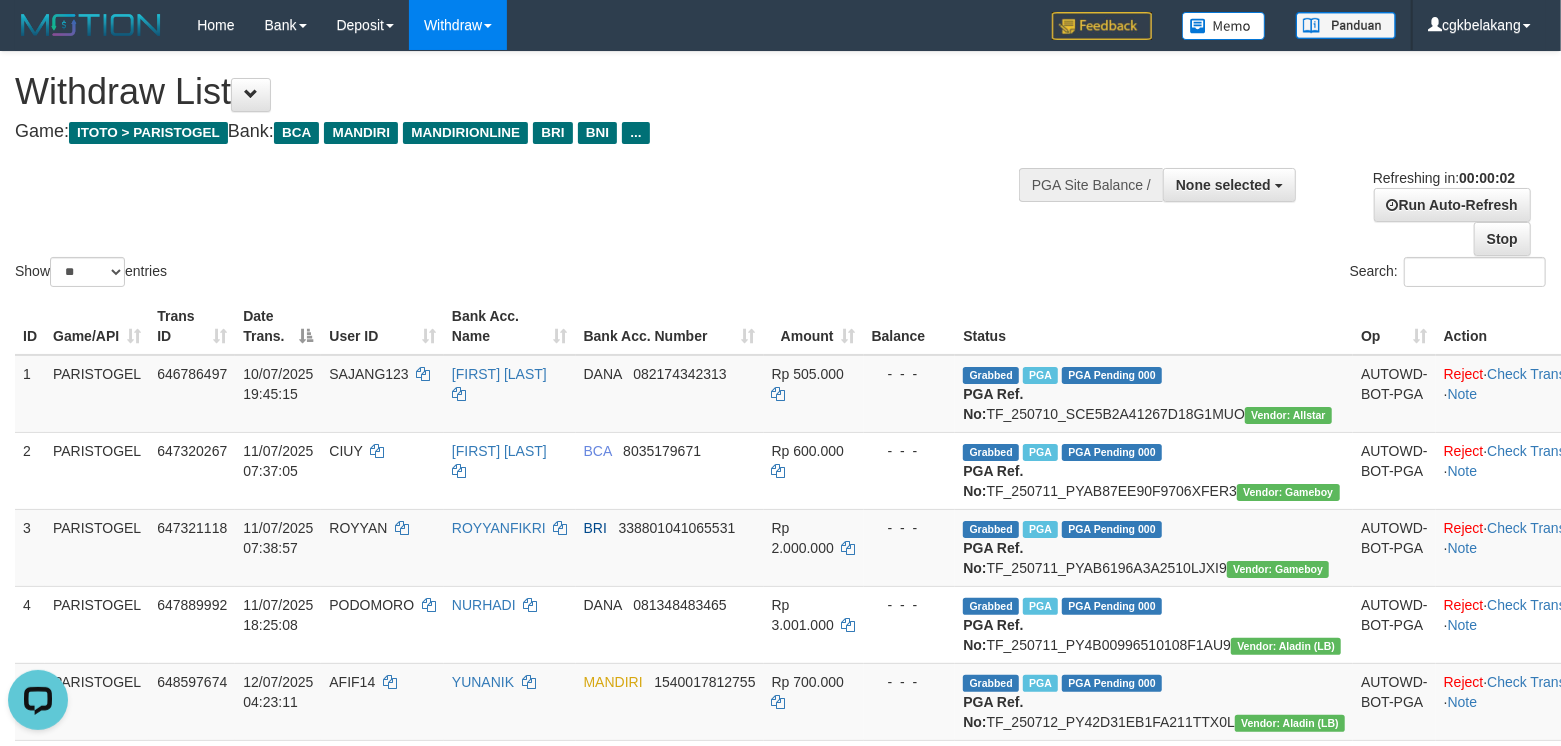 click on "Search:" at bounding box center [1171, 274] 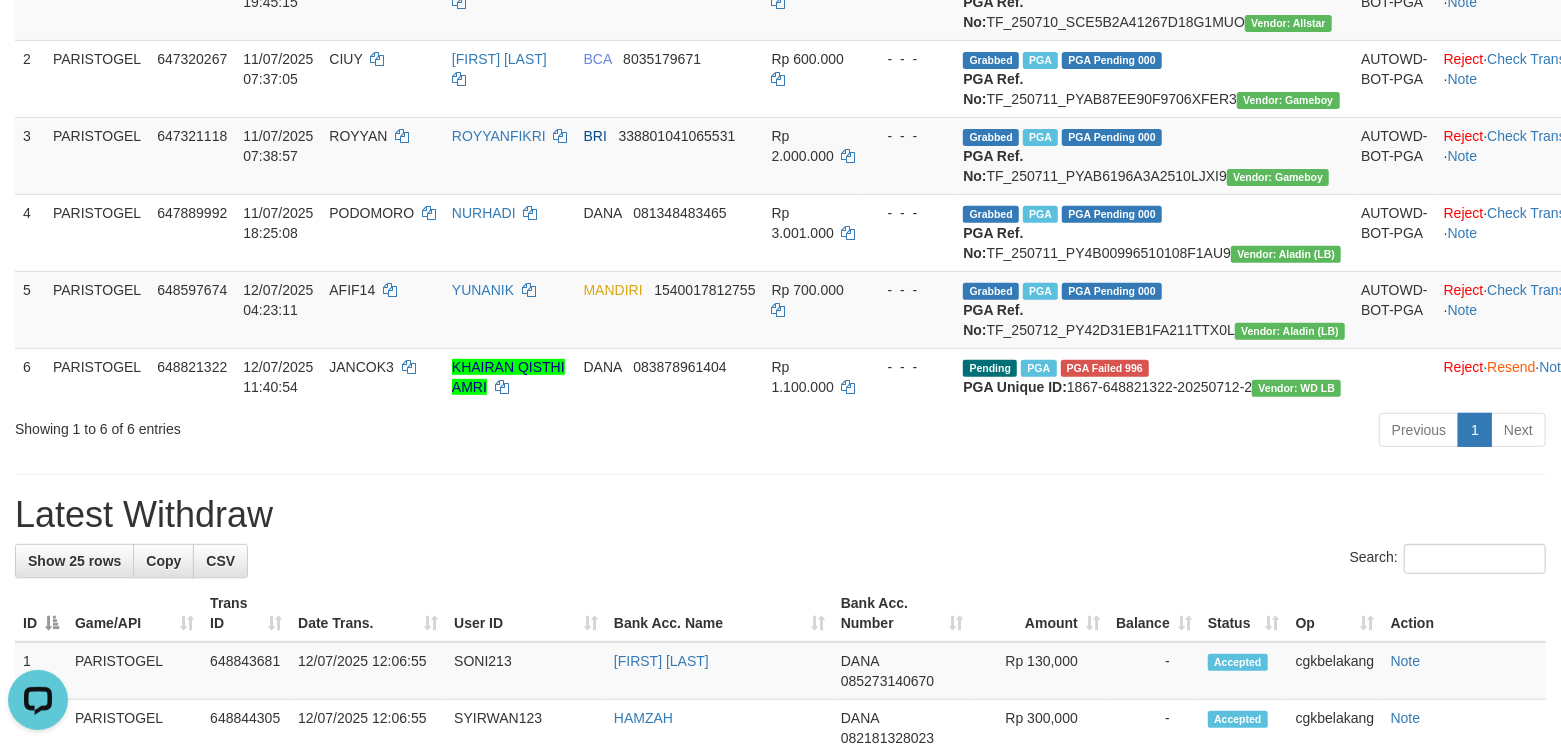 scroll, scrollTop: 666, scrollLeft: 0, axis: vertical 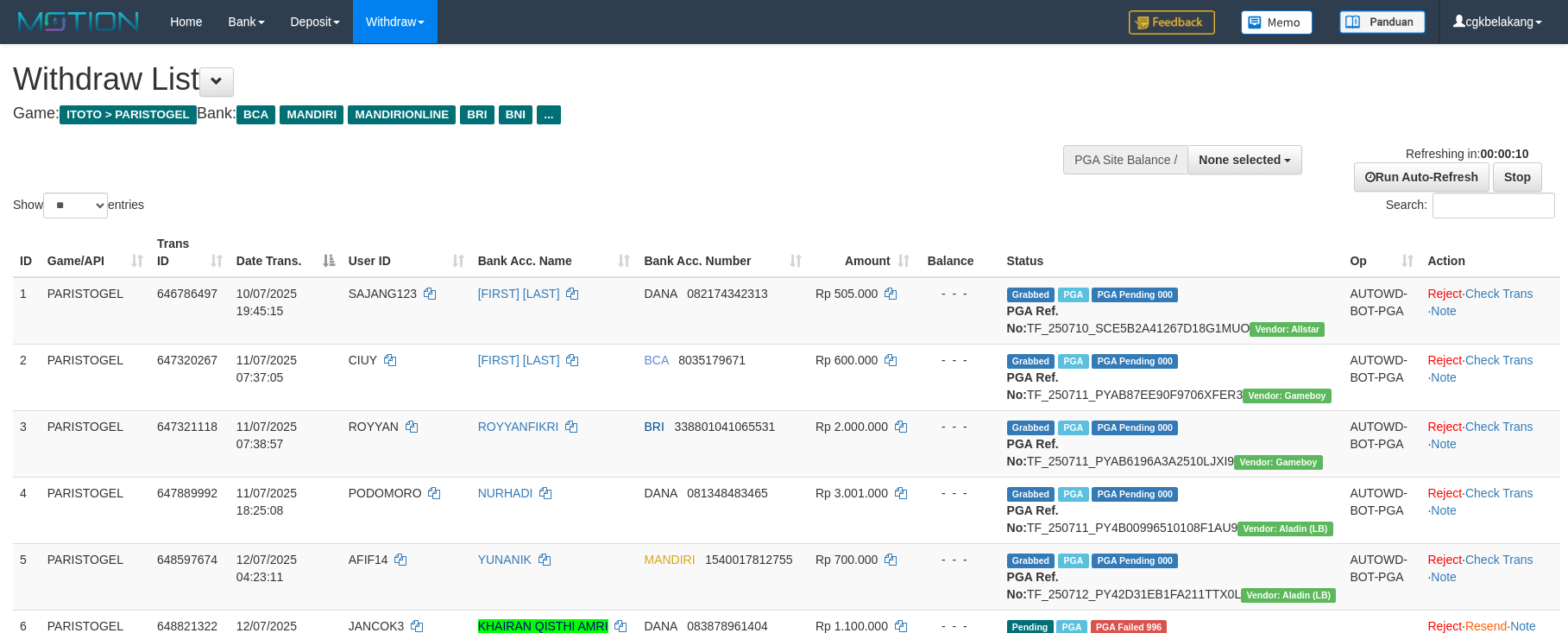 select 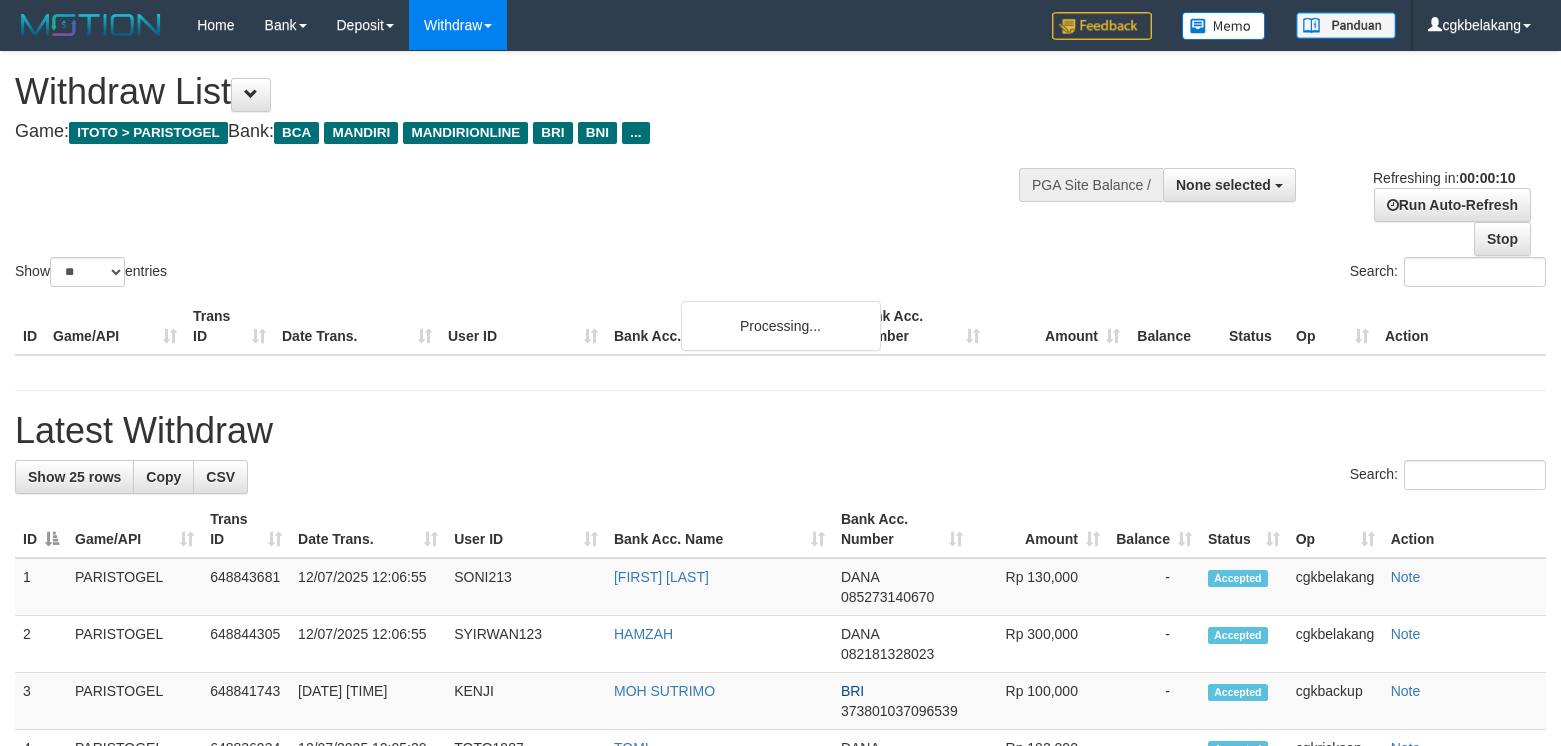 select 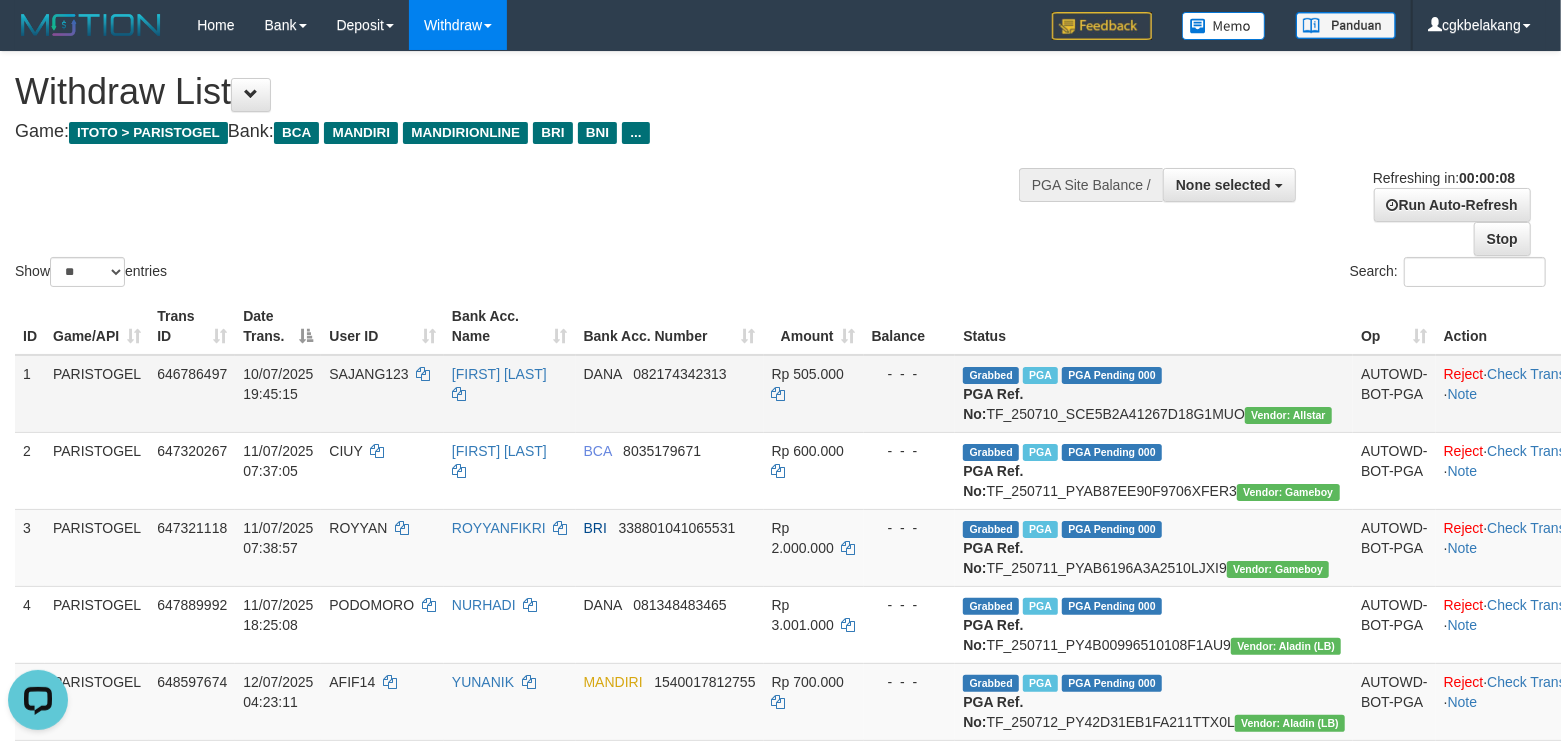 scroll, scrollTop: 0, scrollLeft: 0, axis: both 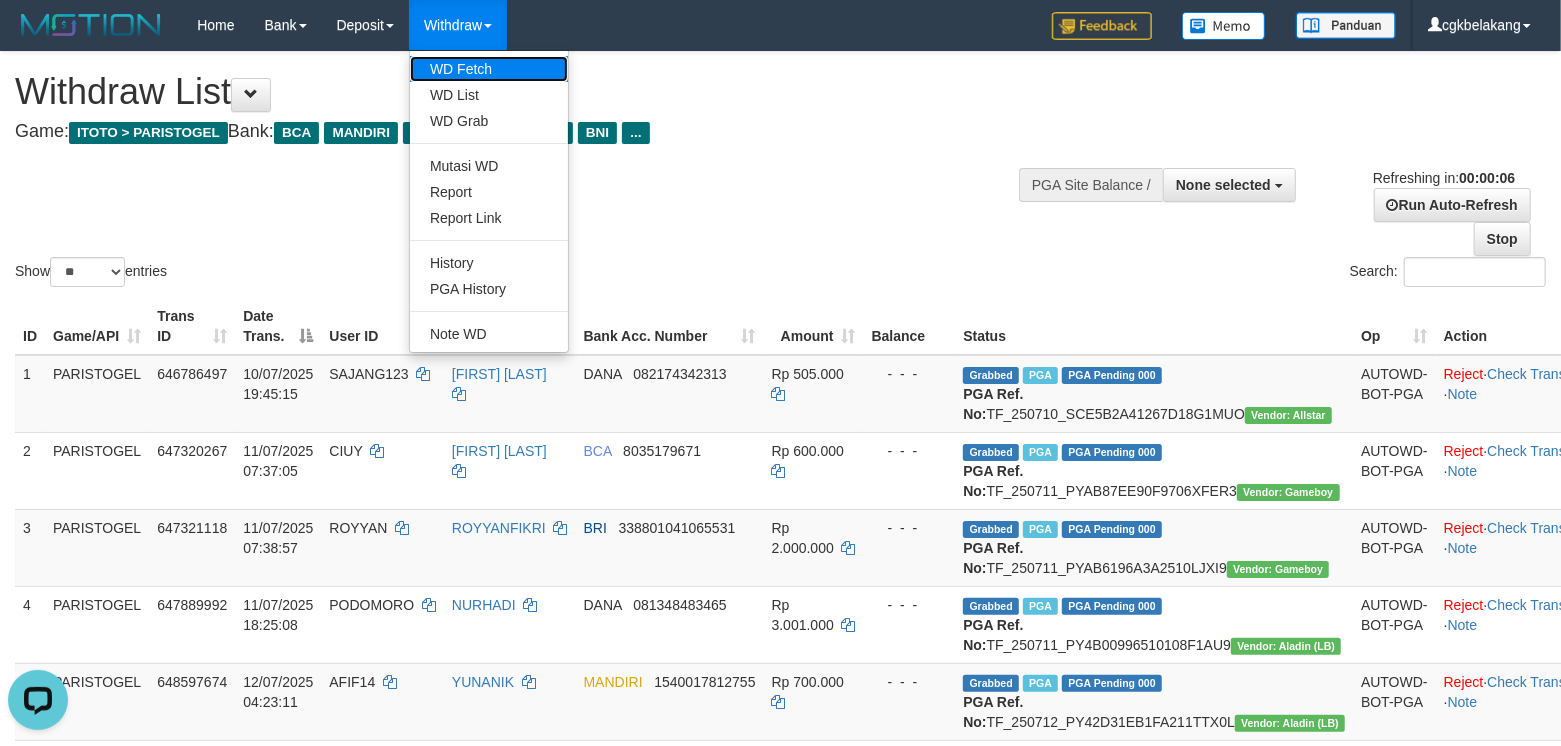 click on "WD Fetch" at bounding box center [489, 69] 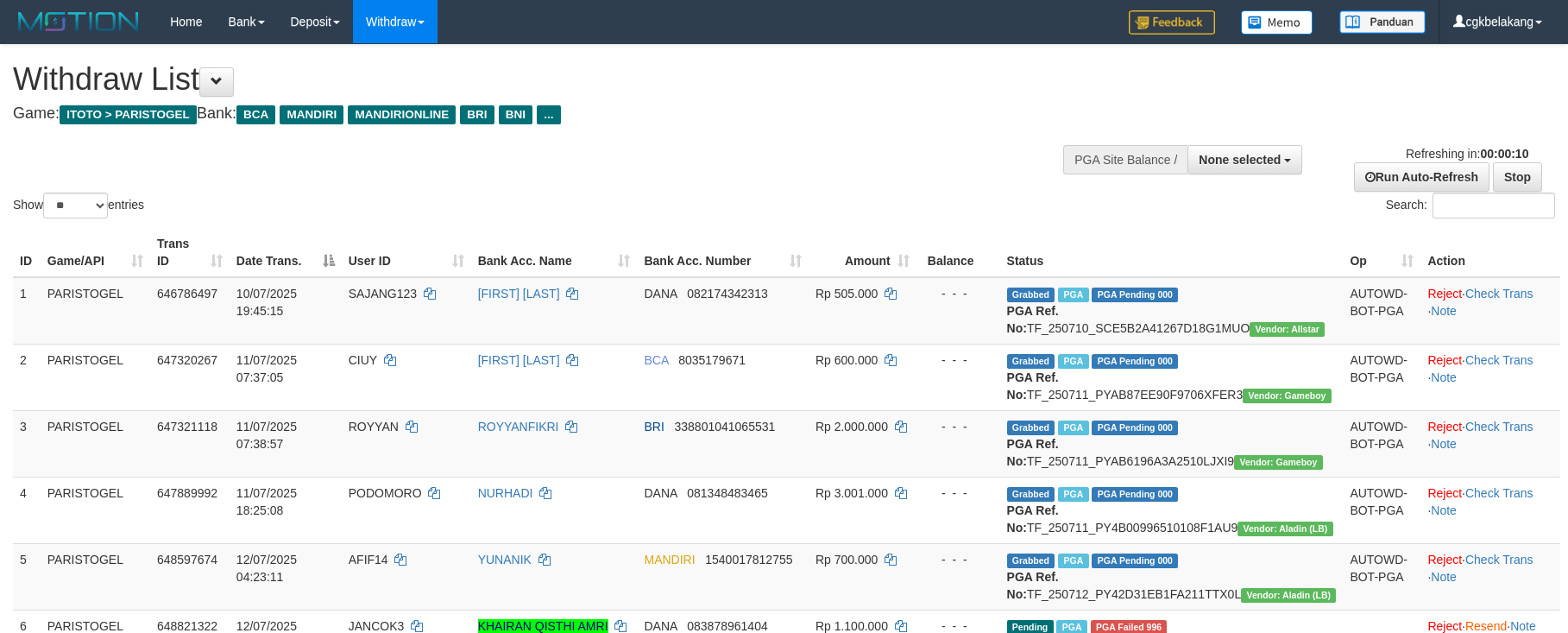 select 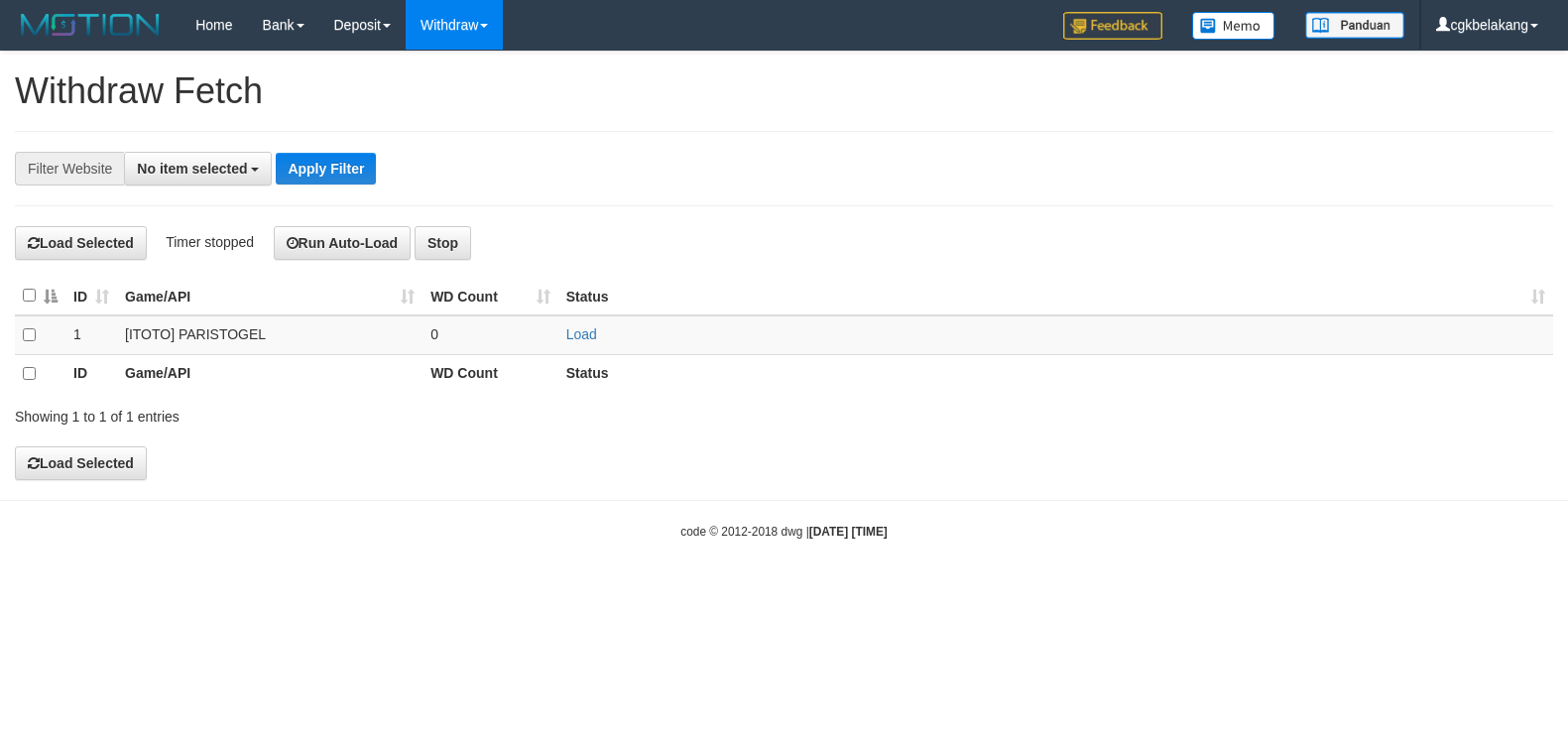 select 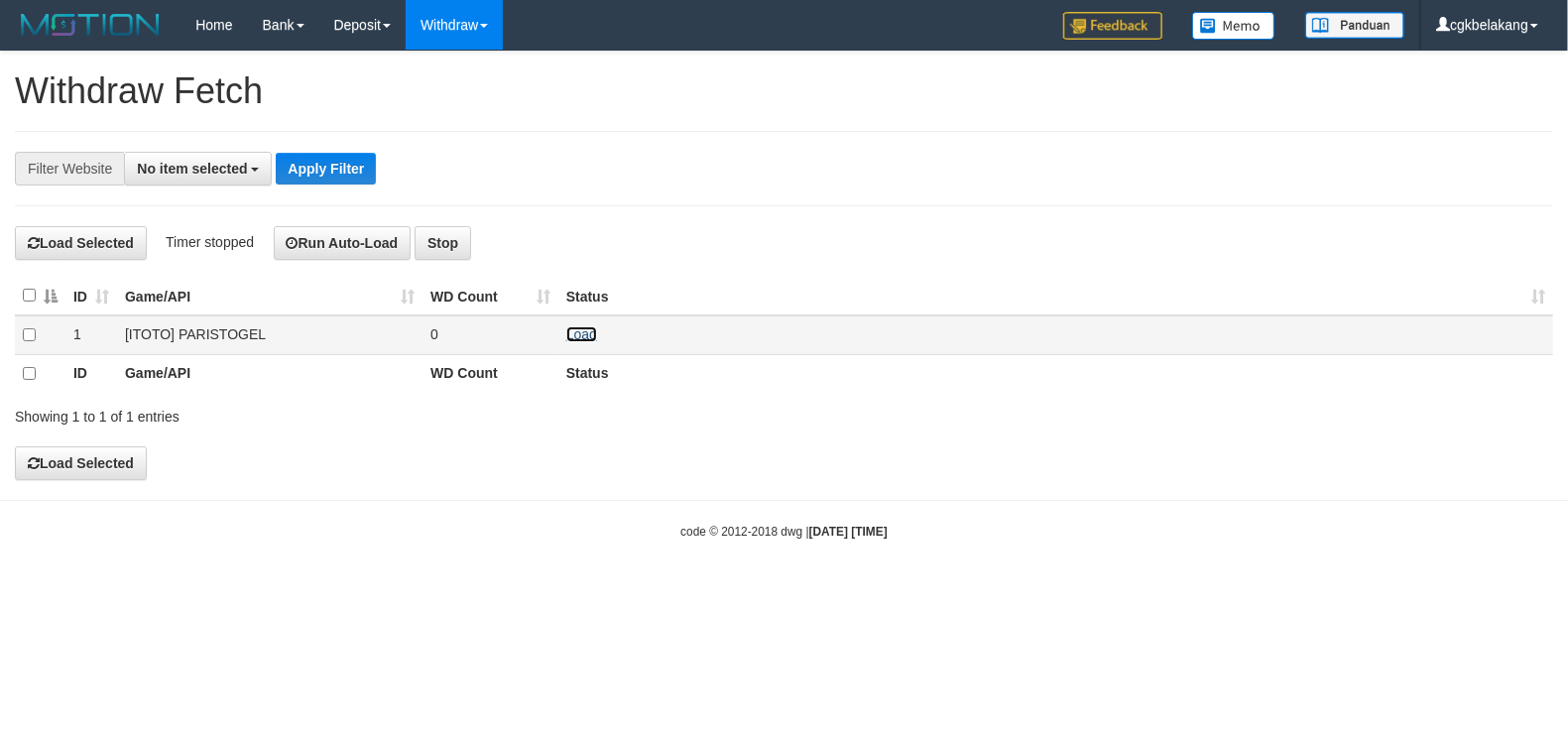 click on "Load" at bounding box center (581, 334) 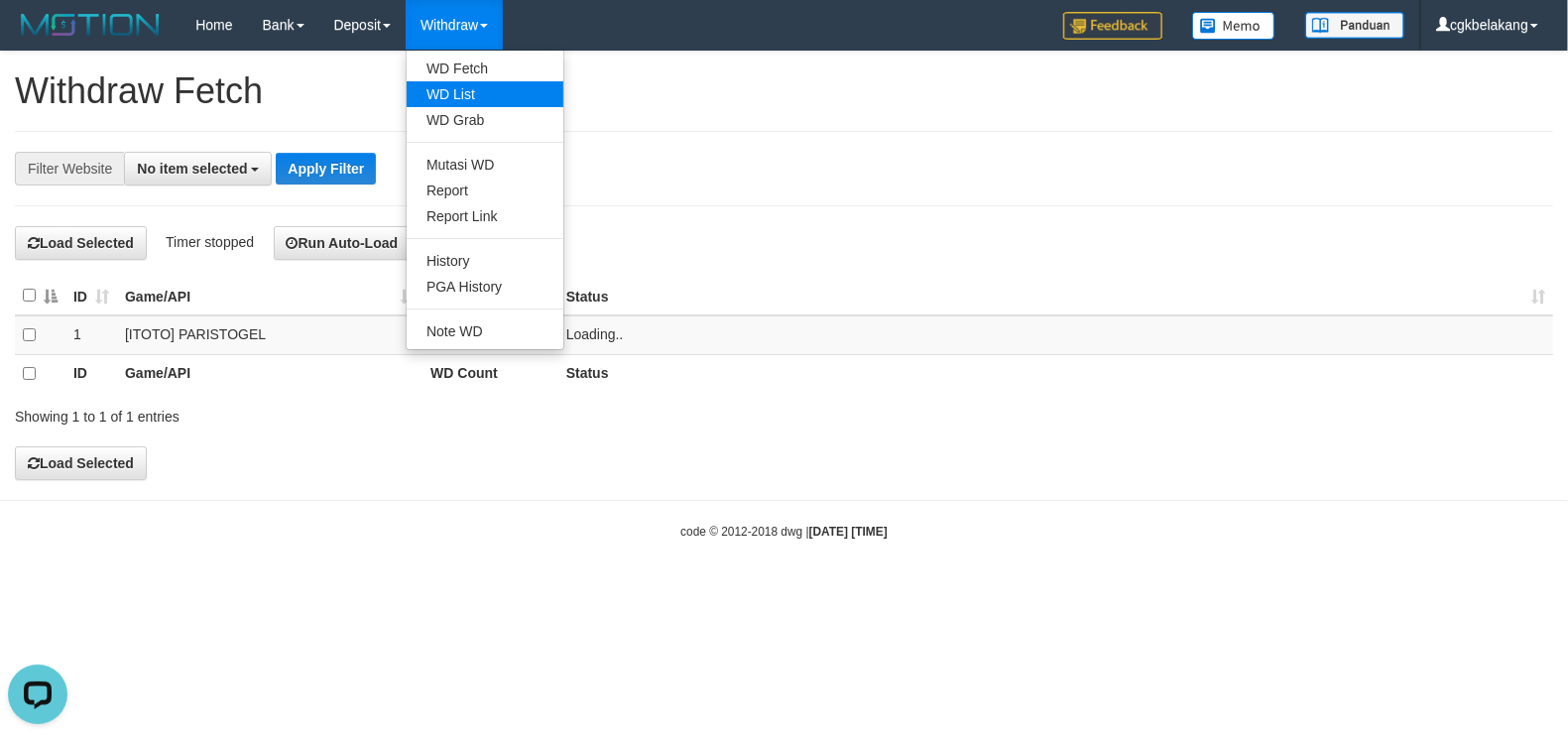 scroll, scrollTop: 0, scrollLeft: 0, axis: both 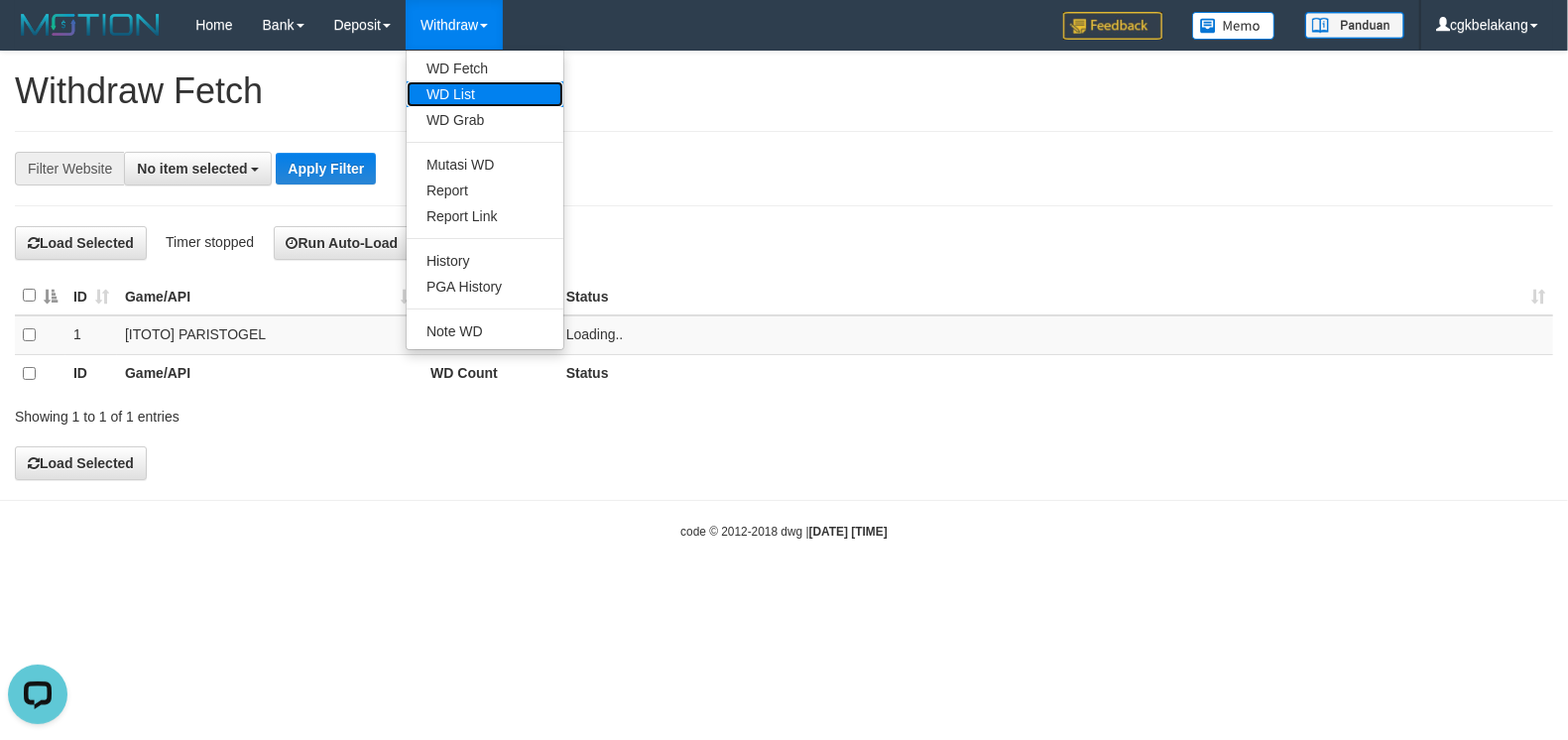 click on "WD List" at bounding box center [485, 94] 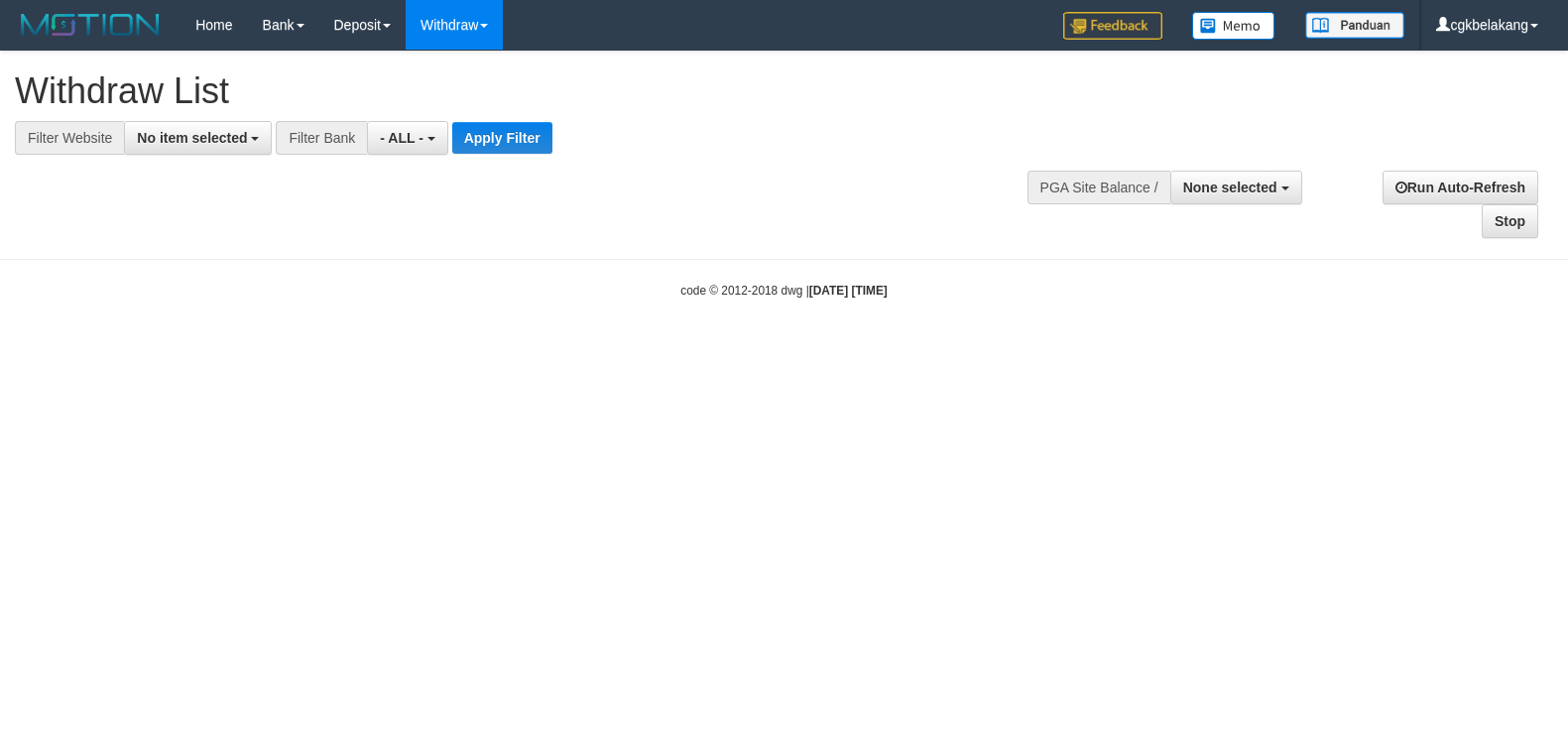 select 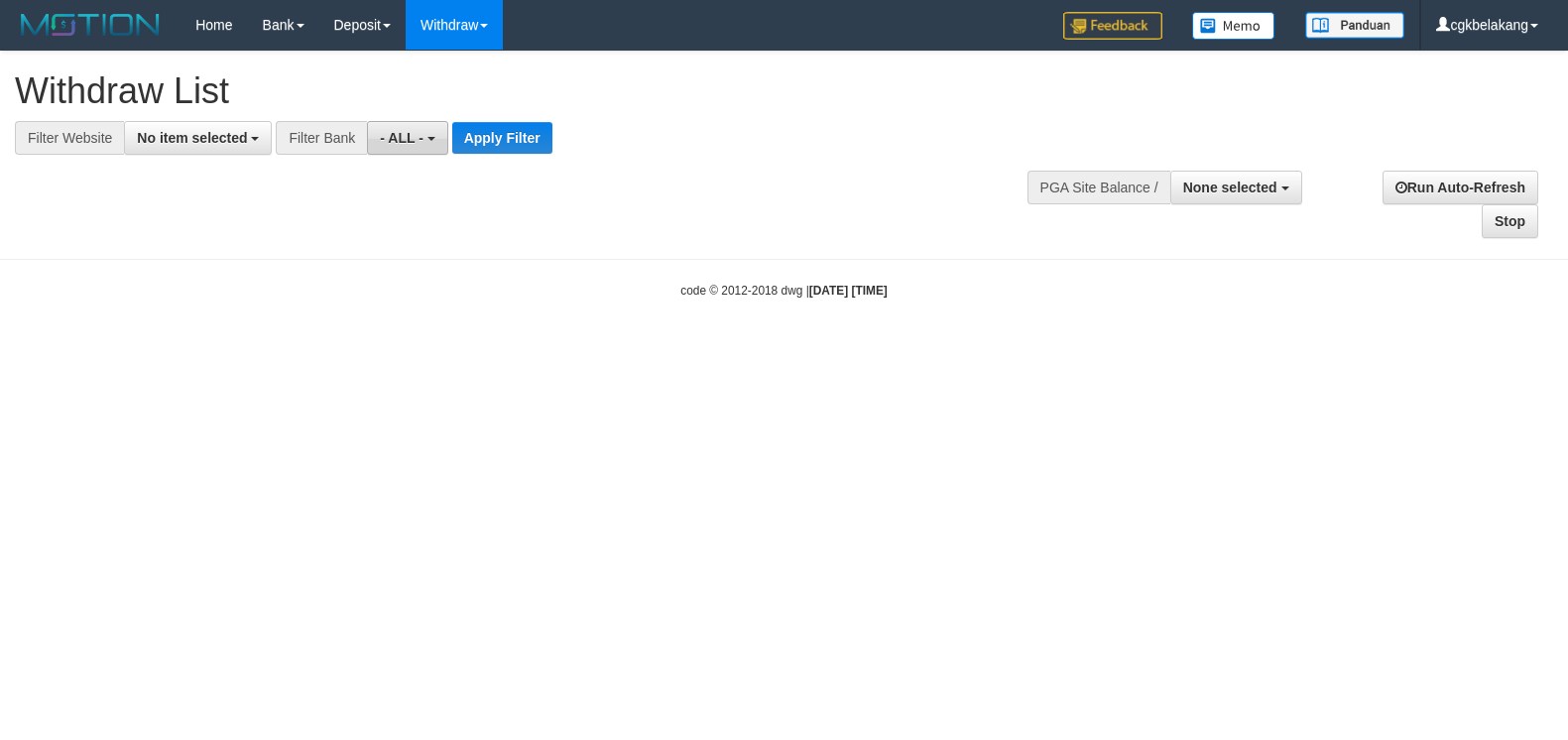 scroll, scrollTop: 0, scrollLeft: 0, axis: both 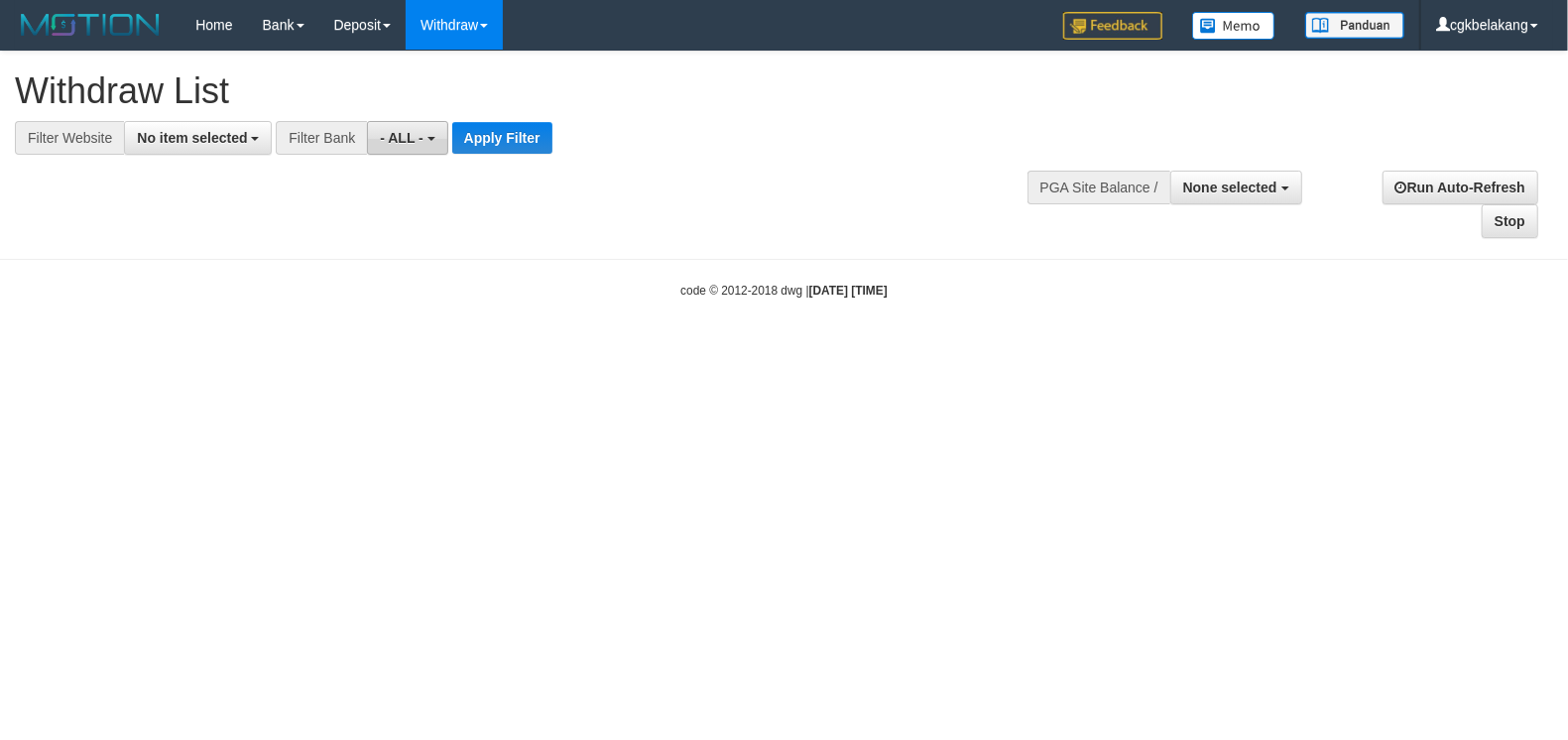 click on "- ALL -" at bounding box center [402, 138] 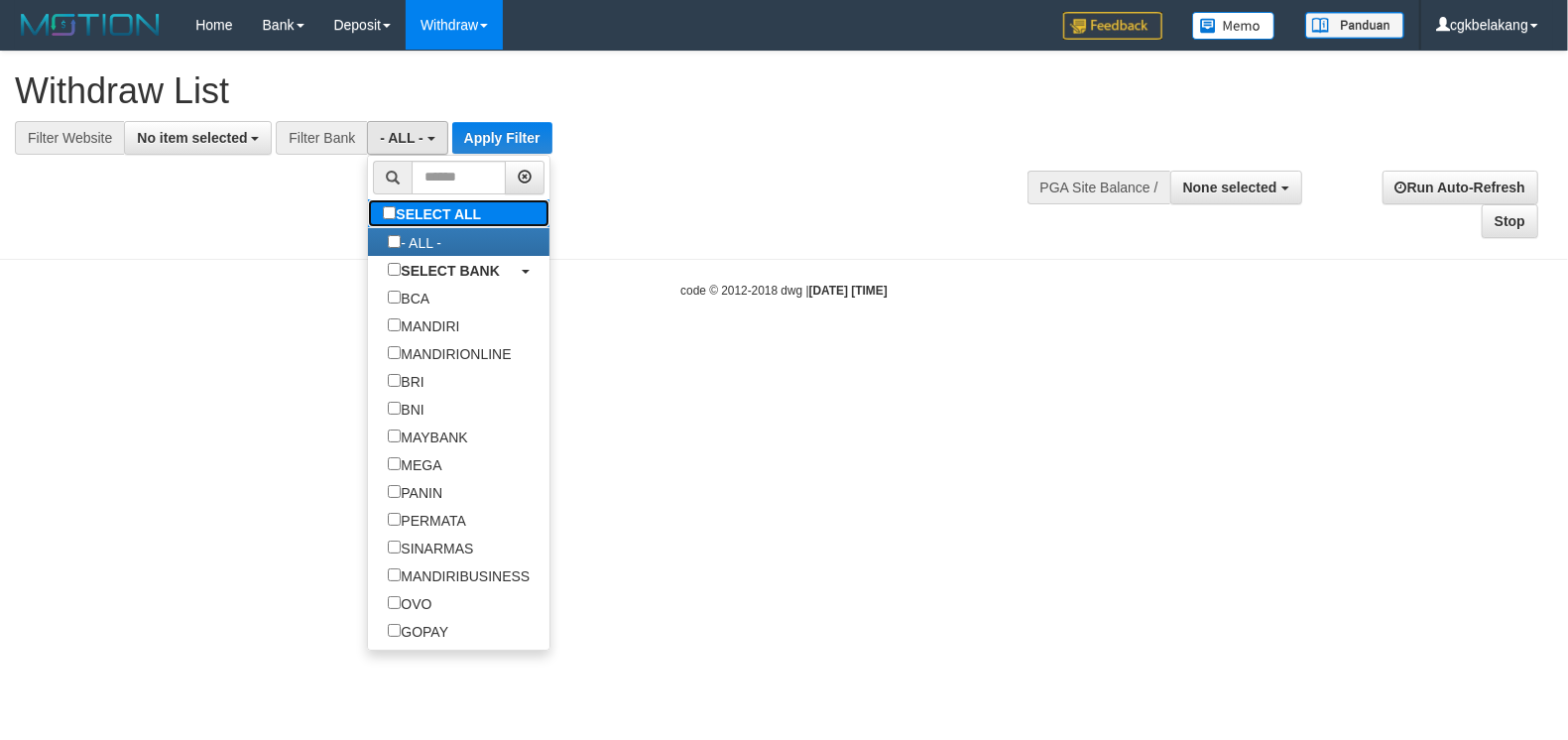 click on "SELECT ALL" at bounding box center (434, 213) 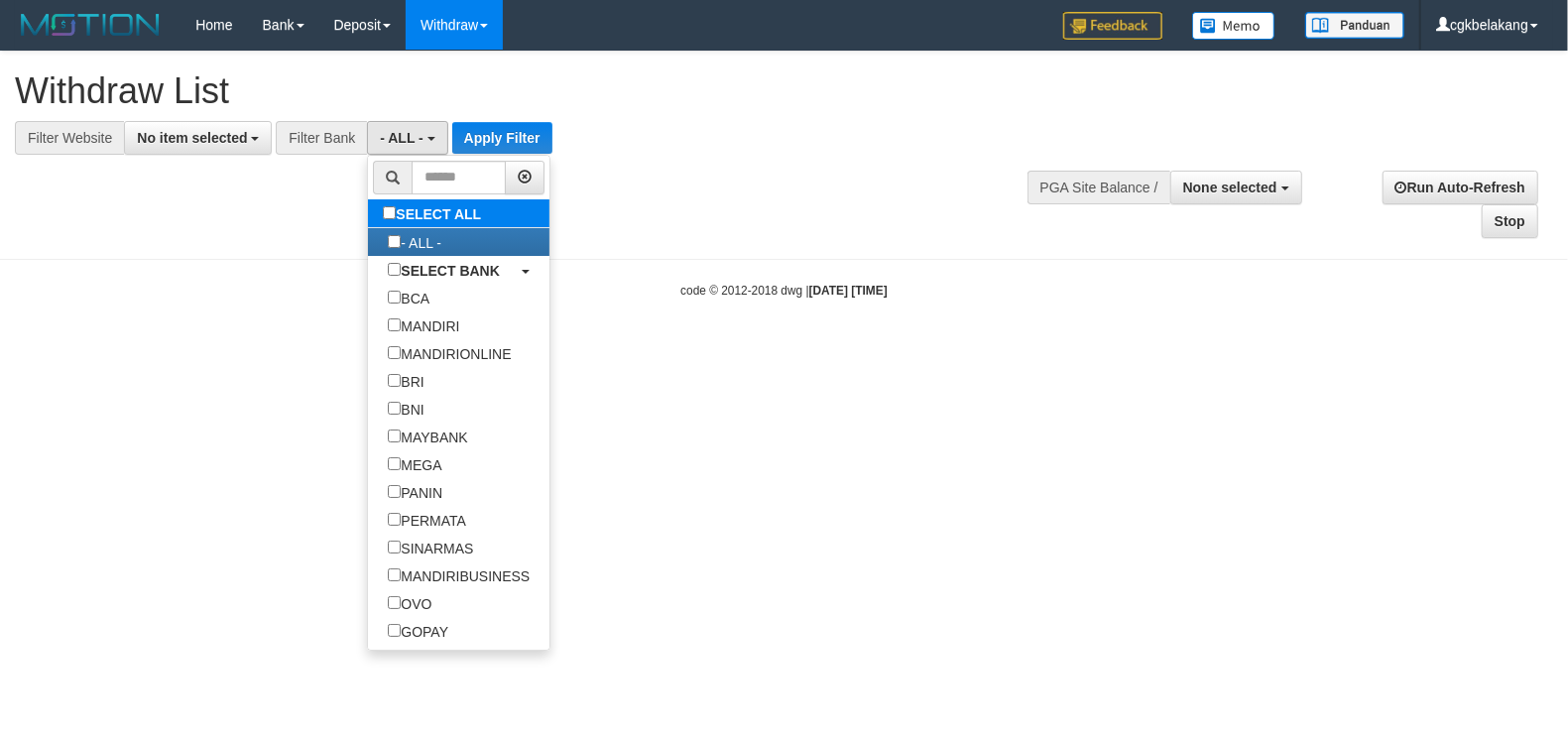type 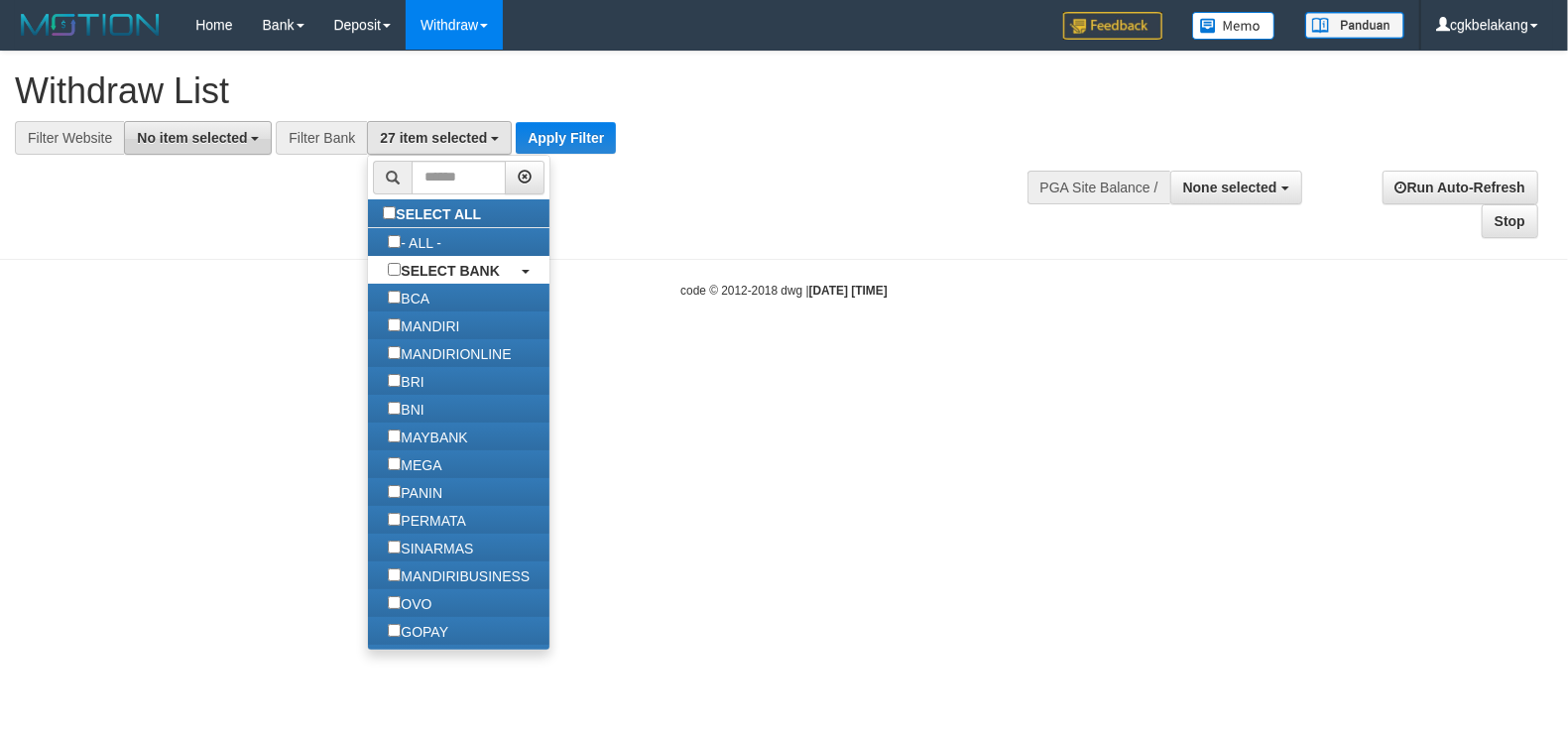 click on "No item selected" at bounding box center [191, 138] 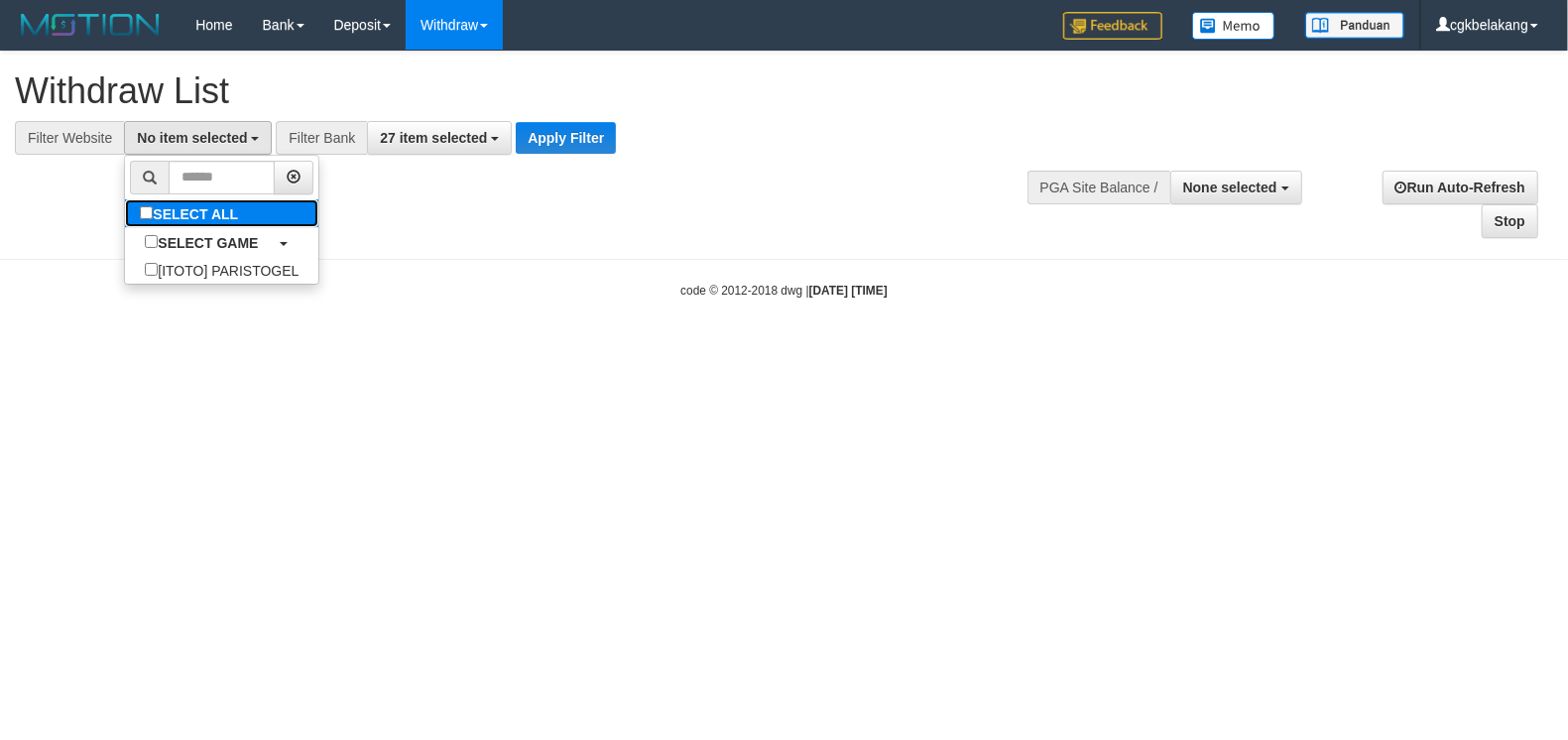 click on "SELECT ALL" at bounding box center (191, 213) 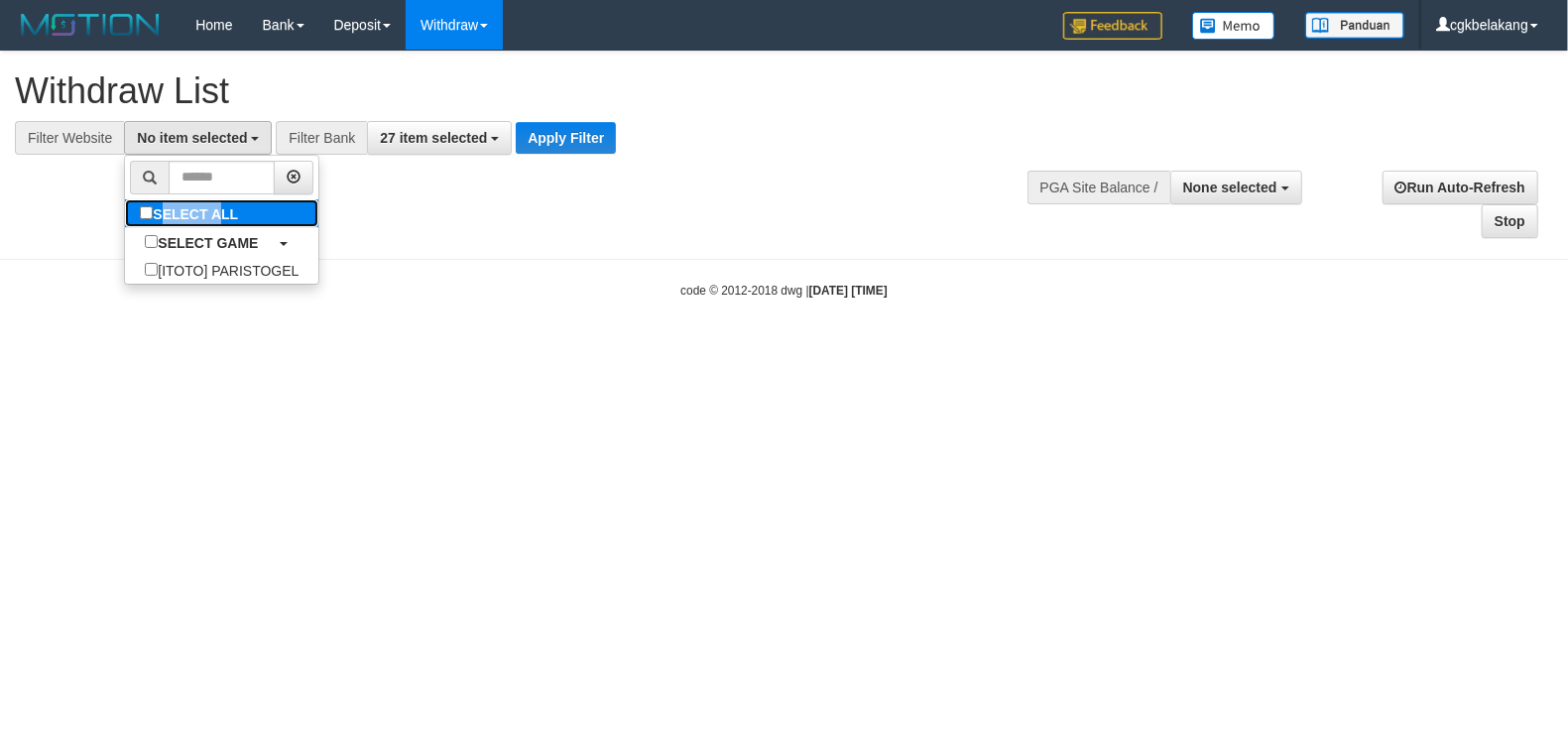 click on "SELECT ALL" at bounding box center [191, 213] 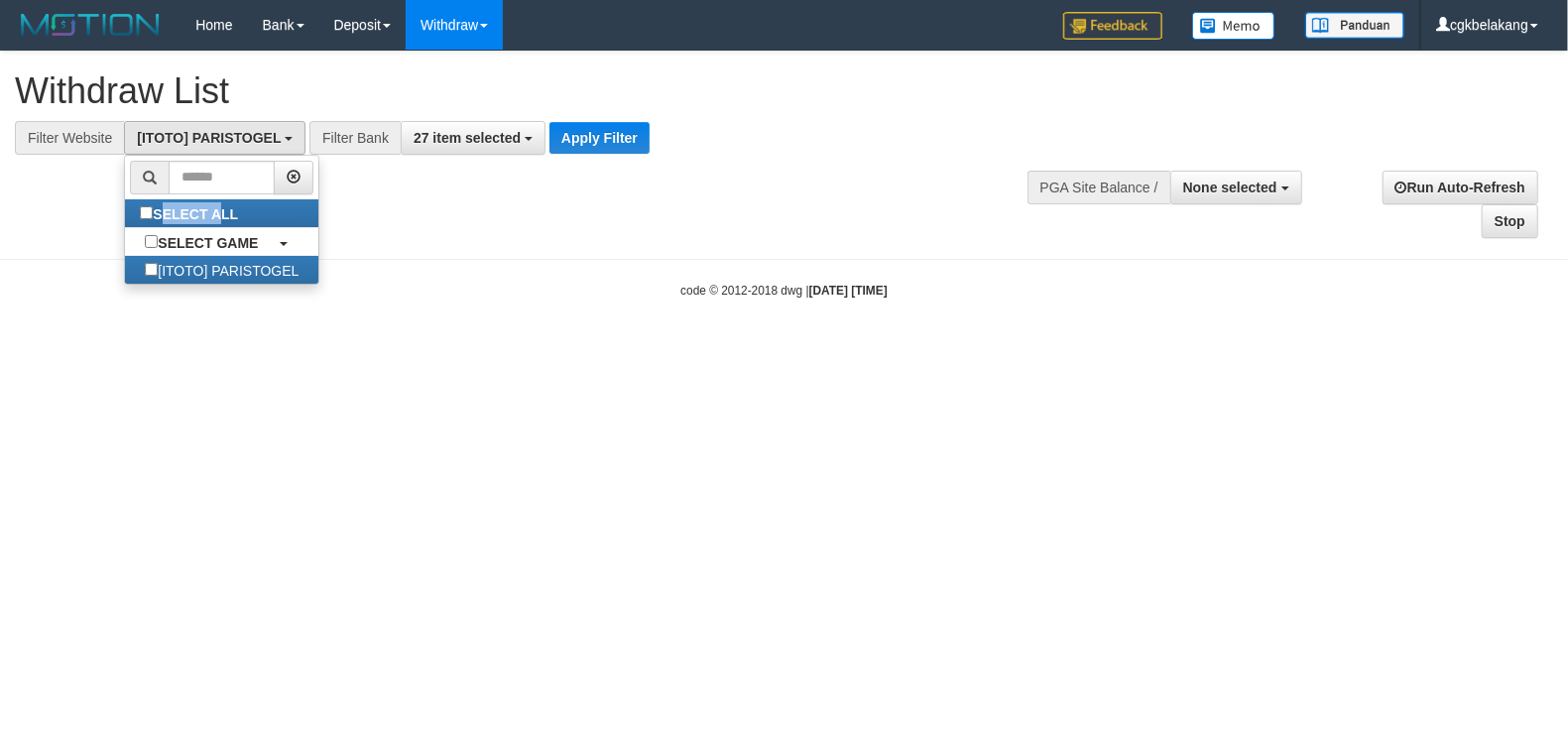 scroll, scrollTop: 17, scrollLeft: 0, axis: vertical 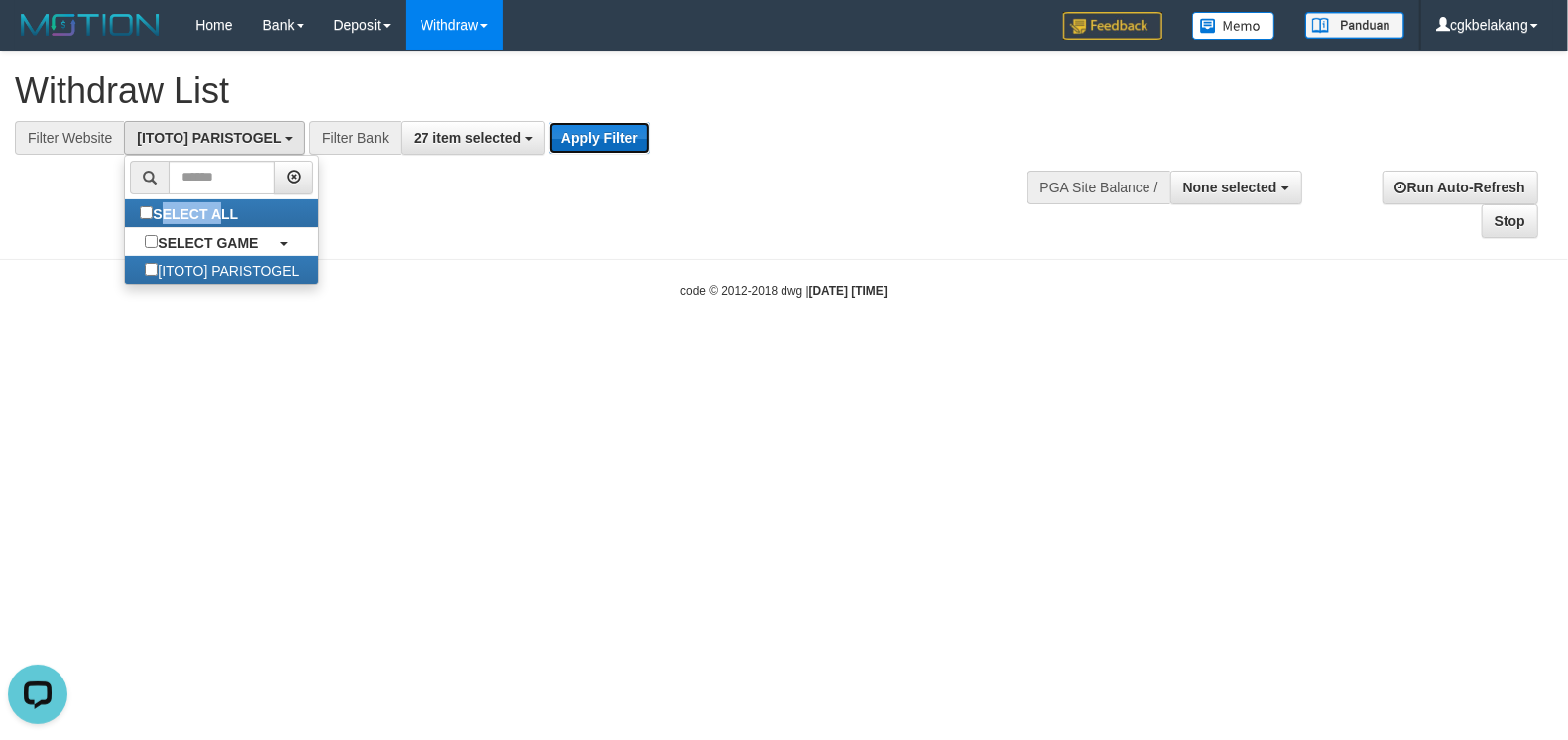click on "Apply Filter" at bounding box center (599, 138) 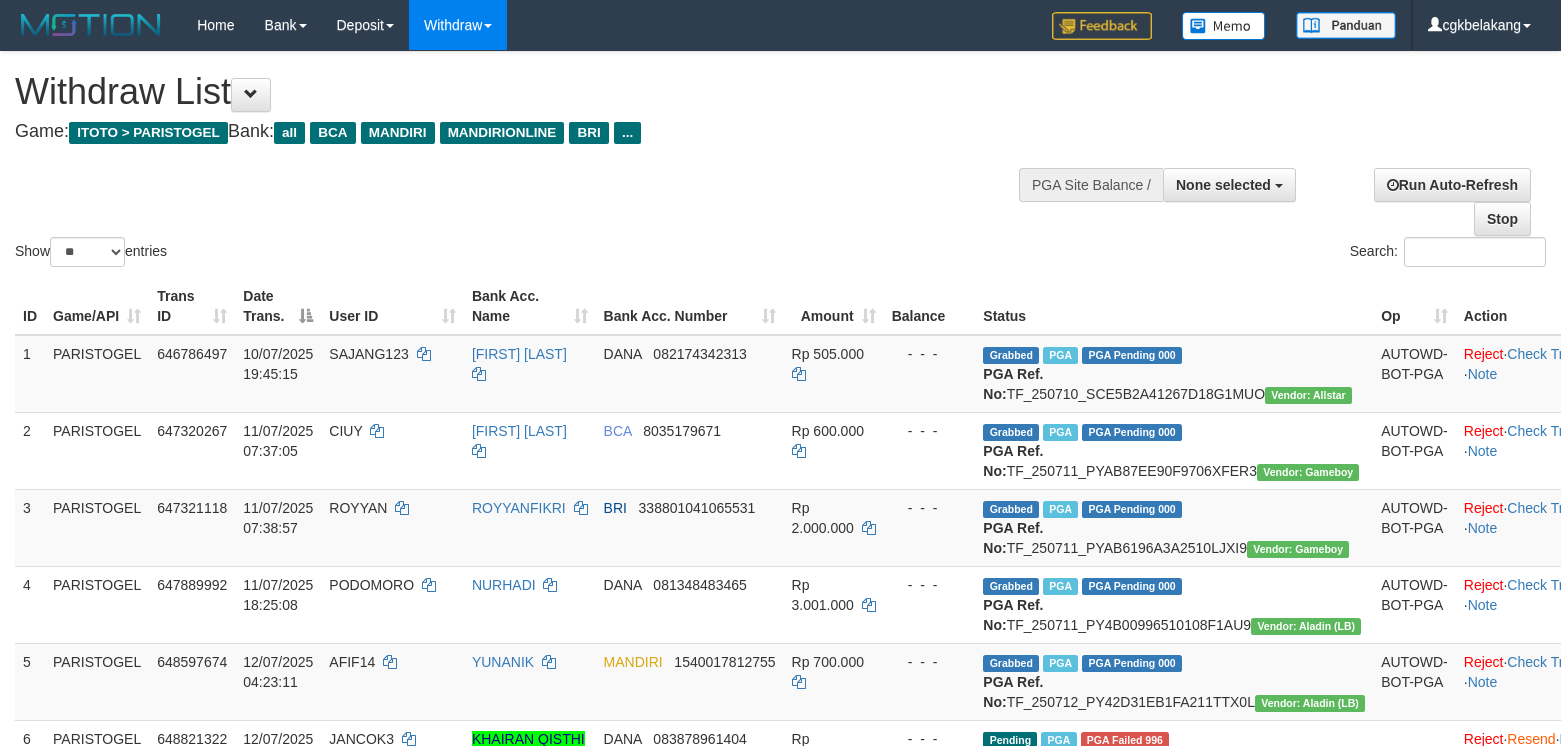 select 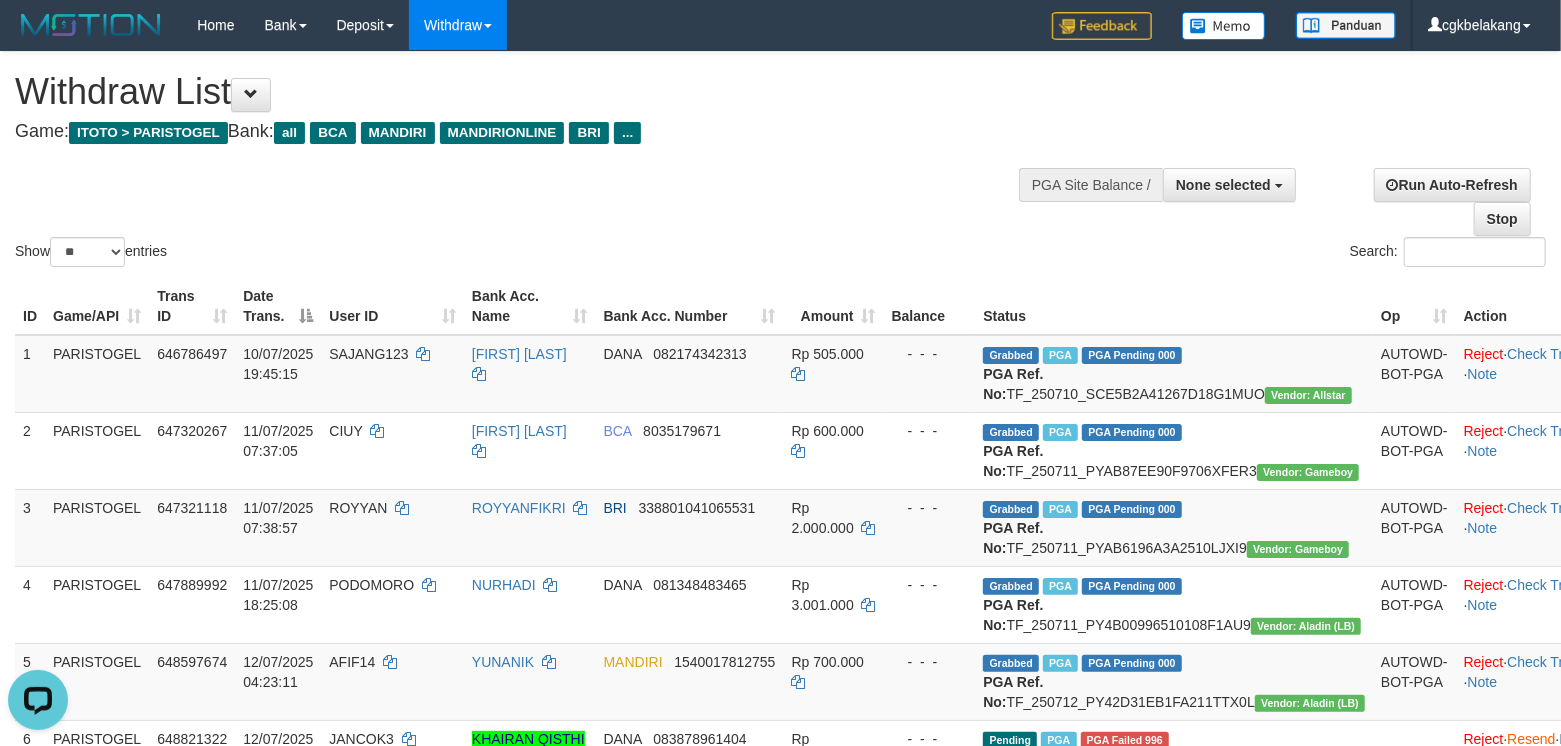 scroll, scrollTop: 0, scrollLeft: 0, axis: both 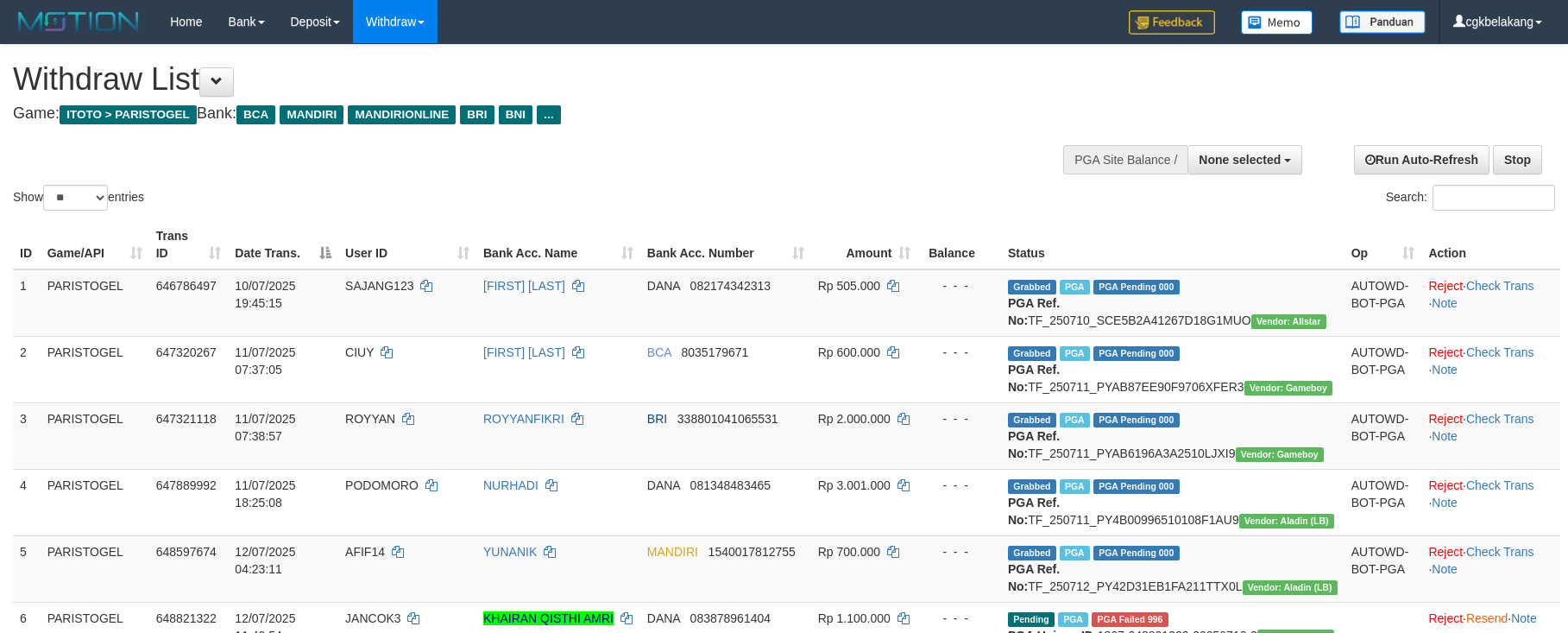select 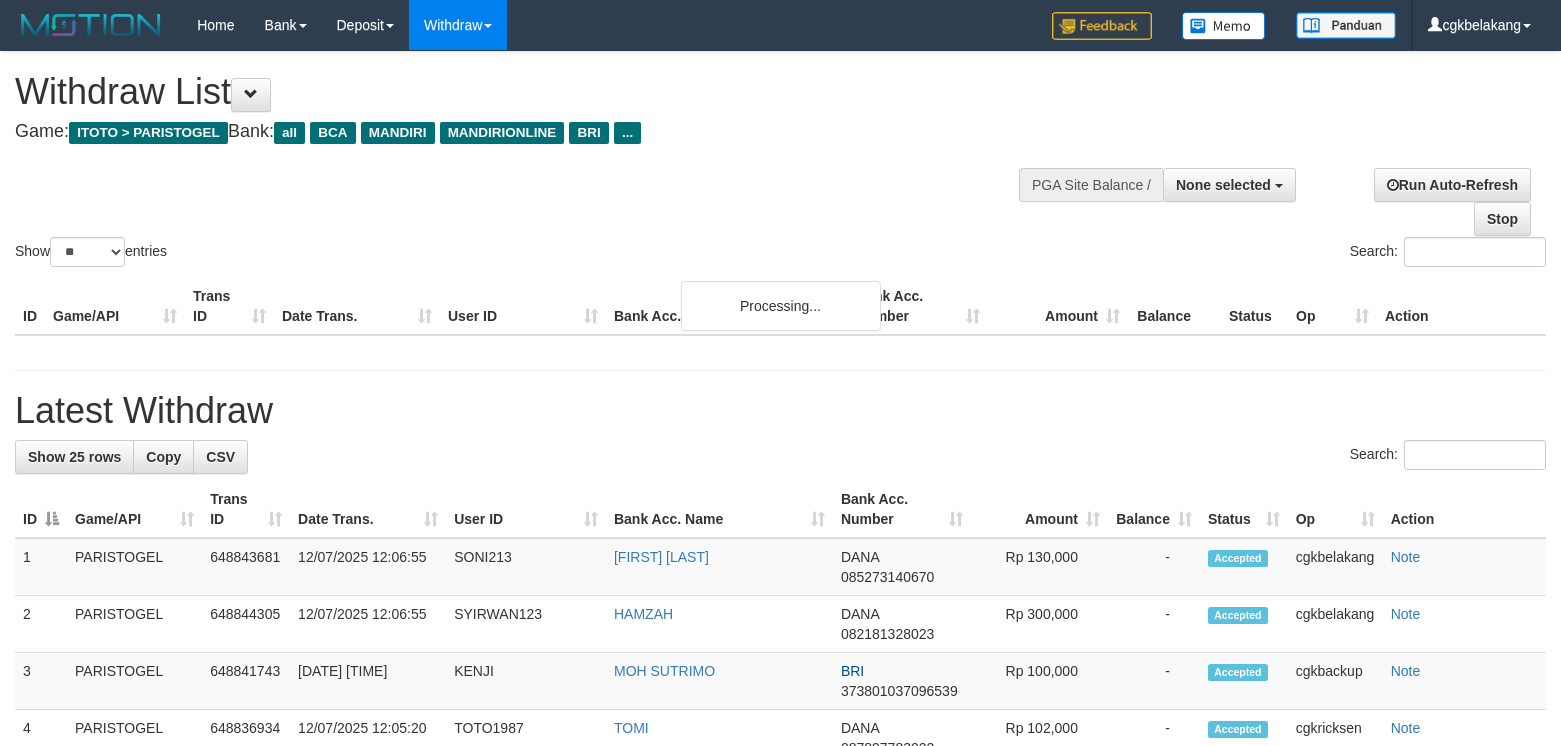 select 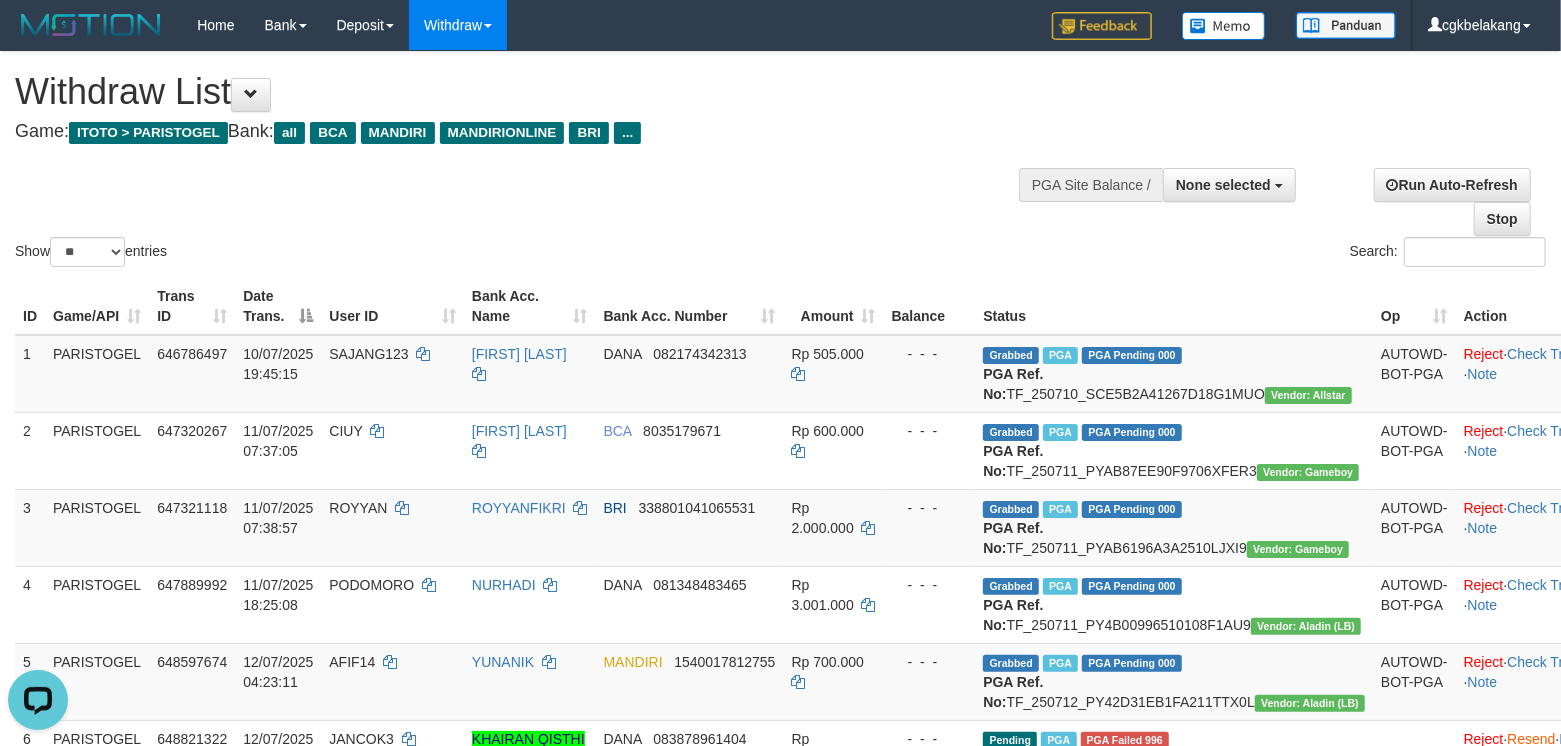 scroll, scrollTop: 0, scrollLeft: 0, axis: both 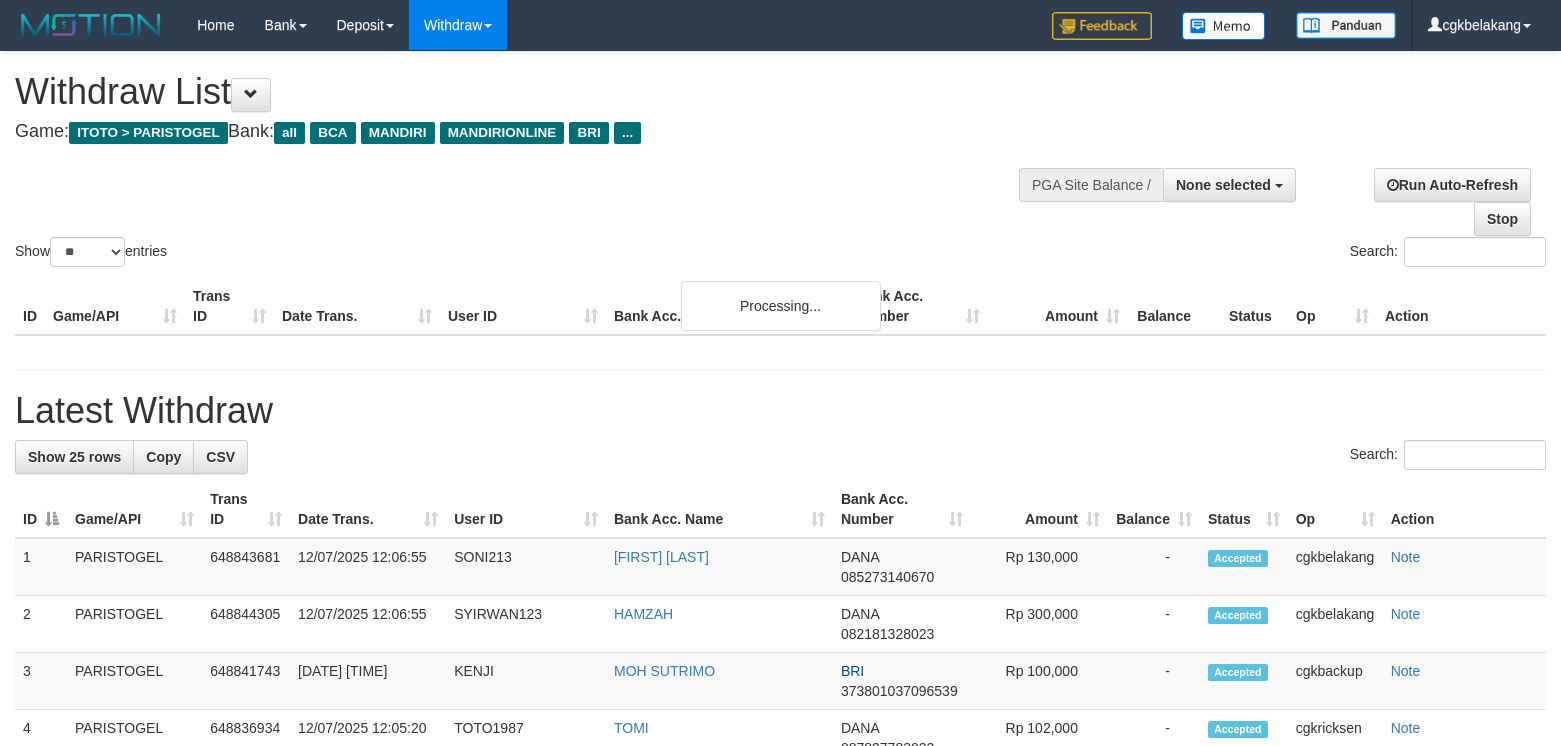 select 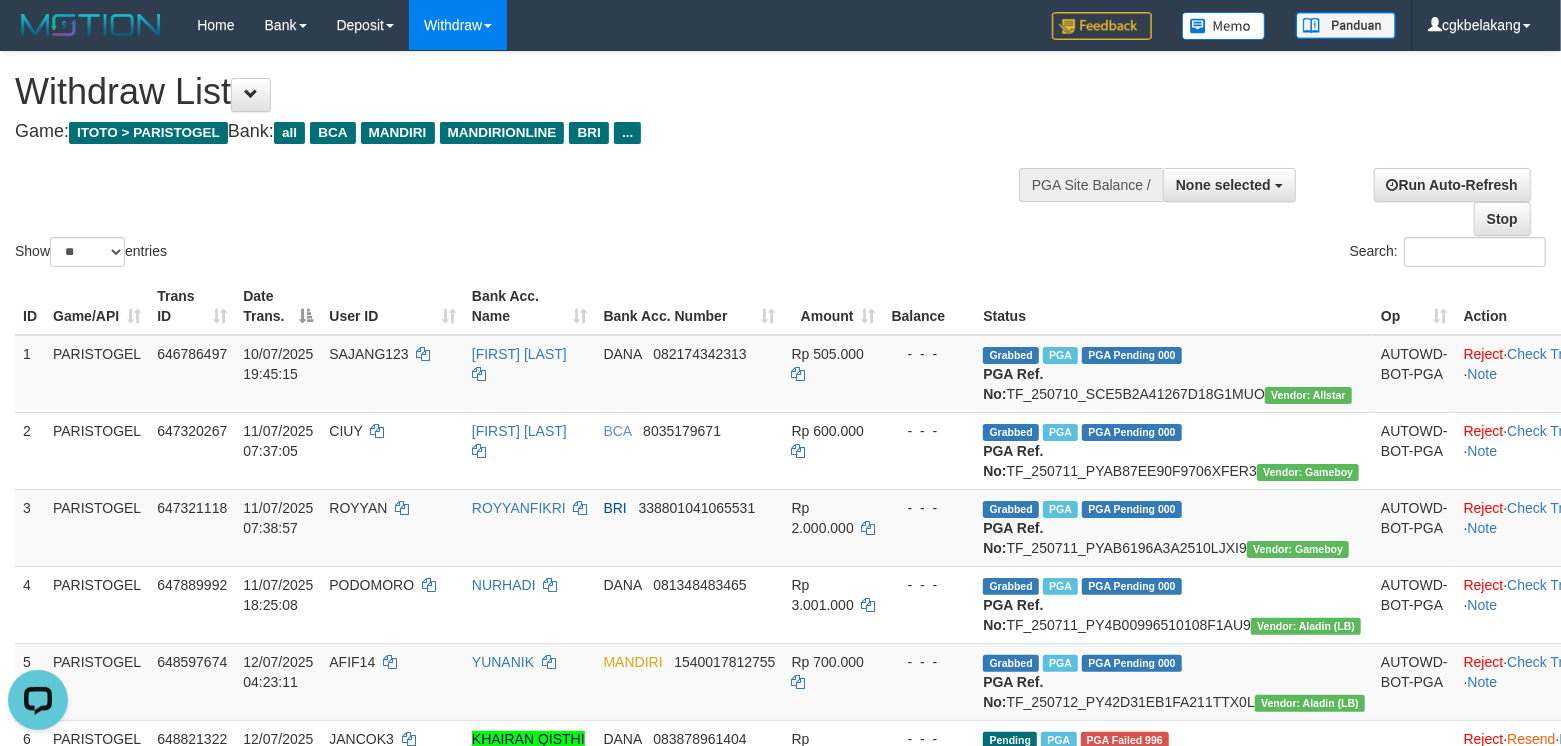 scroll, scrollTop: 0, scrollLeft: 0, axis: both 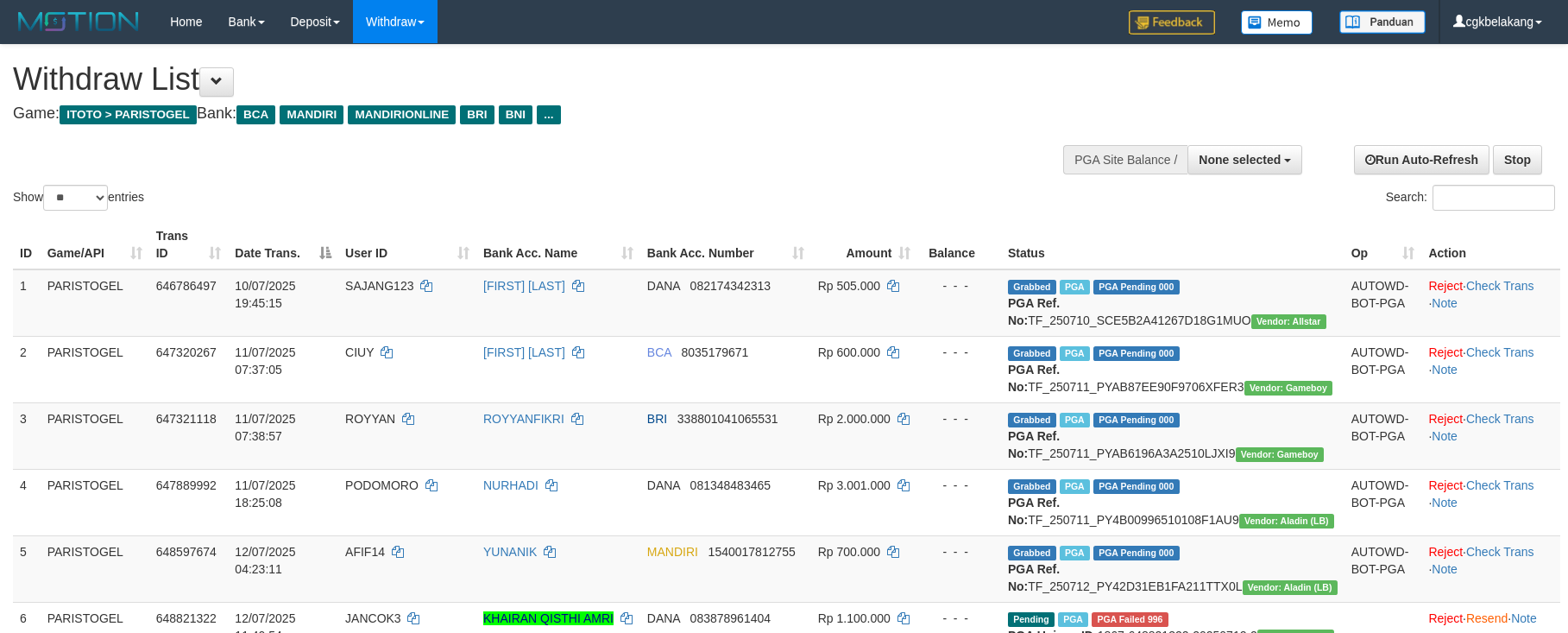 select 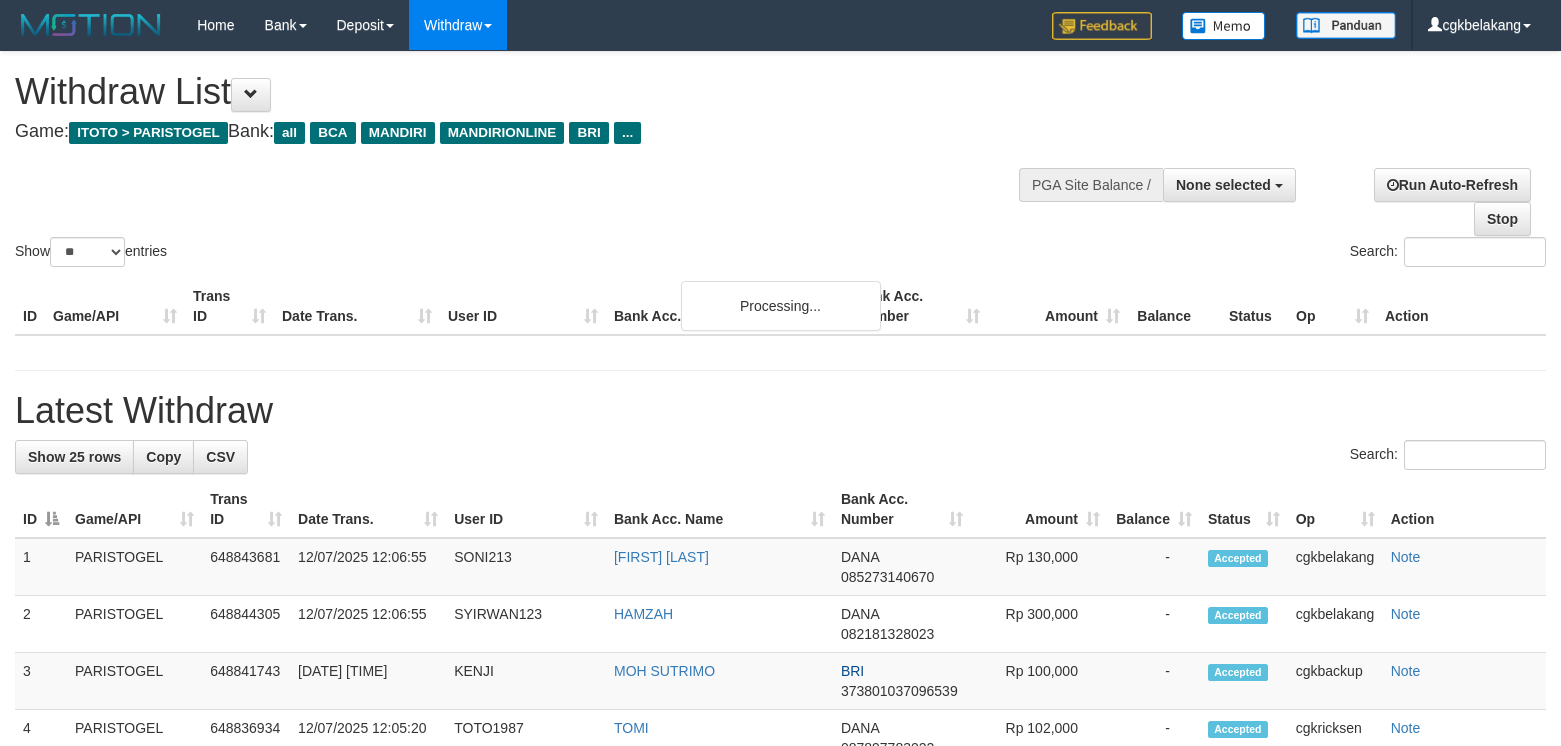 select 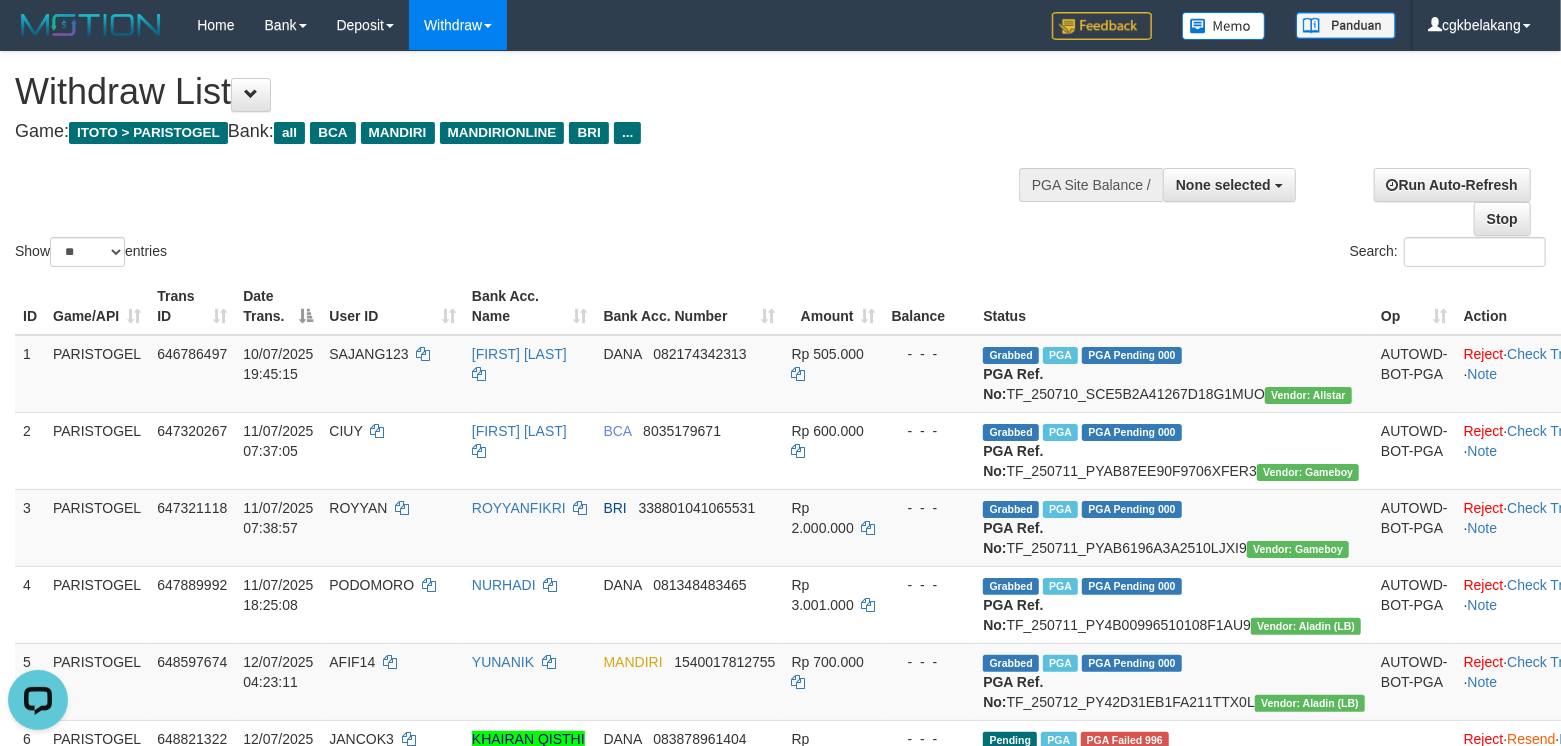 scroll, scrollTop: 0, scrollLeft: 0, axis: both 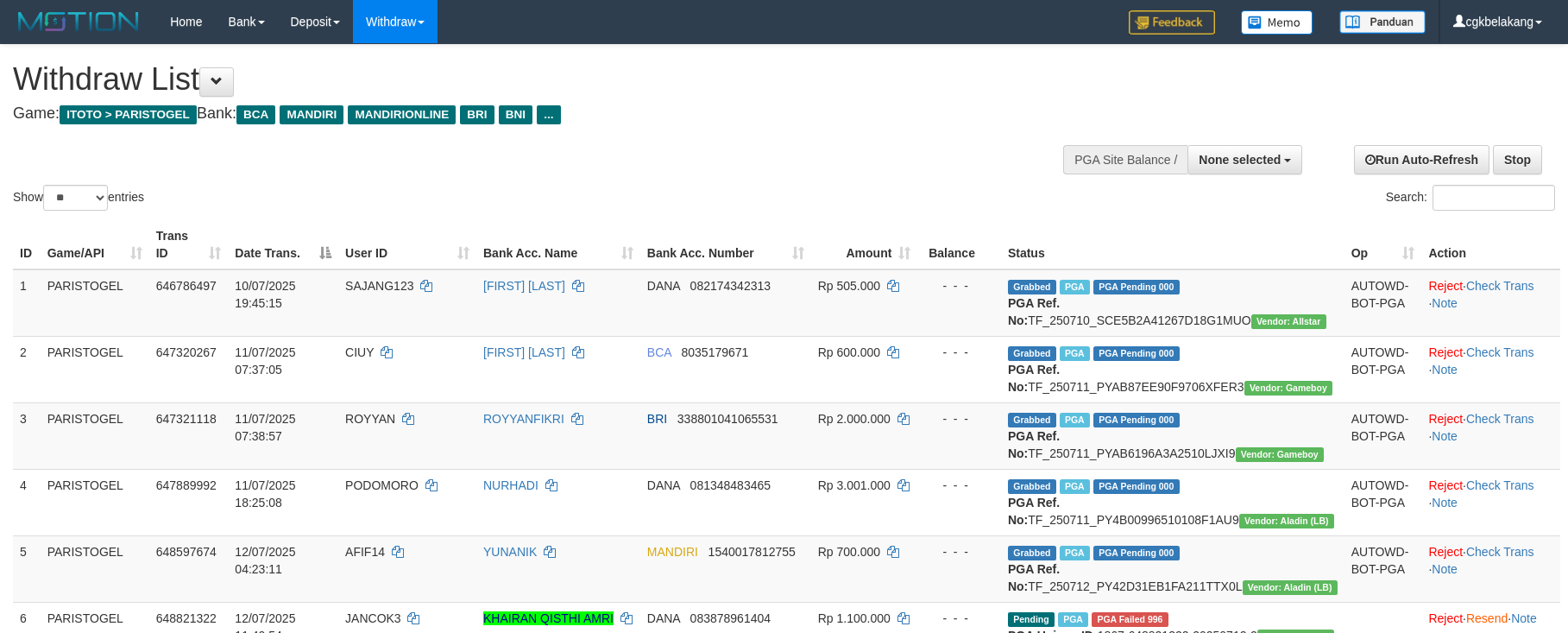 select 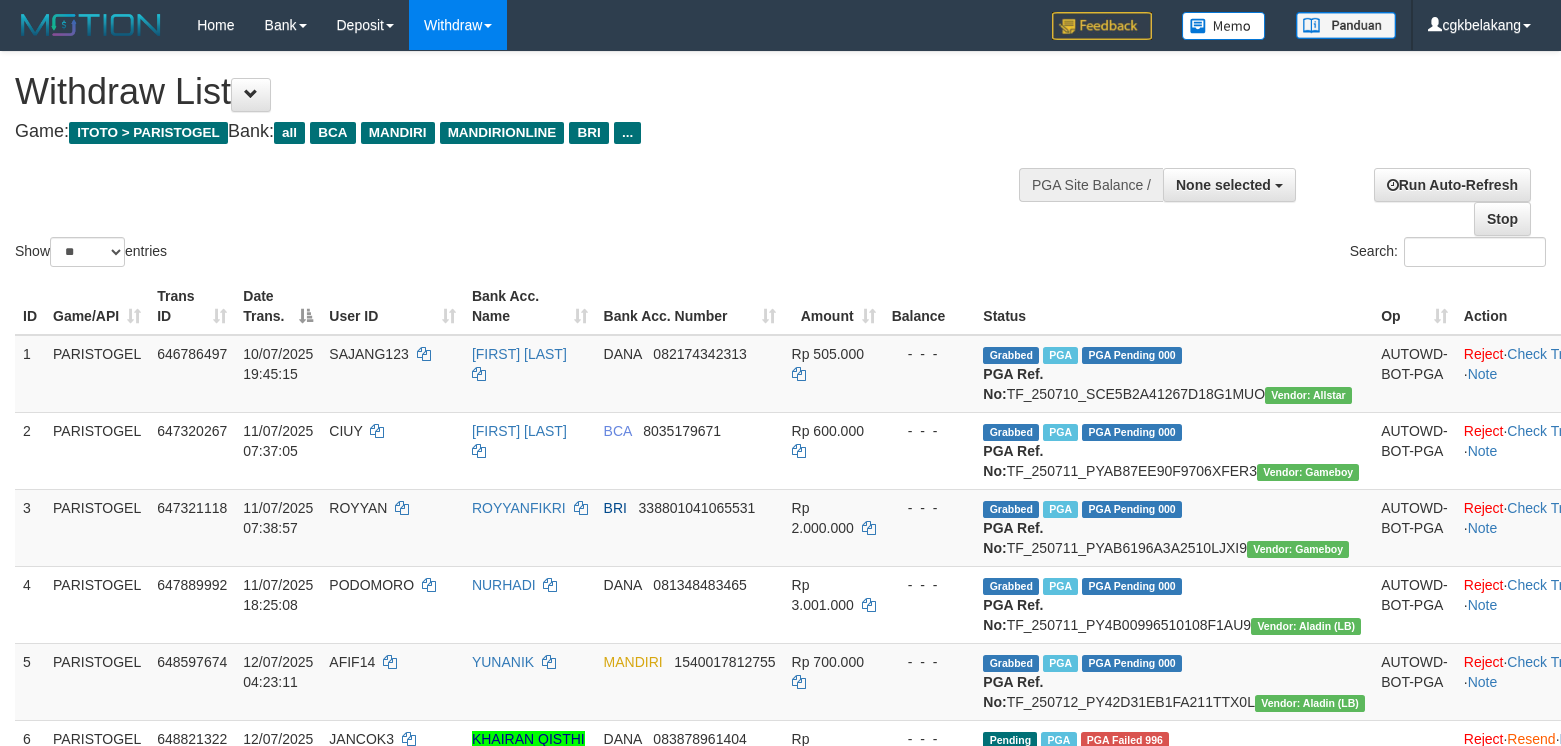 select 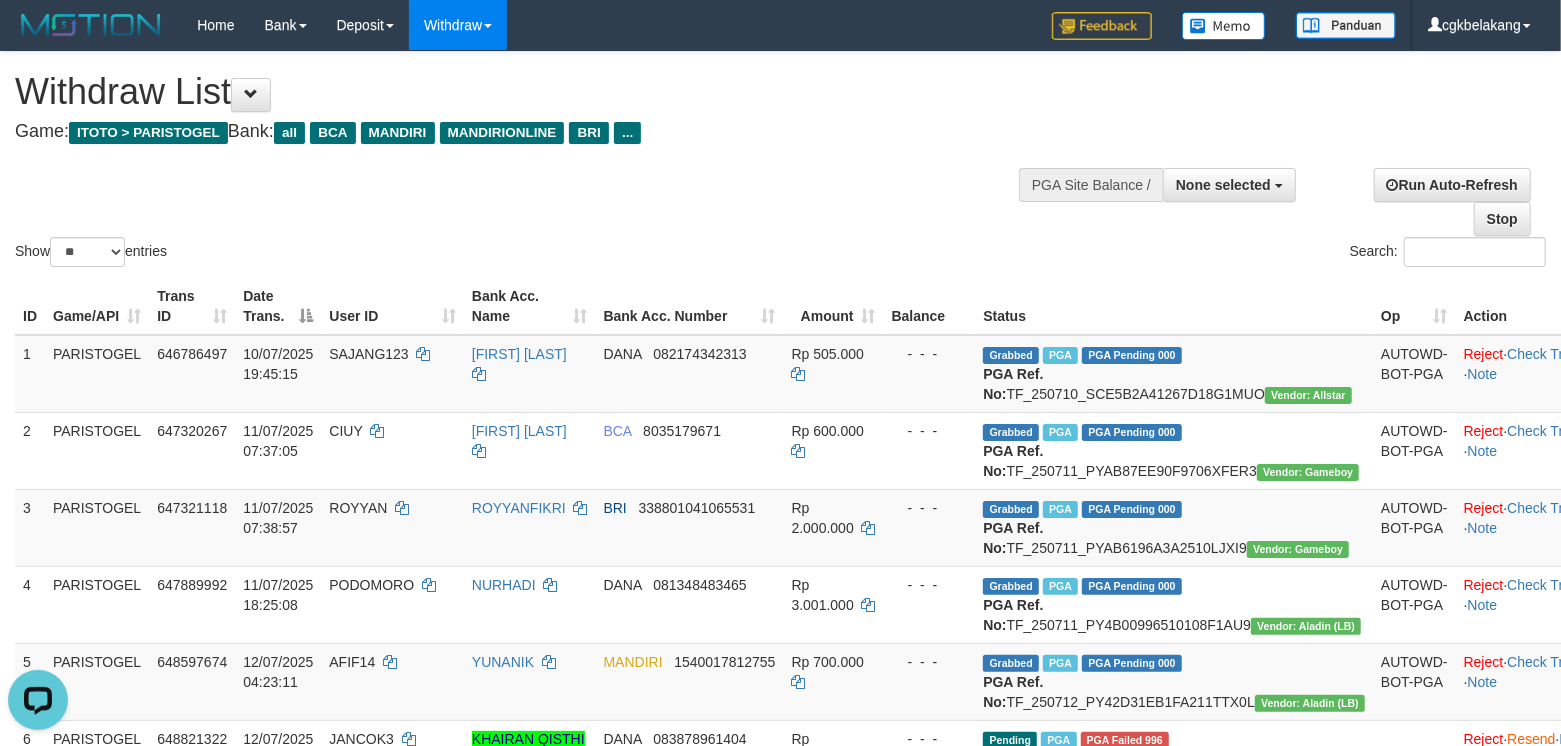 scroll, scrollTop: 0, scrollLeft: 0, axis: both 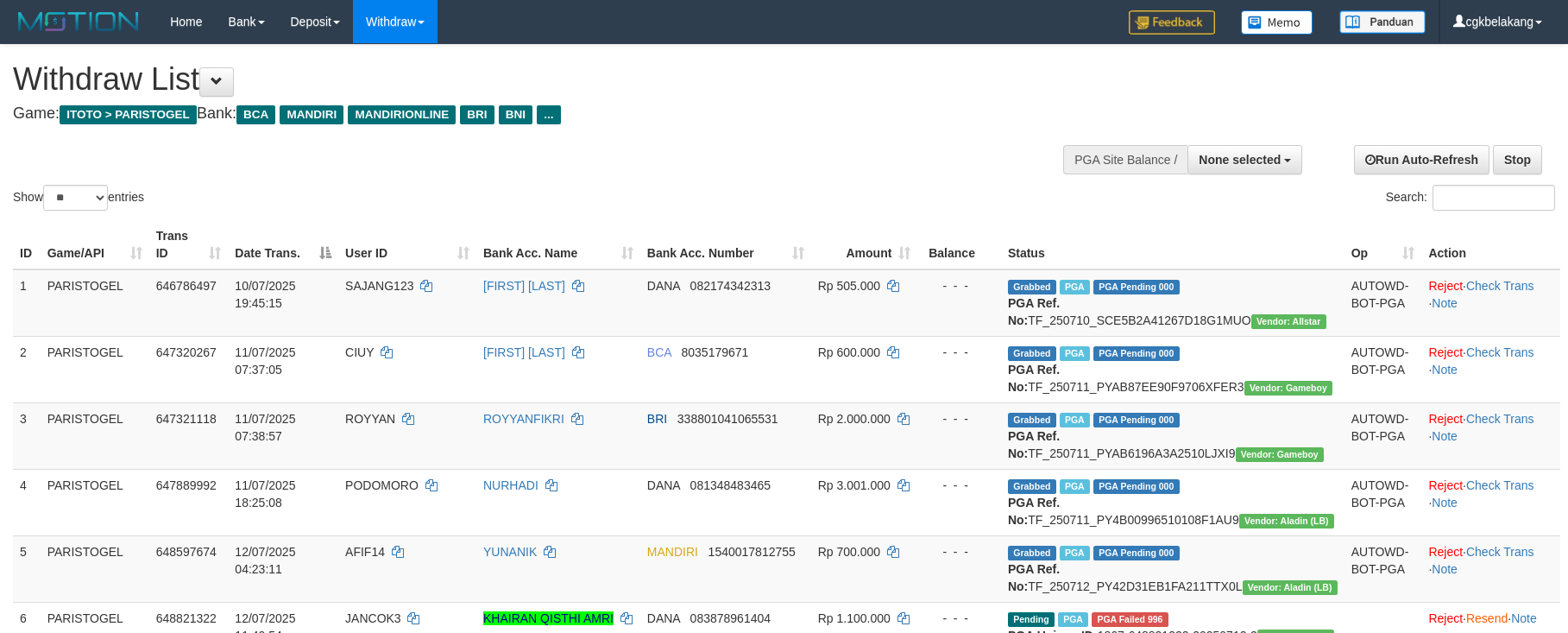 select 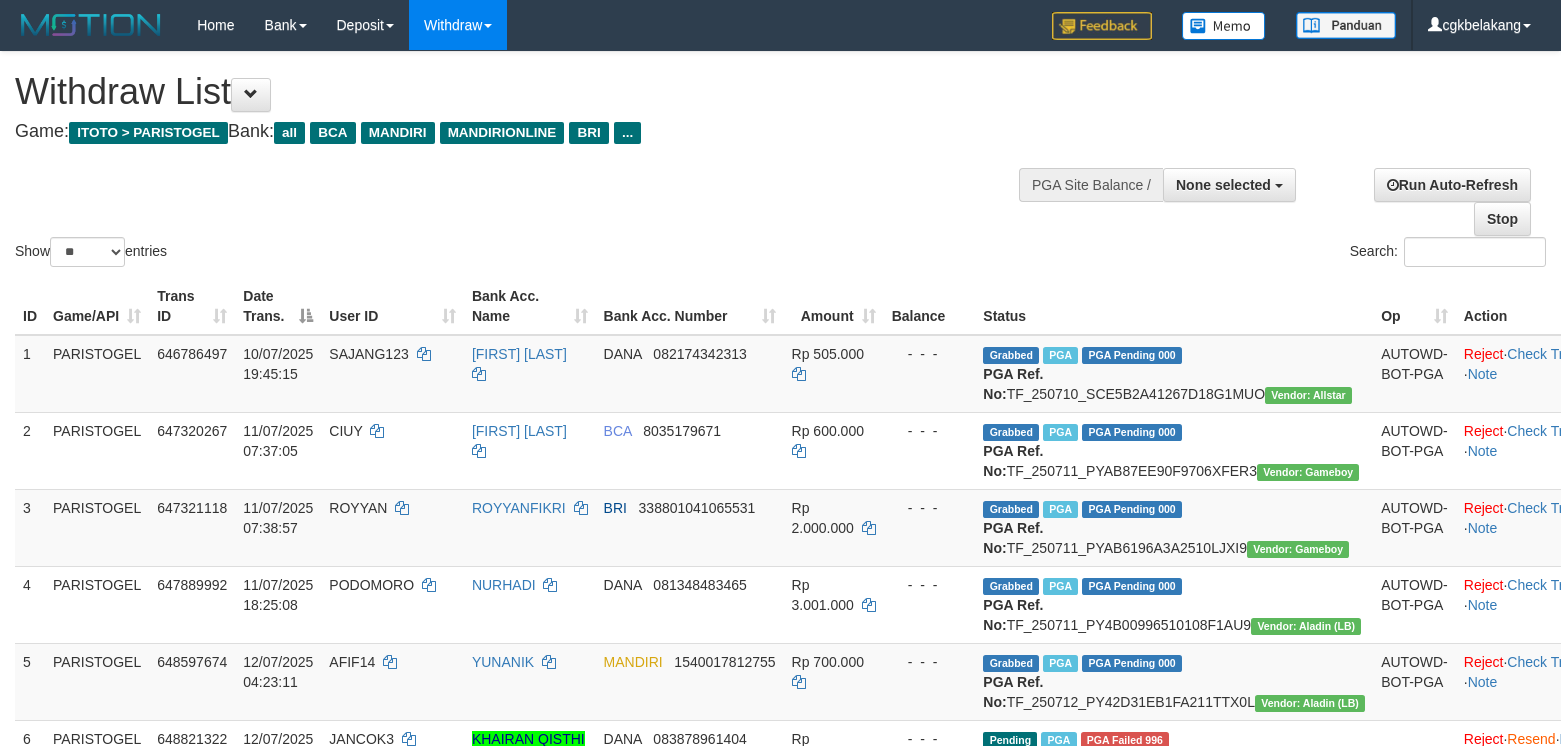 select 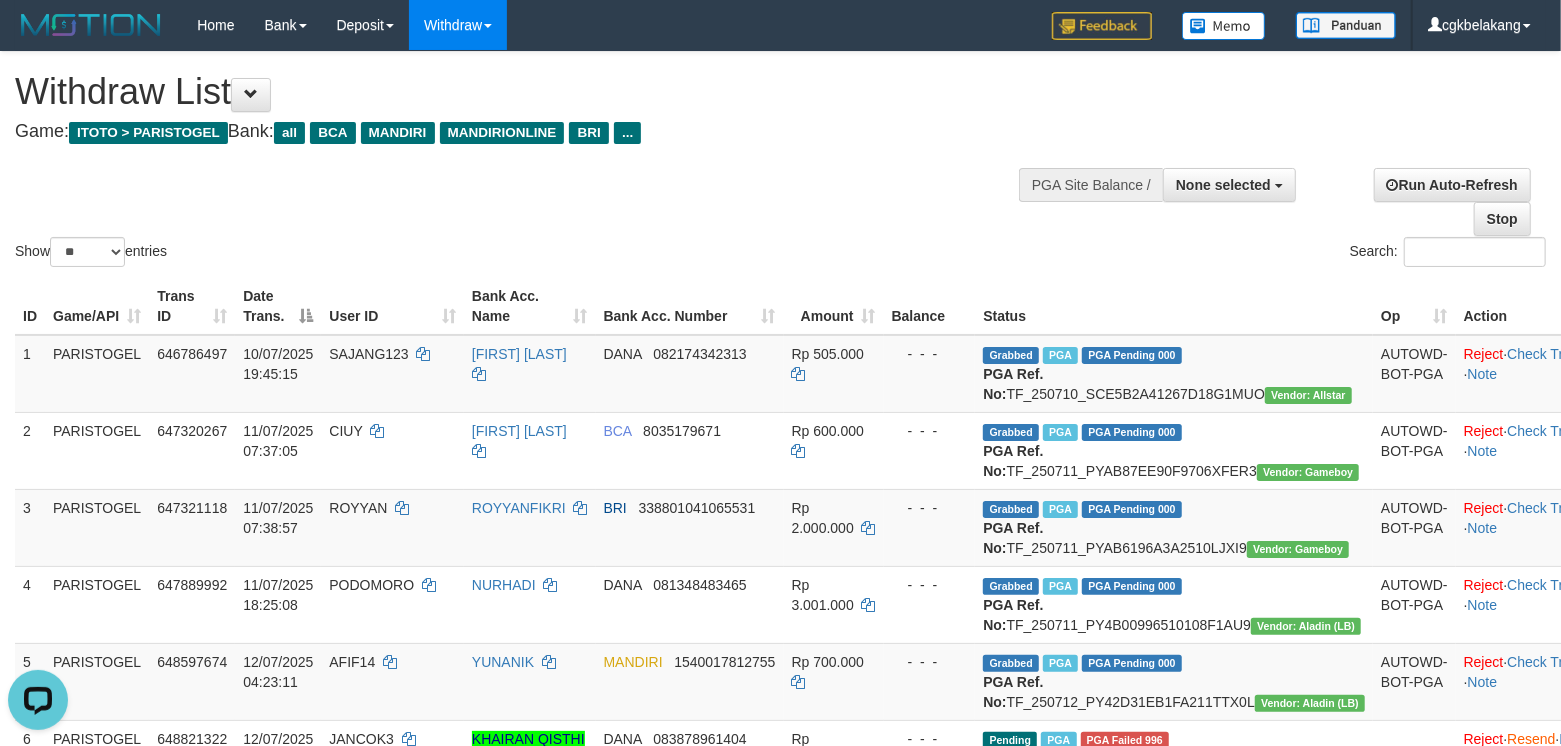 scroll, scrollTop: 0, scrollLeft: 0, axis: both 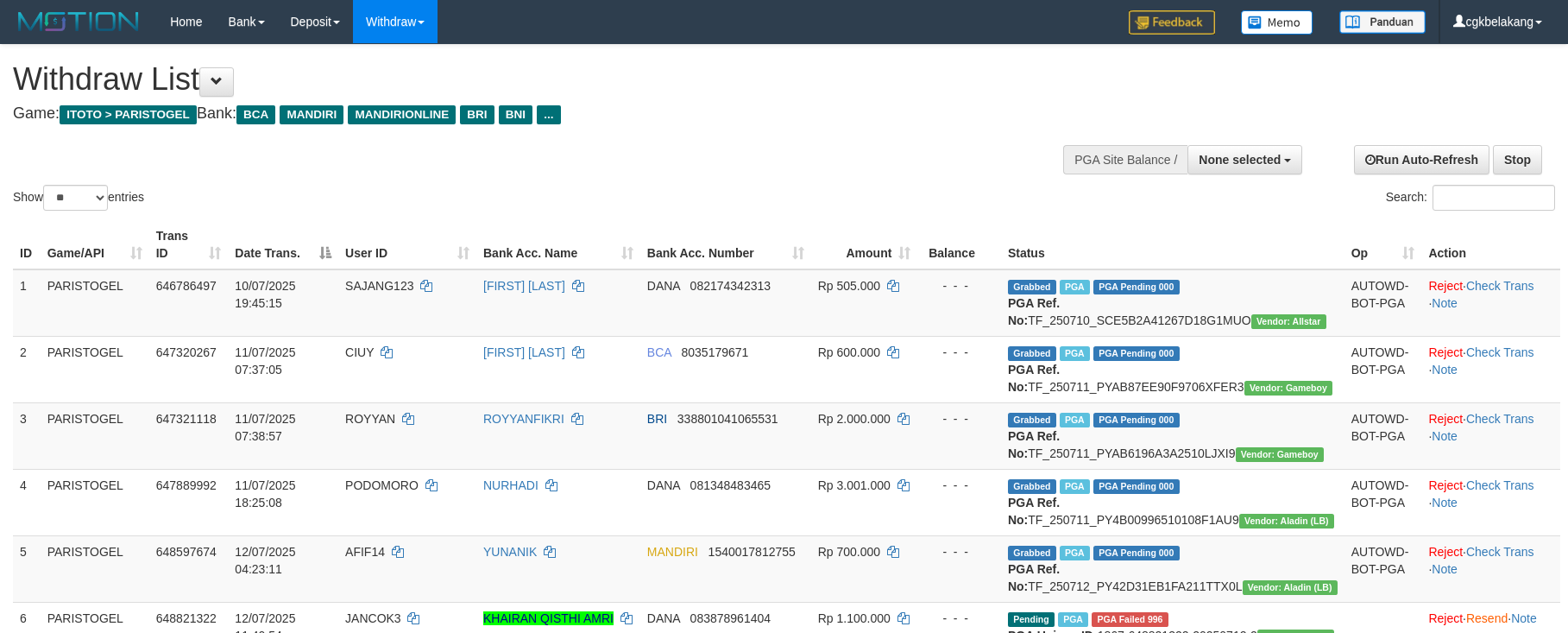 select 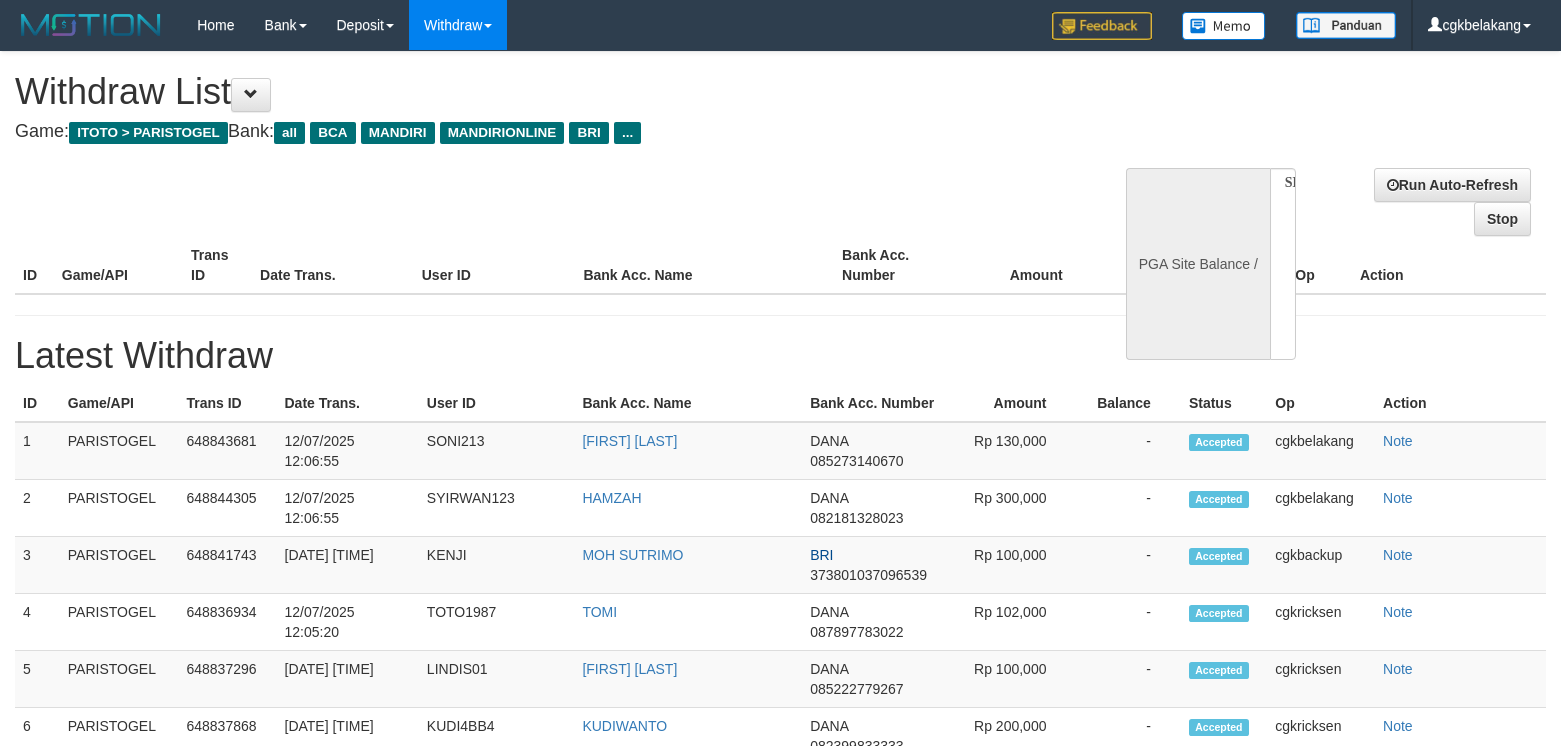 select 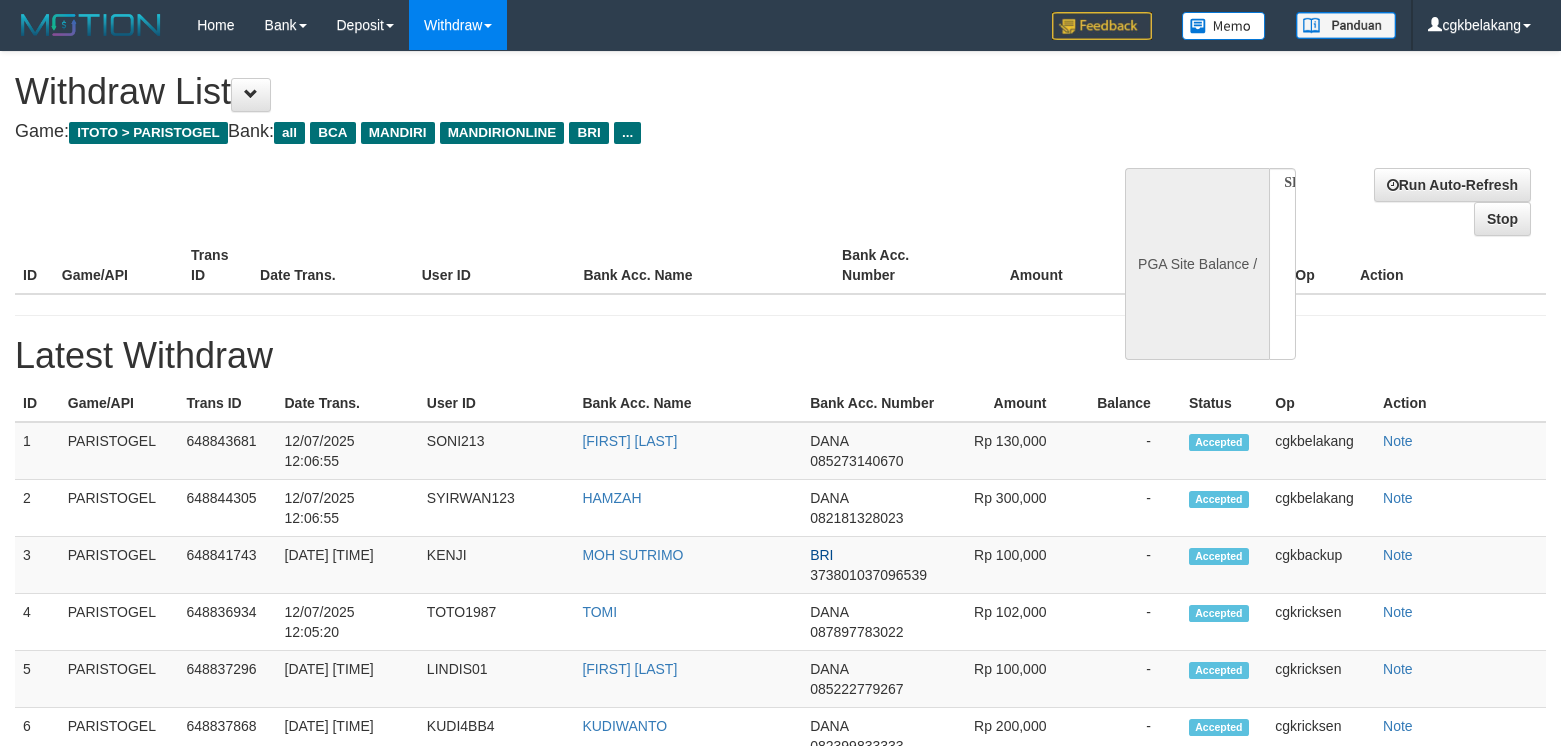 scroll, scrollTop: 0, scrollLeft: 0, axis: both 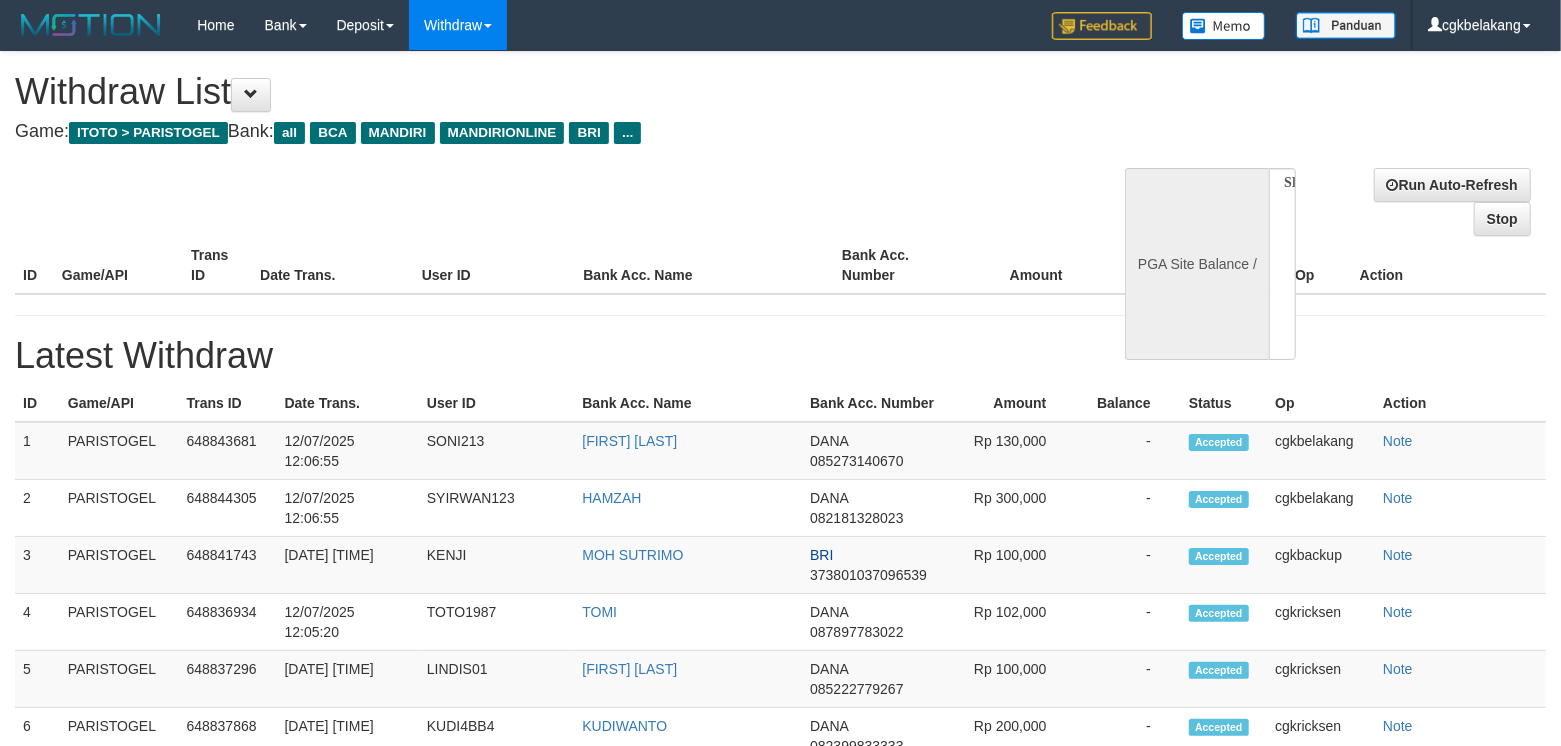 select on "**" 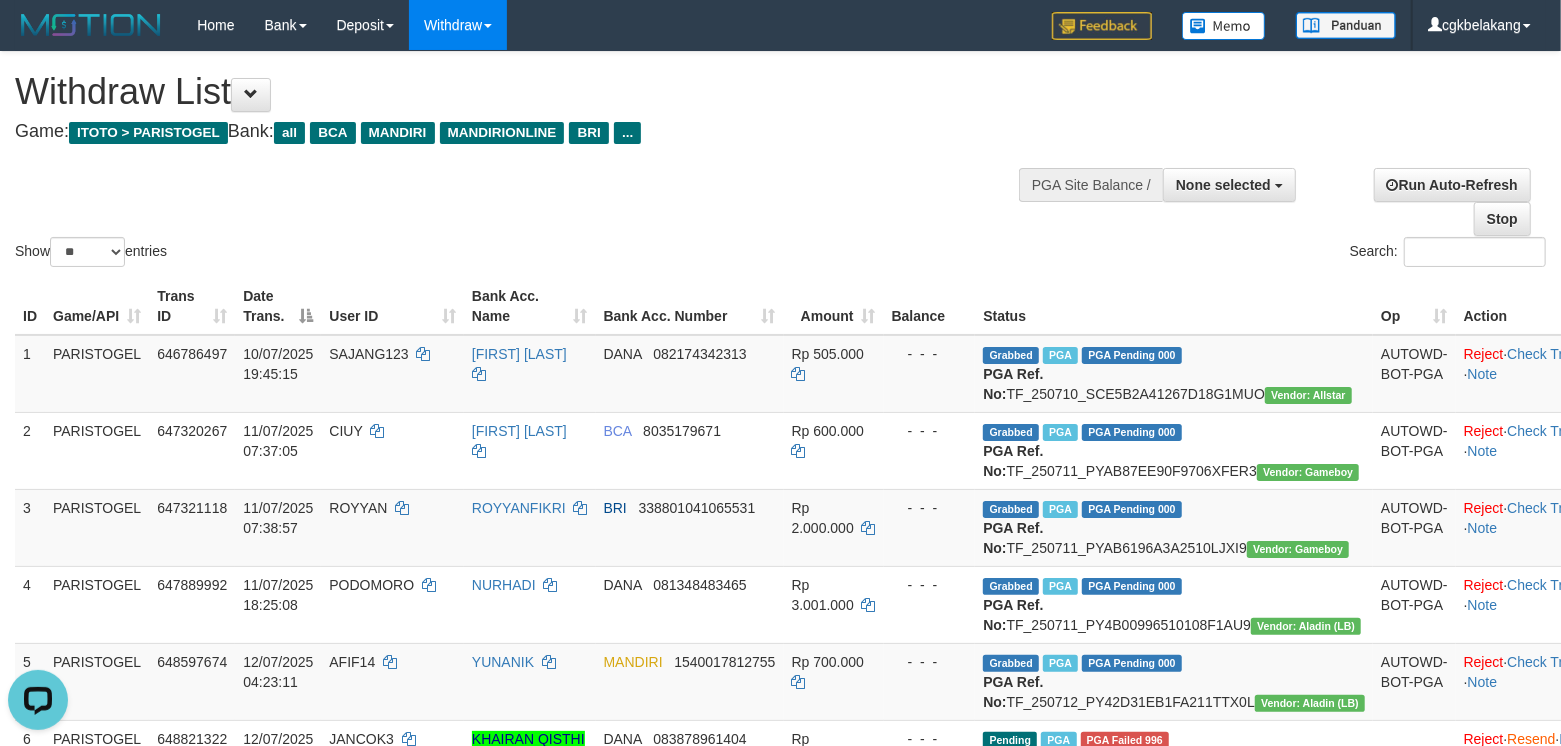 scroll, scrollTop: 0, scrollLeft: 0, axis: both 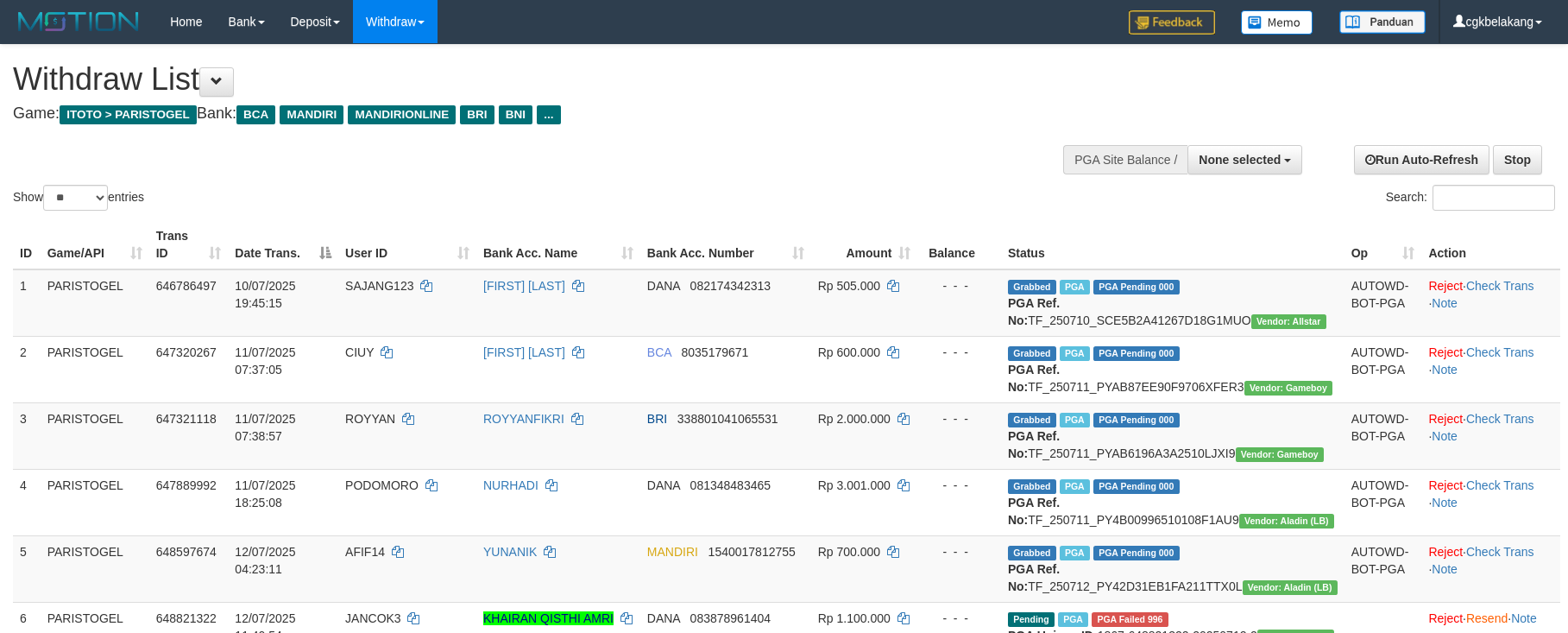 select 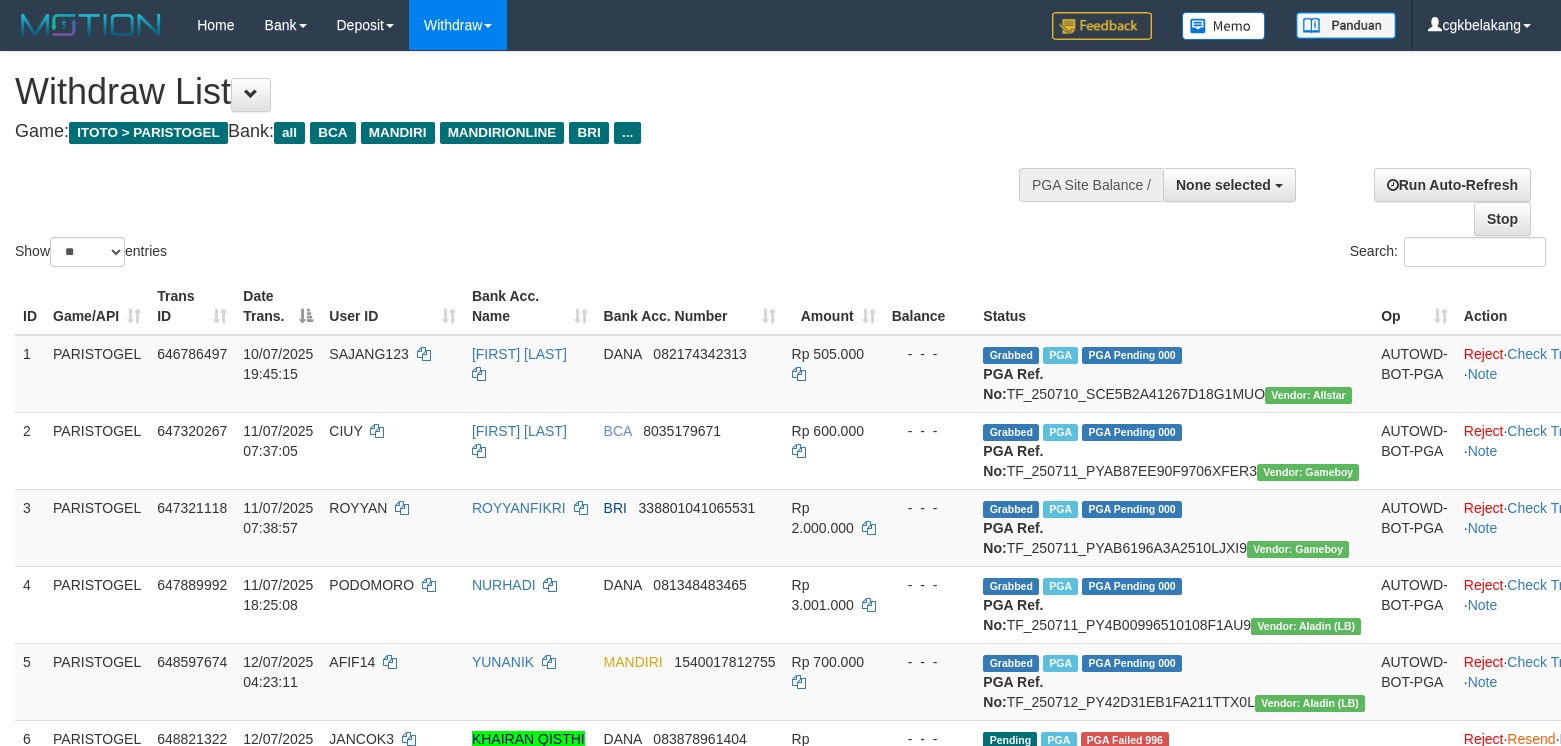 select 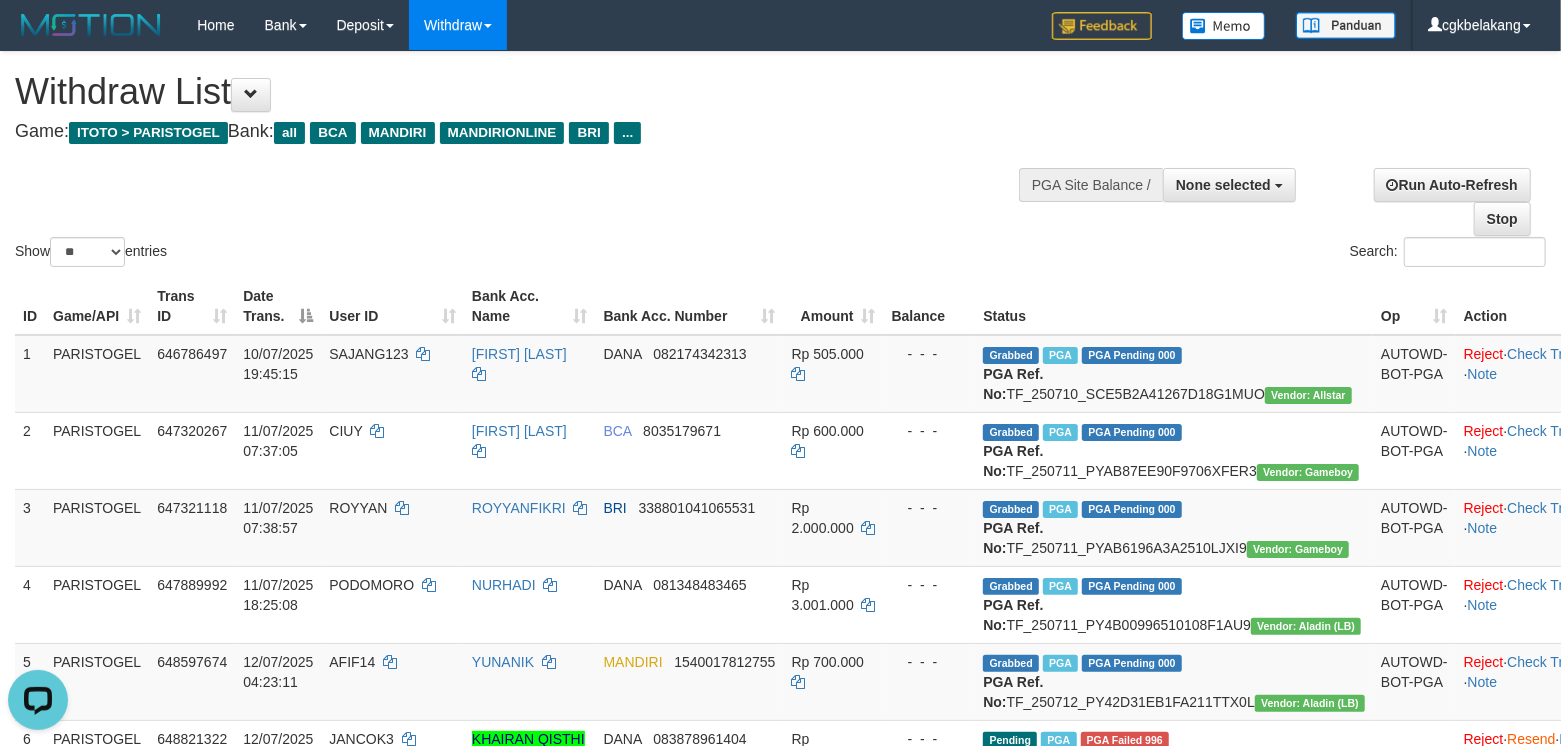 scroll, scrollTop: 0, scrollLeft: 0, axis: both 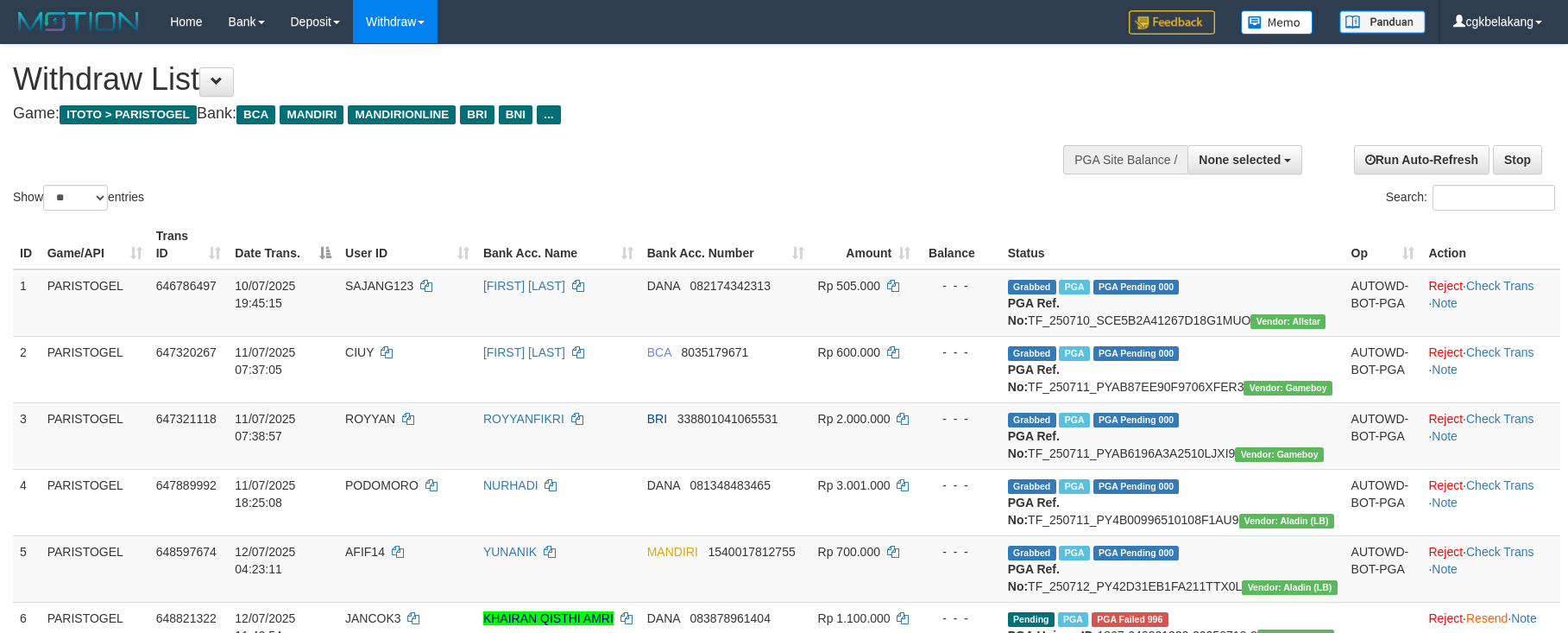 select 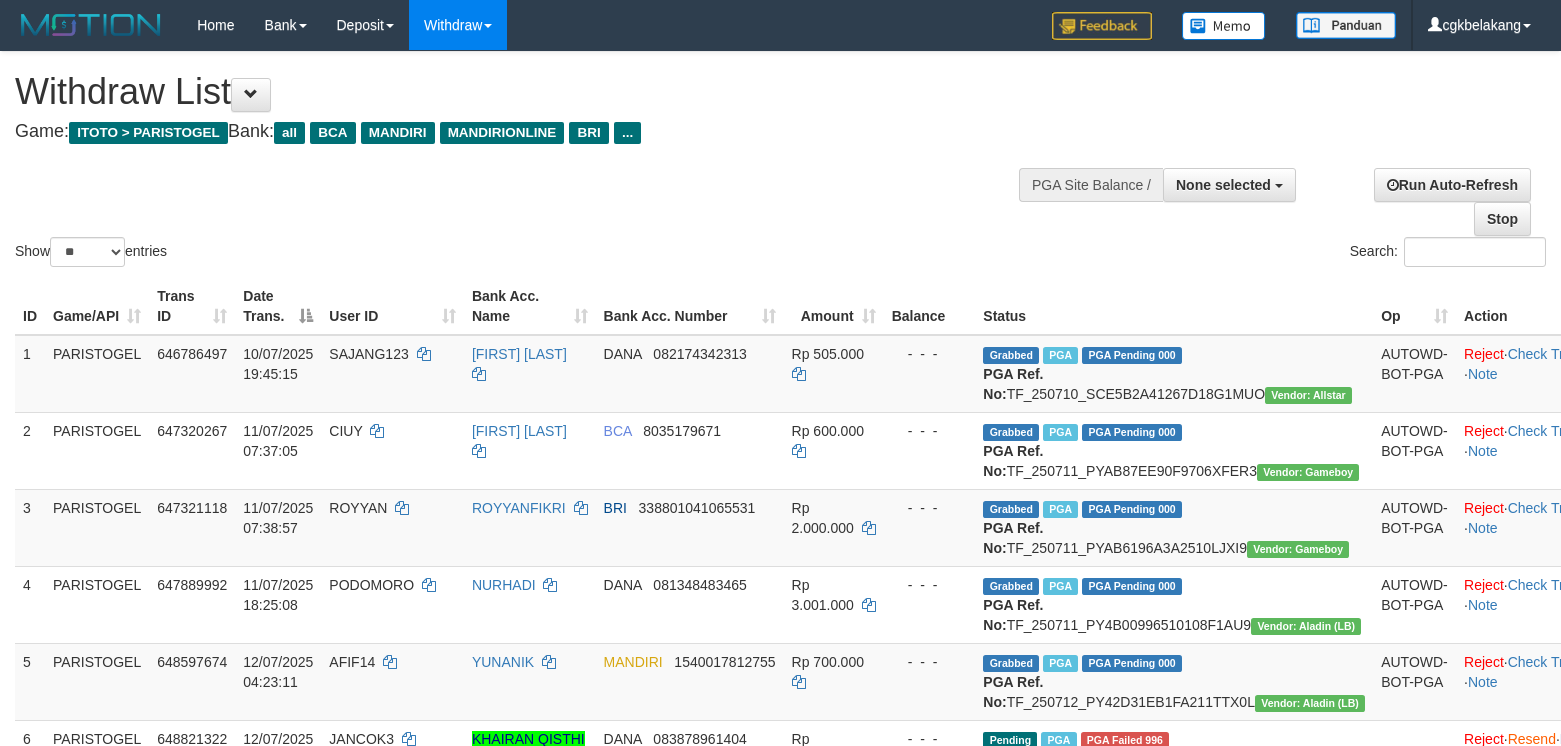 select 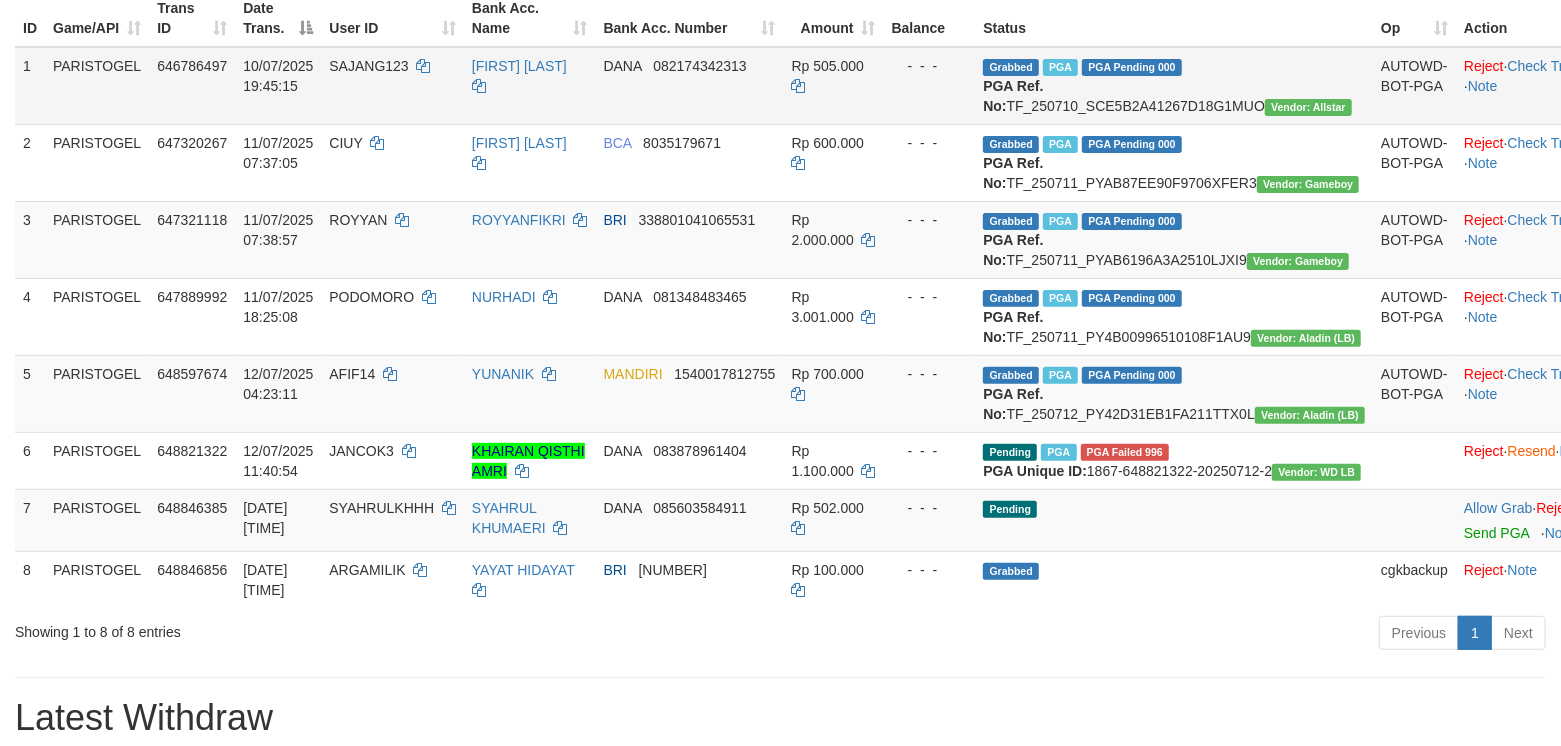 scroll, scrollTop: 400, scrollLeft: 0, axis: vertical 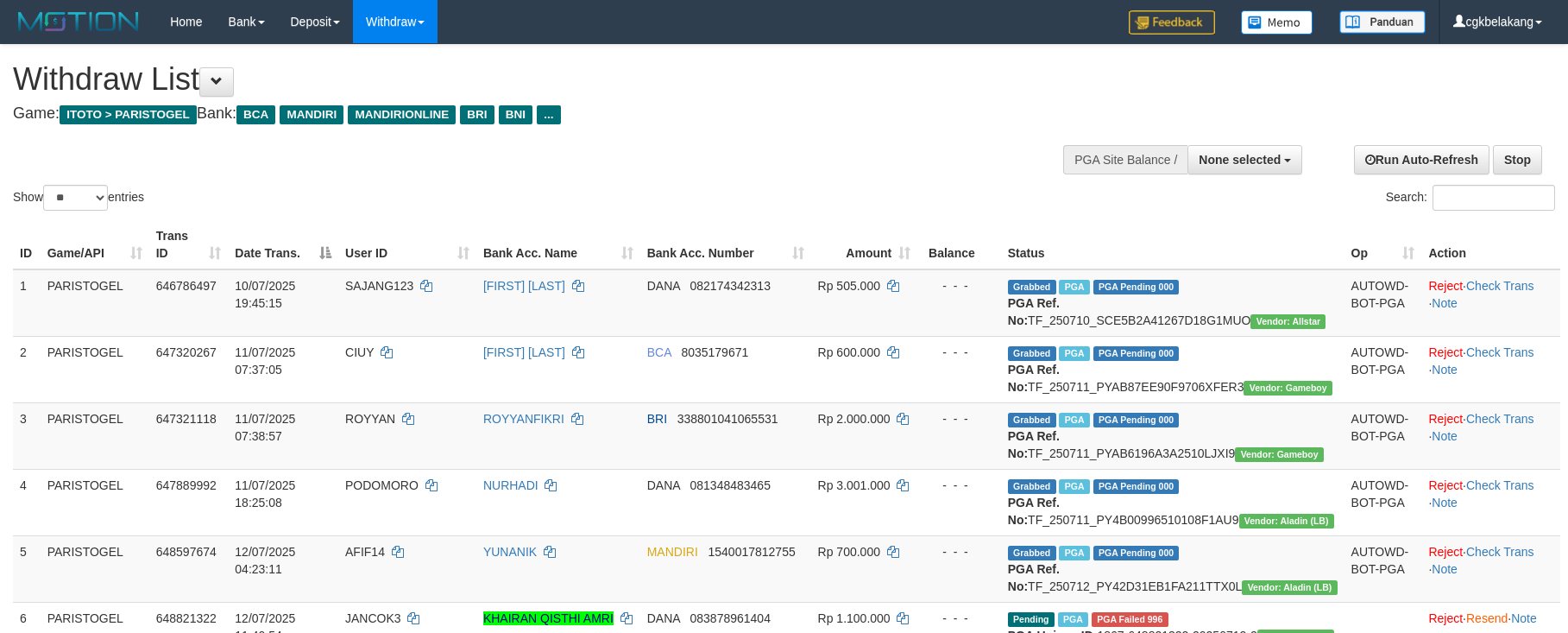 select 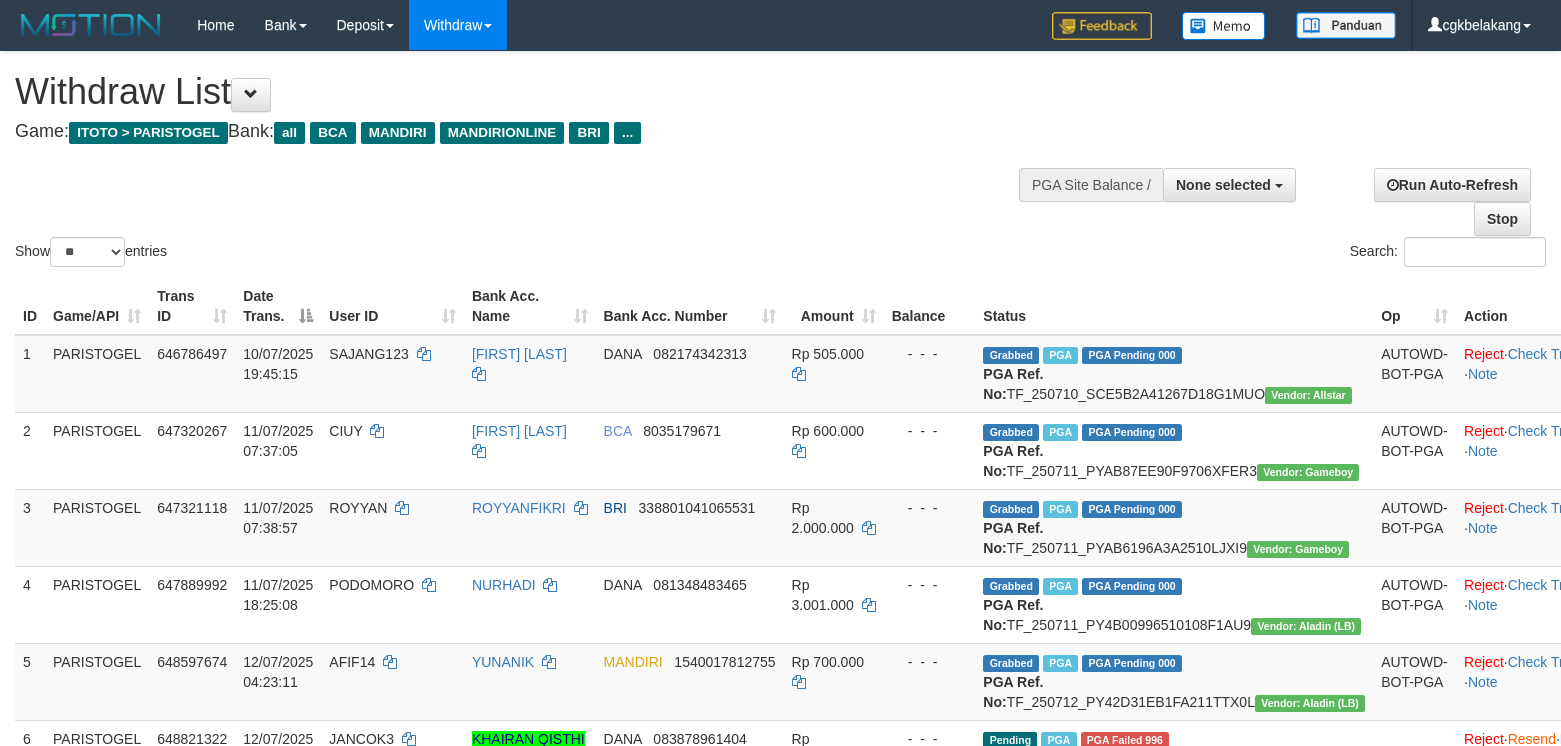 select 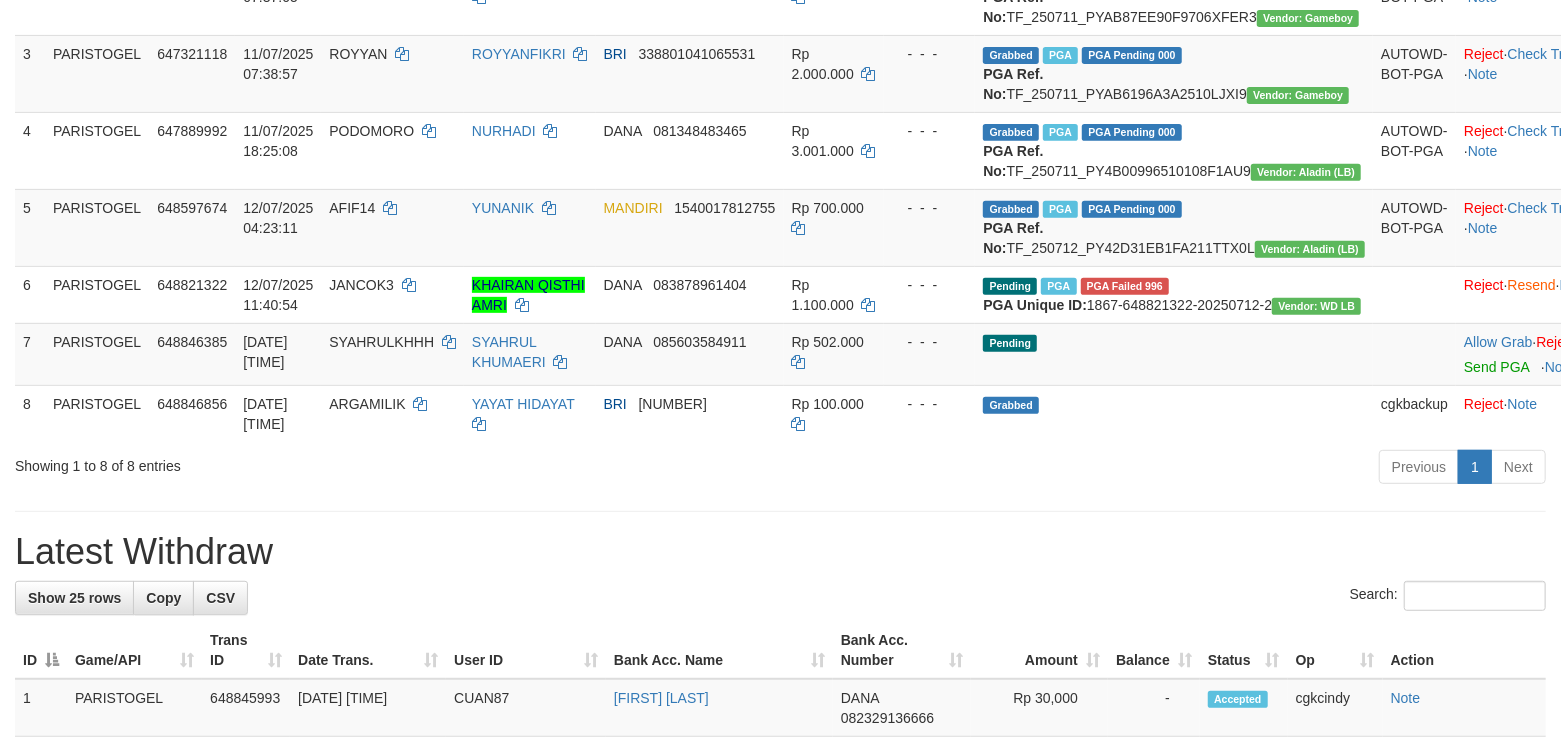 scroll, scrollTop: 400, scrollLeft: 0, axis: vertical 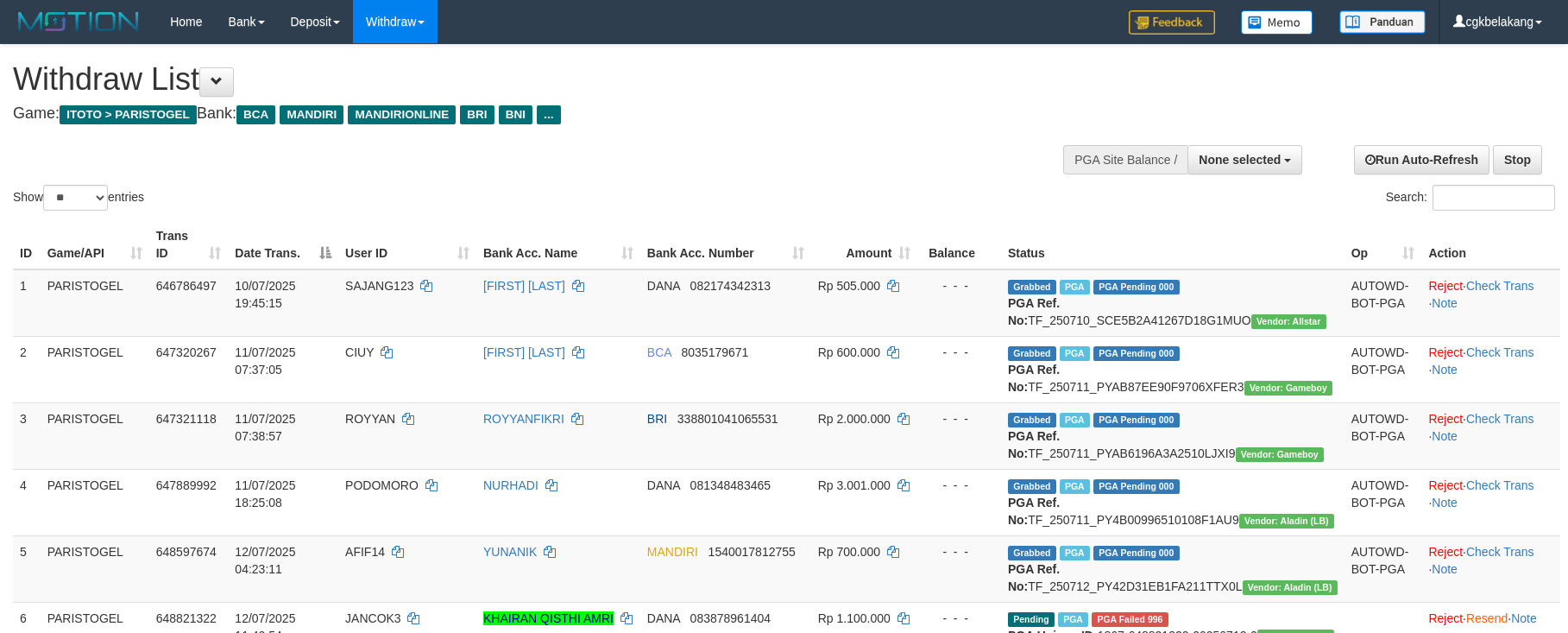 select 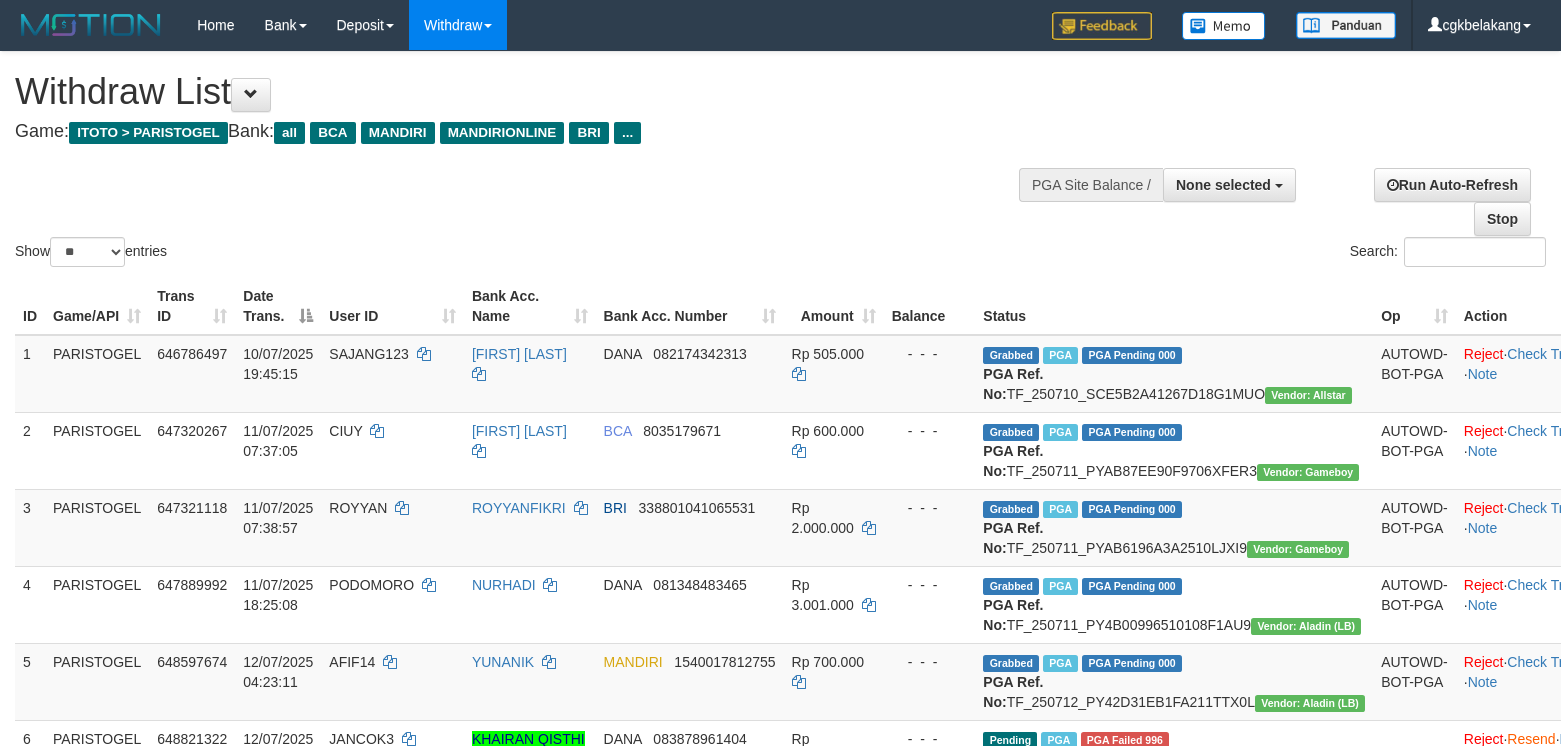 select 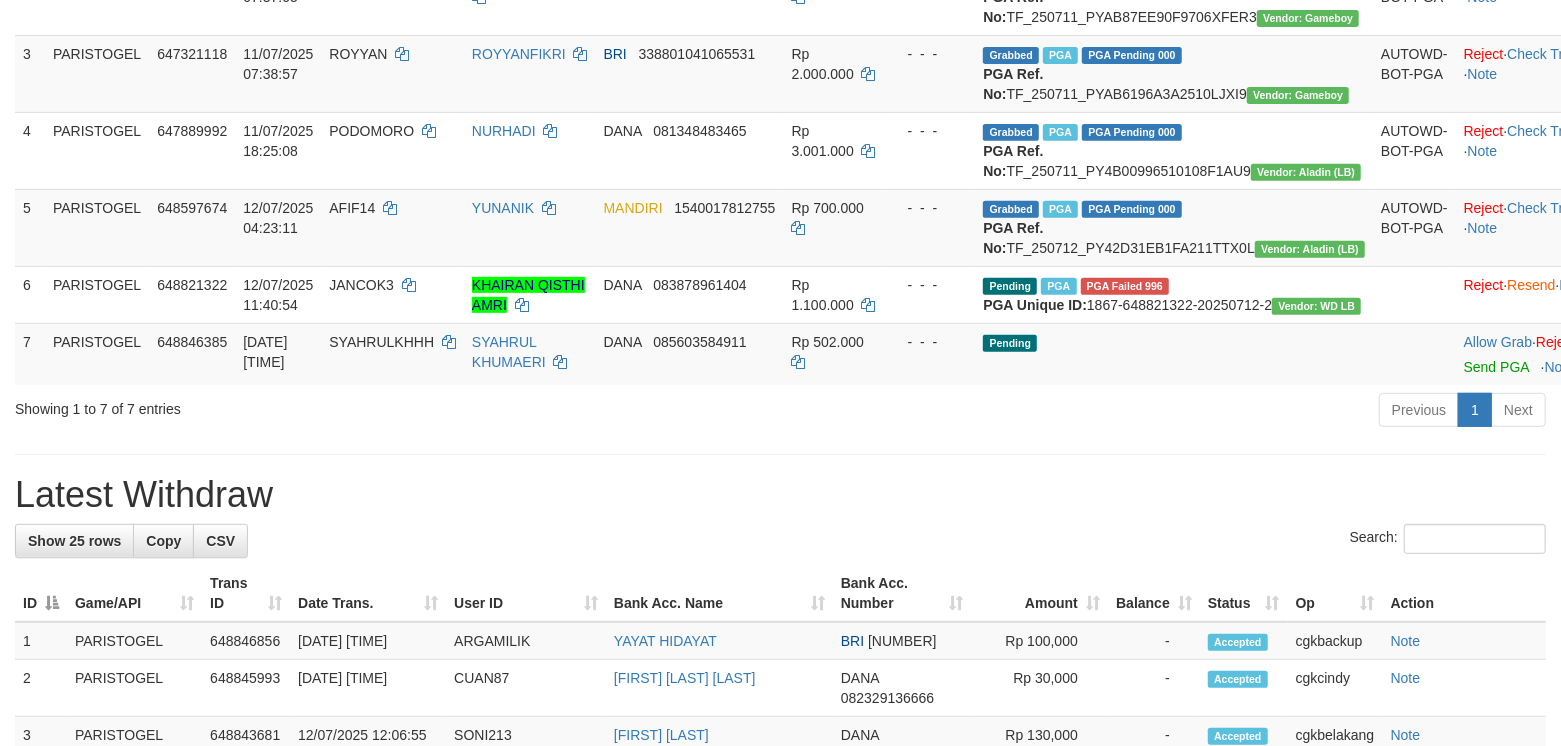 scroll, scrollTop: 400, scrollLeft: 0, axis: vertical 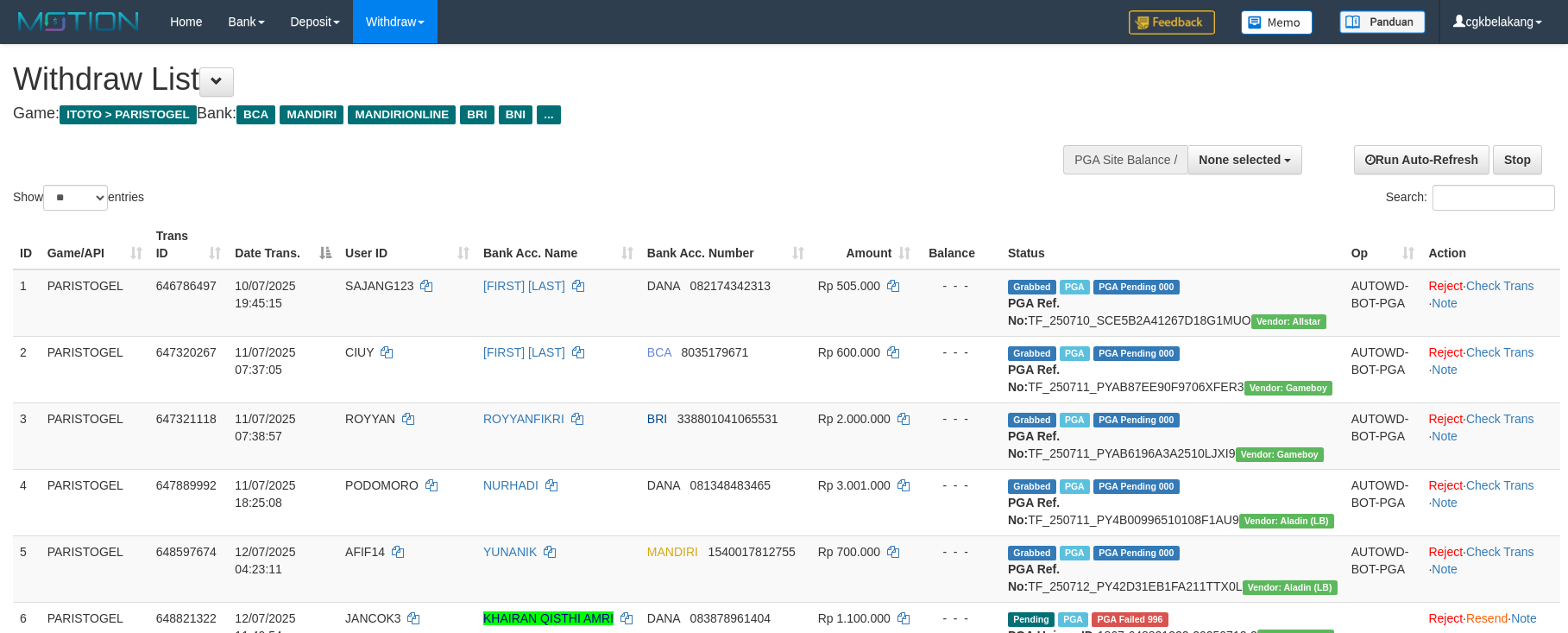 select 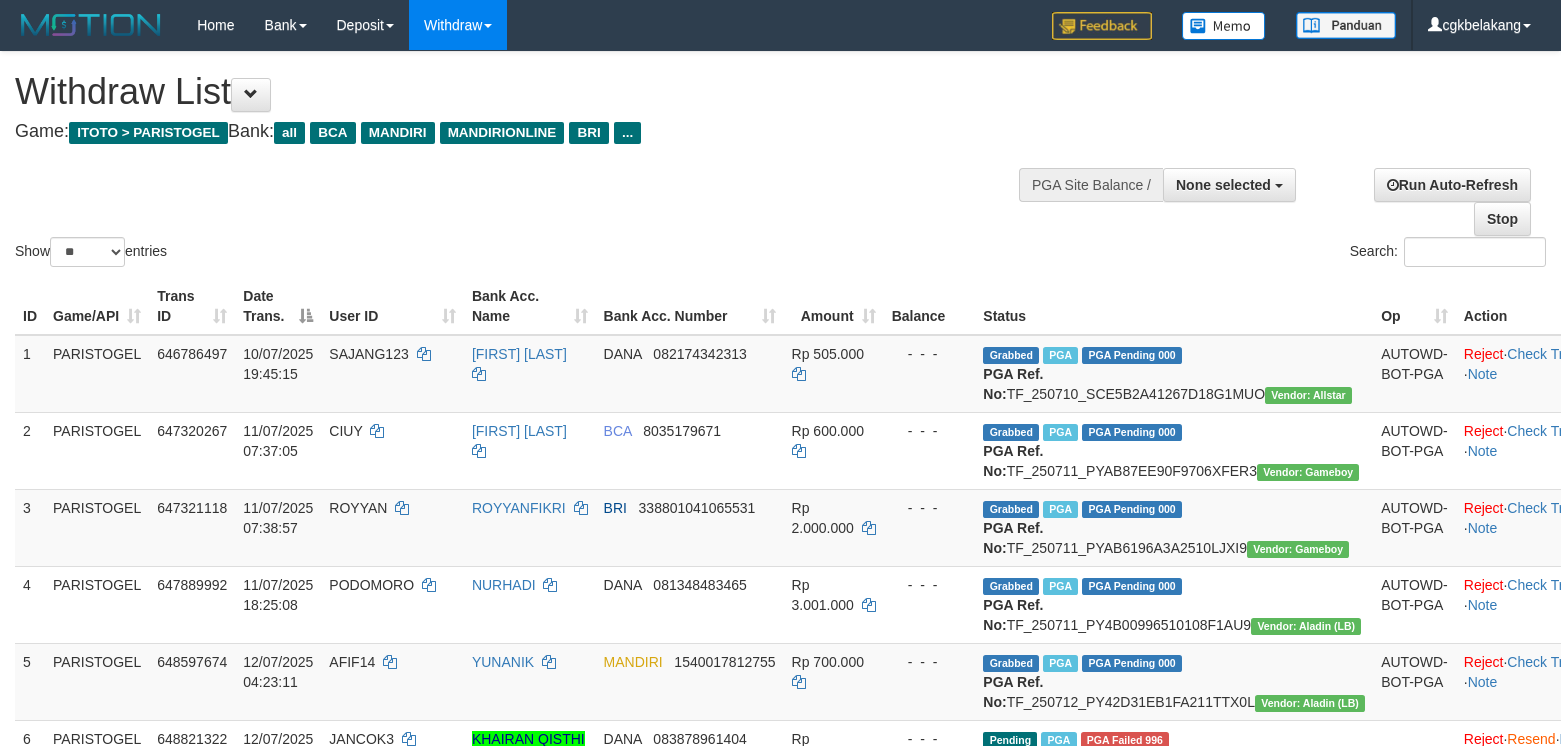 select 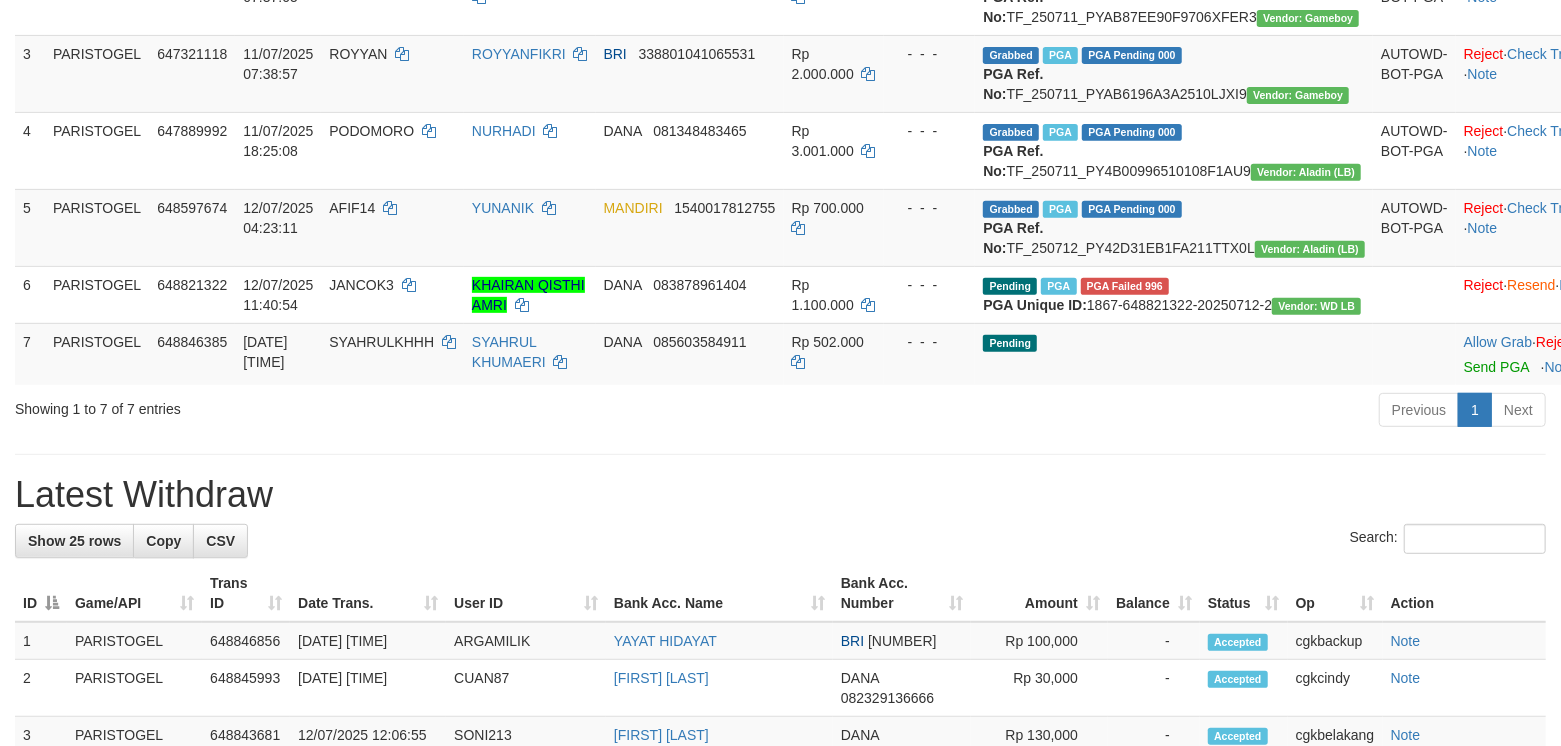 scroll, scrollTop: 400, scrollLeft: 0, axis: vertical 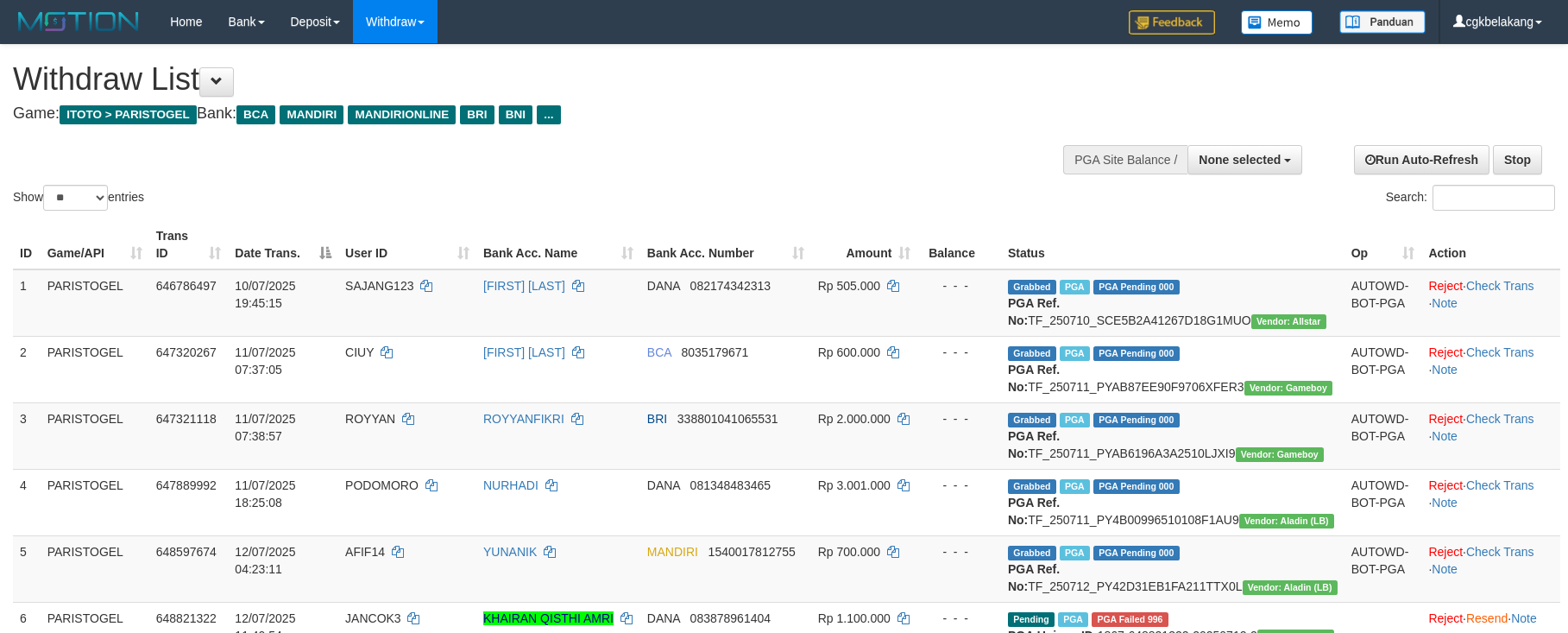 select 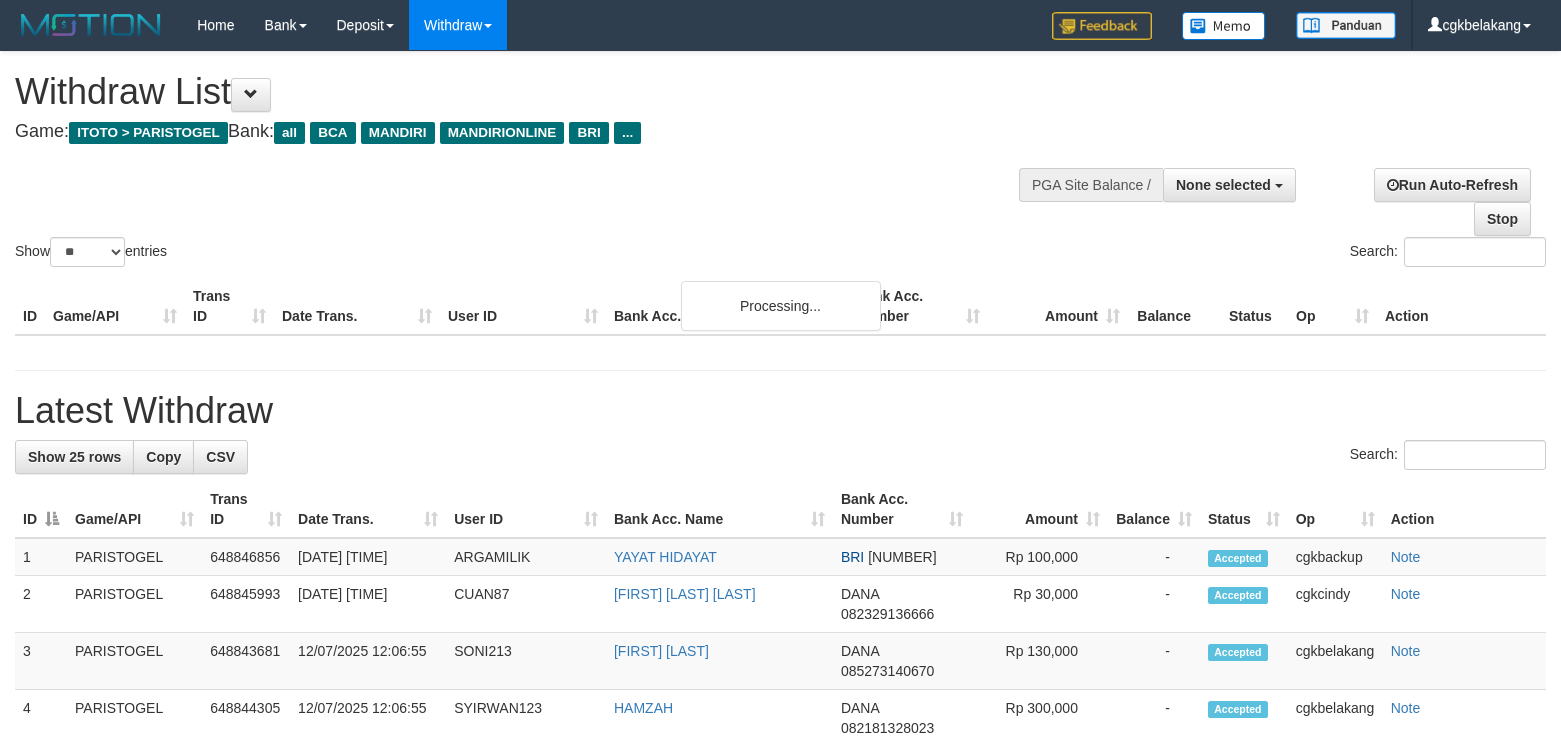 select 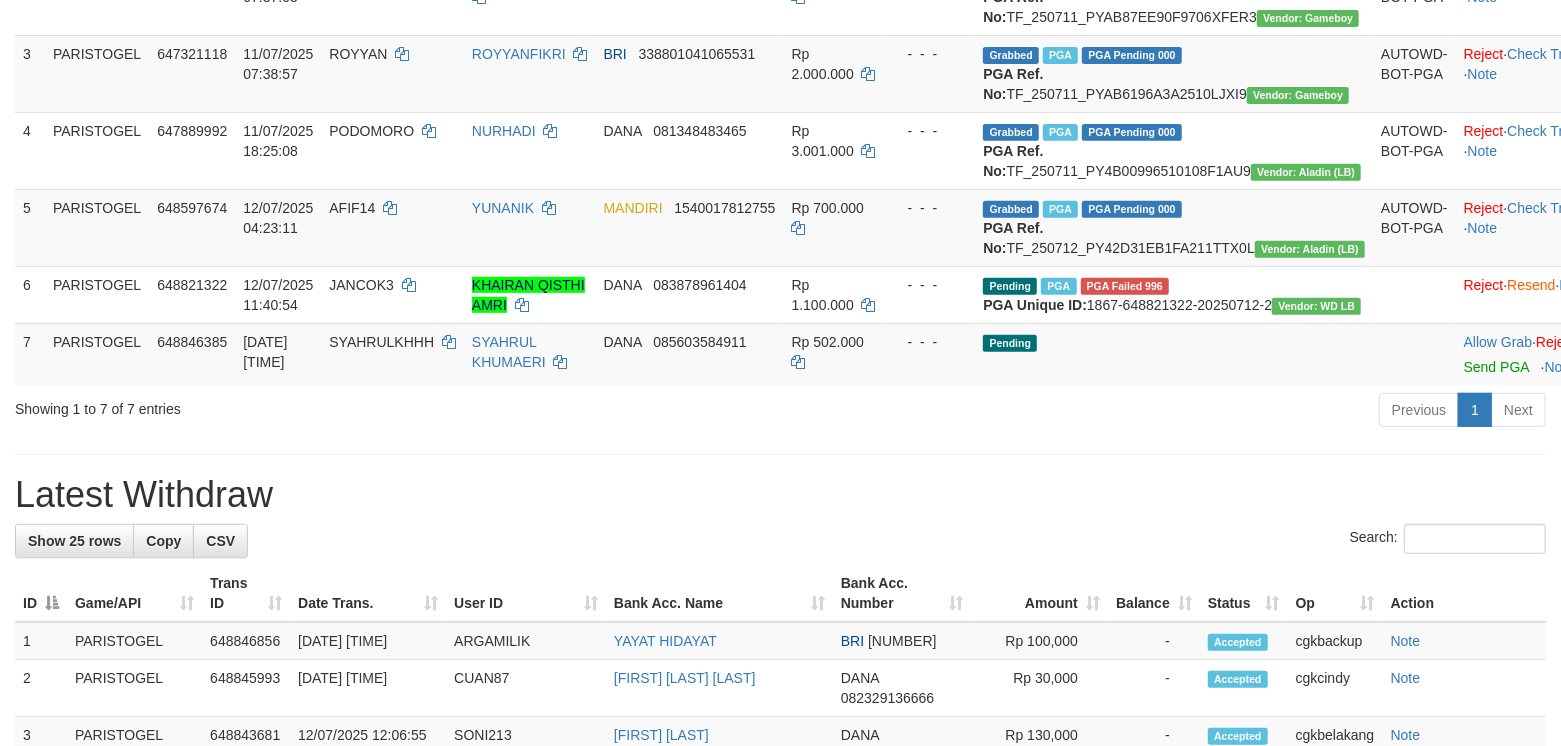 scroll, scrollTop: 400, scrollLeft: 0, axis: vertical 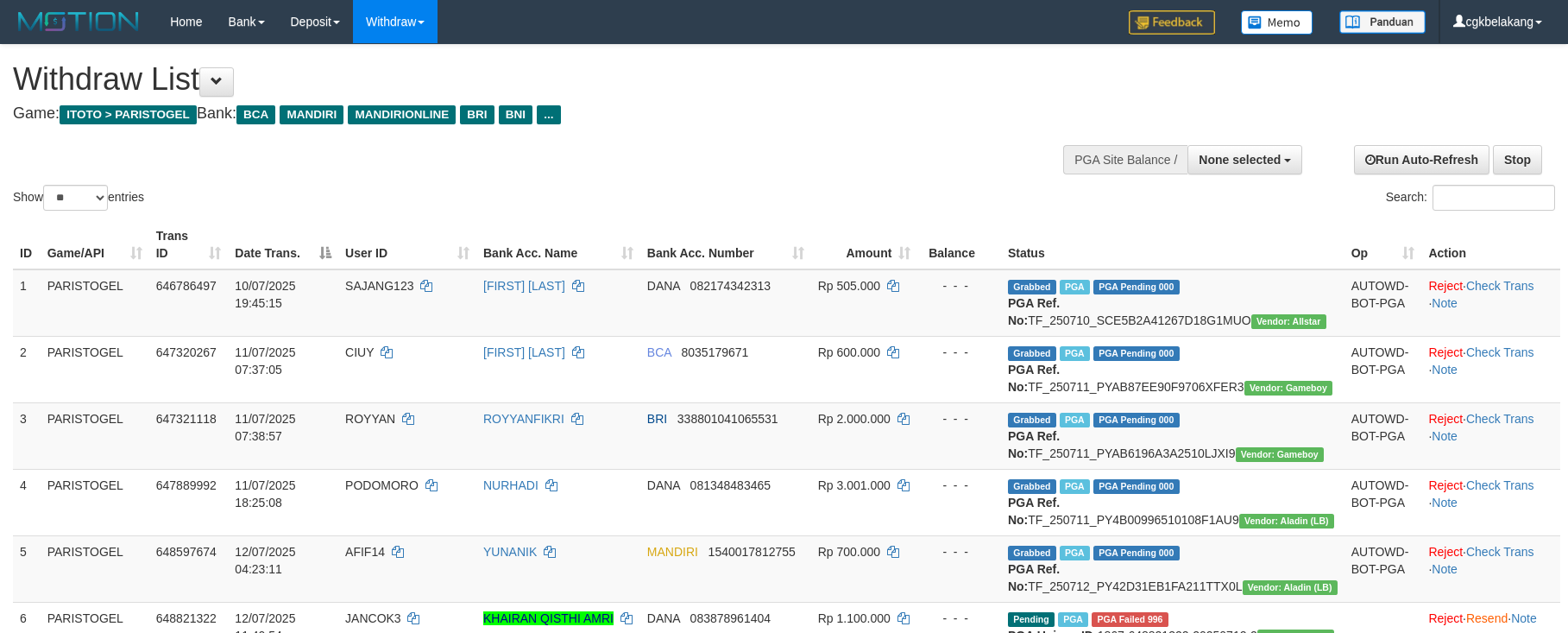 select 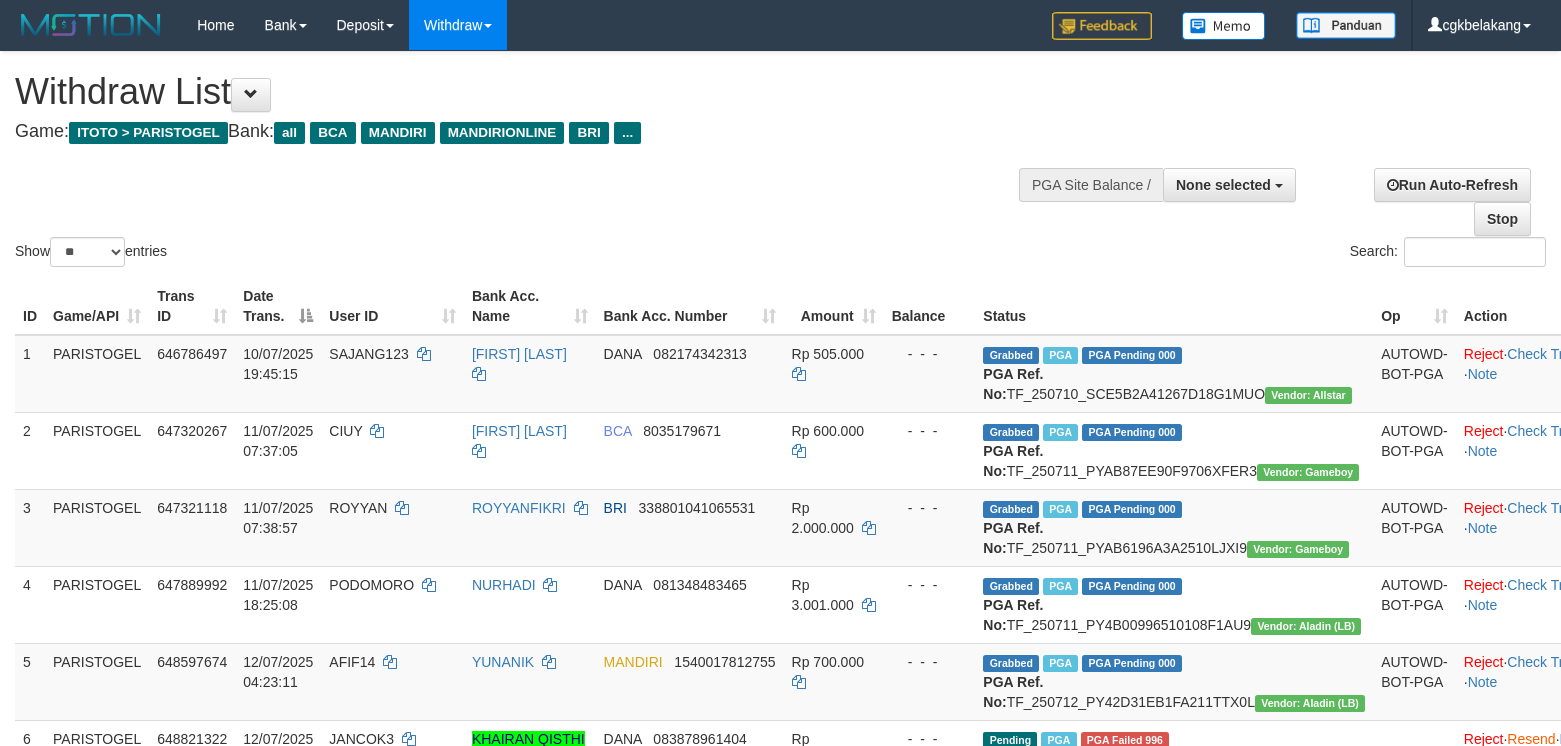 select 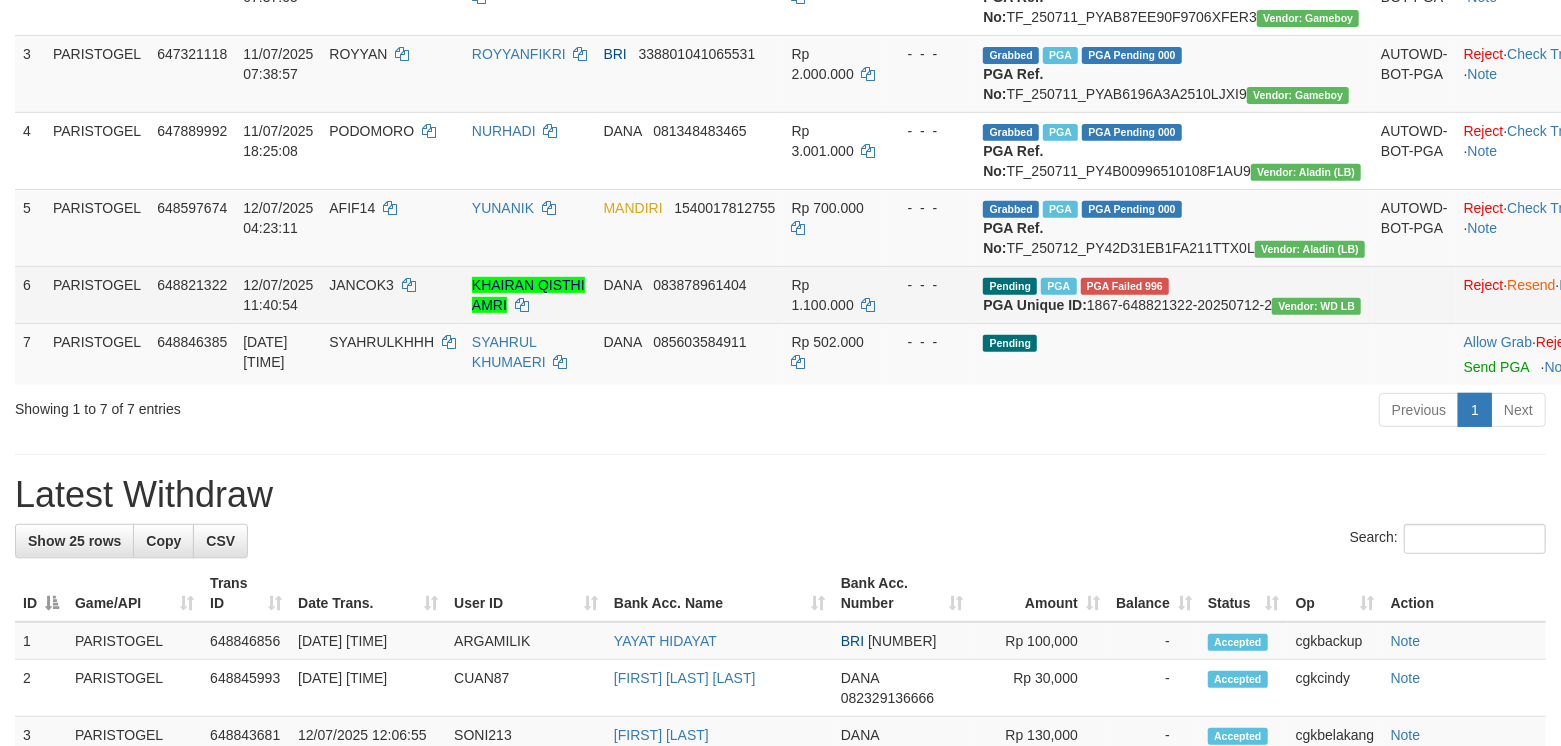 scroll, scrollTop: 400, scrollLeft: 0, axis: vertical 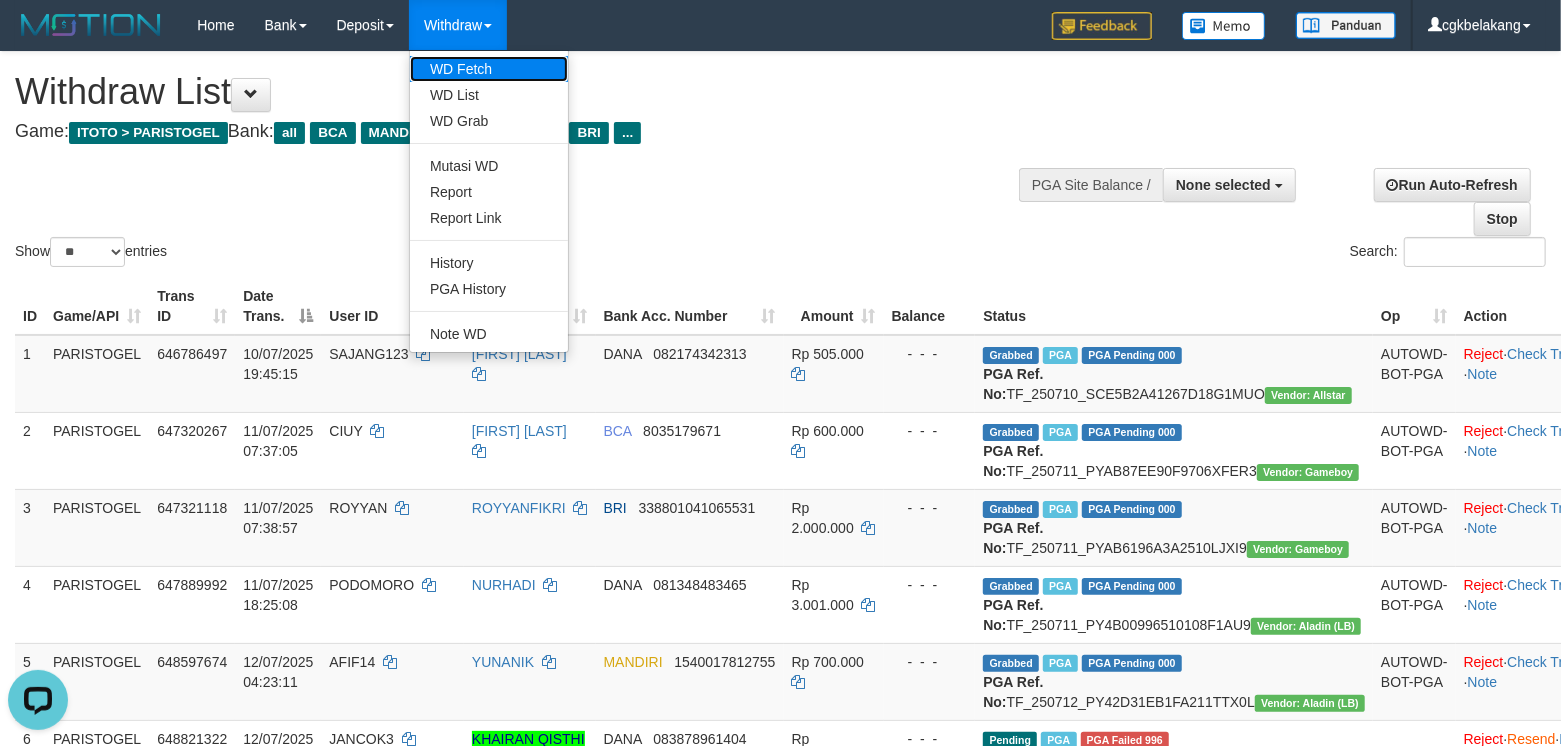 click on "WD Fetch" at bounding box center [489, 69] 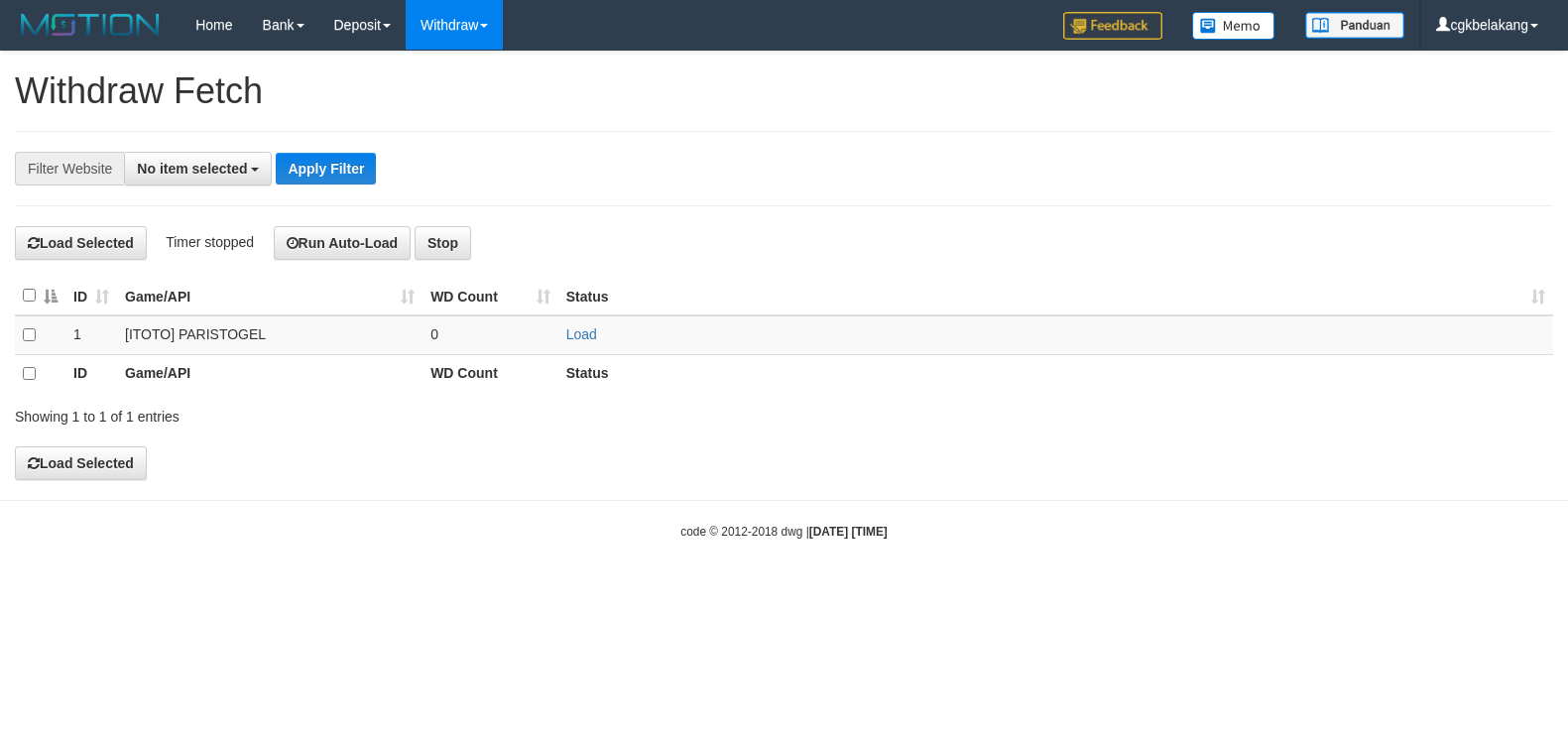 select 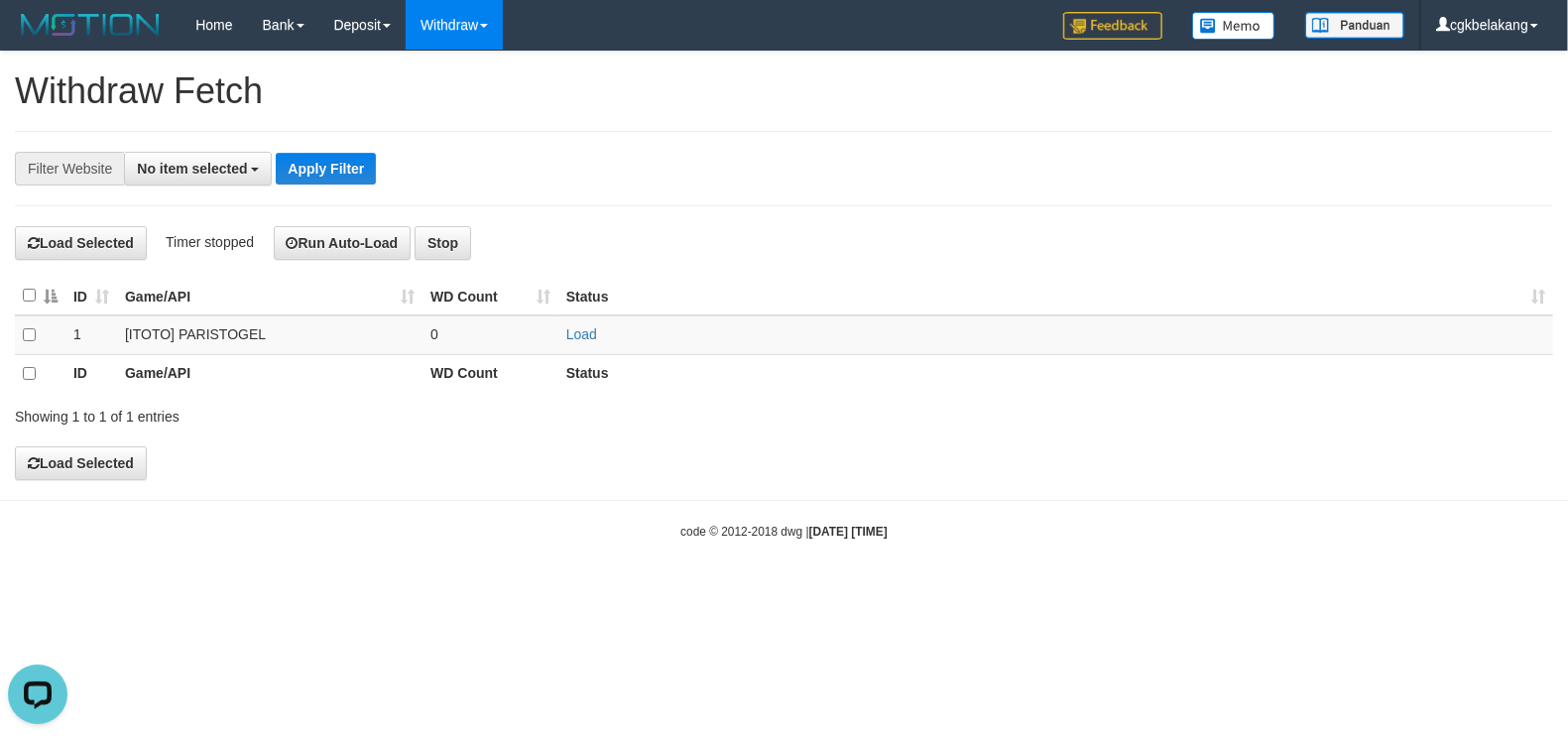 scroll, scrollTop: 0, scrollLeft: 0, axis: both 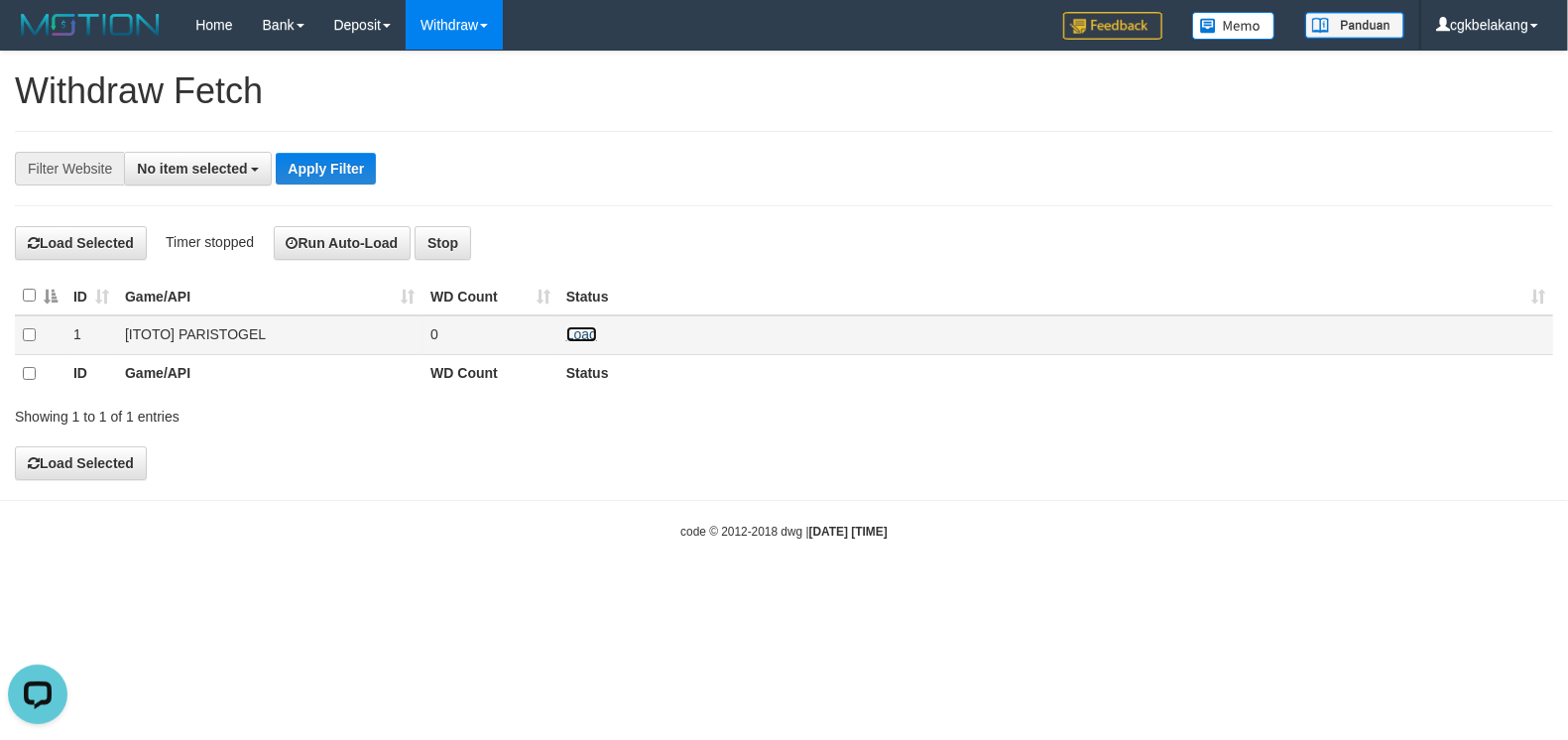click on "Load" at bounding box center [581, 334] 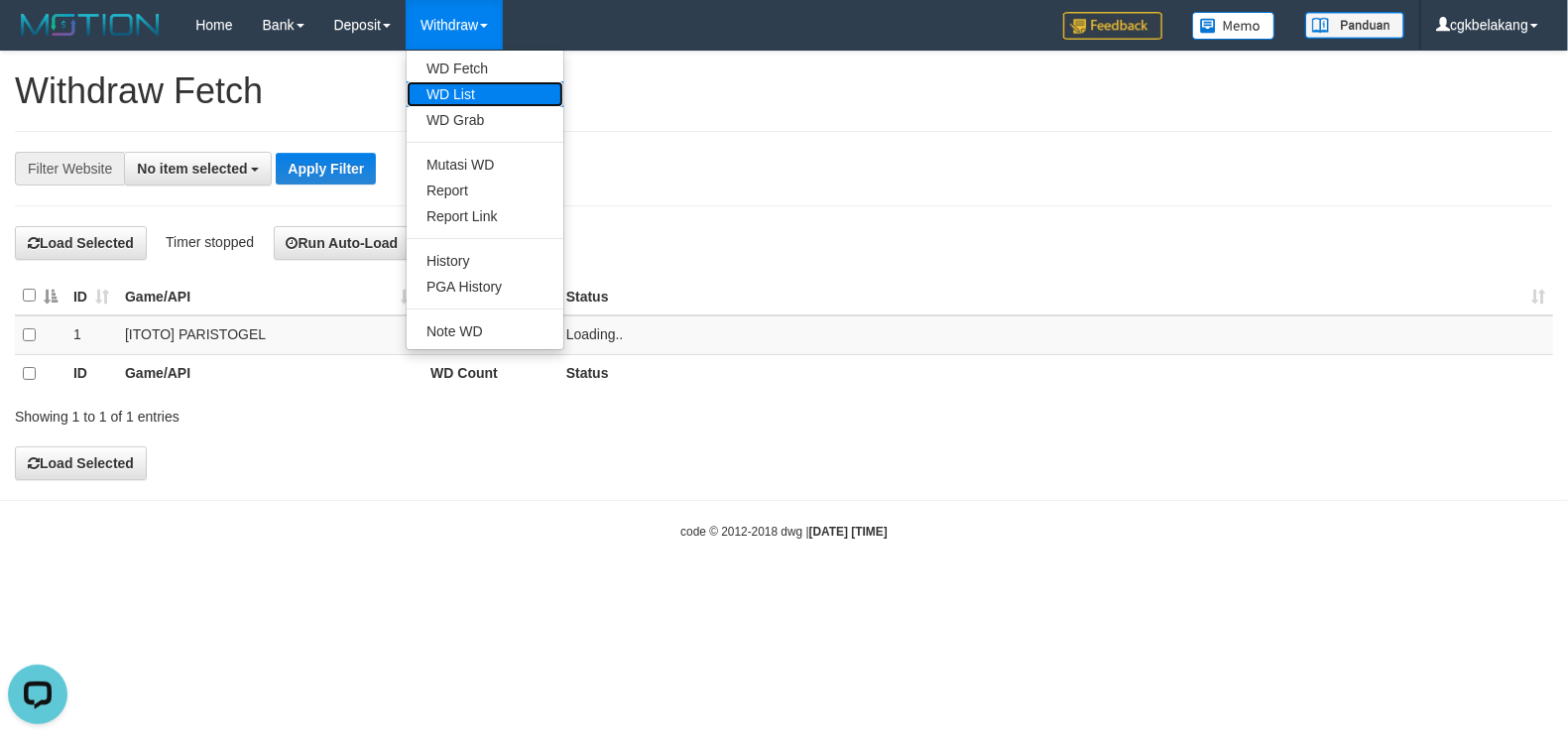 click on "WD List" at bounding box center [485, 94] 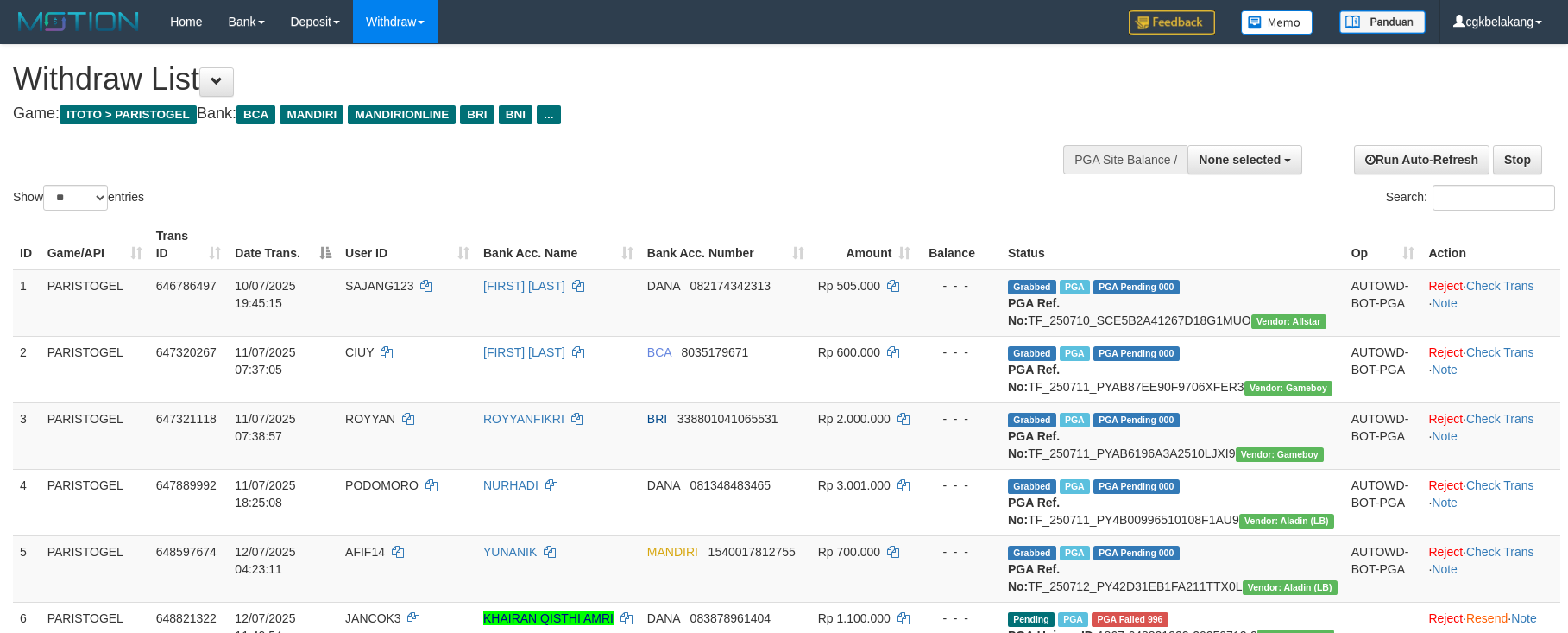 select 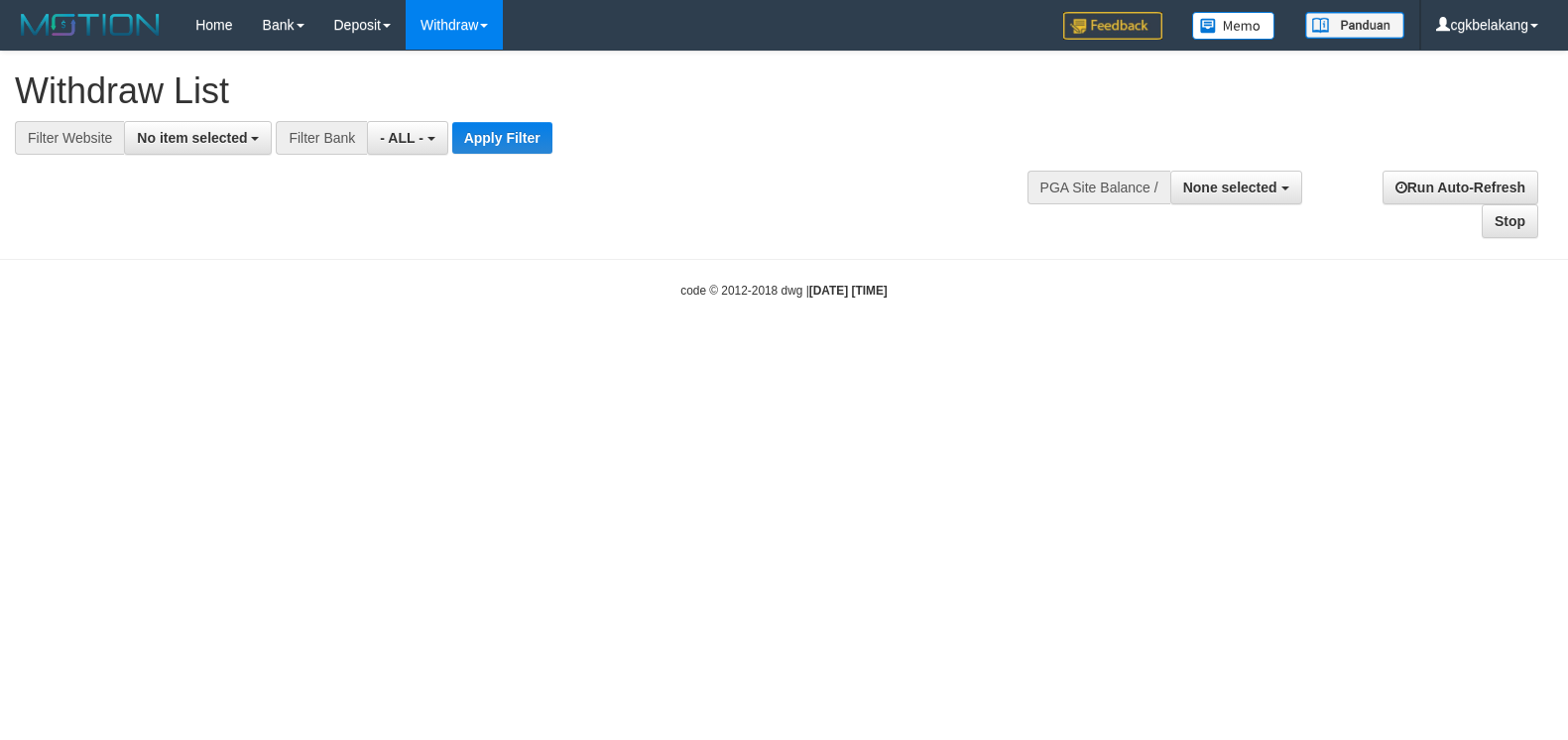 select 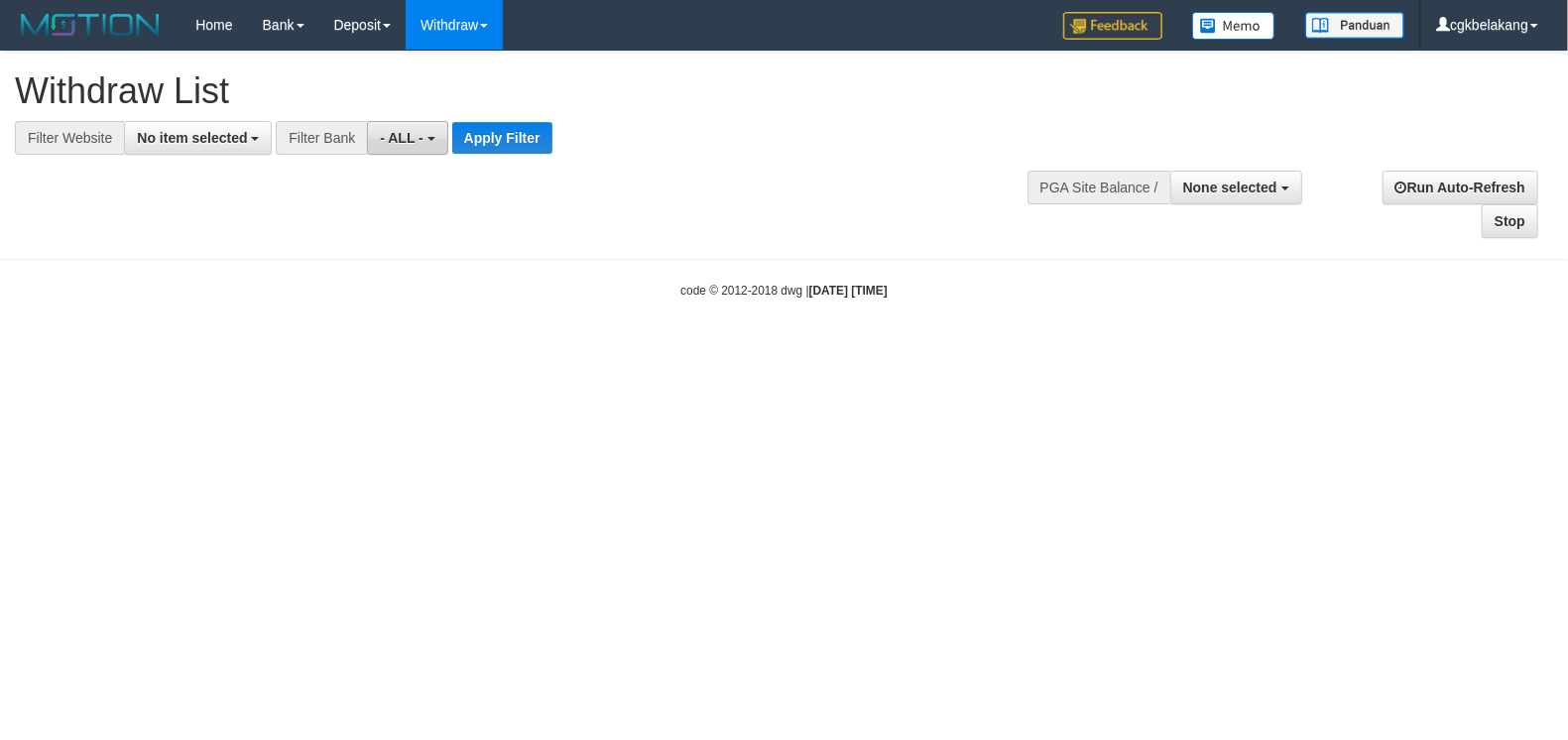 click on "- ALL -" at bounding box center [407, 138] 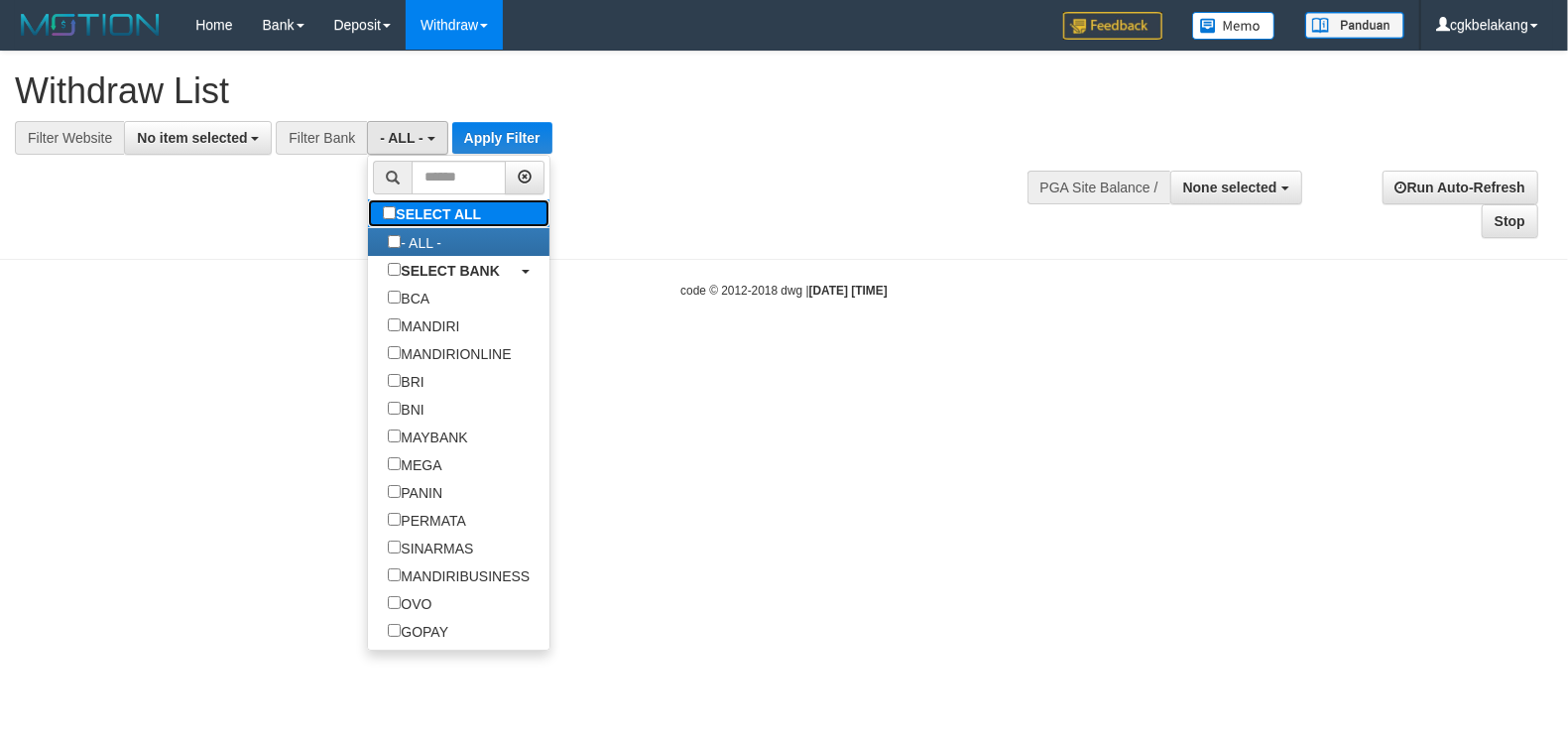 click on "SELECT ALL" at bounding box center [434, 213] 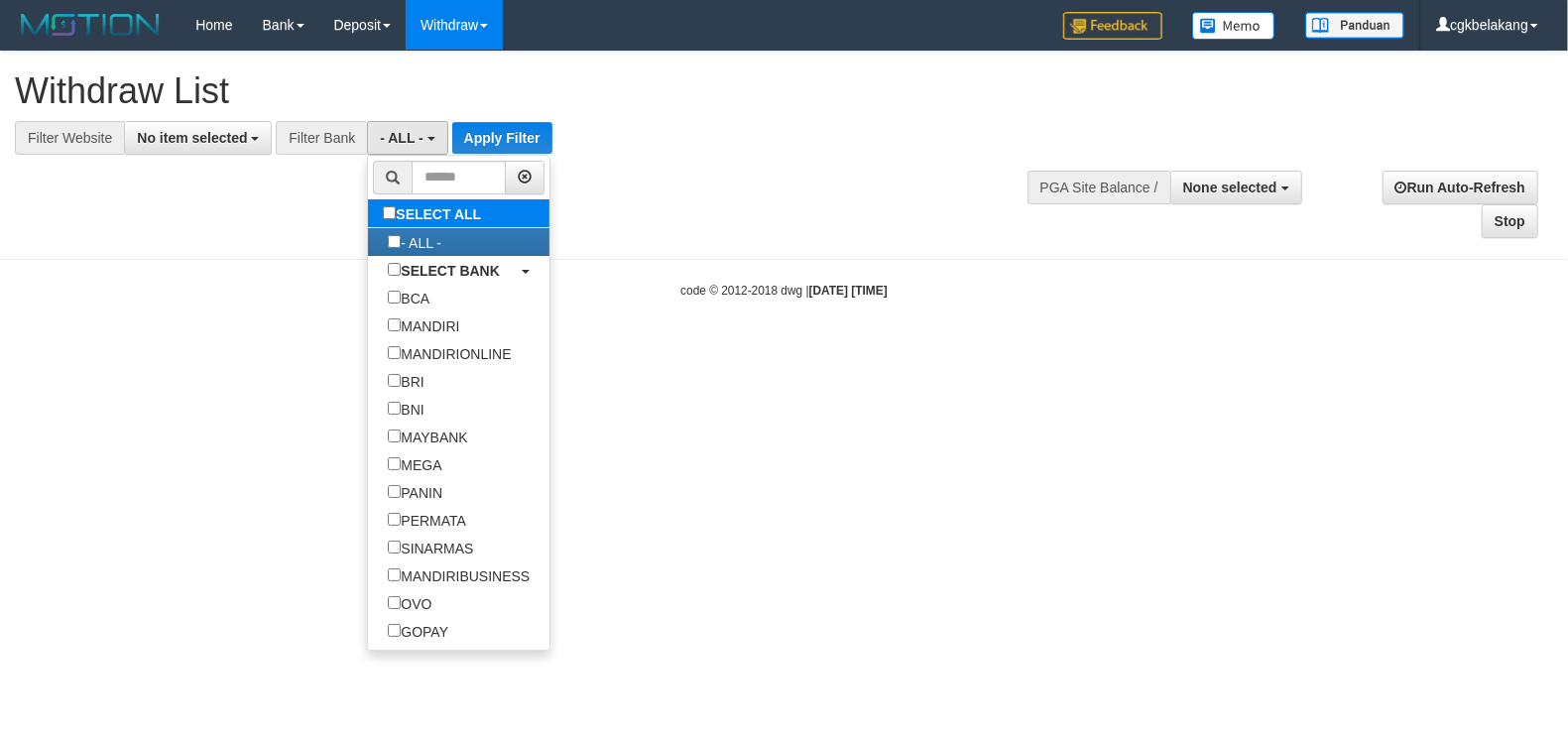 type 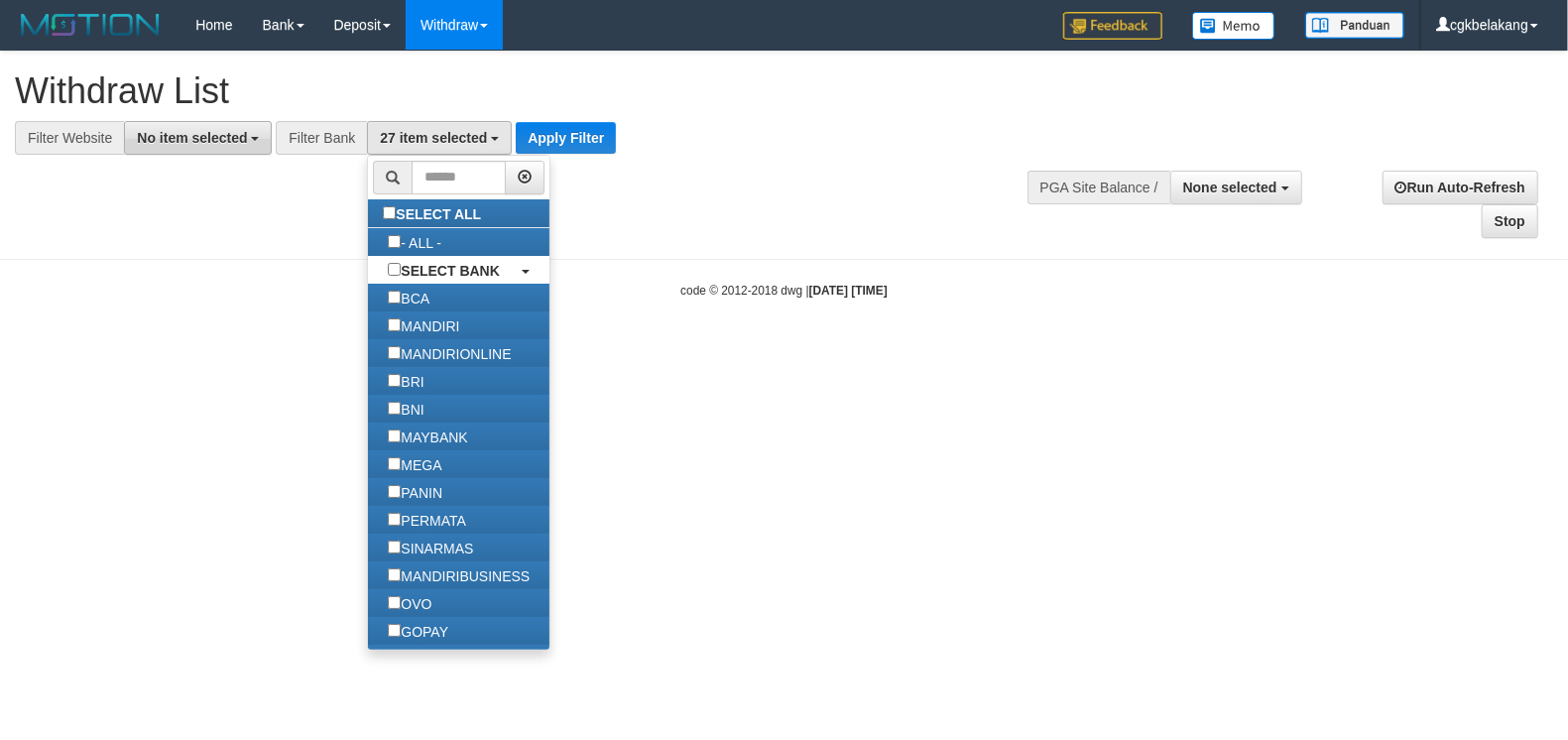 click on "No item selected" at bounding box center (197, 138) 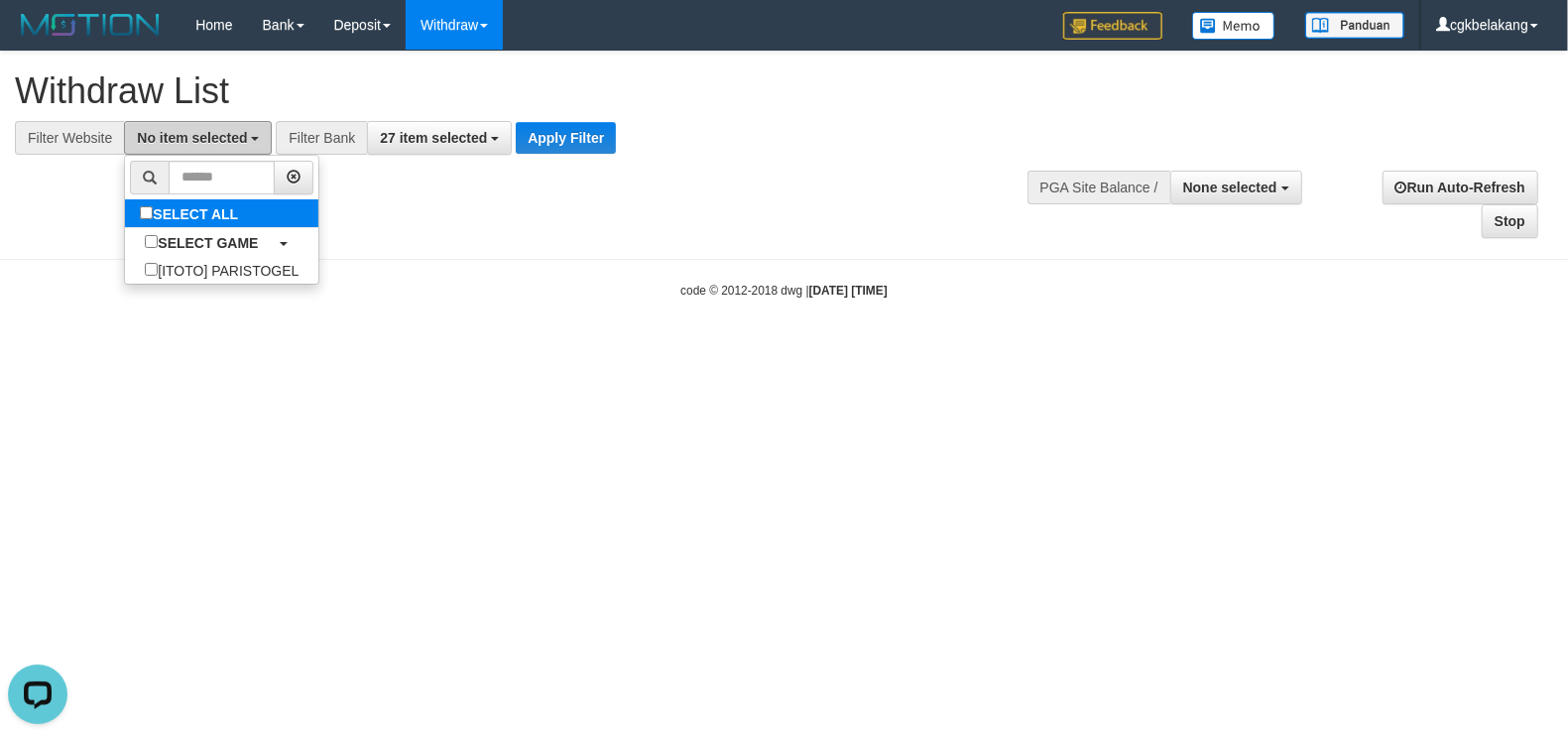 scroll, scrollTop: 0, scrollLeft: 0, axis: both 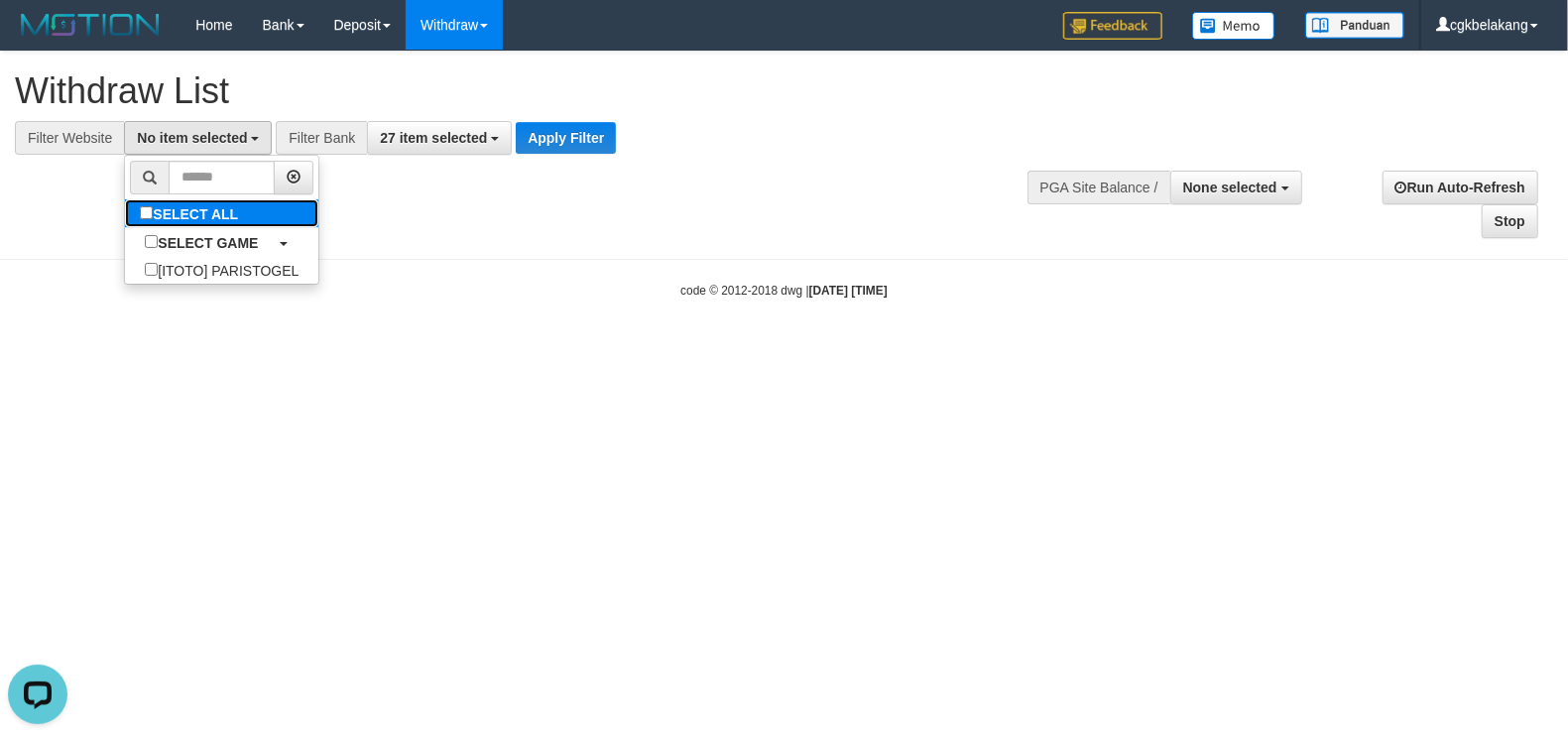 click on "SELECT ALL" at bounding box center (191, 213) 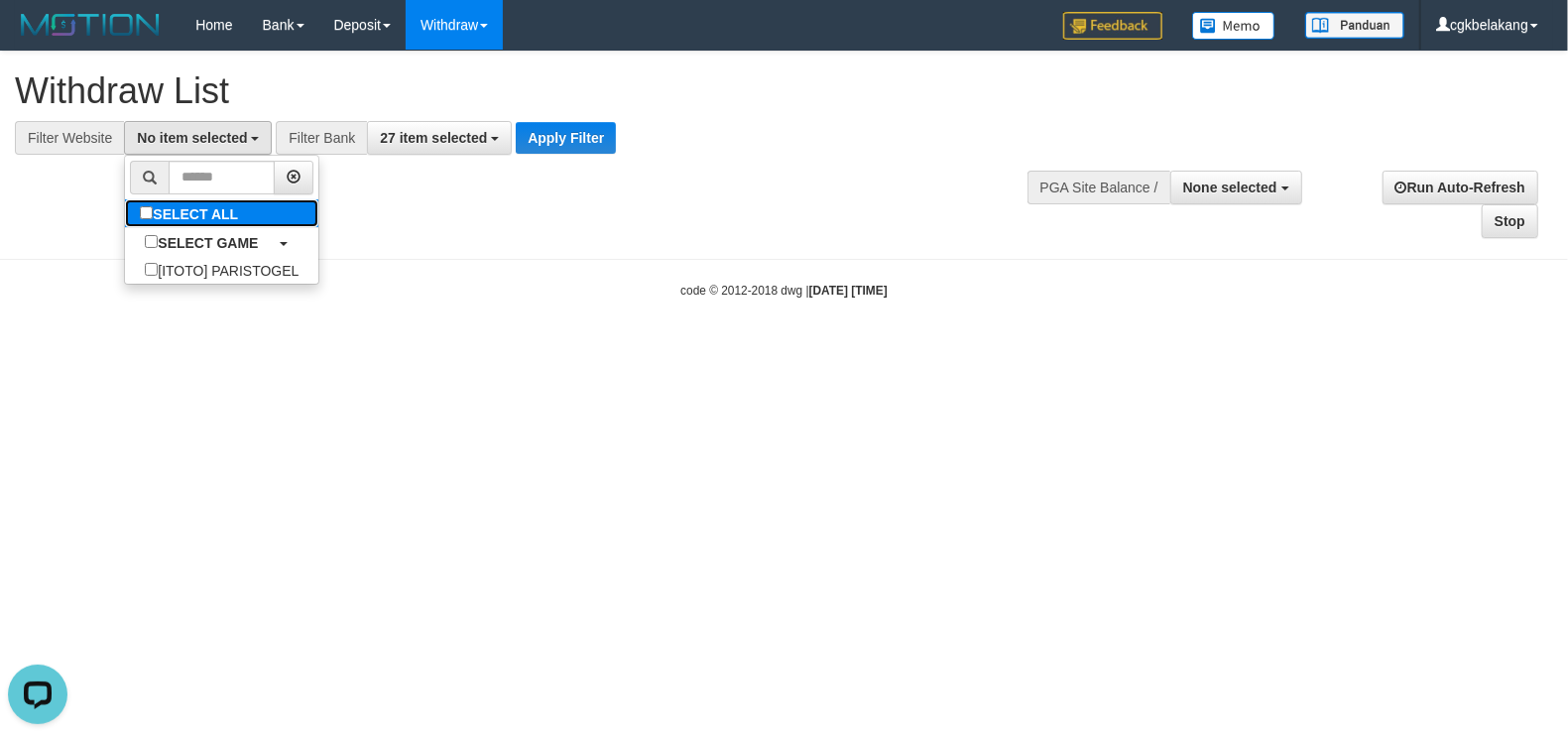 click on "SELECT ALL" at bounding box center [191, 213] 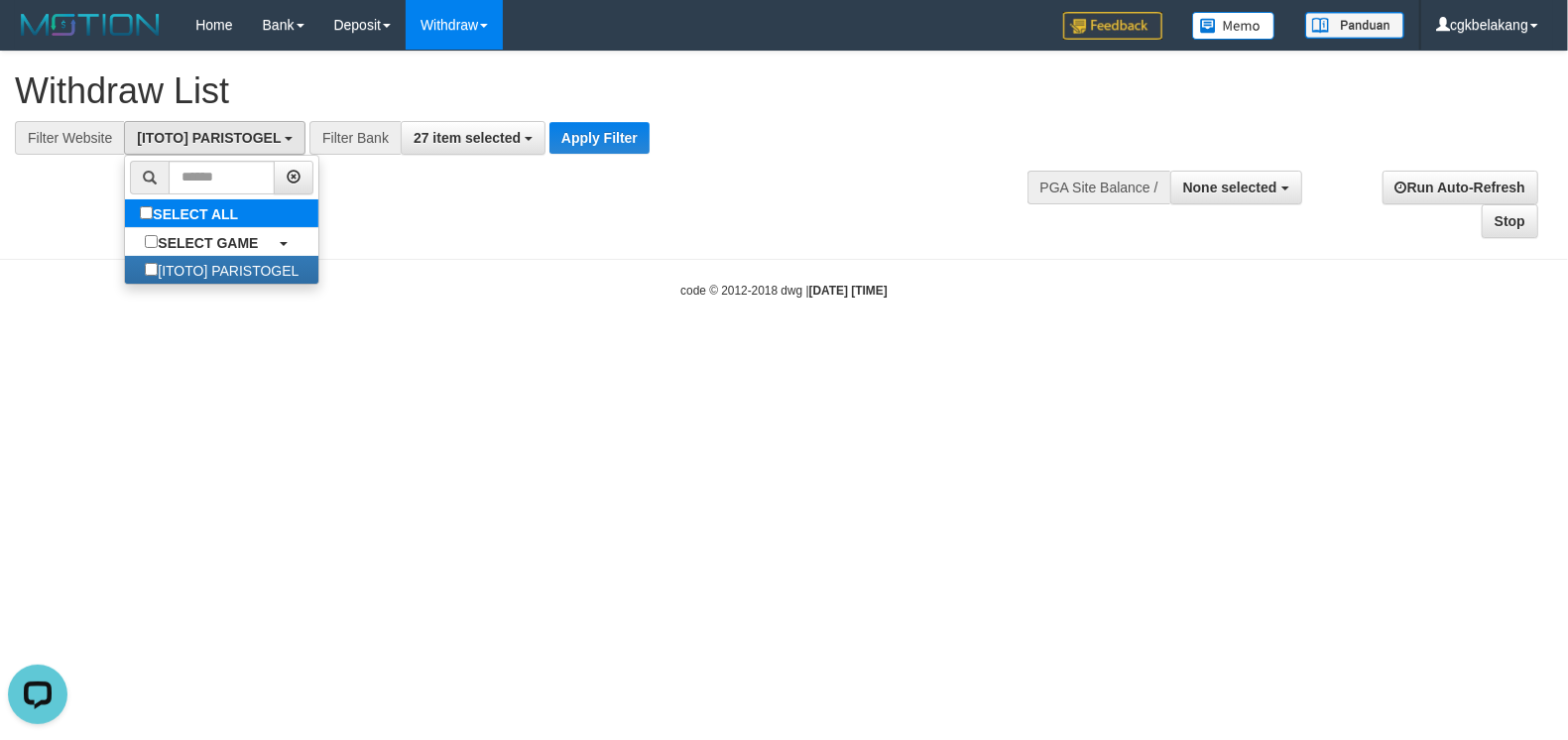 scroll, scrollTop: 17, scrollLeft: 0, axis: vertical 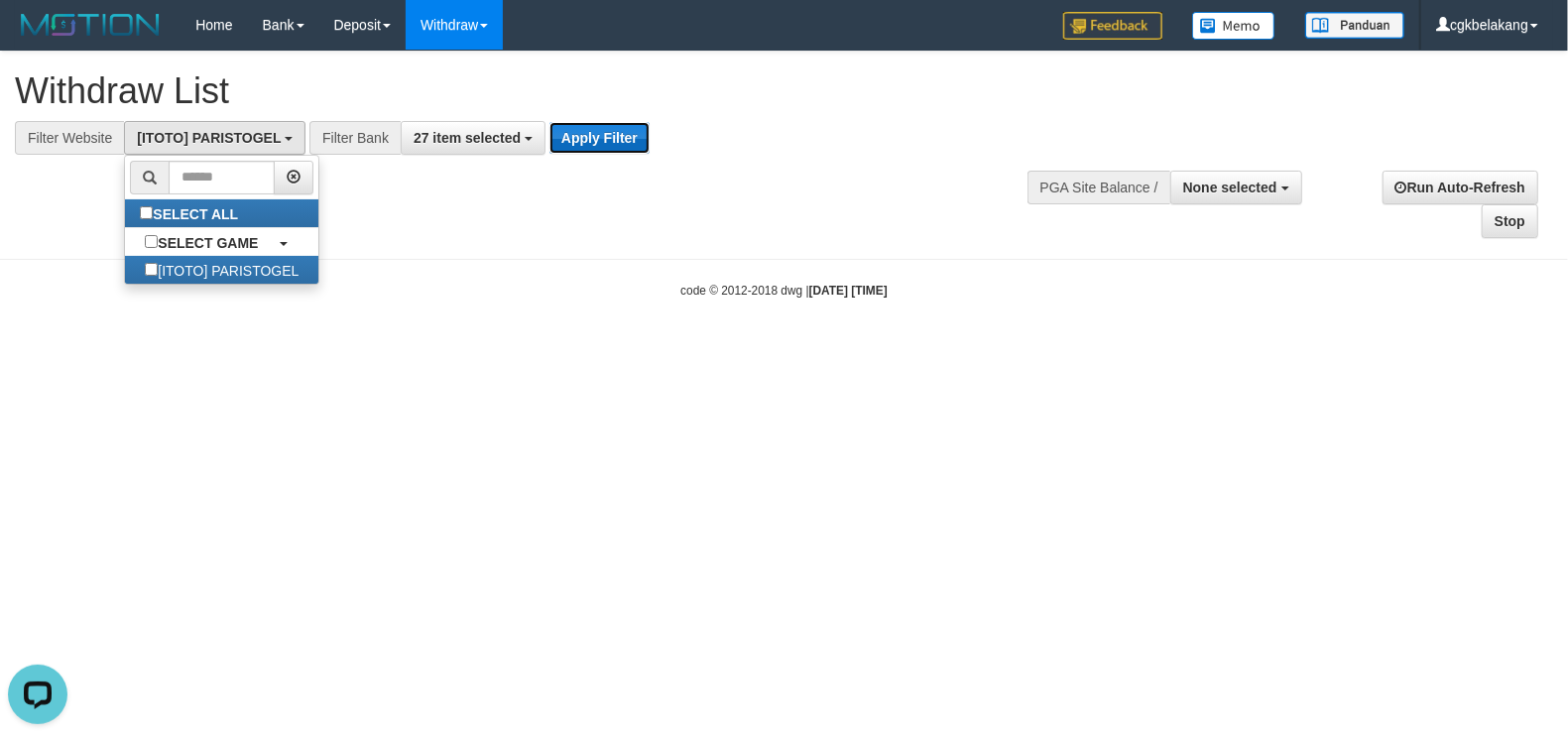 click on "Apply Filter" at bounding box center (599, 138) 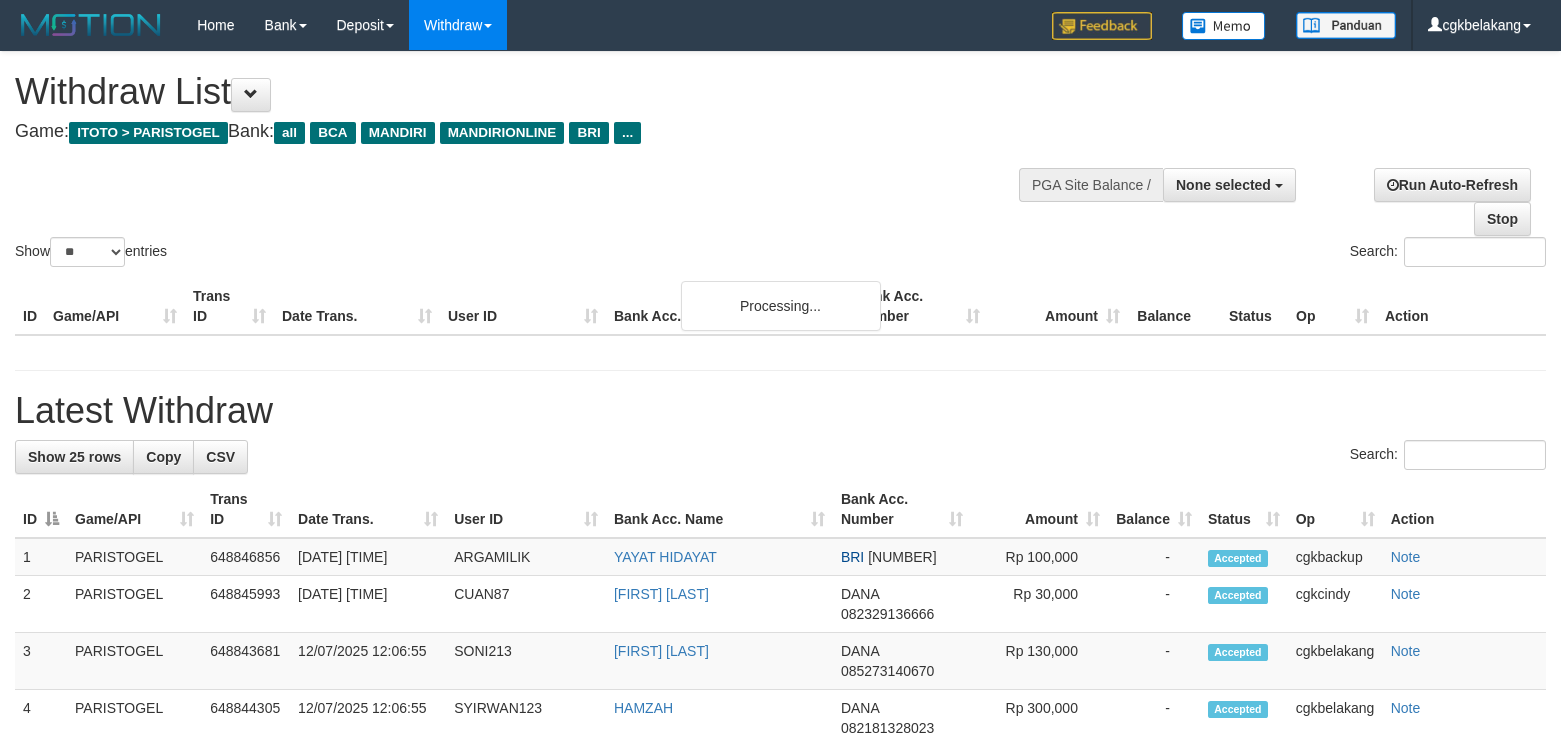 select 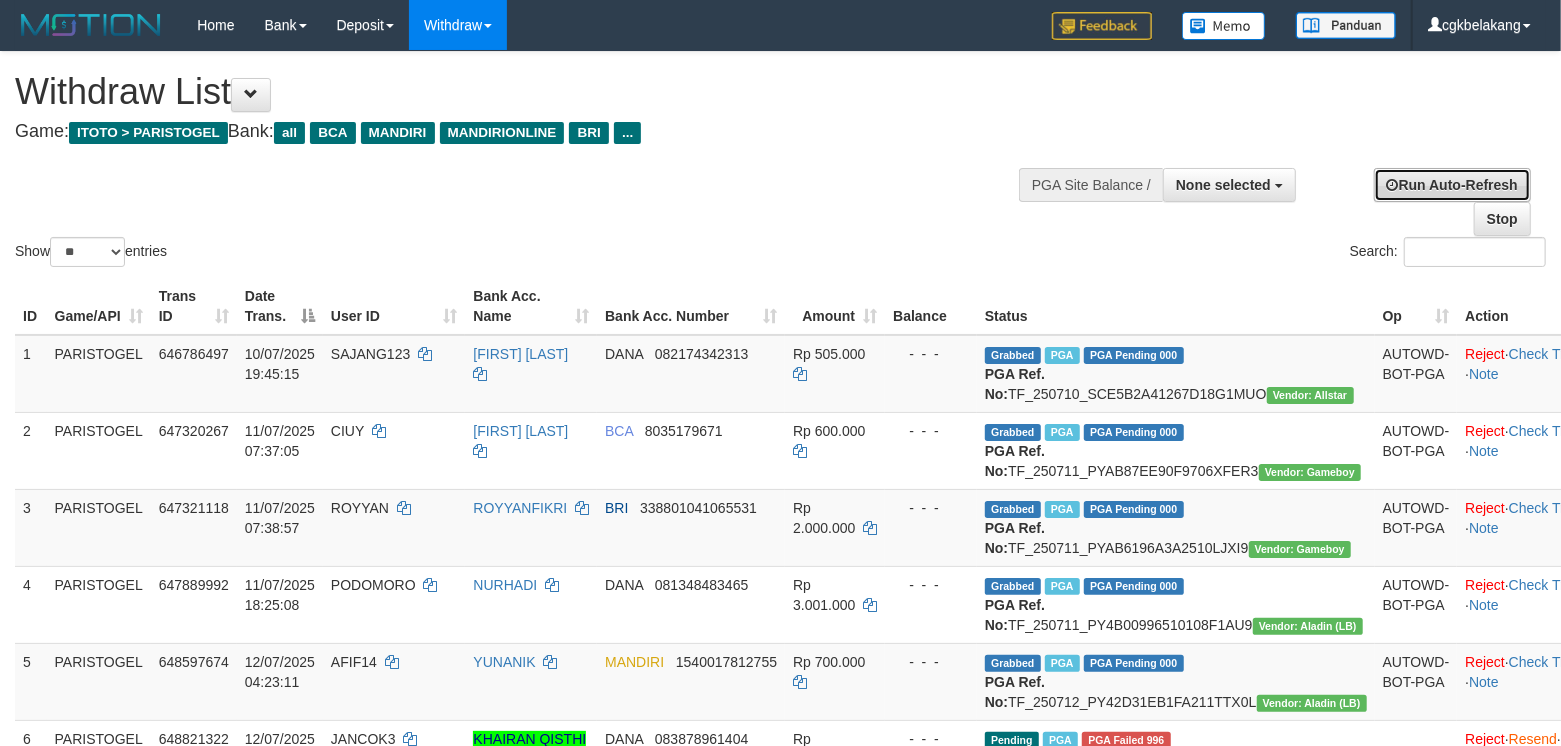 click on "Run Auto-Refresh" at bounding box center [1452, 185] 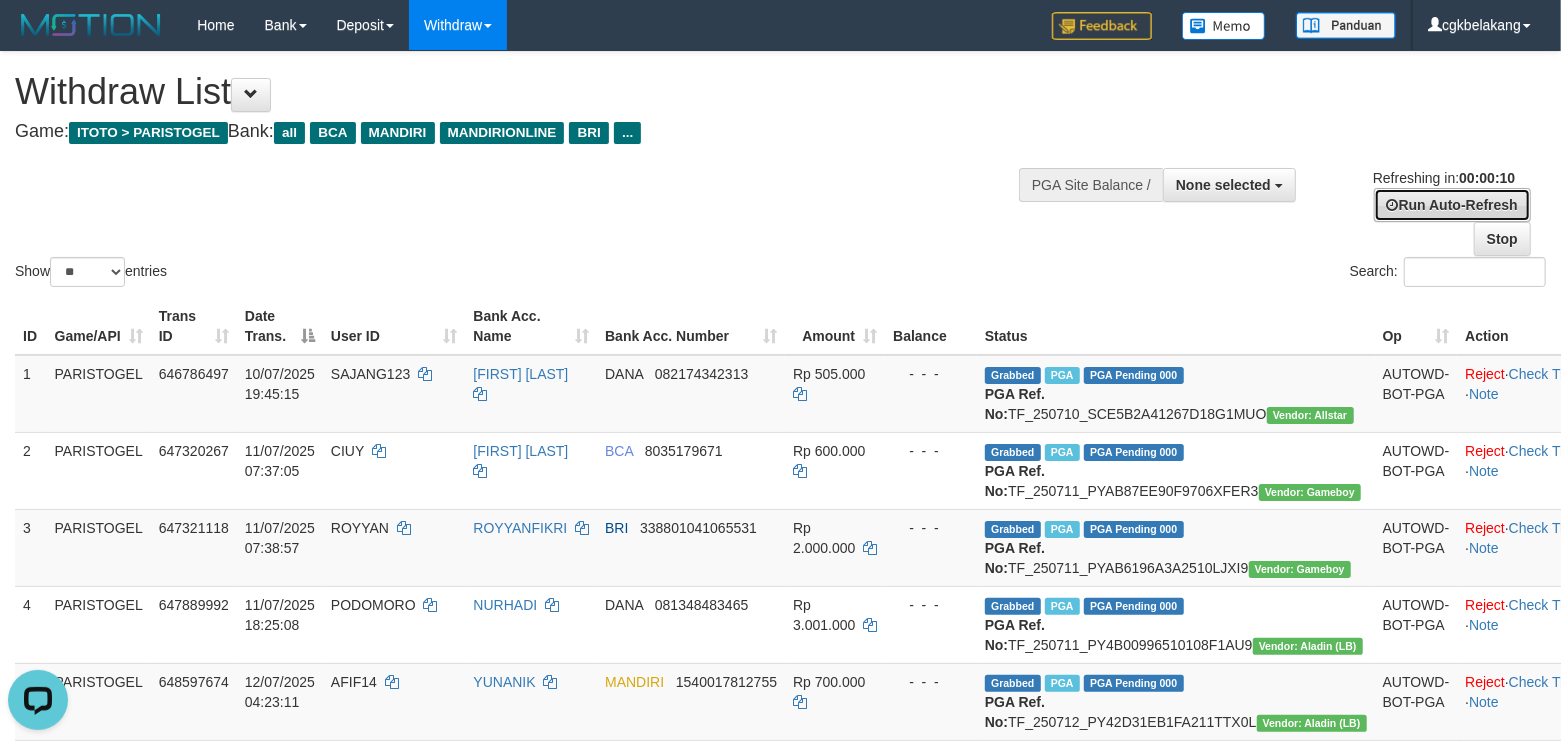 scroll, scrollTop: 0, scrollLeft: 0, axis: both 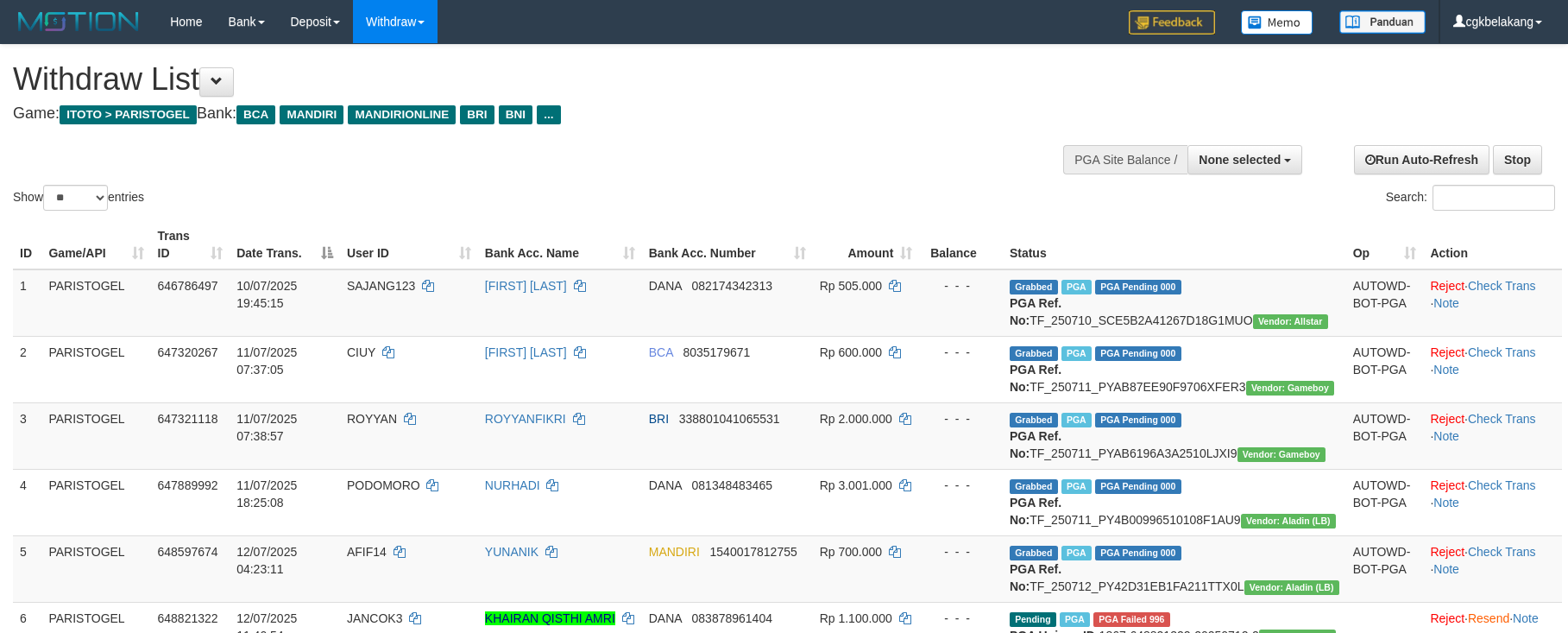 select 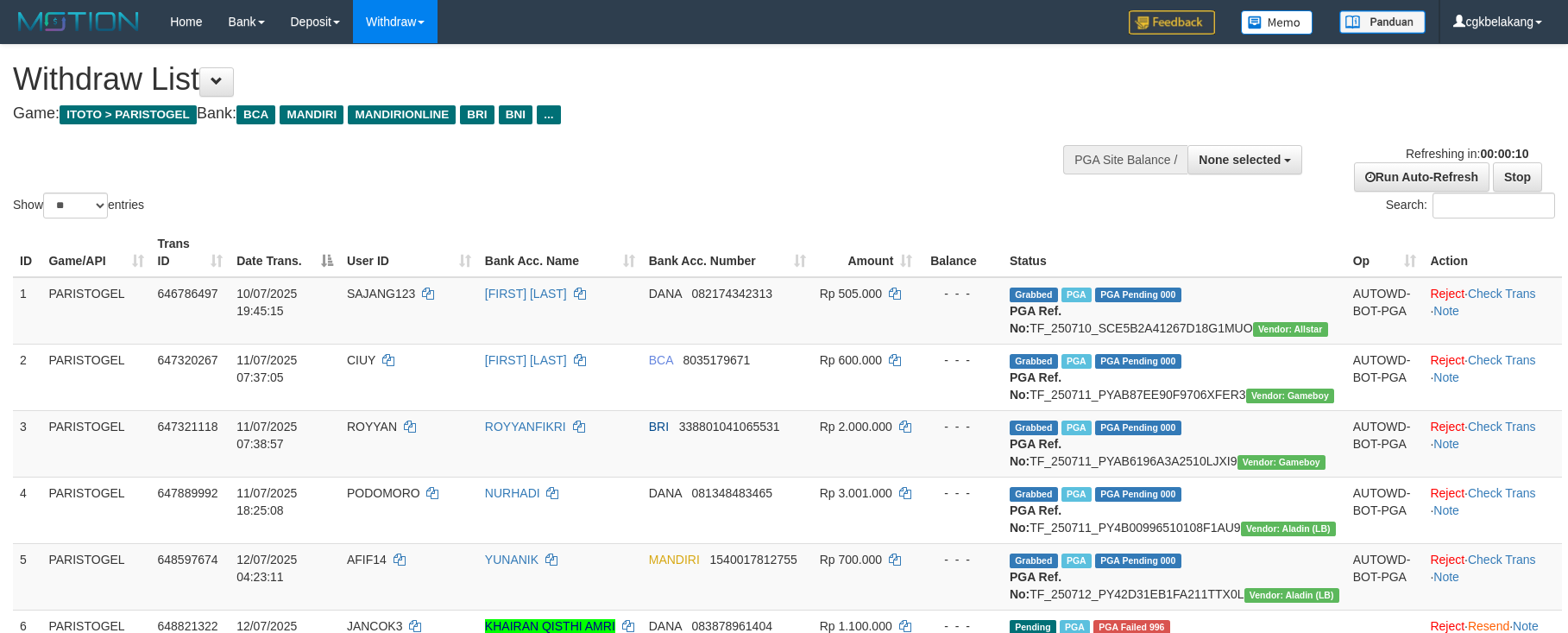 select 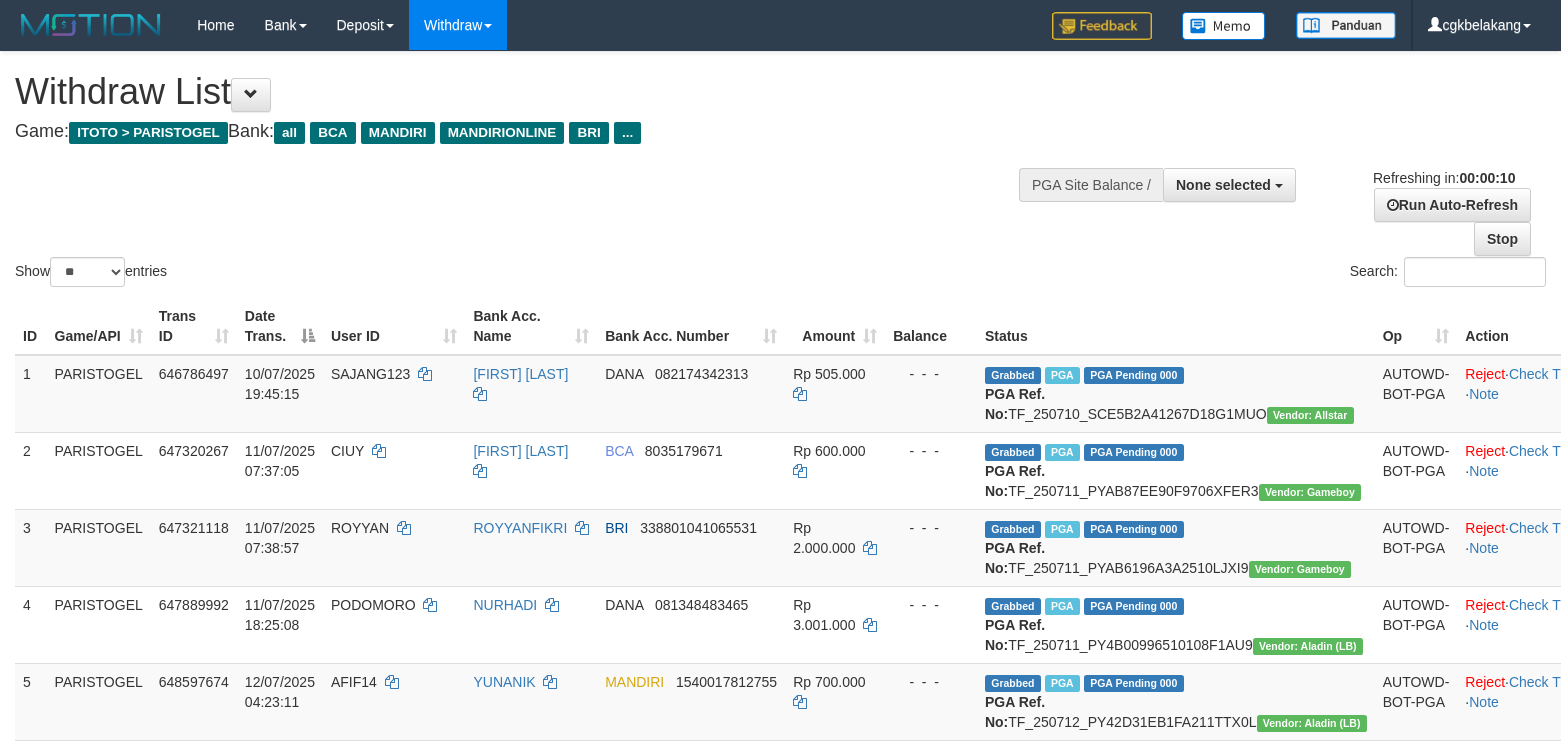 select 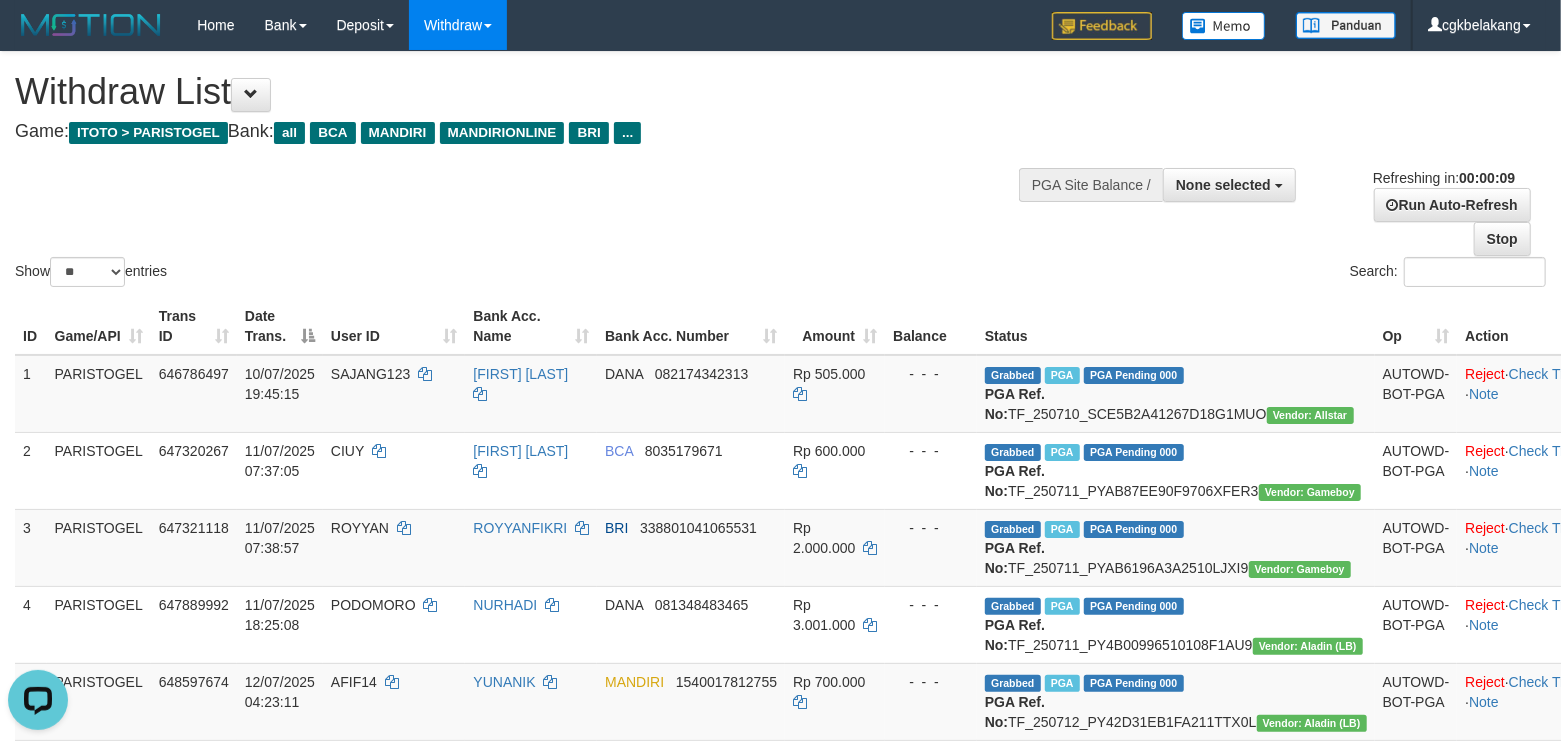 scroll, scrollTop: 0, scrollLeft: 0, axis: both 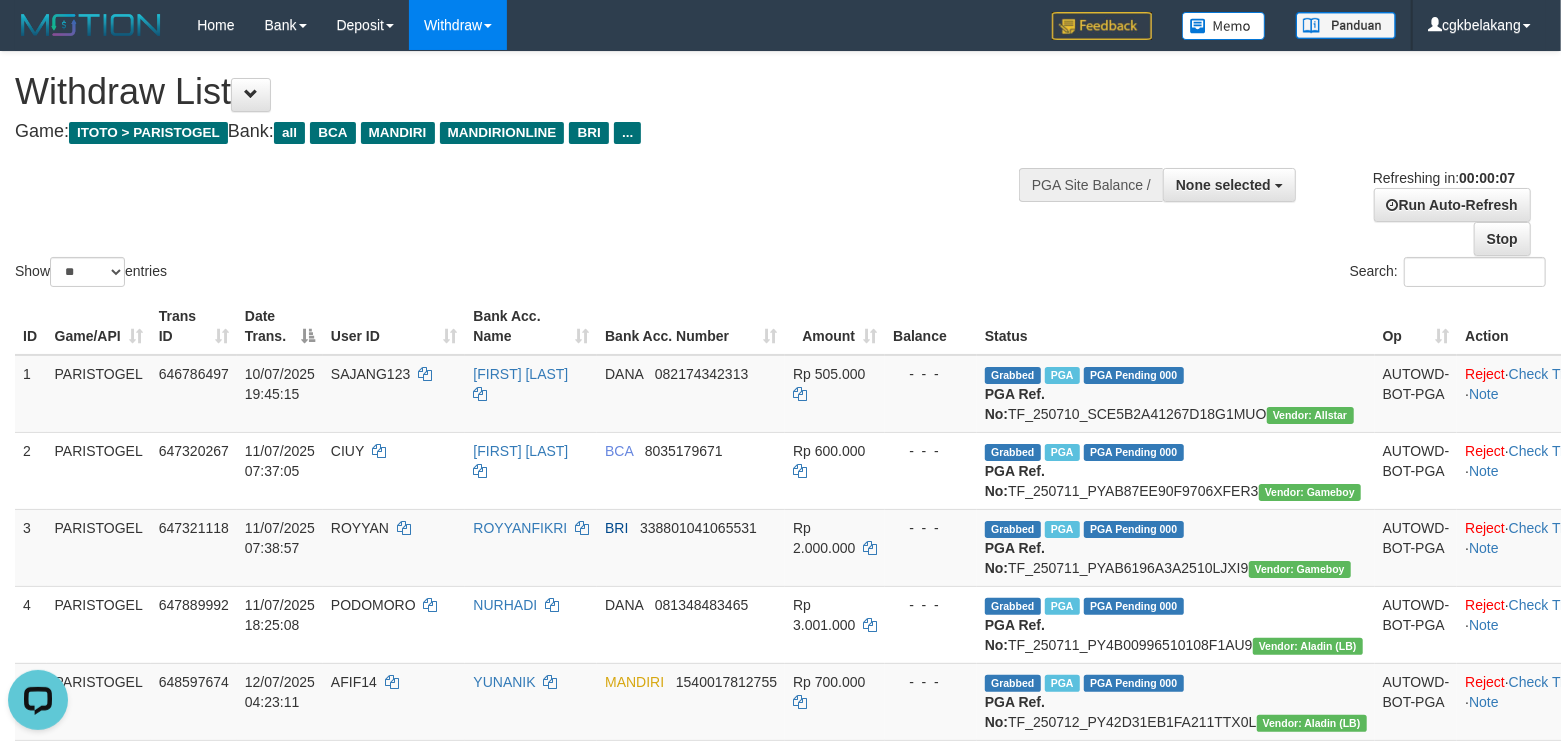 click on "Status" at bounding box center (1176, 326) 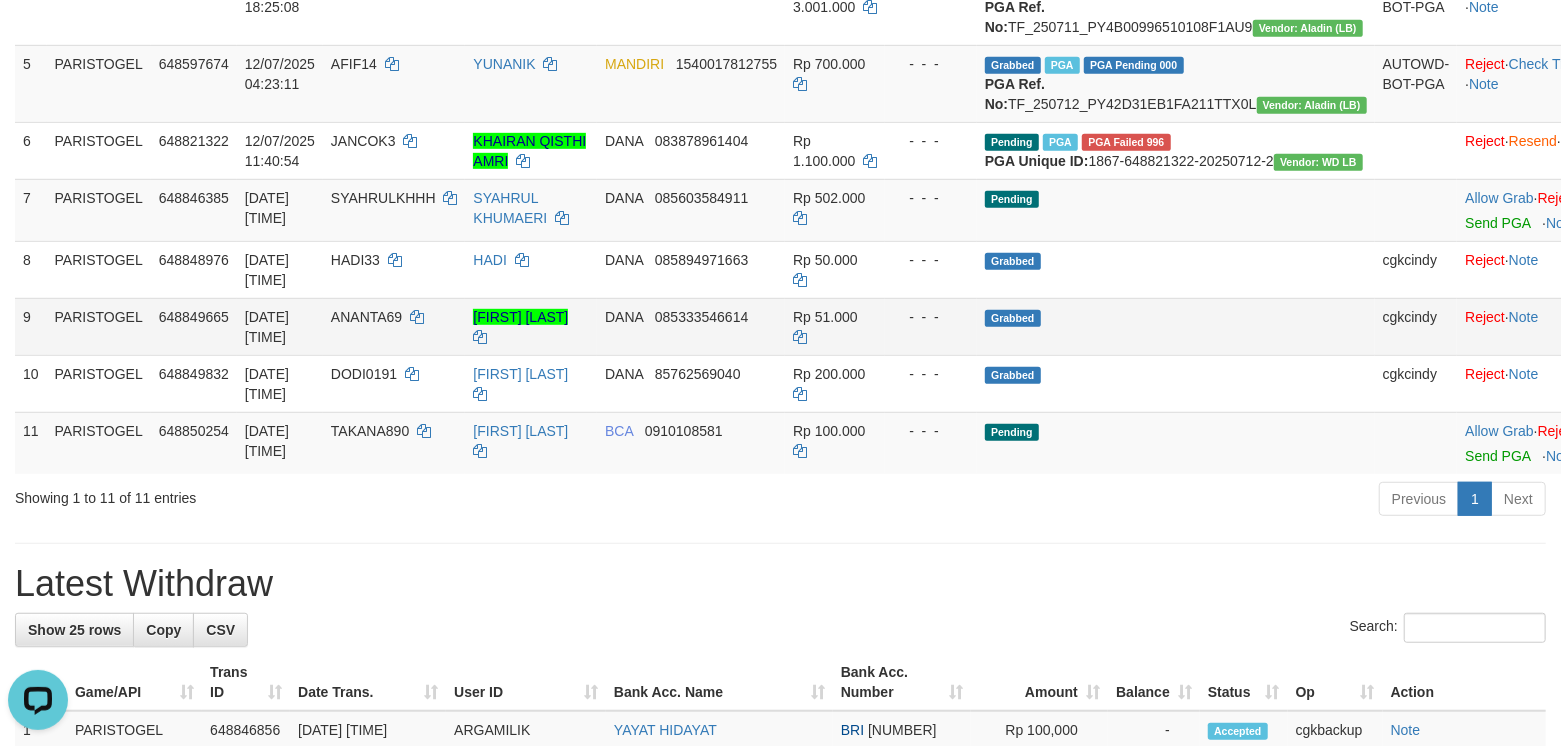 scroll, scrollTop: 666, scrollLeft: 0, axis: vertical 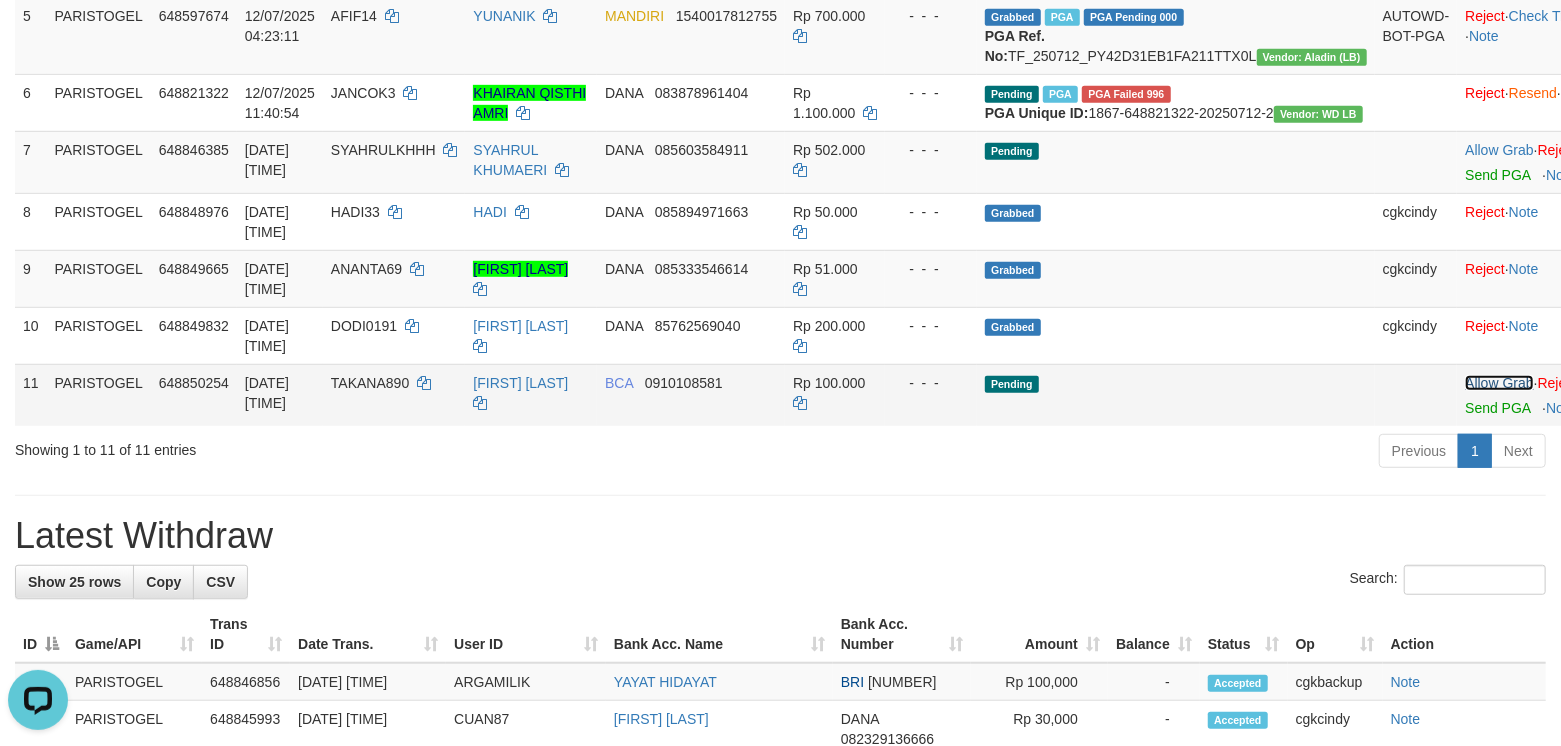 click on "Allow Grab" at bounding box center (1499, 383) 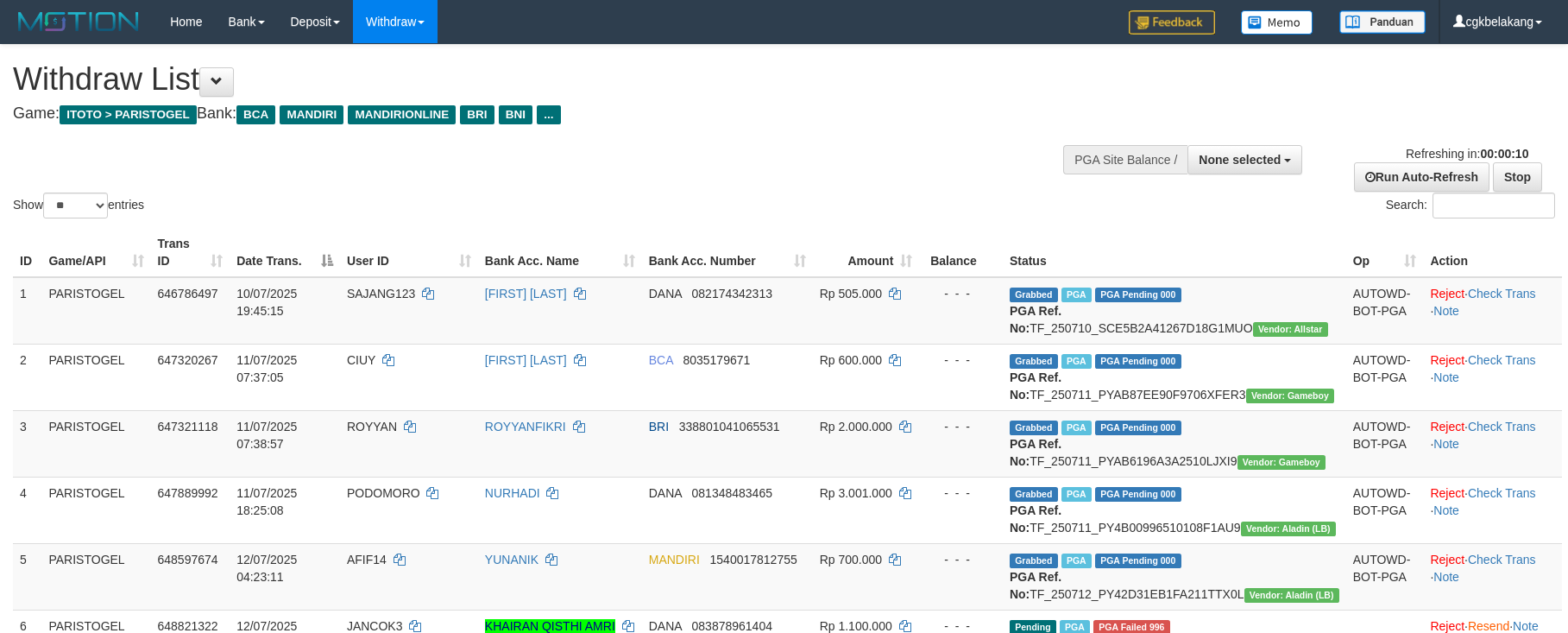 select 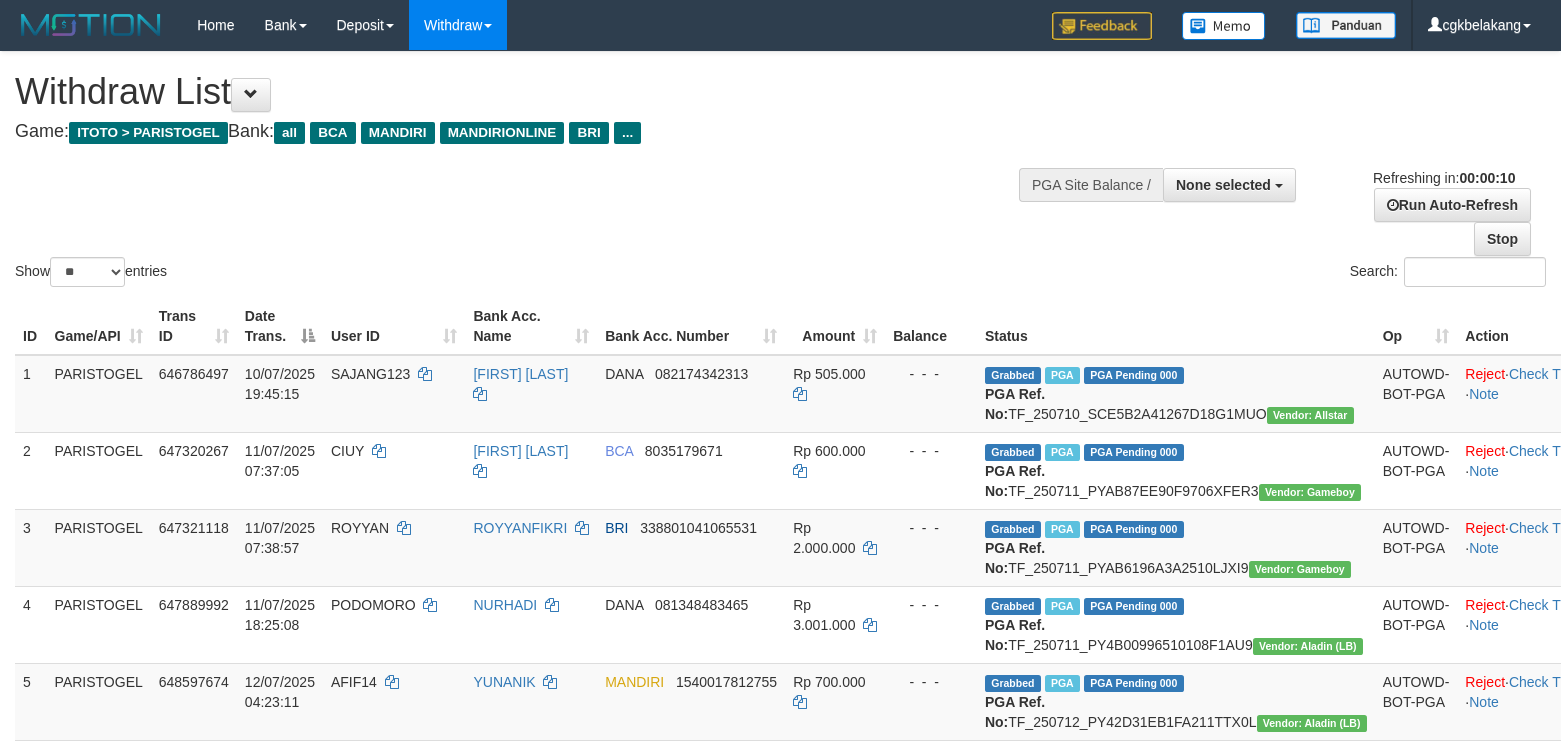 select 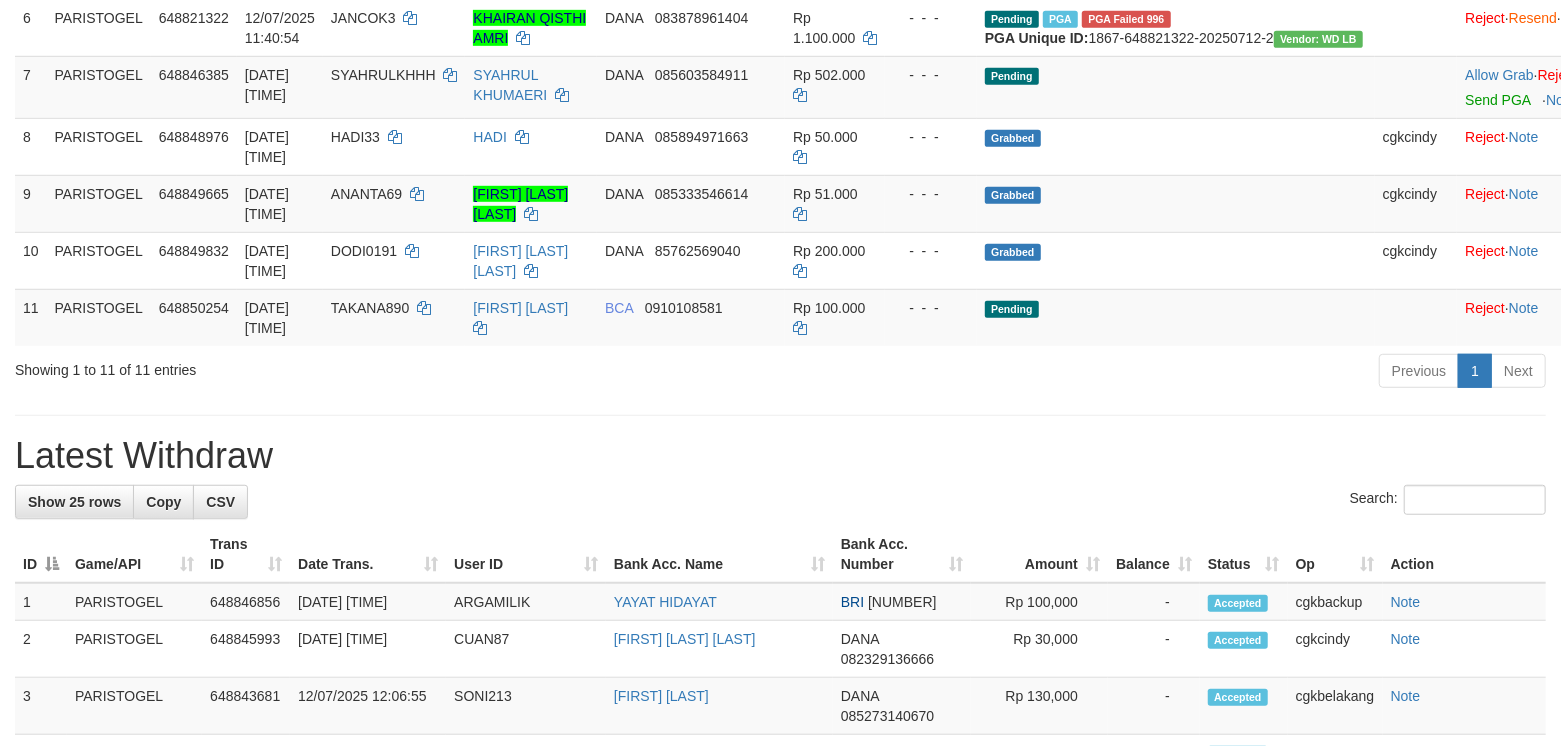 scroll, scrollTop: 666, scrollLeft: 0, axis: vertical 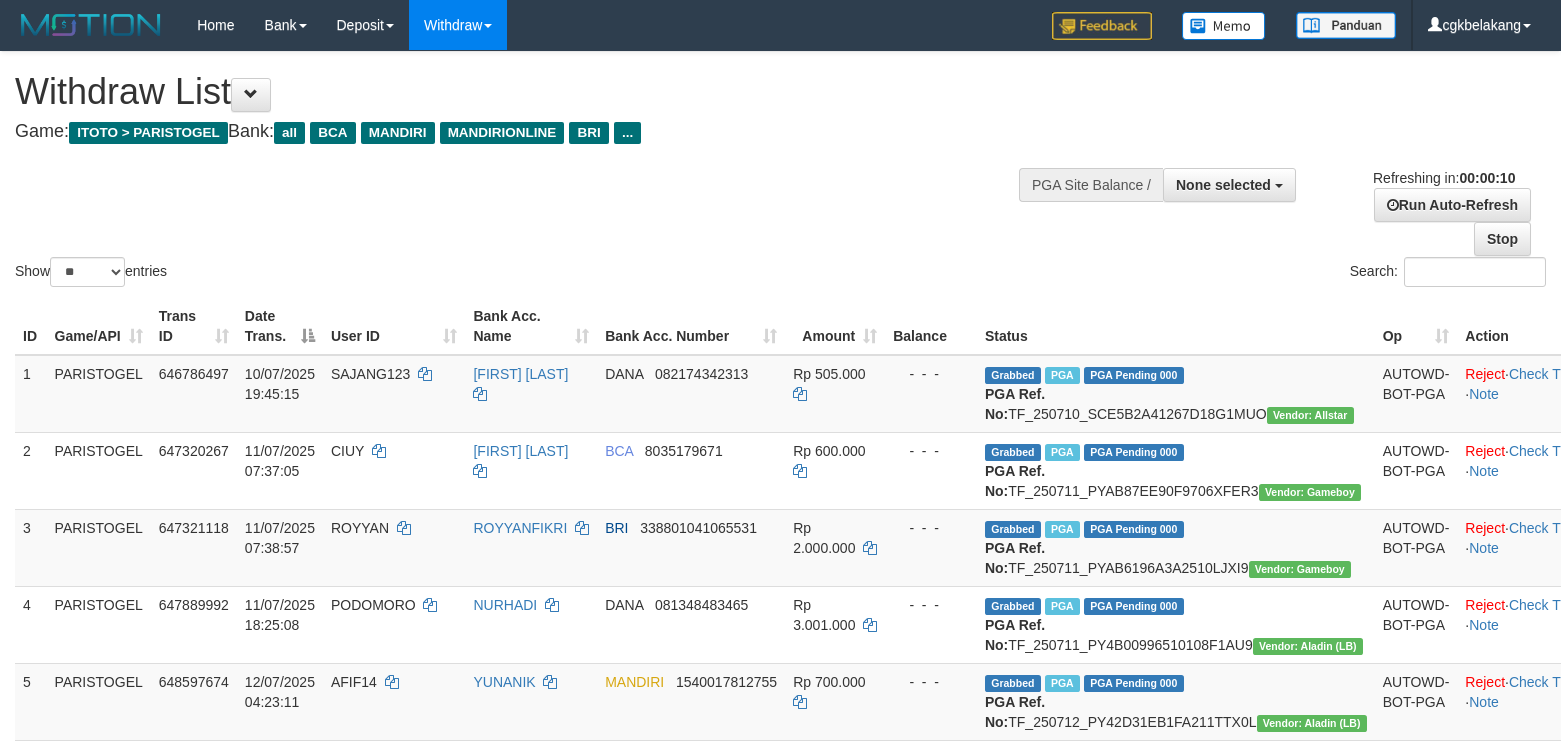 select 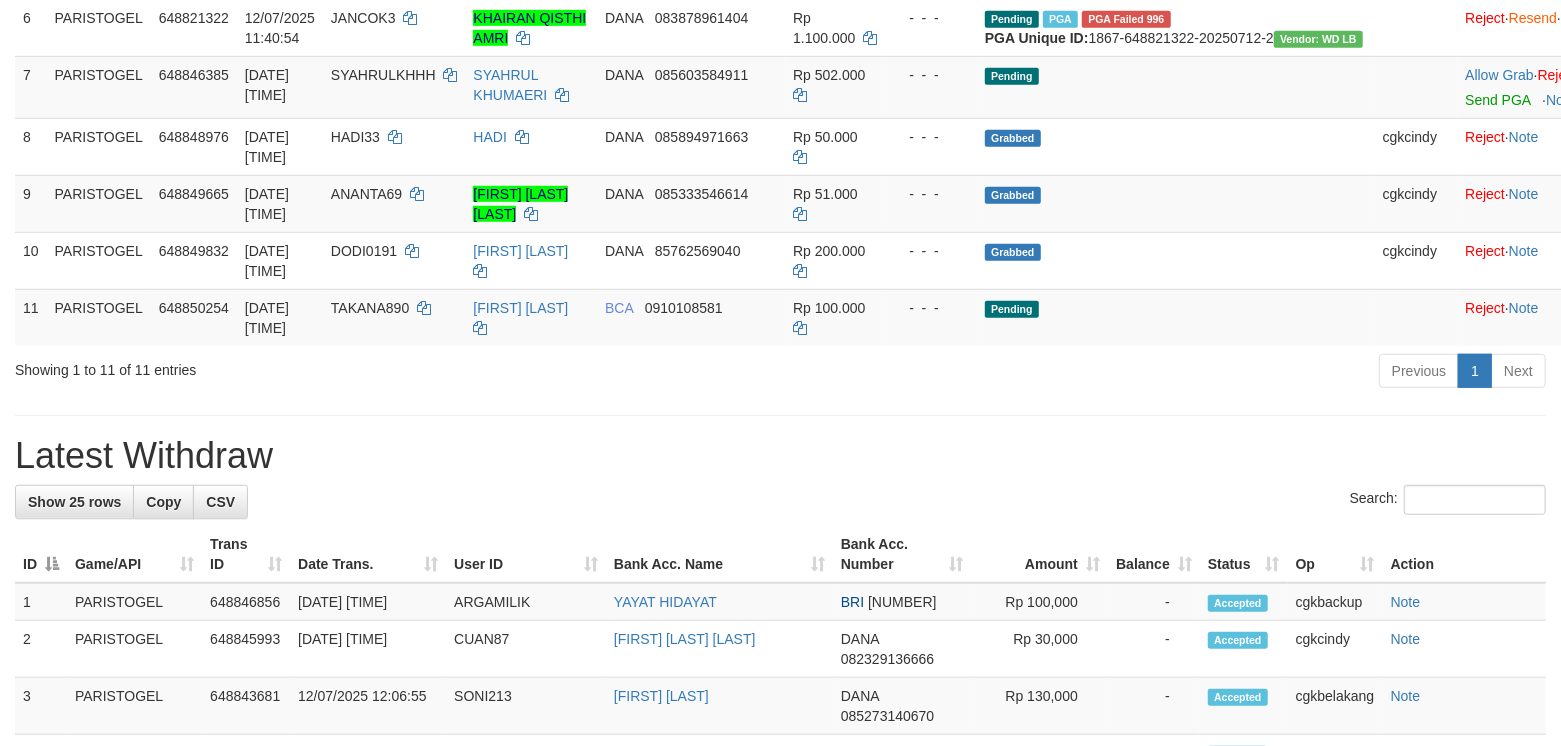 scroll, scrollTop: 666, scrollLeft: 0, axis: vertical 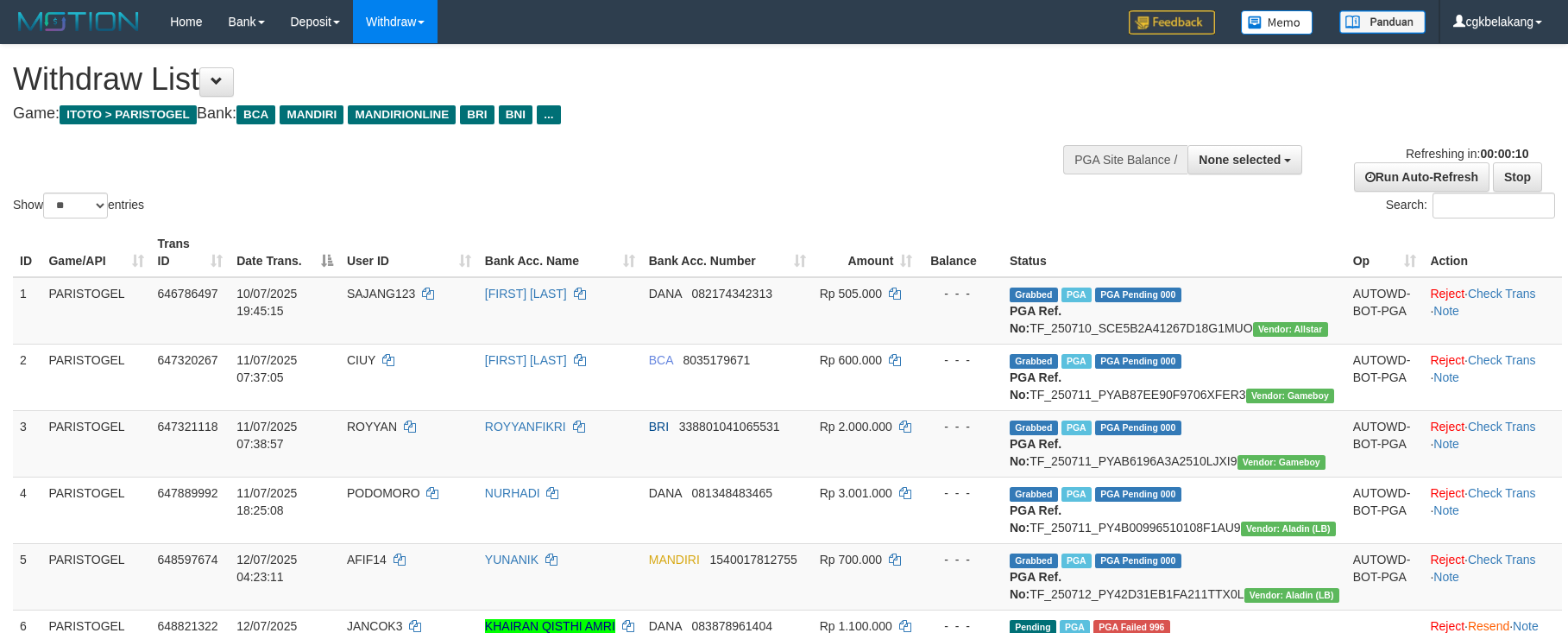 select 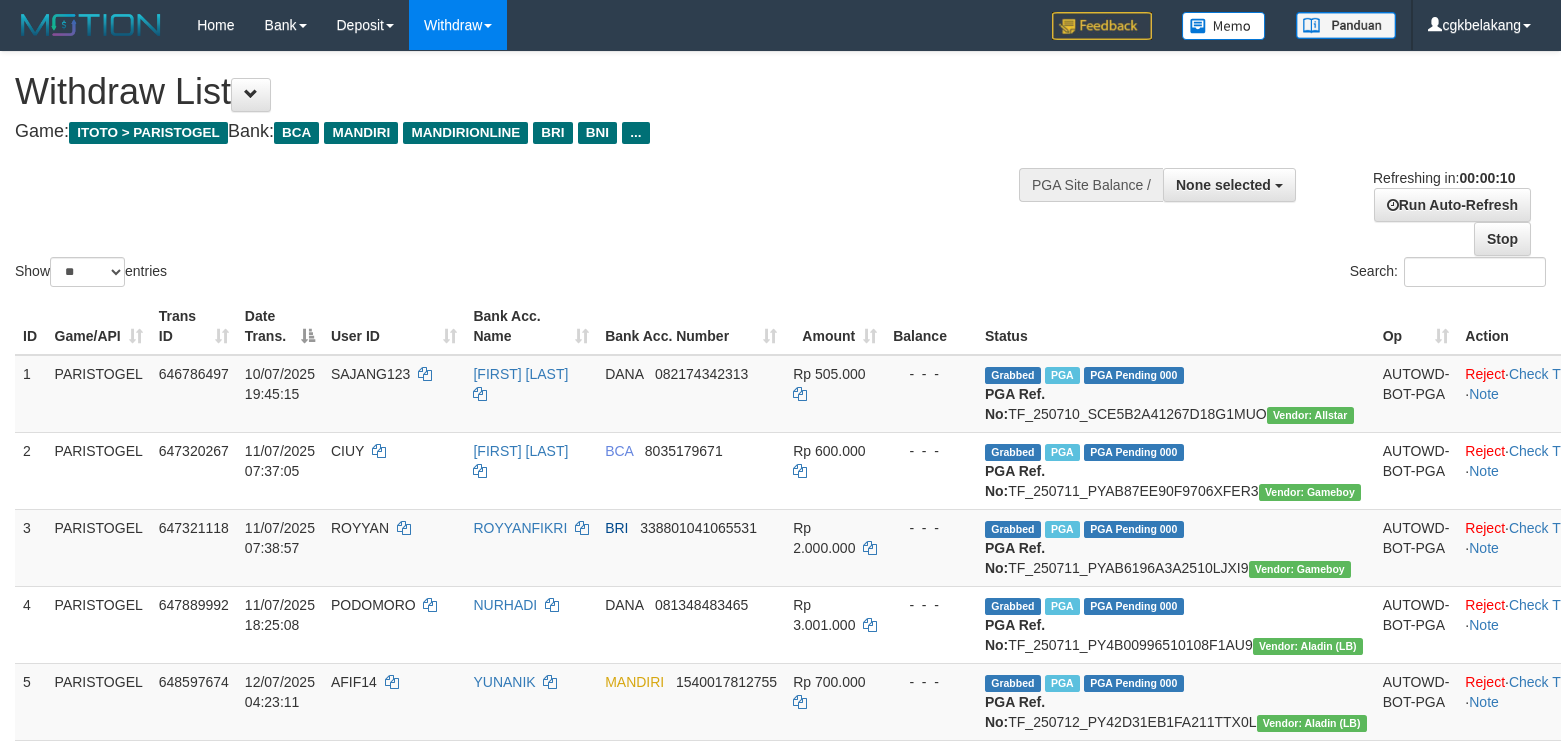 select 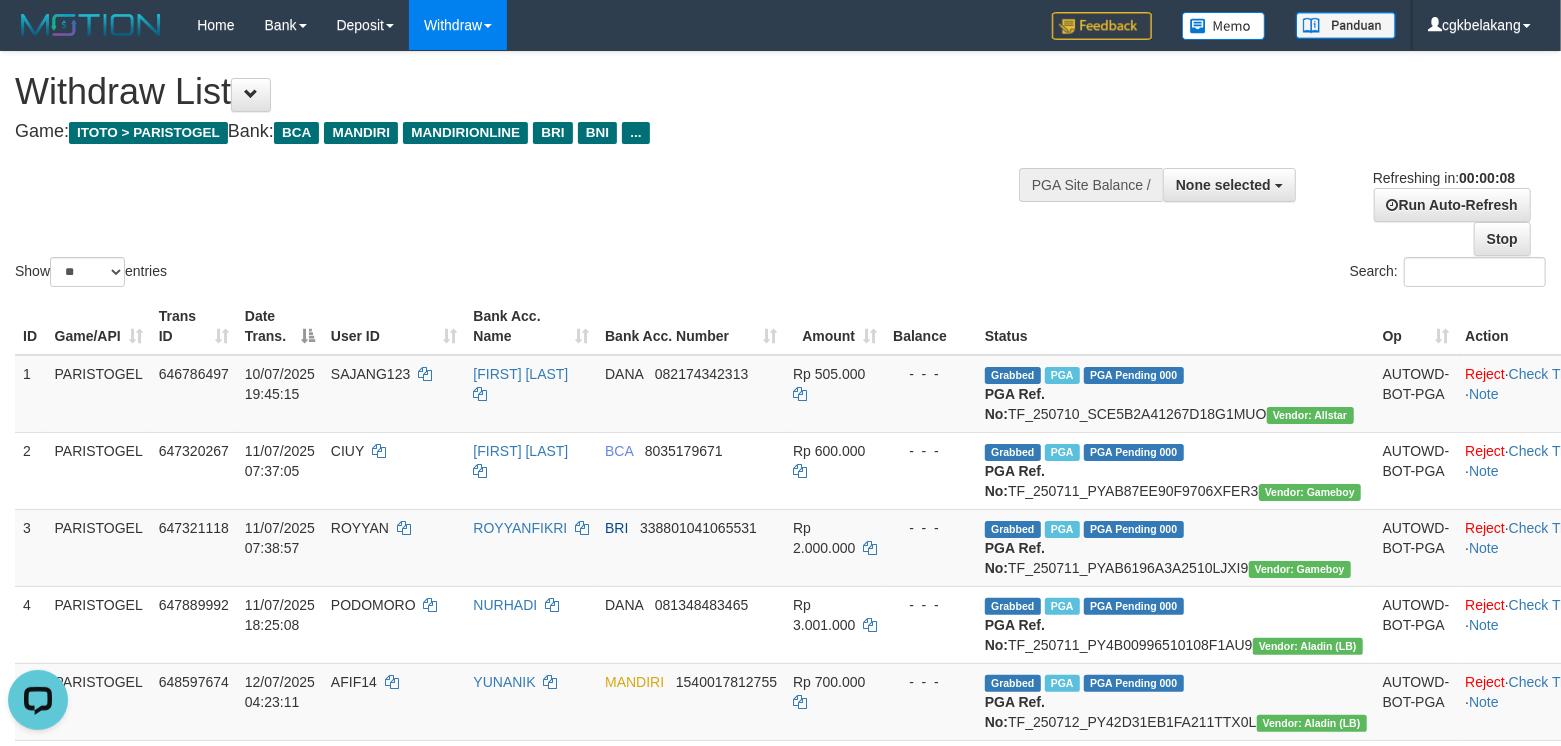 scroll, scrollTop: 0, scrollLeft: 0, axis: both 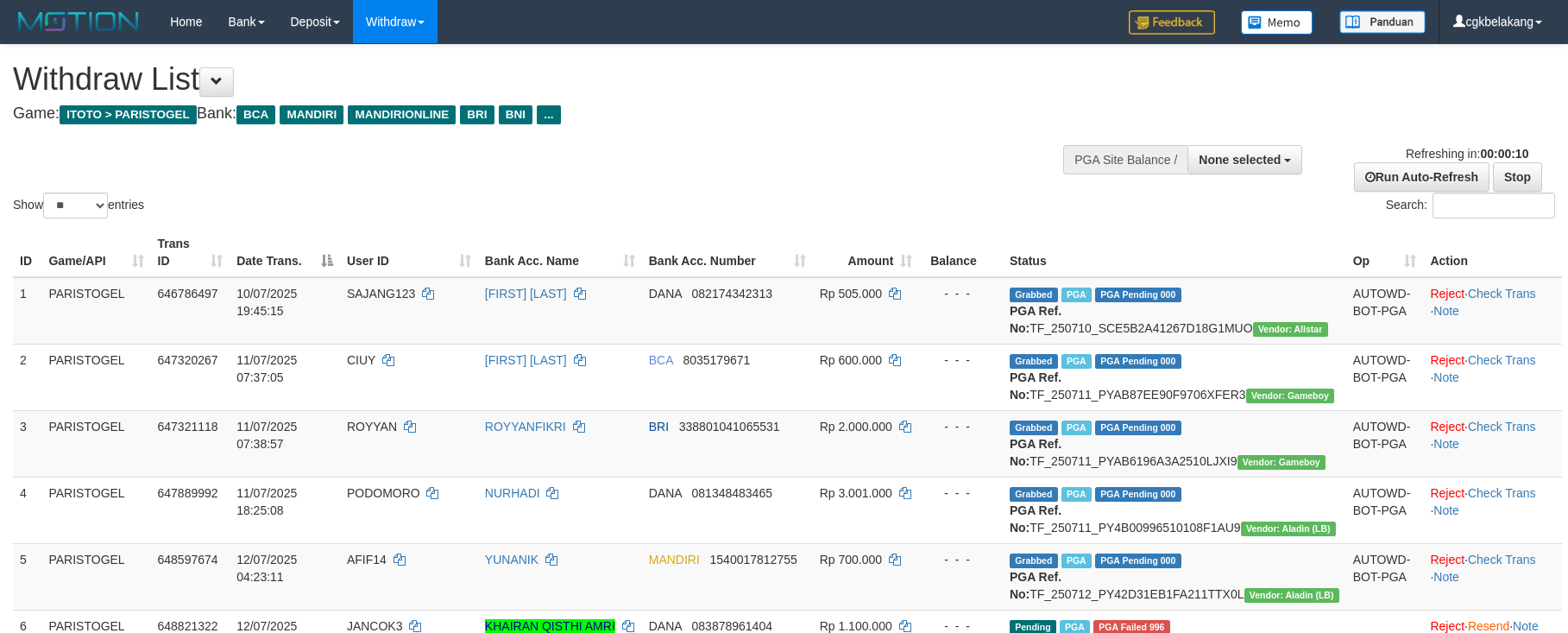 select 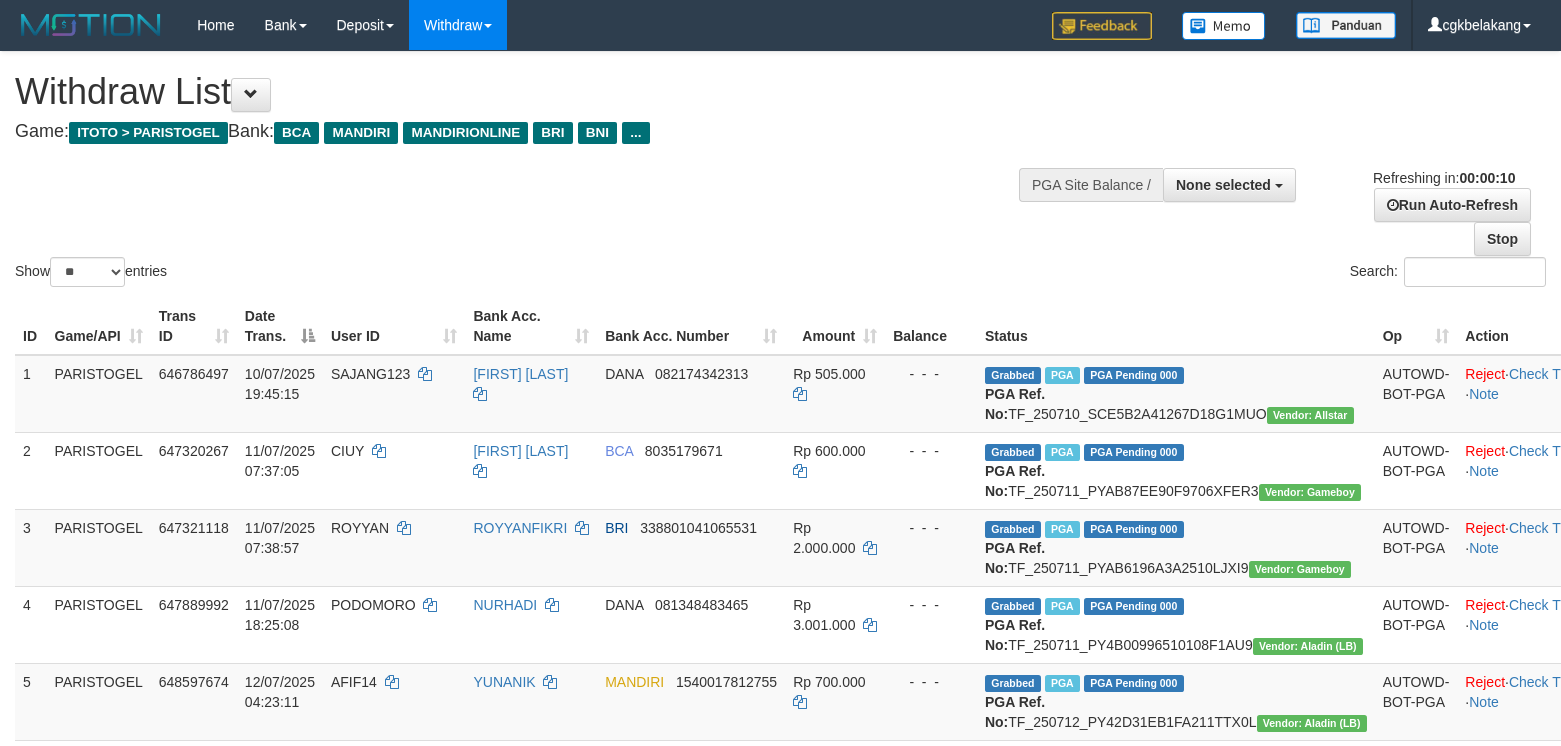 select 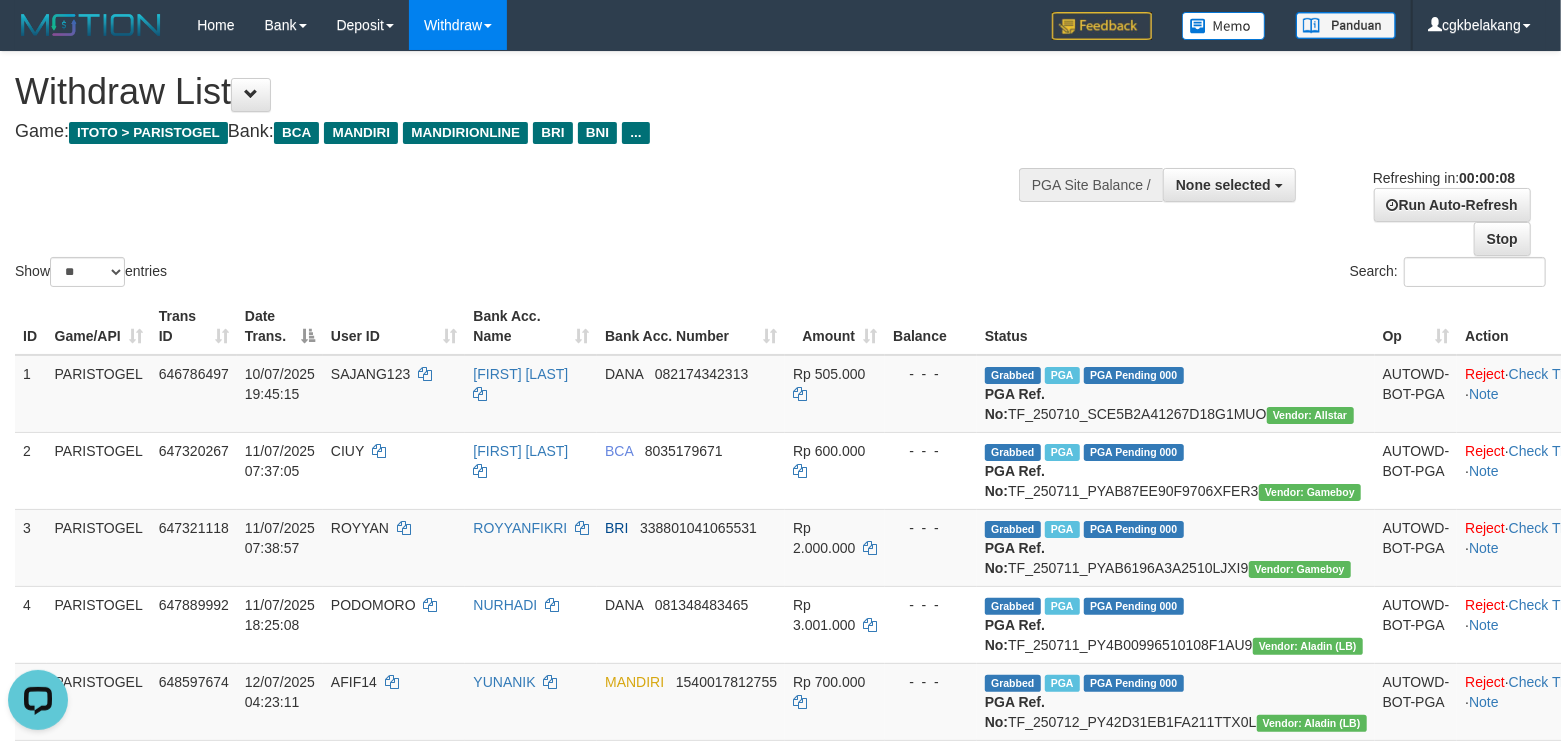 scroll, scrollTop: 0, scrollLeft: 0, axis: both 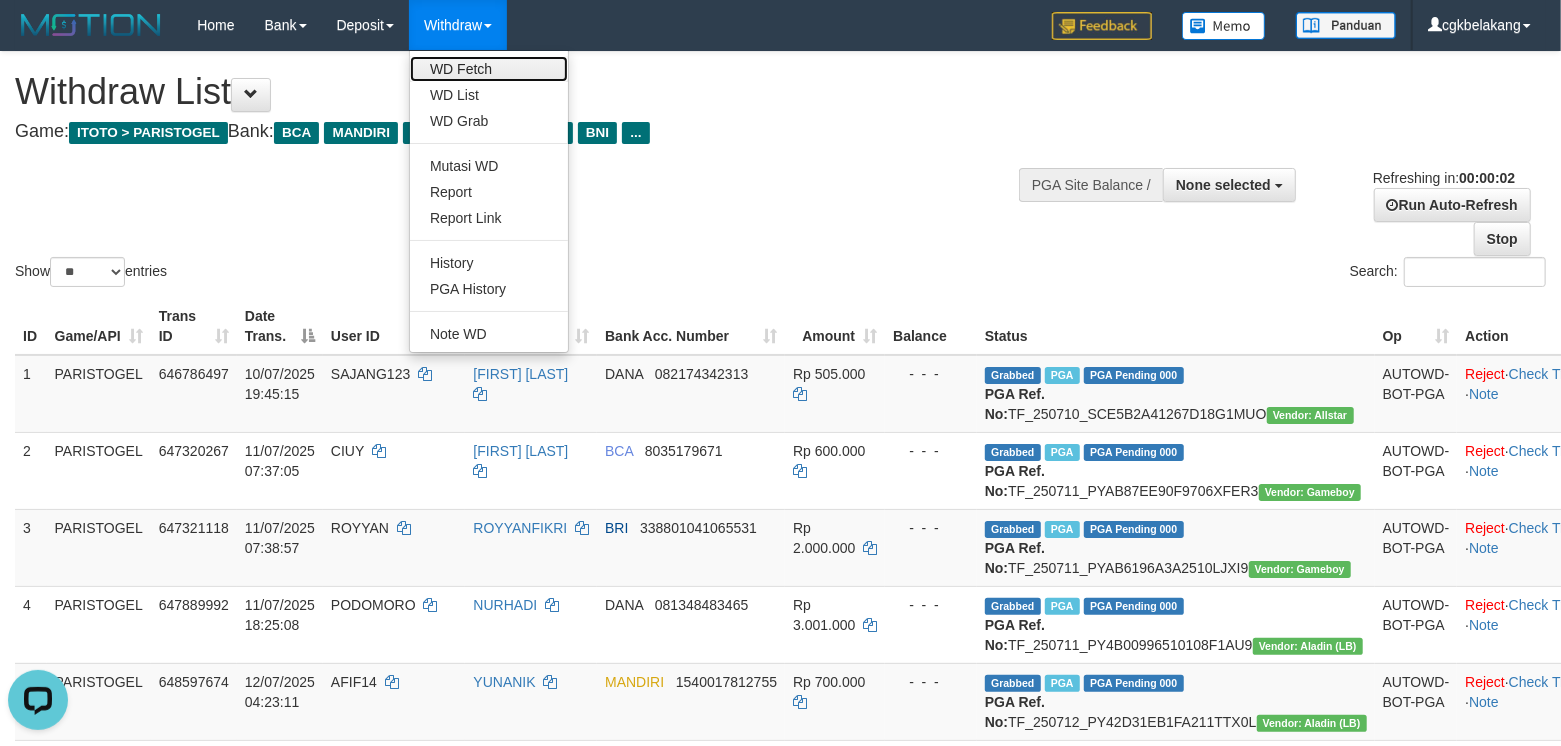 click on "WD Fetch" at bounding box center (489, 69) 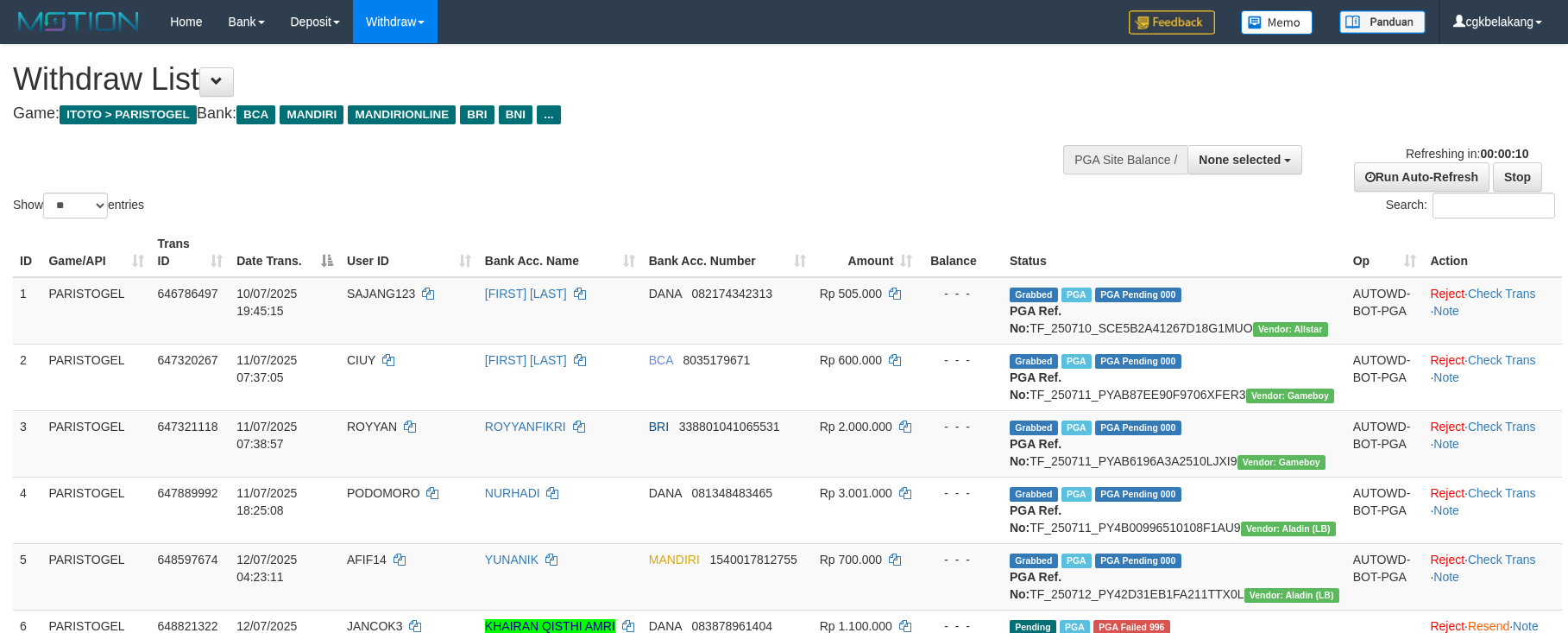 select 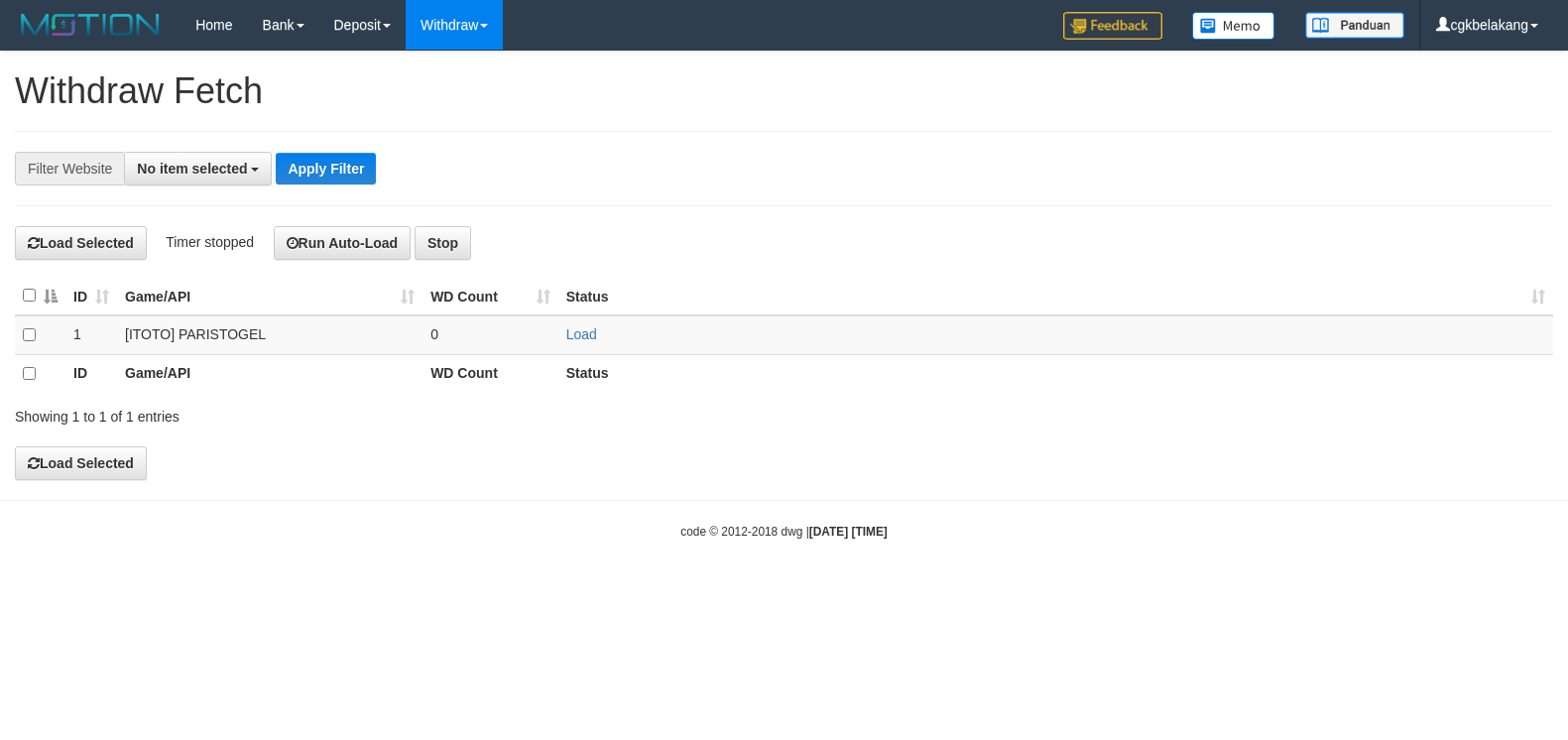 select 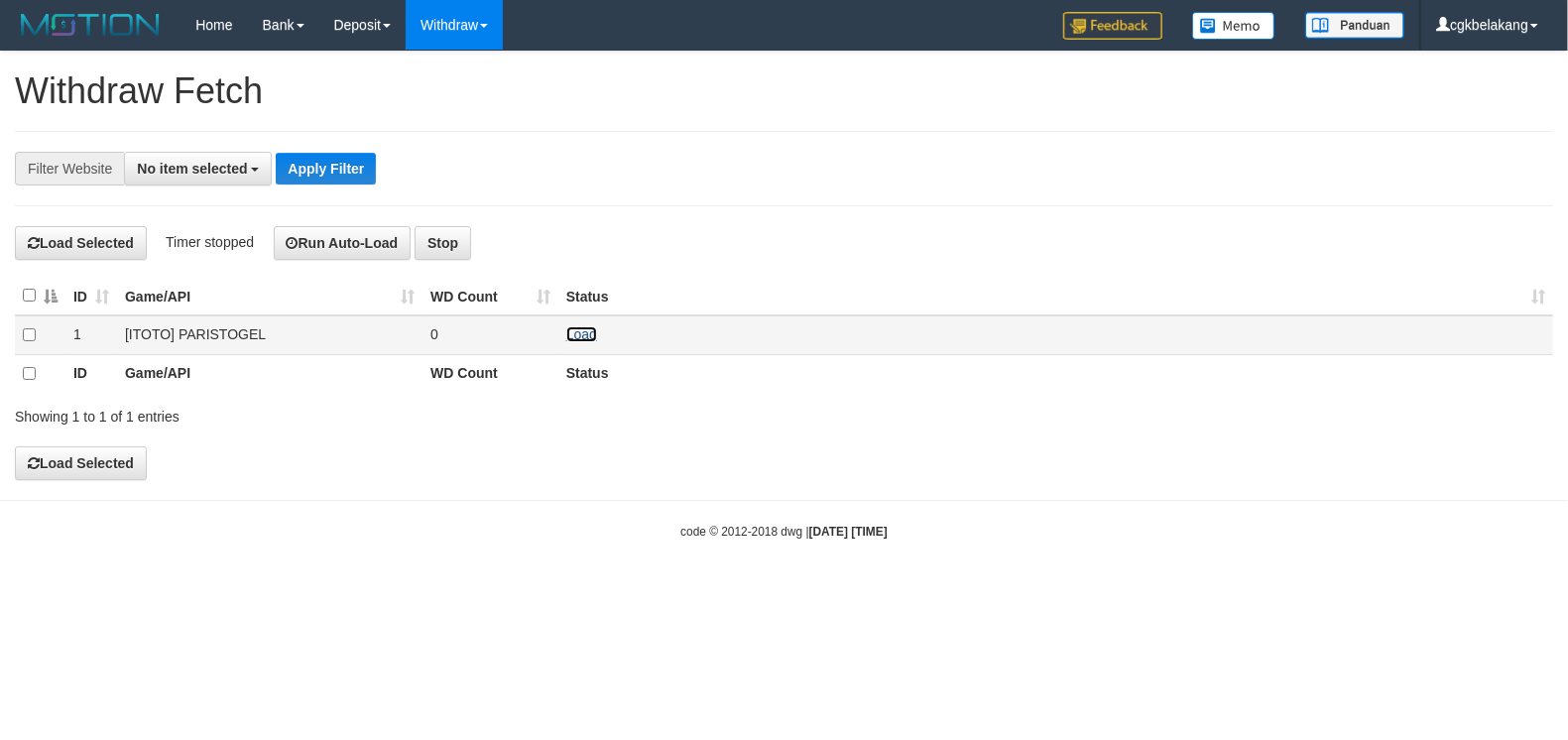 click on "Load" at bounding box center [581, 334] 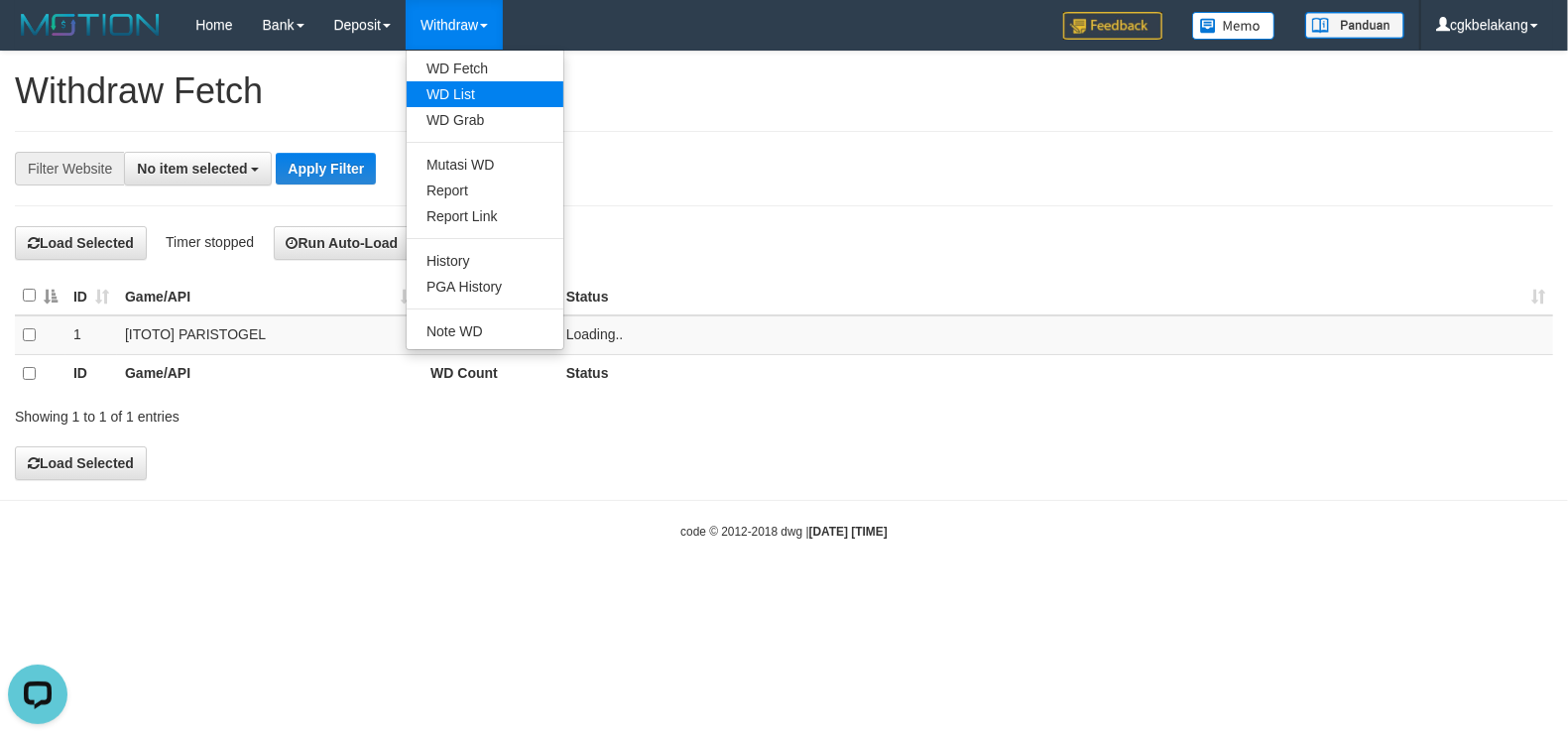 scroll, scrollTop: 0, scrollLeft: 0, axis: both 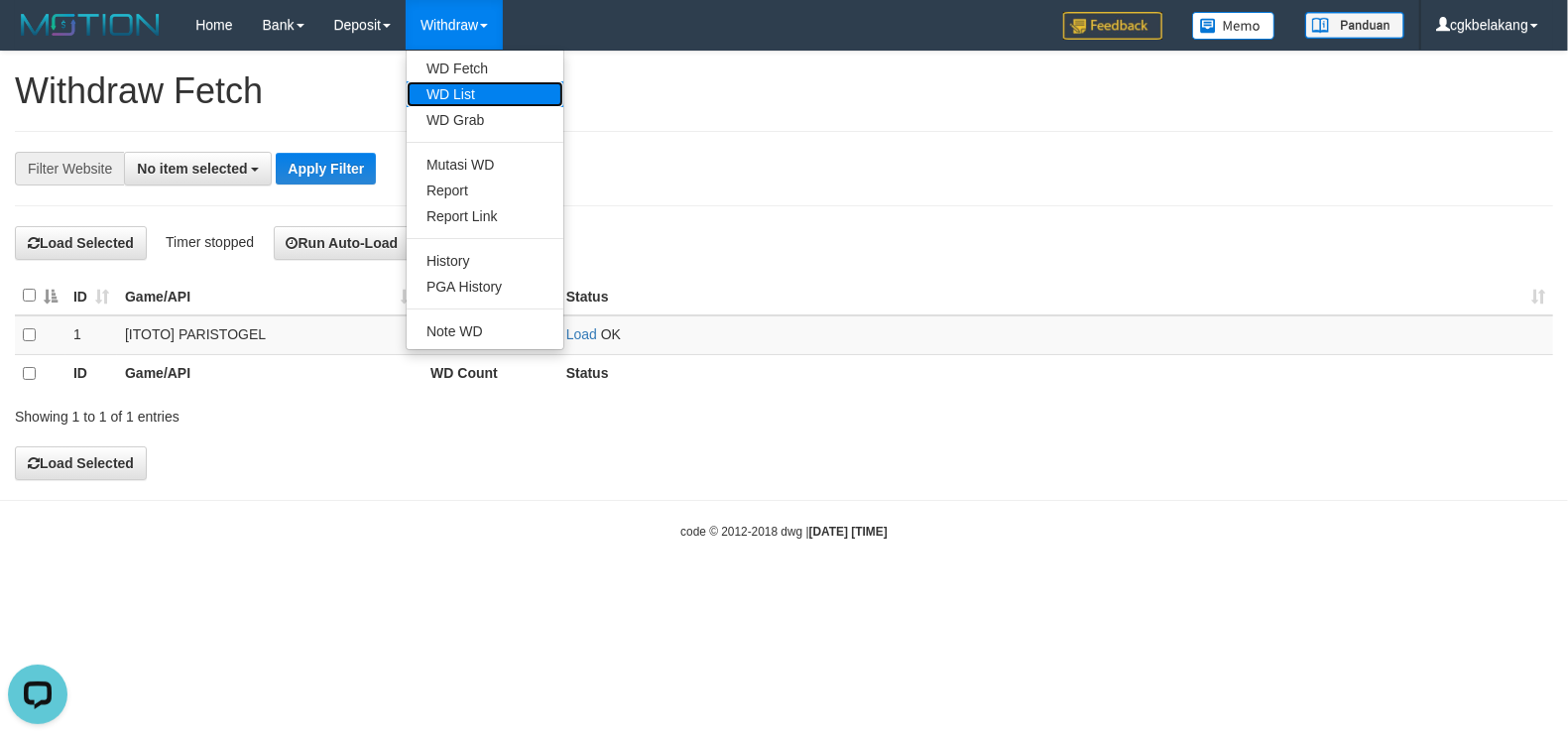 click on "WD List" at bounding box center [485, 94] 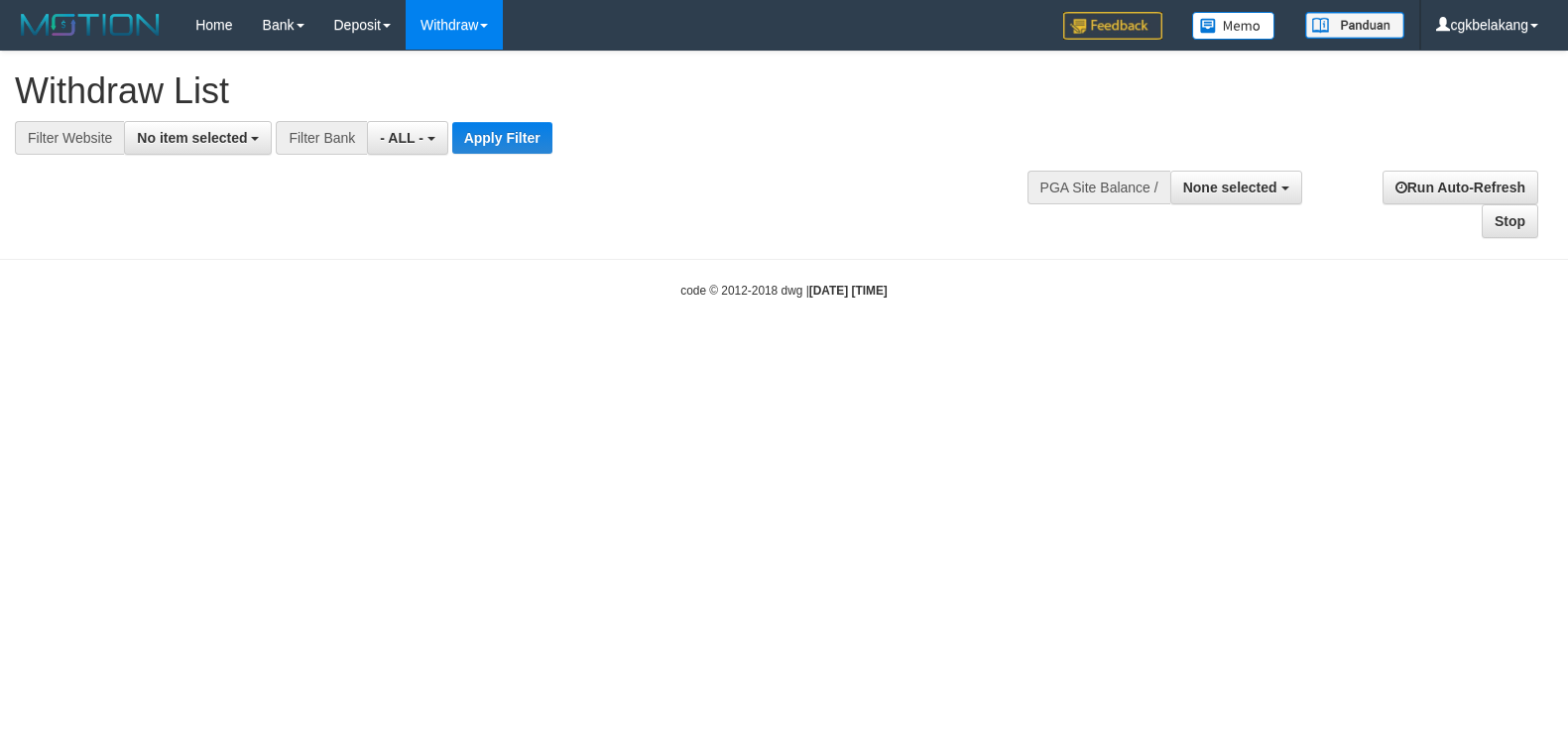 select 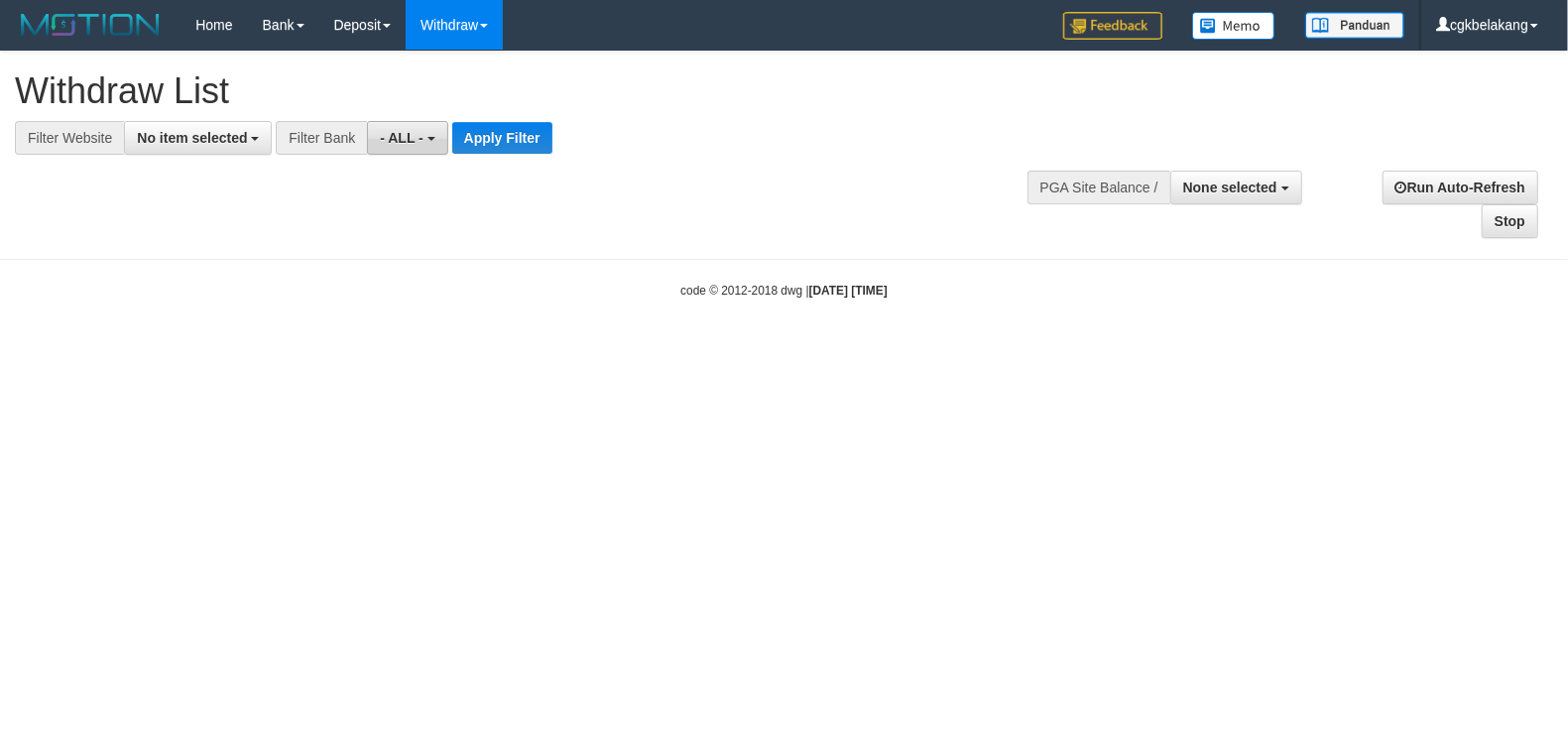 click on "- ALL -" at bounding box center (407, 138) 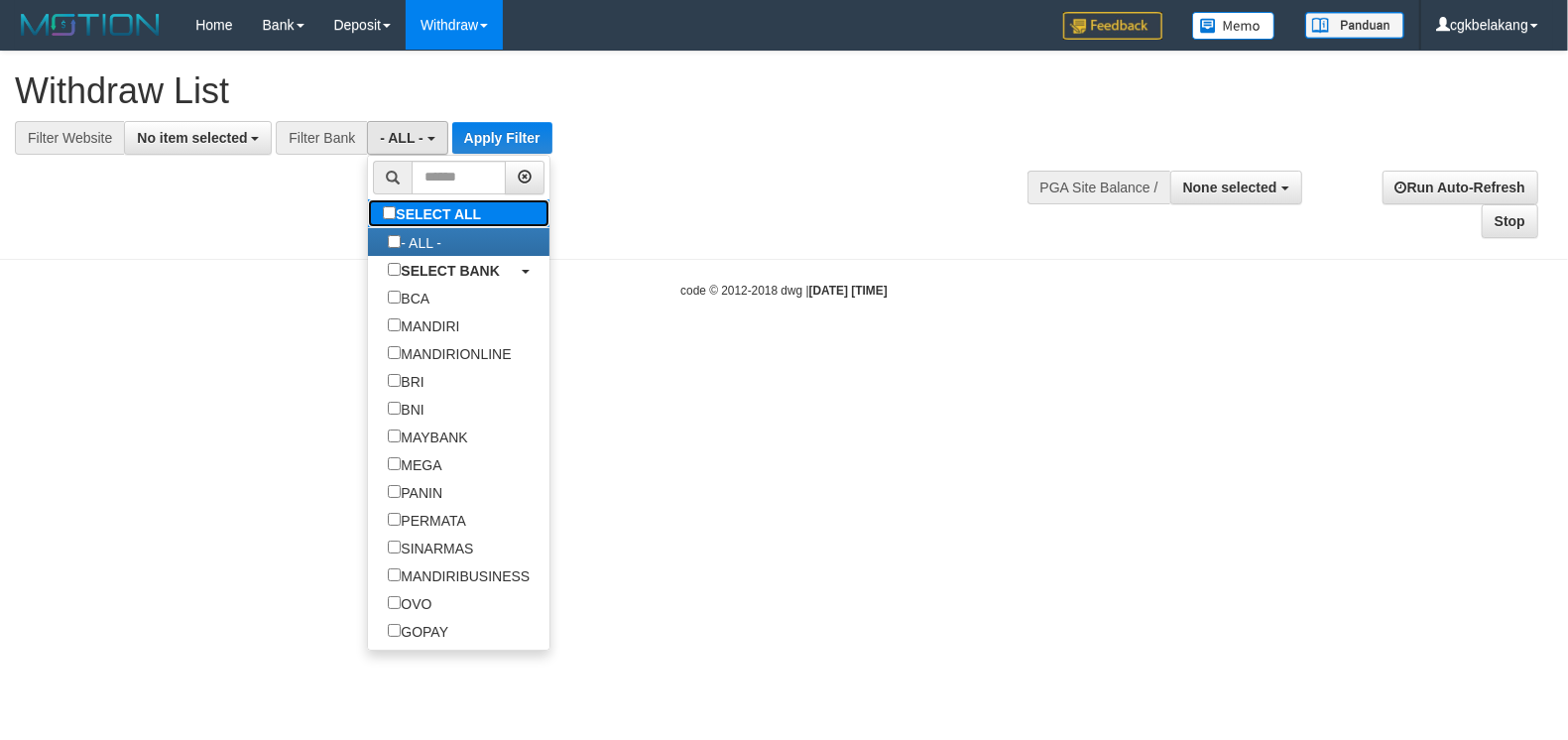 click on "SELECT ALL" at bounding box center [434, 213] 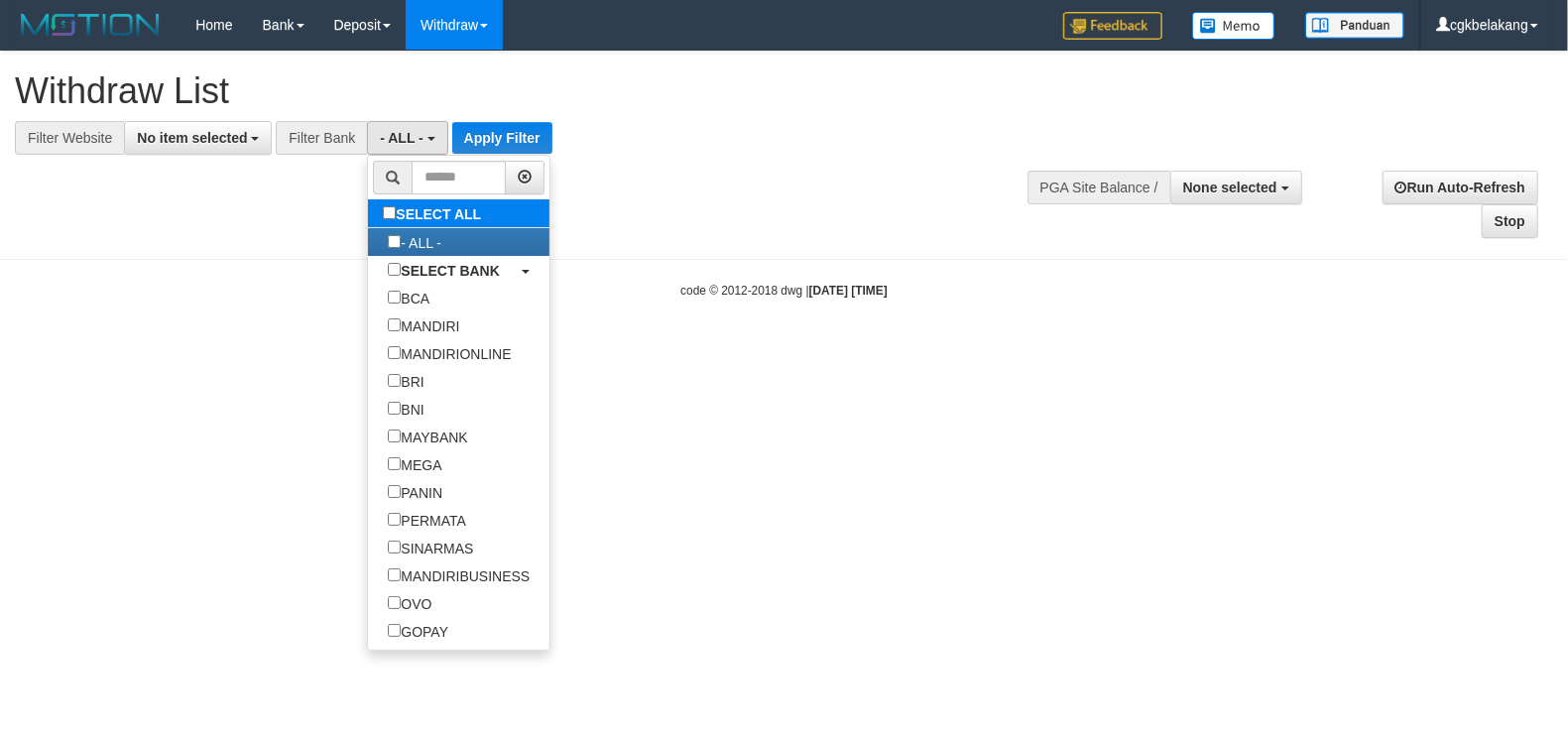 type 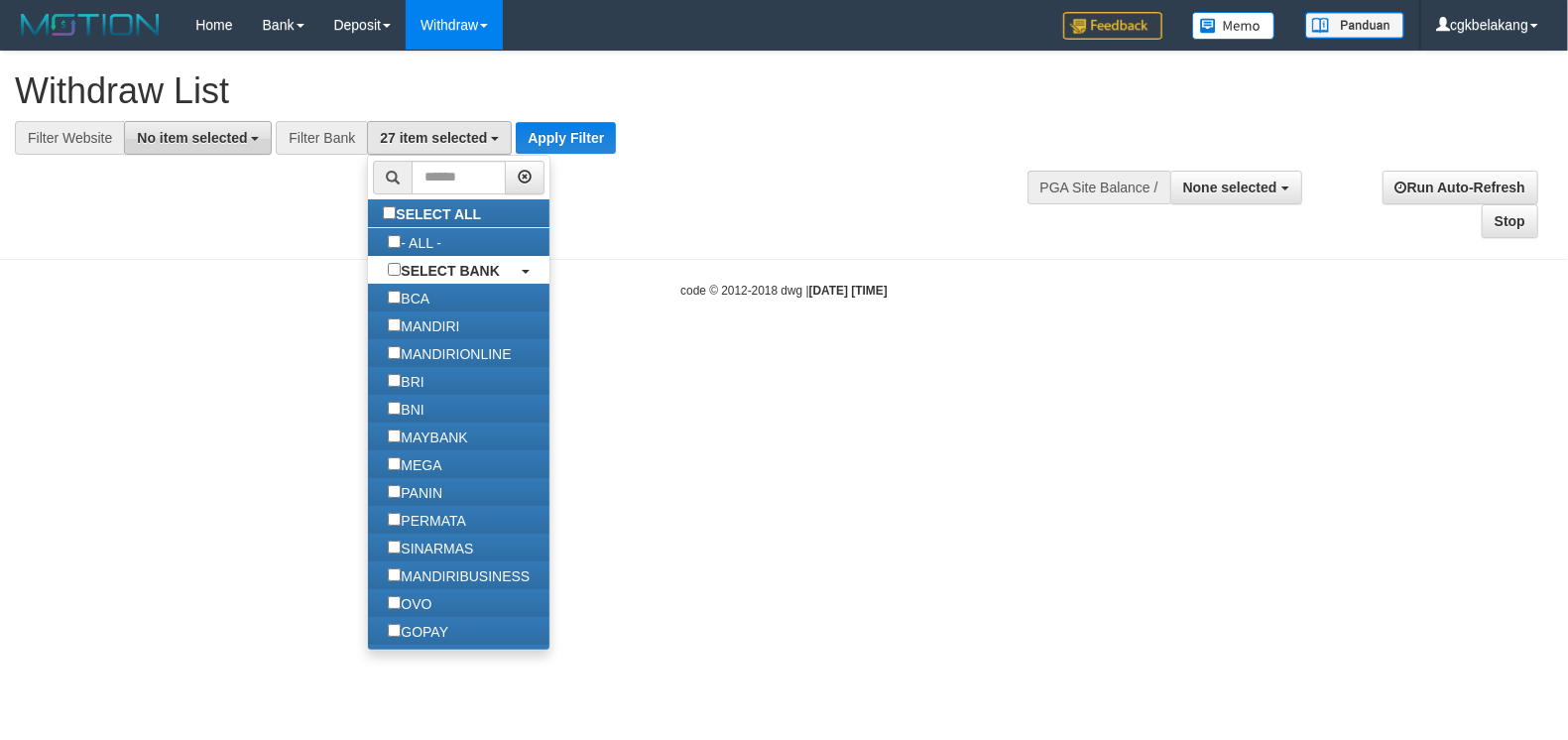 click on "No item selected" at bounding box center [197, 138] 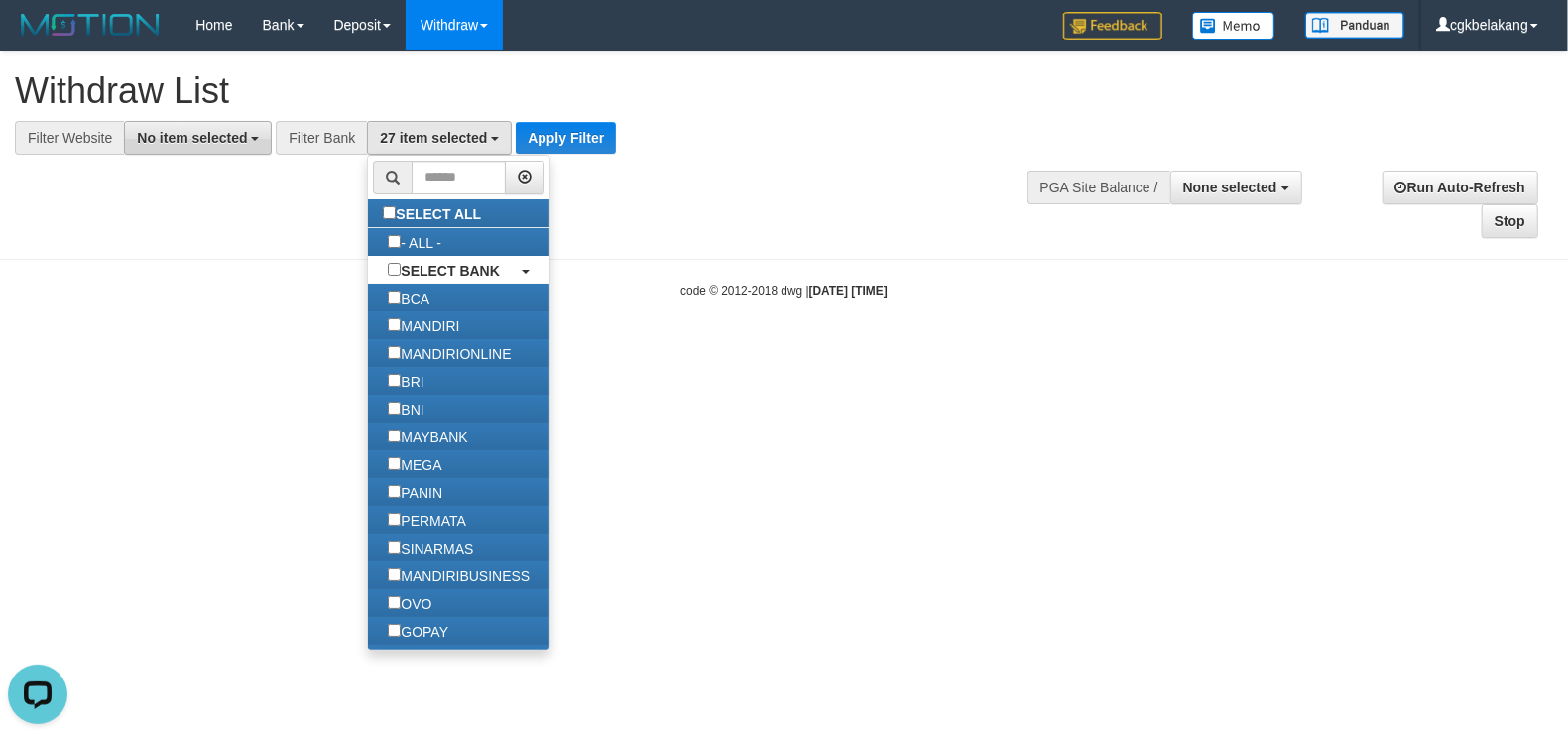 scroll, scrollTop: 0, scrollLeft: 0, axis: both 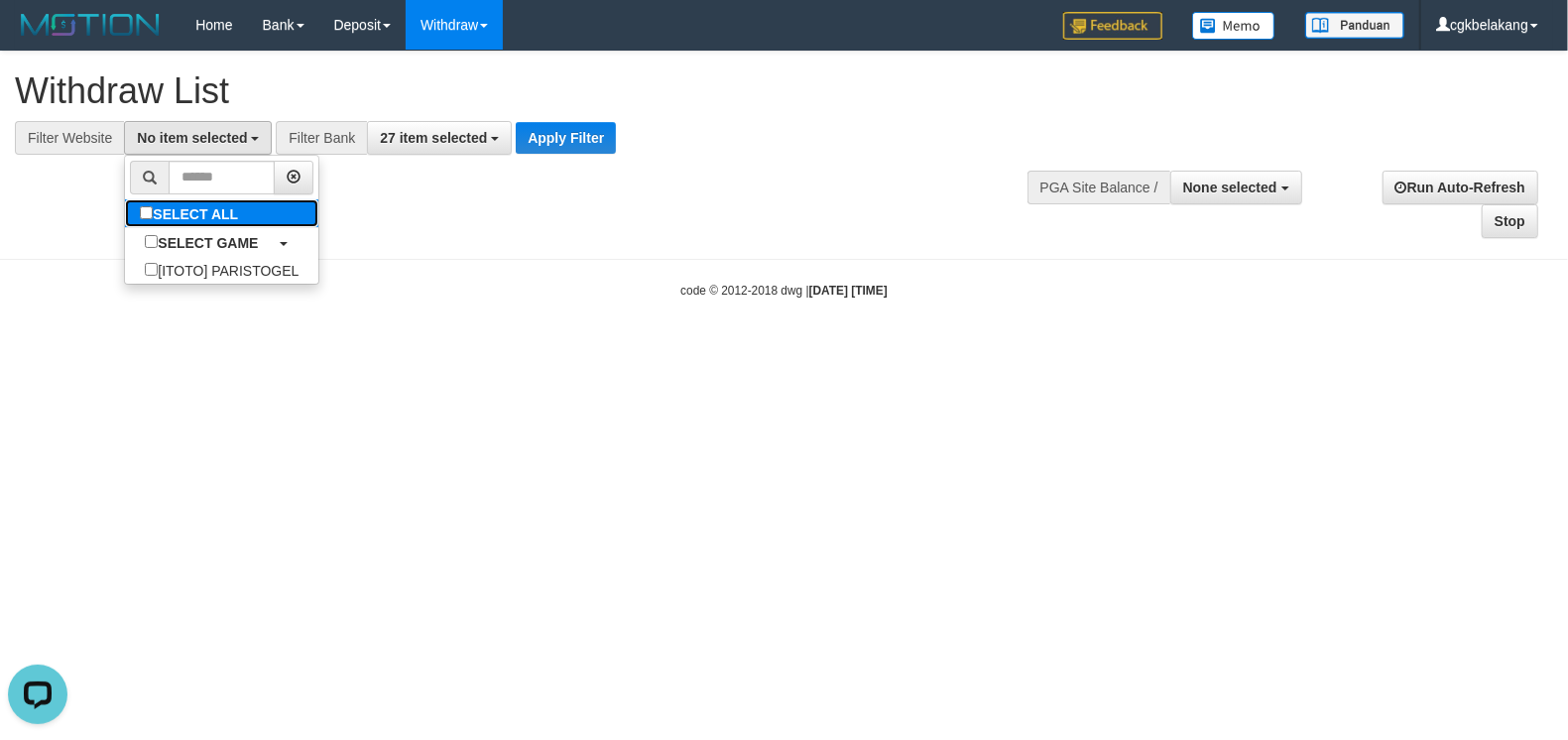click on "SELECT ALL" at bounding box center [191, 213] 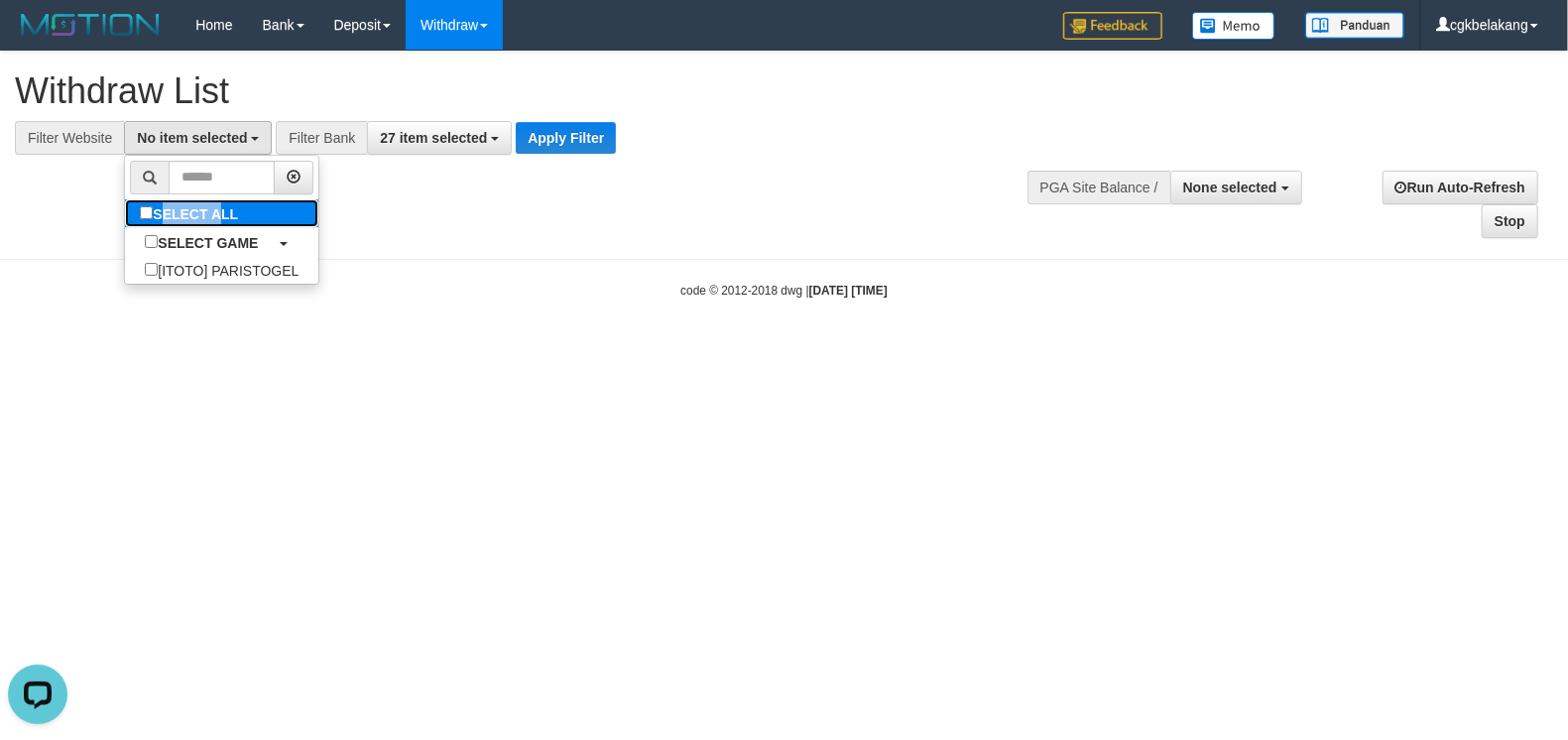 click on "SELECT ALL" at bounding box center [191, 213] 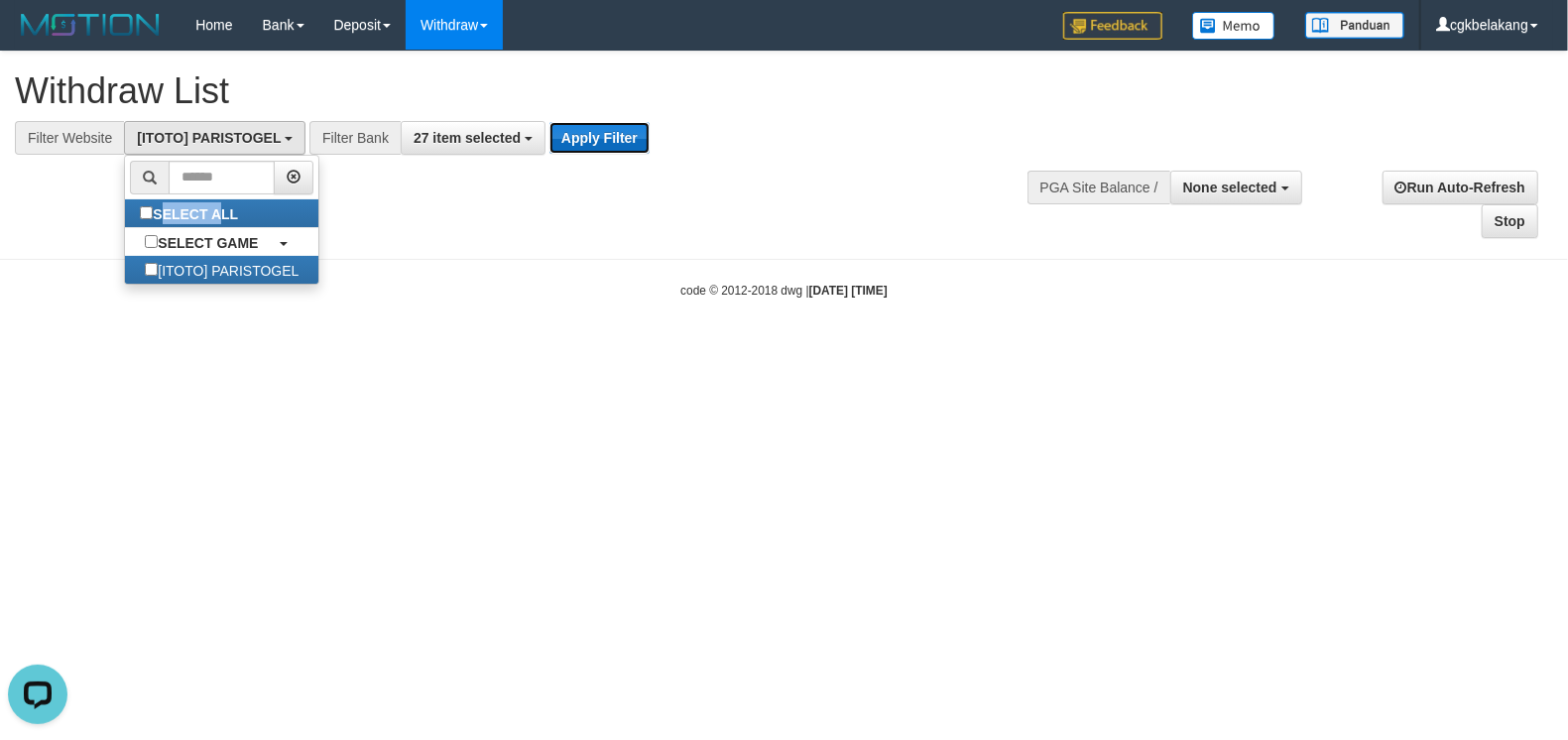 click on "Apply Filter" at bounding box center (599, 138) 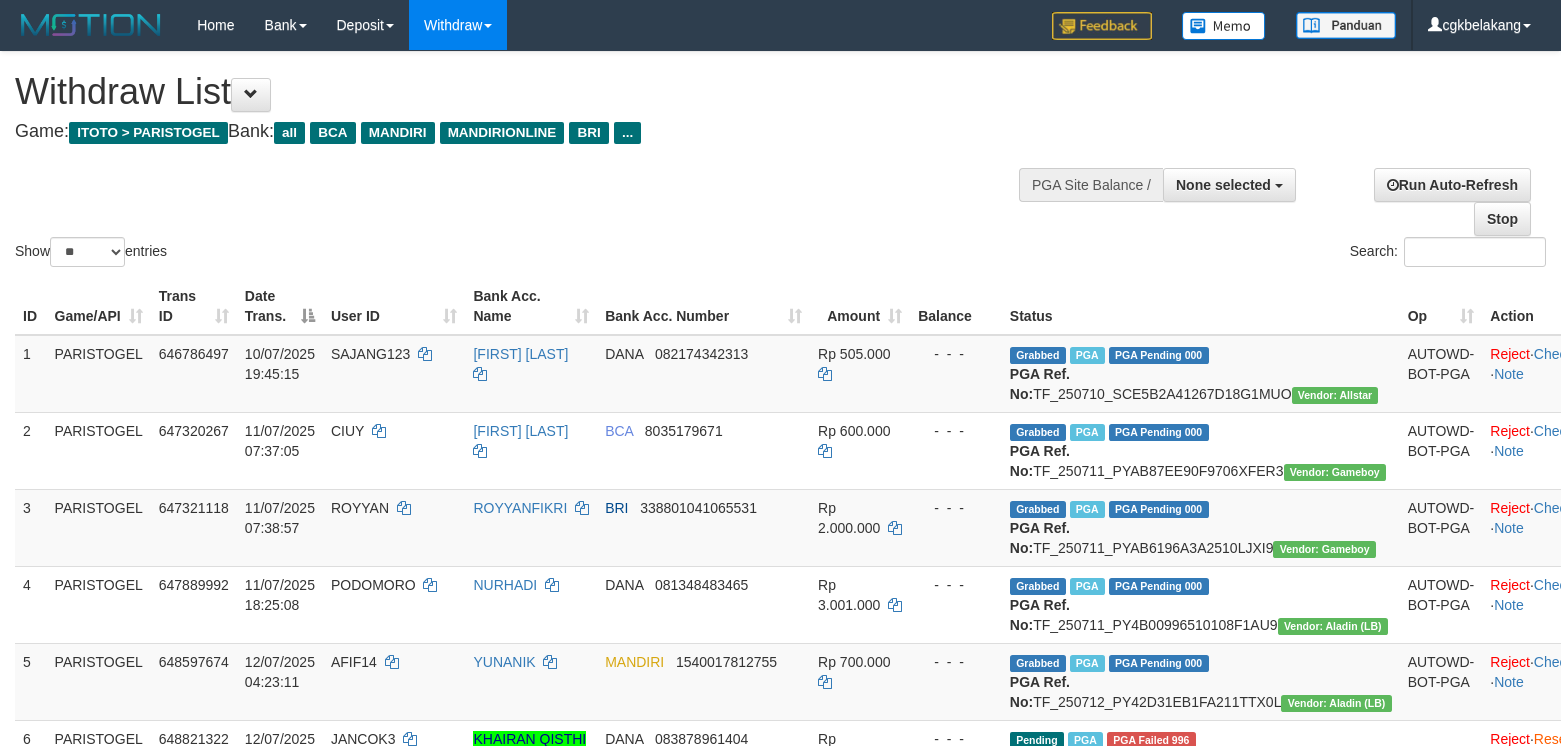 select 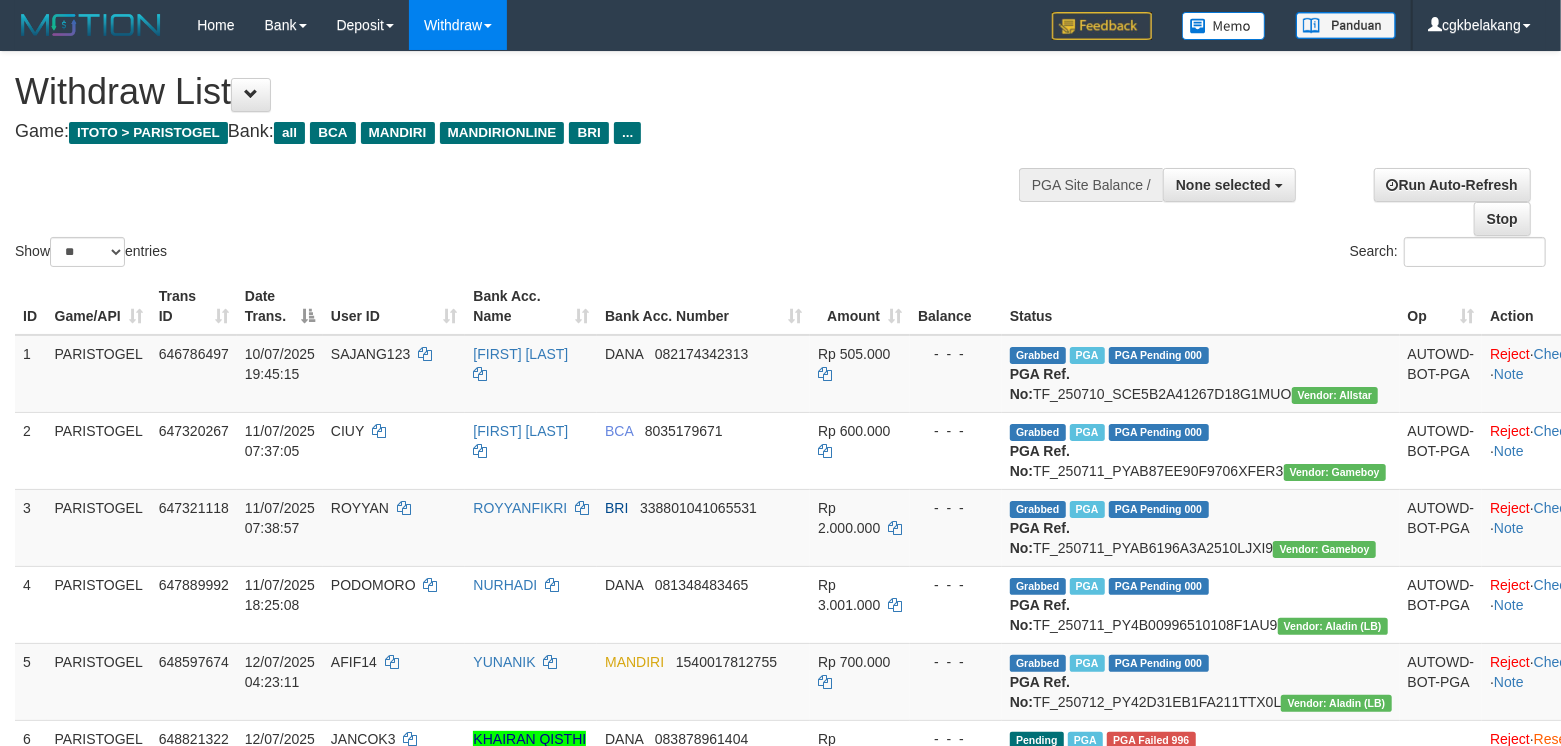 drag, startPoint x: 1078, startPoint y: 289, endPoint x: 1122, endPoint y: 289, distance: 44 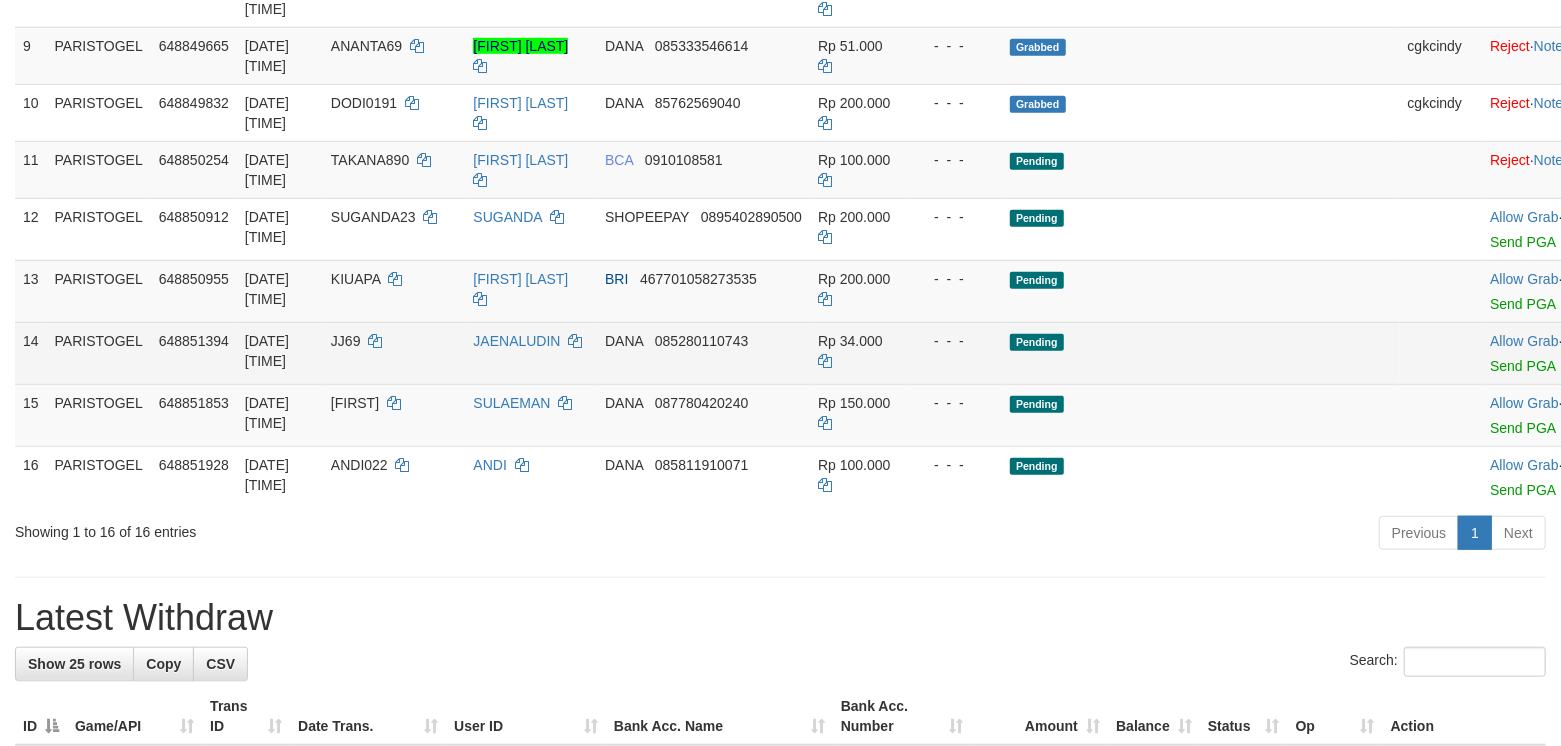 scroll, scrollTop: 933, scrollLeft: 0, axis: vertical 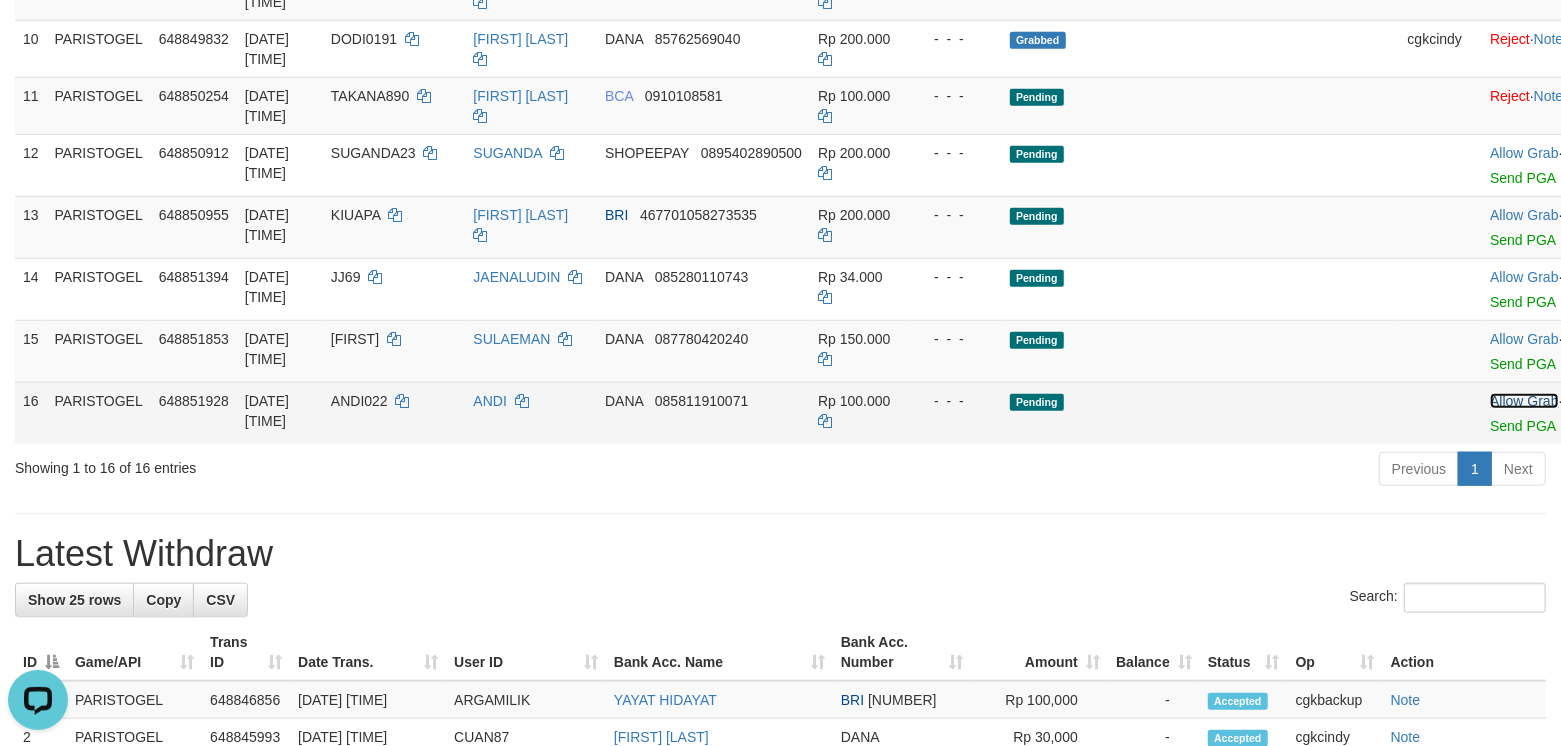 click on "Allow Grab" at bounding box center (1524, 401) 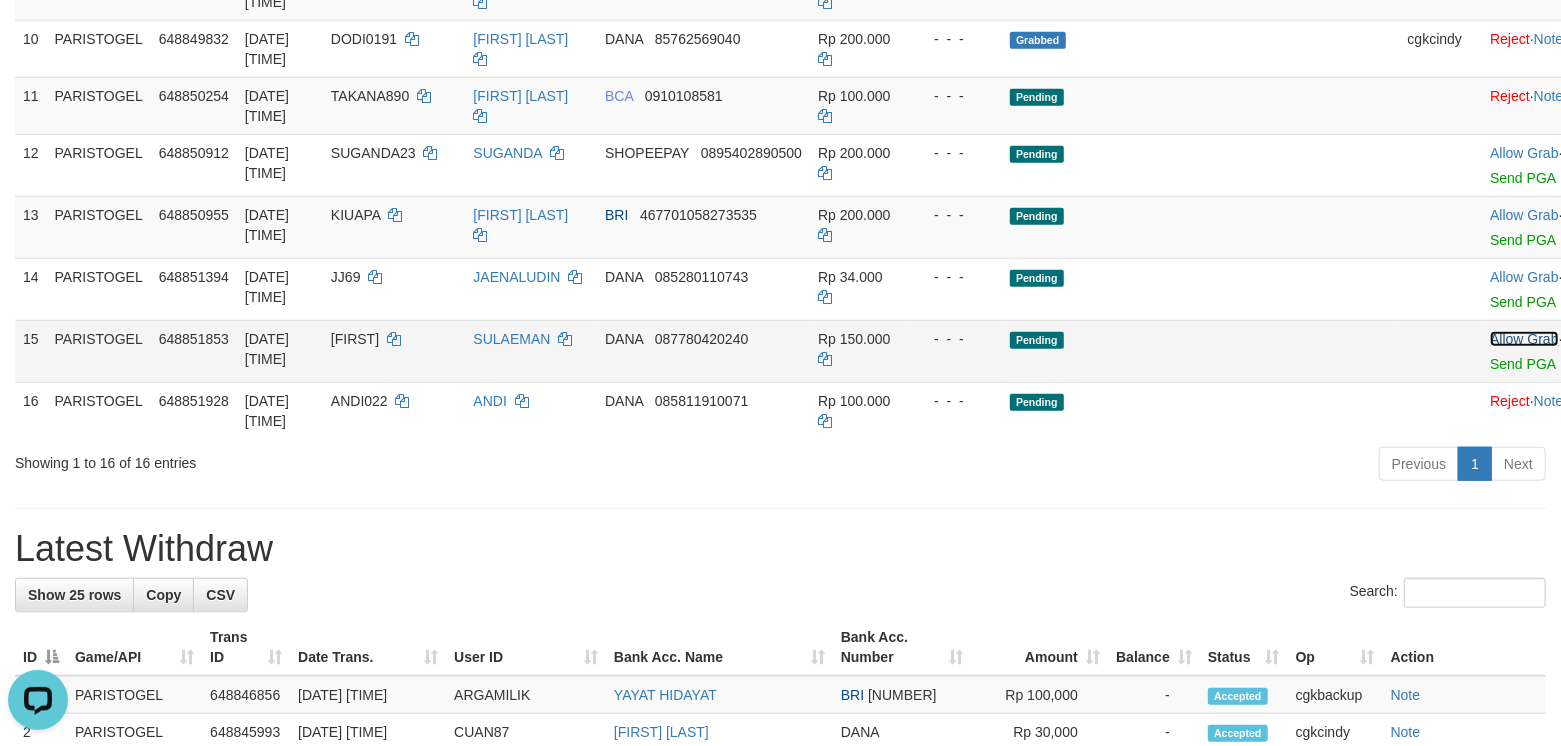 click on "Allow Grab" at bounding box center [1524, 339] 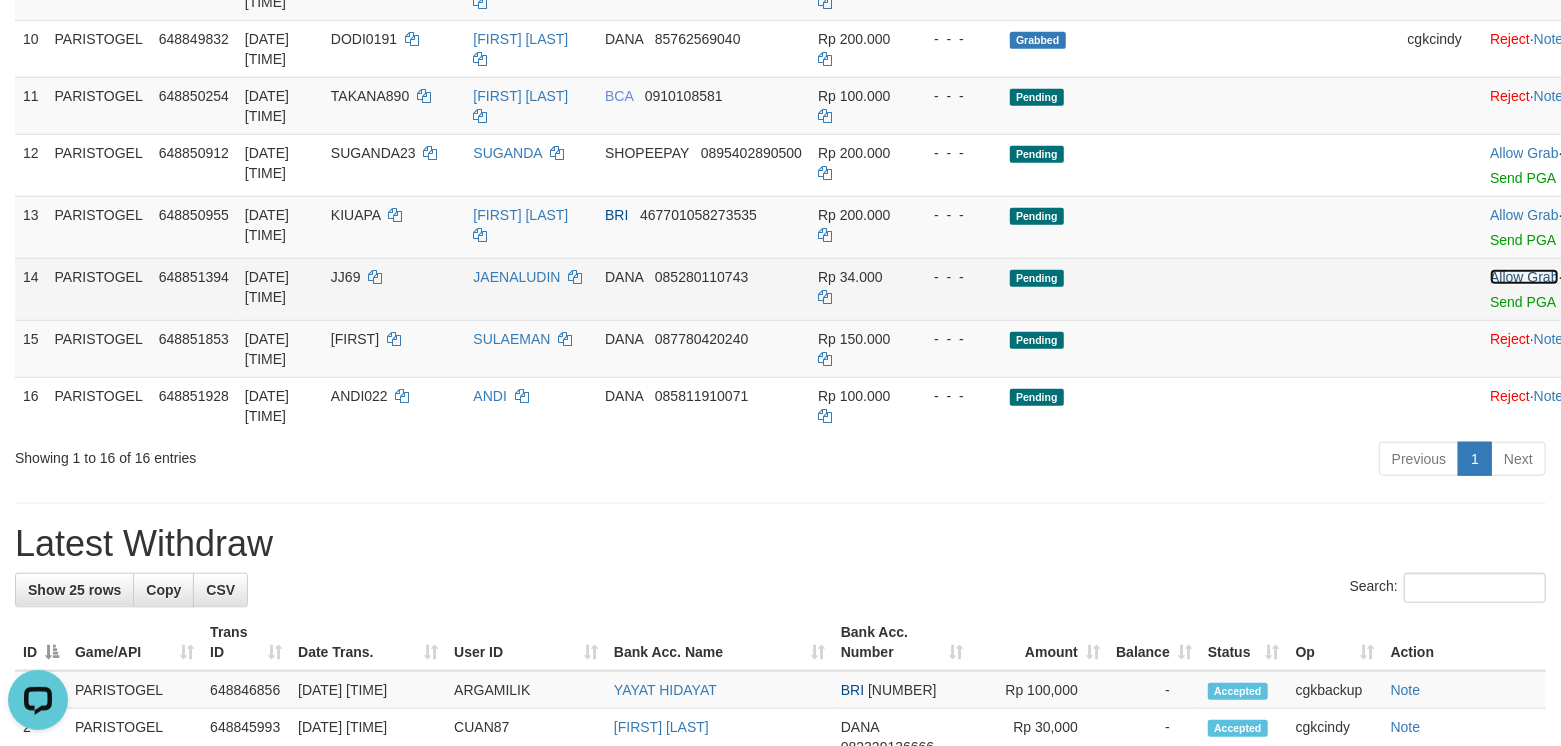click on "Allow Grab" at bounding box center [1524, 277] 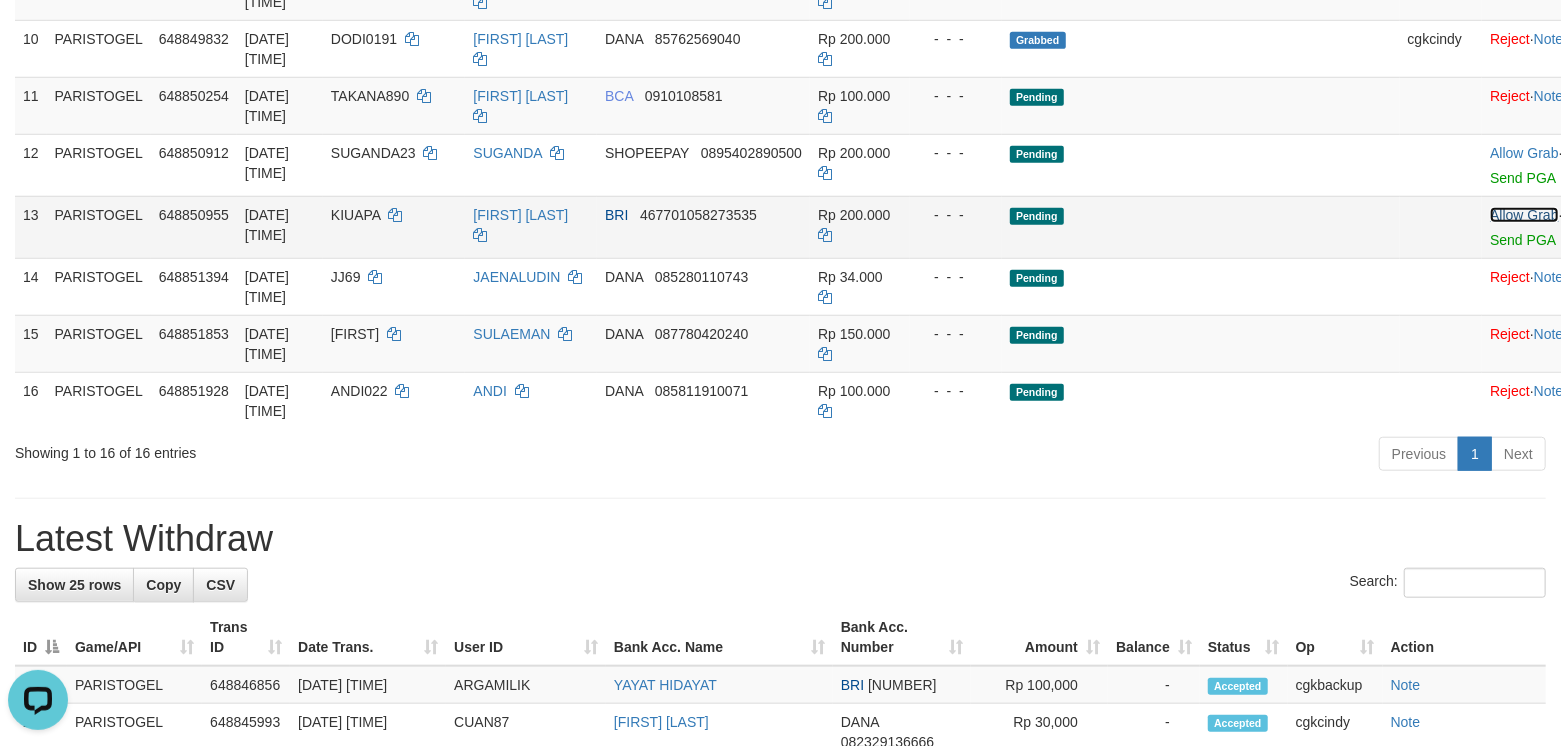 click on "Allow Grab" at bounding box center (1524, 215) 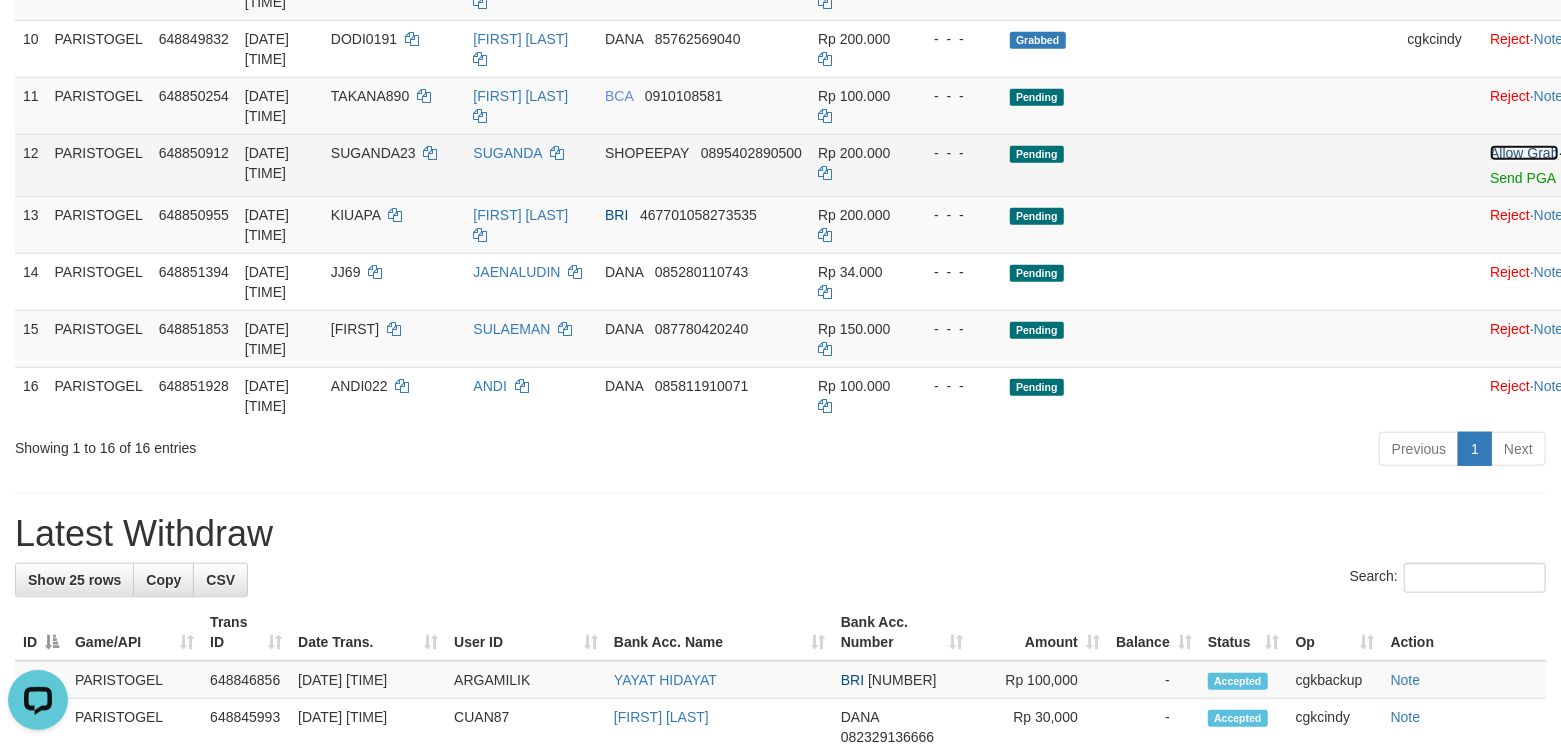 click on "Allow Grab" at bounding box center [1524, 153] 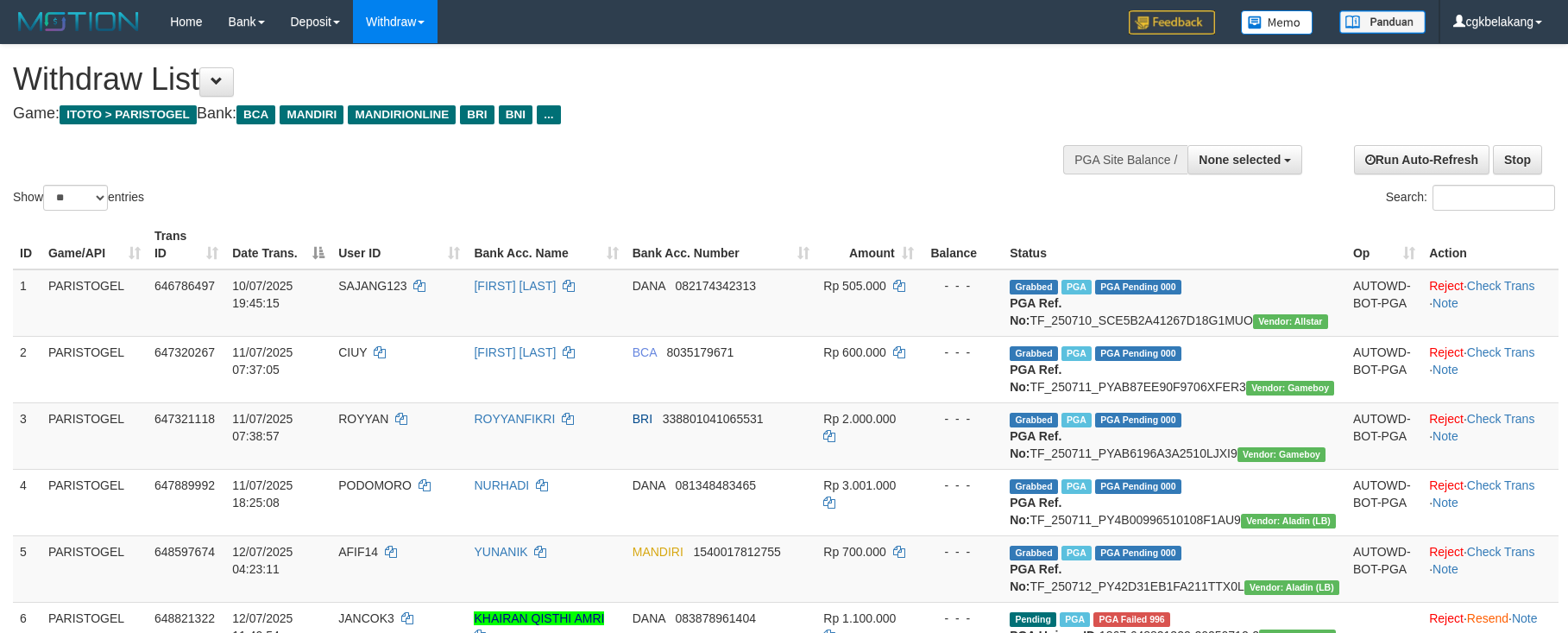 select 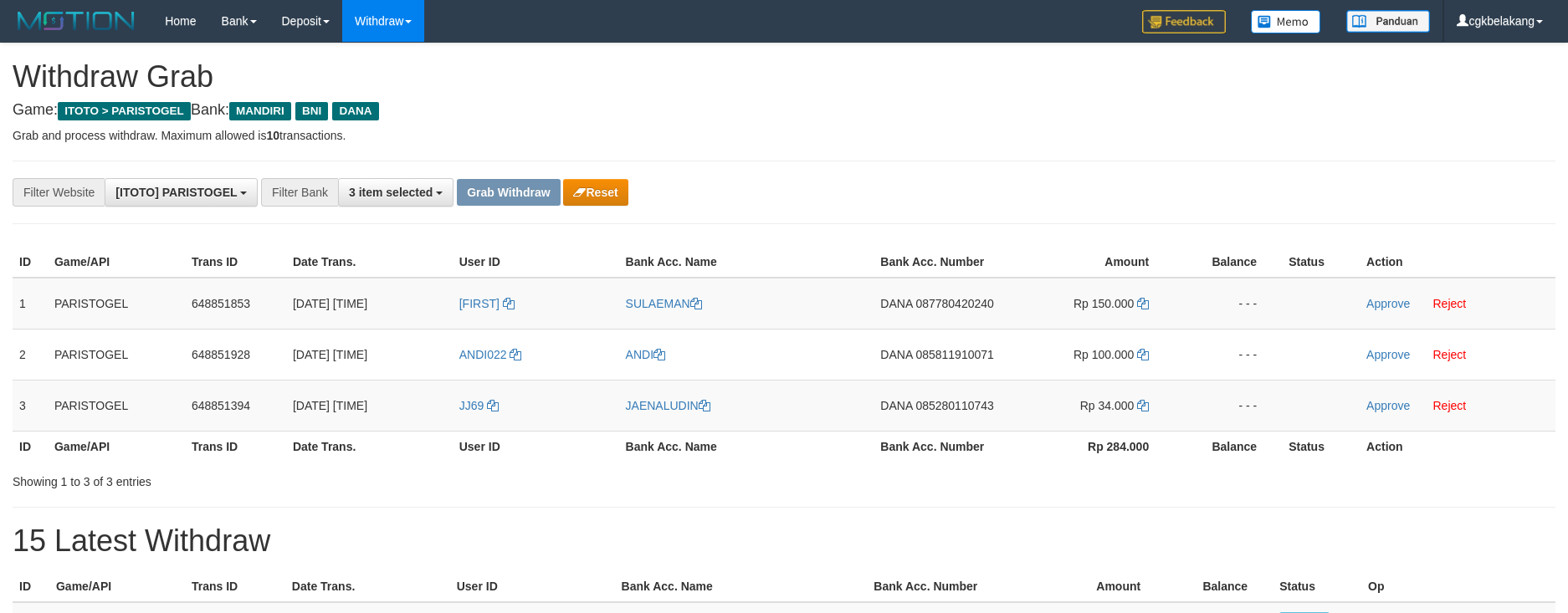 scroll, scrollTop: 0, scrollLeft: 0, axis: both 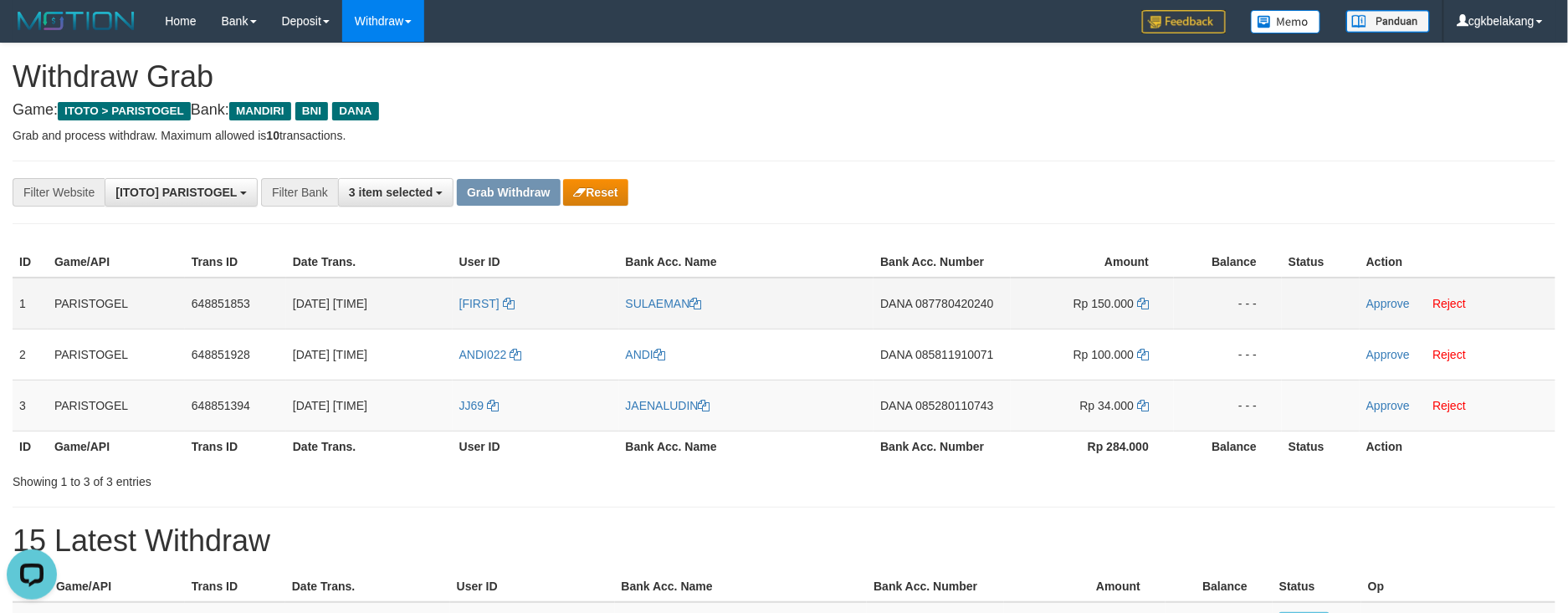 click on "[FIRST]" at bounding box center (535, 304) 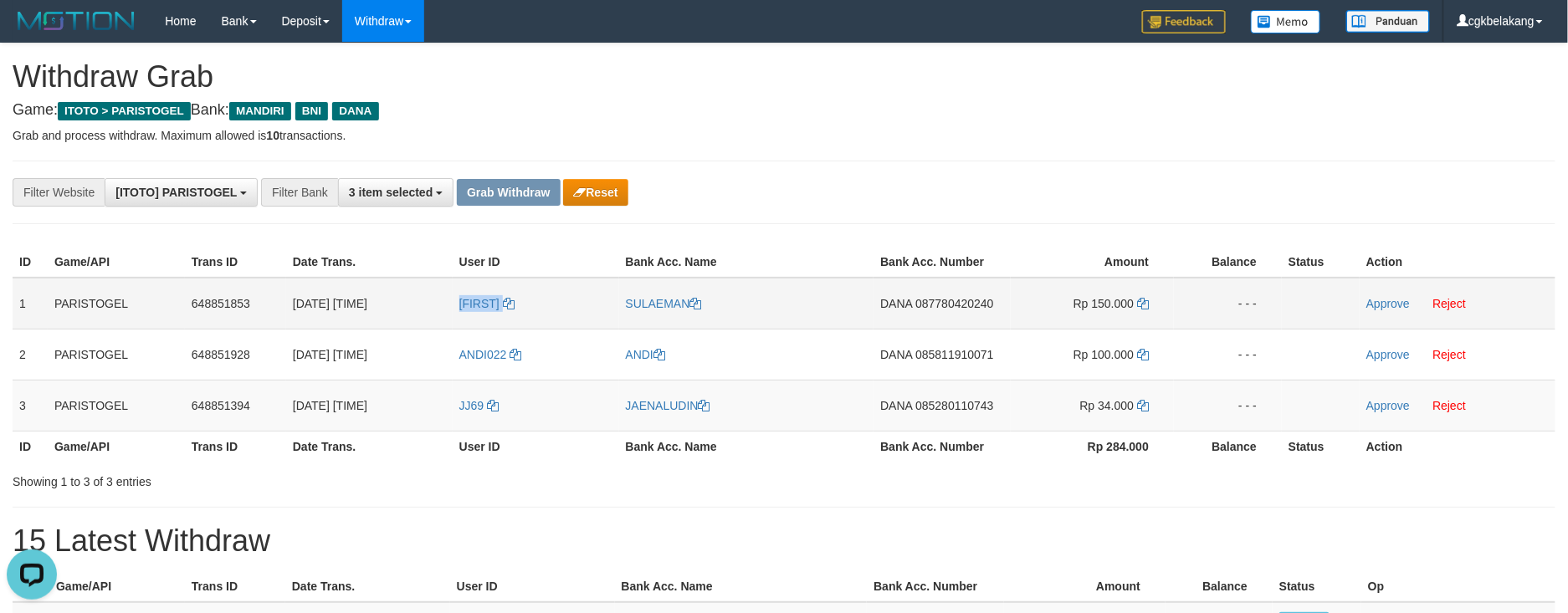 click on "[FIRST]" at bounding box center (535, 304) 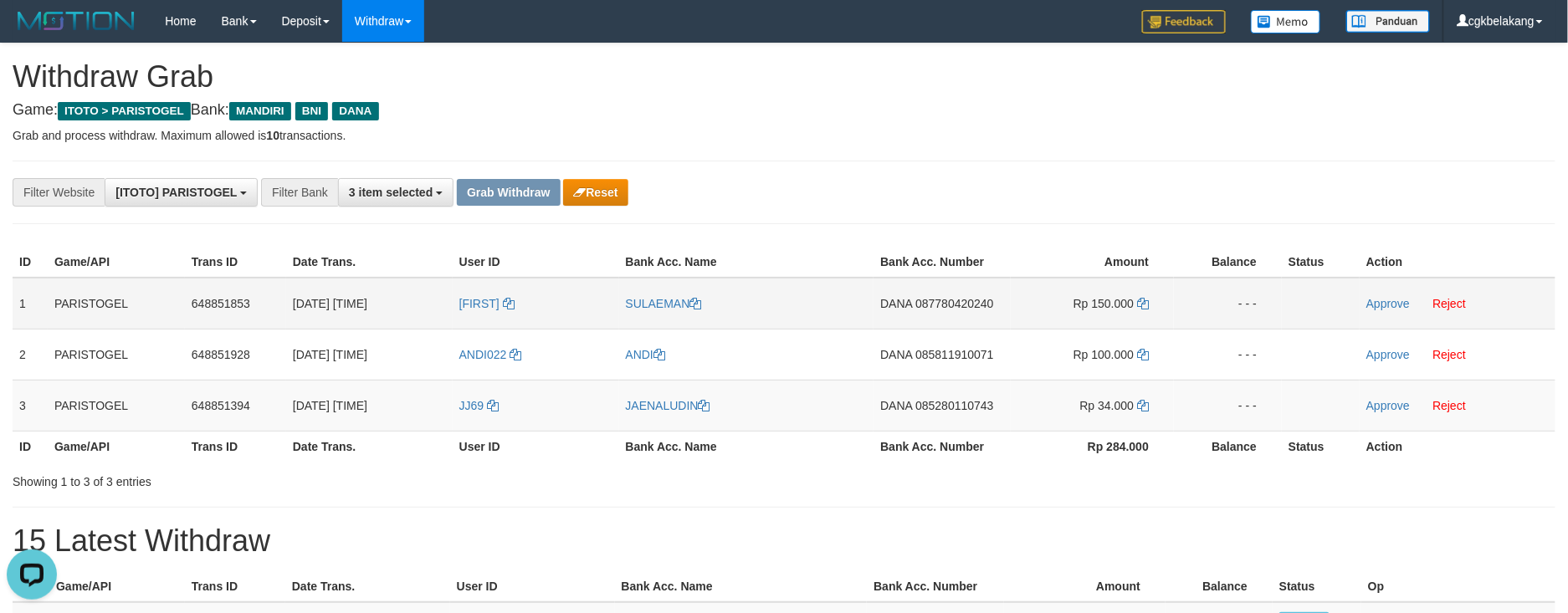 click on "SULAEMAN" at bounding box center (746, 304) 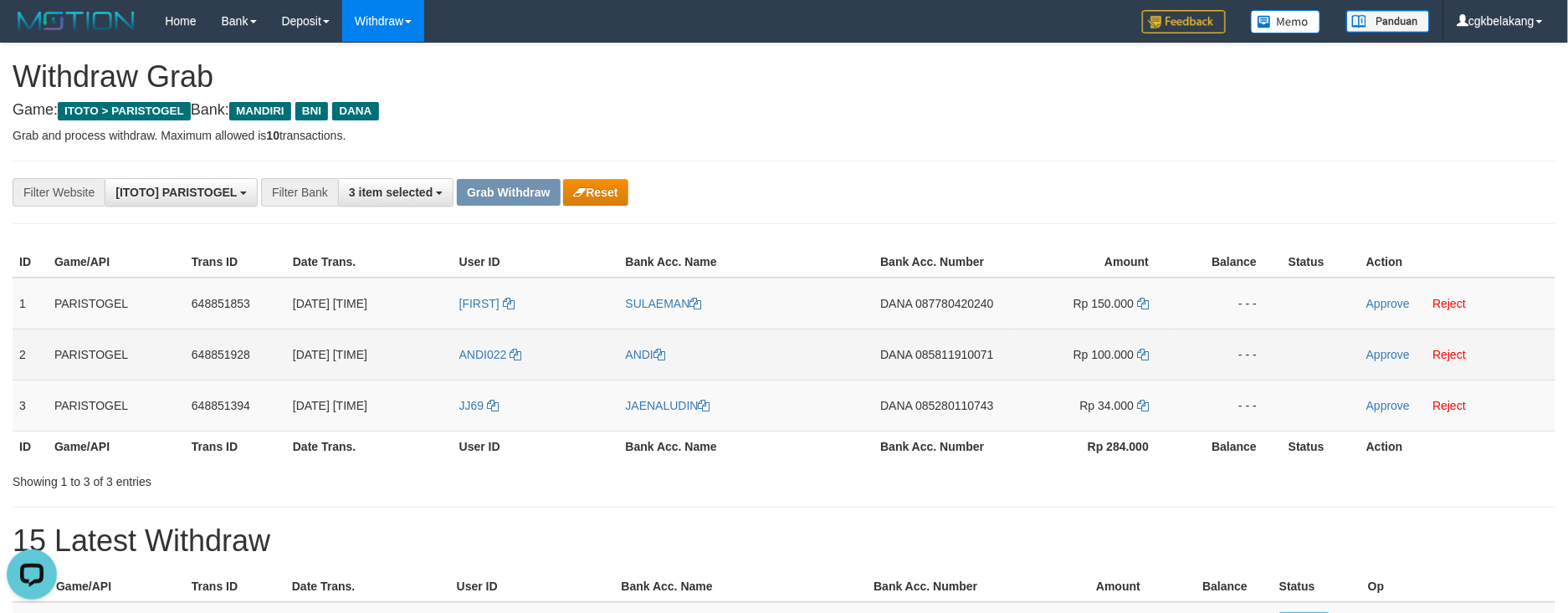 click on "ANDI022" at bounding box center (535, 354) 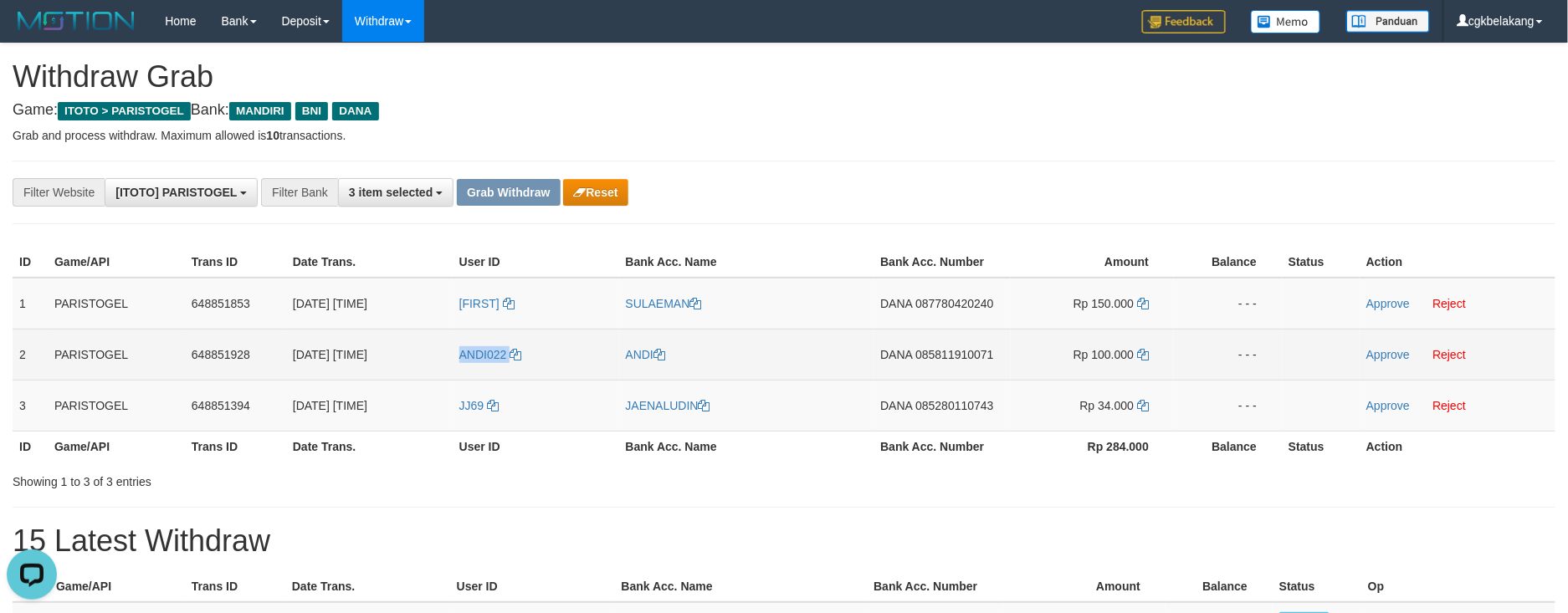 click on "ANDI022" at bounding box center [535, 354] 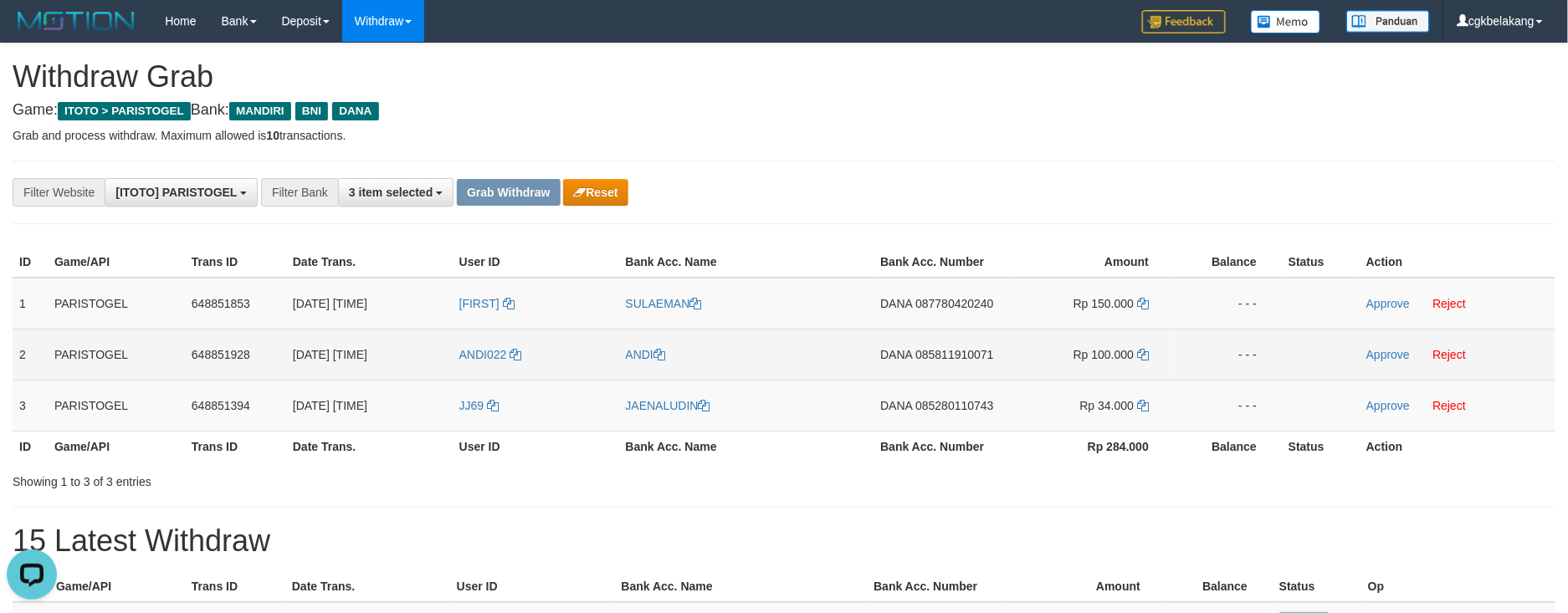 click on "ANDI" at bounding box center [746, 354] 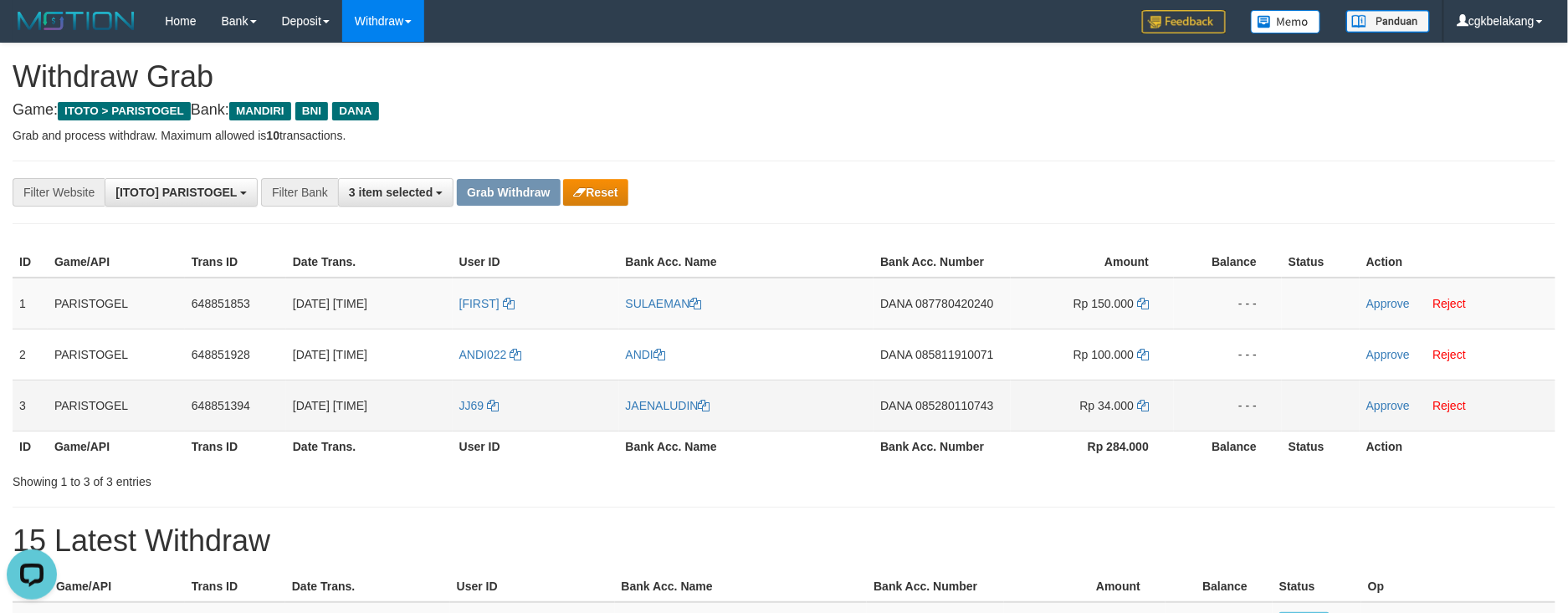 click on "JJ69" at bounding box center [535, 405] 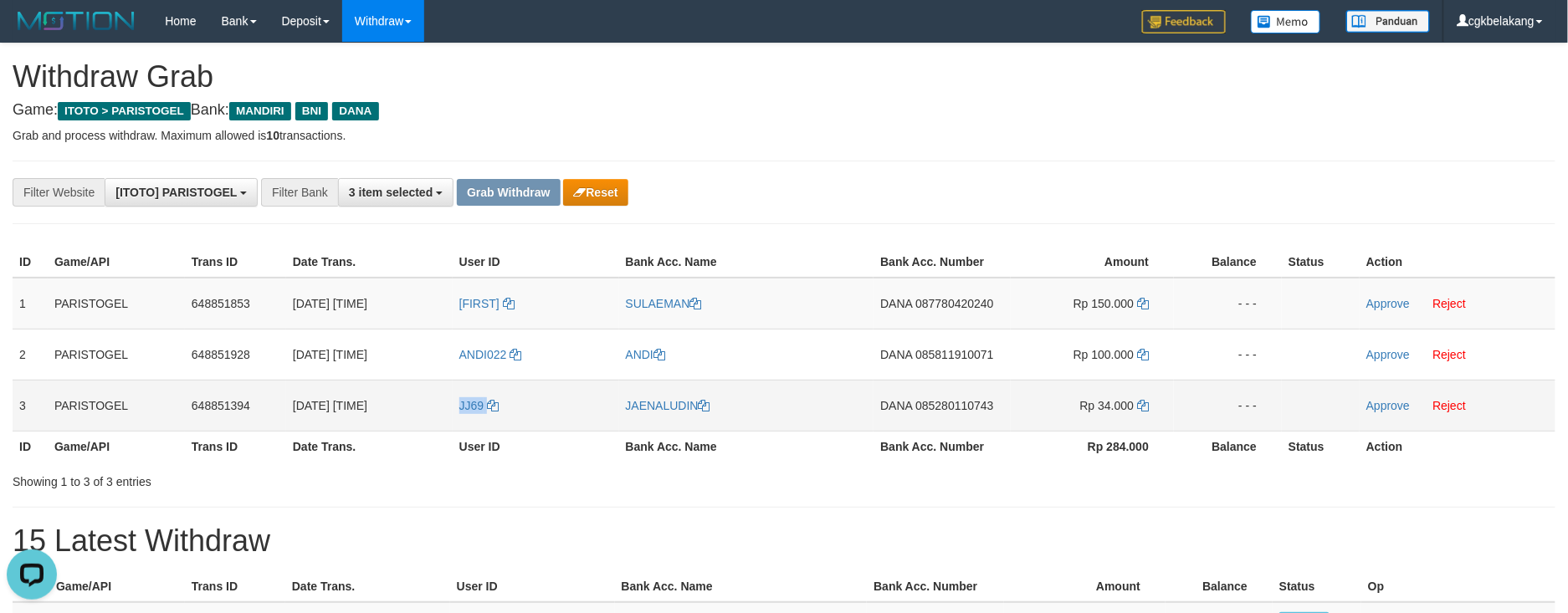 copy on "JJ69" 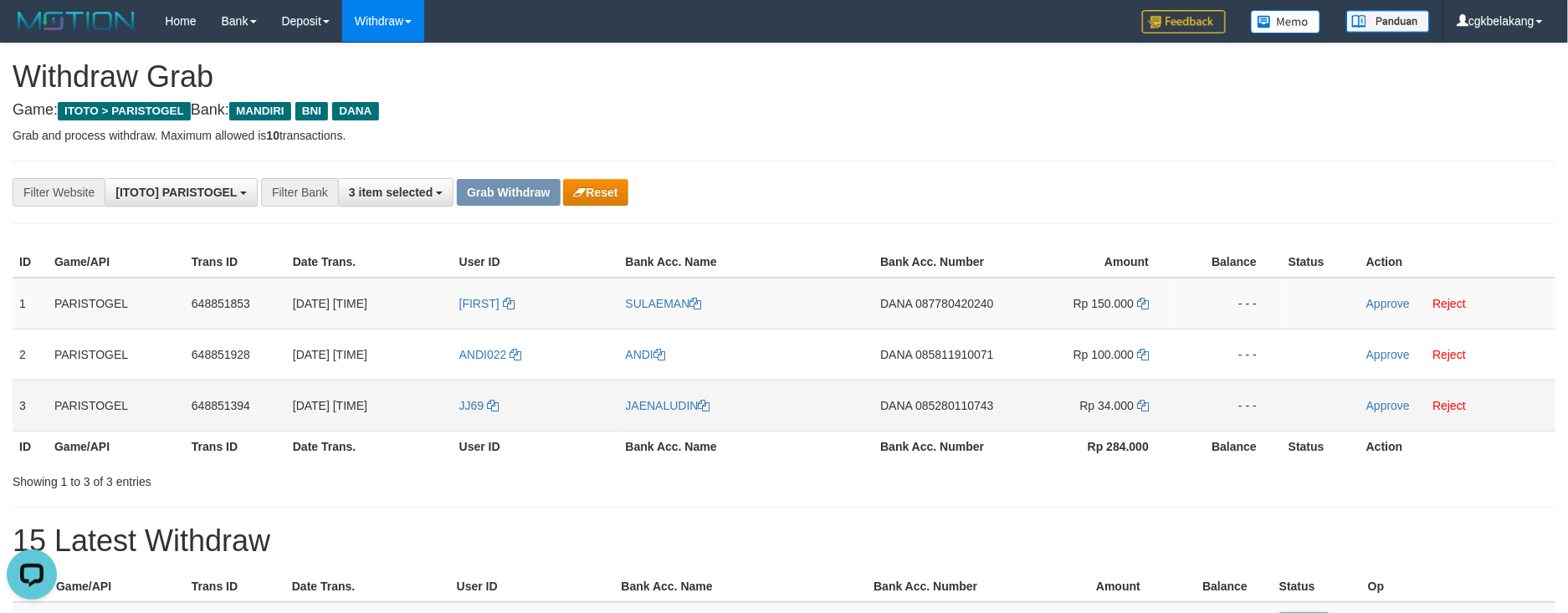 click on "JAENALUDIN" at bounding box center [746, 405] 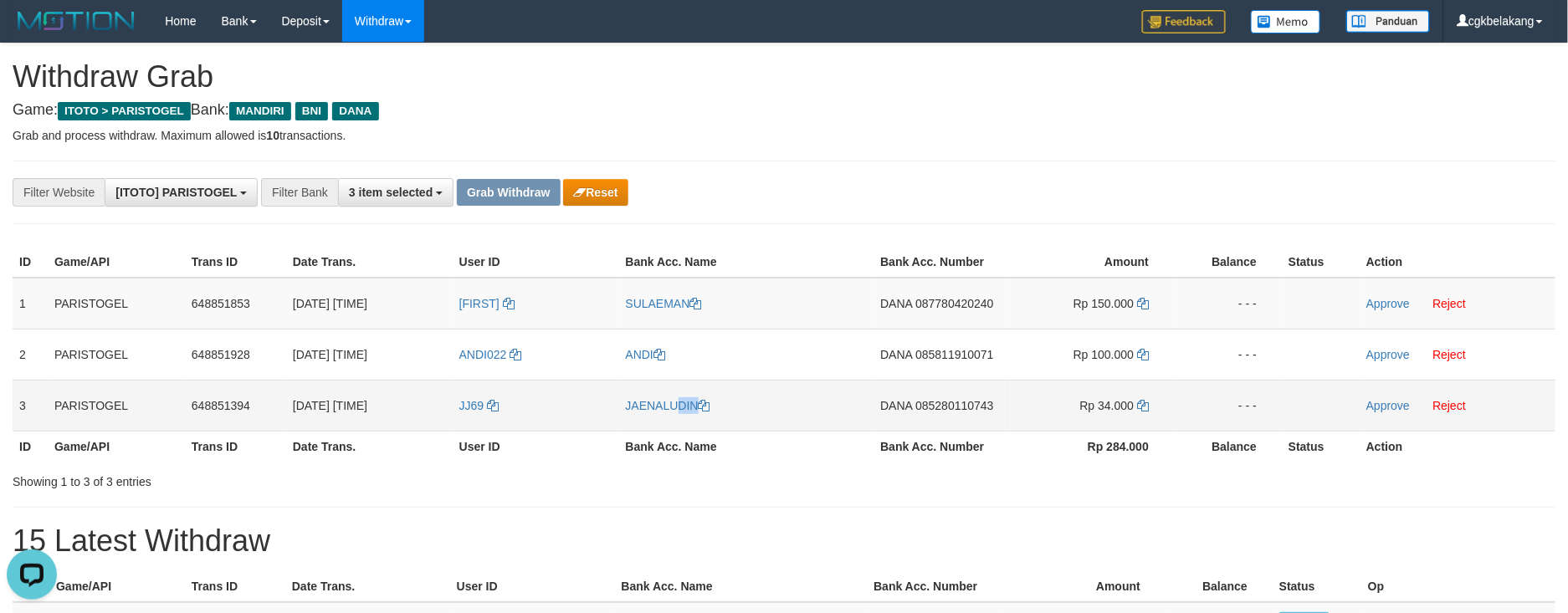 click on "JAENALUDIN" at bounding box center [746, 405] 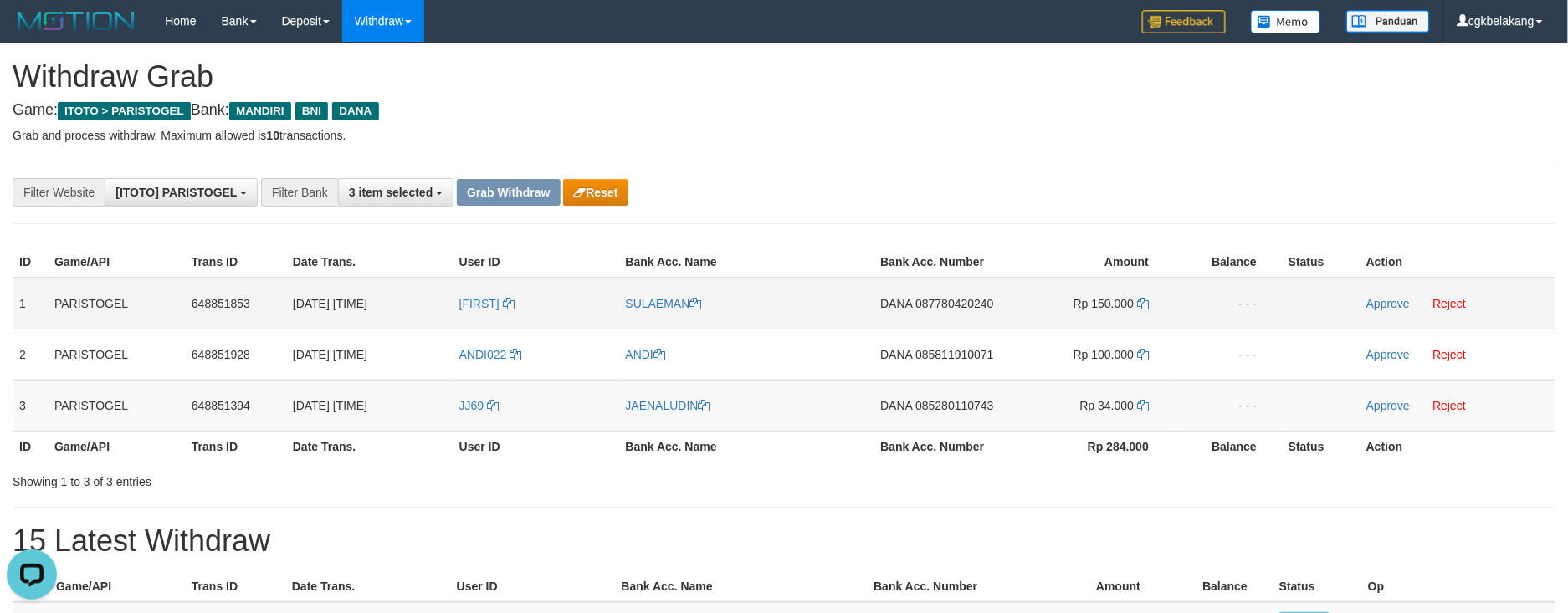 click on "DANA
087780420240" at bounding box center [942, 304] 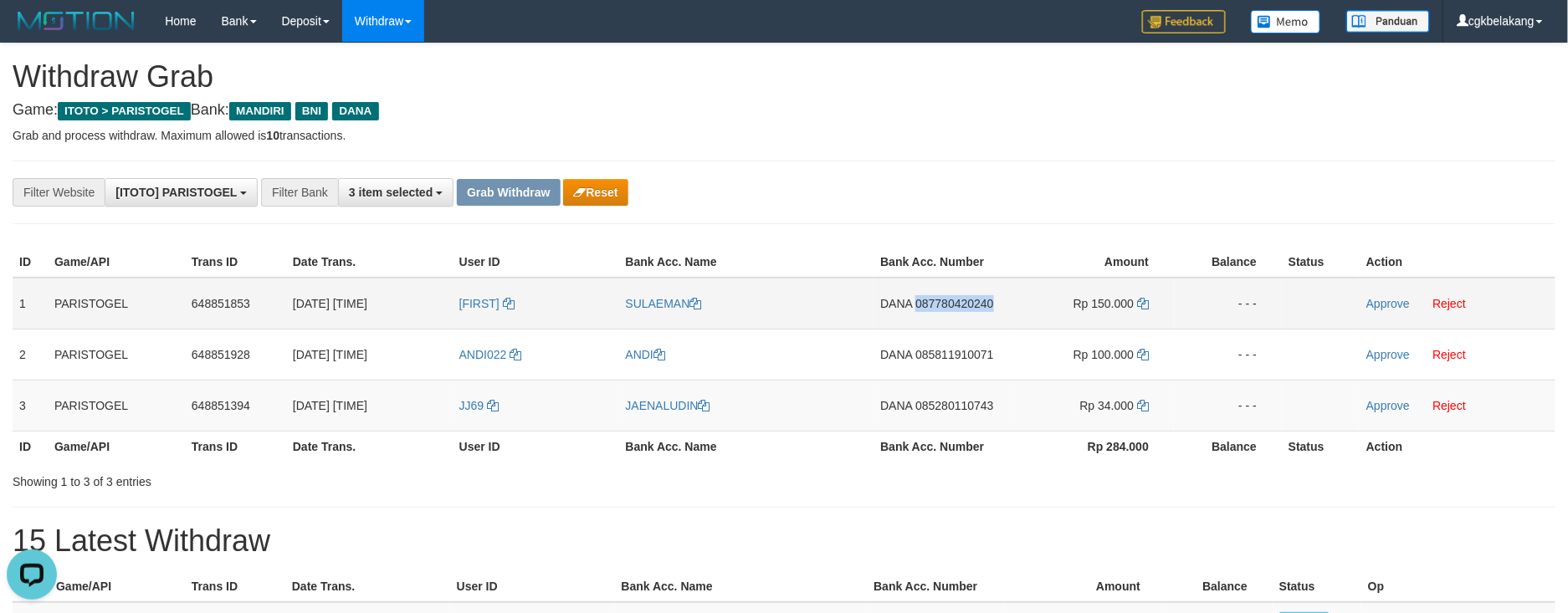 click on "DANA
087780420240" at bounding box center (942, 304) 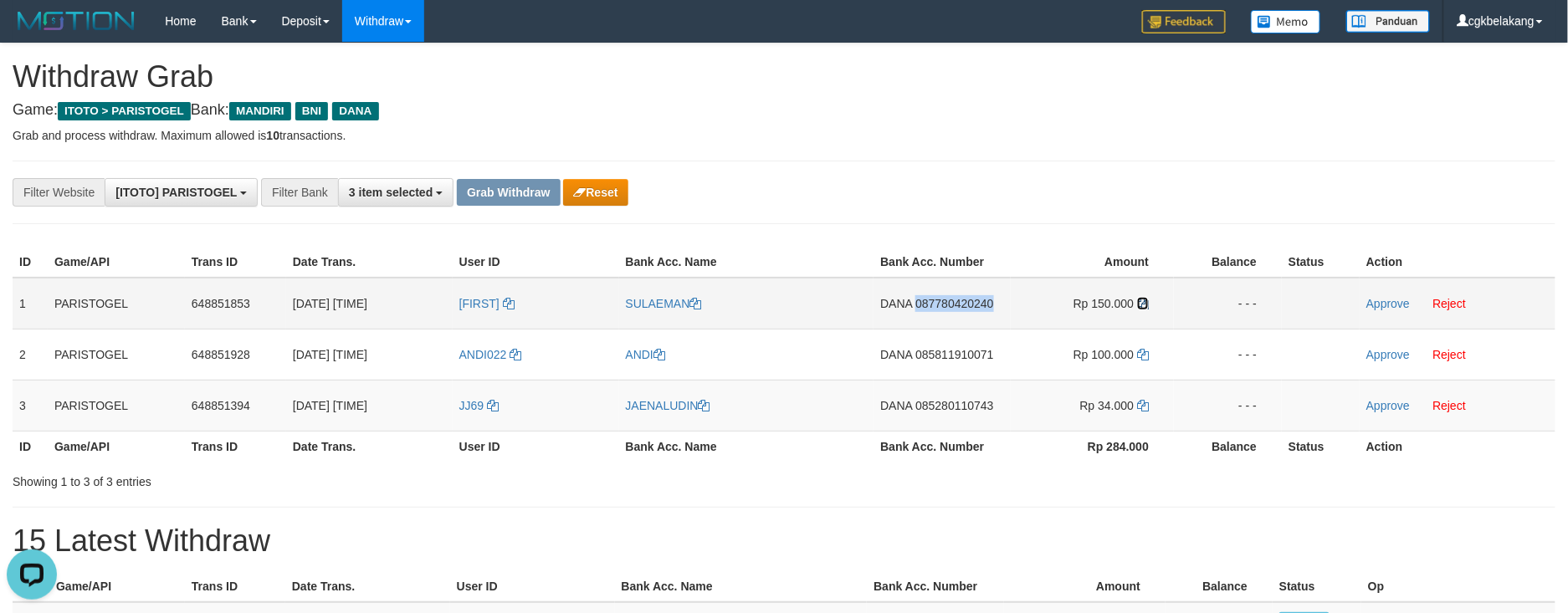 click at bounding box center (1143, 304) 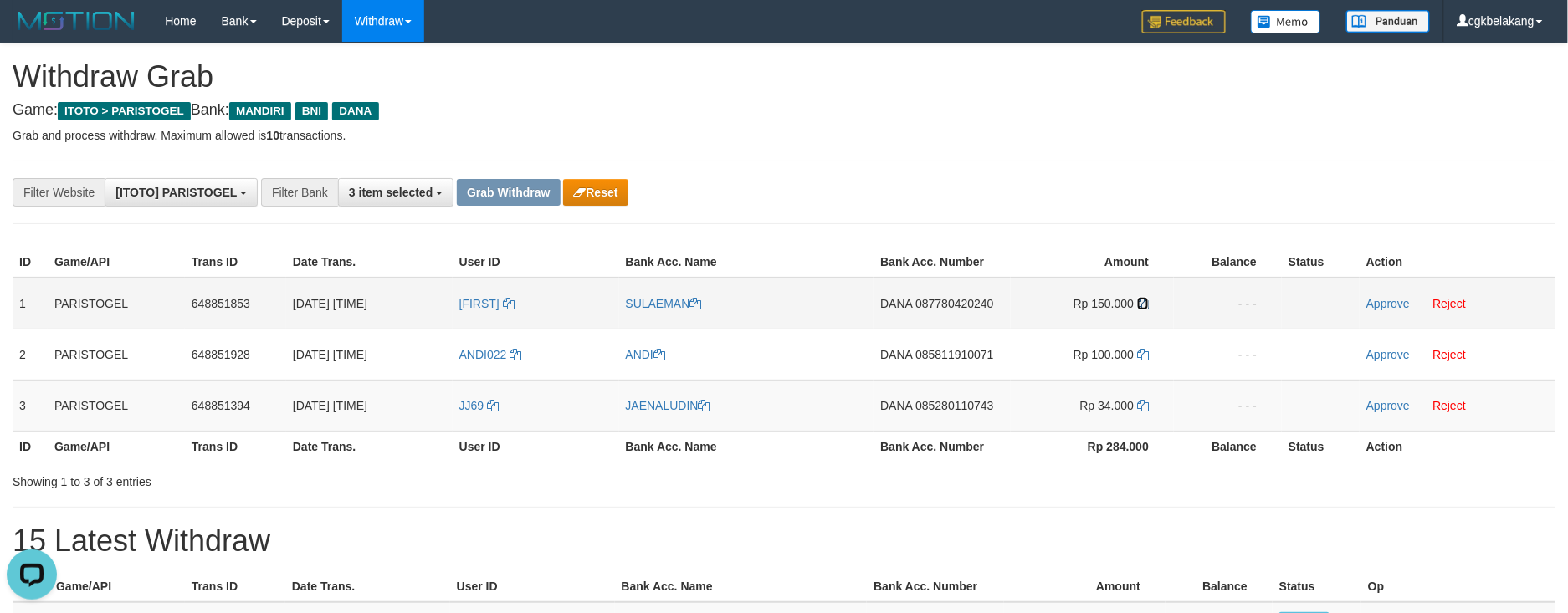 click at bounding box center (1143, 304) 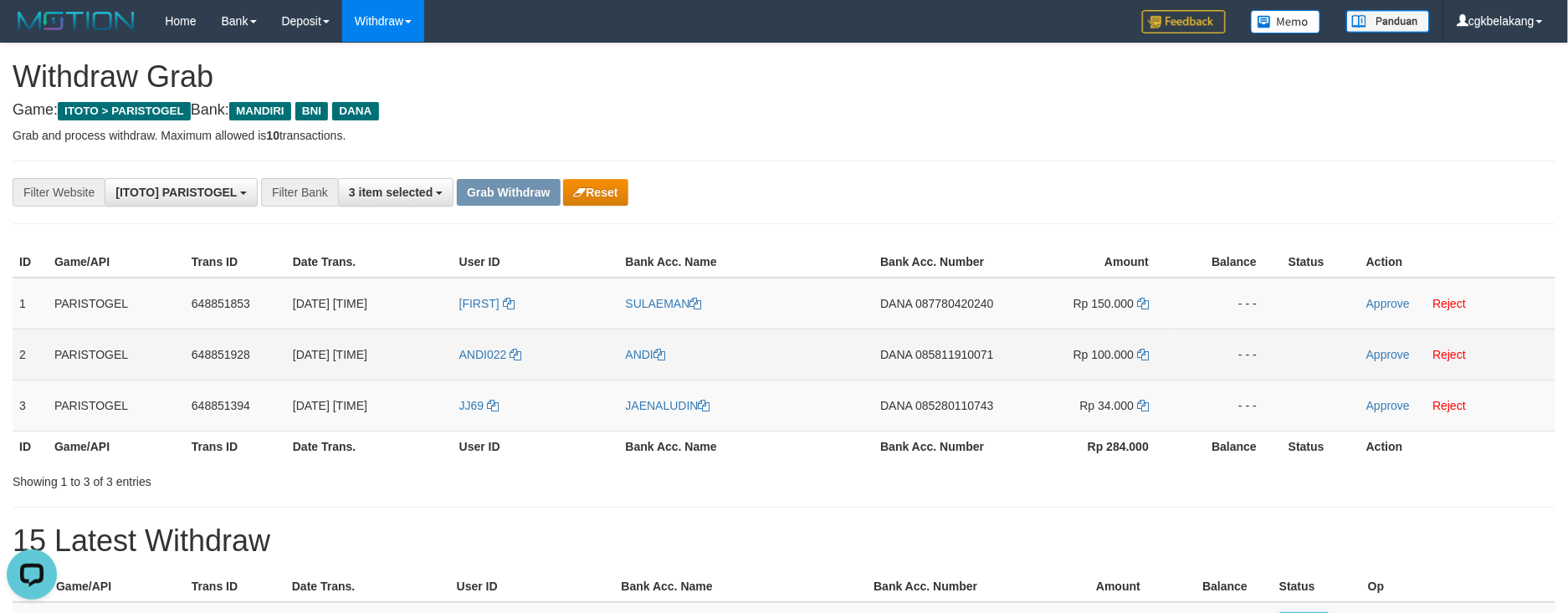 click on "DANA
085811910071" at bounding box center (942, 354) 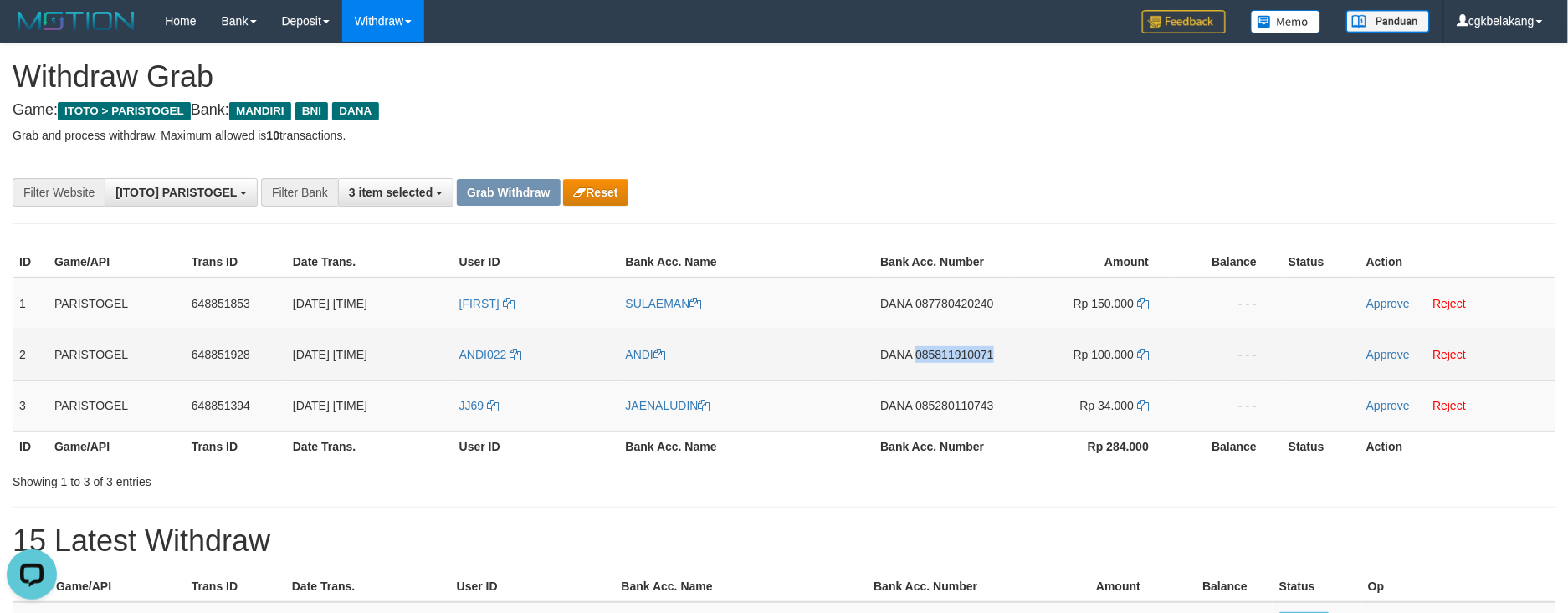 click on "DANA
085811910071" at bounding box center (942, 354) 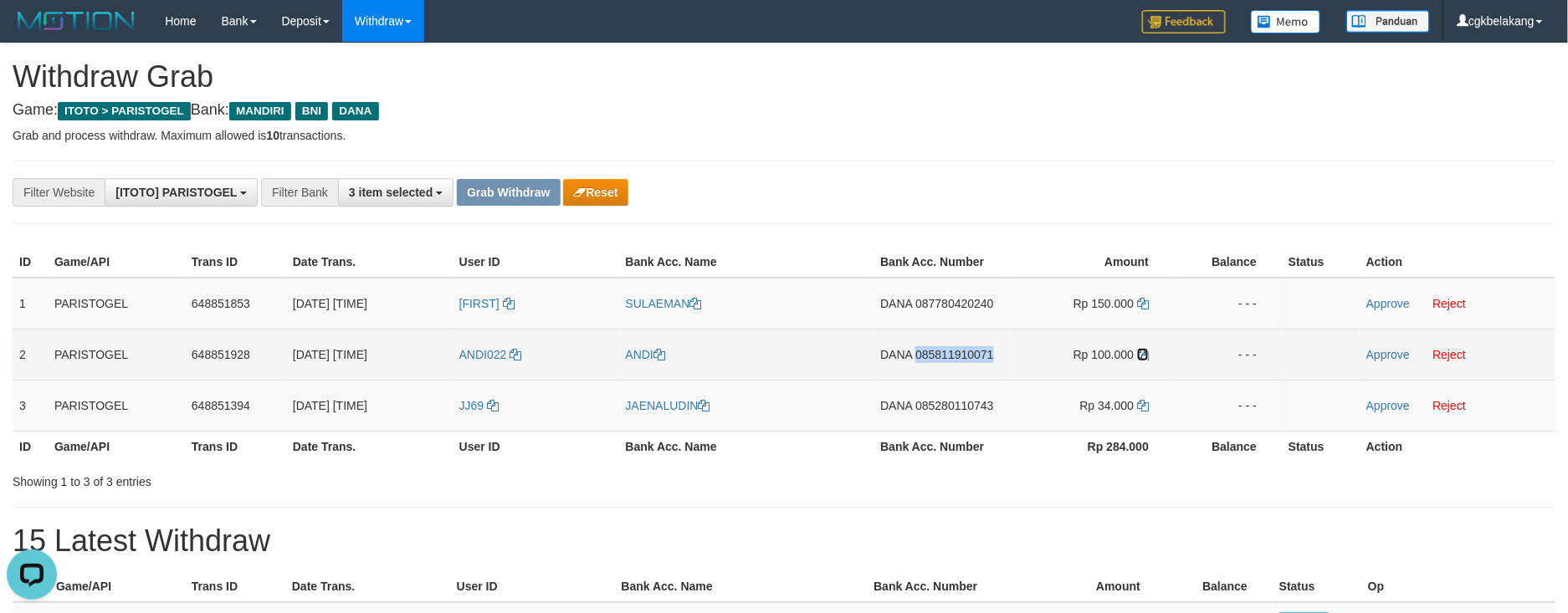 click at bounding box center (1143, 355) 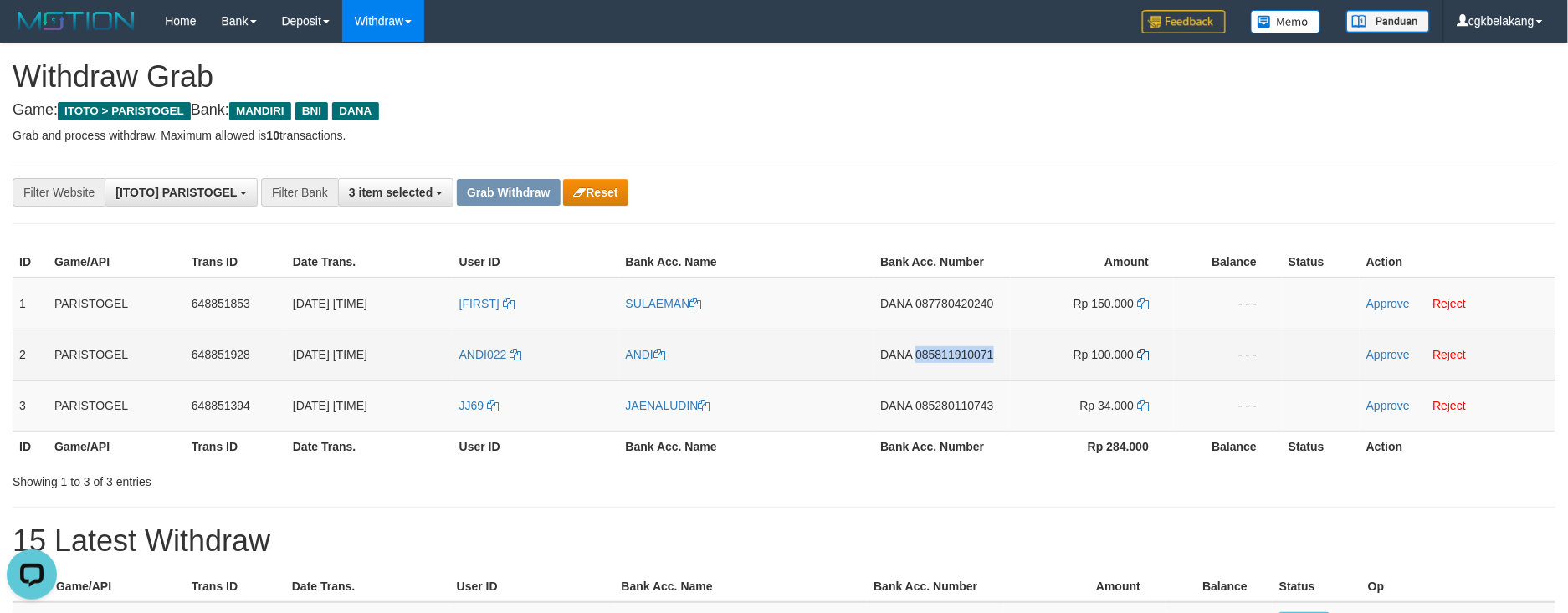 copy on "085811910071" 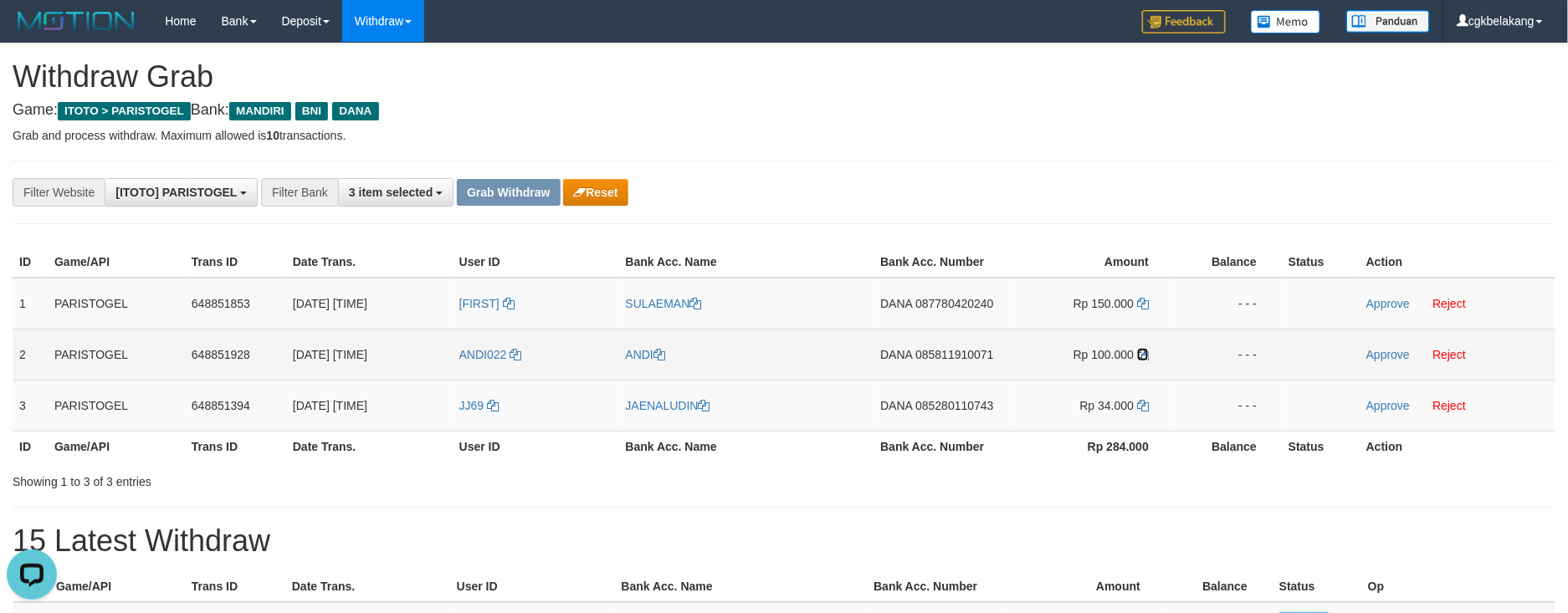 click at bounding box center (1143, 355) 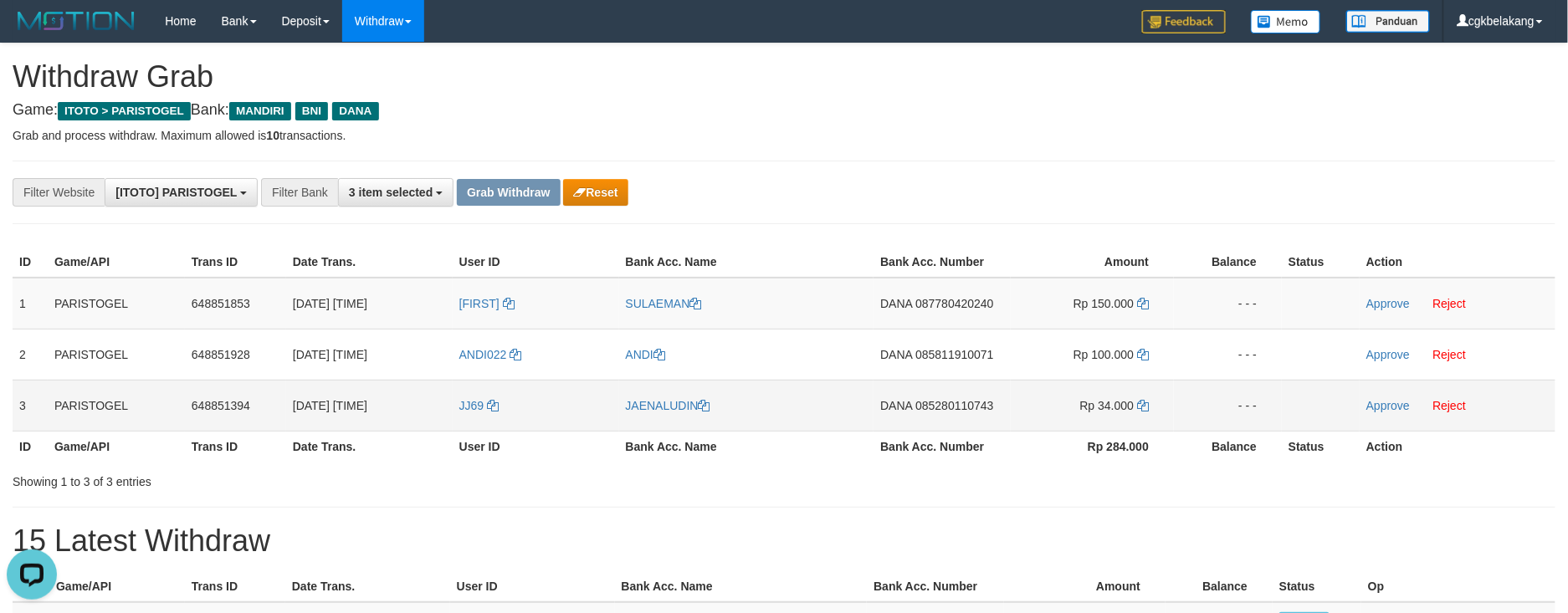 click on "DANA
085280110743" at bounding box center (942, 405) 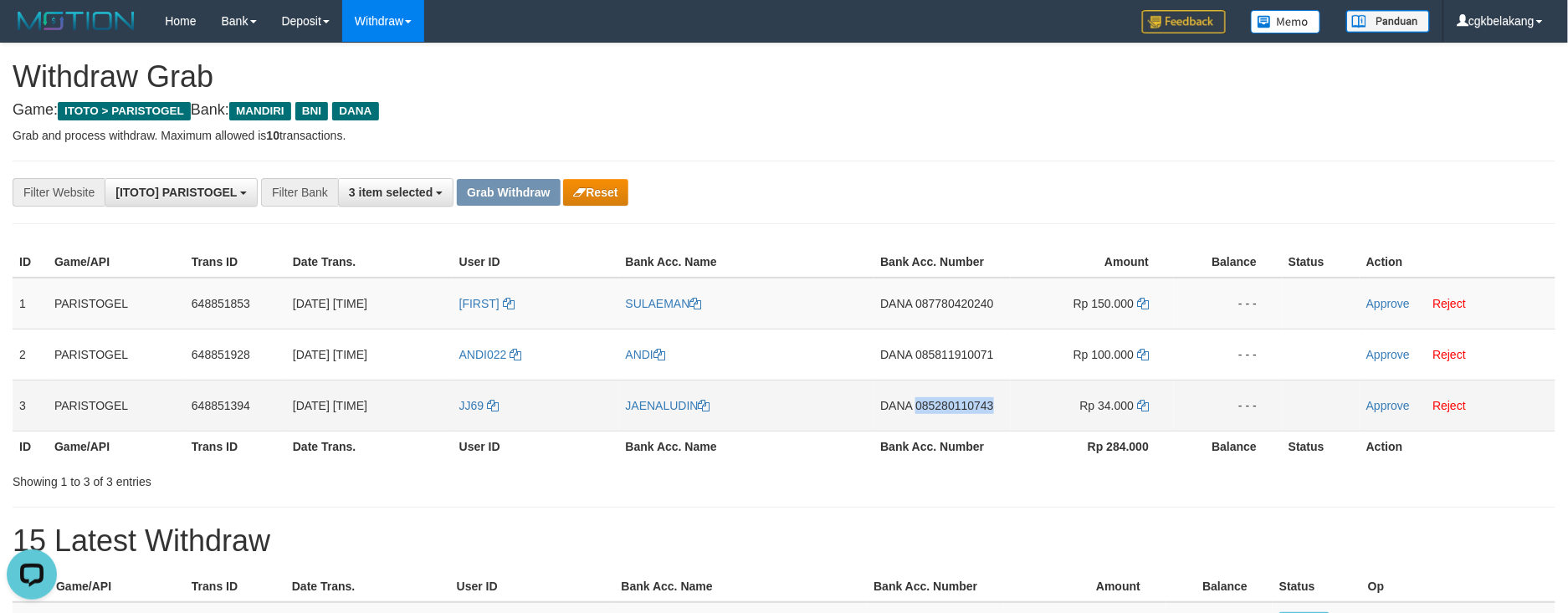 click on "DANA
085280110743" at bounding box center [942, 405] 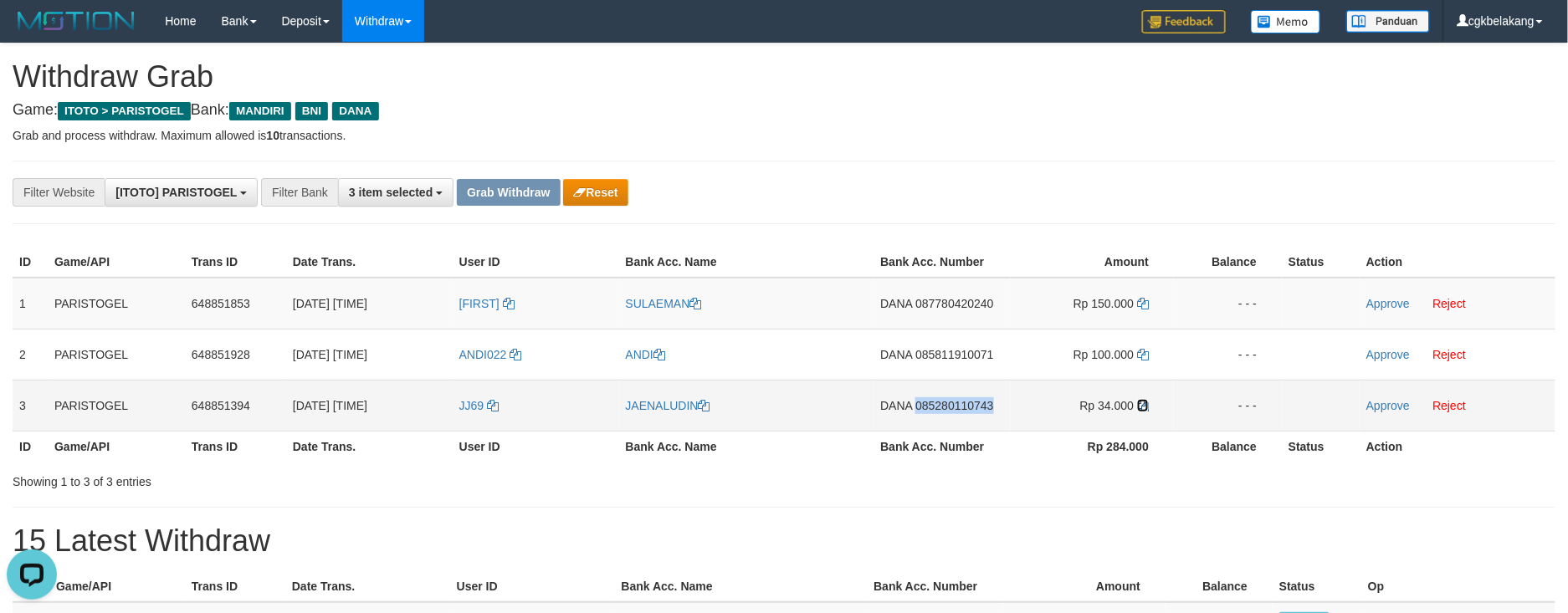 click at bounding box center [1143, 406] 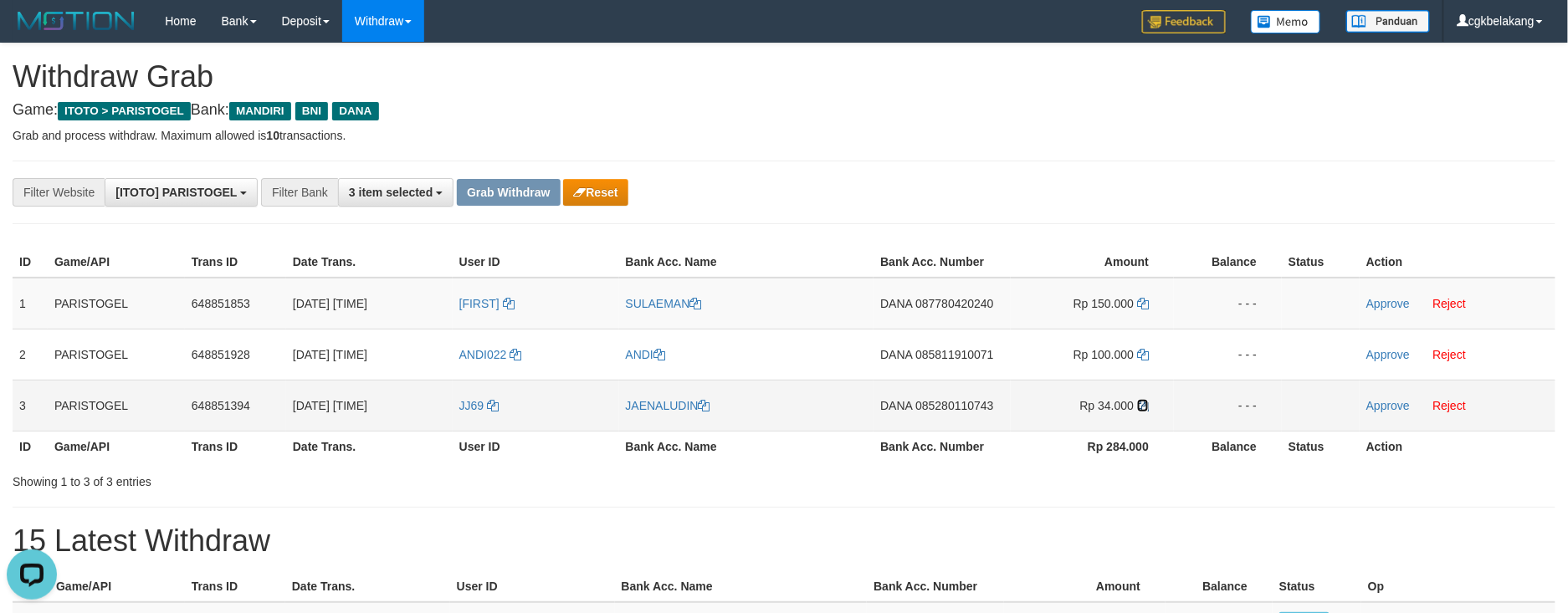click at bounding box center (1143, 406) 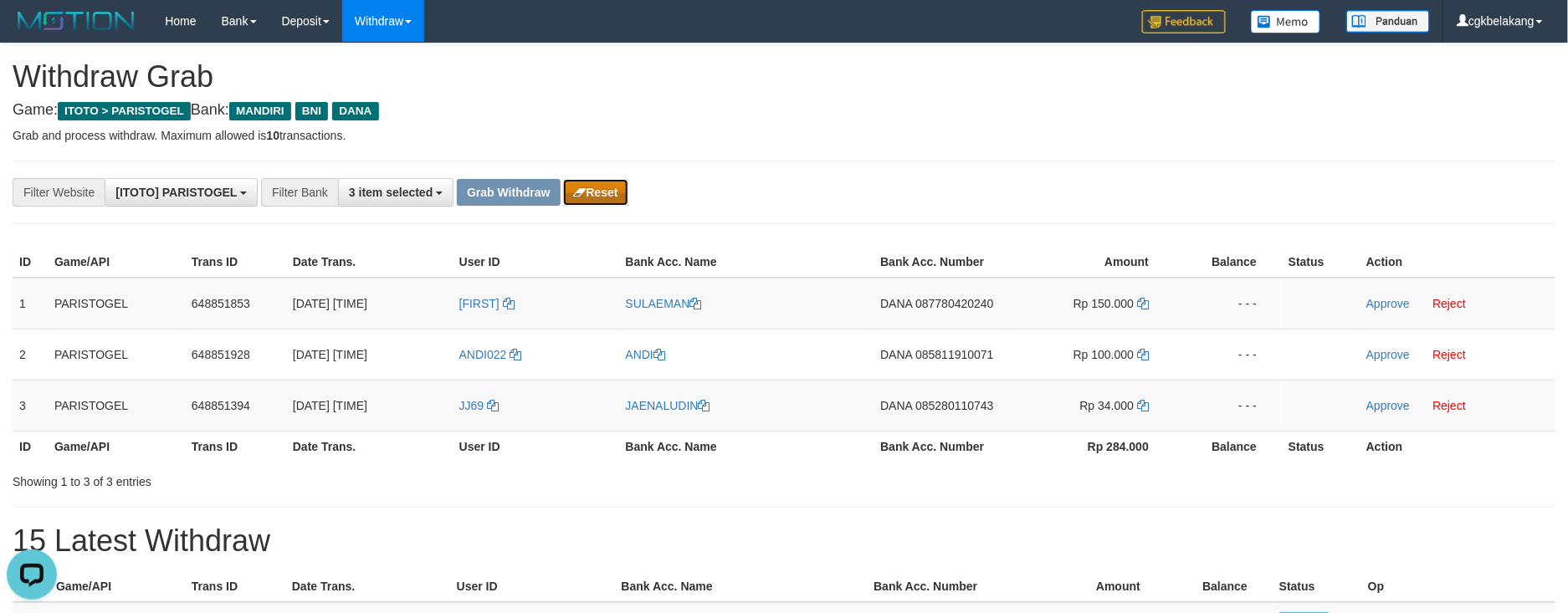 click on "Reset" at bounding box center [595, 192] 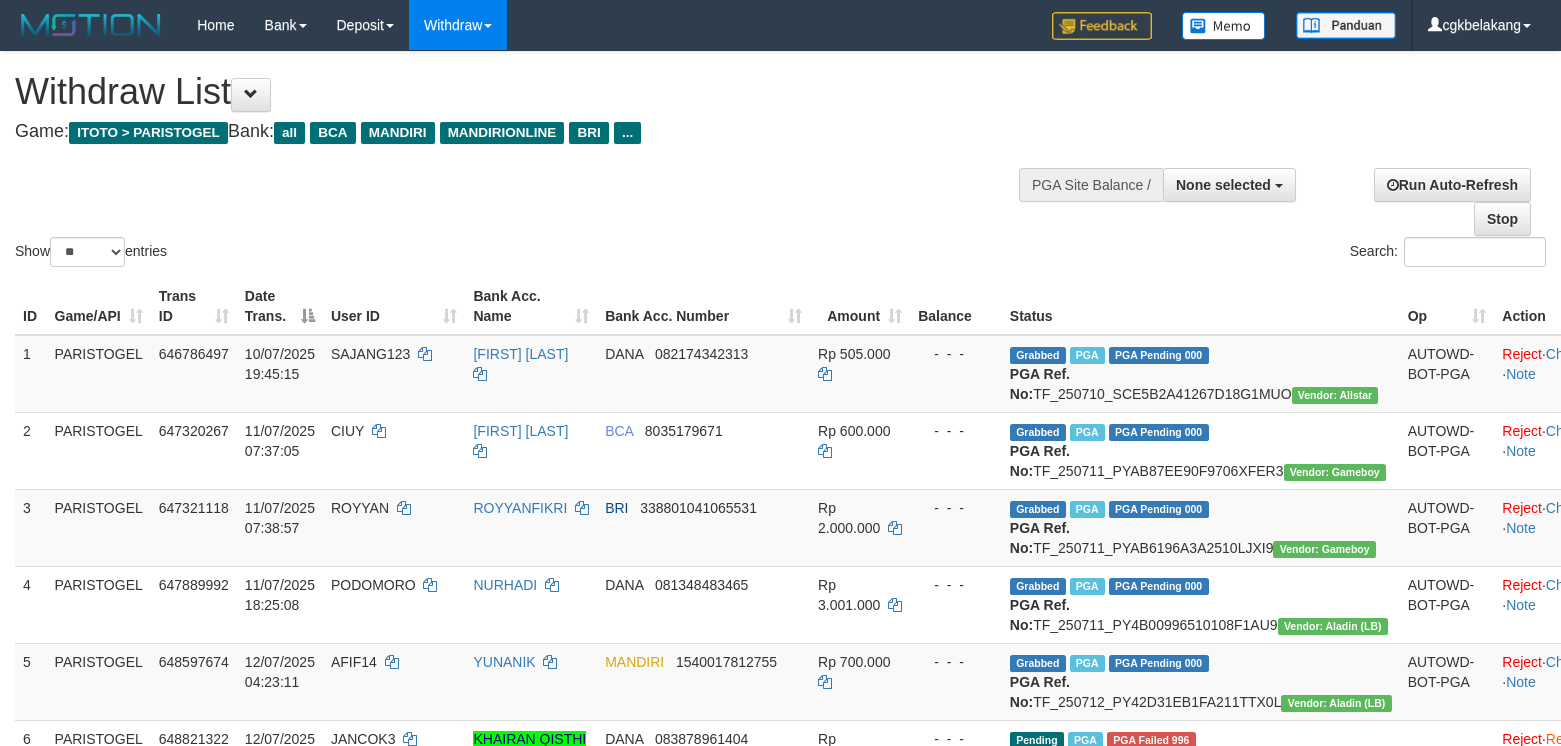 select 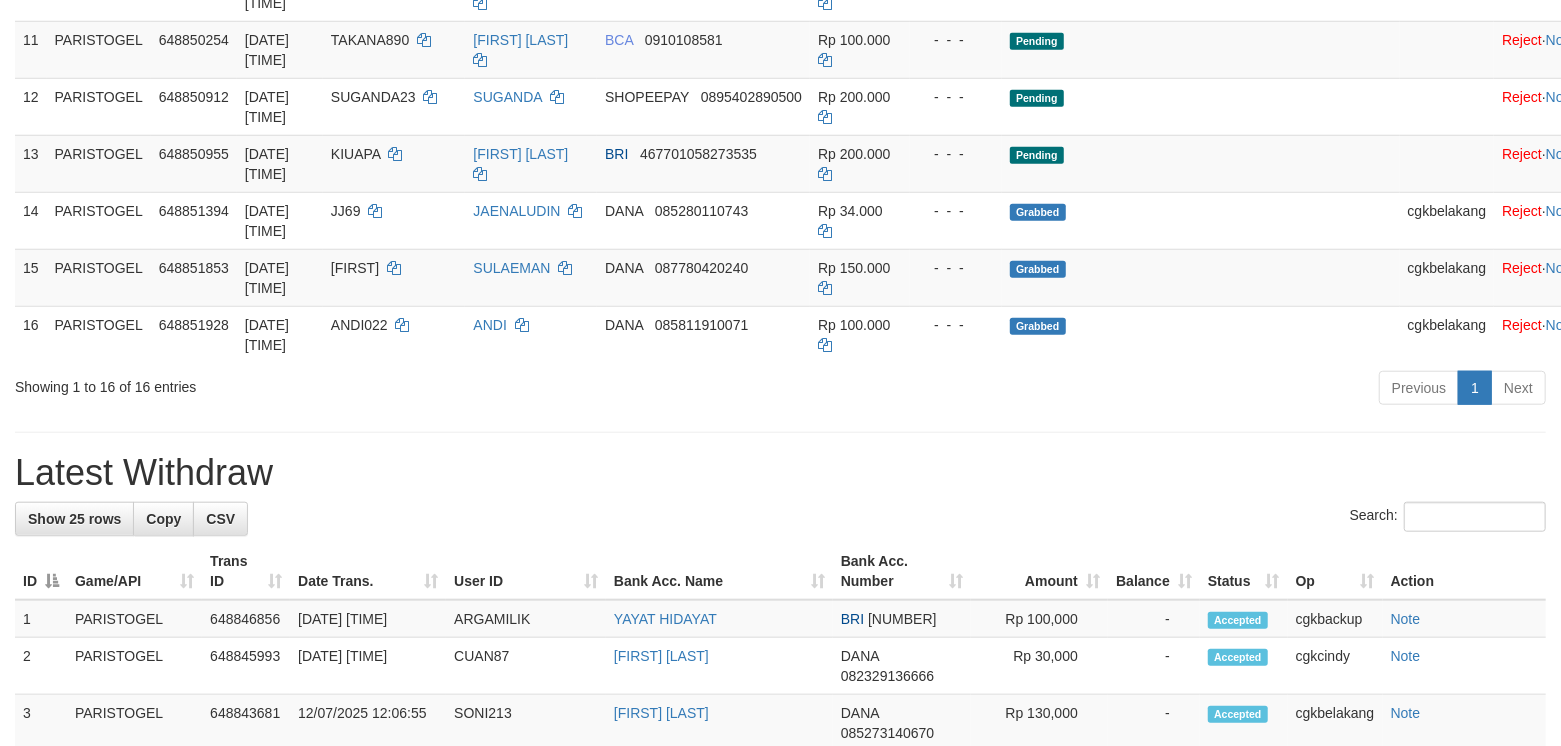 scroll, scrollTop: 933, scrollLeft: 0, axis: vertical 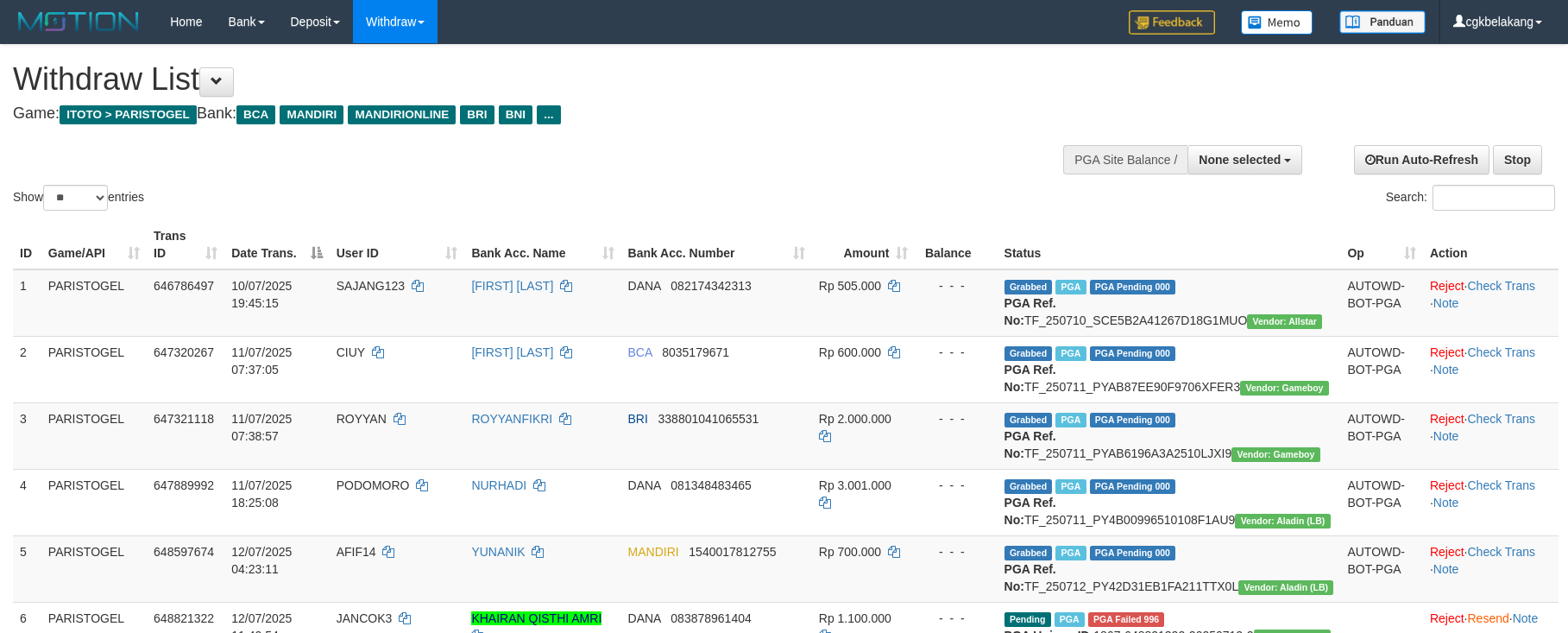 select 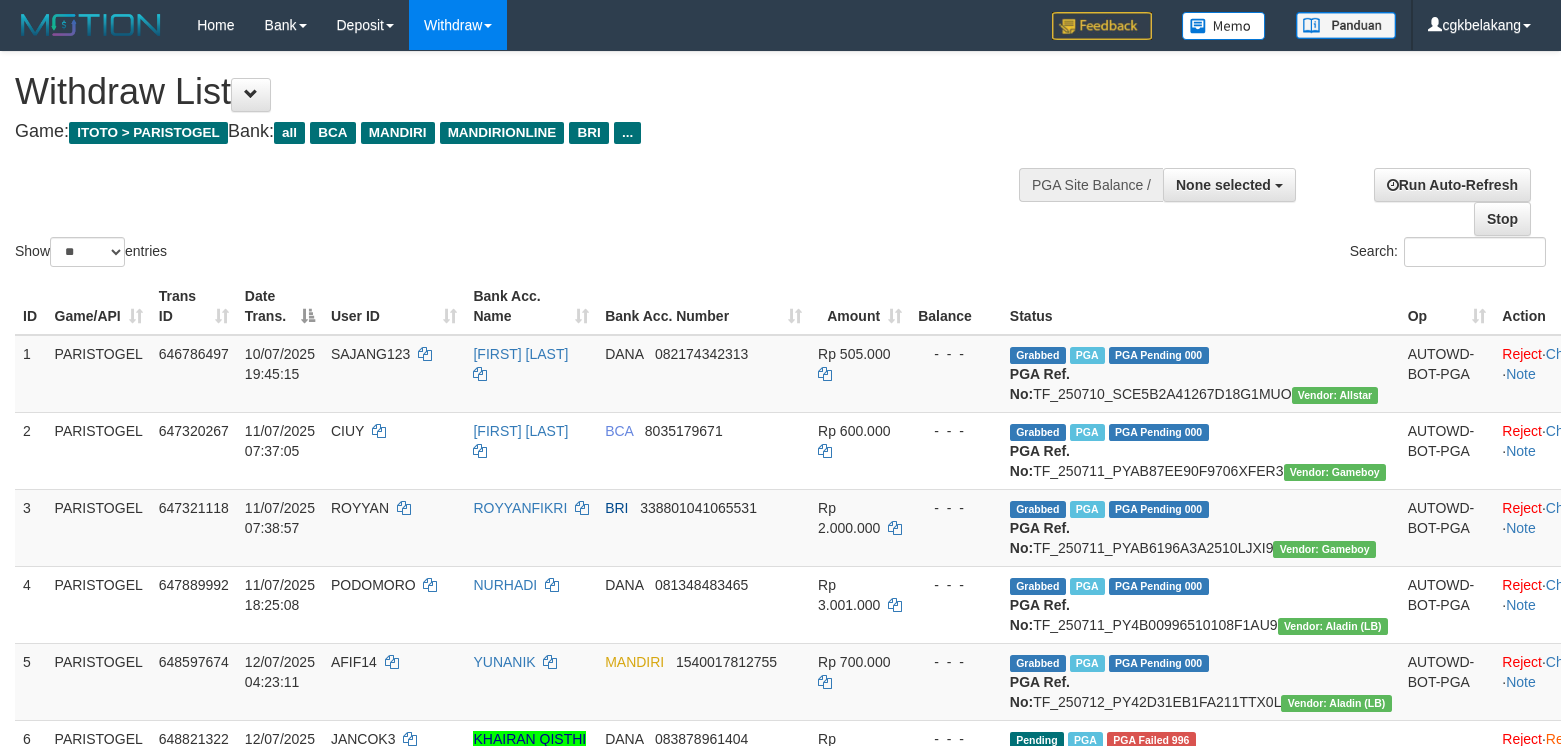 select 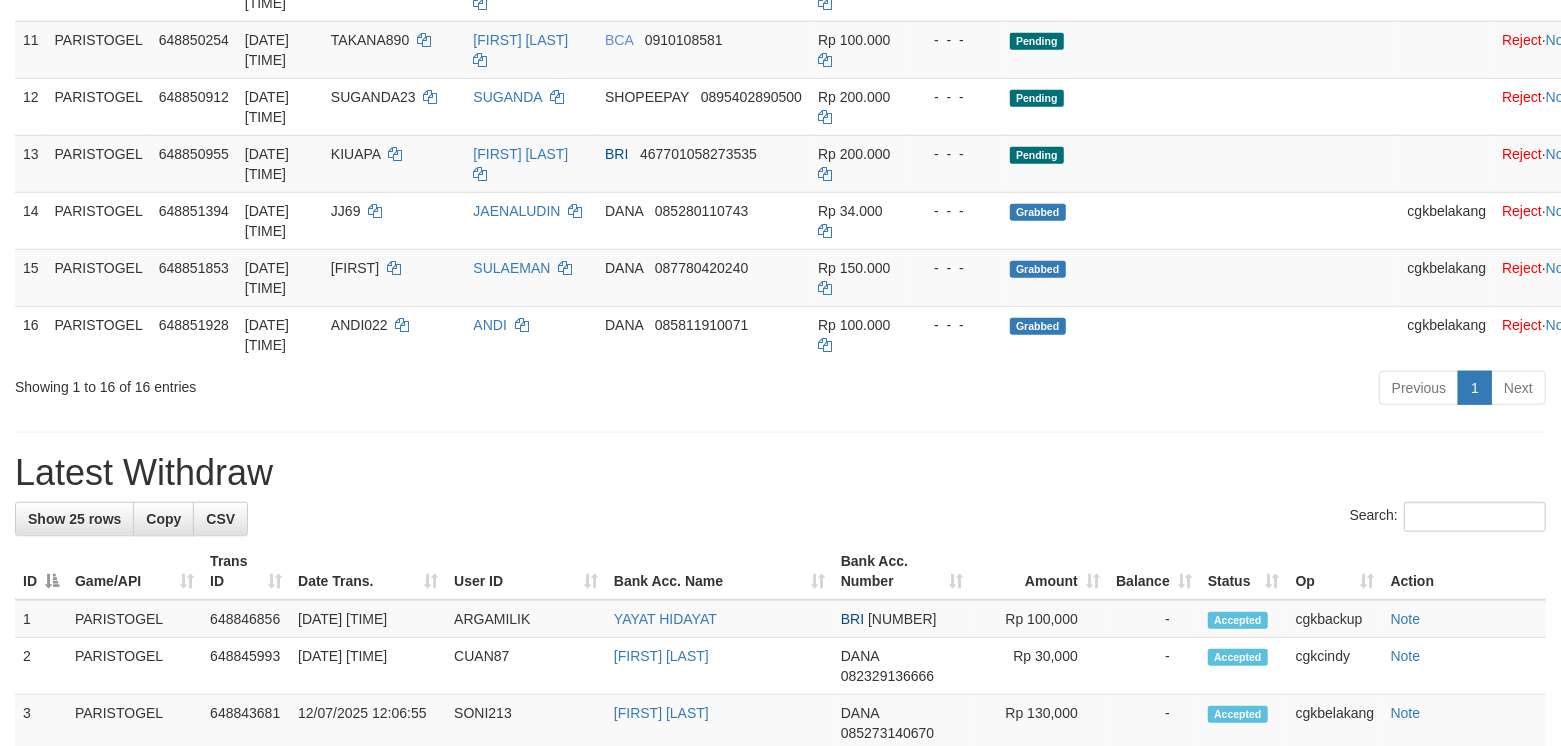 scroll, scrollTop: 933, scrollLeft: 0, axis: vertical 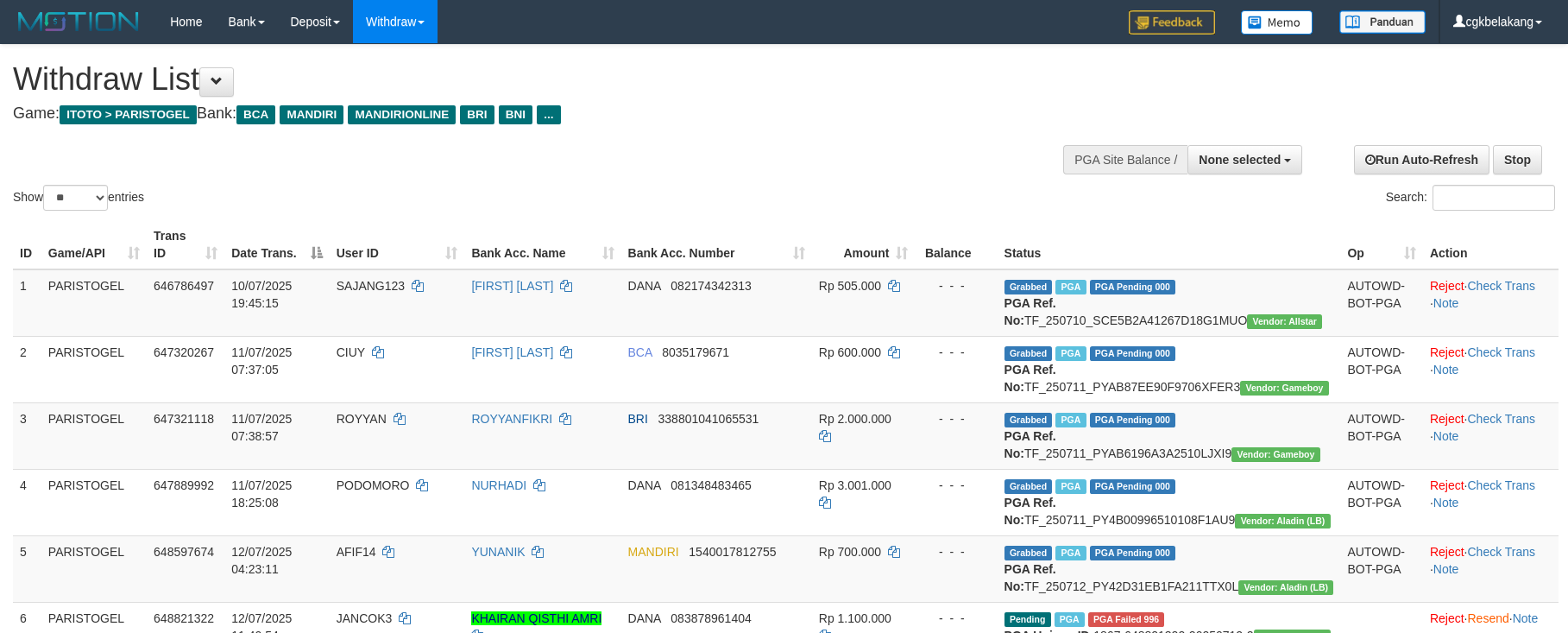 select 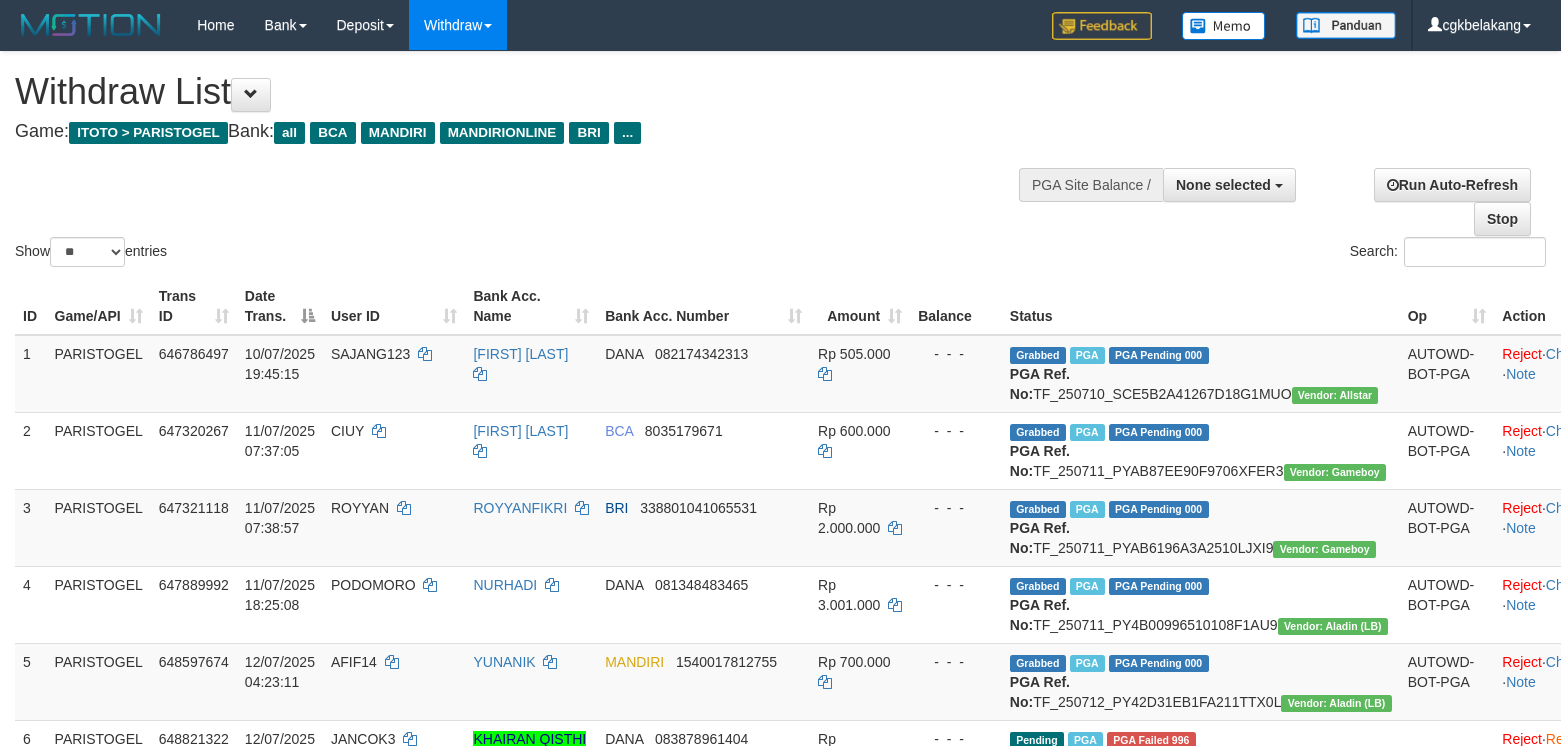 select 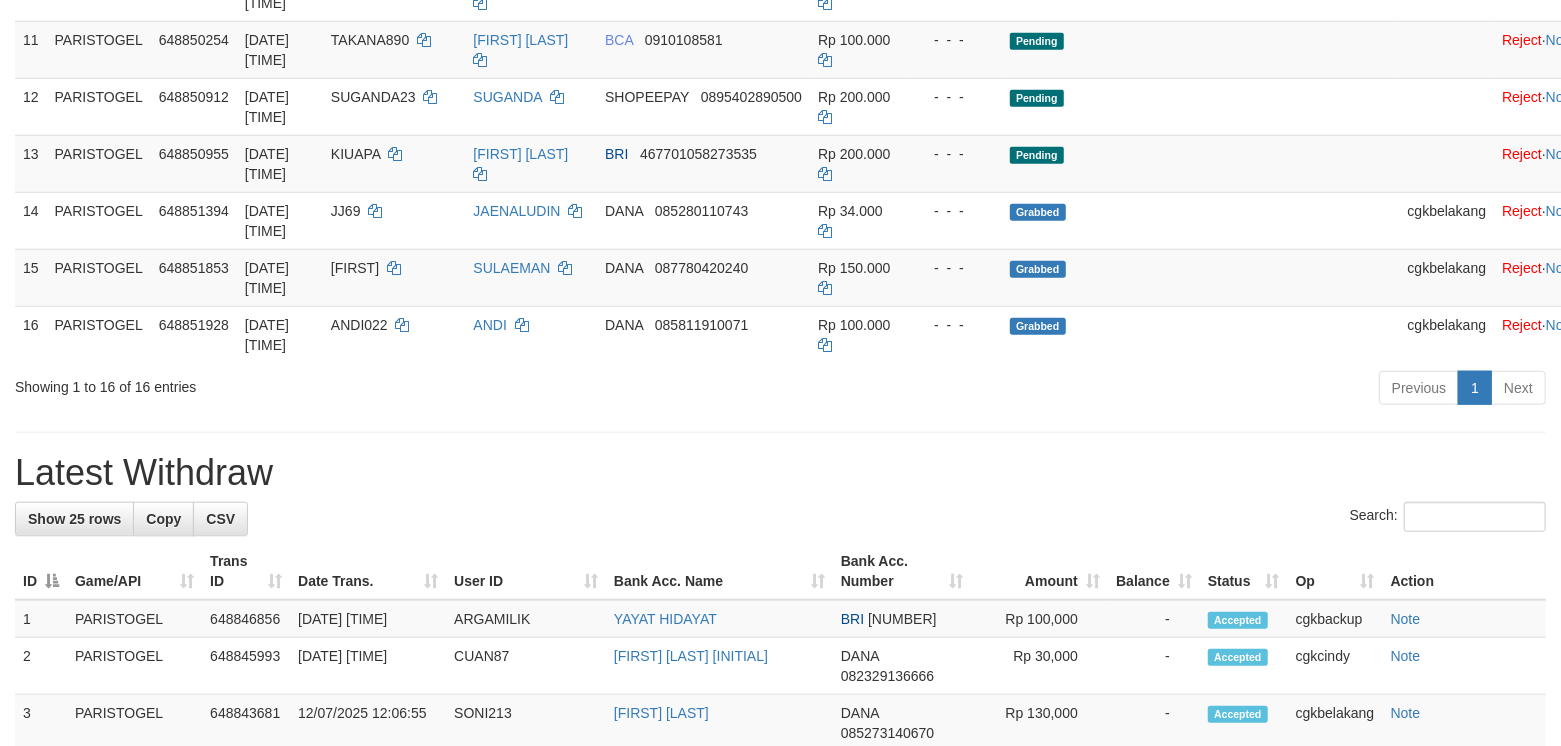 scroll, scrollTop: 933, scrollLeft: 0, axis: vertical 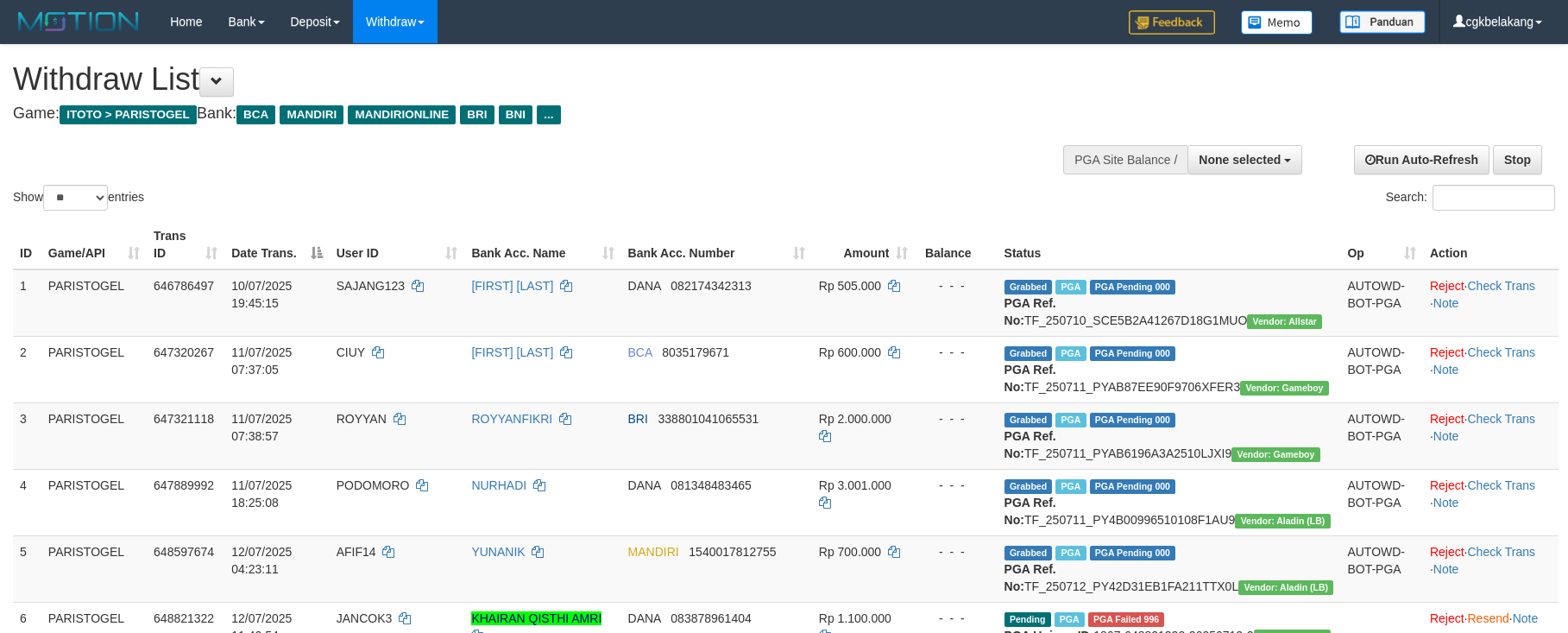 select 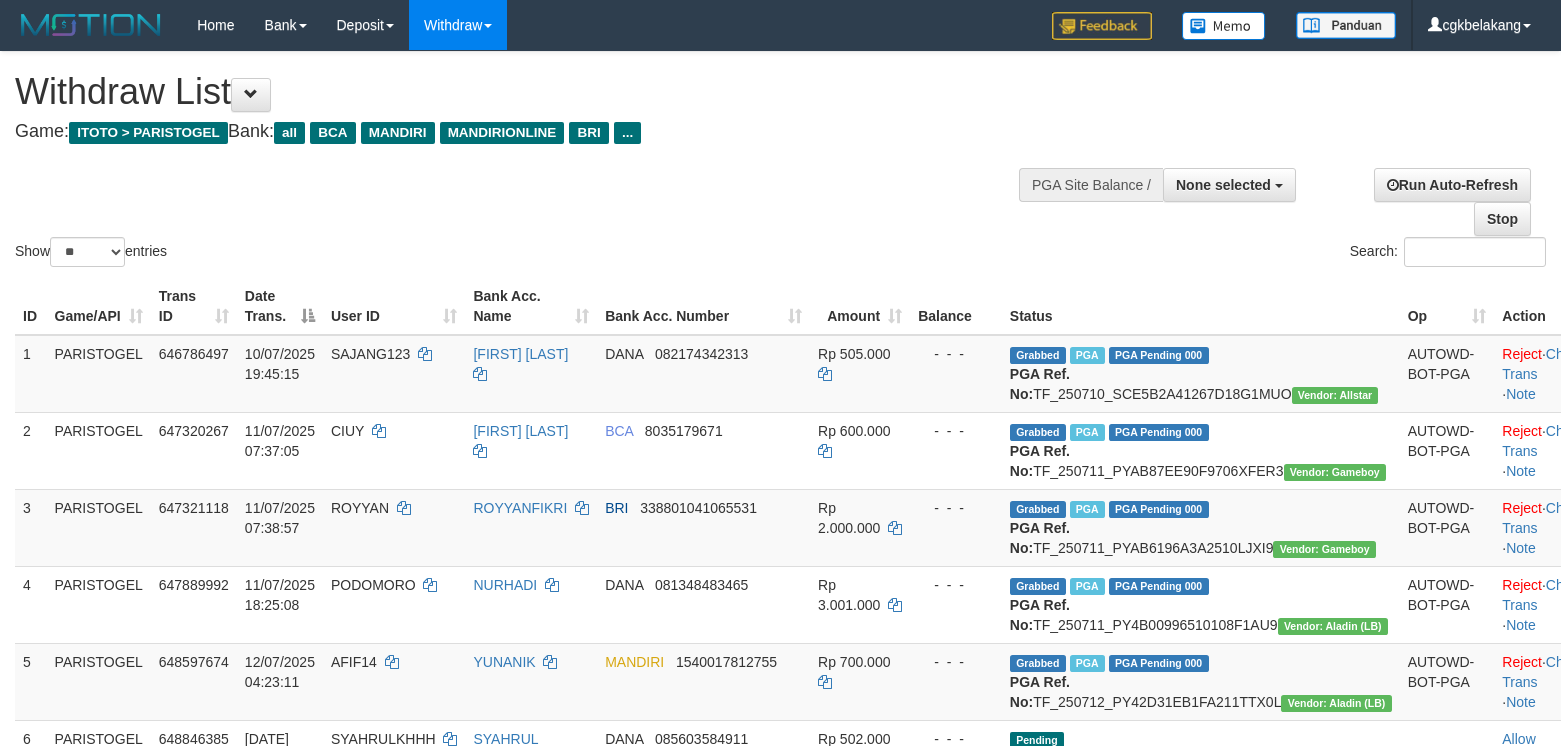 select 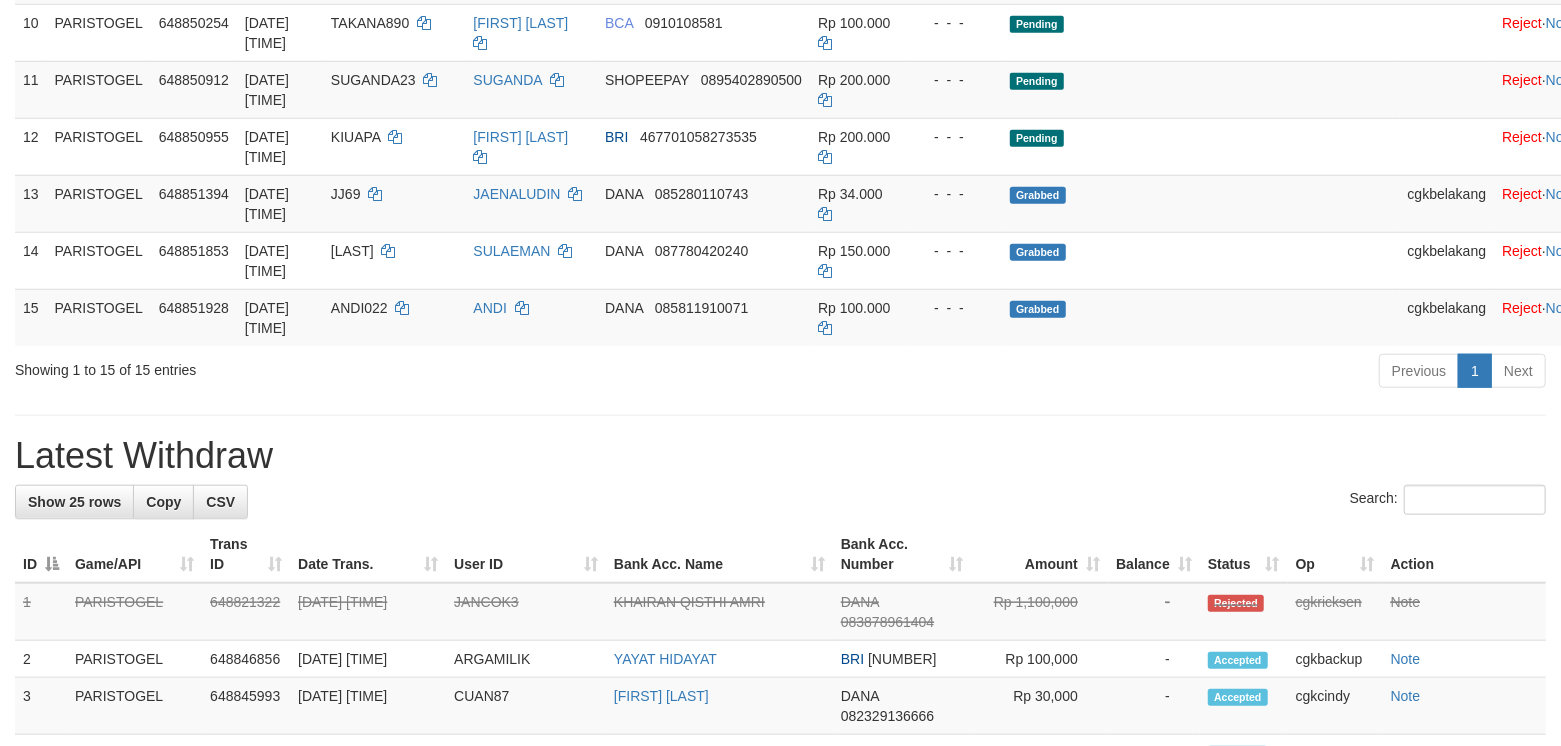 scroll, scrollTop: 933, scrollLeft: 0, axis: vertical 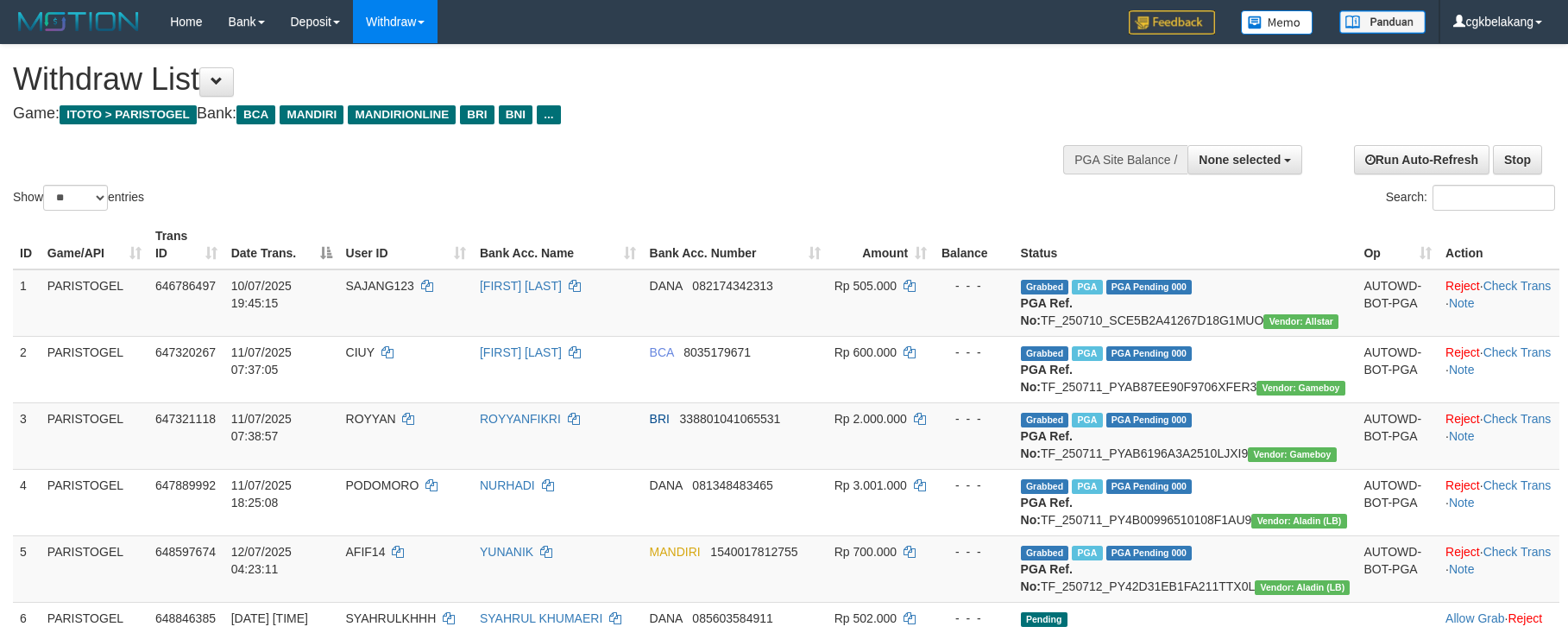 select 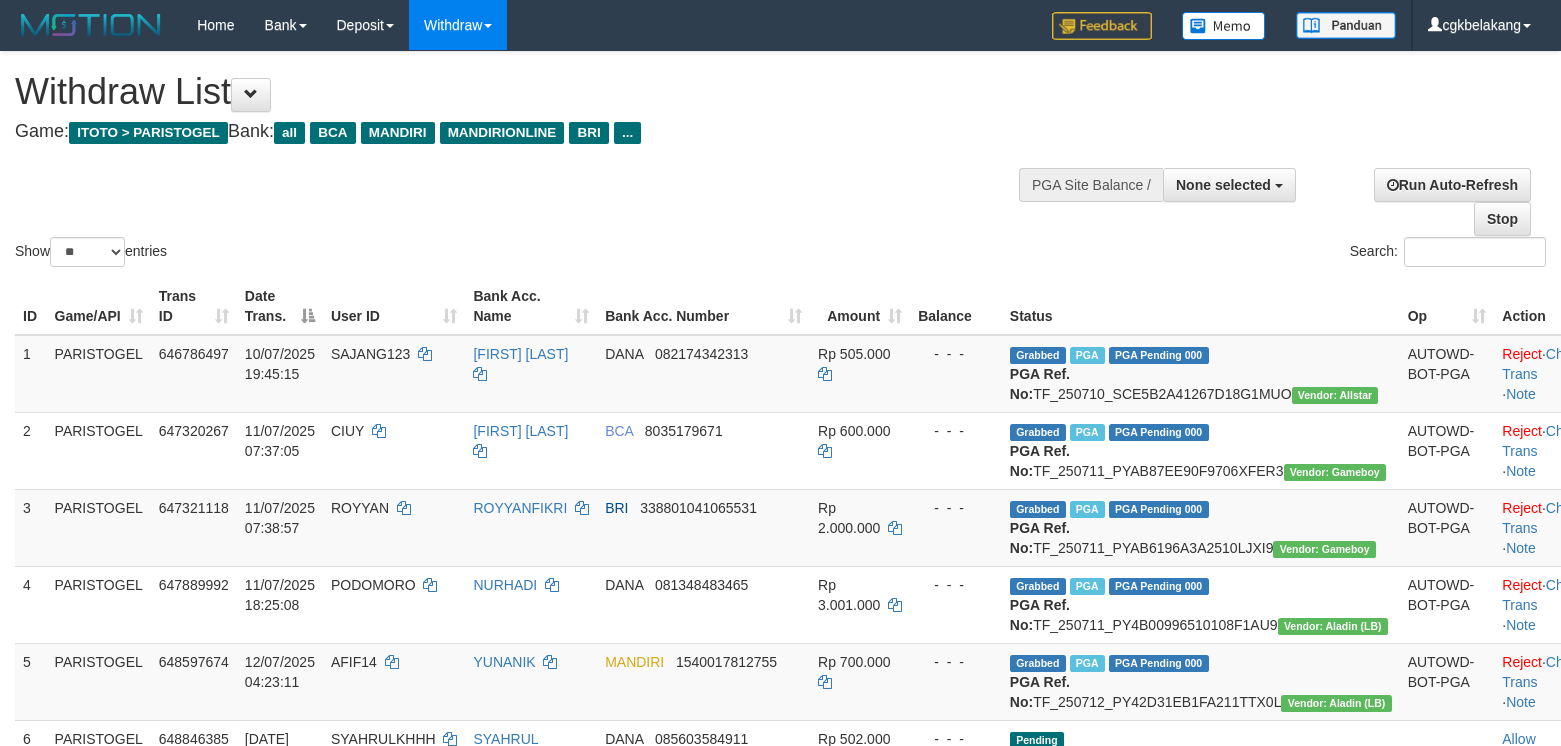 select 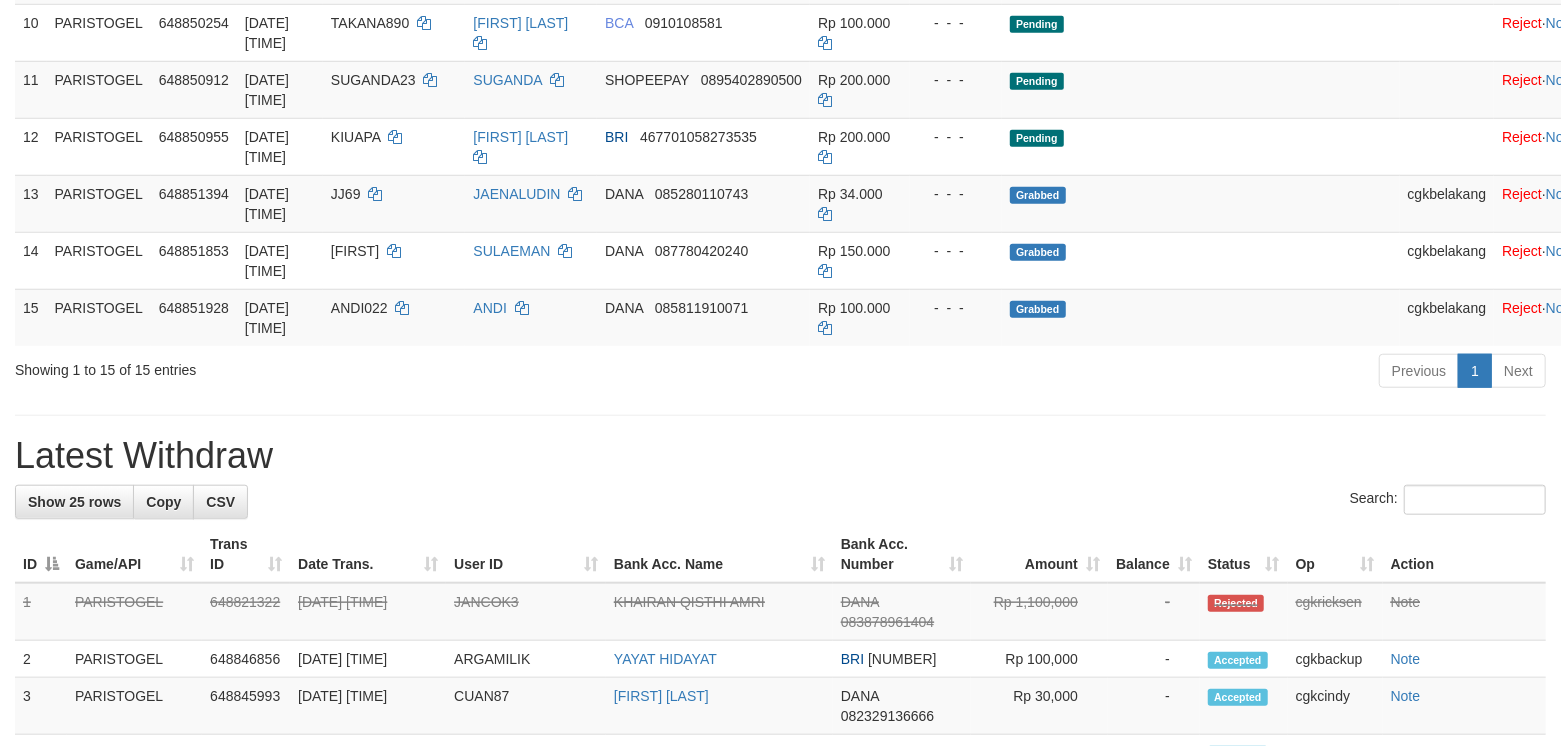 scroll, scrollTop: 933, scrollLeft: 0, axis: vertical 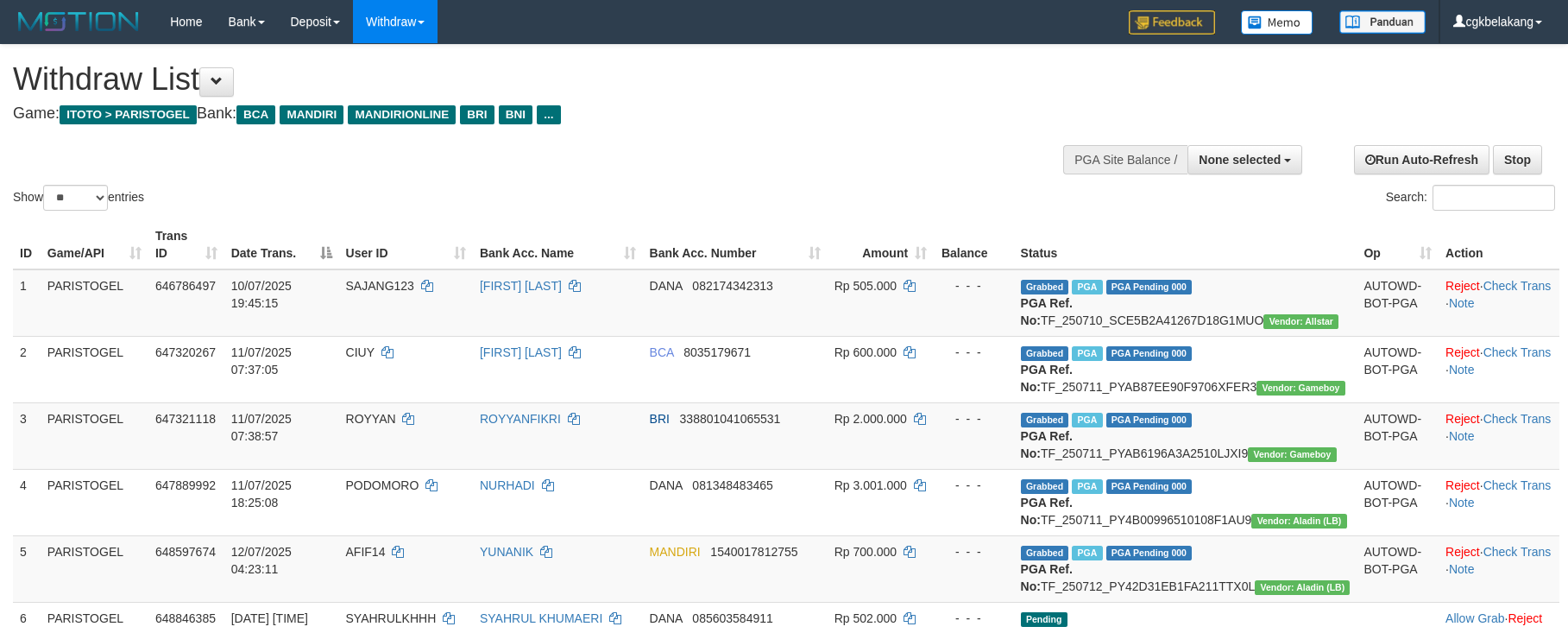 select 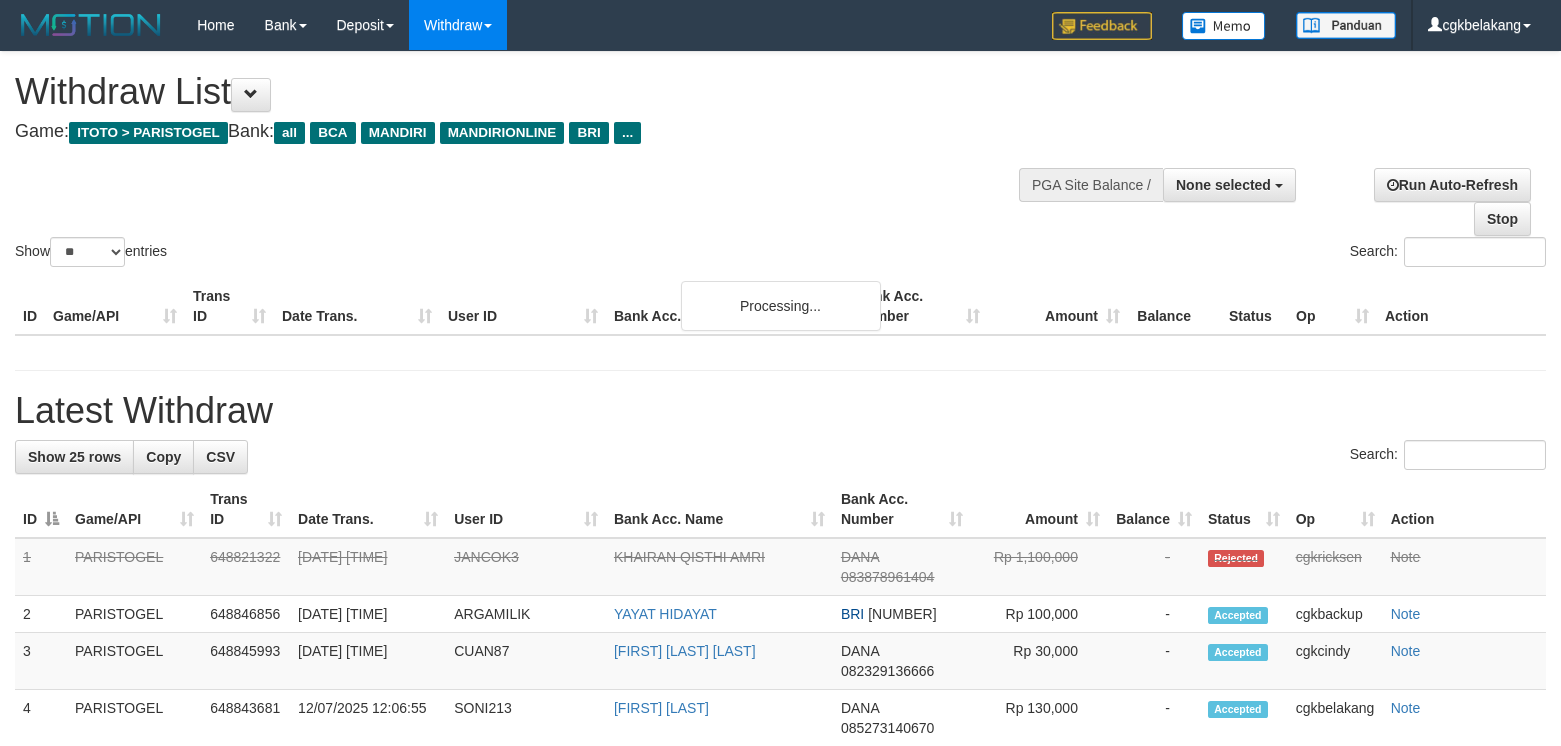 select 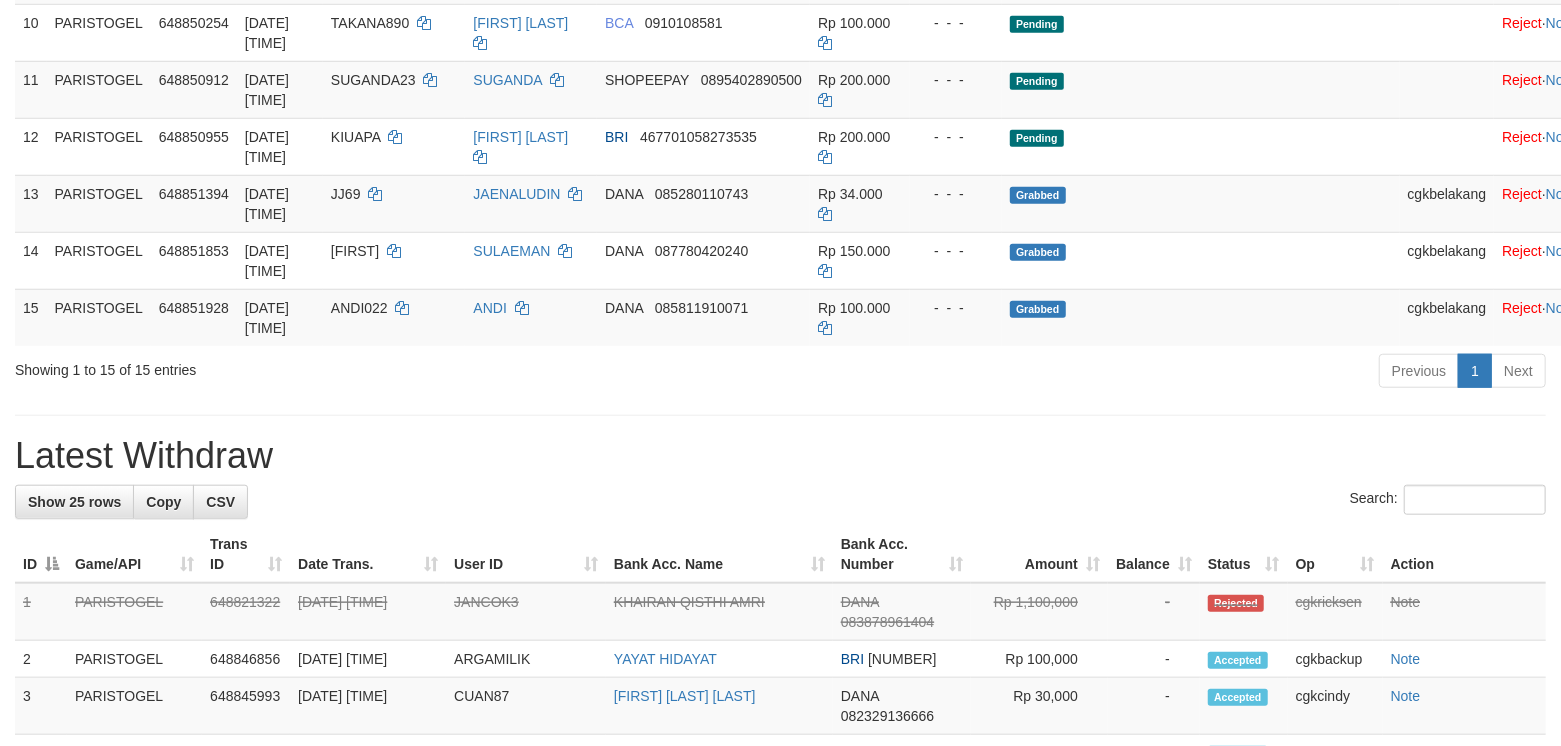 scroll, scrollTop: 933, scrollLeft: 0, axis: vertical 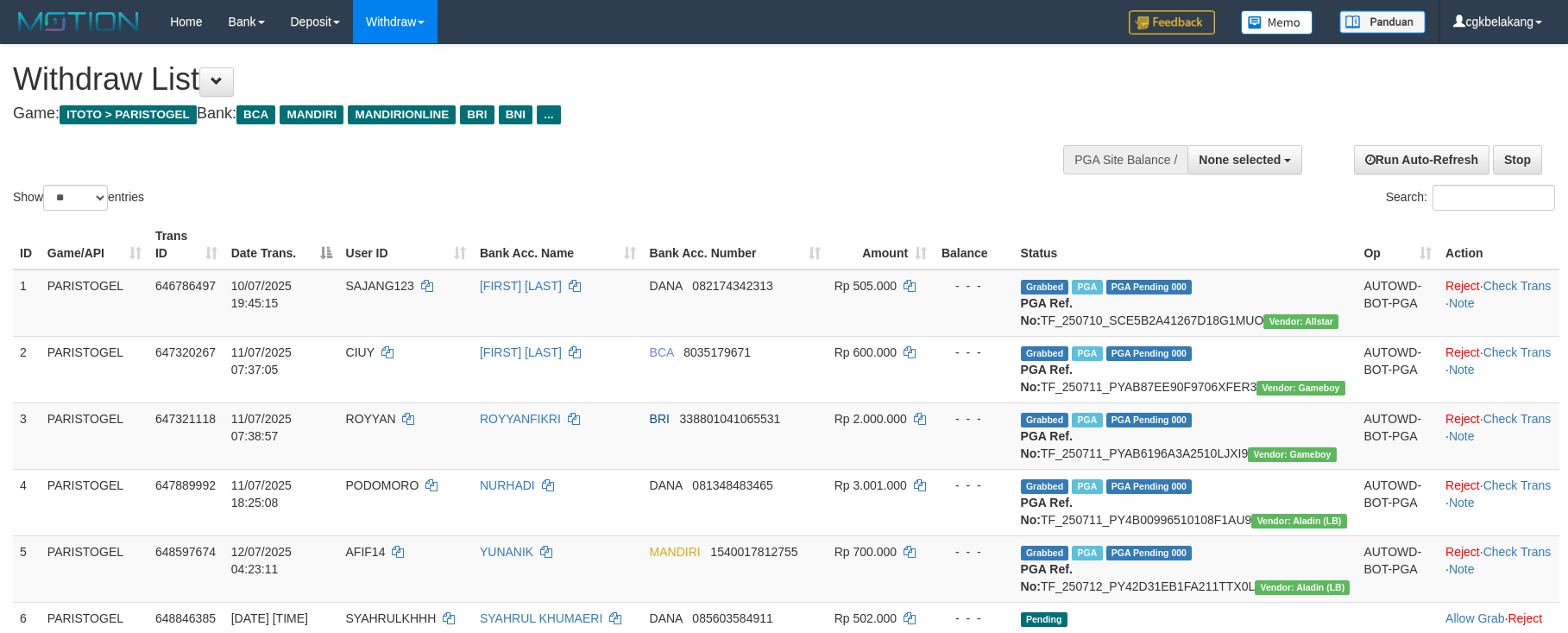 select 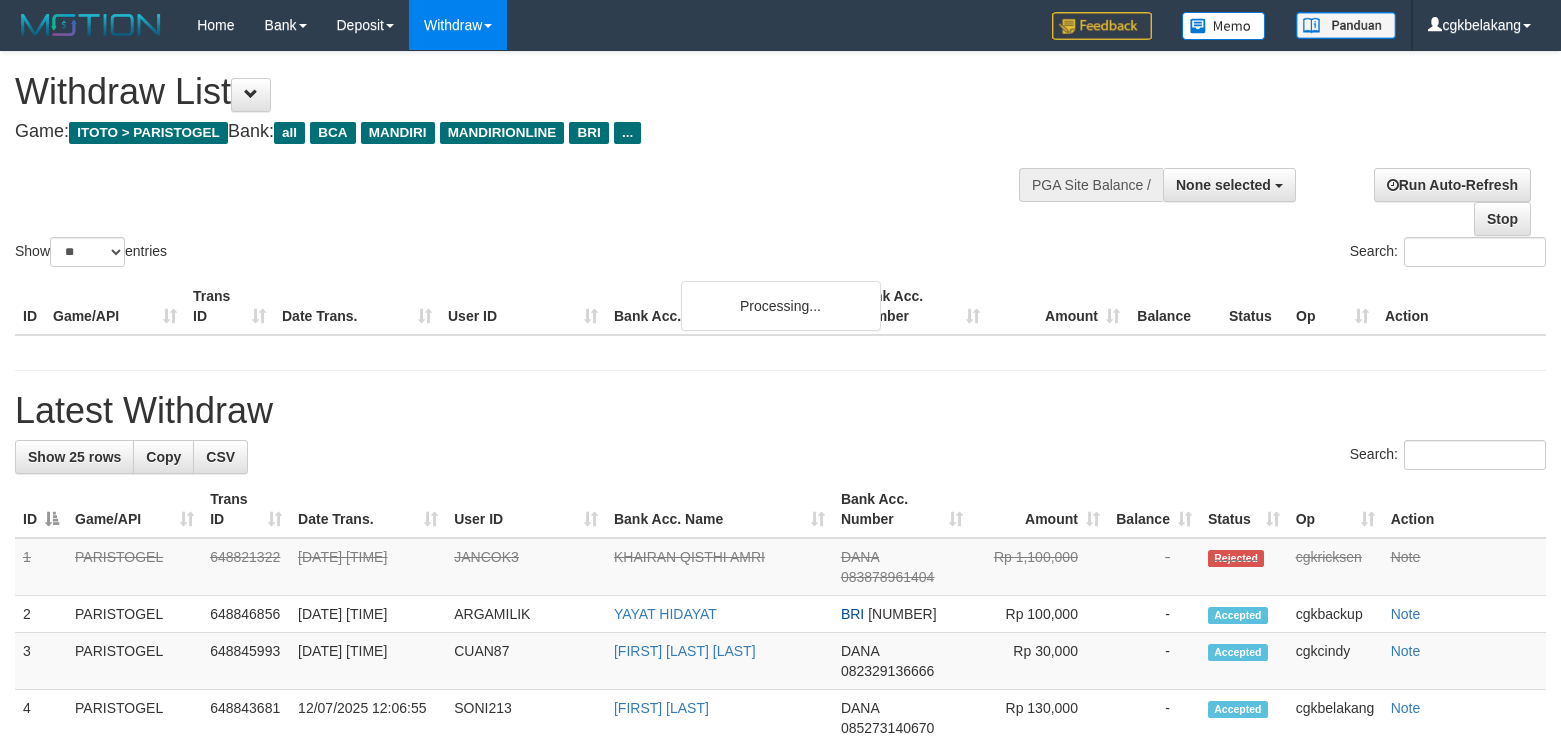 select 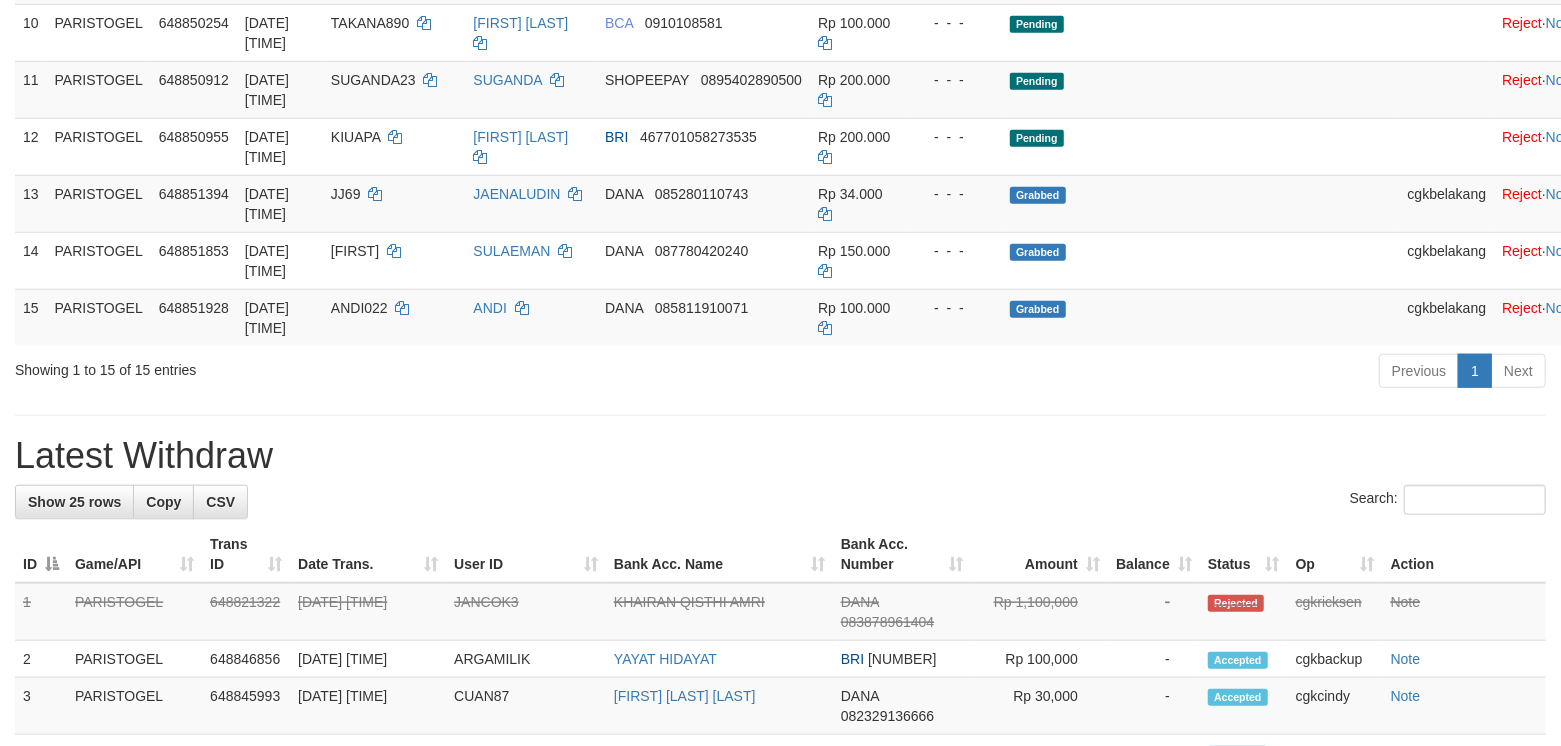 scroll, scrollTop: 933, scrollLeft: 0, axis: vertical 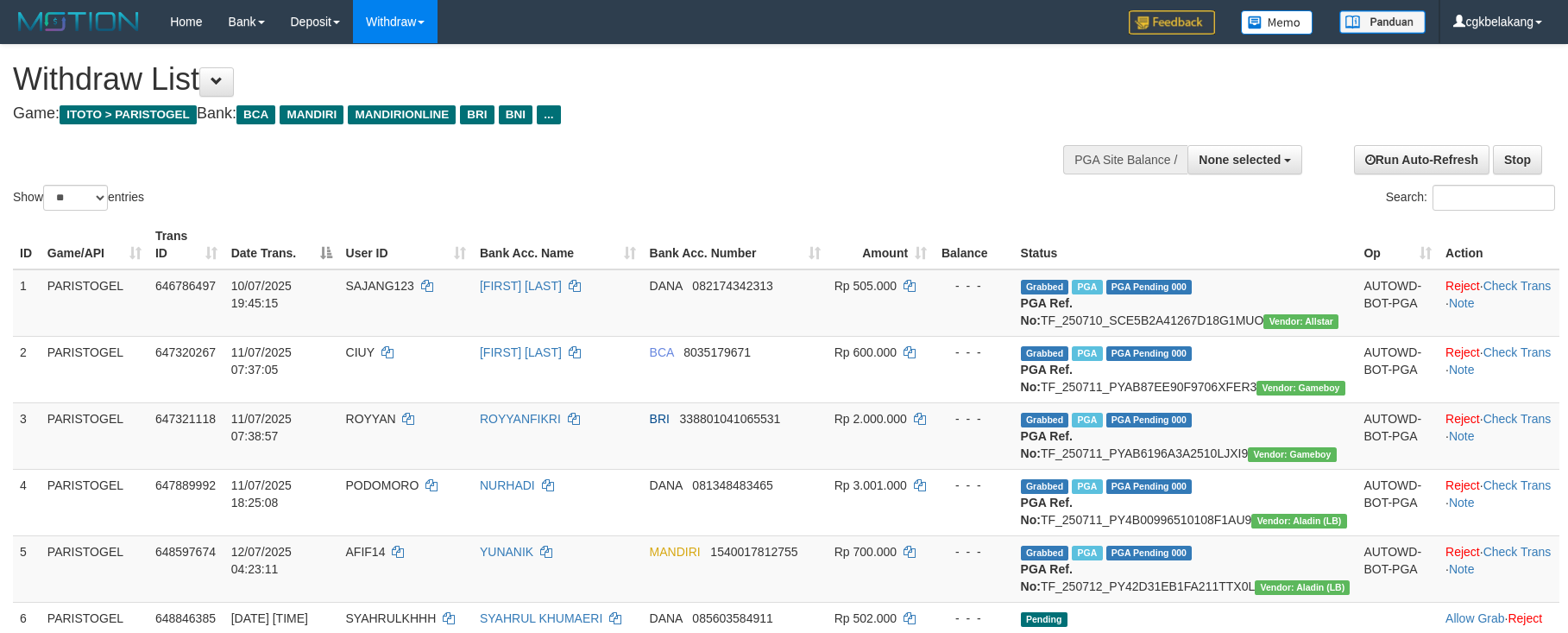 select 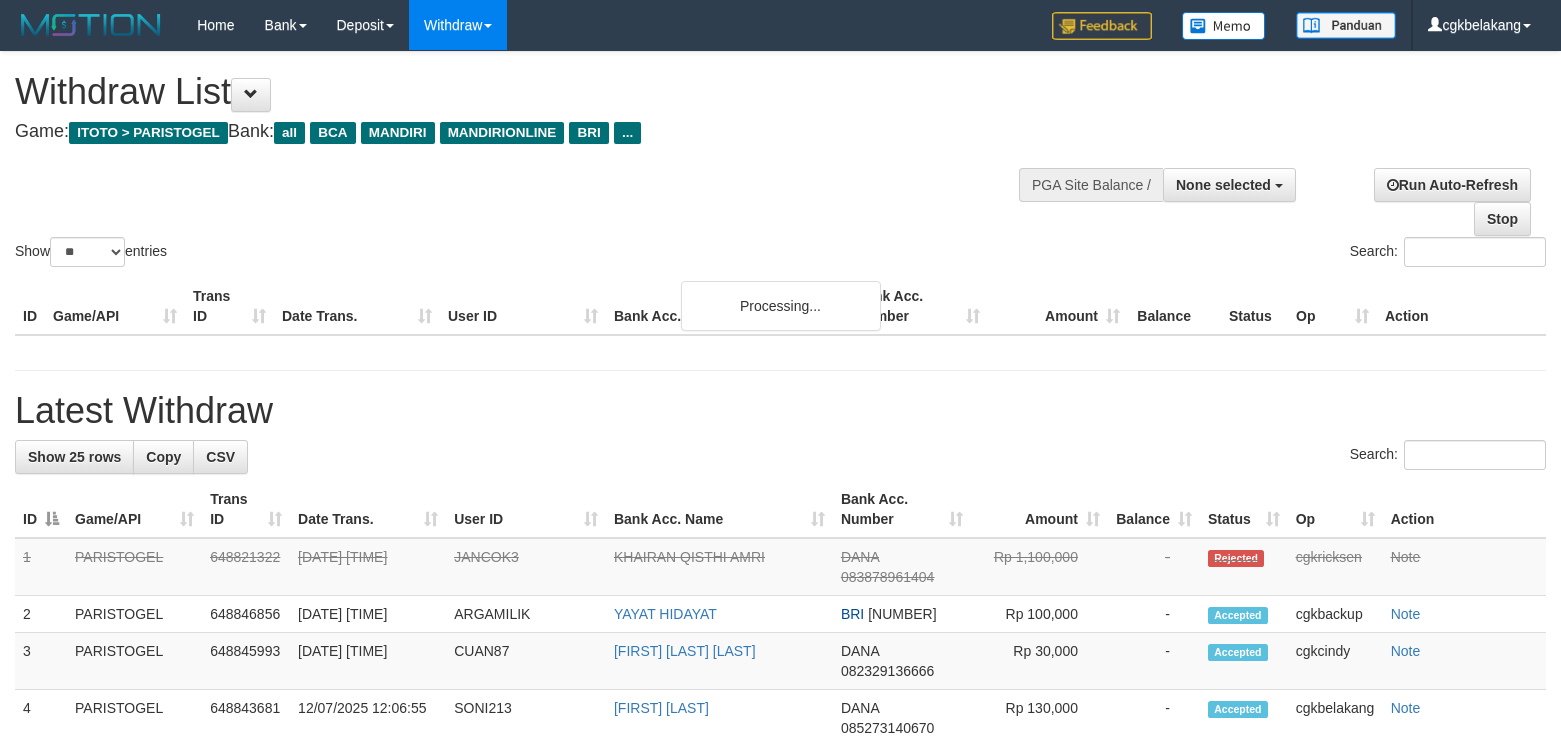 select 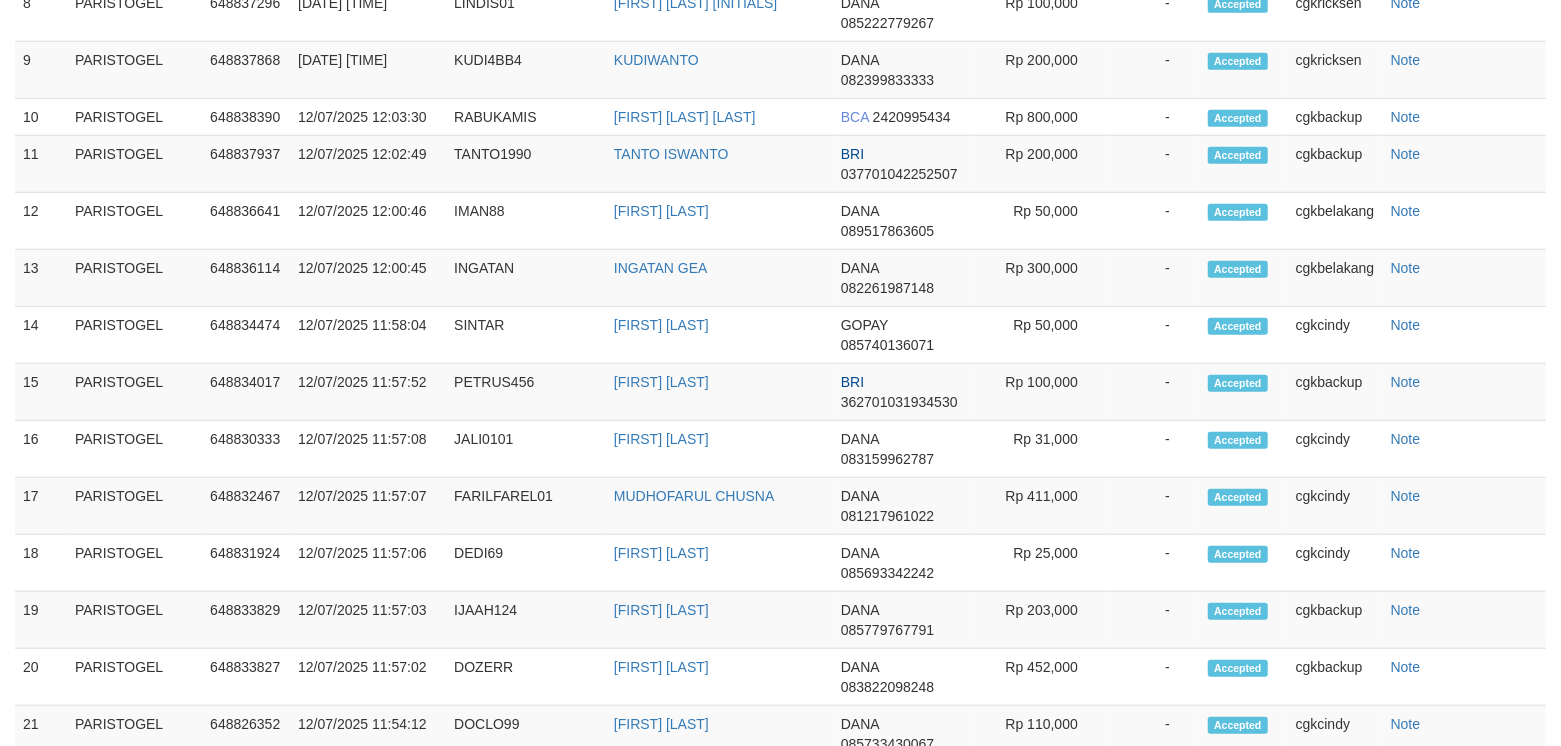 scroll, scrollTop: 2073, scrollLeft: 0, axis: vertical 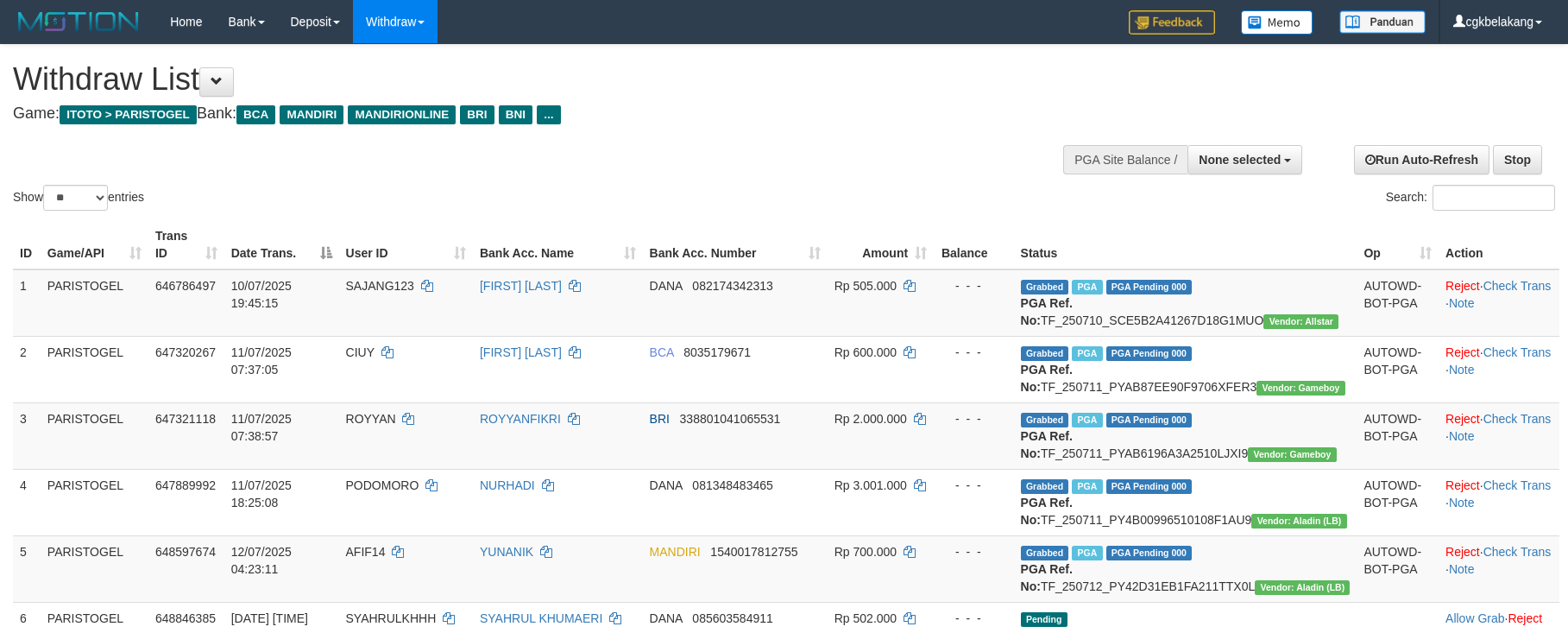 select 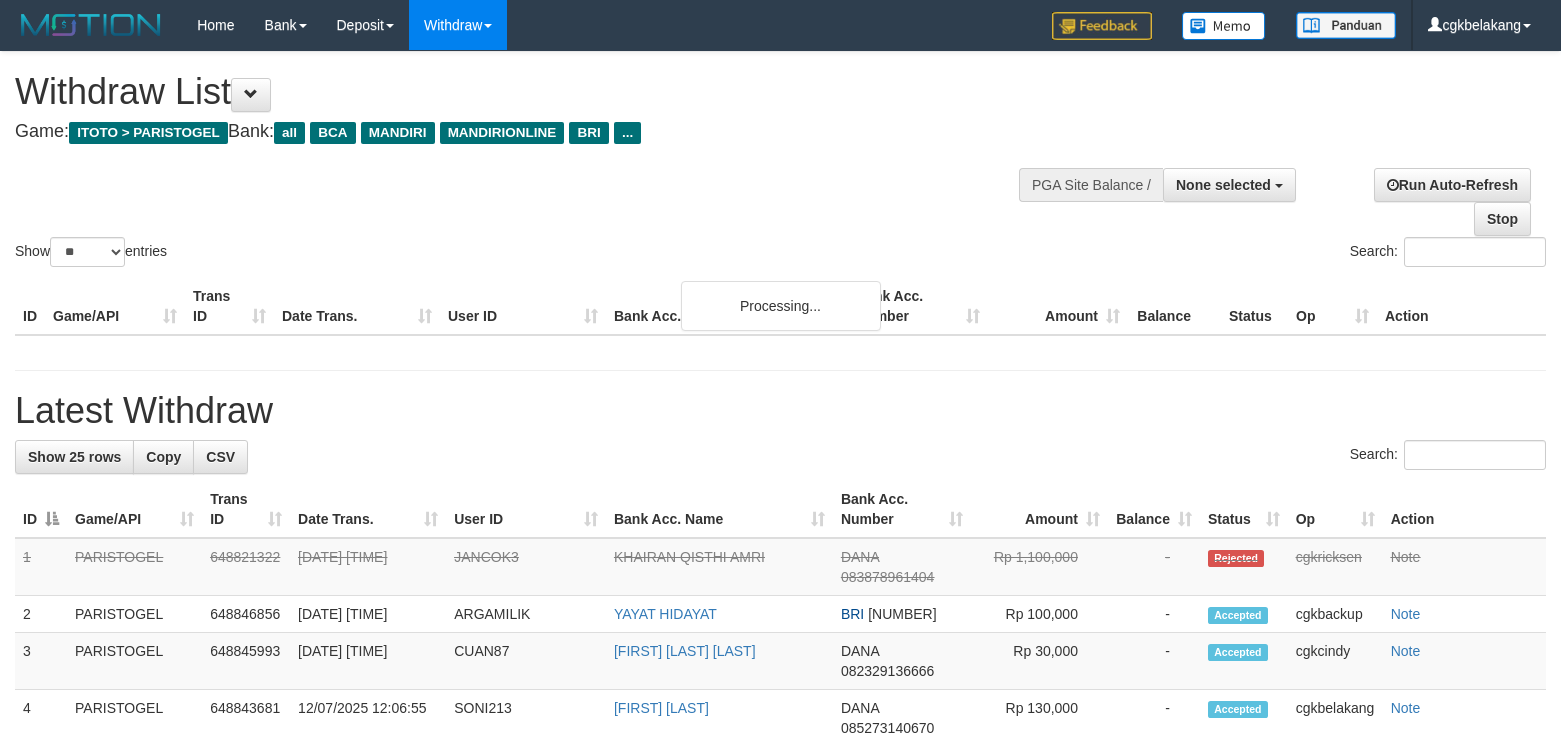 select 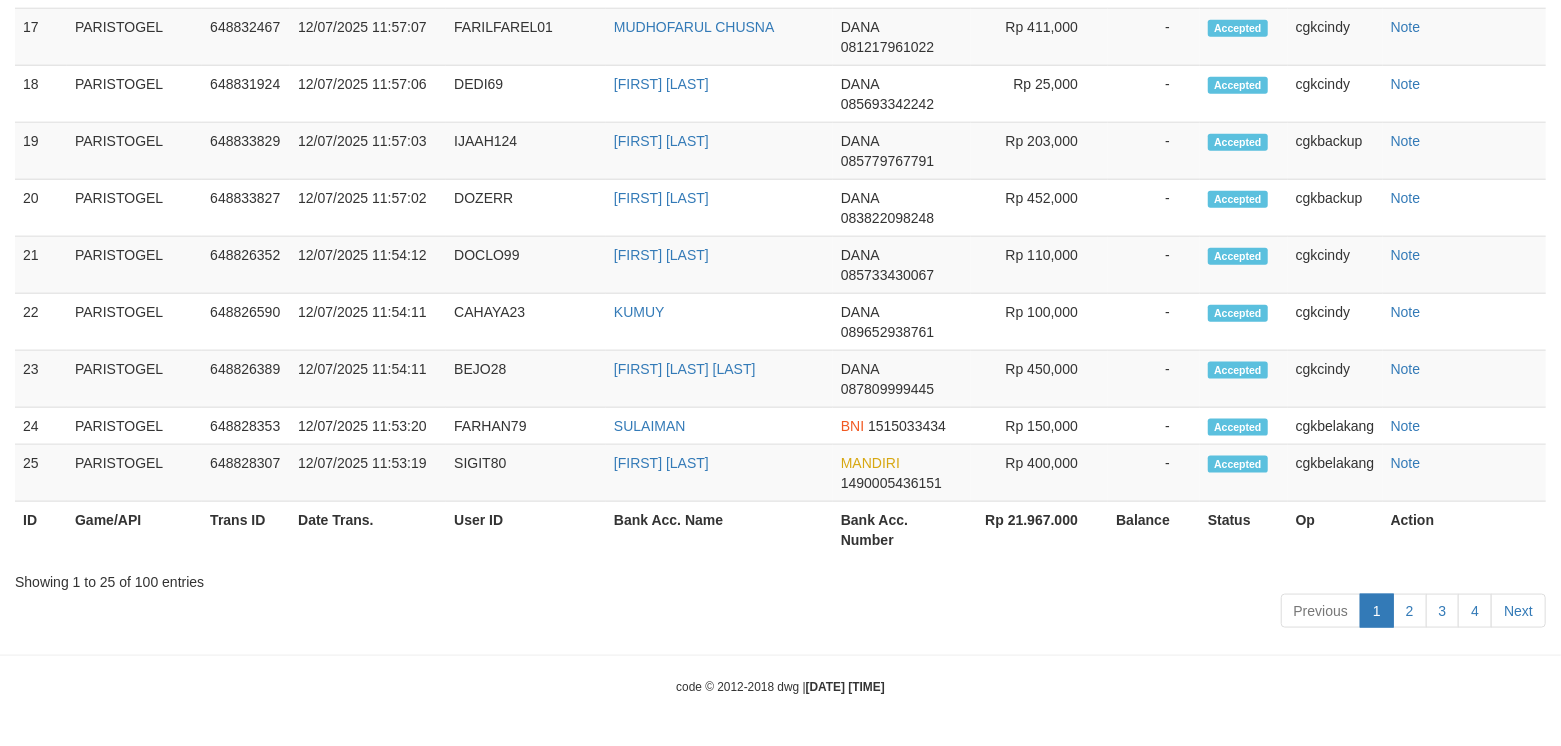 scroll, scrollTop: 2129, scrollLeft: 0, axis: vertical 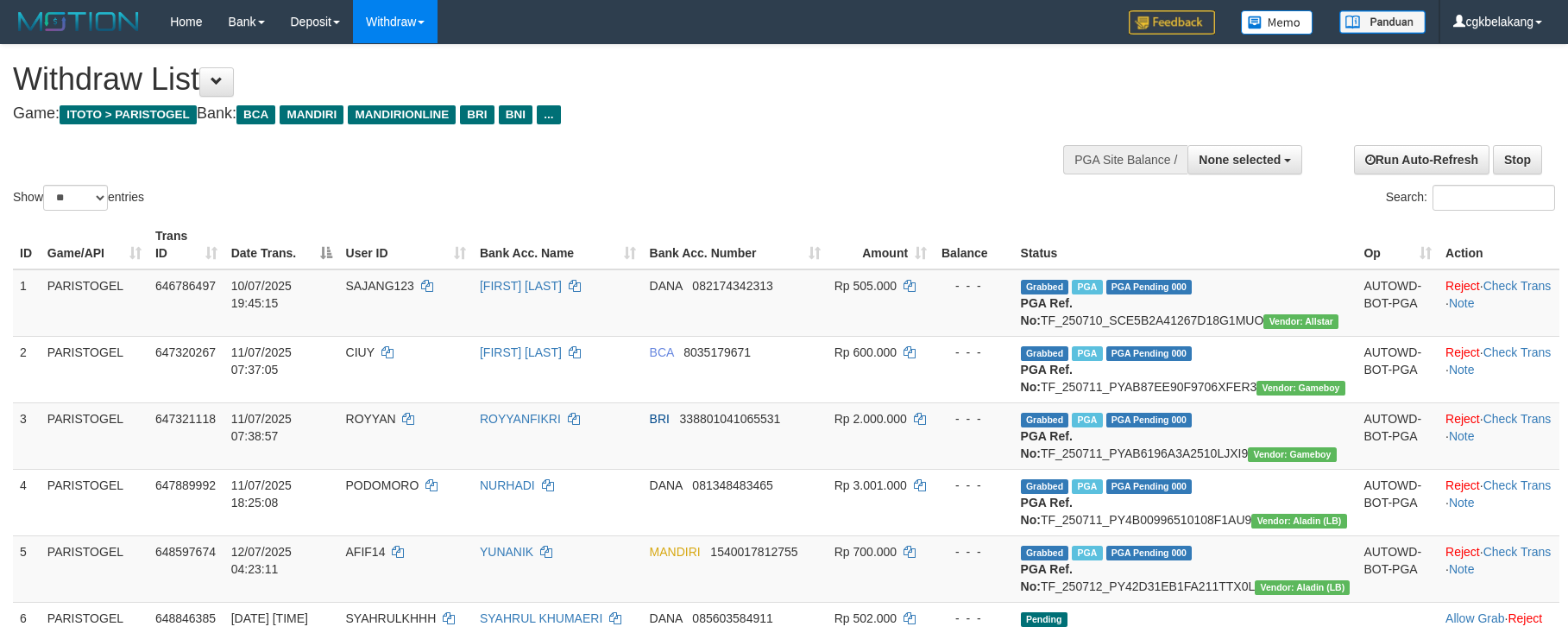 select 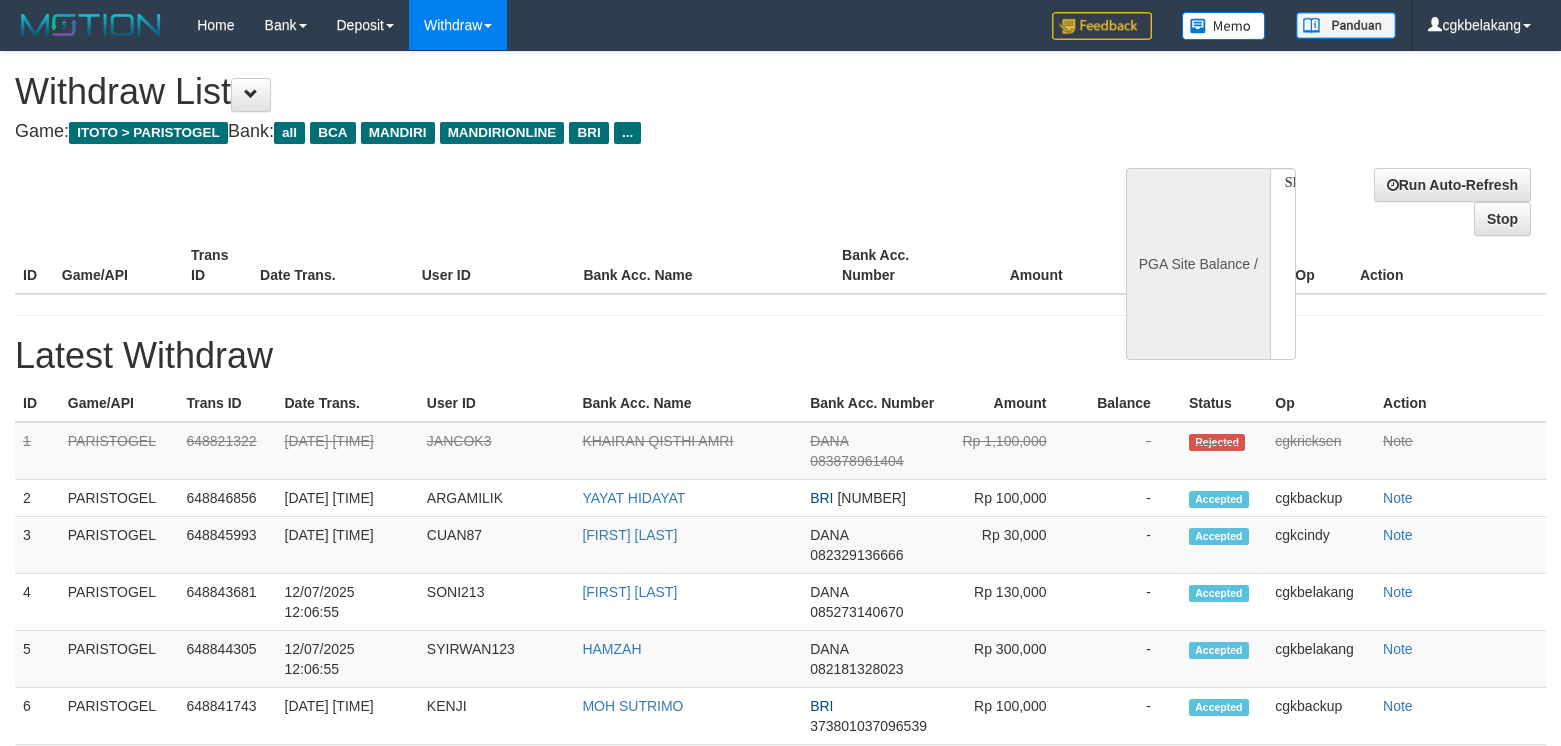 select 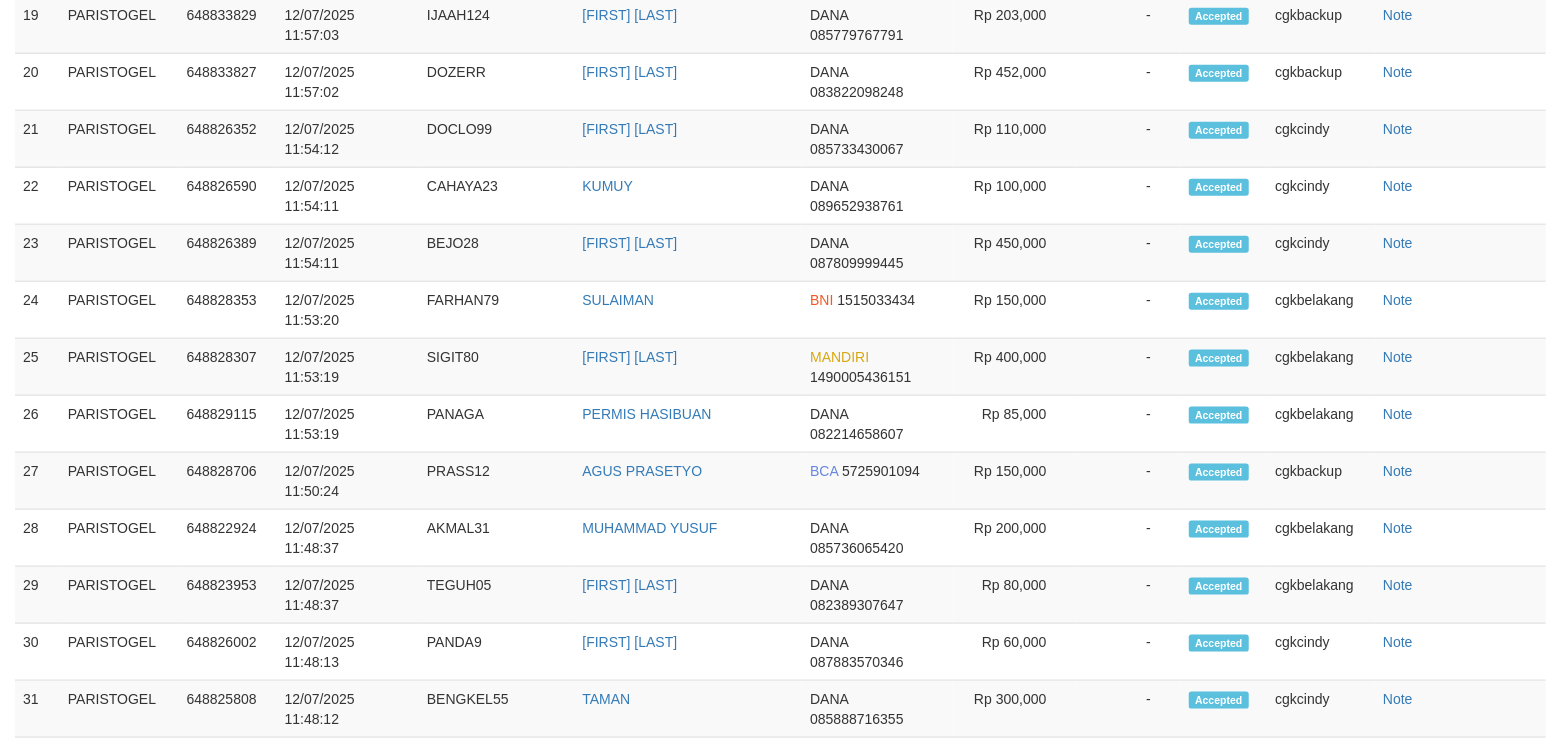 select on "**" 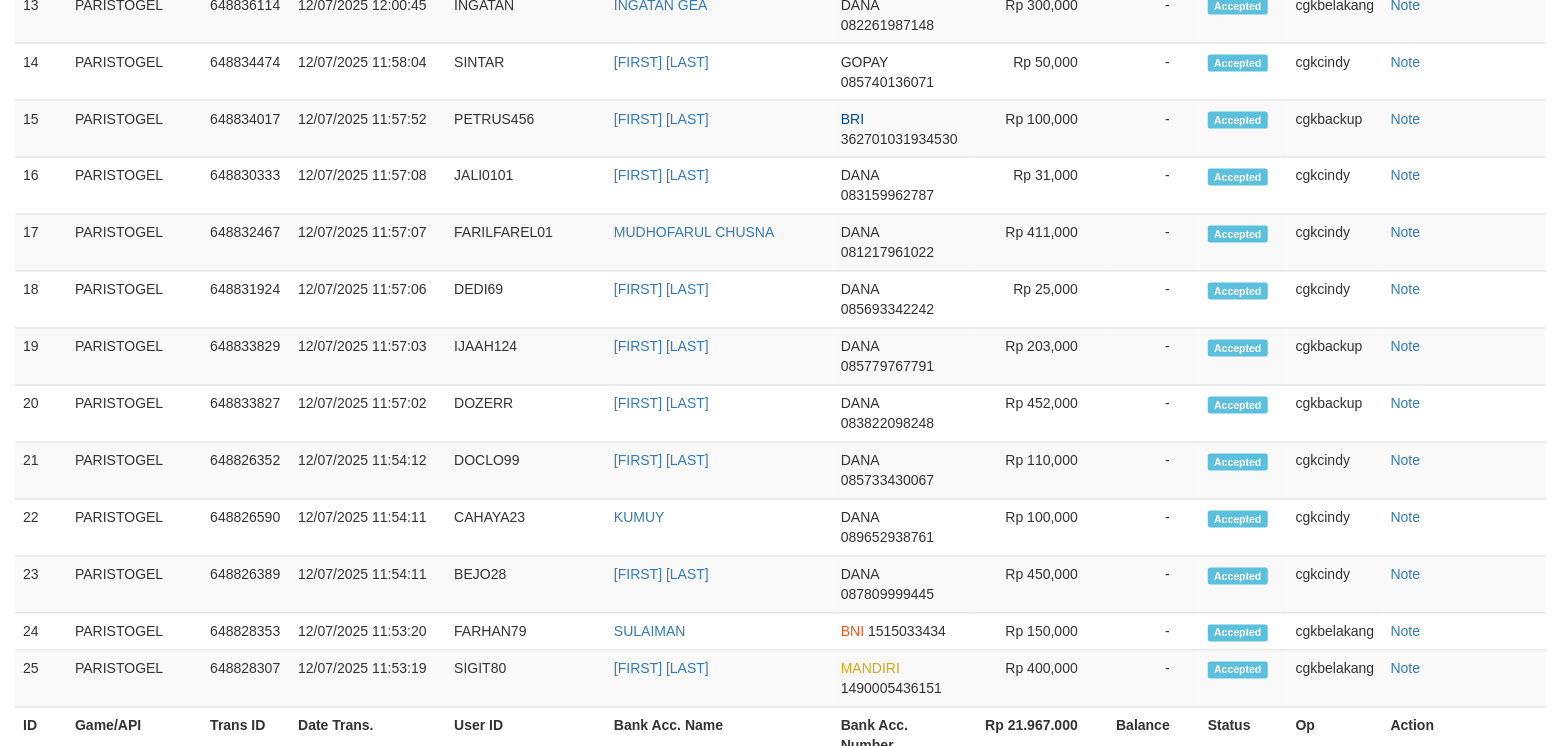 scroll, scrollTop: 2129, scrollLeft: 0, axis: vertical 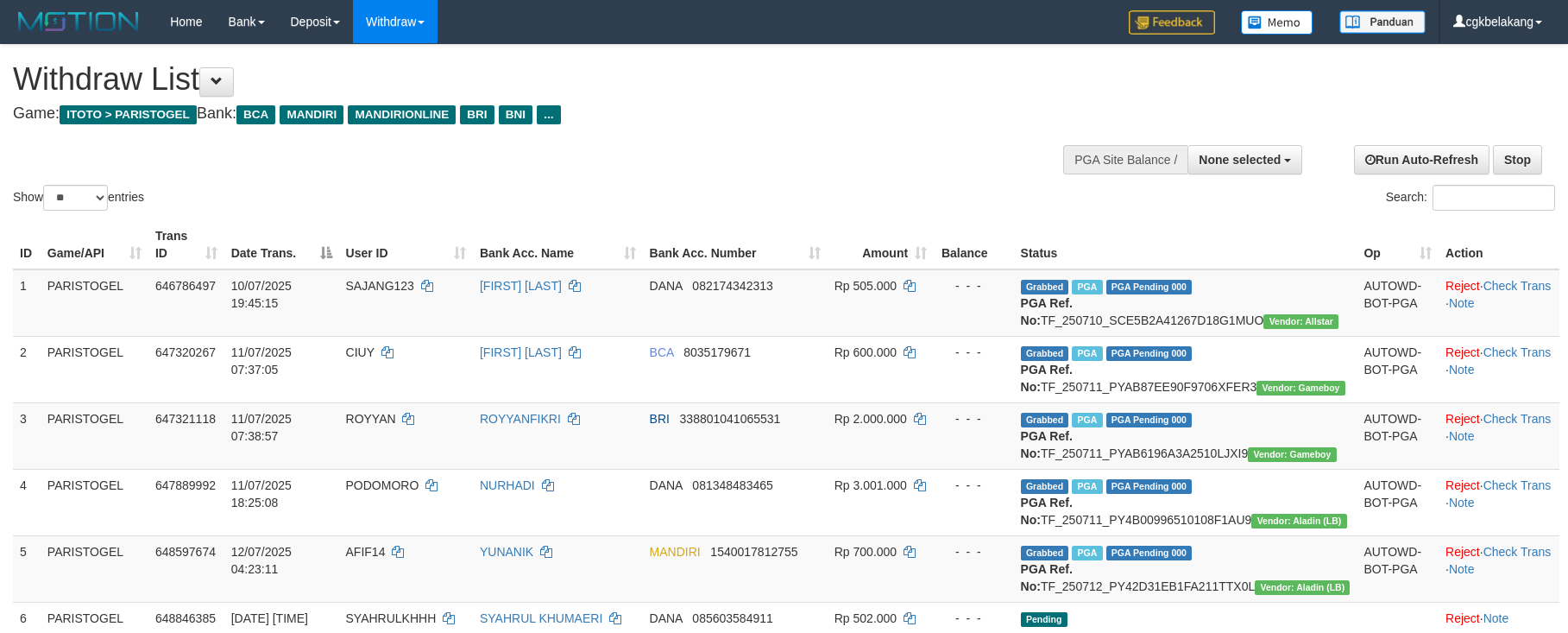 select 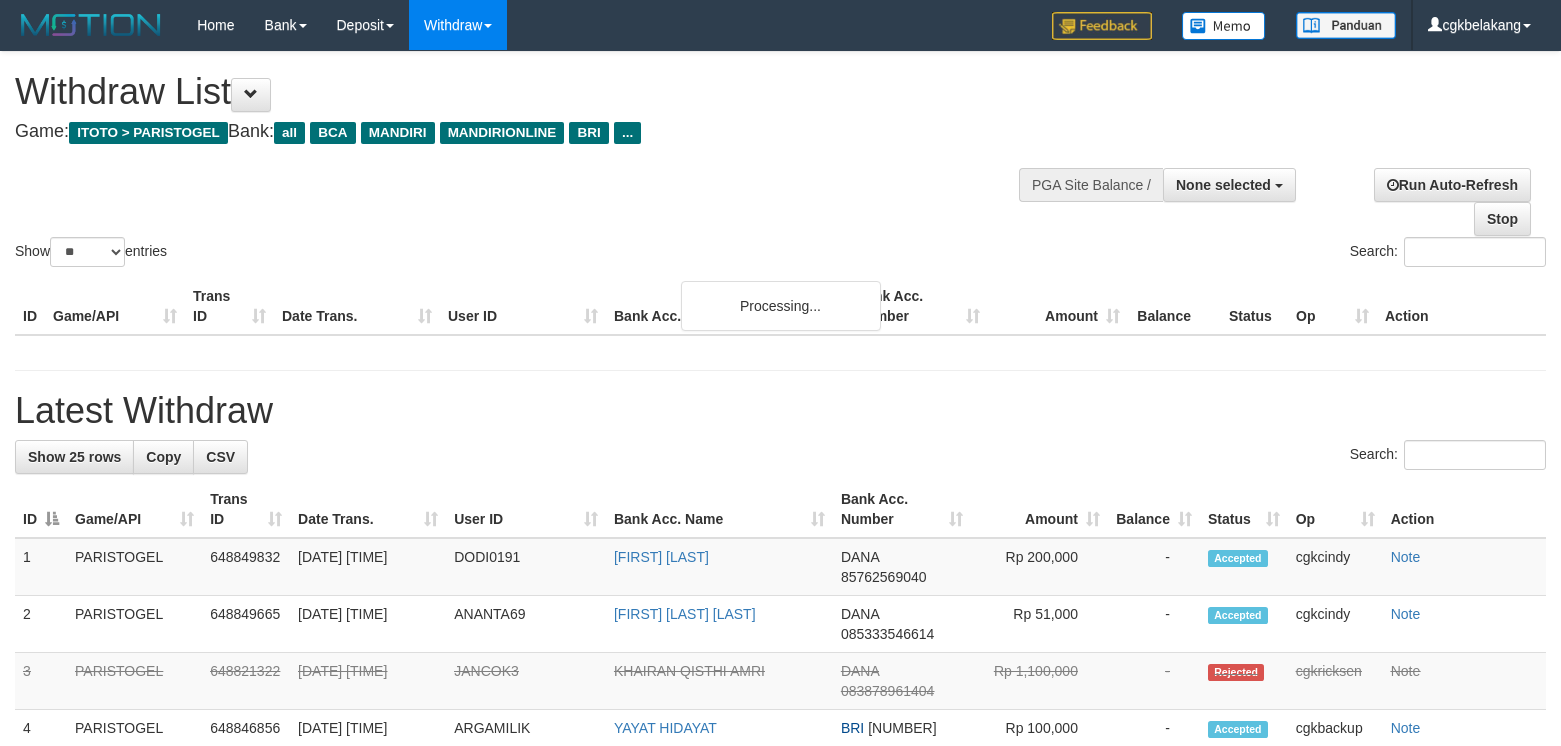select 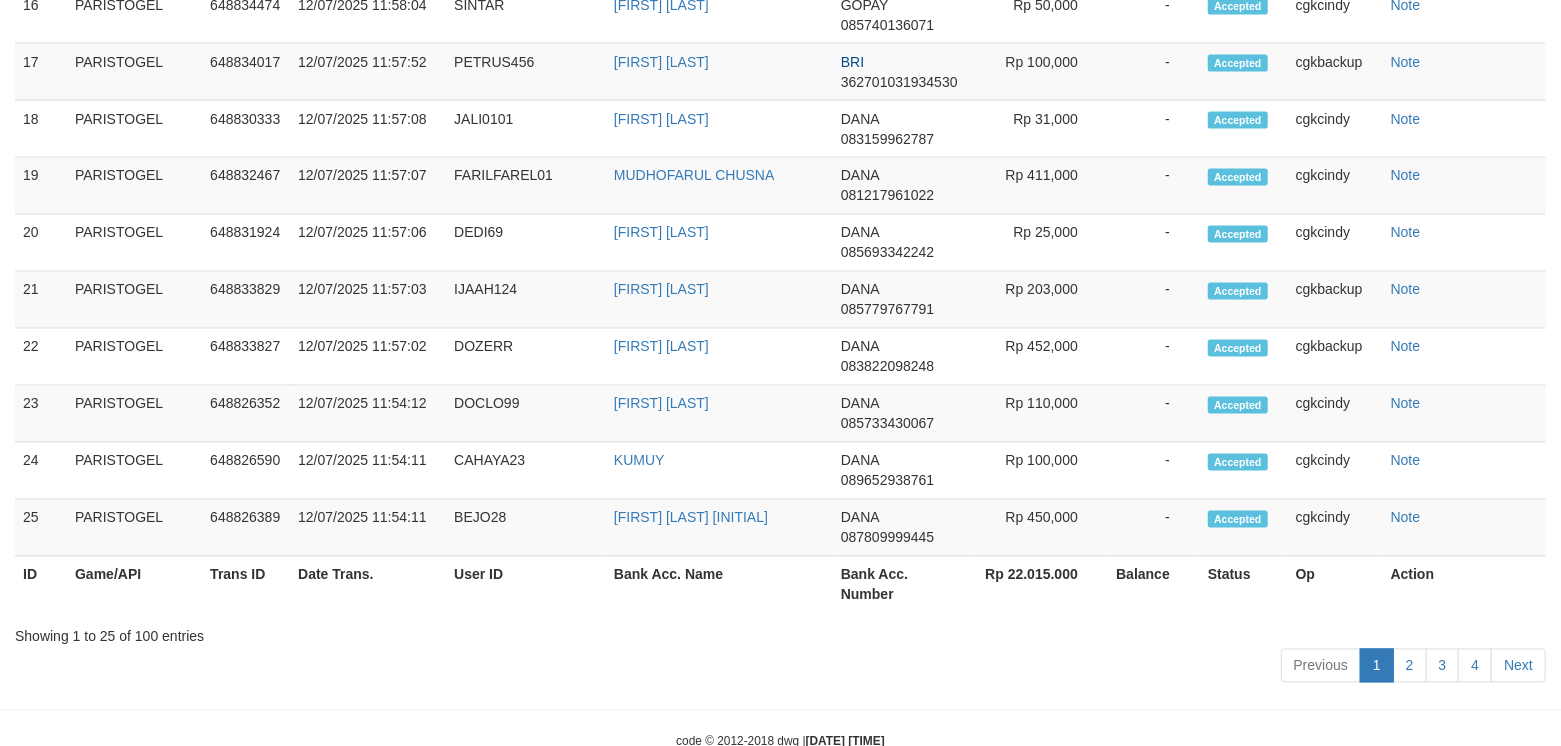 scroll, scrollTop: 2129, scrollLeft: 0, axis: vertical 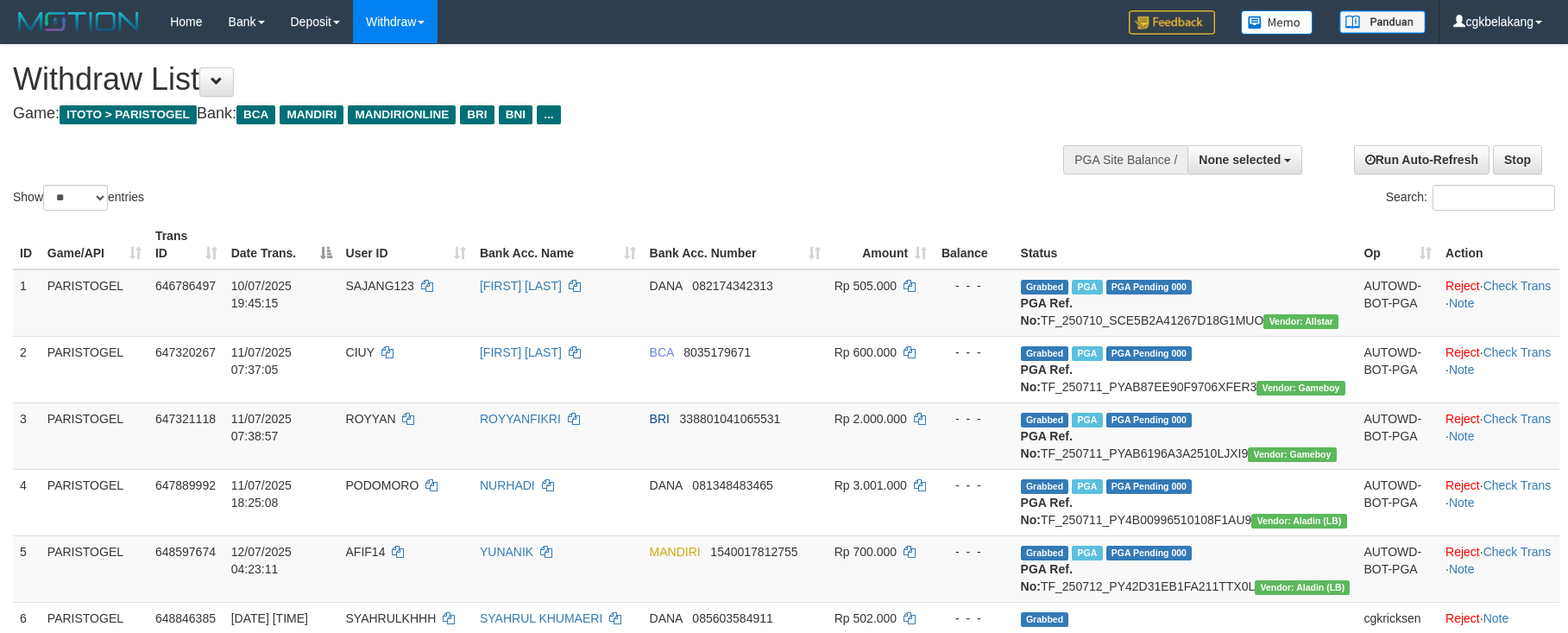 select 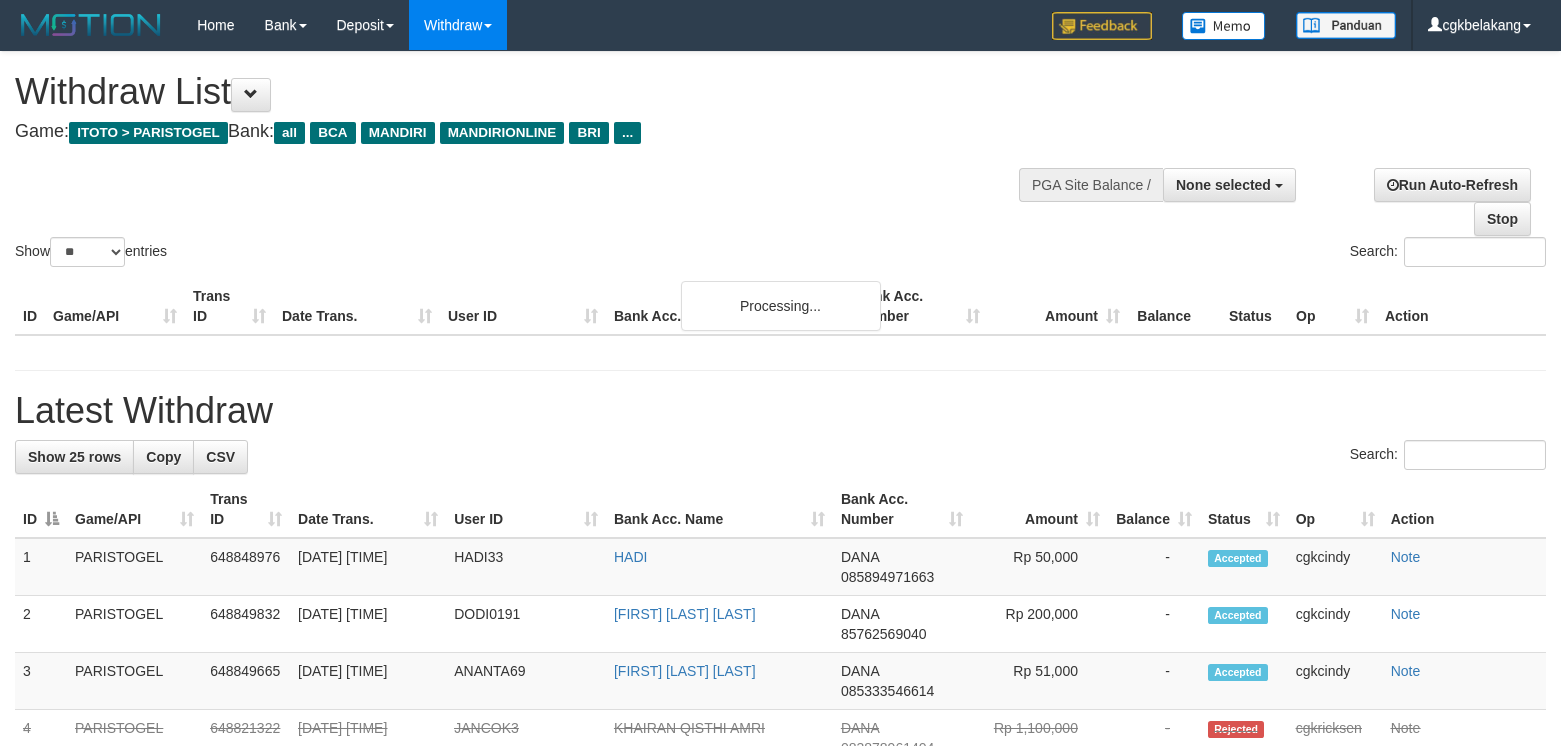 select 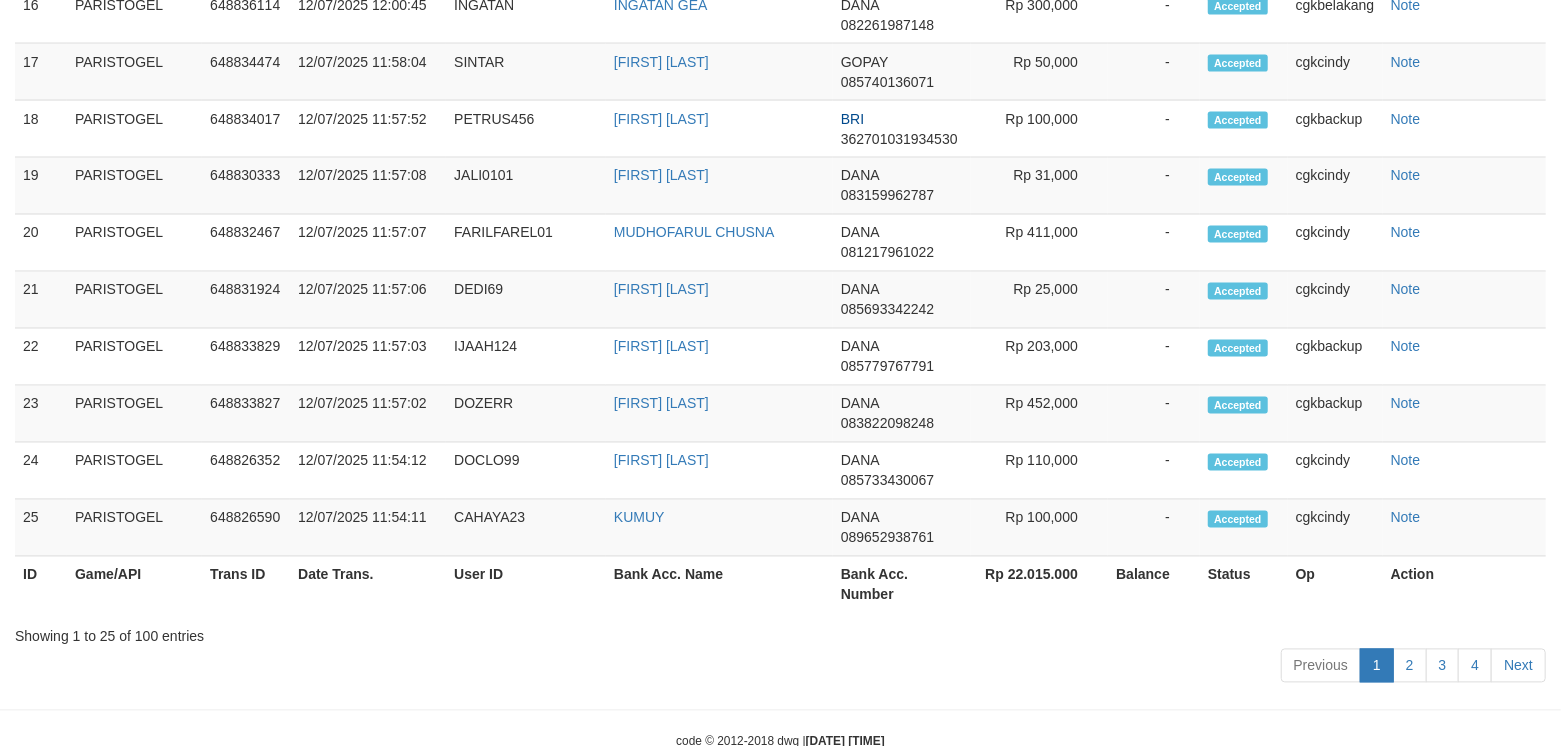 scroll, scrollTop: 2129, scrollLeft: 0, axis: vertical 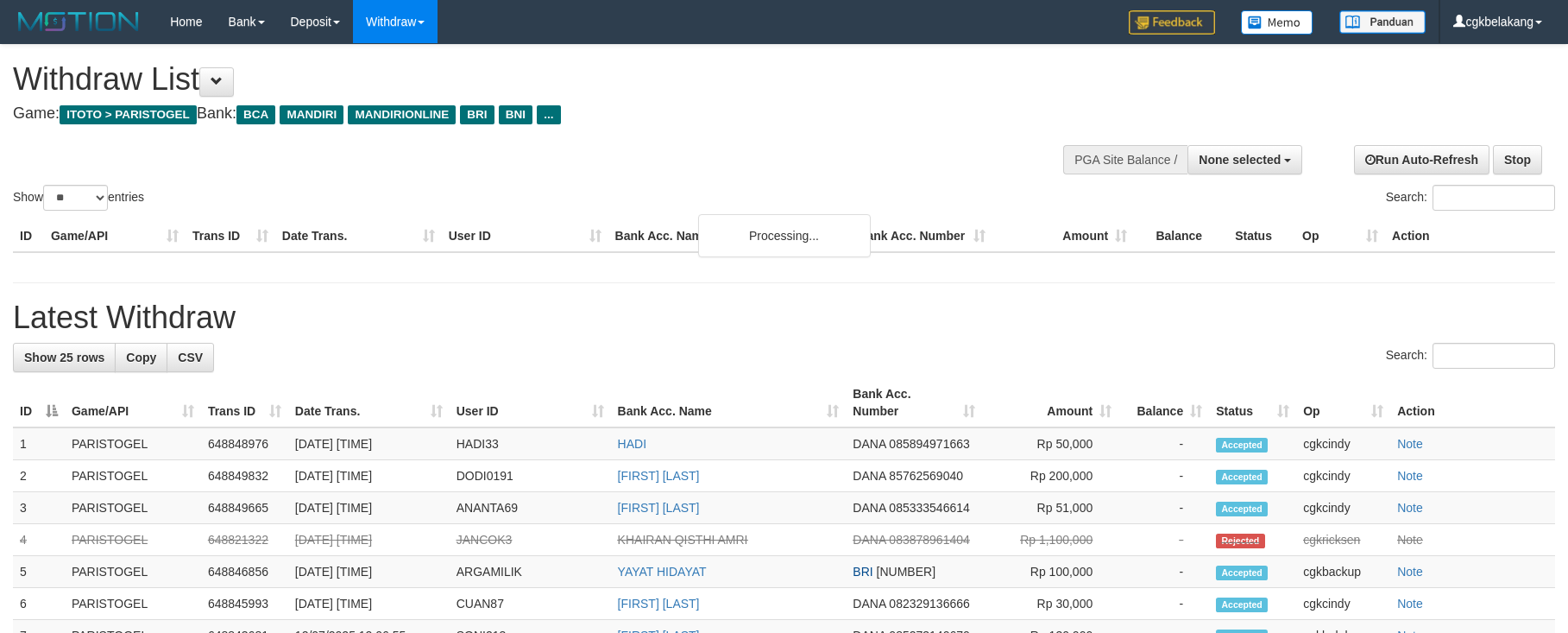 select 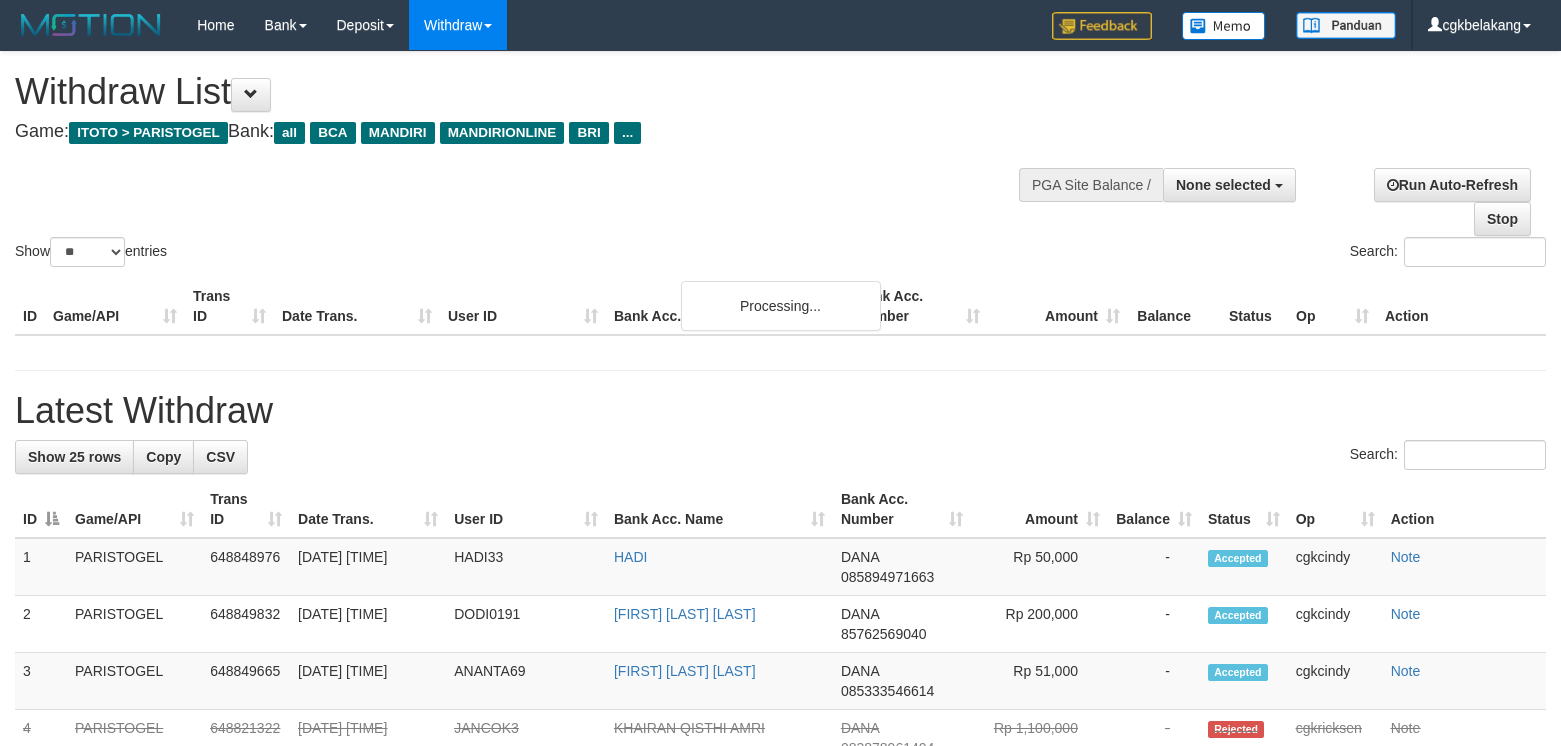select 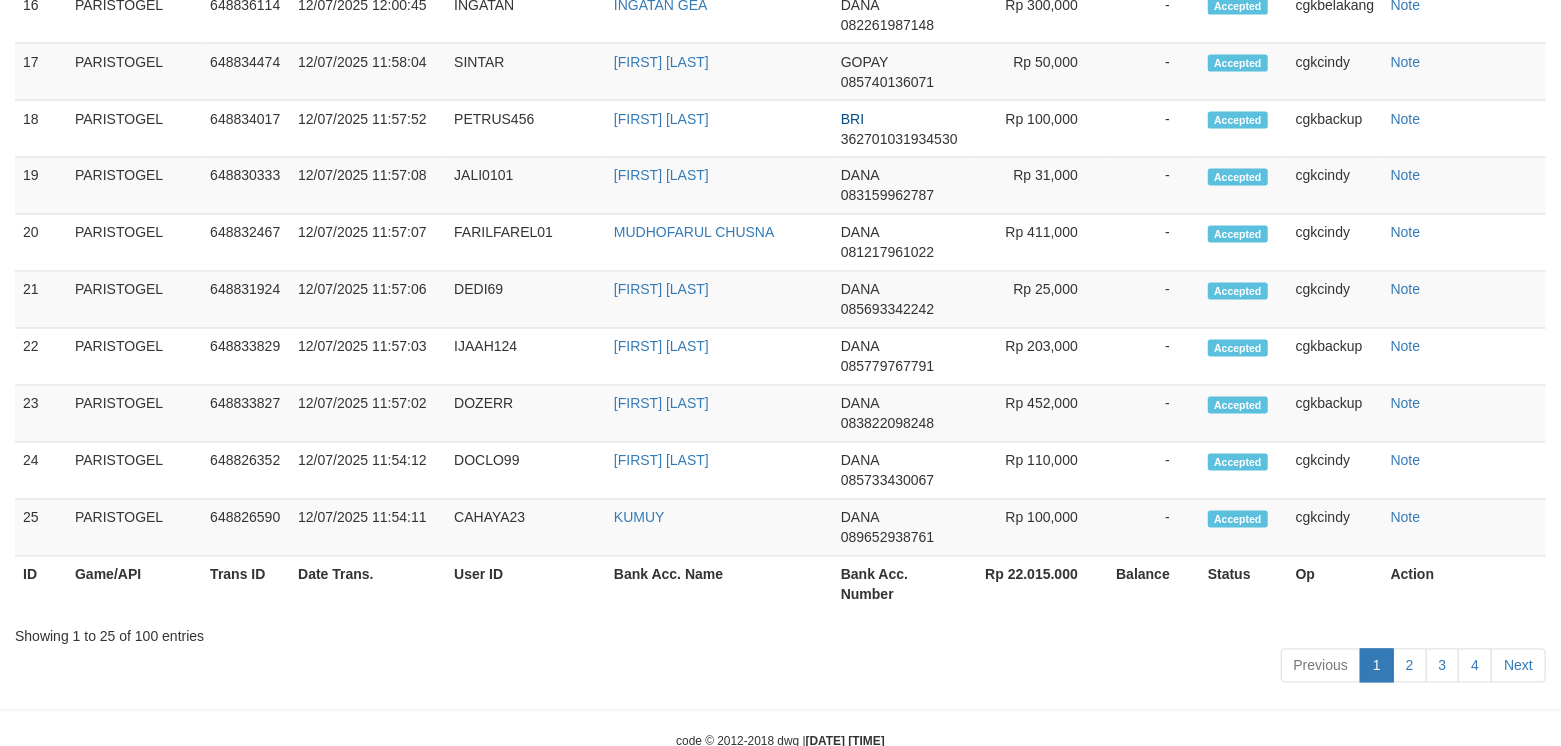 scroll, scrollTop: 2129, scrollLeft: 0, axis: vertical 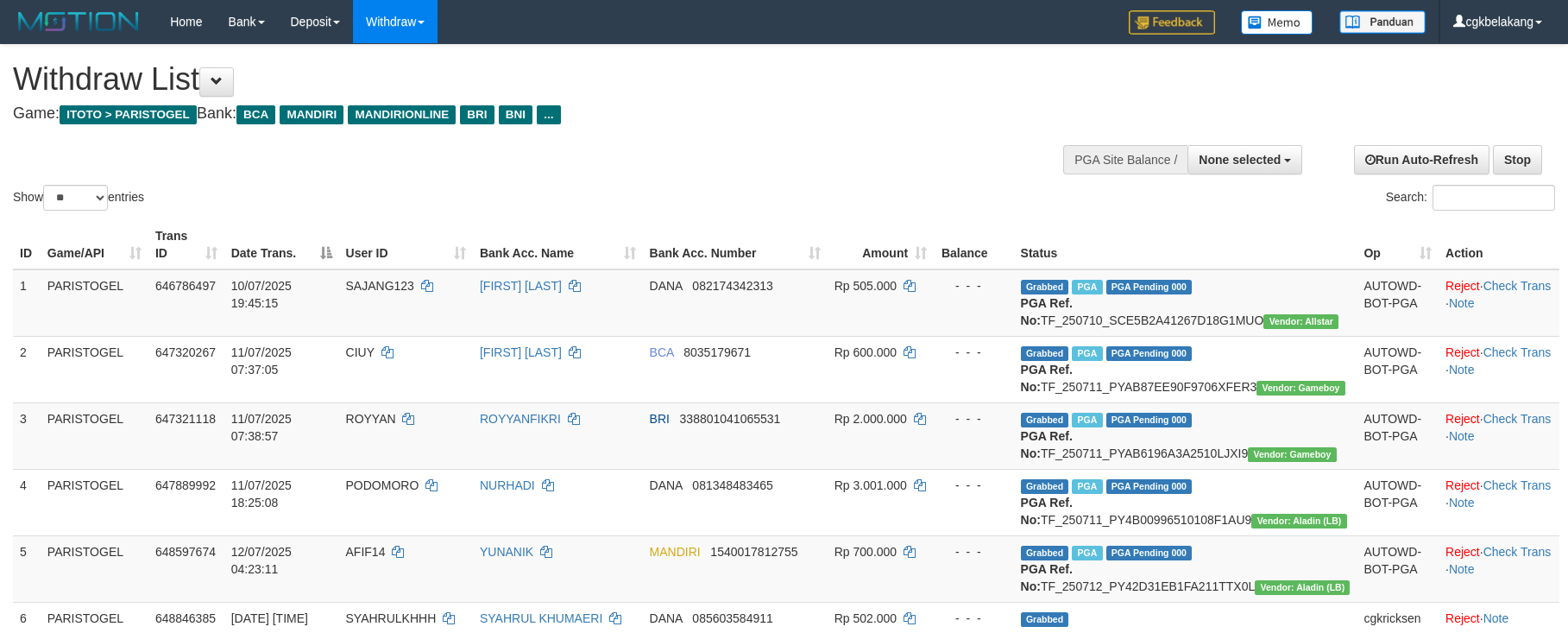 select 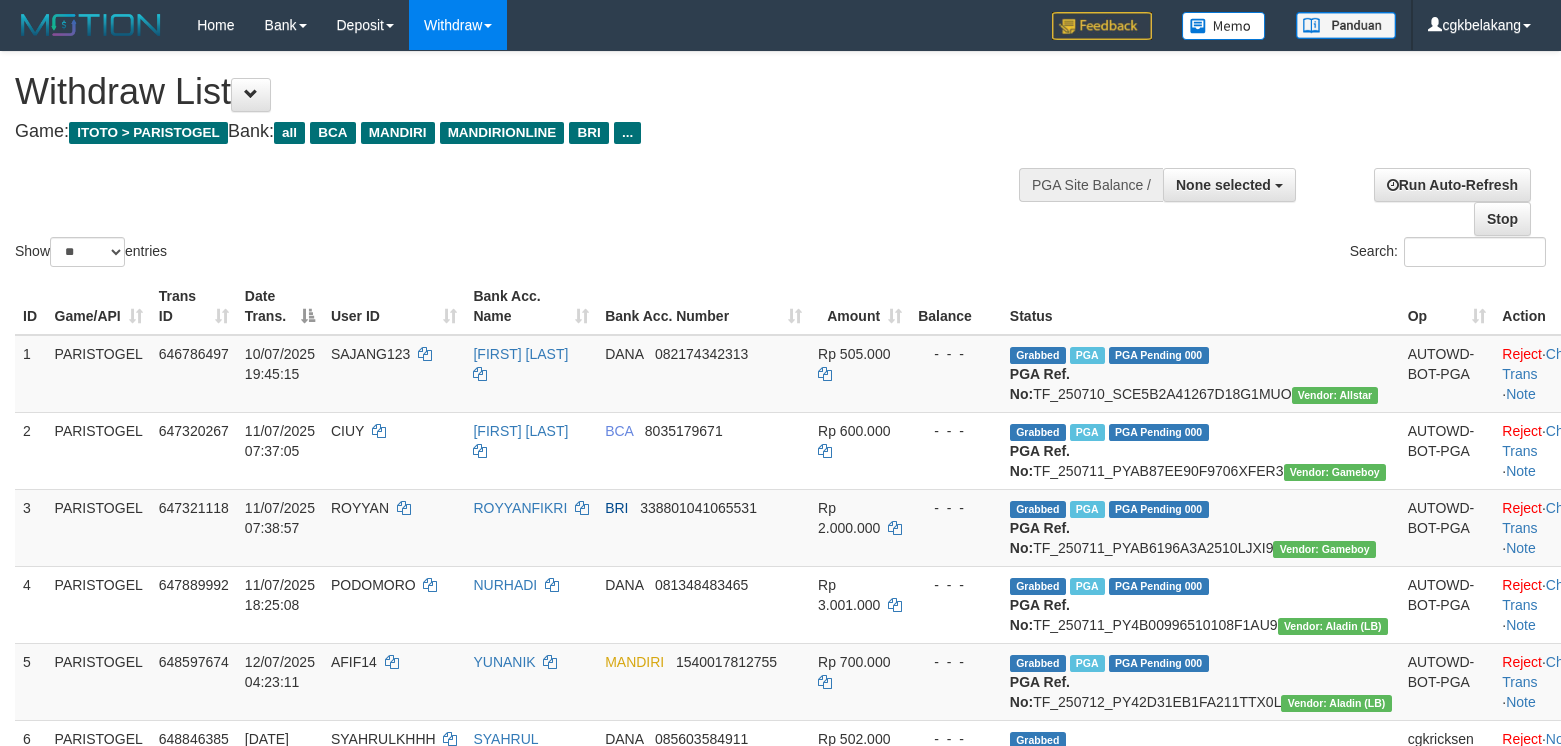 select 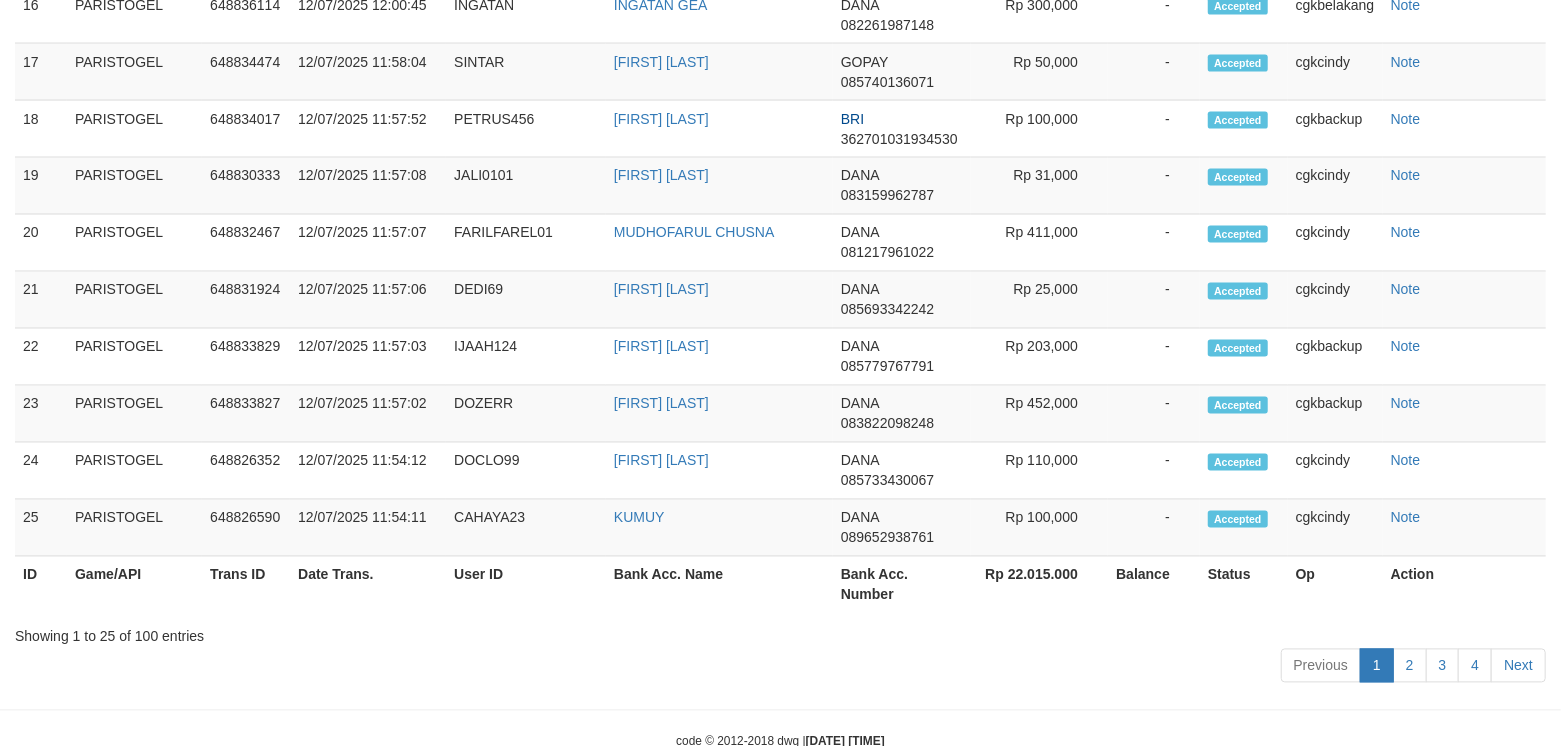 scroll, scrollTop: 2129, scrollLeft: 0, axis: vertical 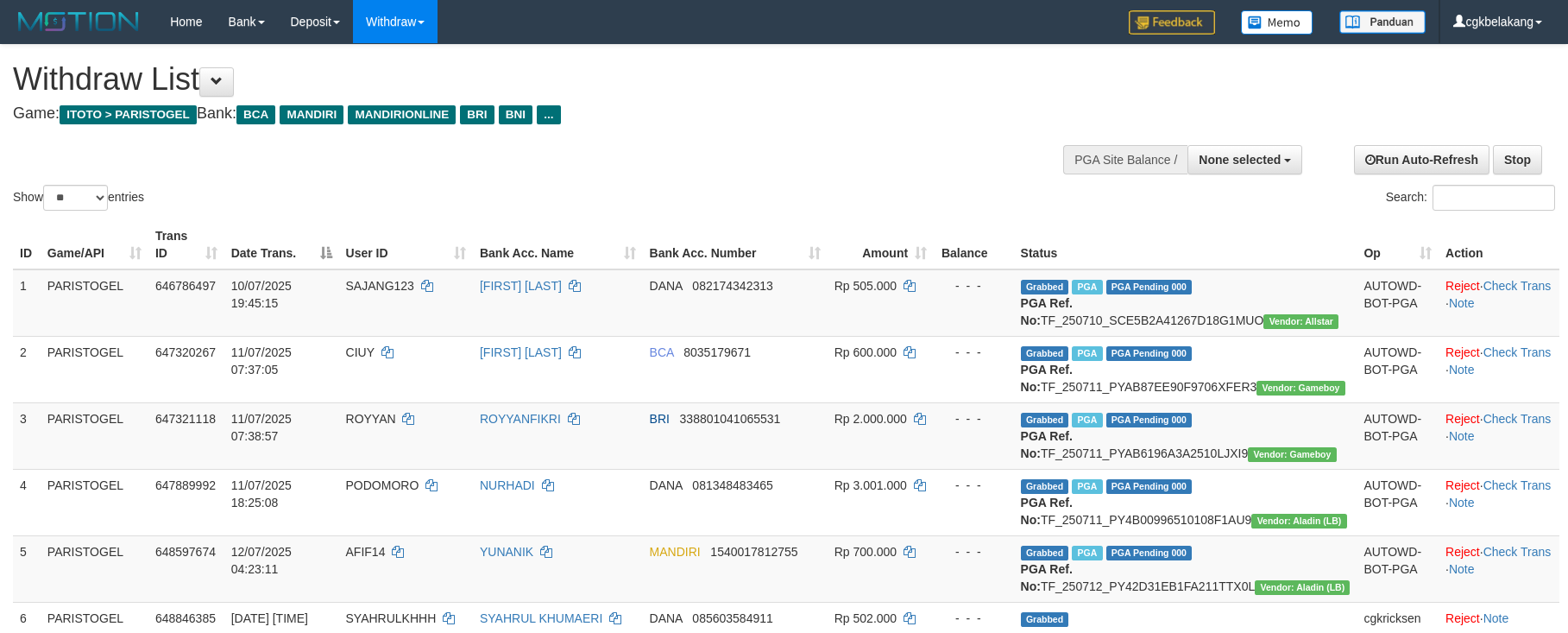 select 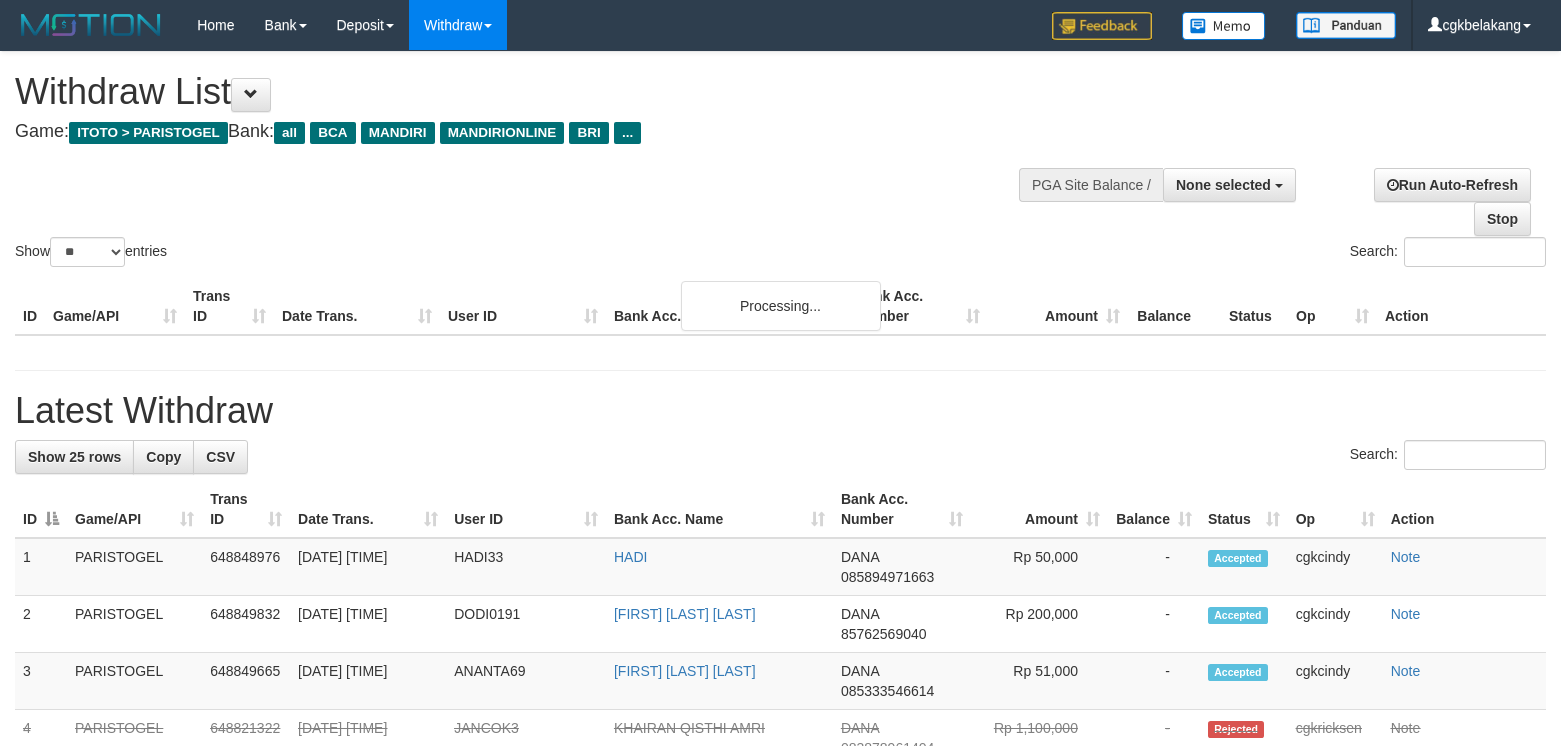 select 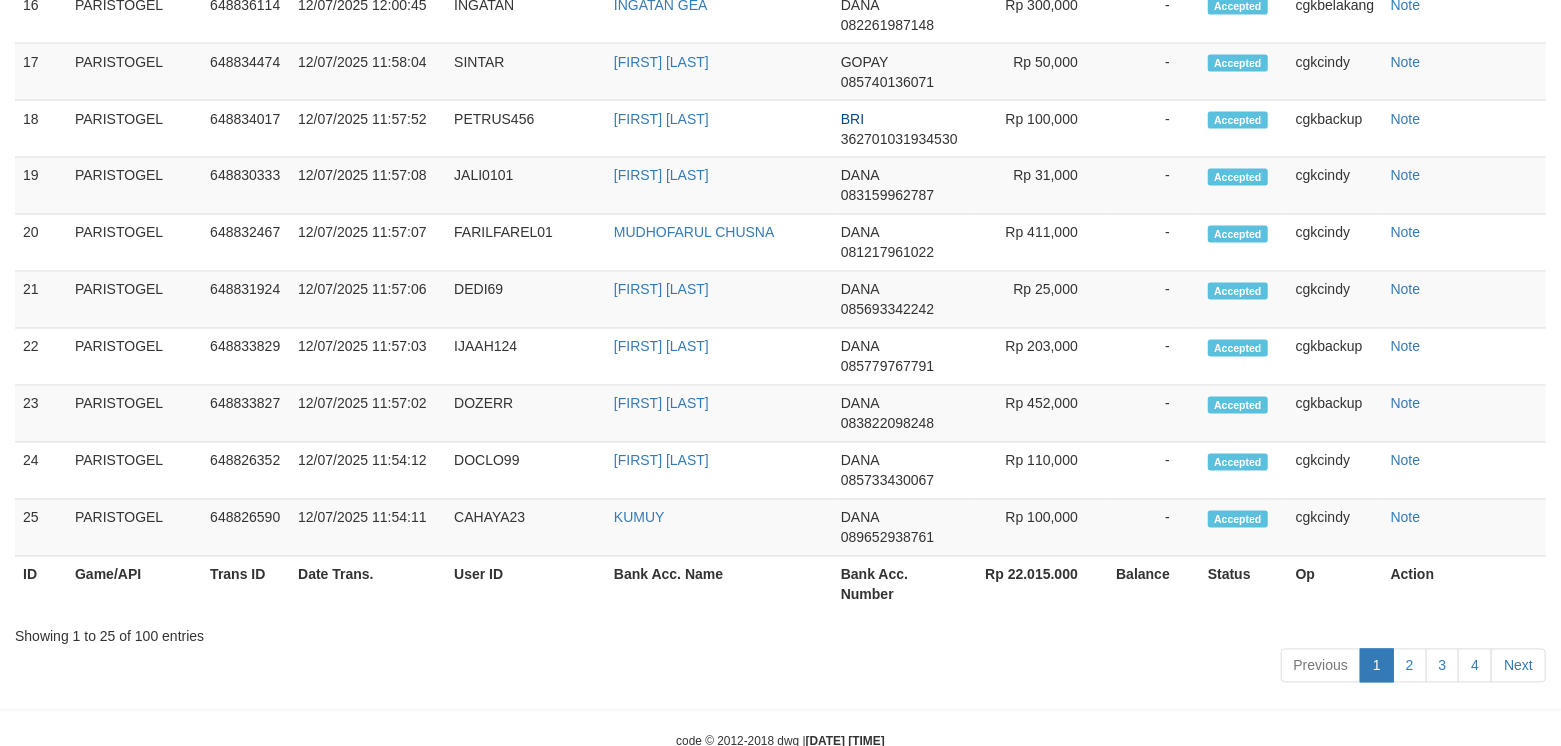 scroll, scrollTop: 2129, scrollLeft: 0, axis: vertical 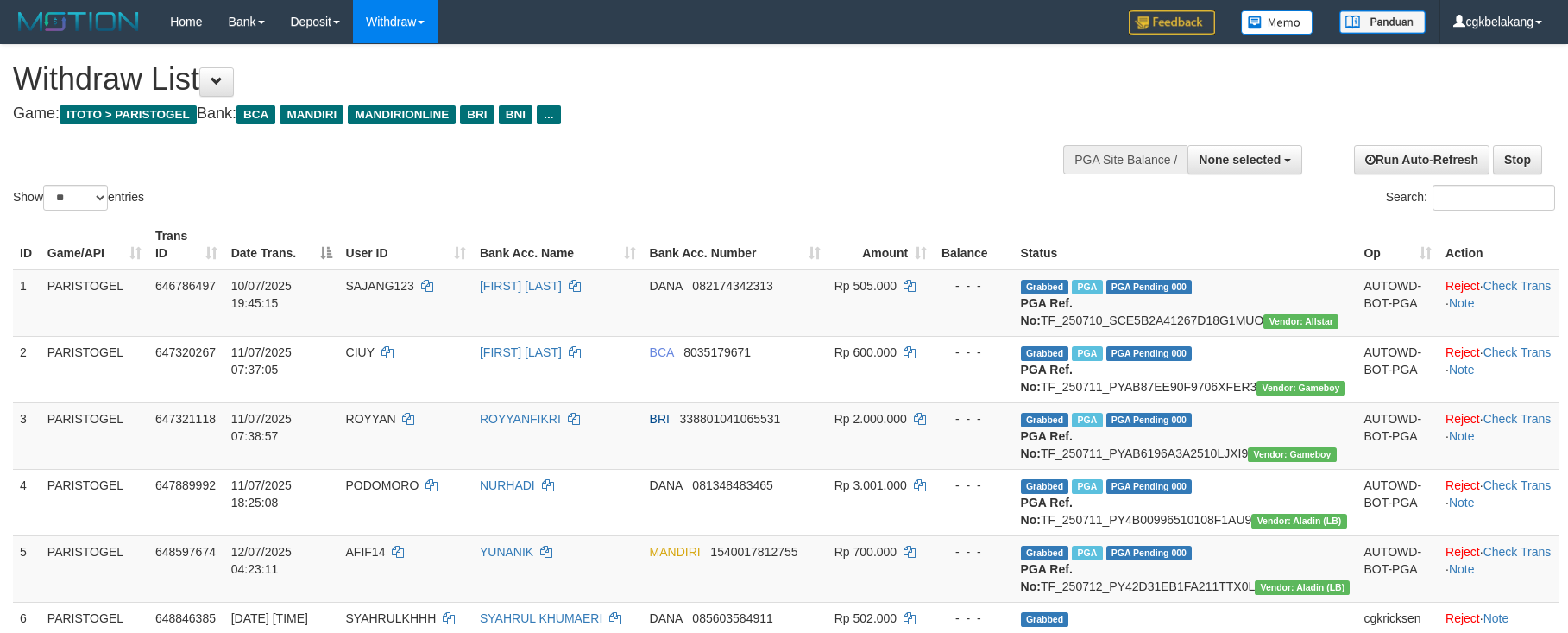 select 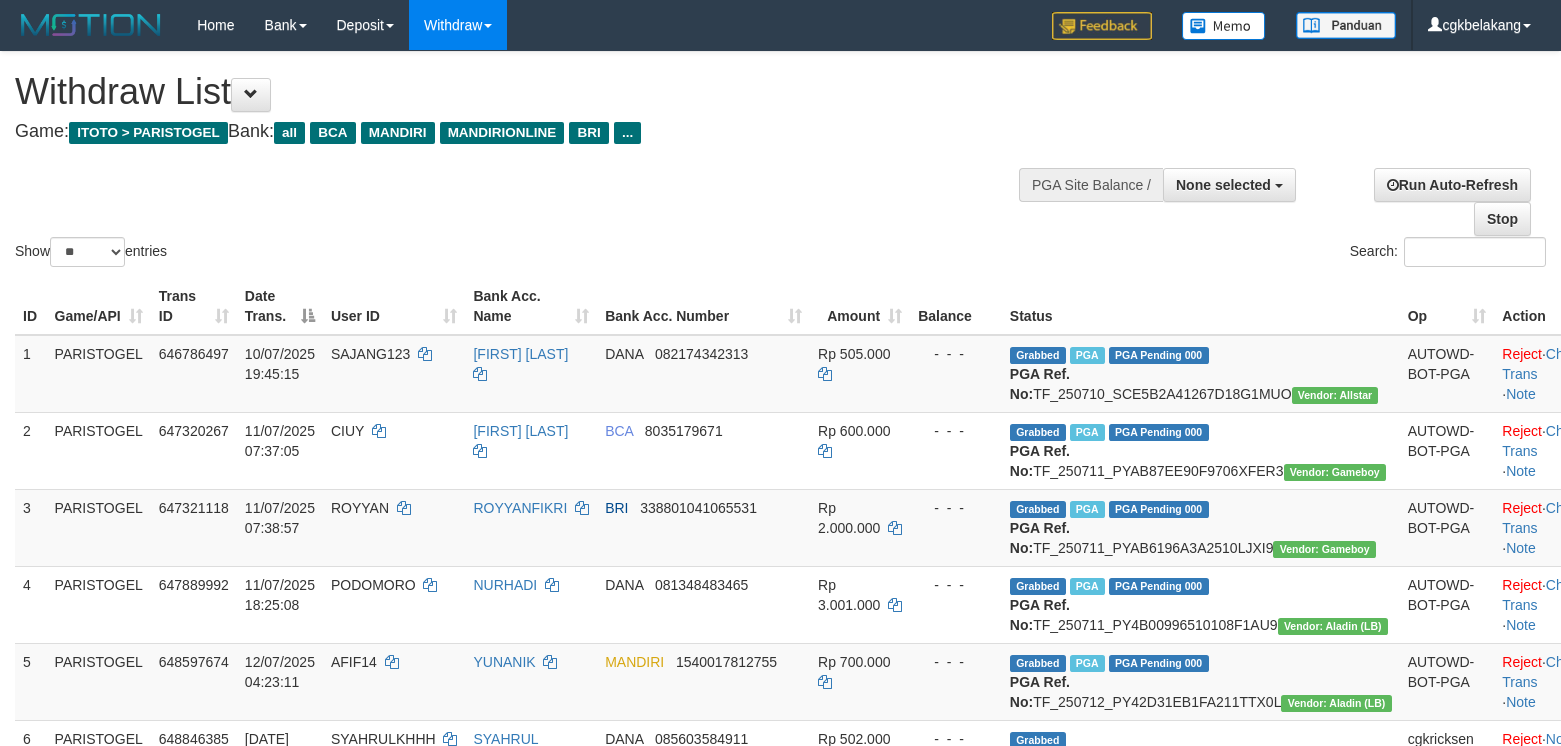 select 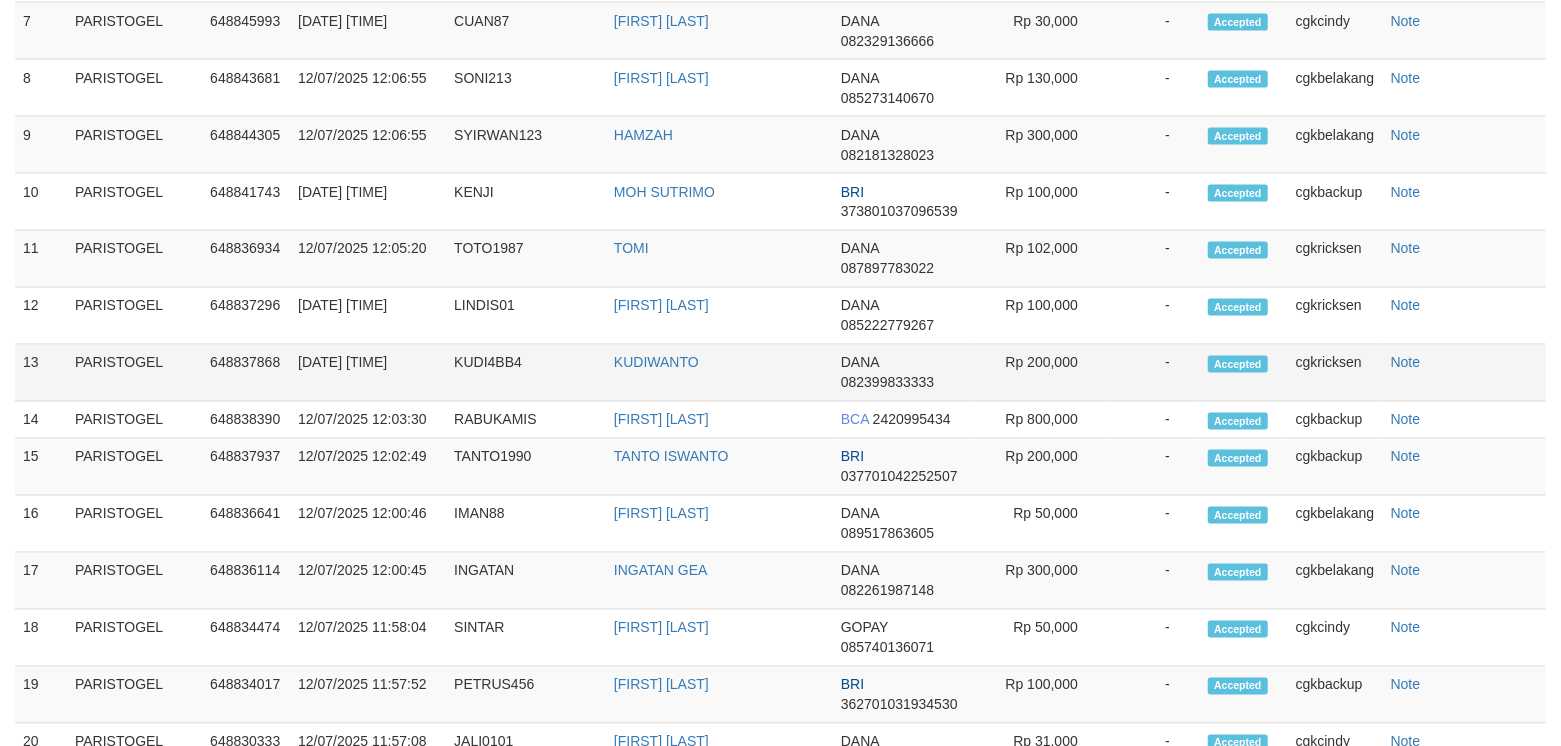 click on "Note" at bounding box center [1464, 373] 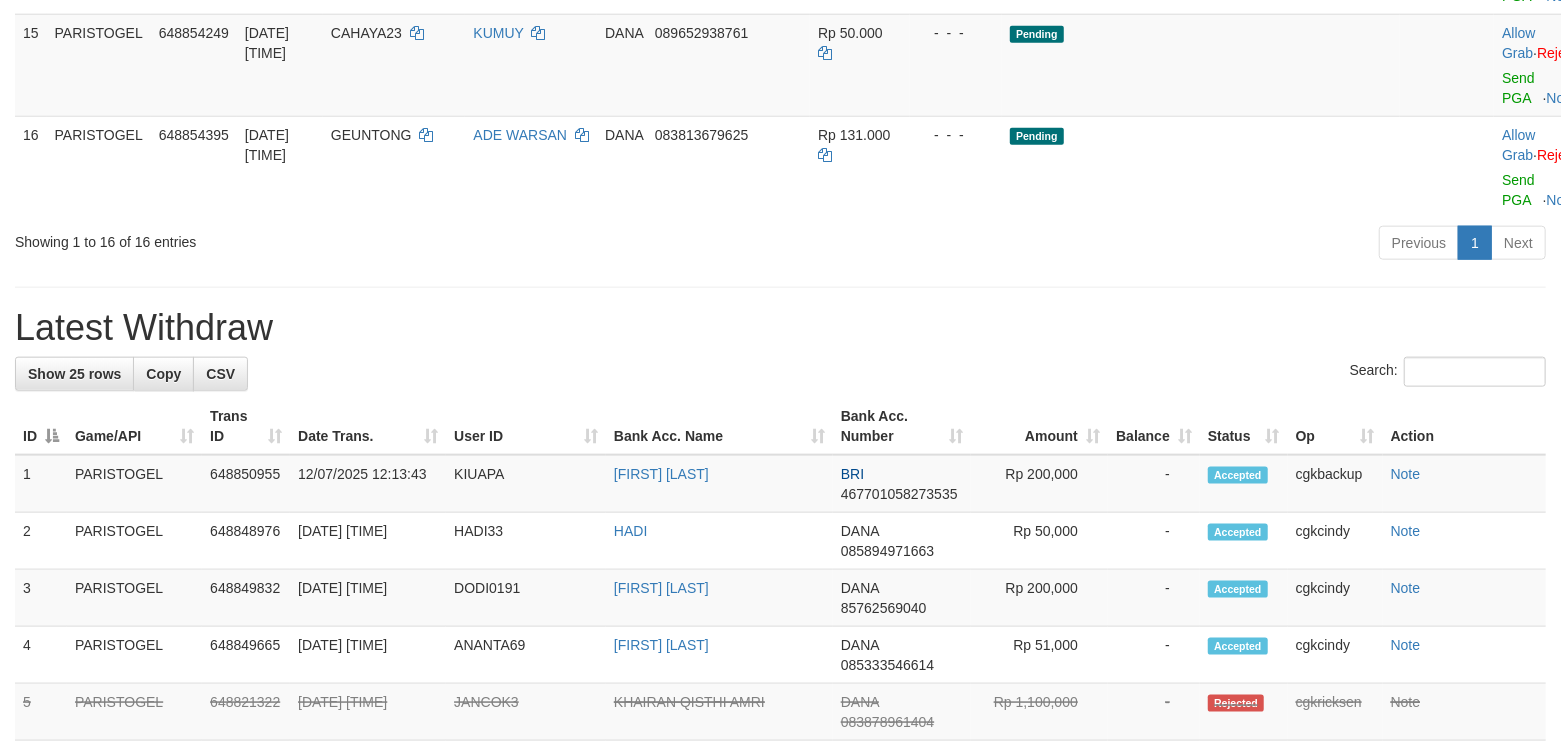 scroll, scrollTop: 1329, scrollLeft: 0, axis: vertical 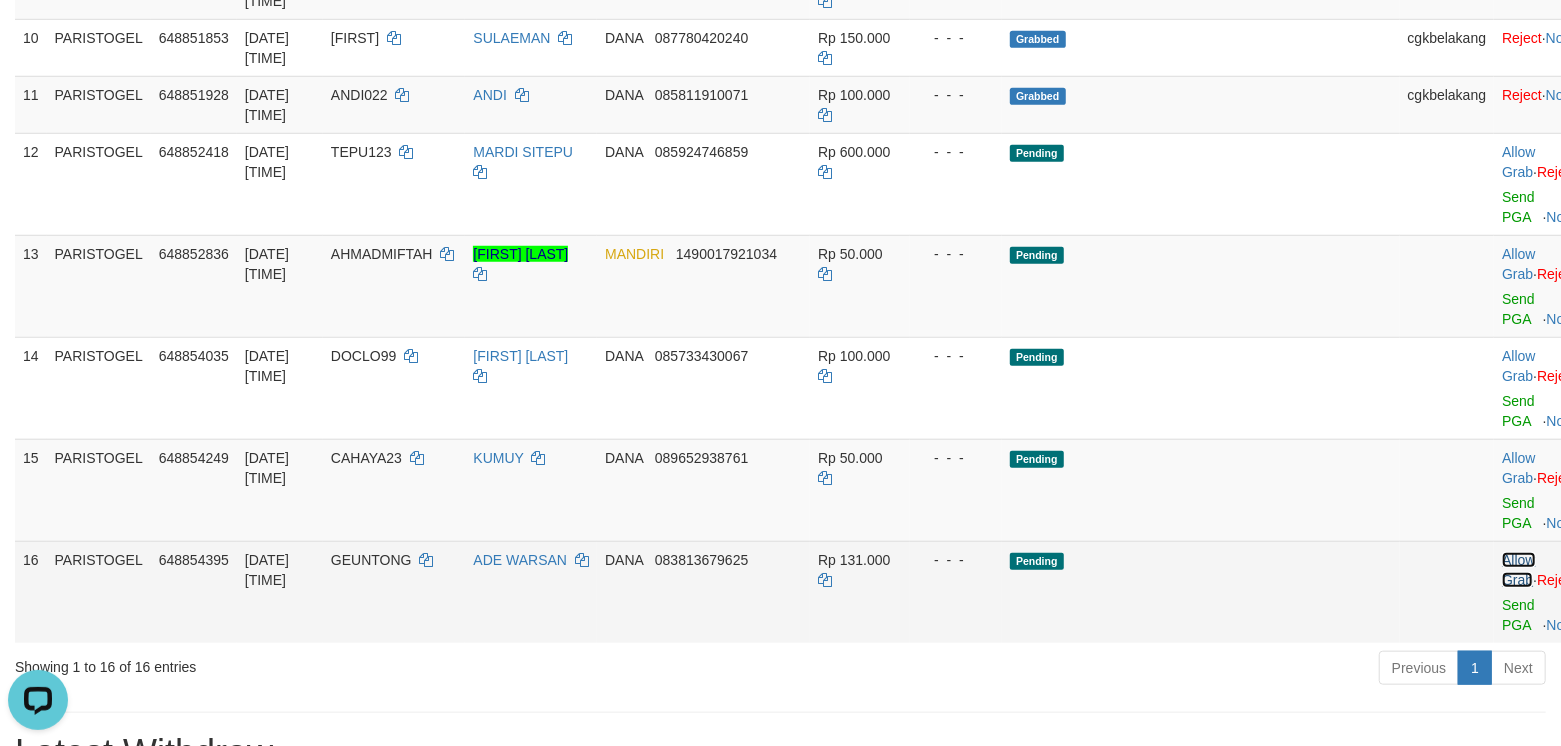 click on "Allow Grab" at bounding box center [1518, 570] 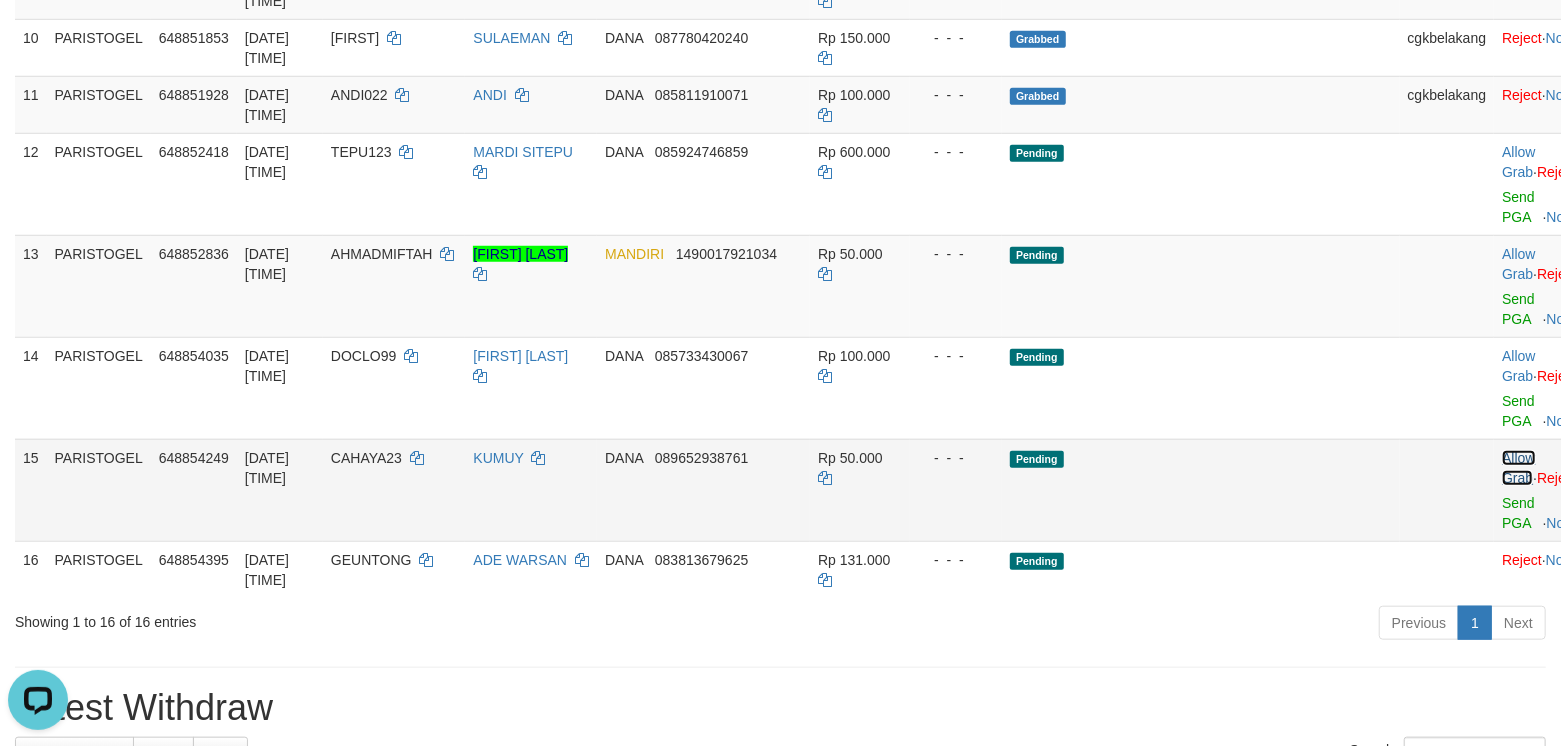 click on "Allow Grab" at bounding box center [1518, 468] 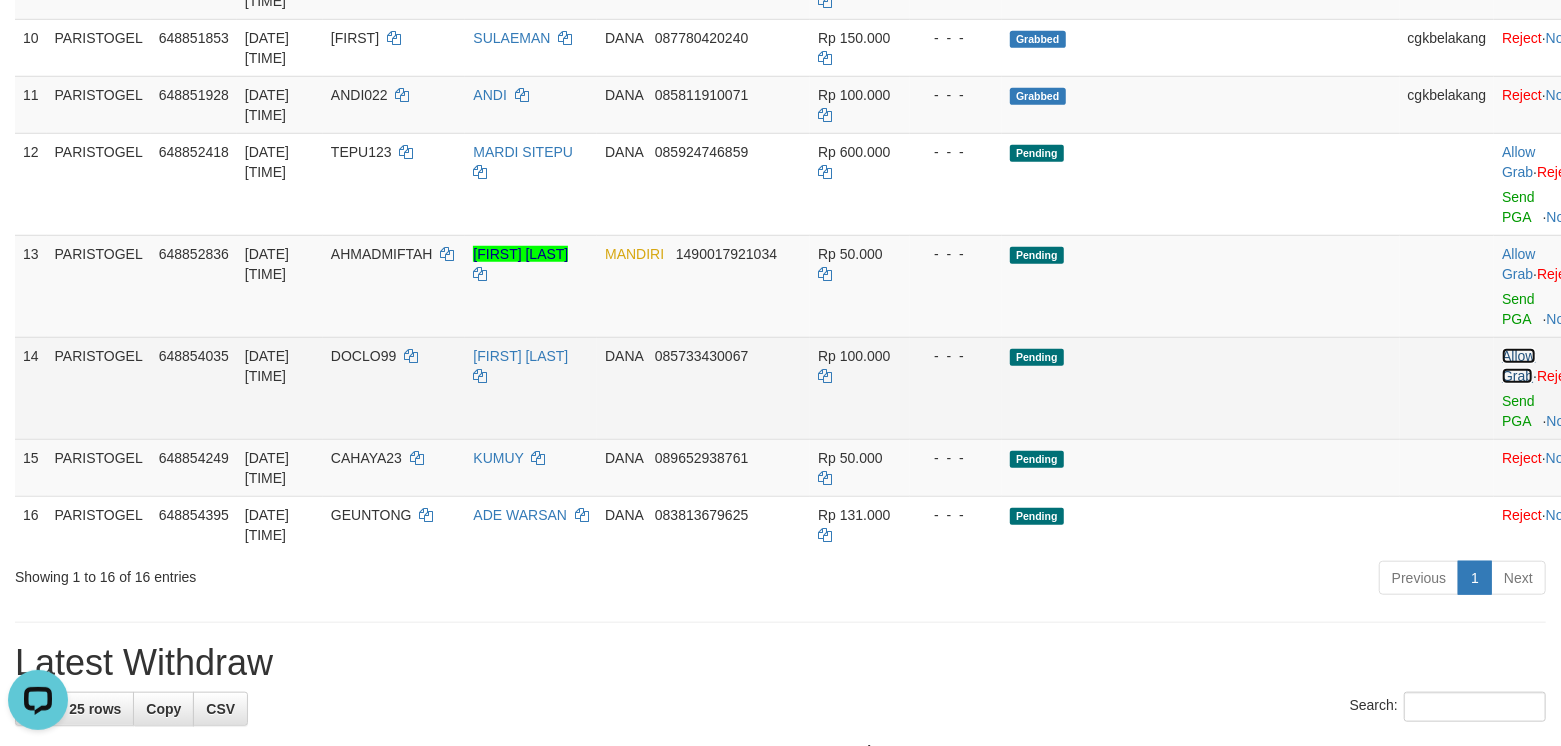 click on "Allow Grab" at bounding box center (1518, 366) 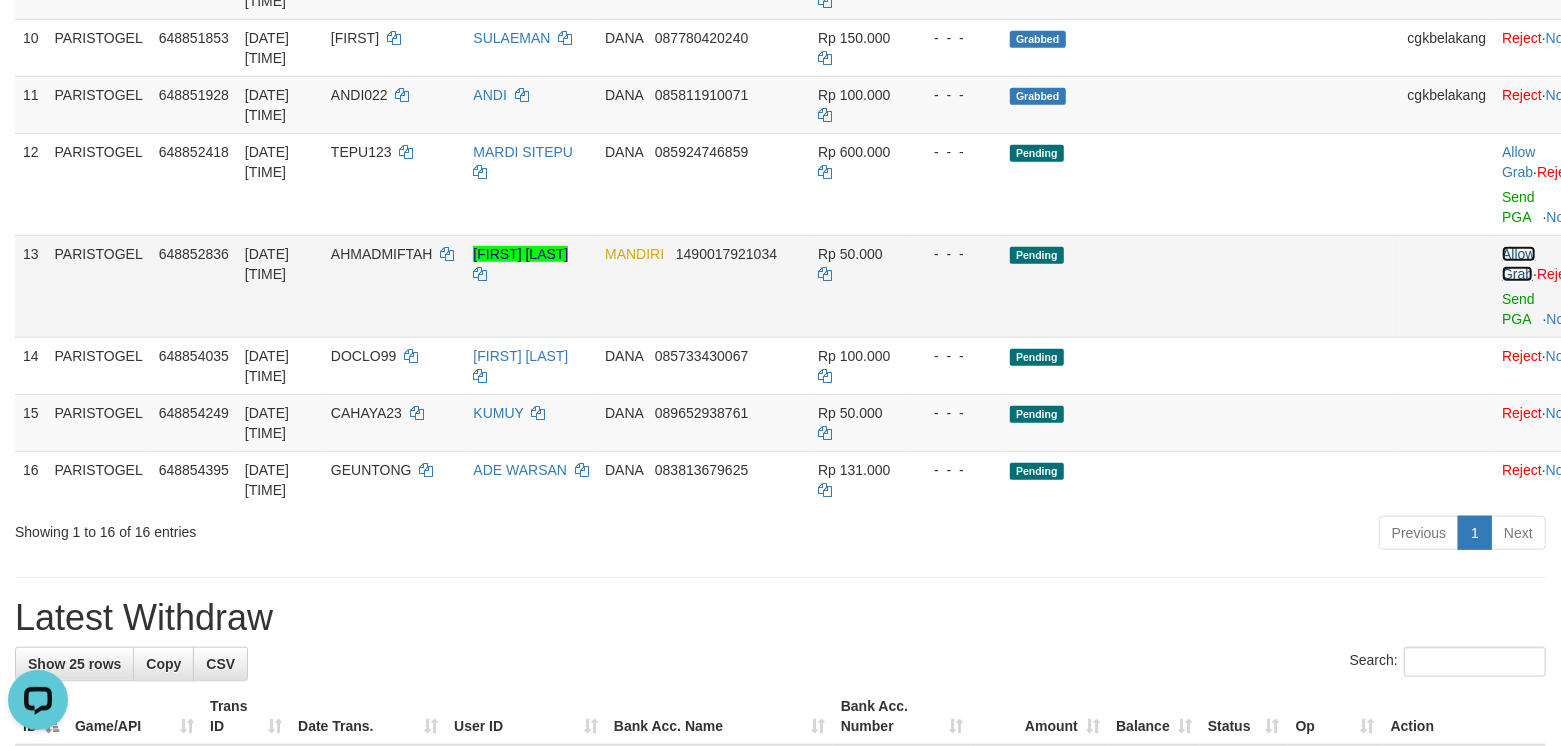 click on "Allow Grab" at bounding box center [1518, 264] 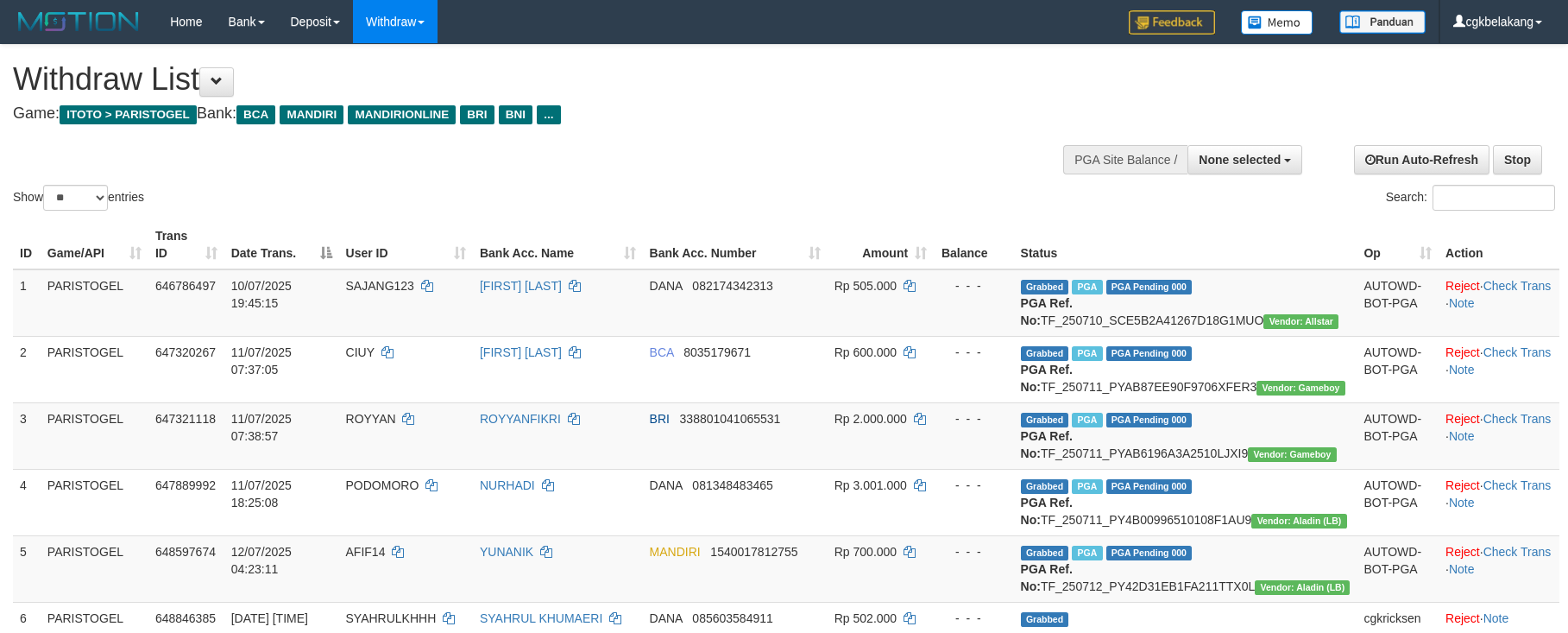 select 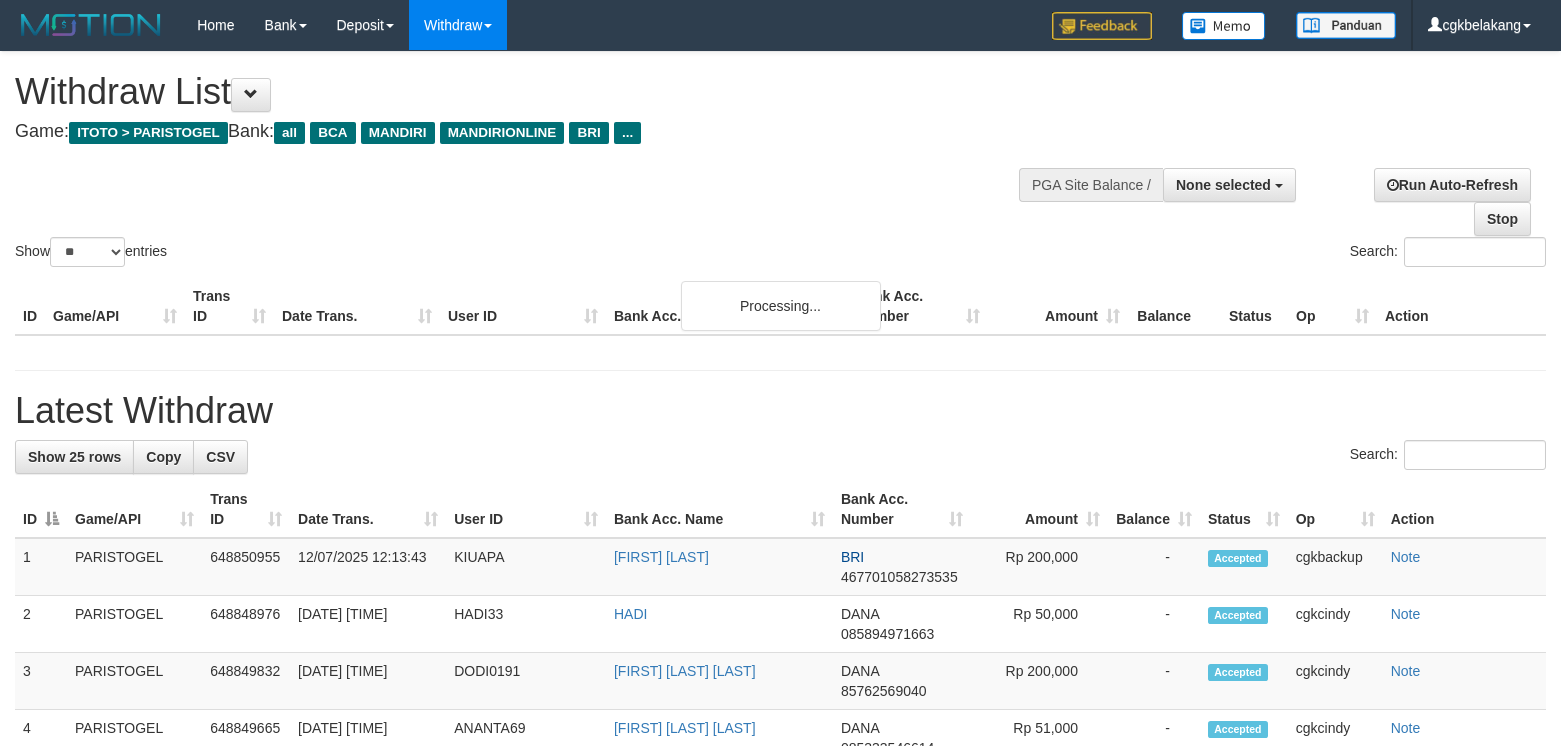 select 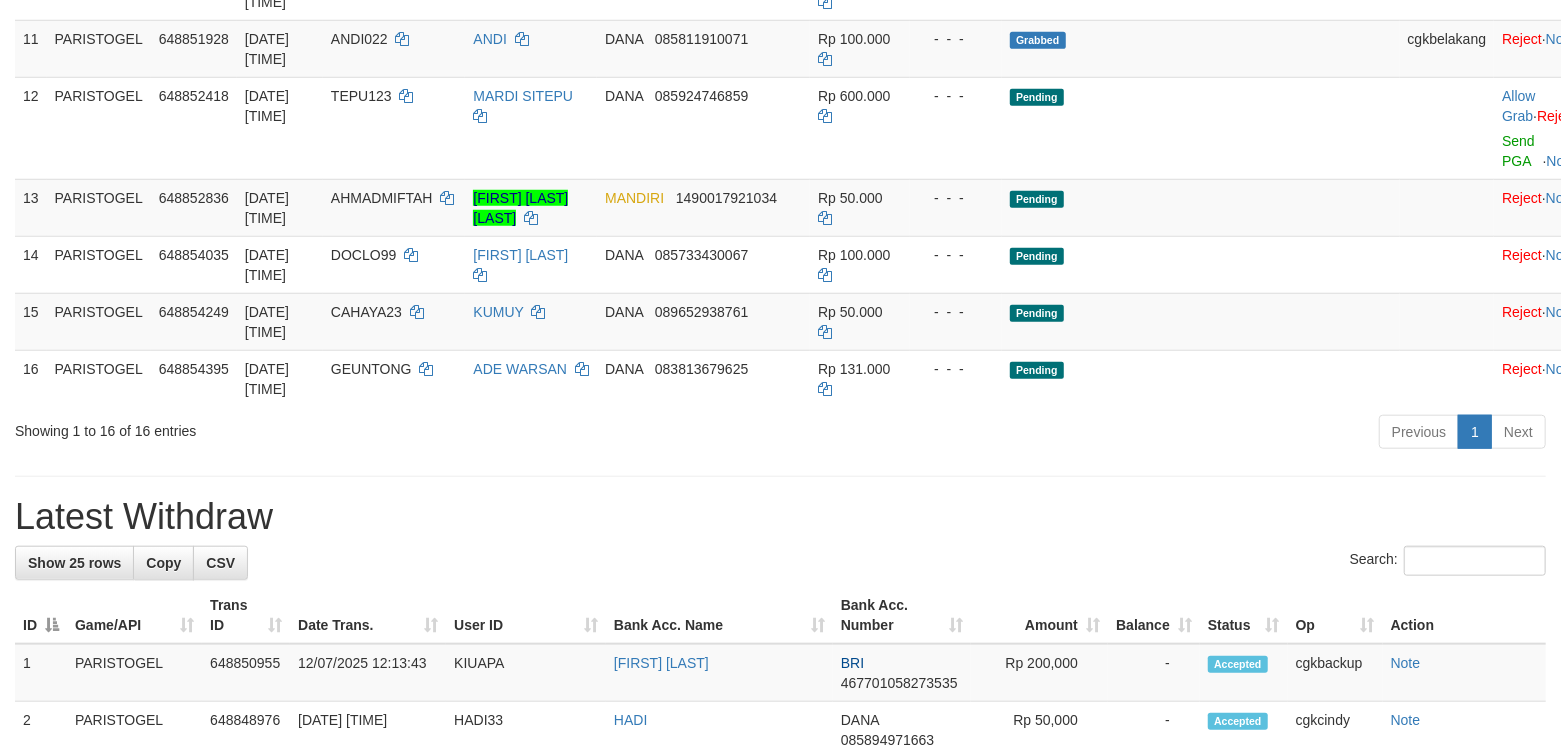 scroll, scrollTop: 929, scrollLeft: 0, axis: vertical 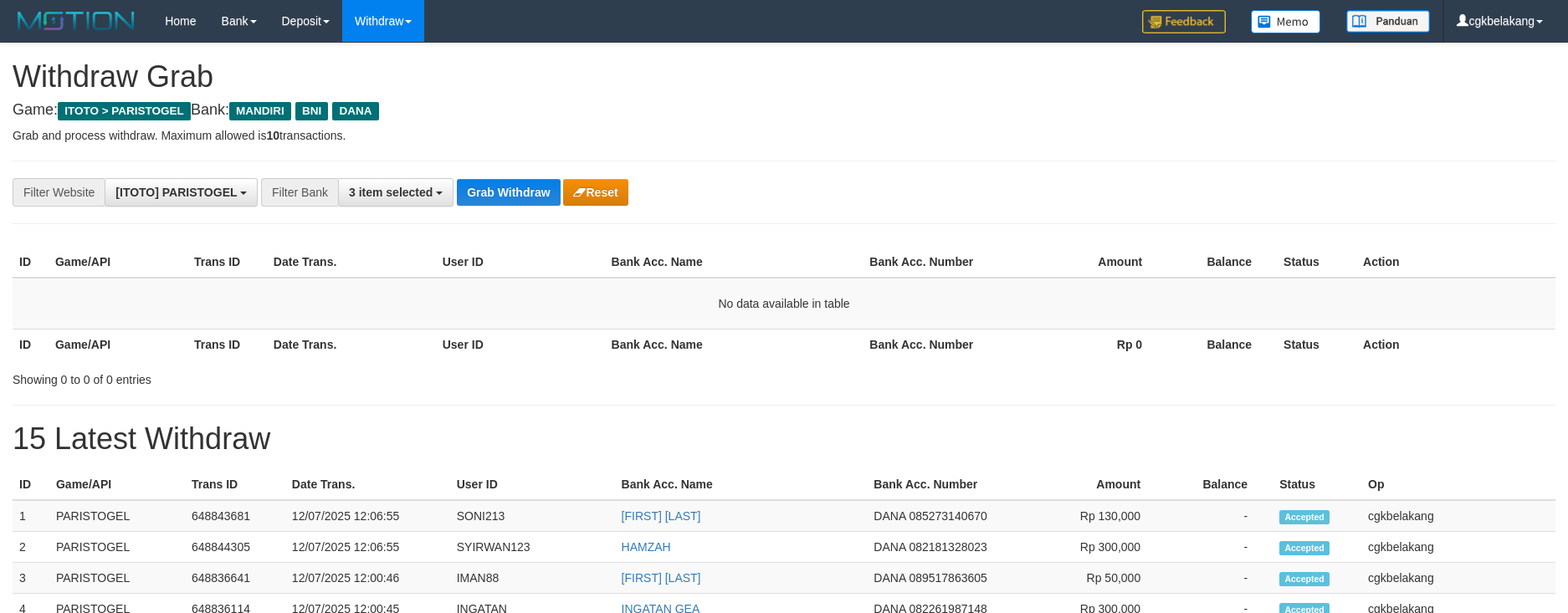 click on "Grab Withdraw" at bounding box center [508, 192] 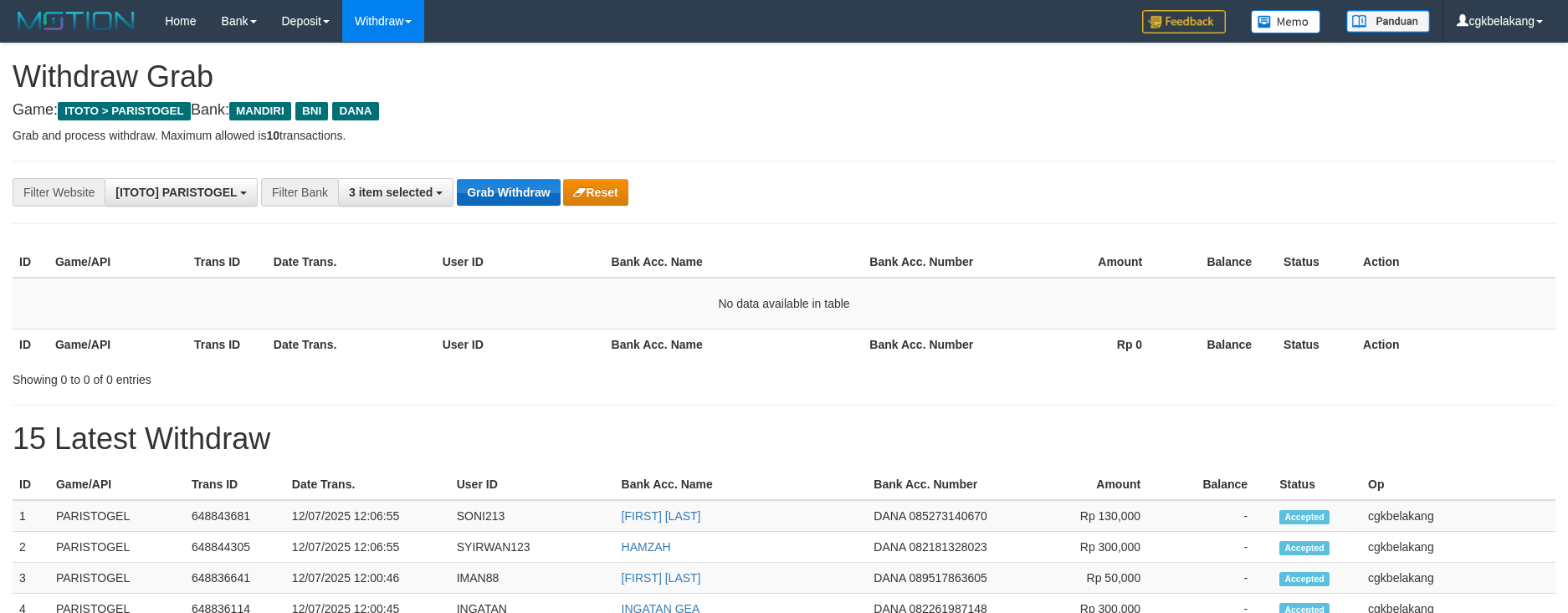 scroll, scrollTop: 0, scrollLeft: 0, axis: both 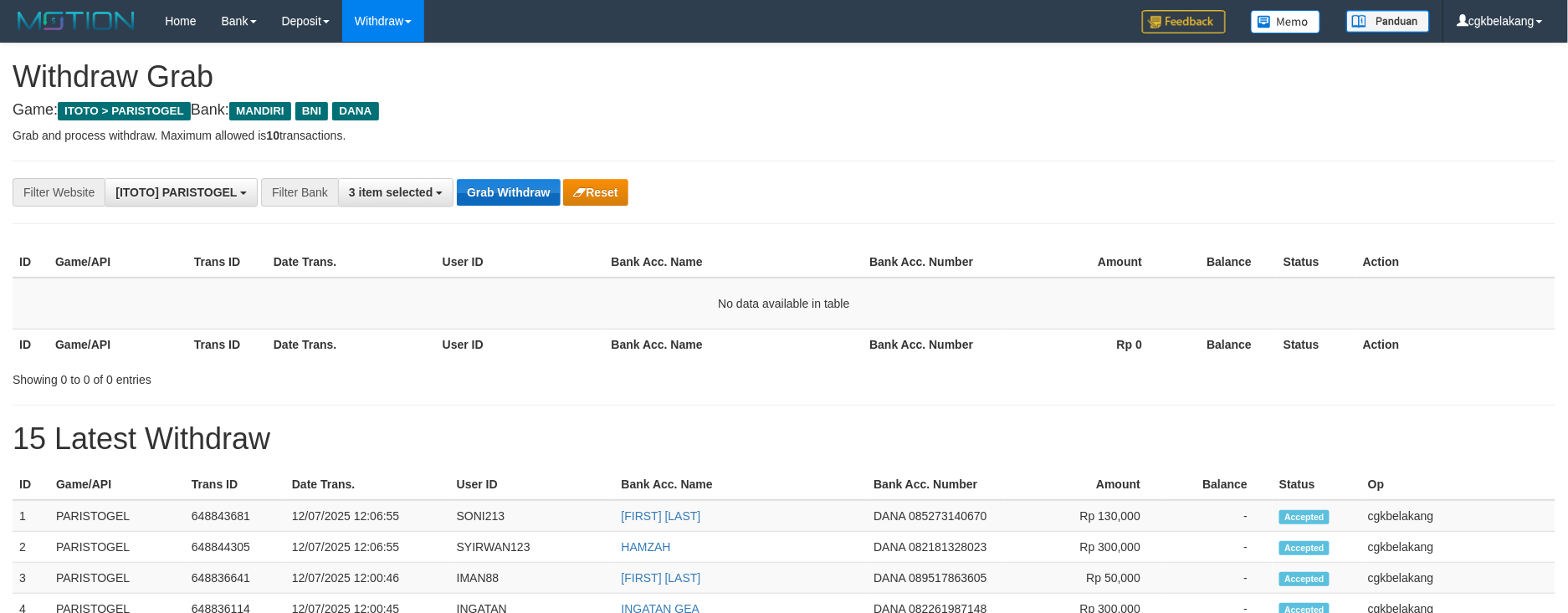 click on "Grab Withdraw" at bounding box center [508, 192] 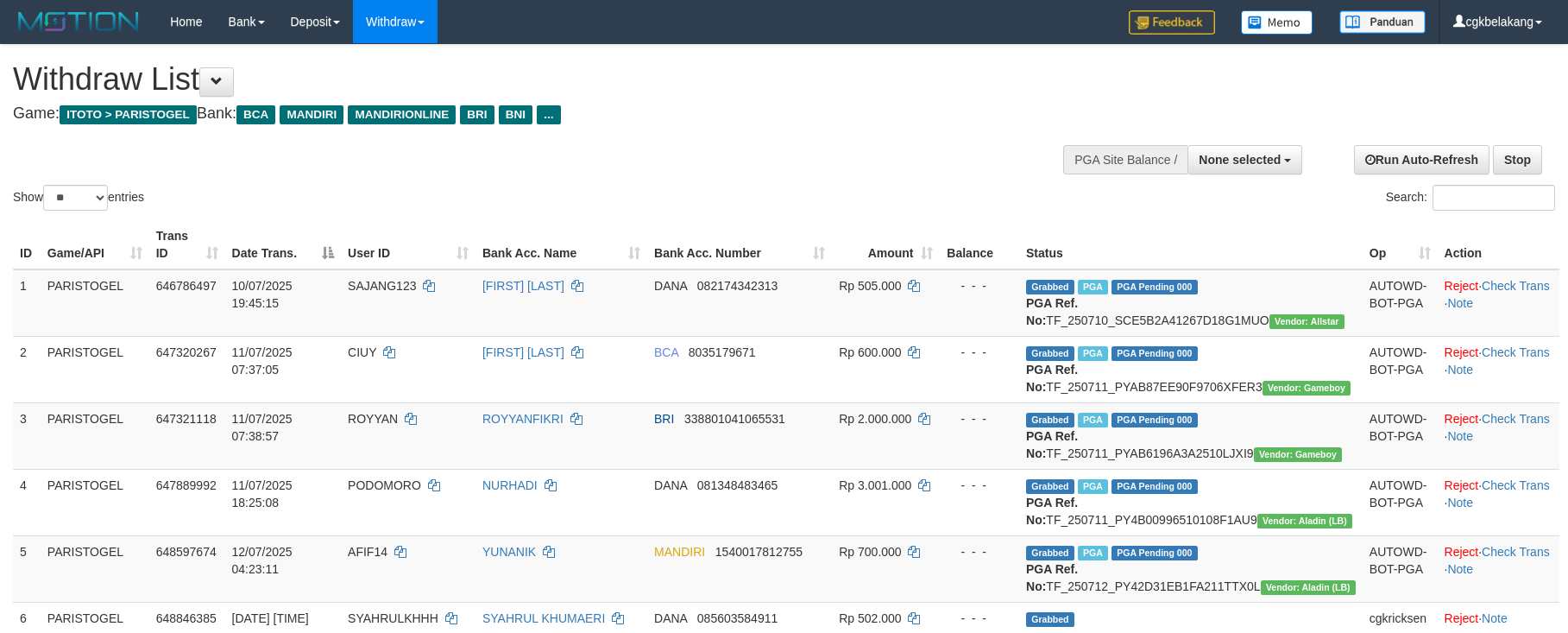 select 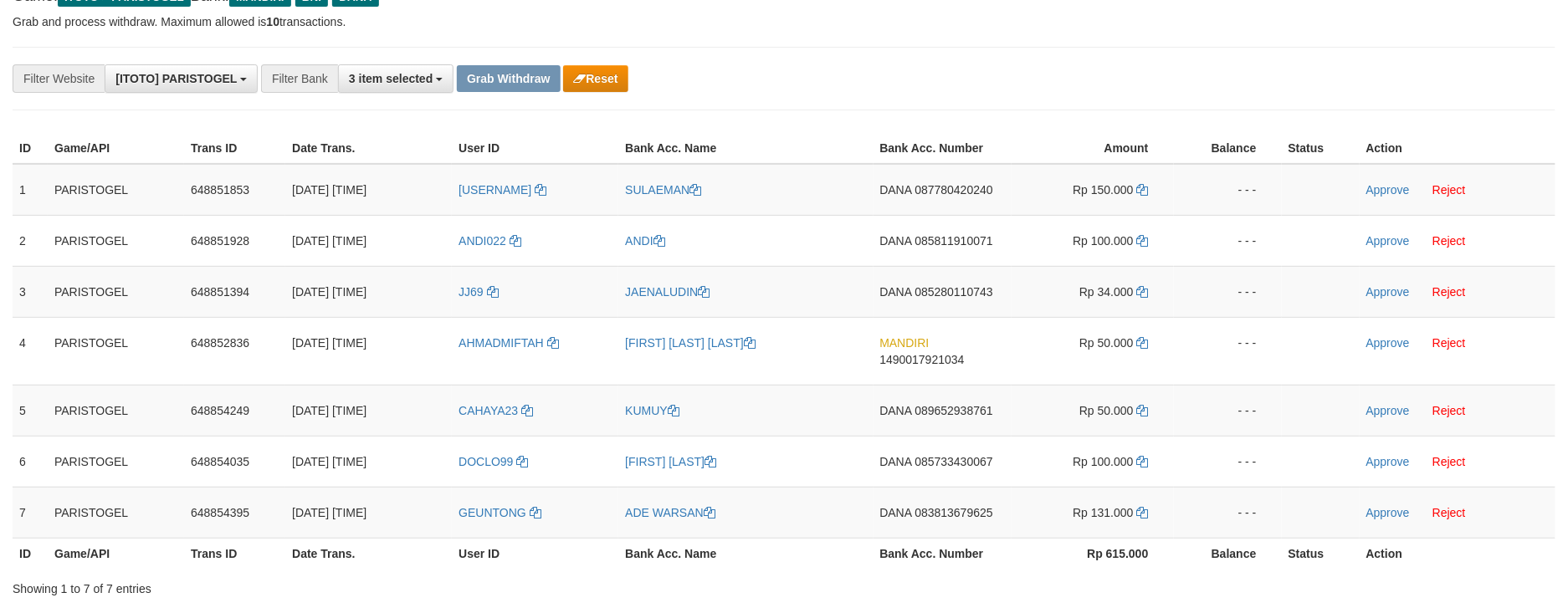 scroll, scrollTop: 111, scrollLeft: 0, axis: vertical 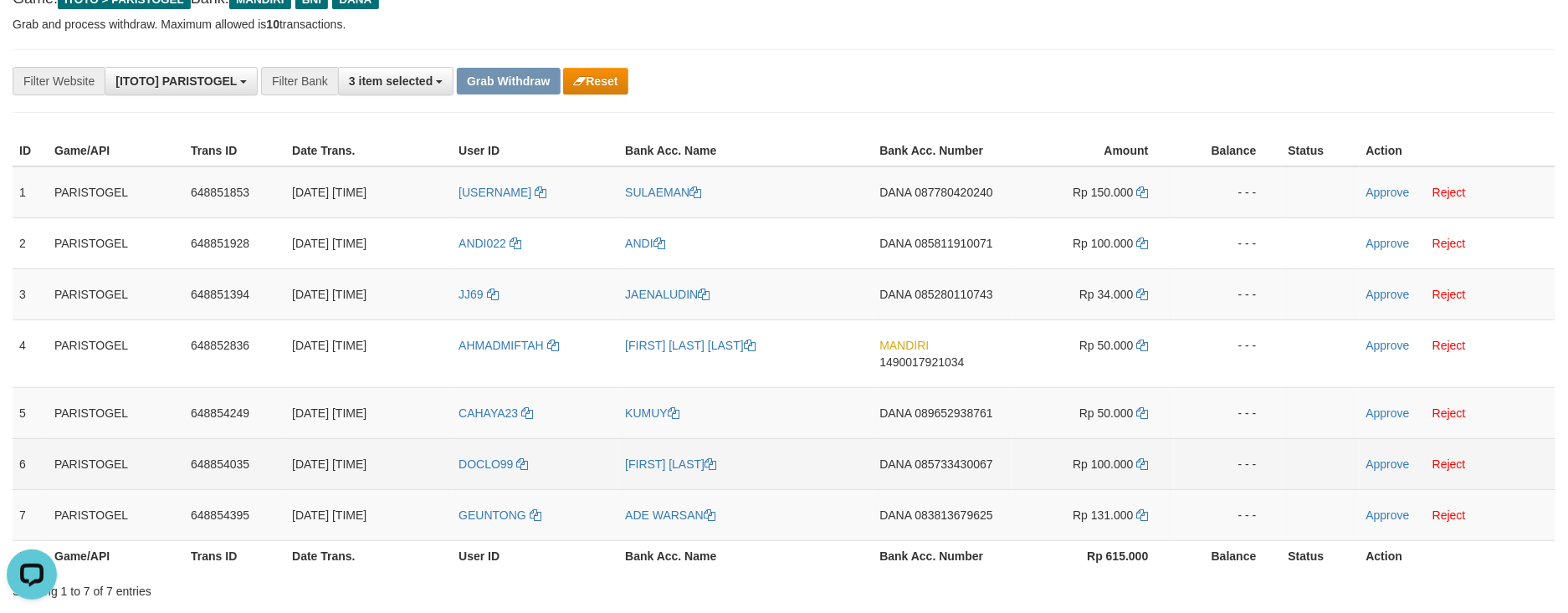 click on "DOCLO99" at bounding box center [535, 463] 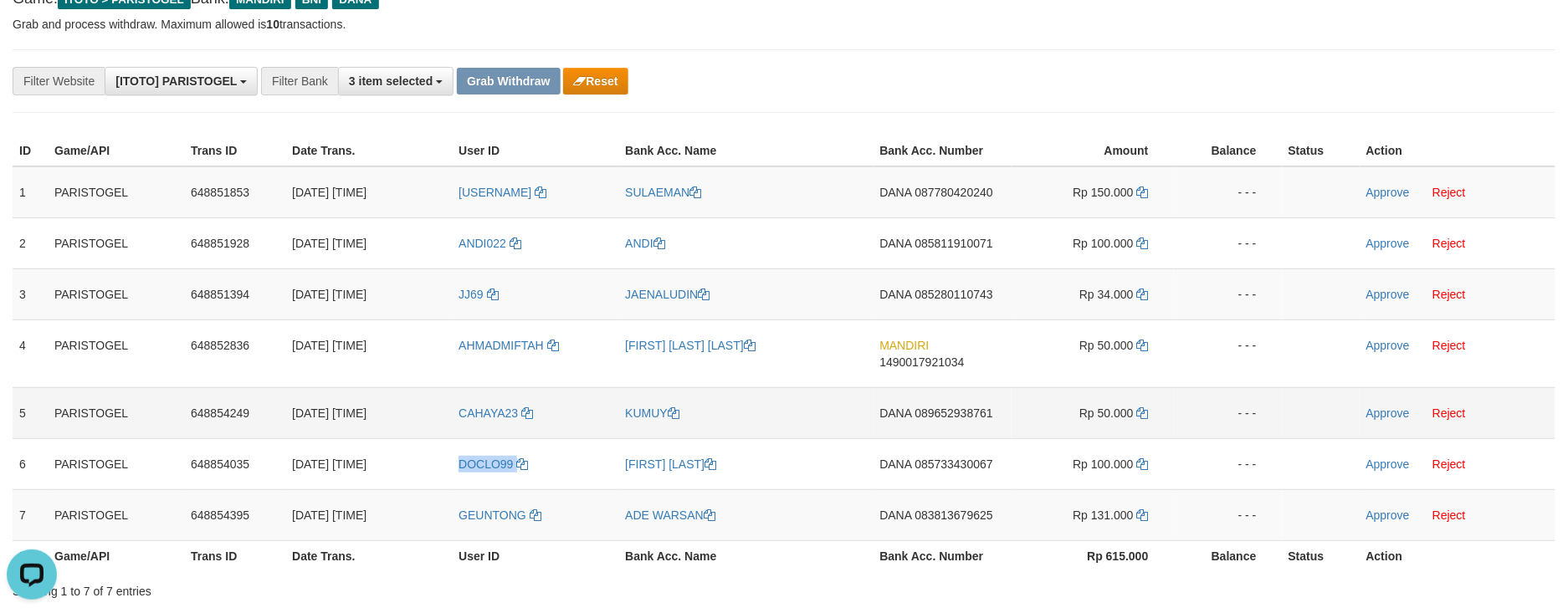 click on "1
PARISTOGEL
648851853
12/07/2025 12:10:41
ABDULAMAR
SULAEMAN
DANA
087780420240
Rp 150.000
- - -
Approve
Reject
2
PARISTOGEL
648851928
12/07/2025 12:10:45
ANDI022
ANDI
DANA
085811910071
Rp 100.000
- - -
Approve
Reject
3
PARISTOGEL" at bounding box center [784, 354] 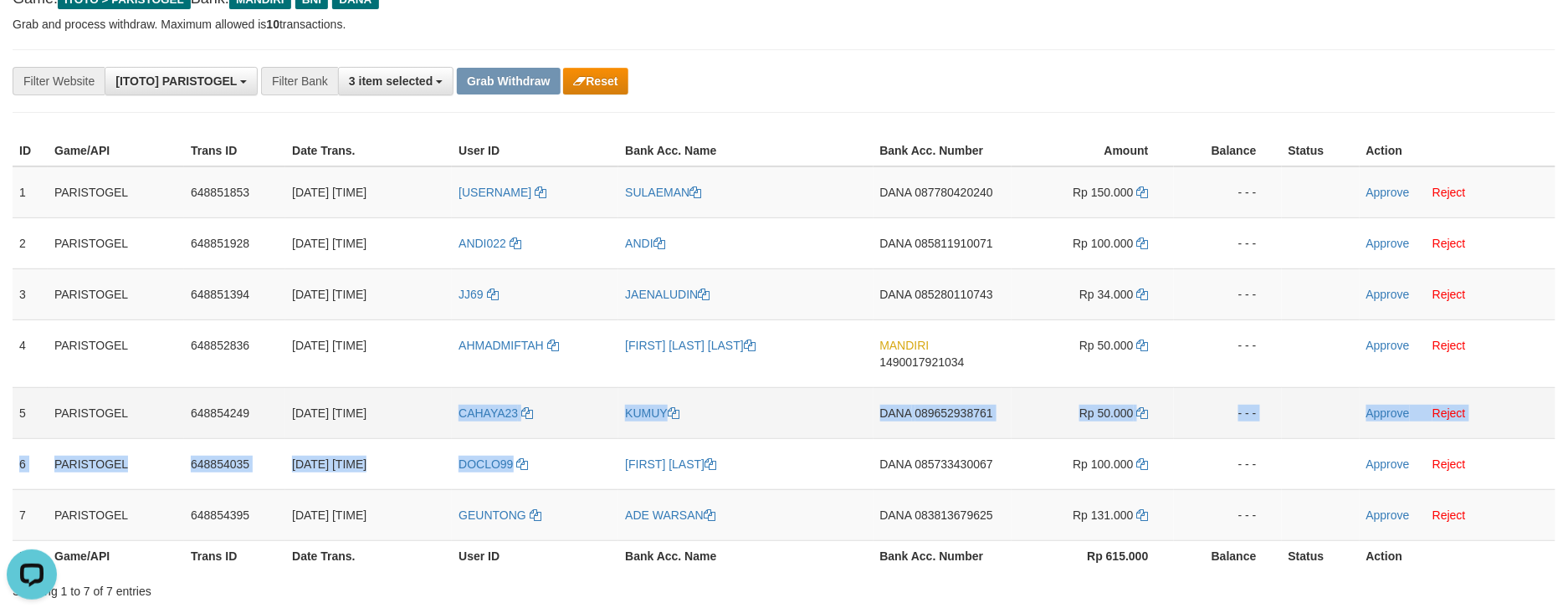 copy on "CAHAYA23
KUMUY
DANA
089652938761
Rp 50.000
- - -
Approve
Reject
6
PARISTOGEL
648854035
12/07/2025 12:12:37
DOCLO99" 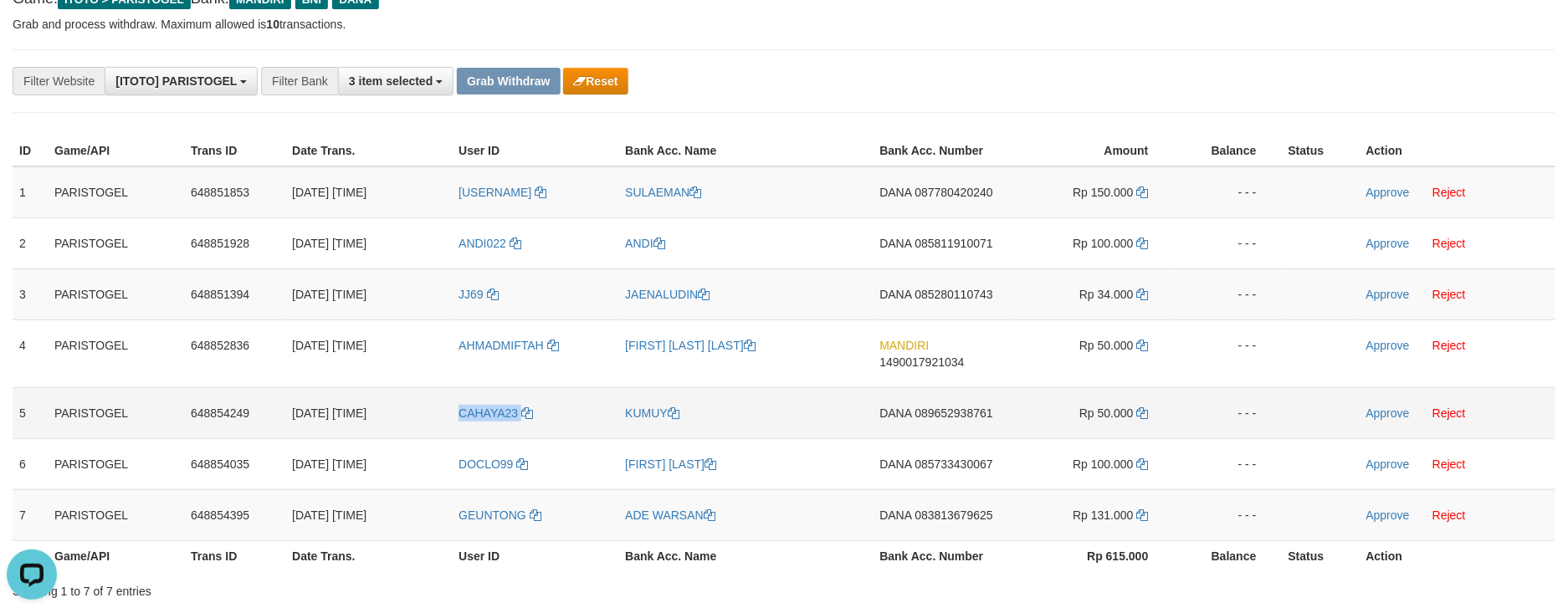 click on "CAHAYA23" at bounding box center (535, 412) 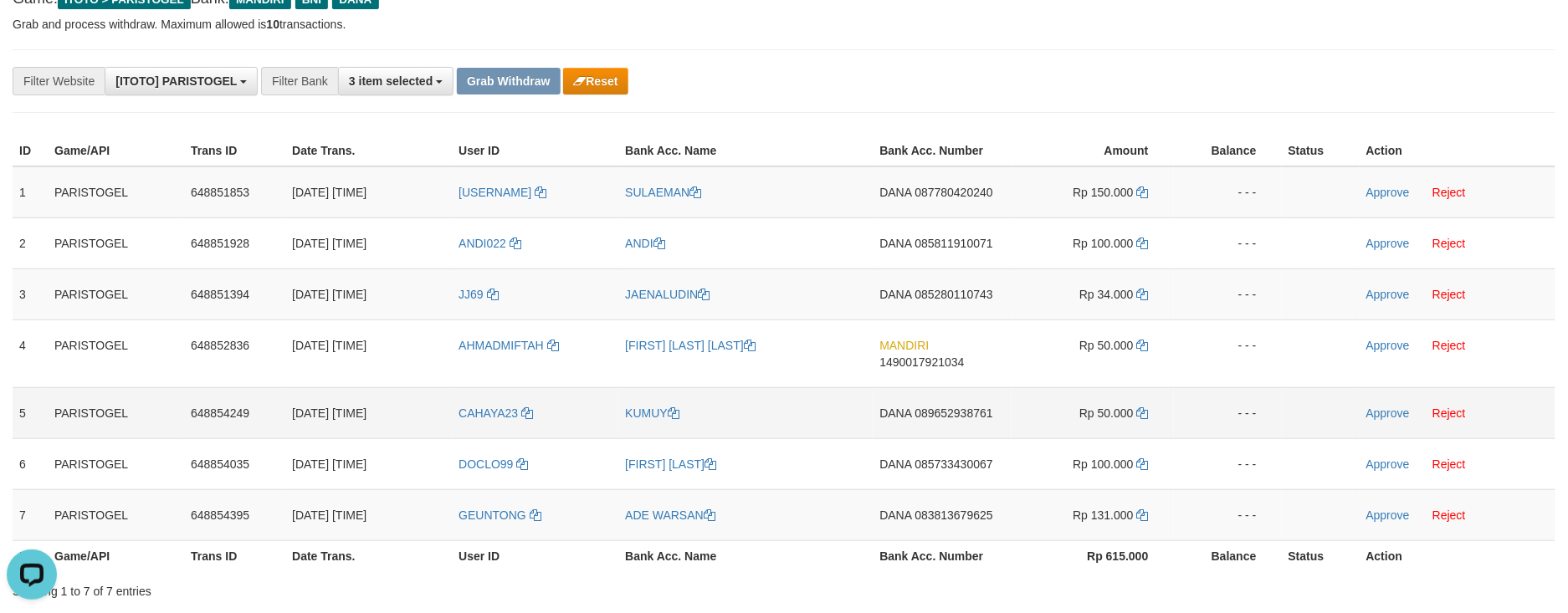 click on "KUMUY" at bounding box center [746, 412] 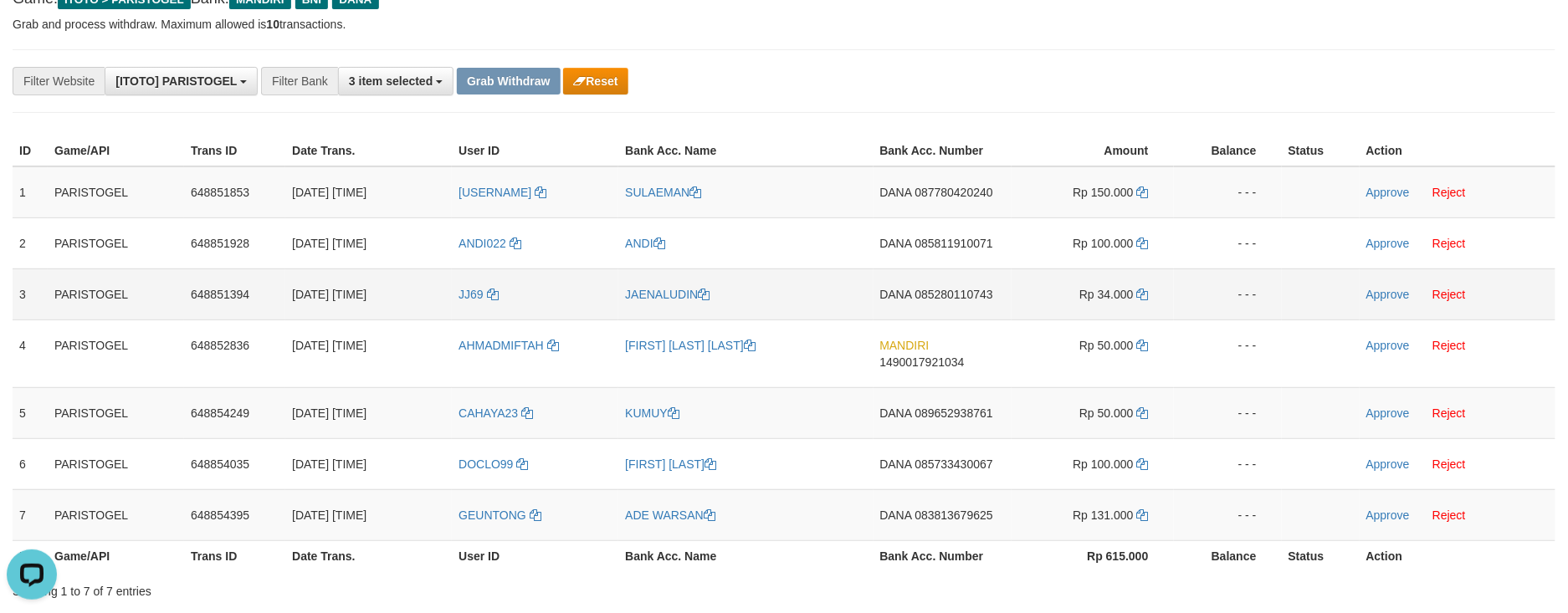 copy on "KUMUY" 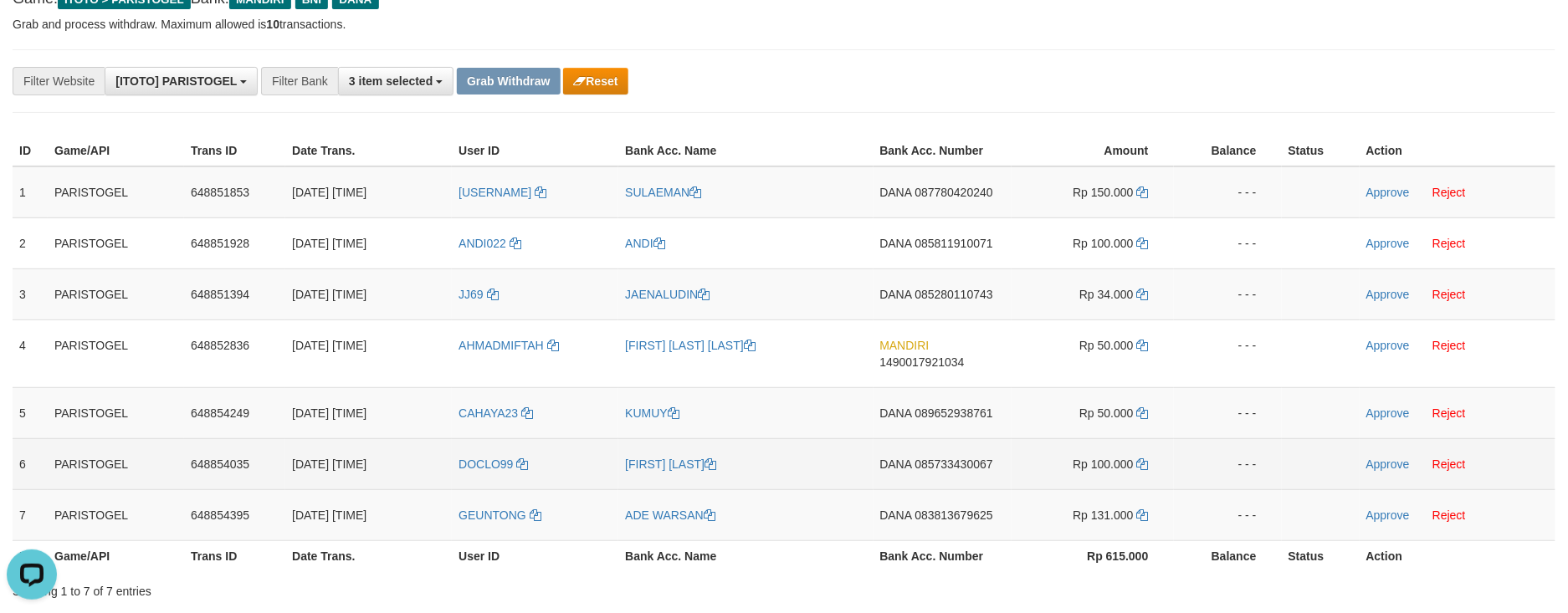 click on "DOCLO99" at bounding box center (535, 463) 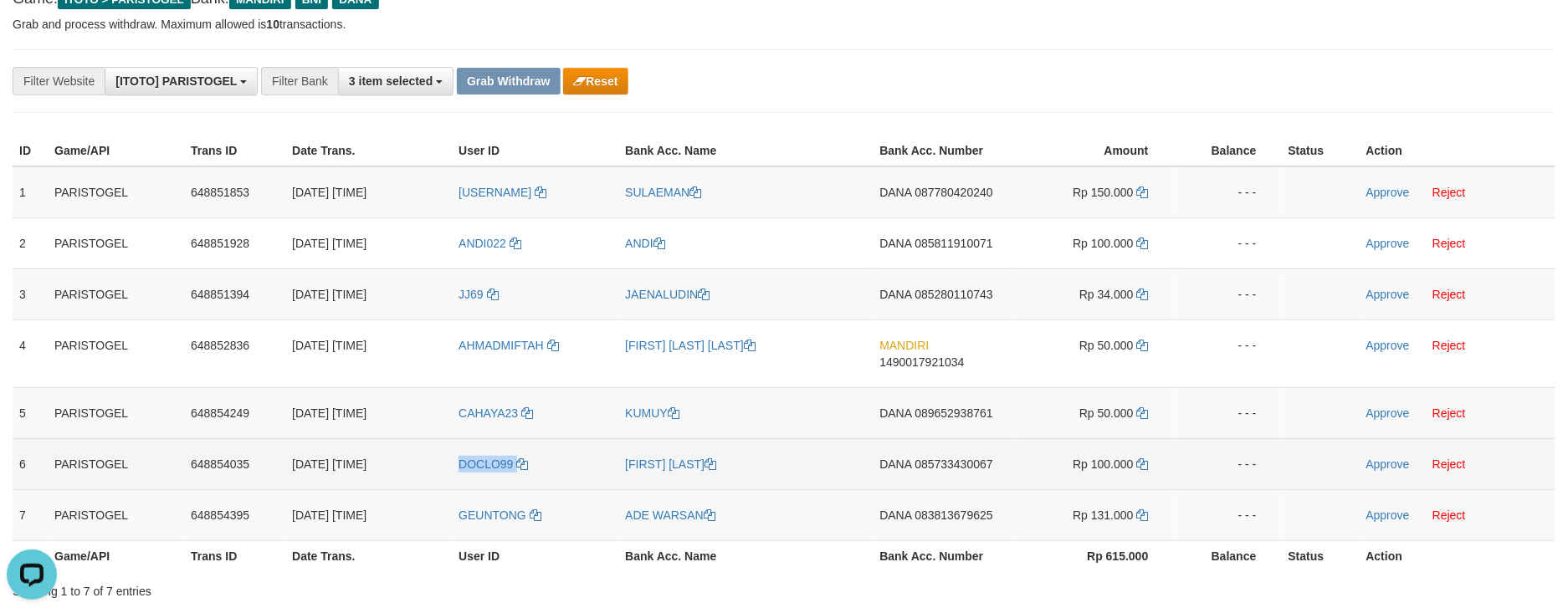 copy on "DOCLO99" 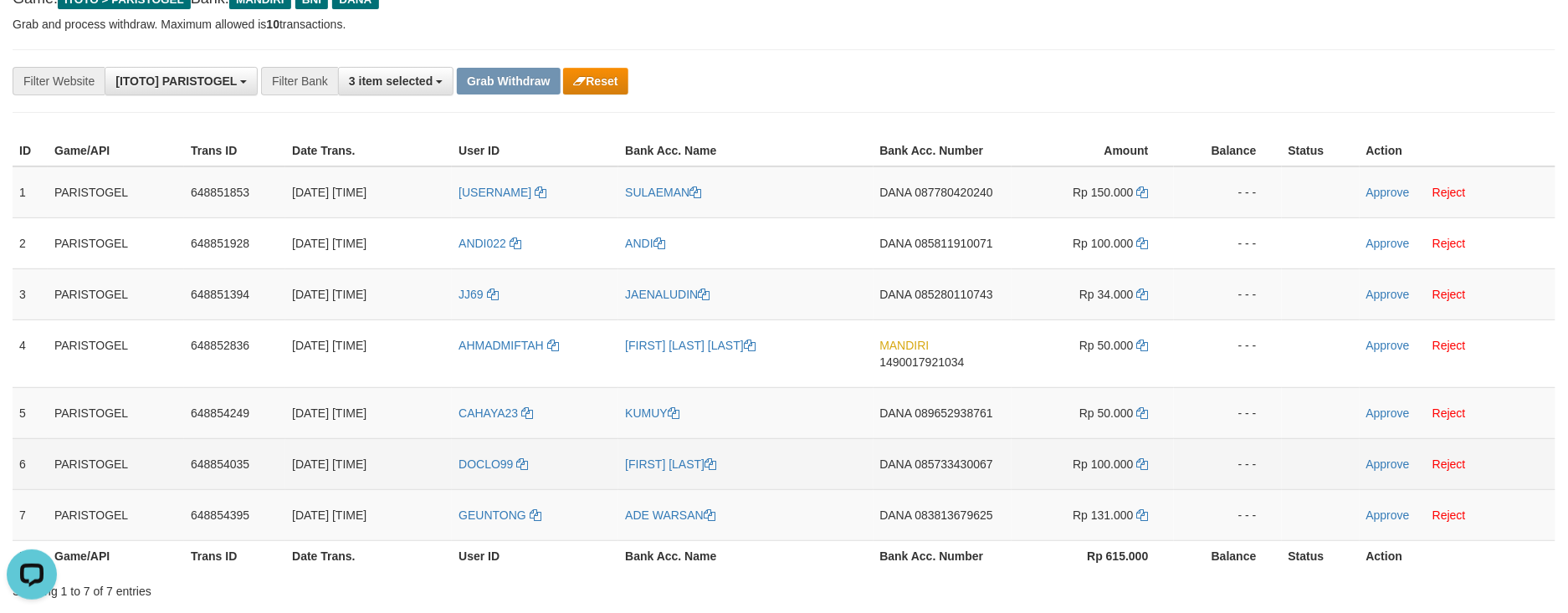 click on "[FIRST] [LAST]" at bounding box center (746, 463) 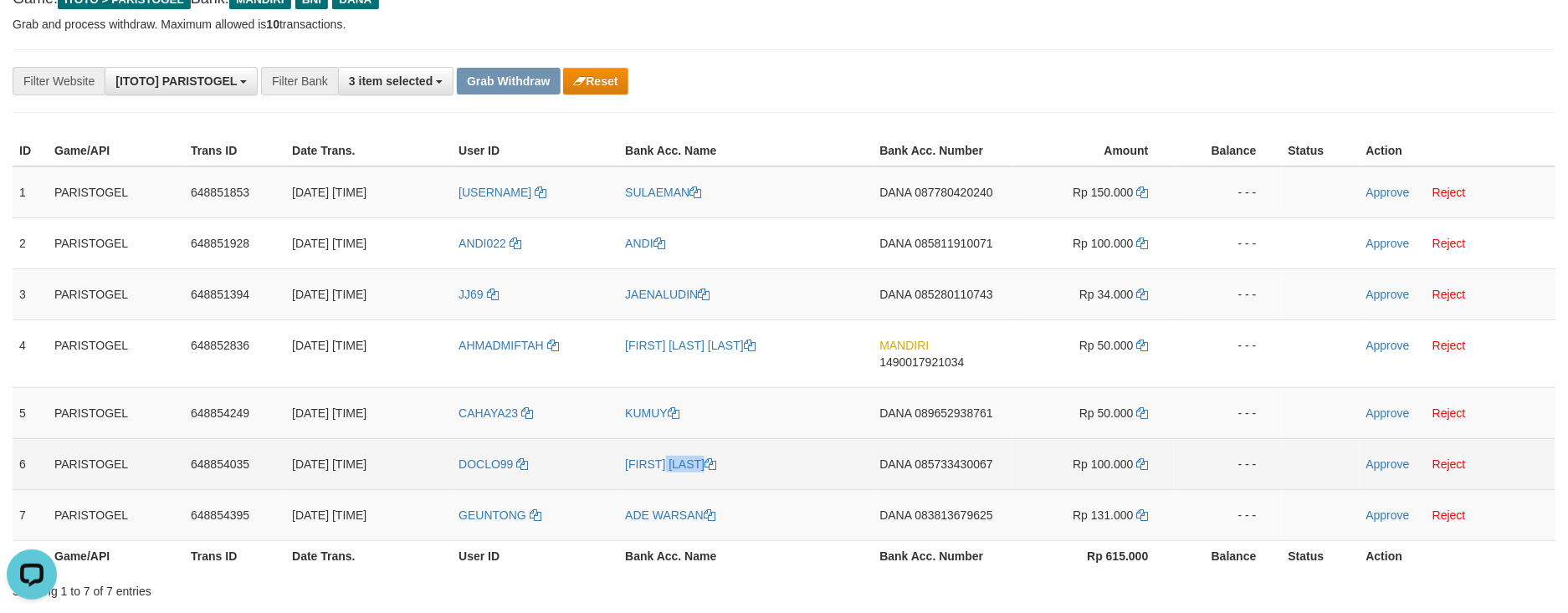 click on "[FIRST] [LAST]" at bounding box center (746, 463) 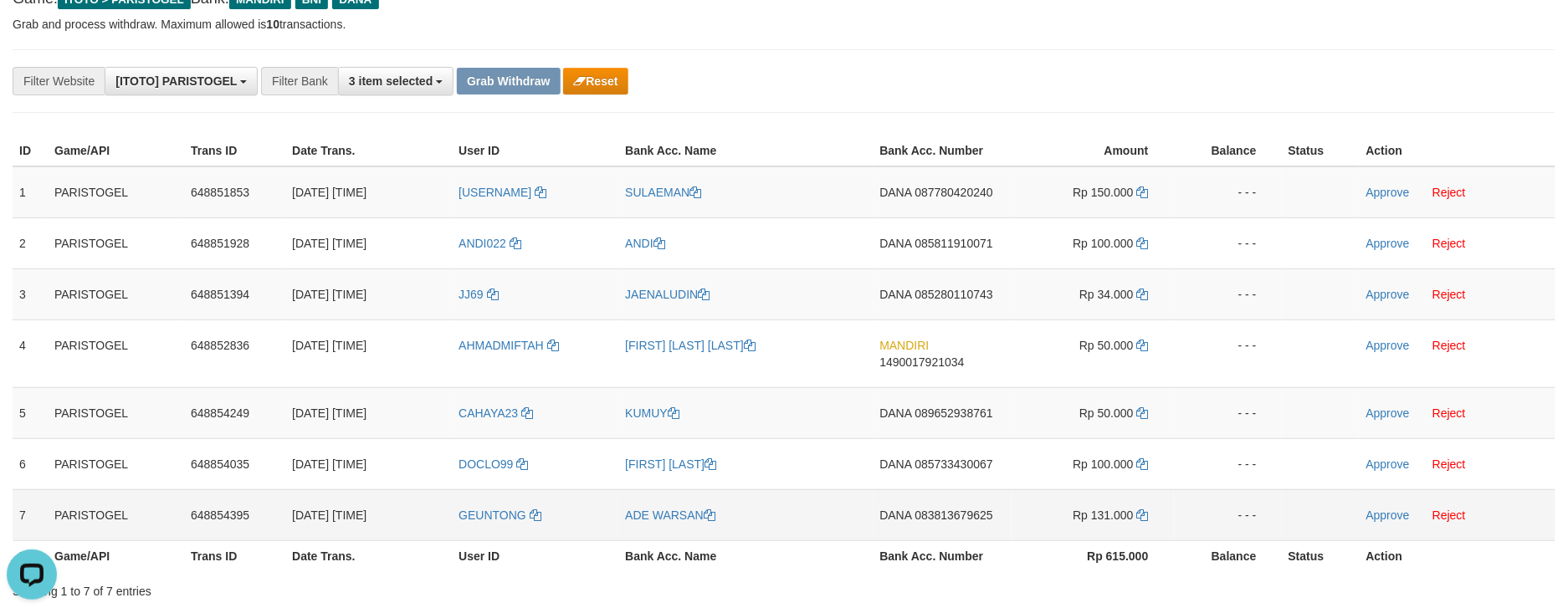 click on "GEUNTONG" at bounding box center [535, 514] 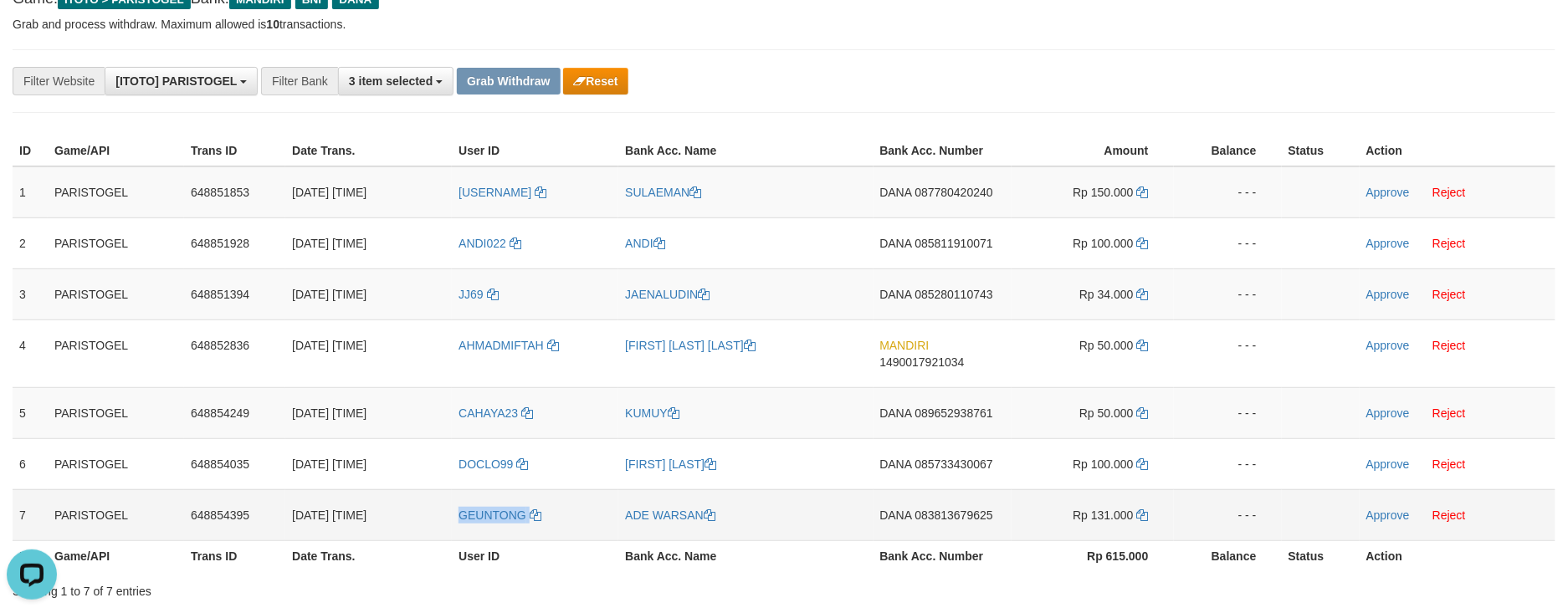 copy on "GEUNTONG" 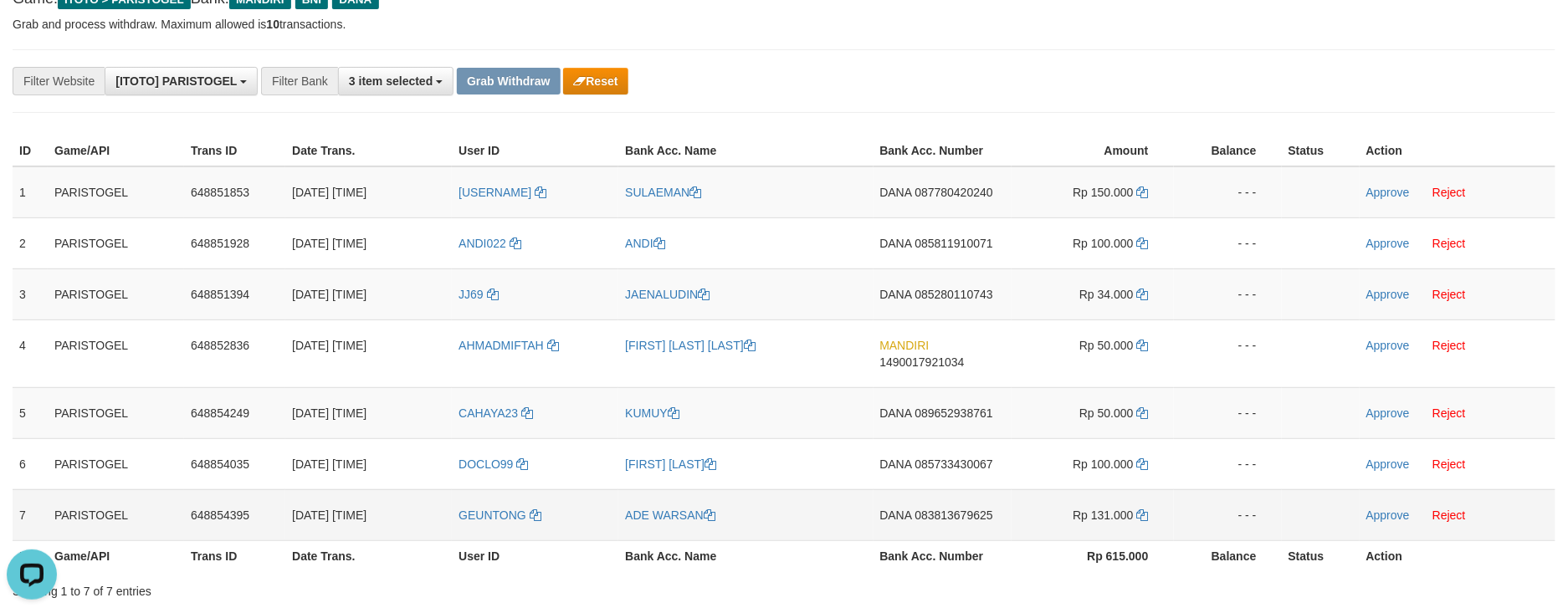 click on "ADE WARSAN" at bounding box center (746, 514) 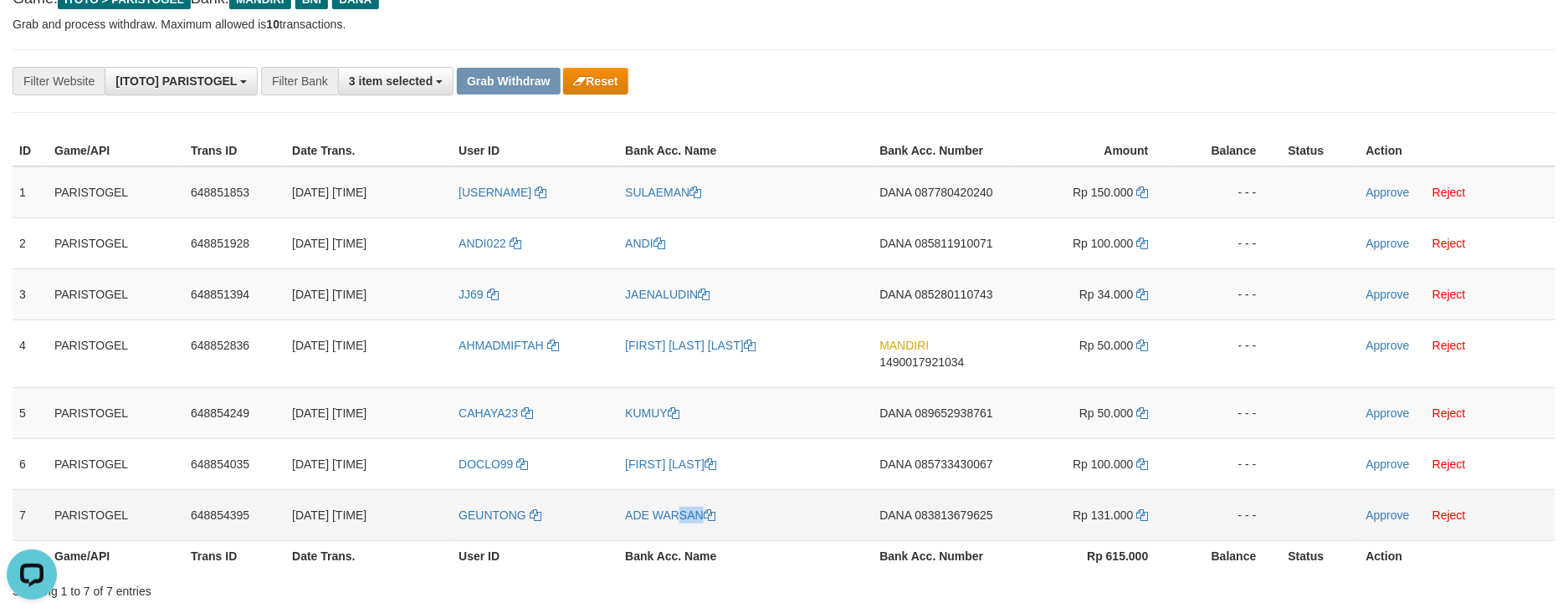 click on "ADE WARSAN" at bounding box center (746, 514) 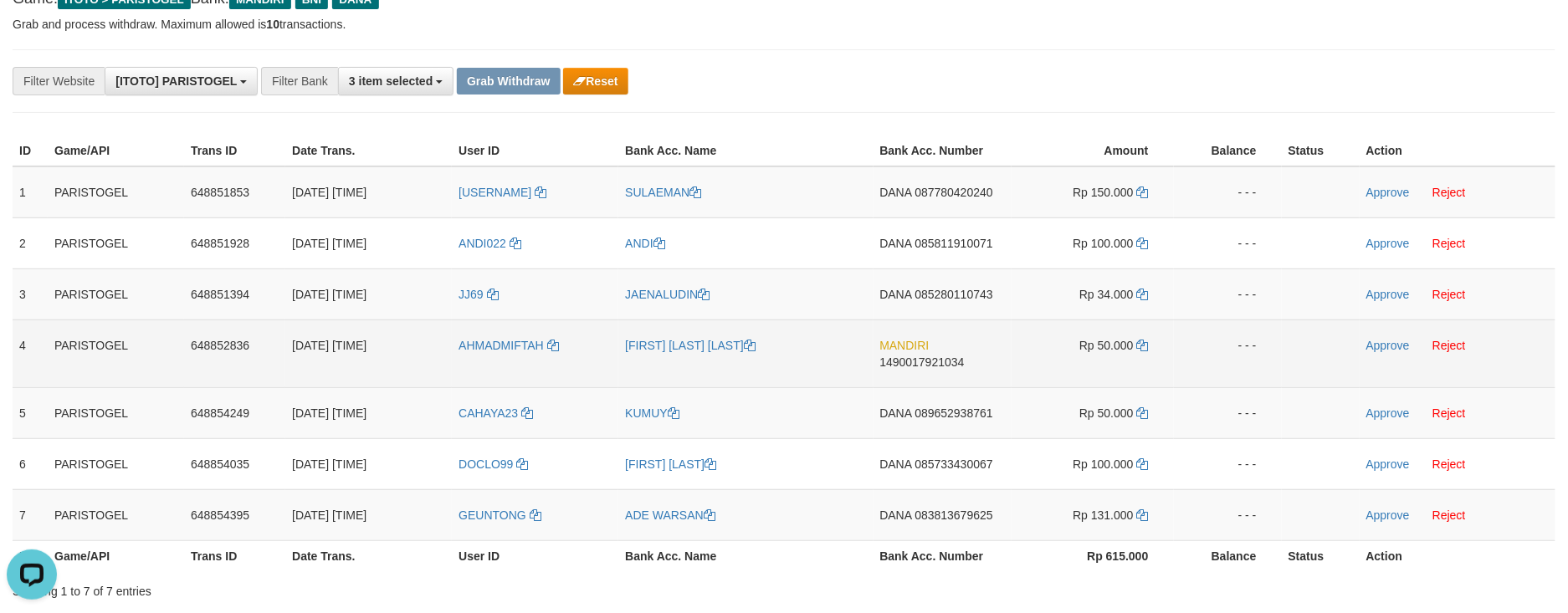 click on "AHMADMIFTAH" at bounding box center [535, 353] 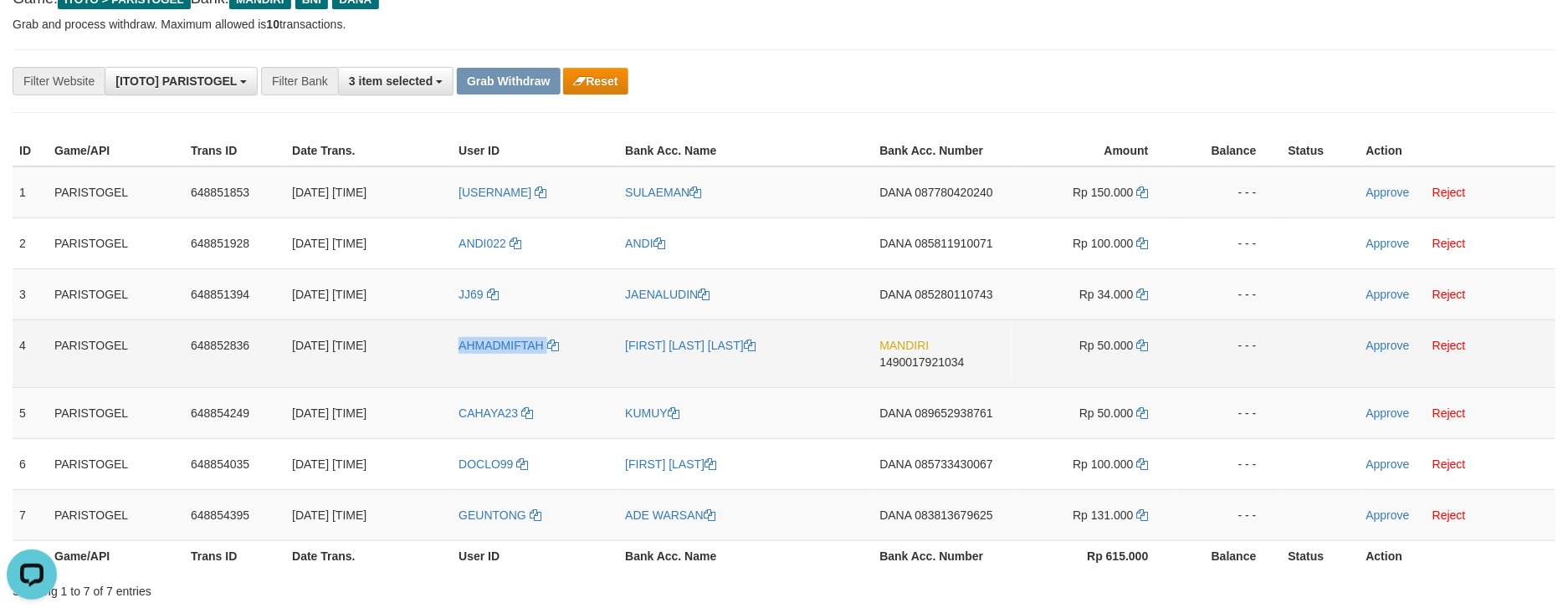 copy on "AHMADMIFTAH" 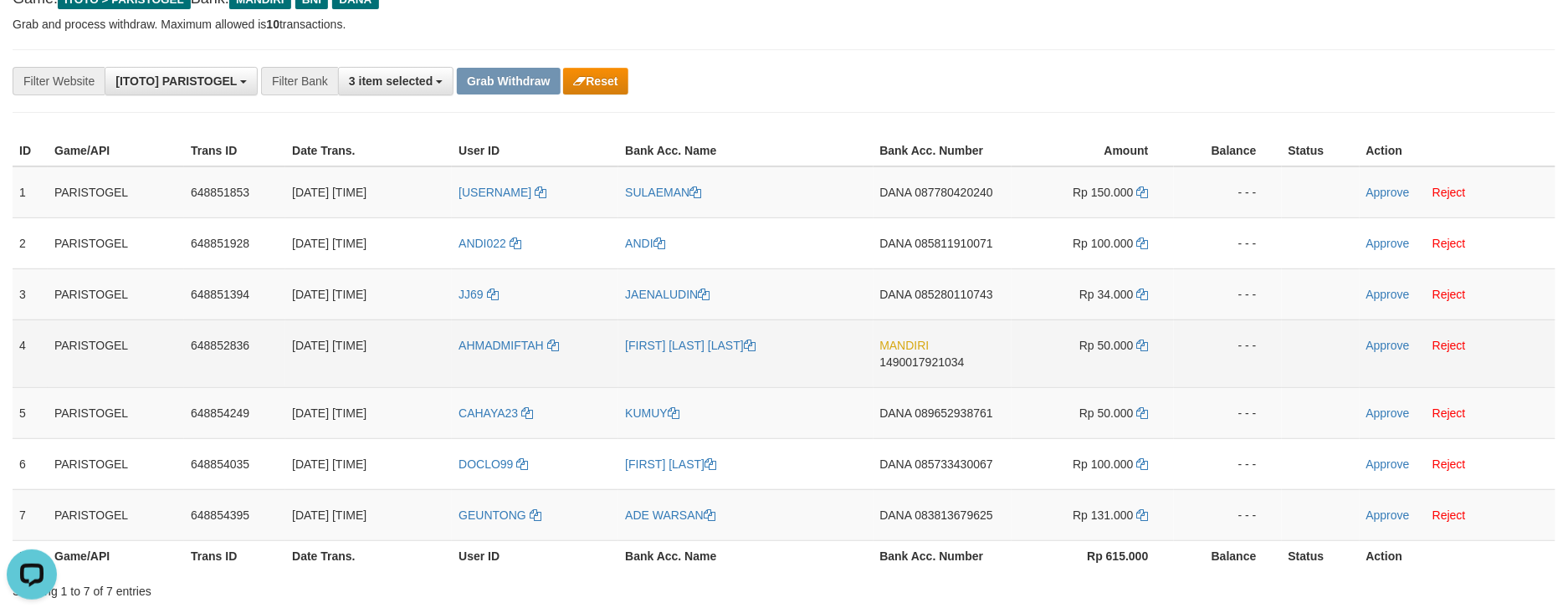 click on "[FIRST] [LAST]" at bounding box center (746, 353) 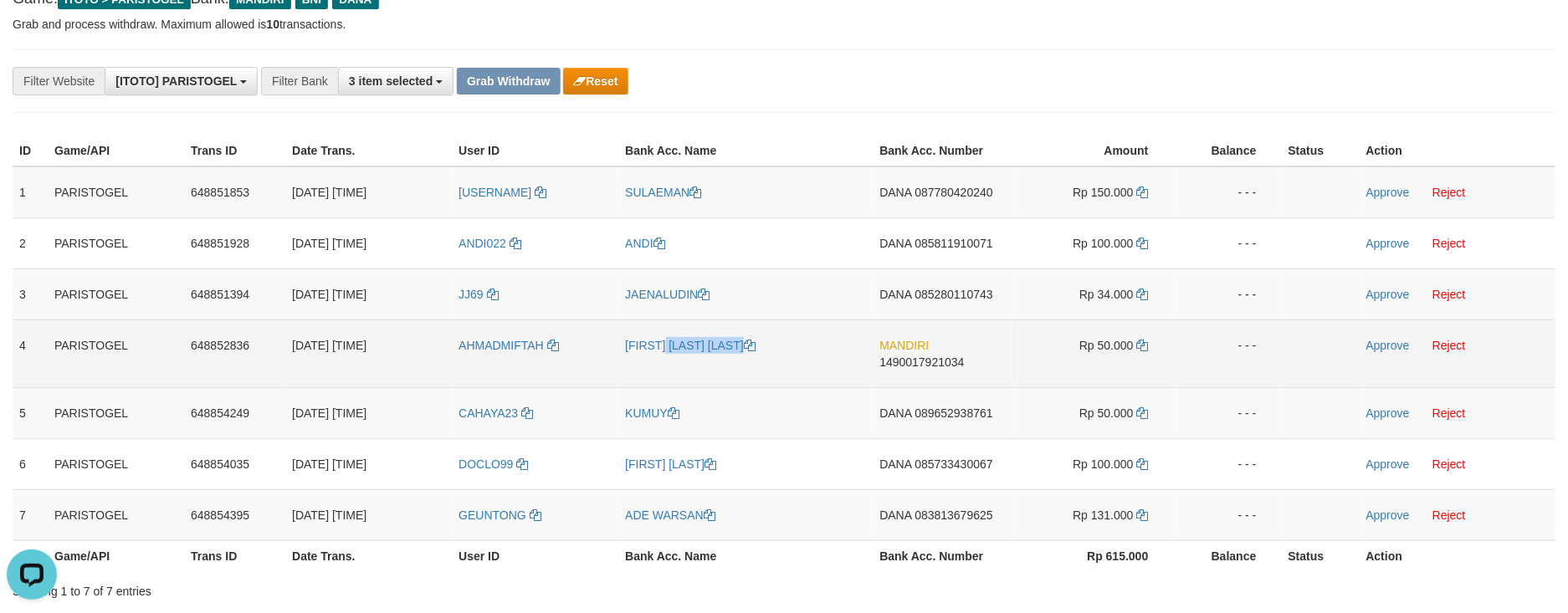 click on "[FIRST] [LAST]" at bounding box center [746, 353] 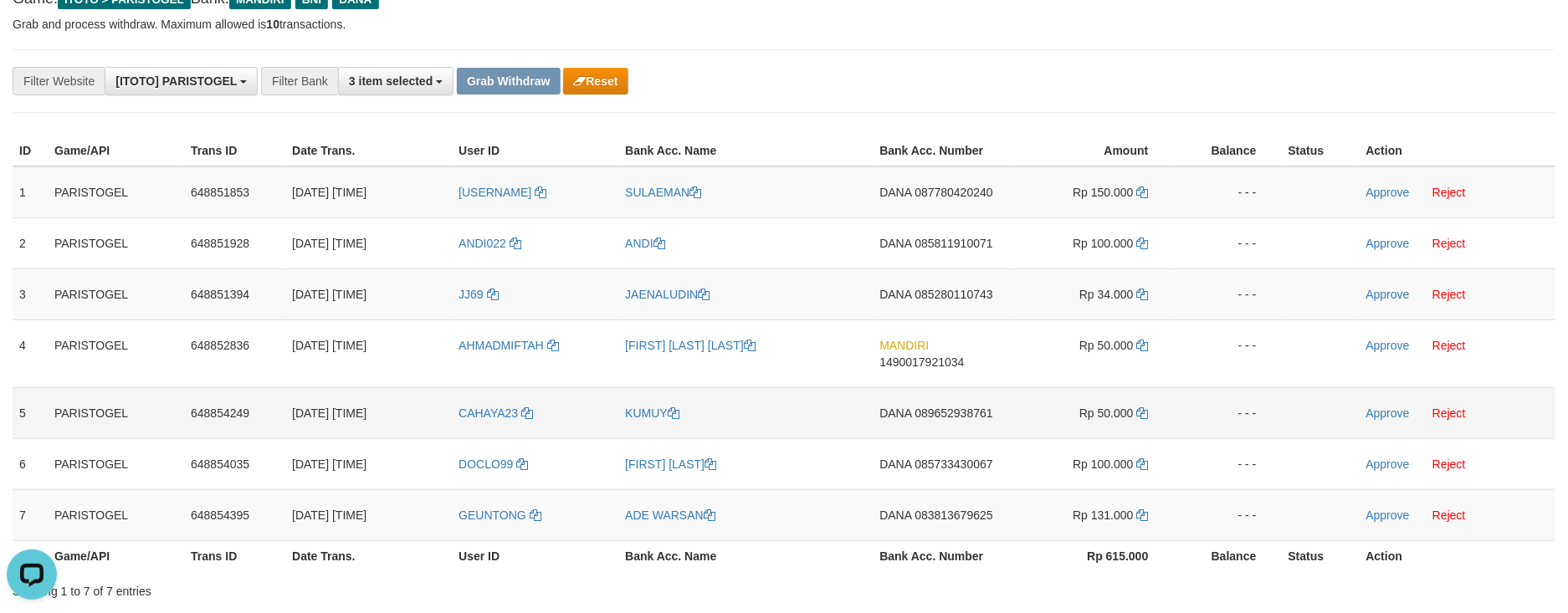 click on "DANA
089652938761" at bounding box center (942, 412) 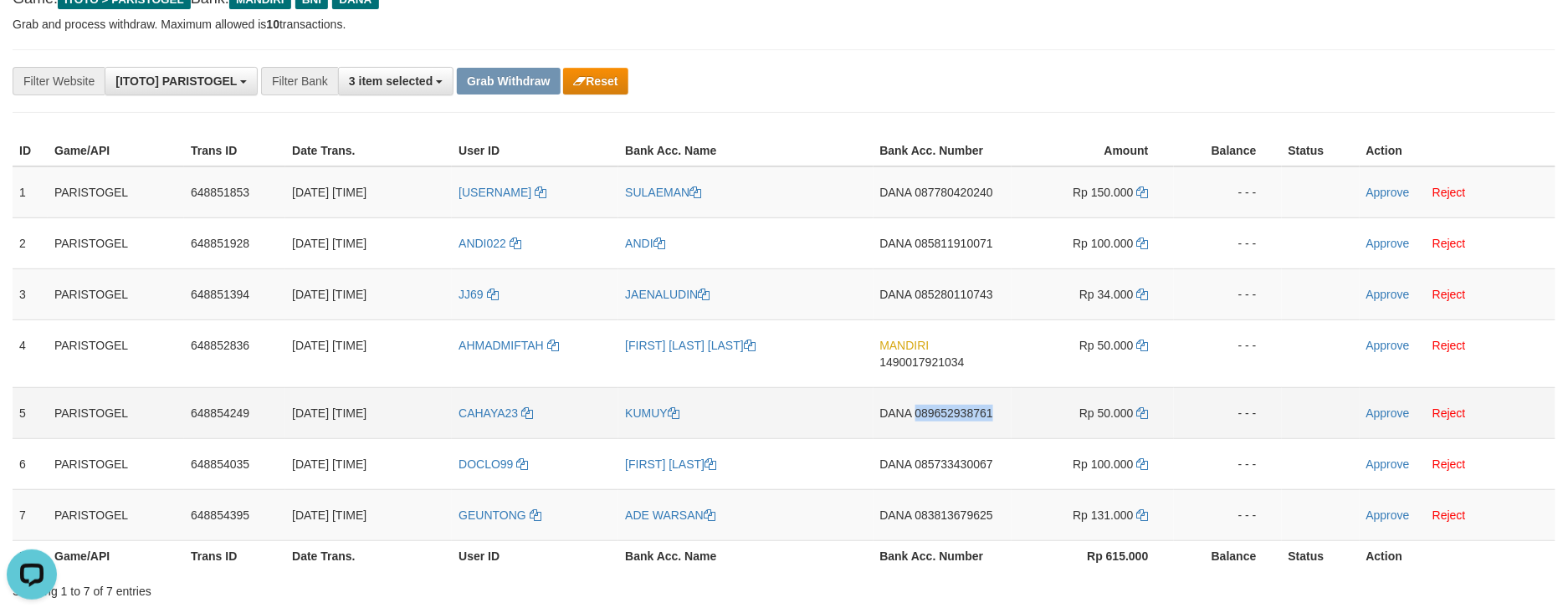 copy on "089652938761" 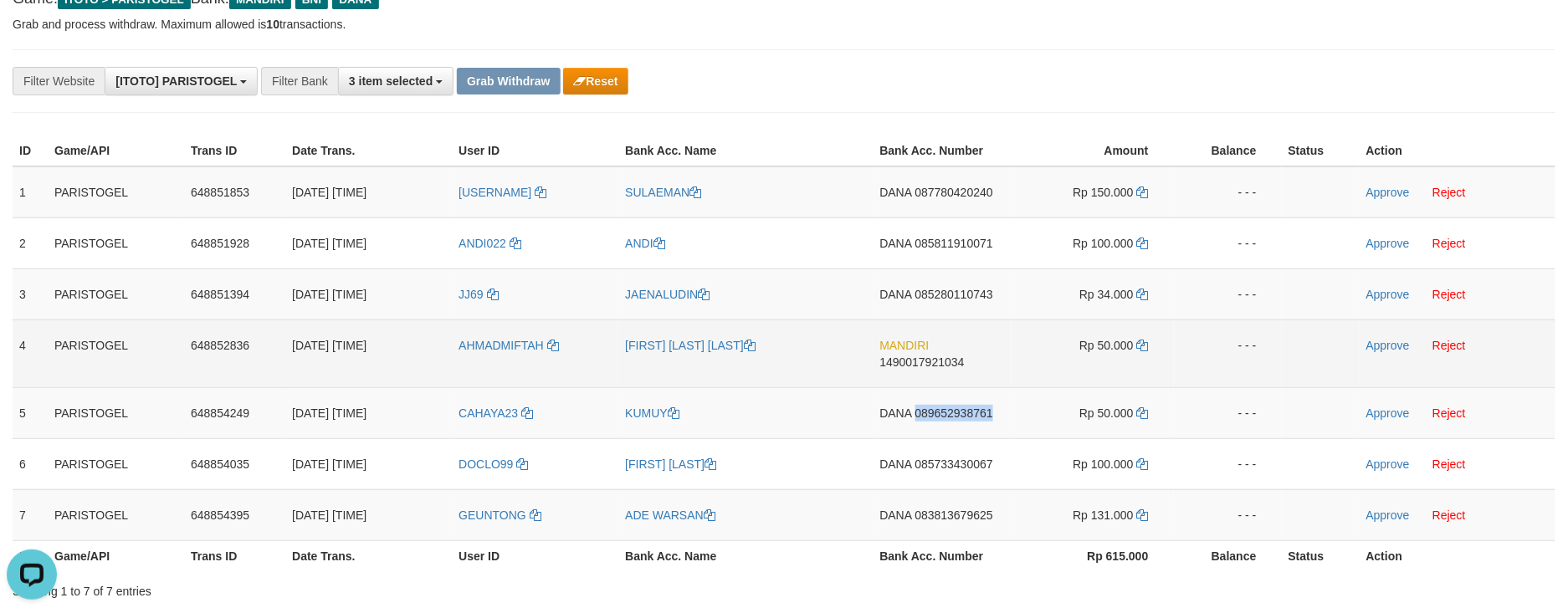 scroll, scrollTop: 222, scrollLeft: 0, axis: vertical 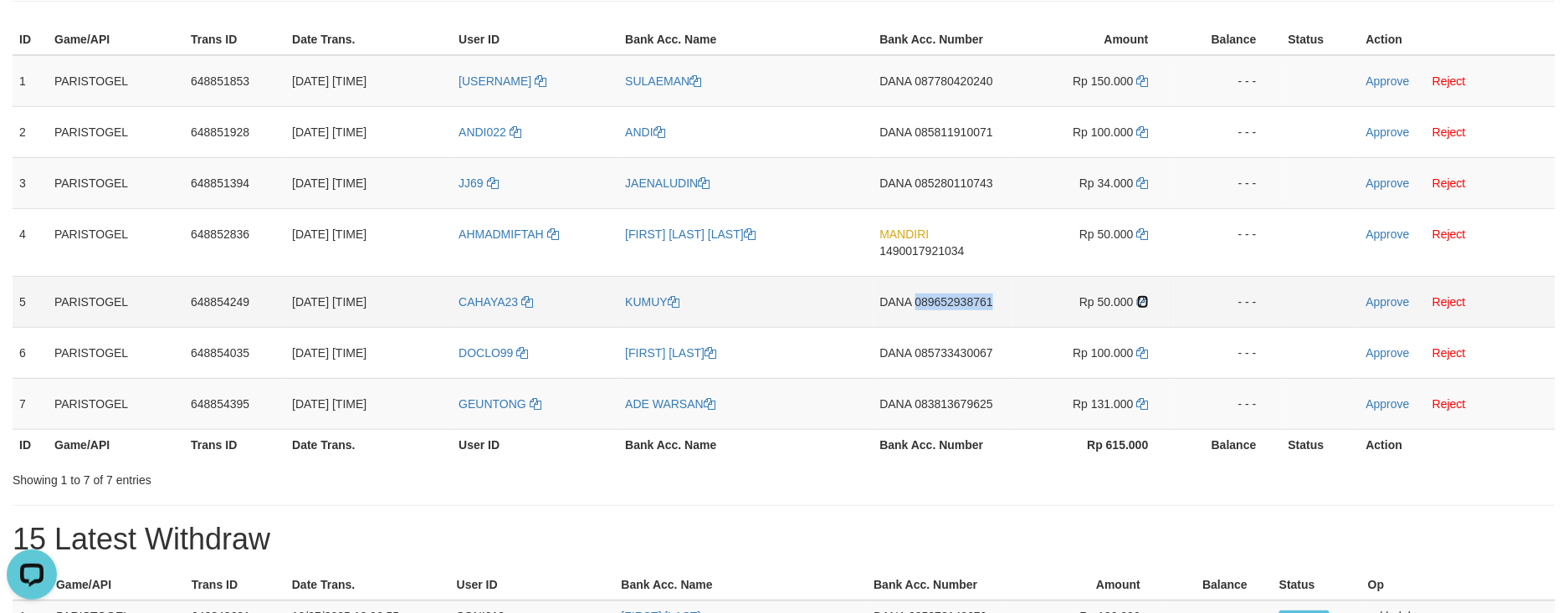 click at bounding box center [1143, 302] 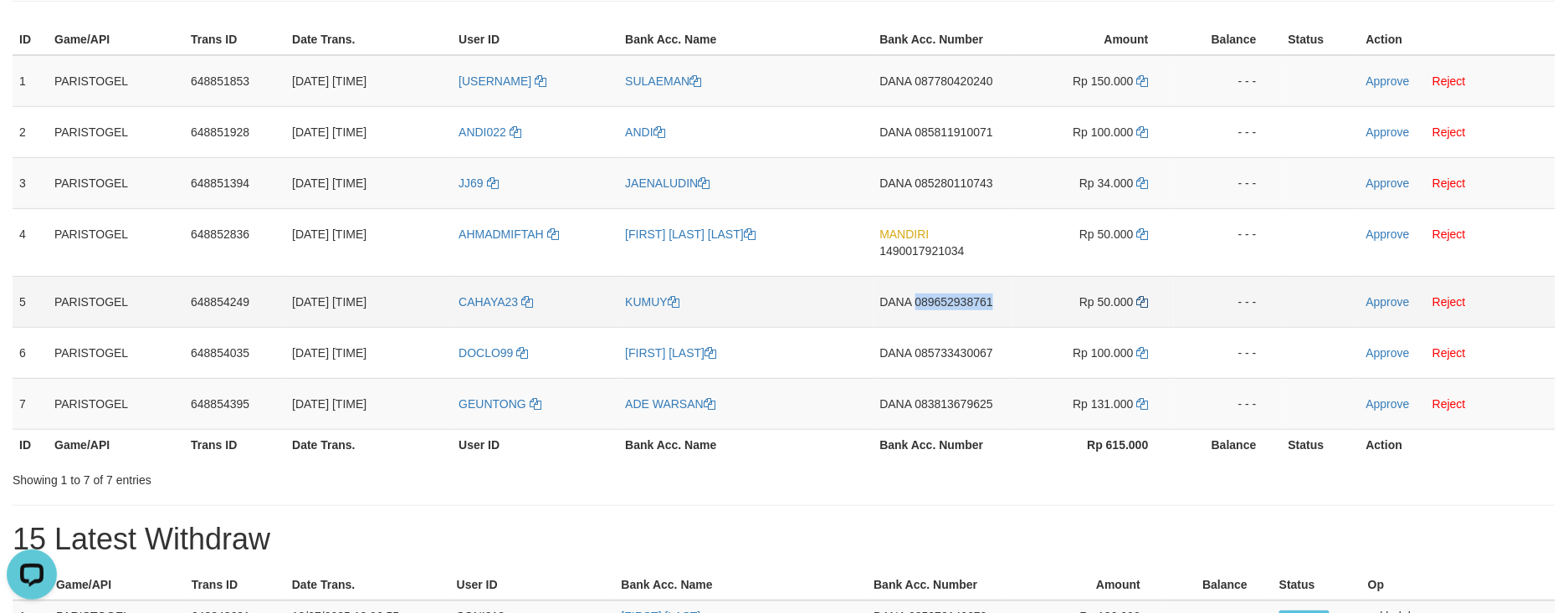 copy on "089652938761" 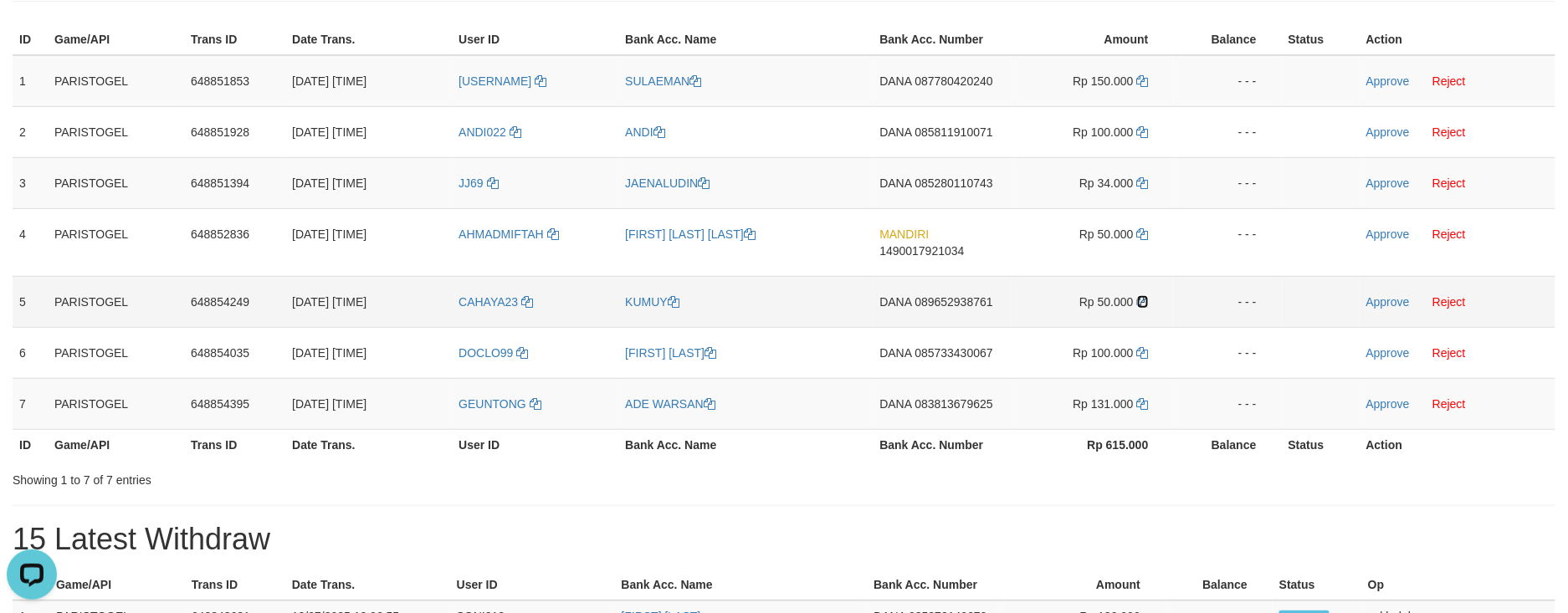 click at bounding box center [1143, 302] 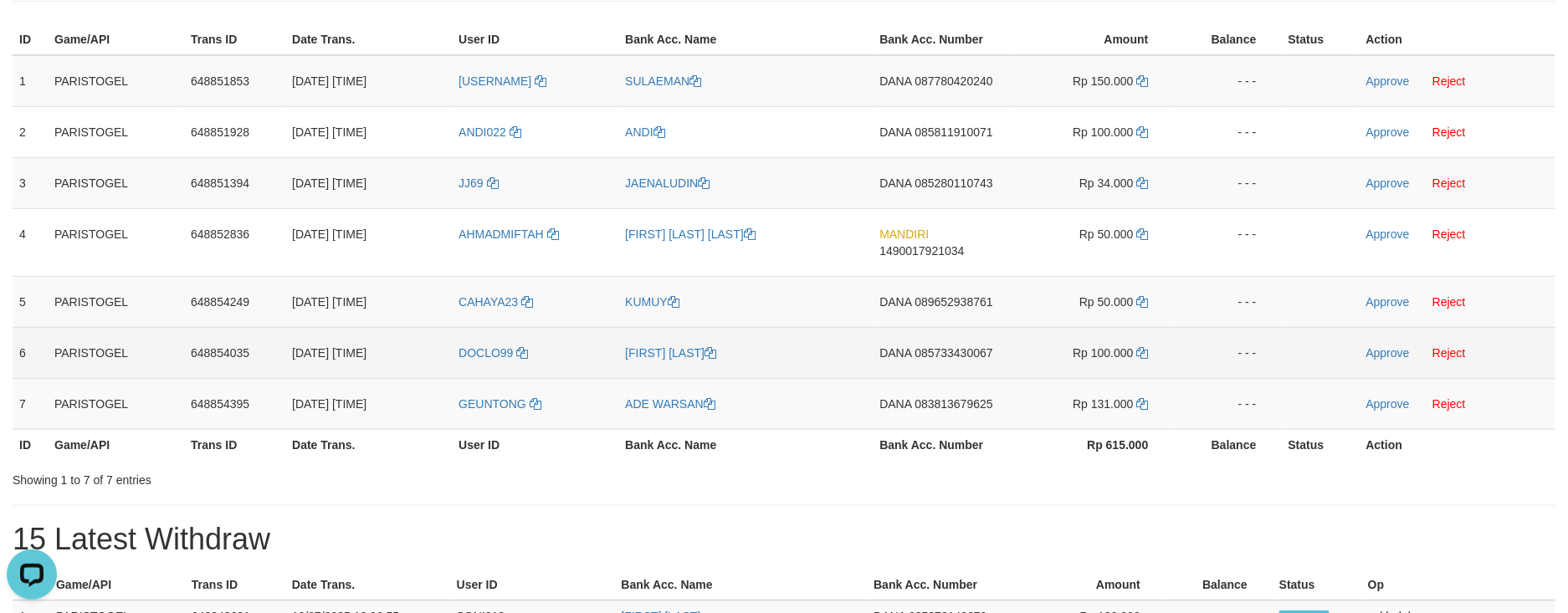 click on "DANA
085733430067" at bounding box center [942, 352] 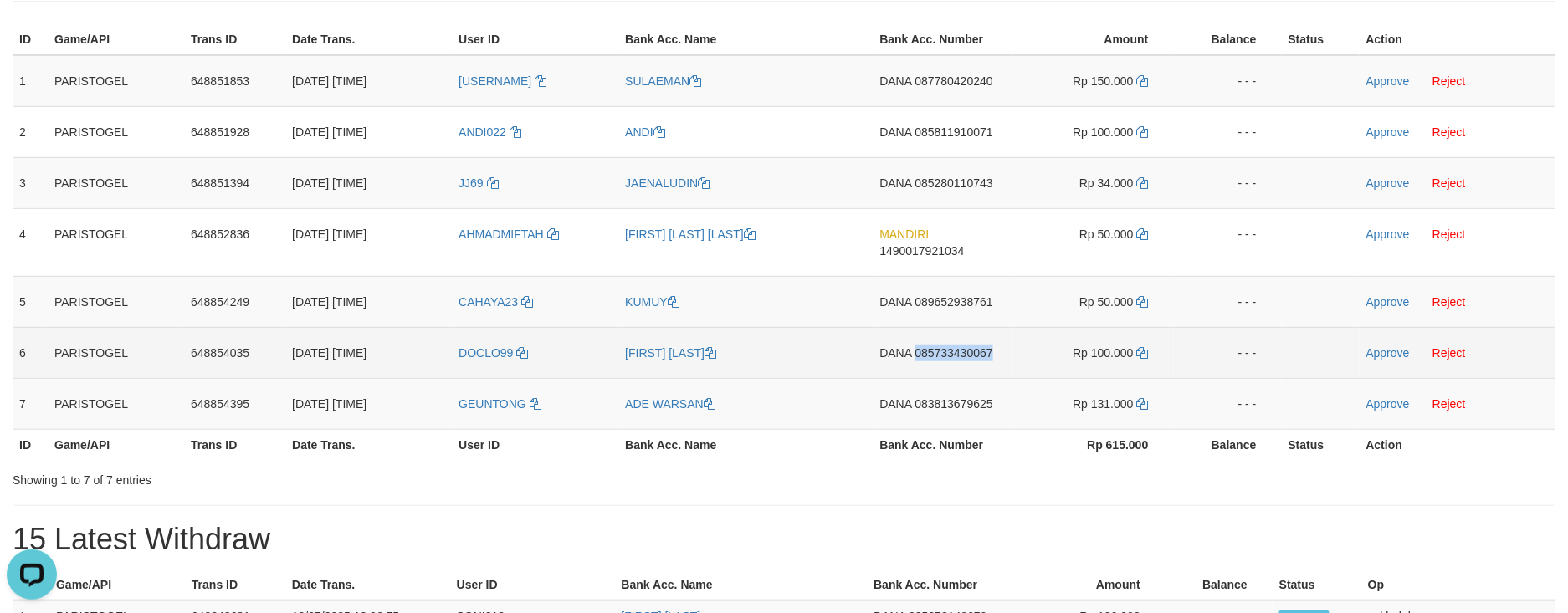 click on "DANA
085733430067" at bounding box center [942, 352] 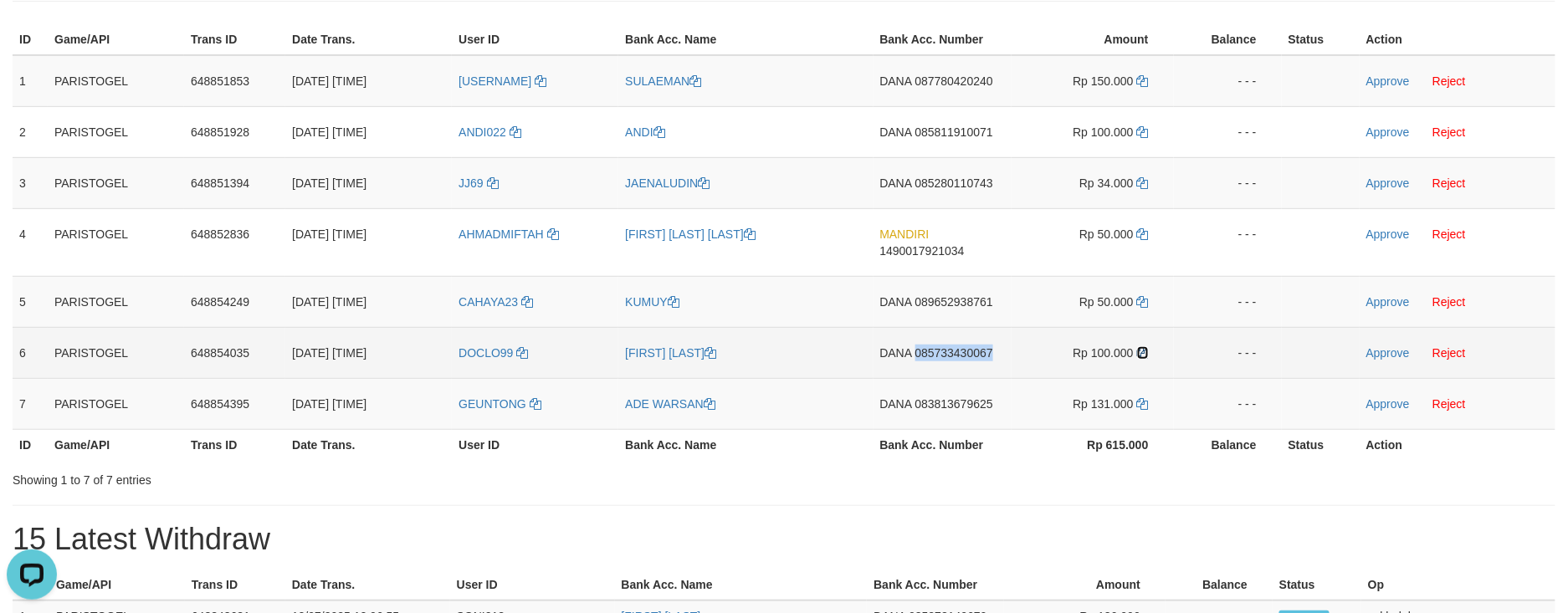 click at bounding box center [1143, 353] 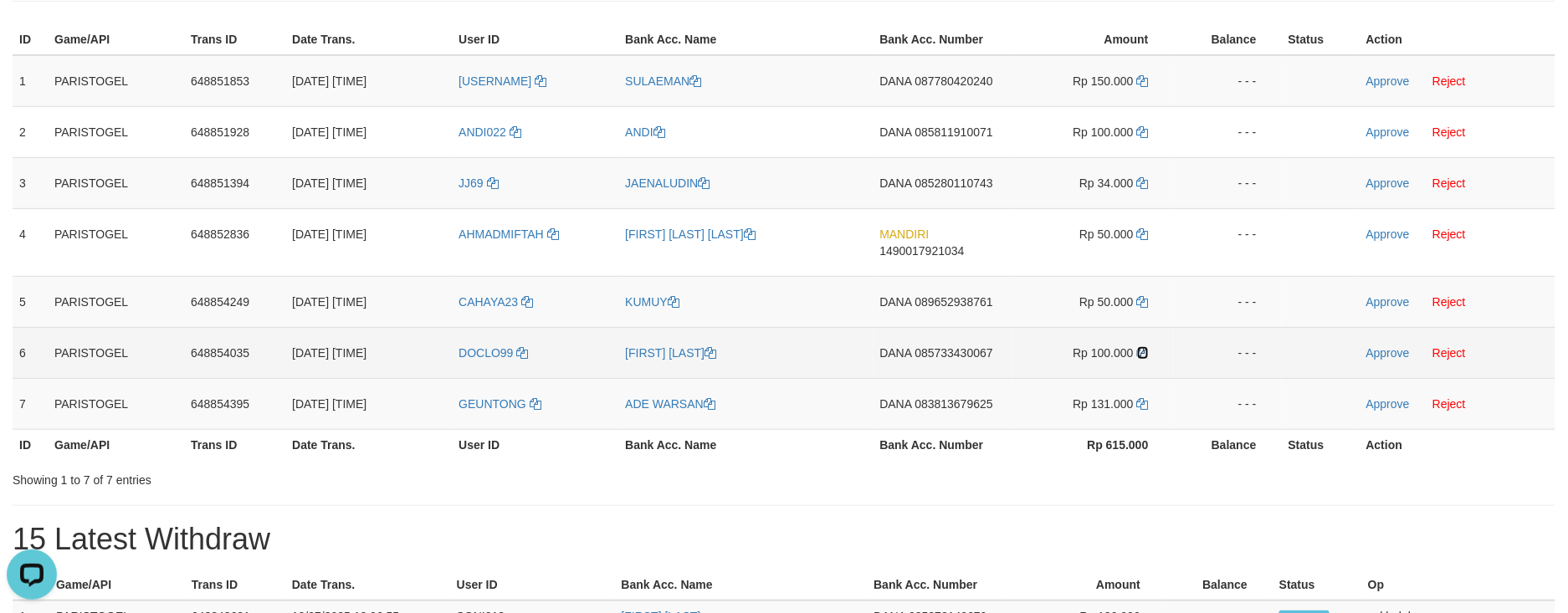 click at bounding box center (1143, 353) 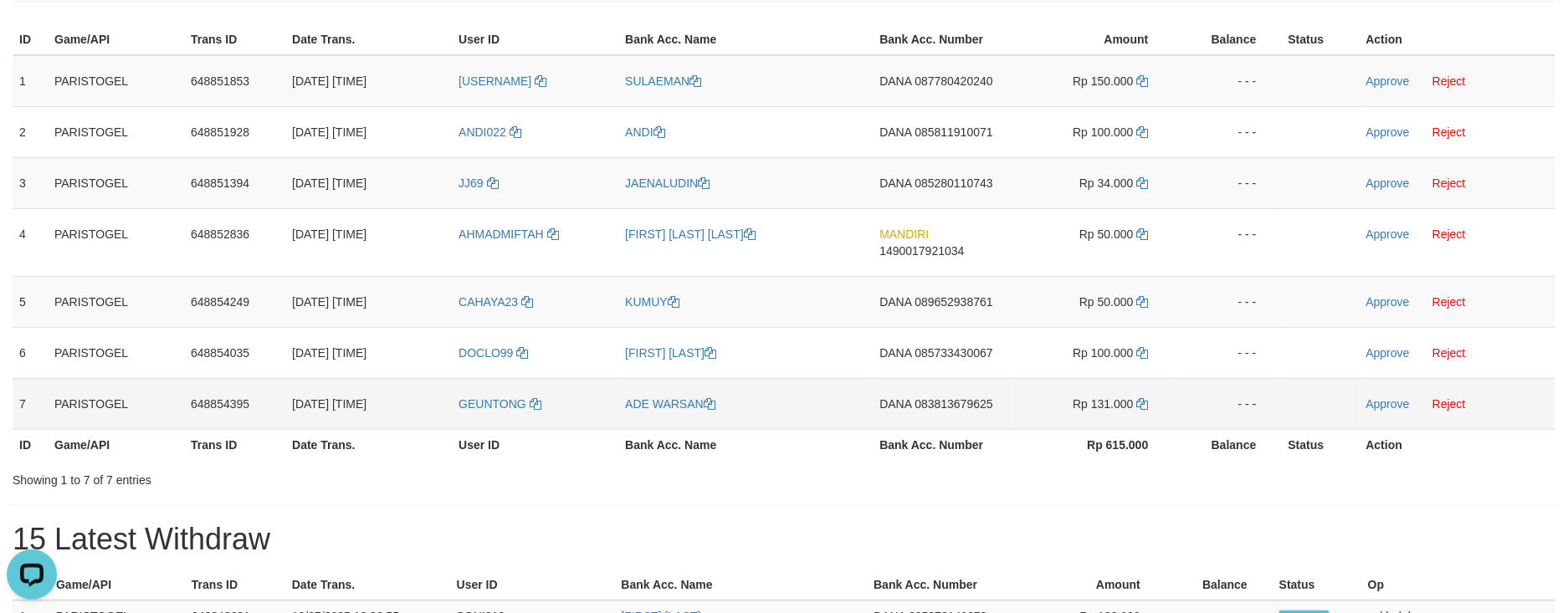 click on "DANA
083813679625" at bounding box center (942, 403) 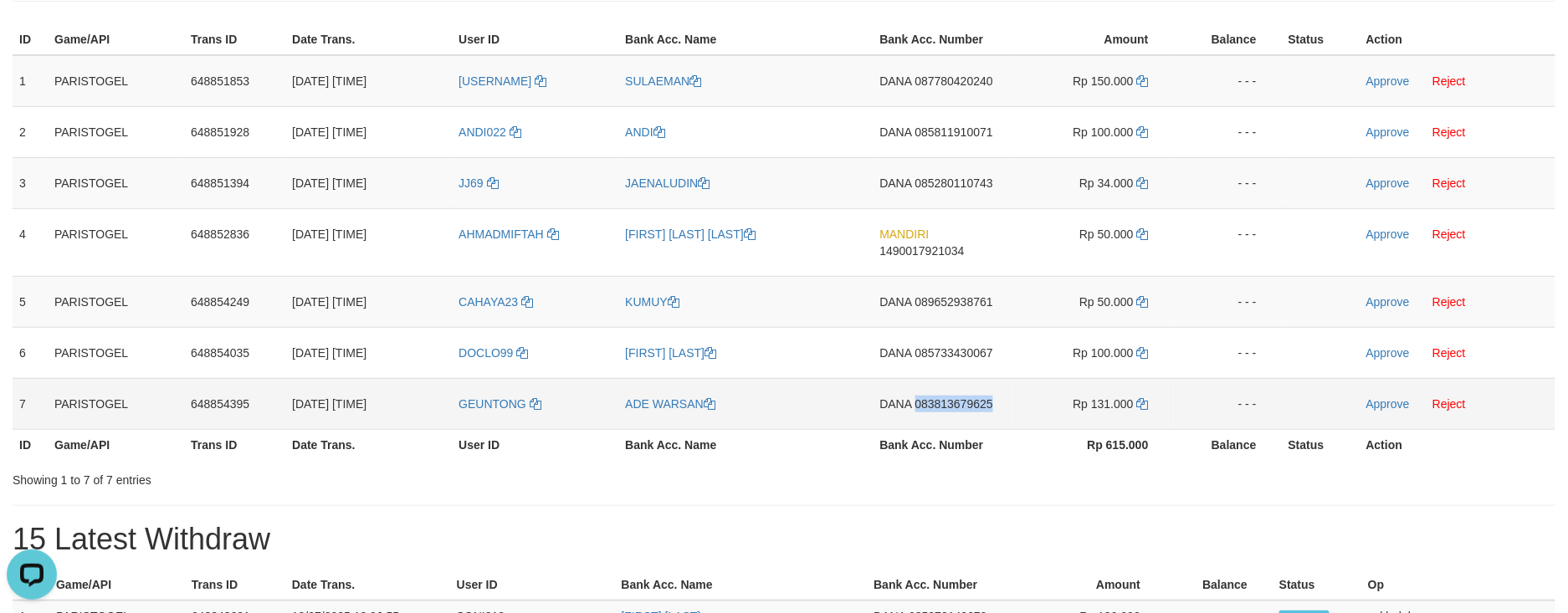 click on "DANA
083813679625" at bounding box center [942, 403] 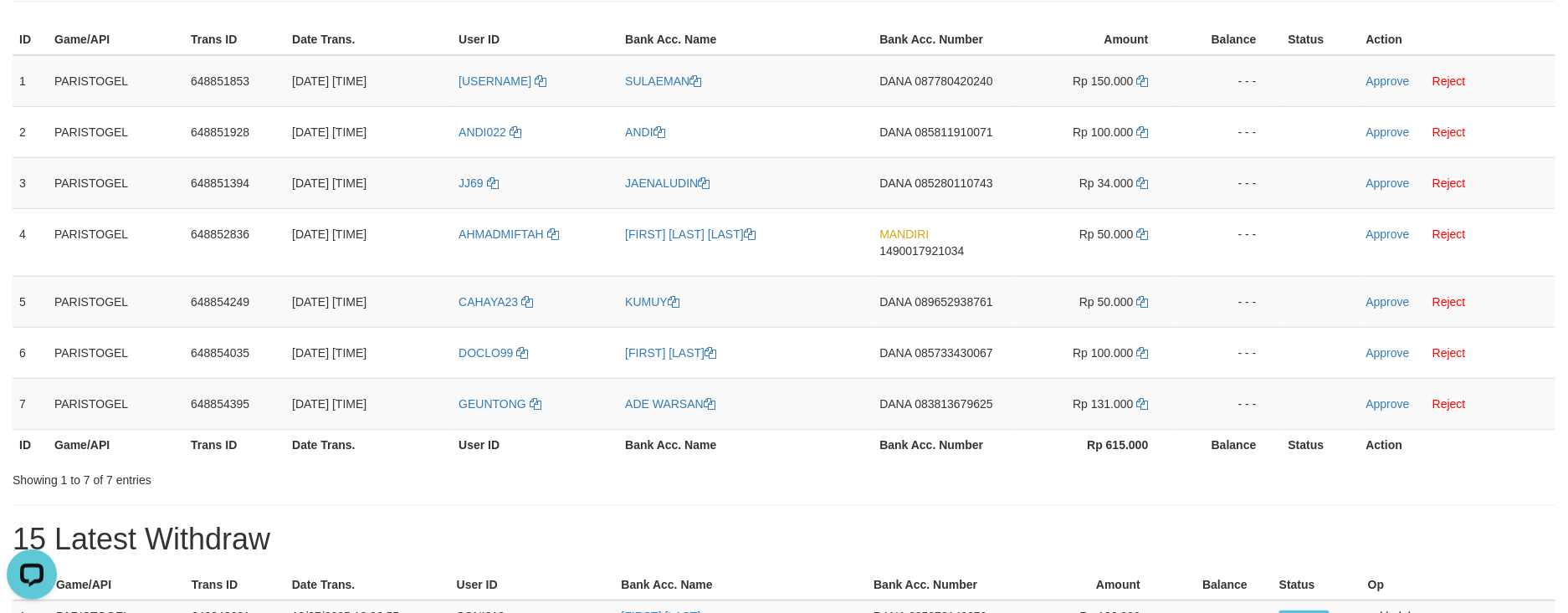 click on "Bank Acc. Number" at bounding box center [942, 444] 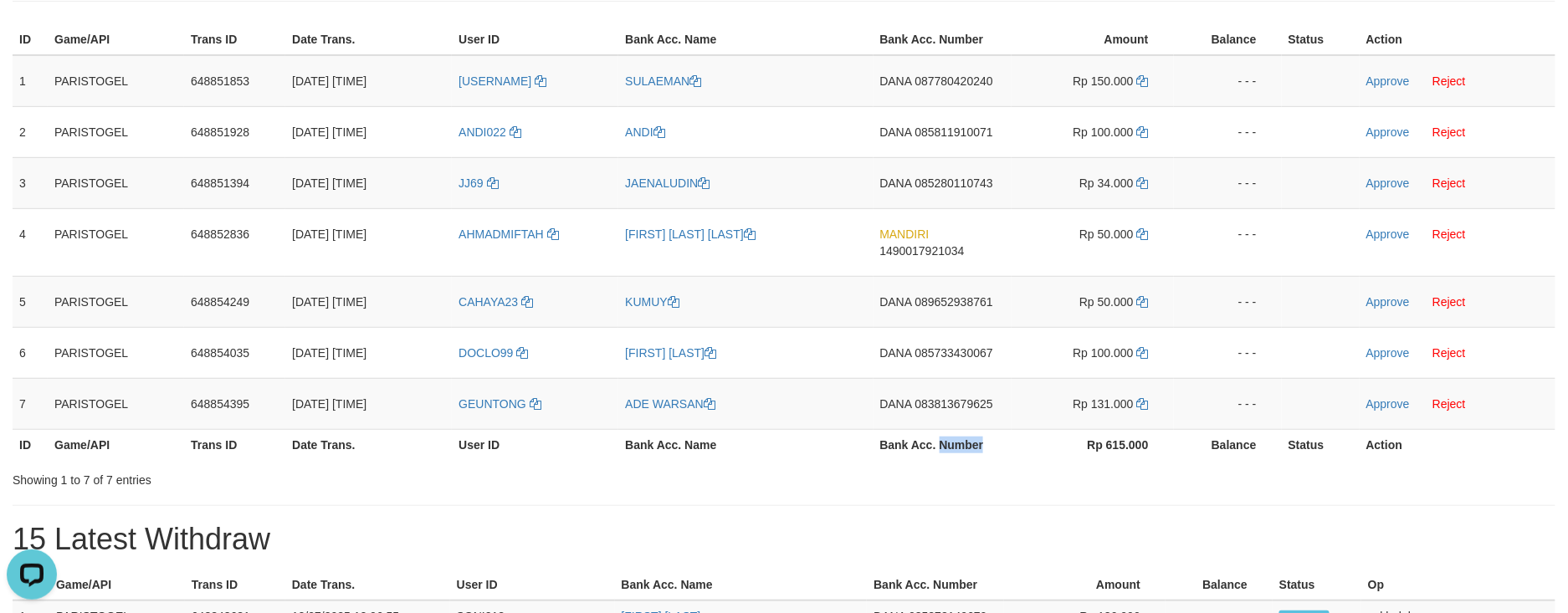 click on "Bank Acc. Number" at bounding box center [942, 444] 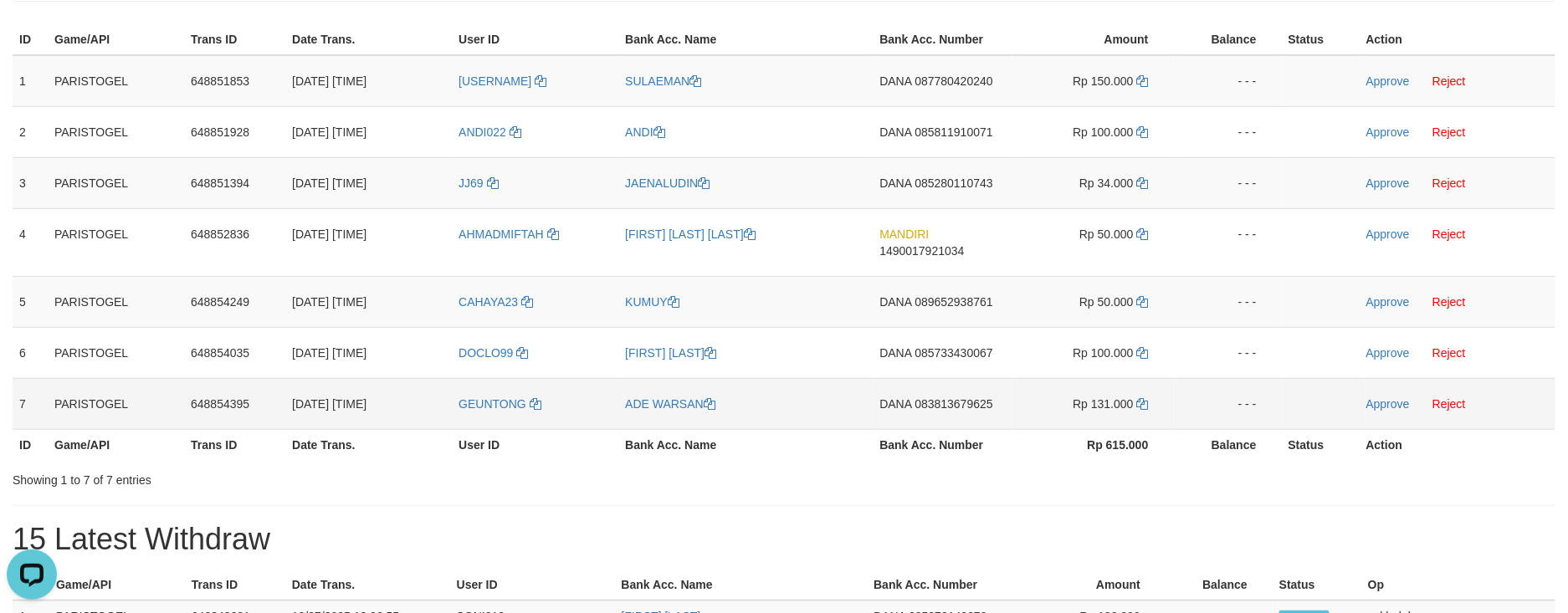 click on "DANA
083813679625" at bounding box center [942, 403] 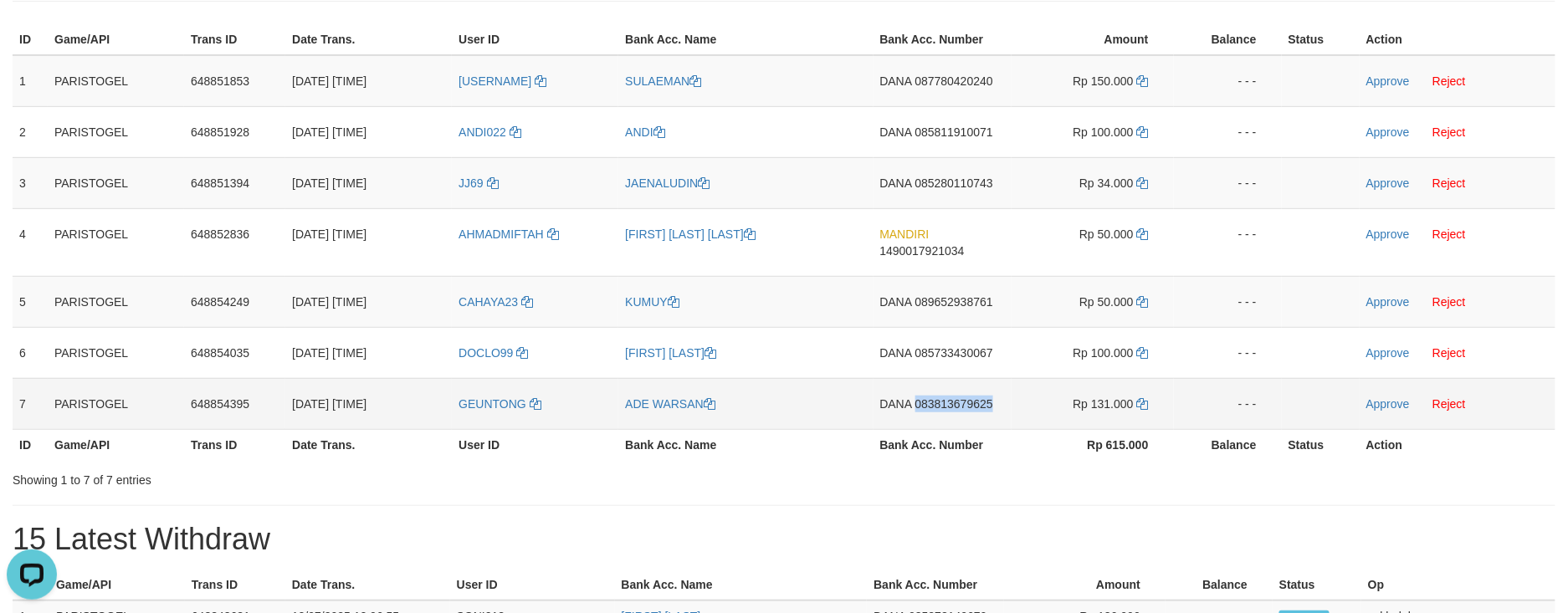 click on "DANA
083813679625" at bounding box center (942, 403) 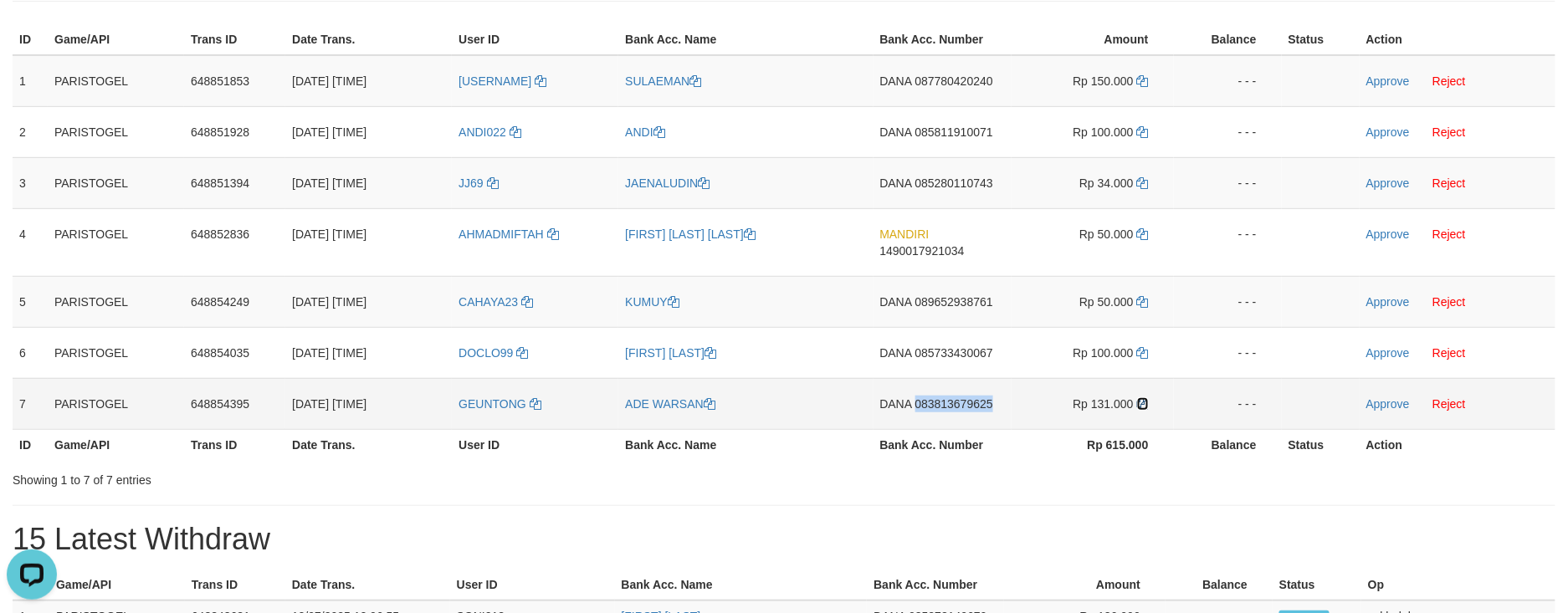 click at bounding box center (1143, 404) 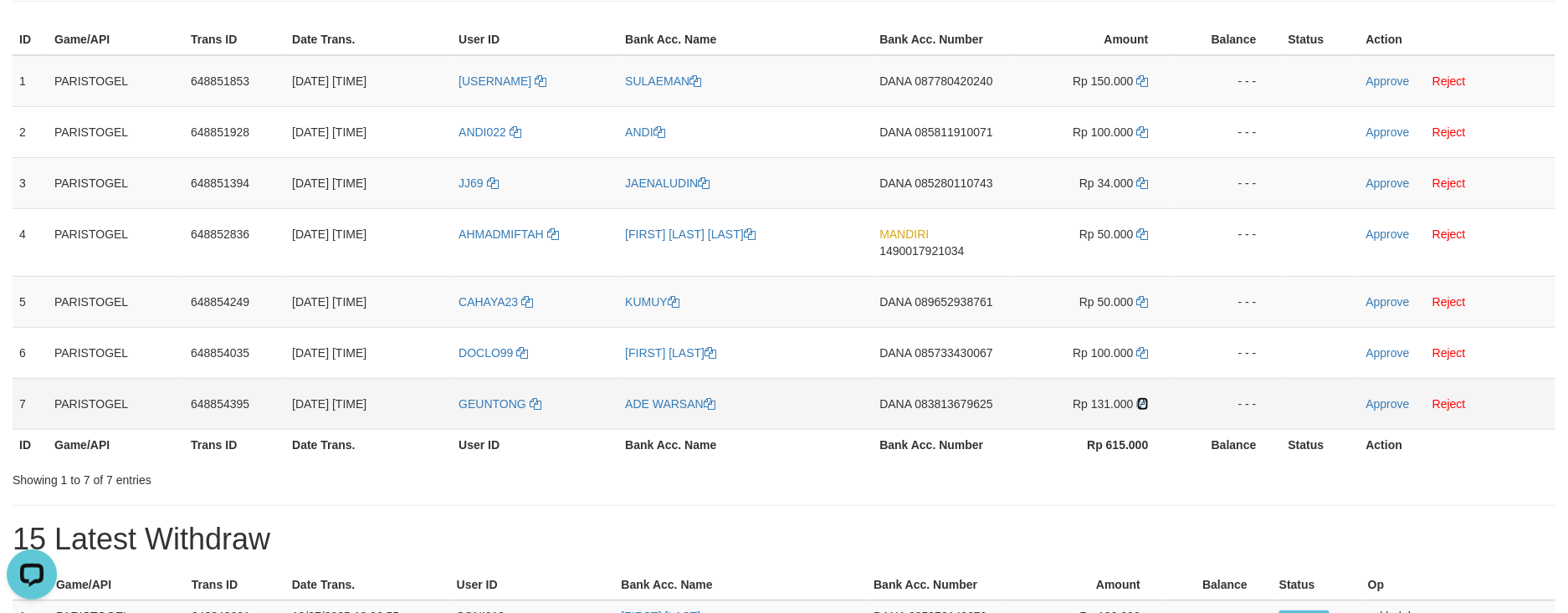 click at bounding box center [1143, 404] 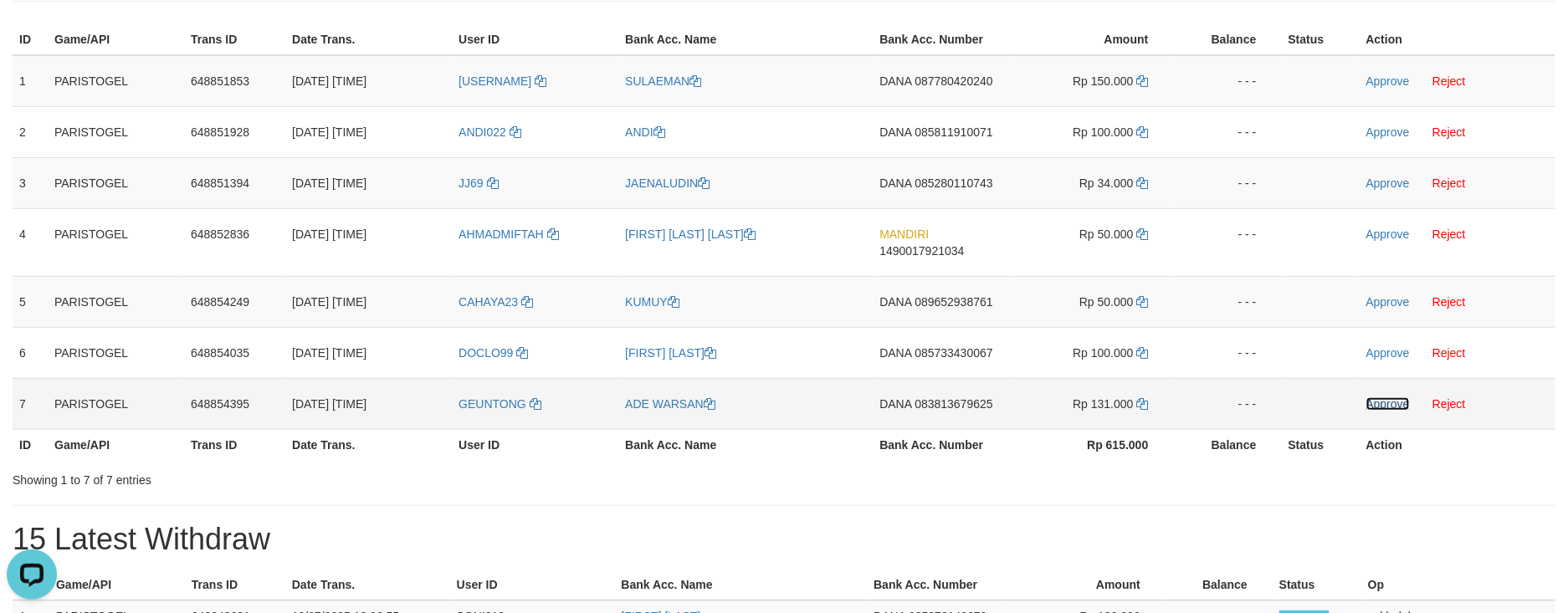 click on "Approve" at bounding box center [1388, 404] 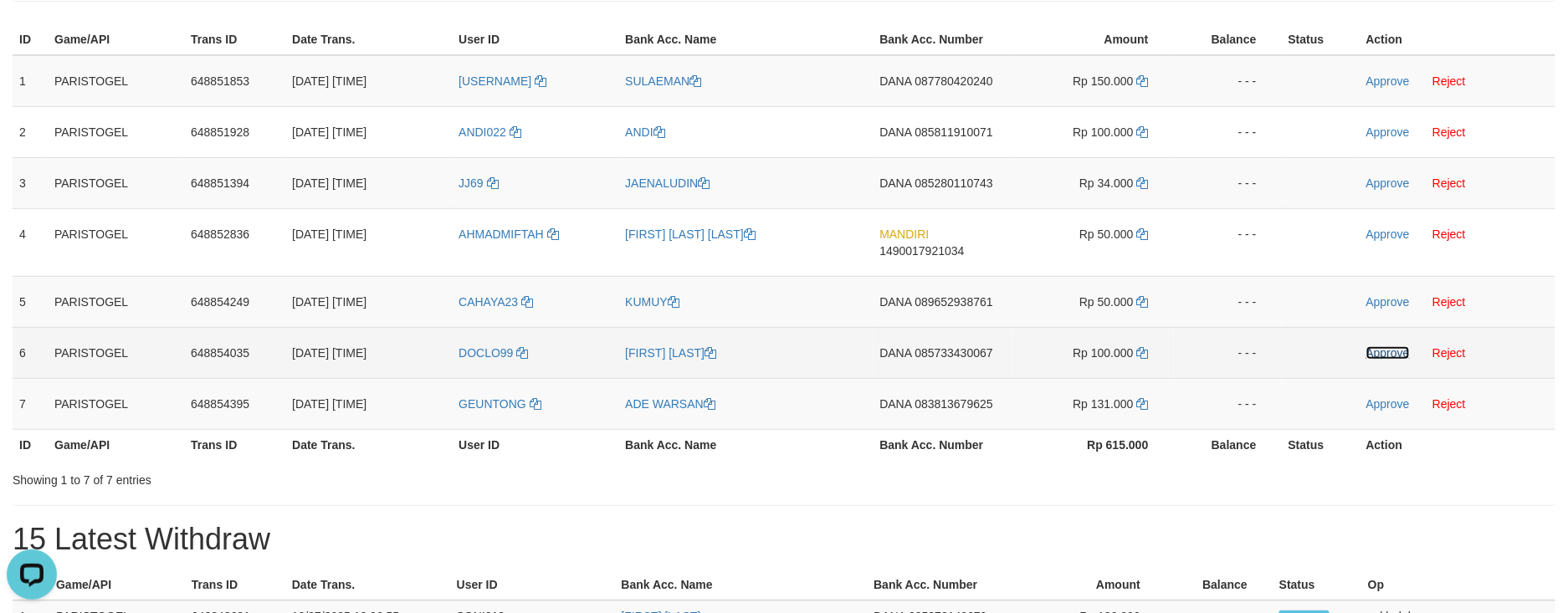 click on "Approve" at bounding box center [1388, 353] 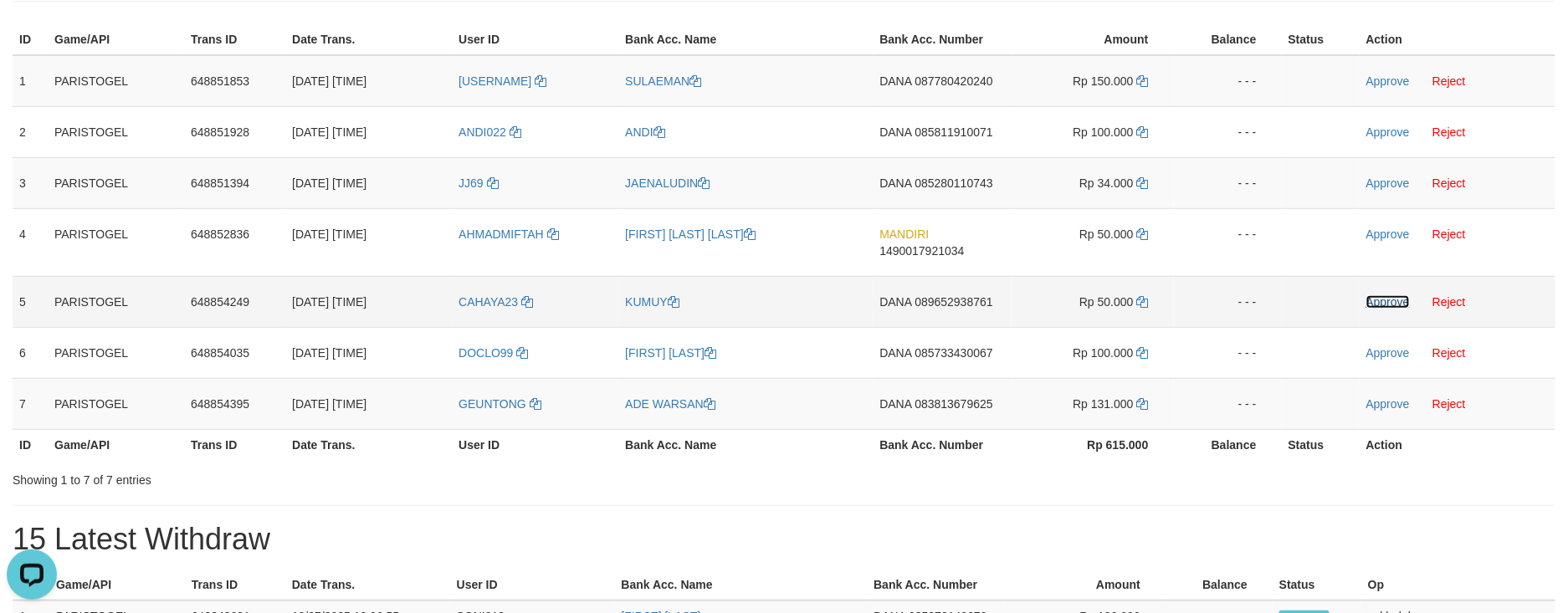 click on "Approve" at bounding box center [1388, 302] 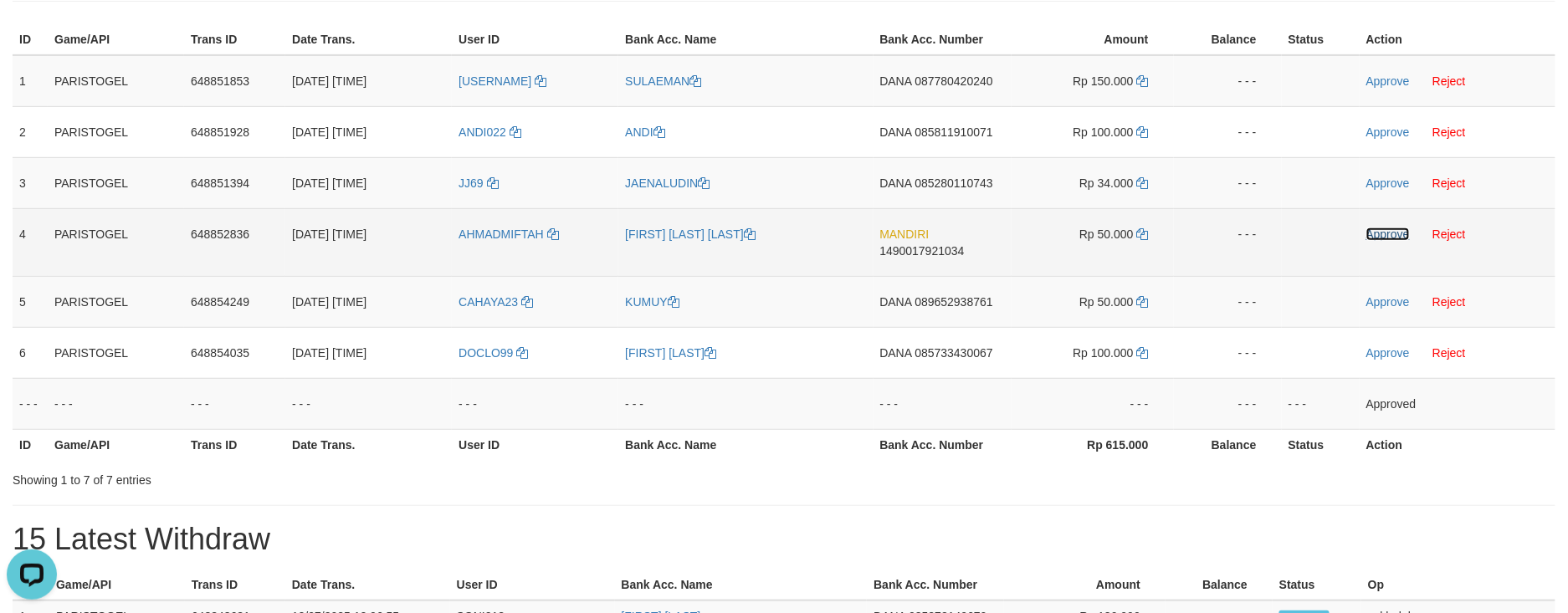 click on "Approve" at bounding box center (1388, 234) 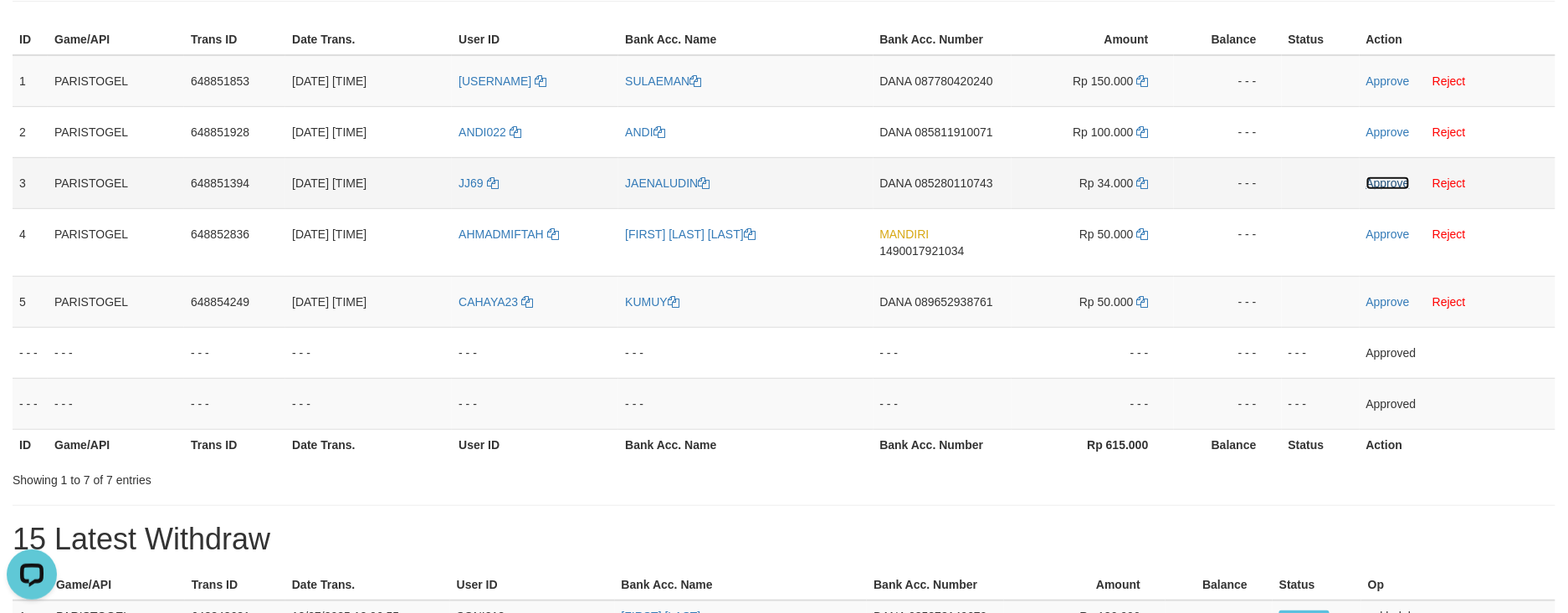 click on "Approve" at bounding box center (1388, 183) 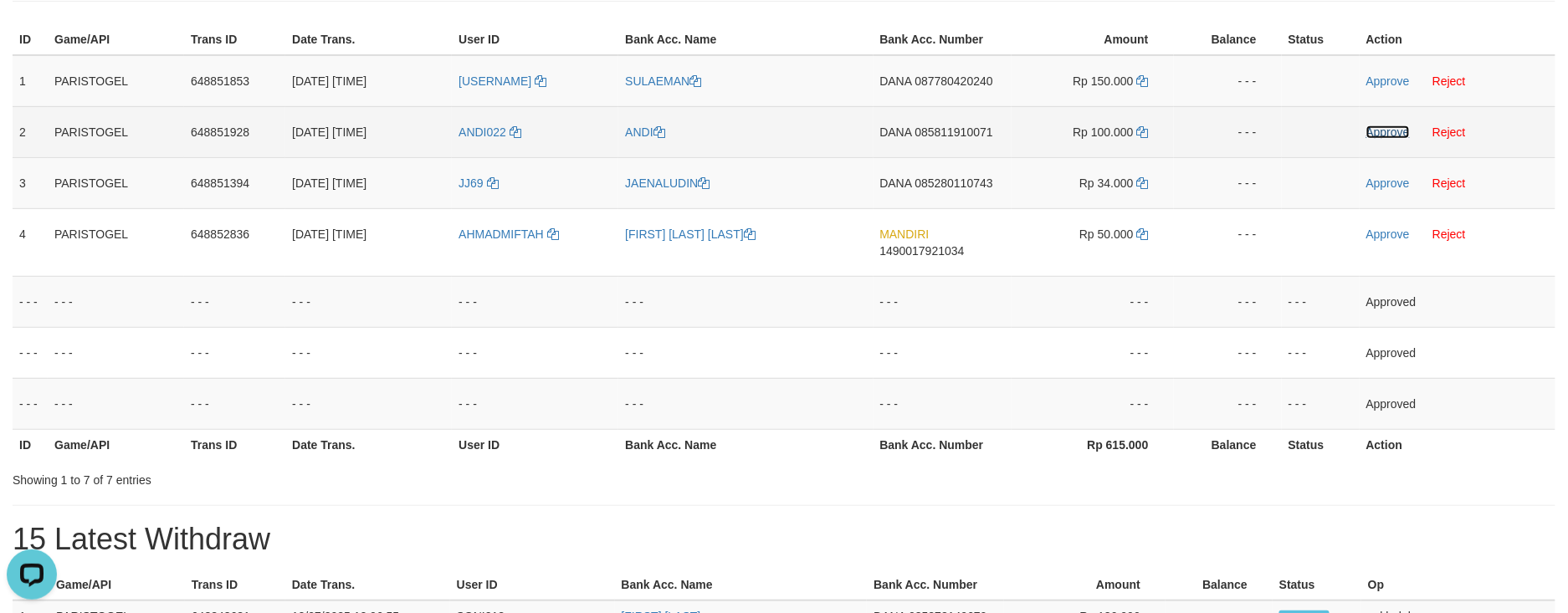 click on "Approve" at bounding box center (1388, 132) 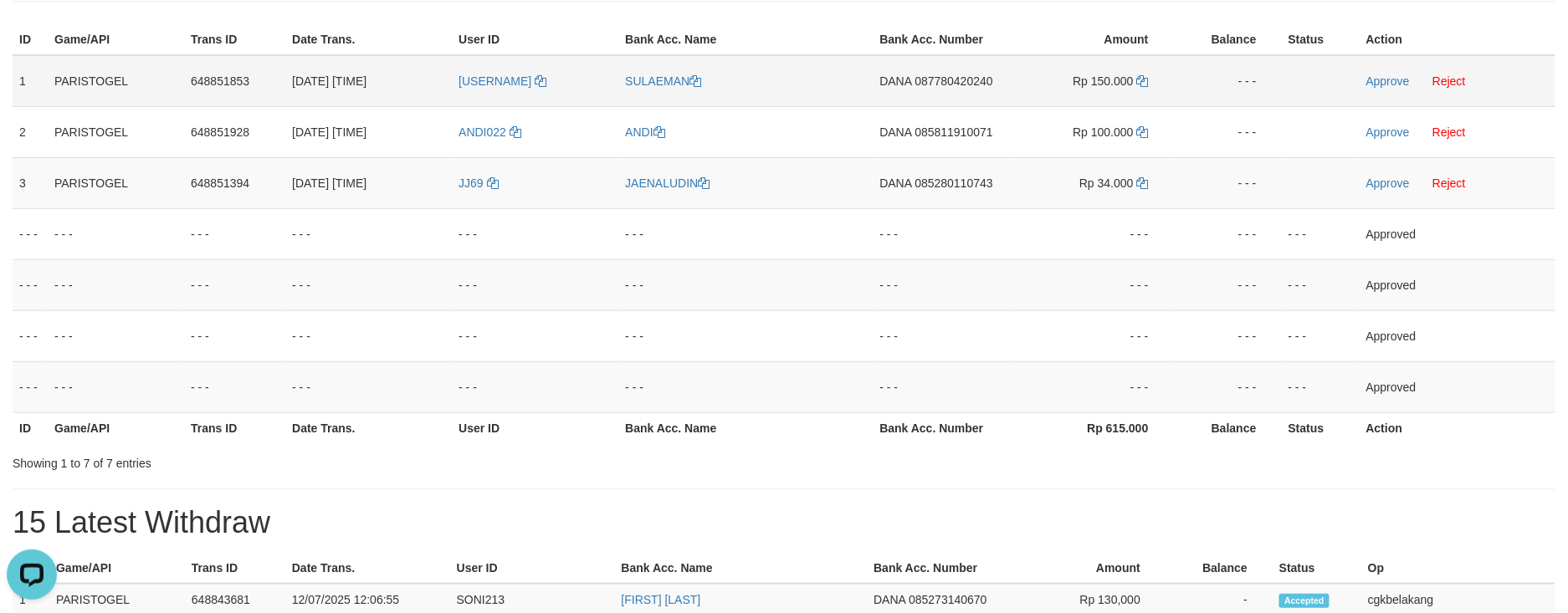 click on "Approve
Reject" at bounding box center (1458, 81) 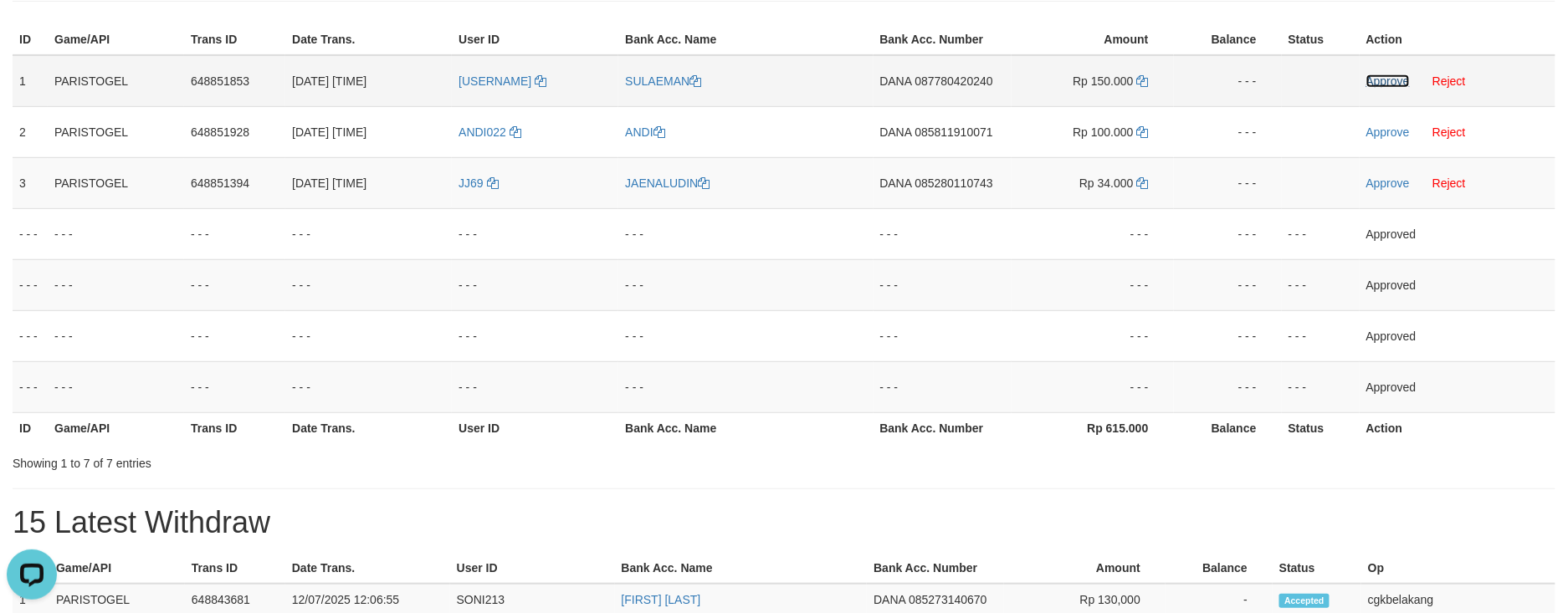 click on "Approve" at bounding box center [1388, 81] 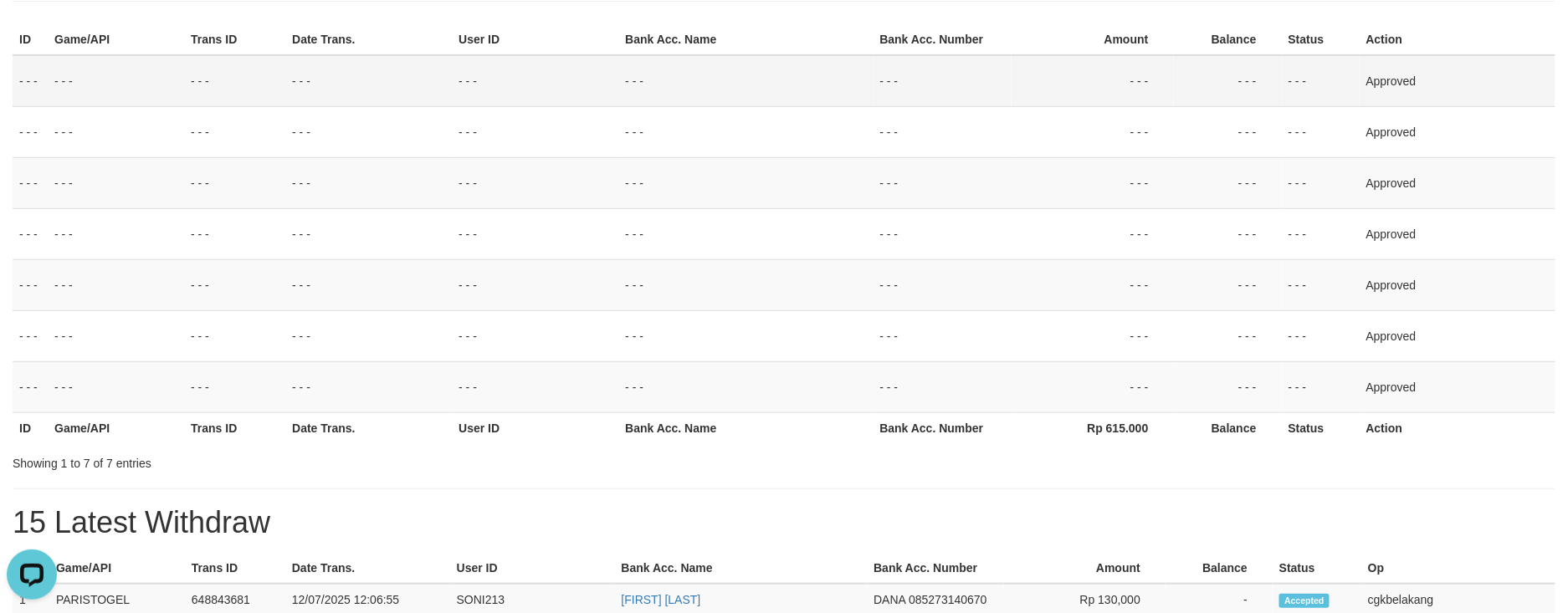 click on "**********" at bounding box center [784, 627] 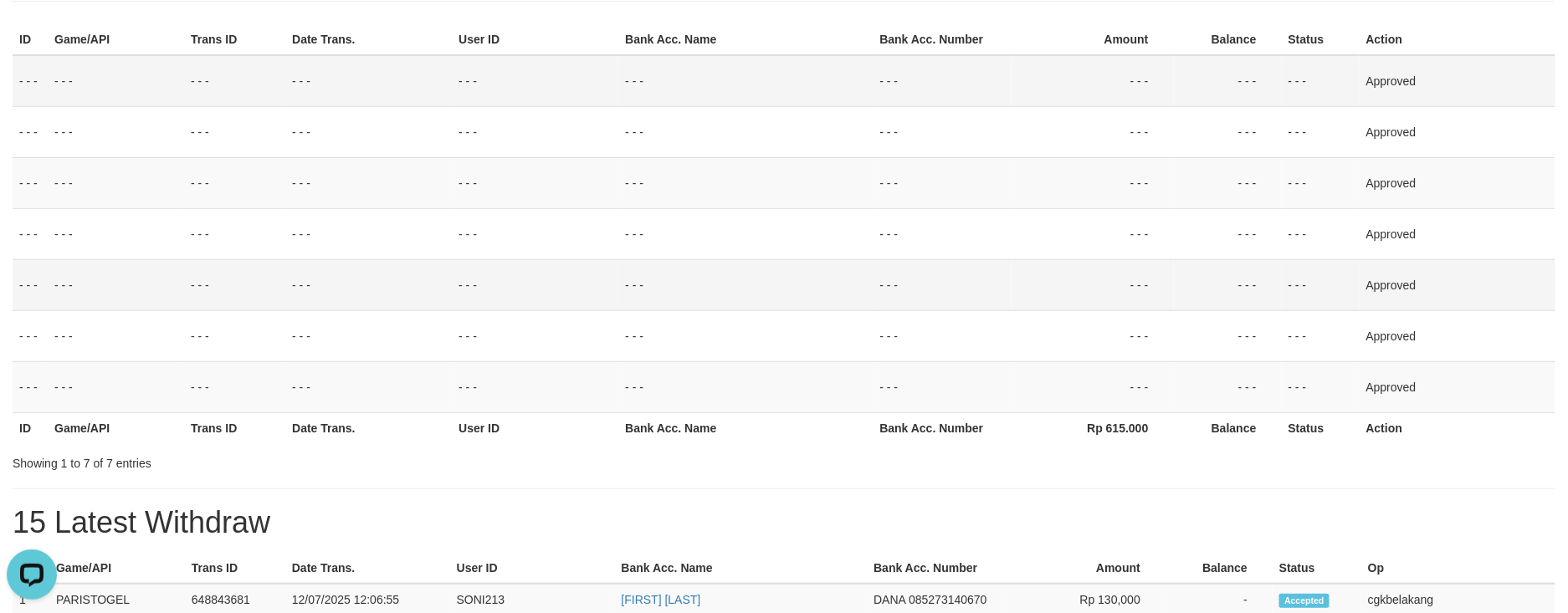 click on "- - -" at bounding box center [746, 284] 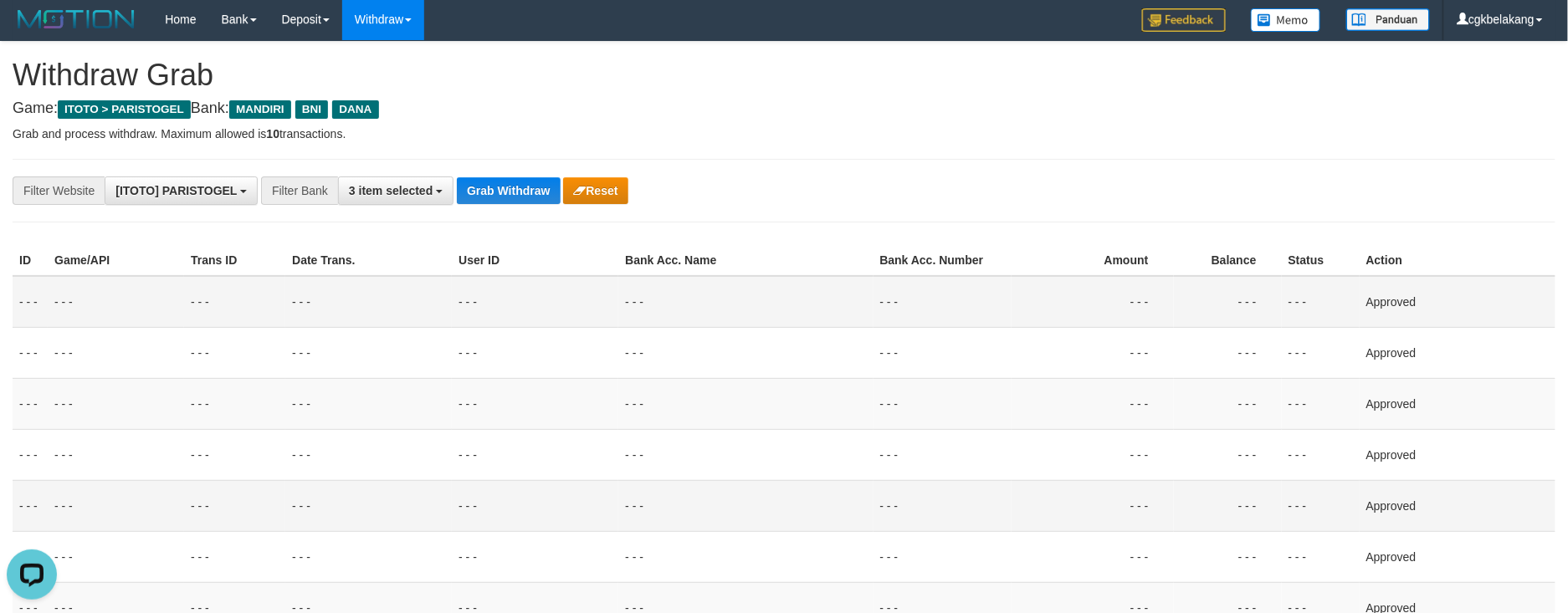 scroll, scrollTop: 0, scrollLeft: 0, axis: both 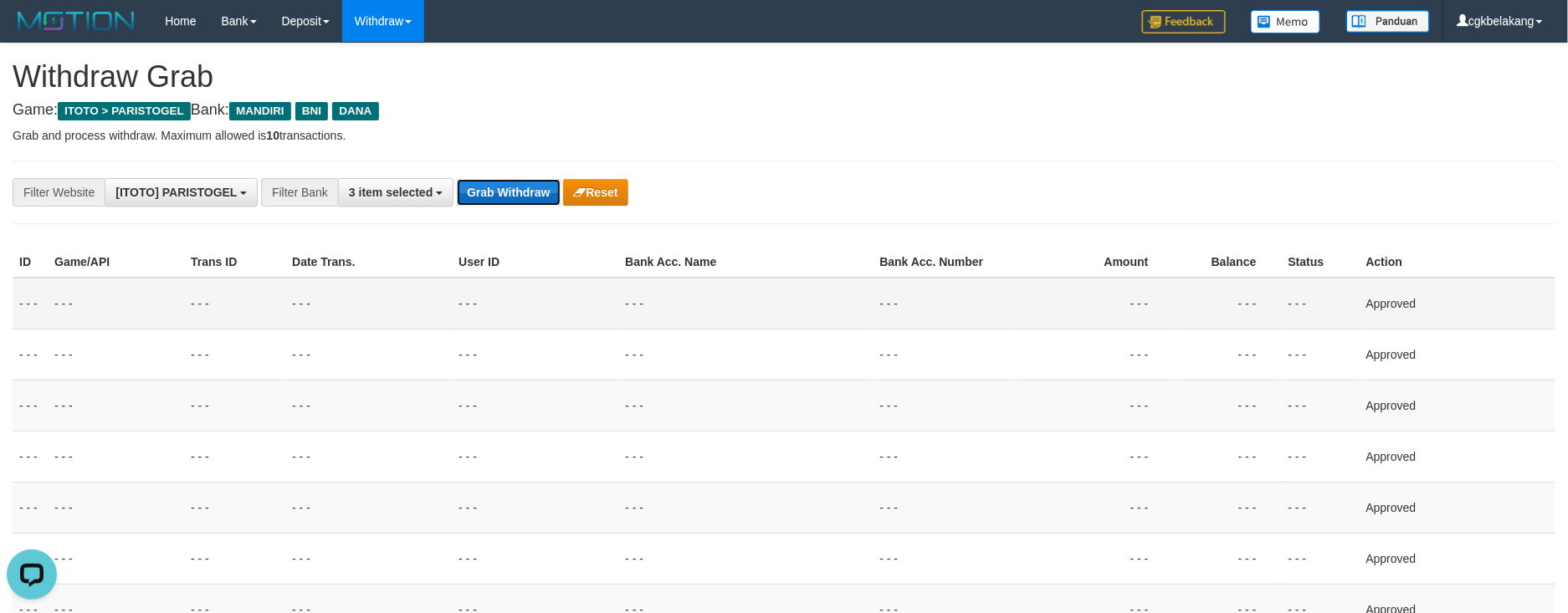 click on "Grab Withdraw" at bounding box center (508, 192) 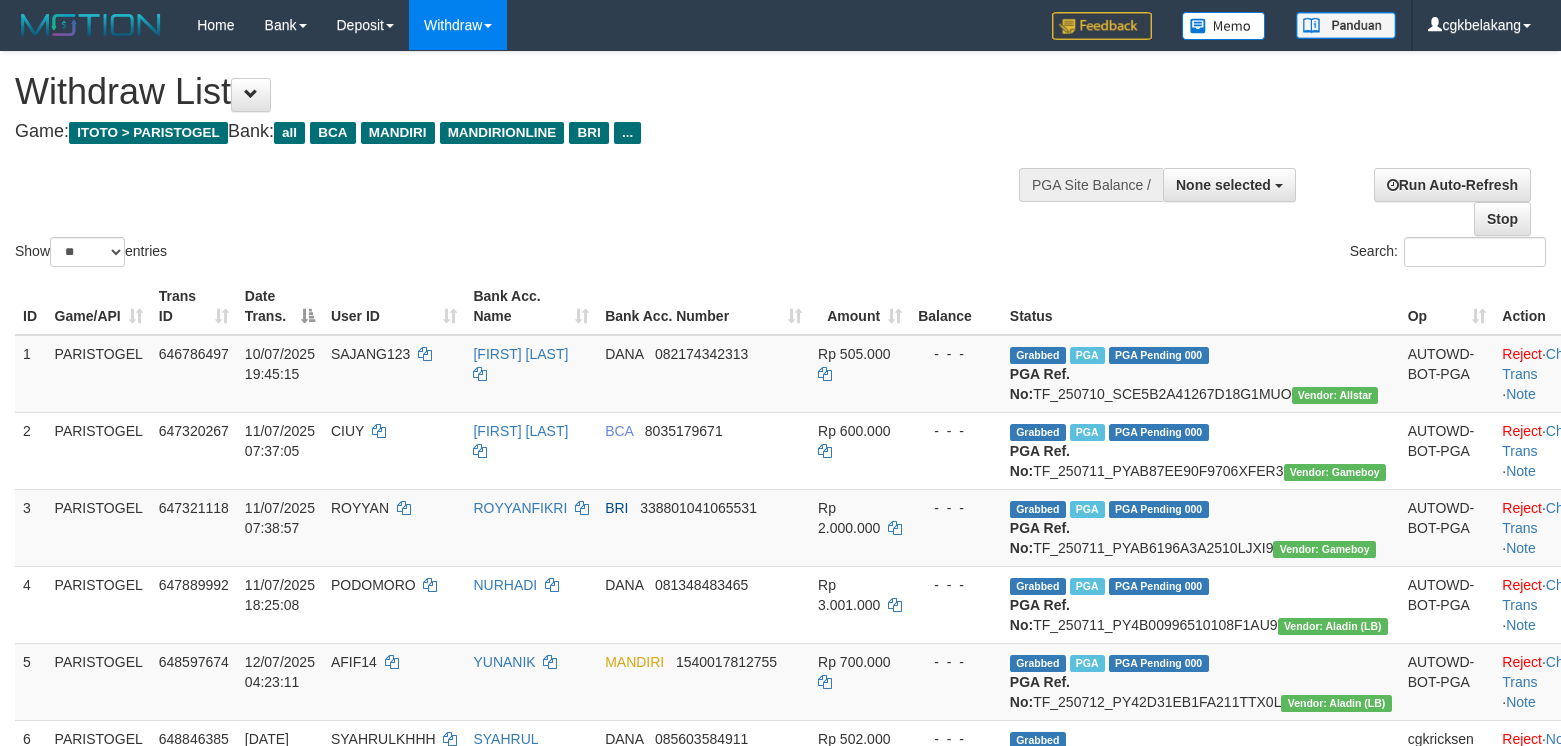 select 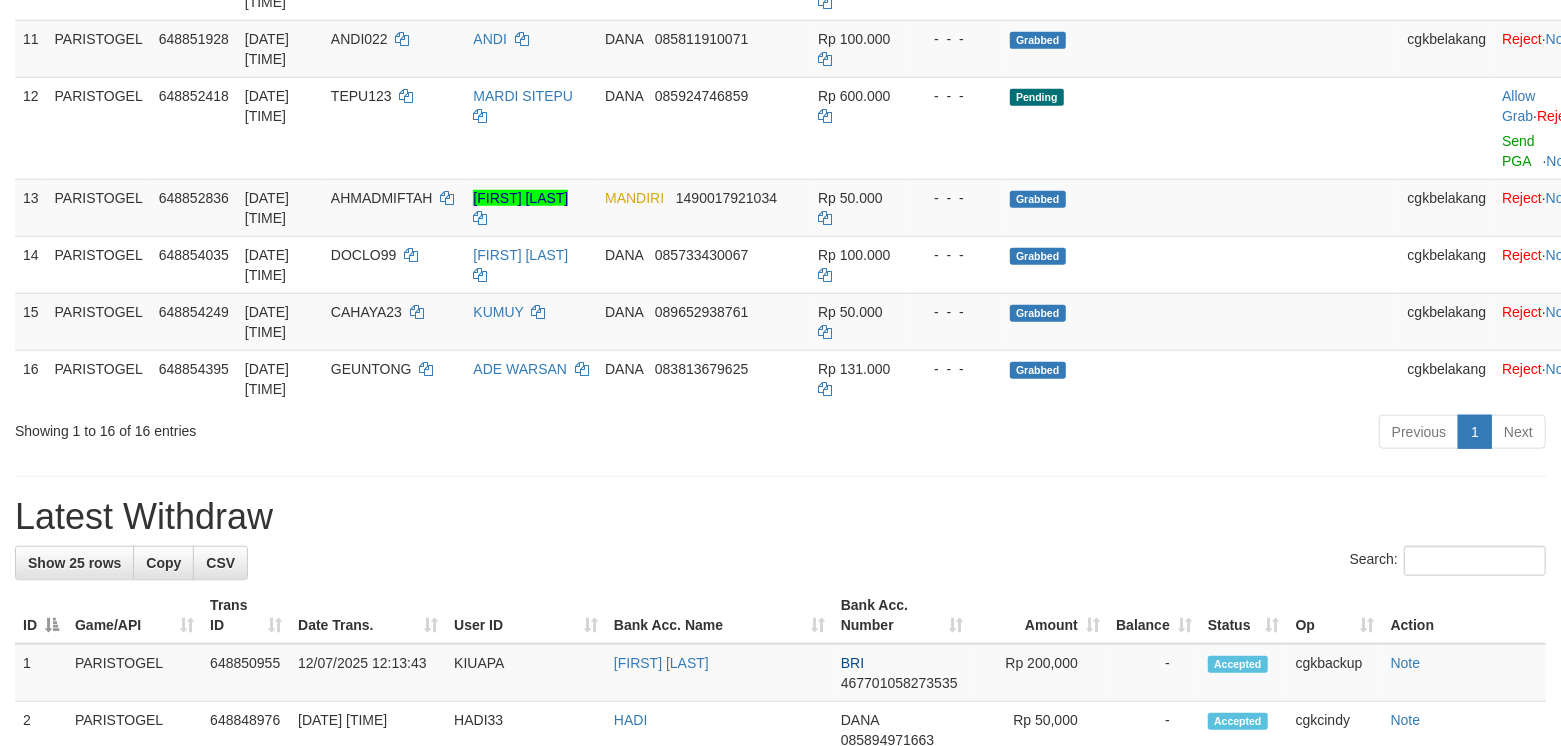 scroll, scrollTop: 929, scrollLeft: 0, axis: vertical 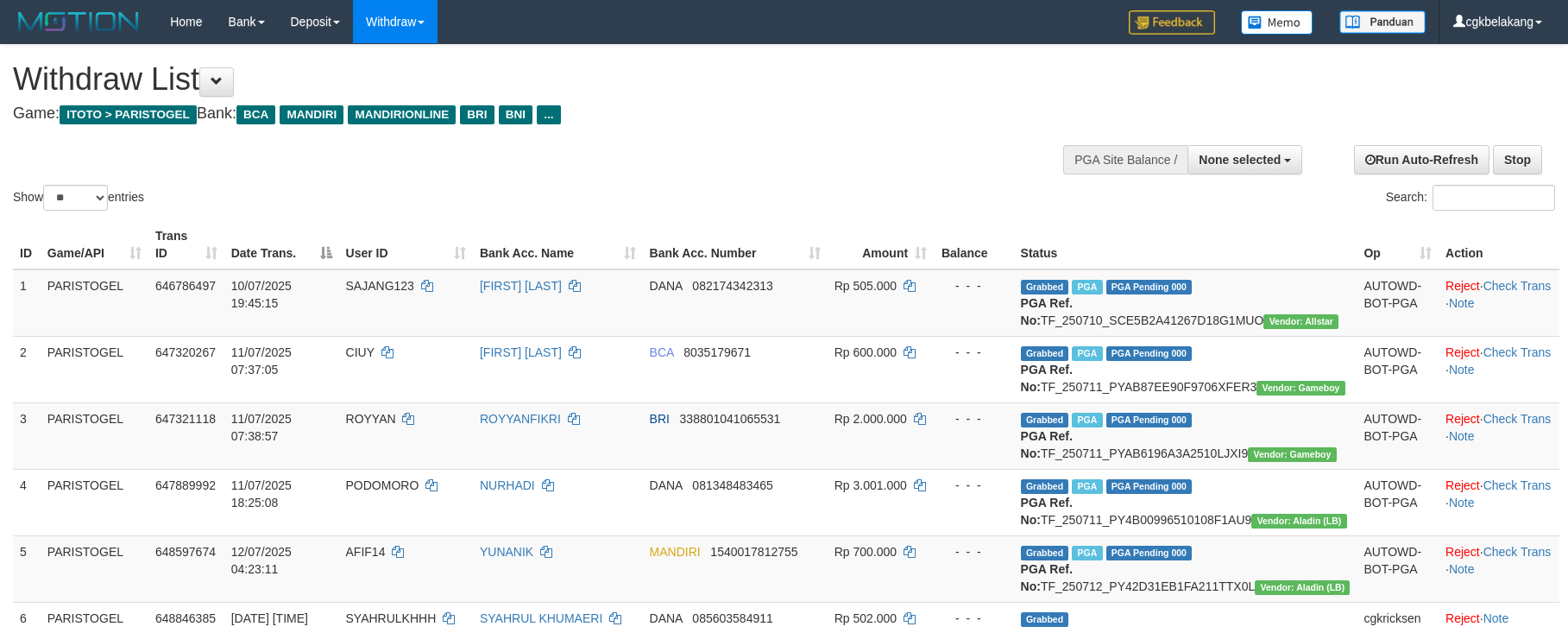 select 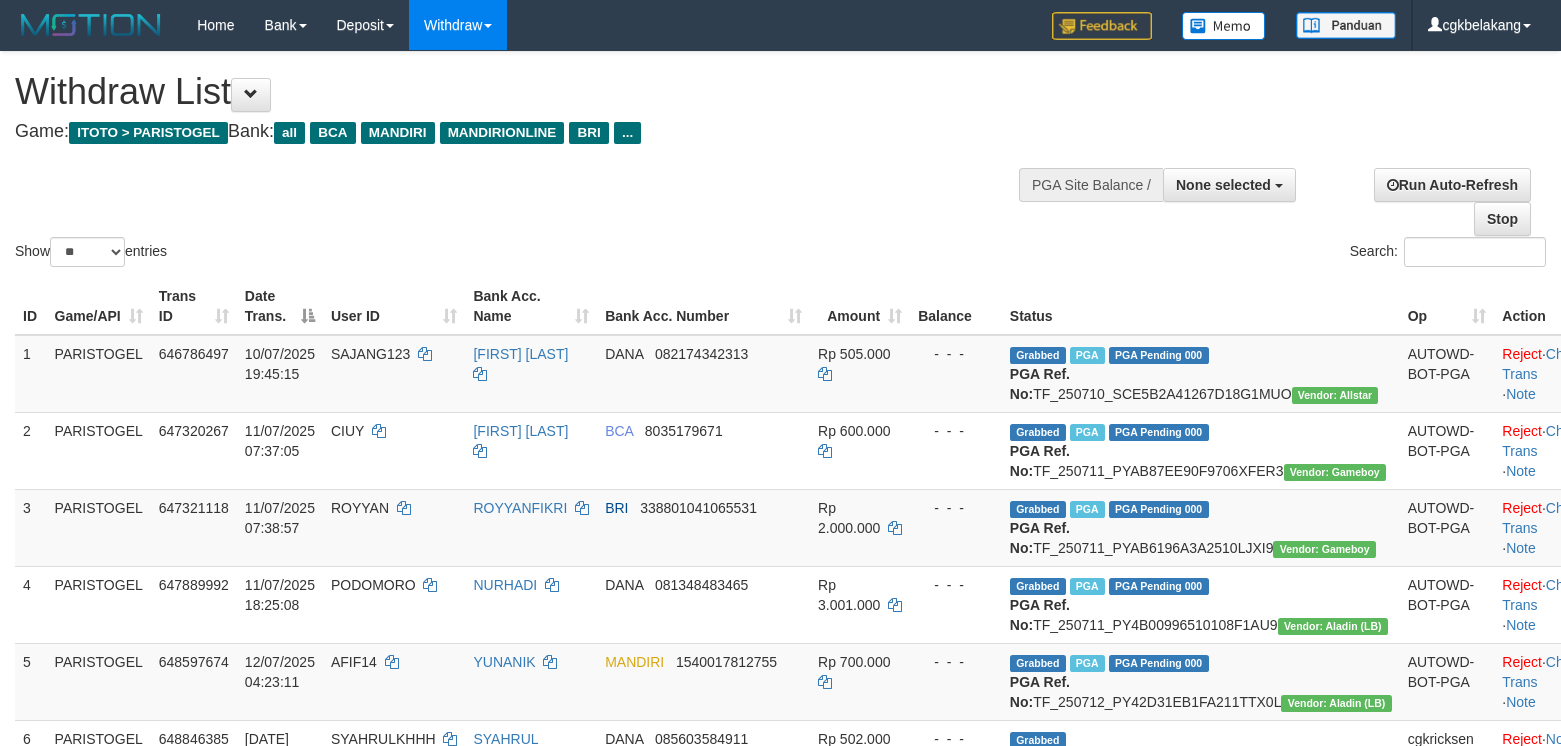 select 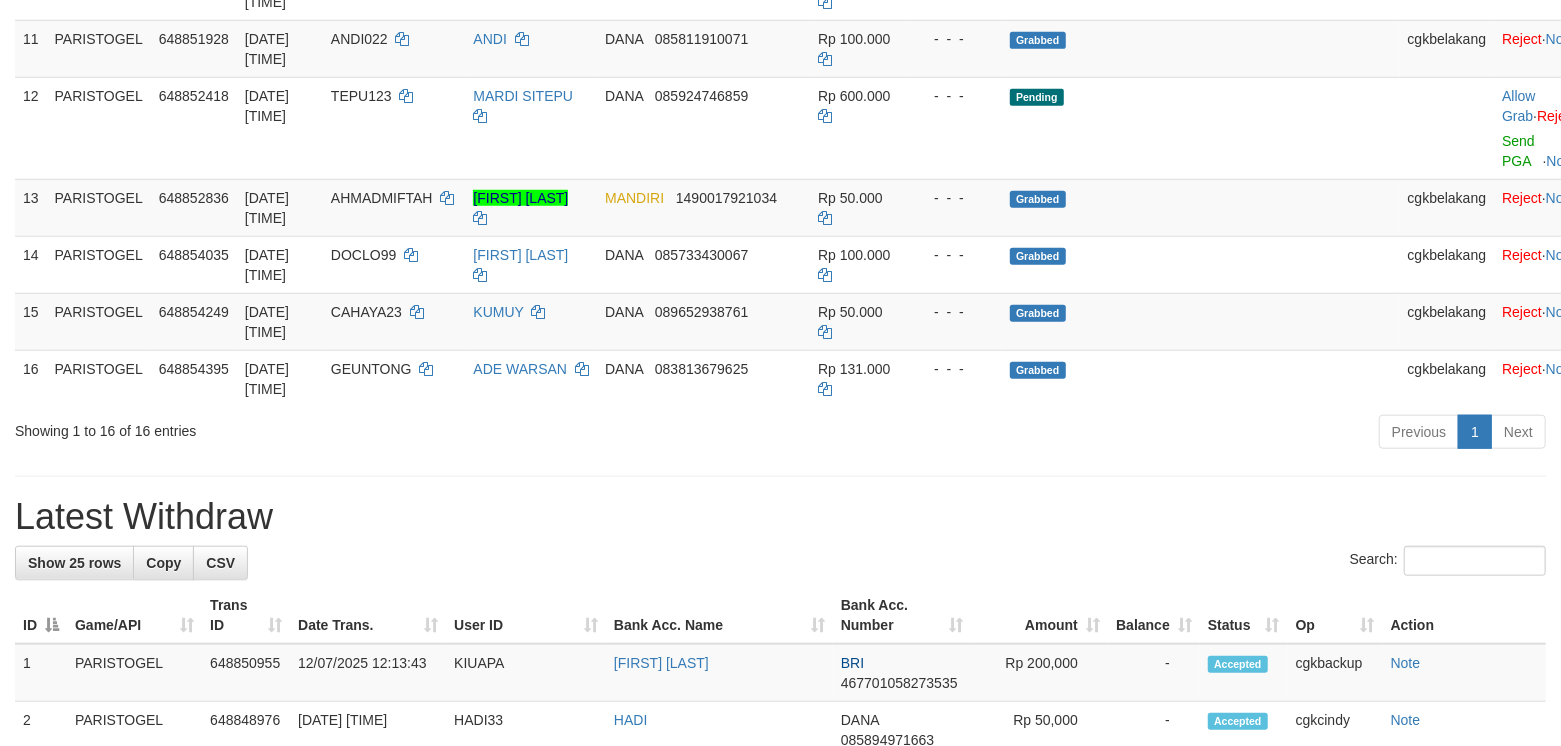 scroll, scrollTop: 929, scrollLeft: 0, axis: vertical 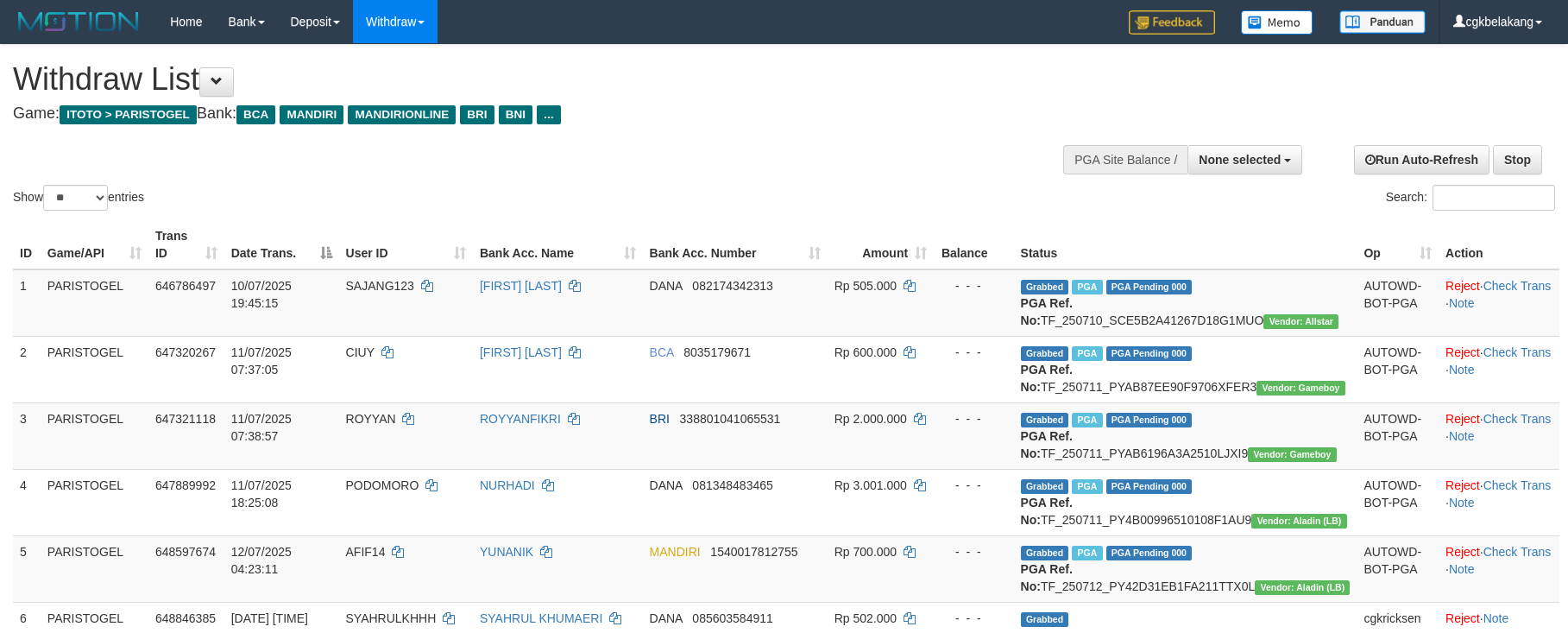 select 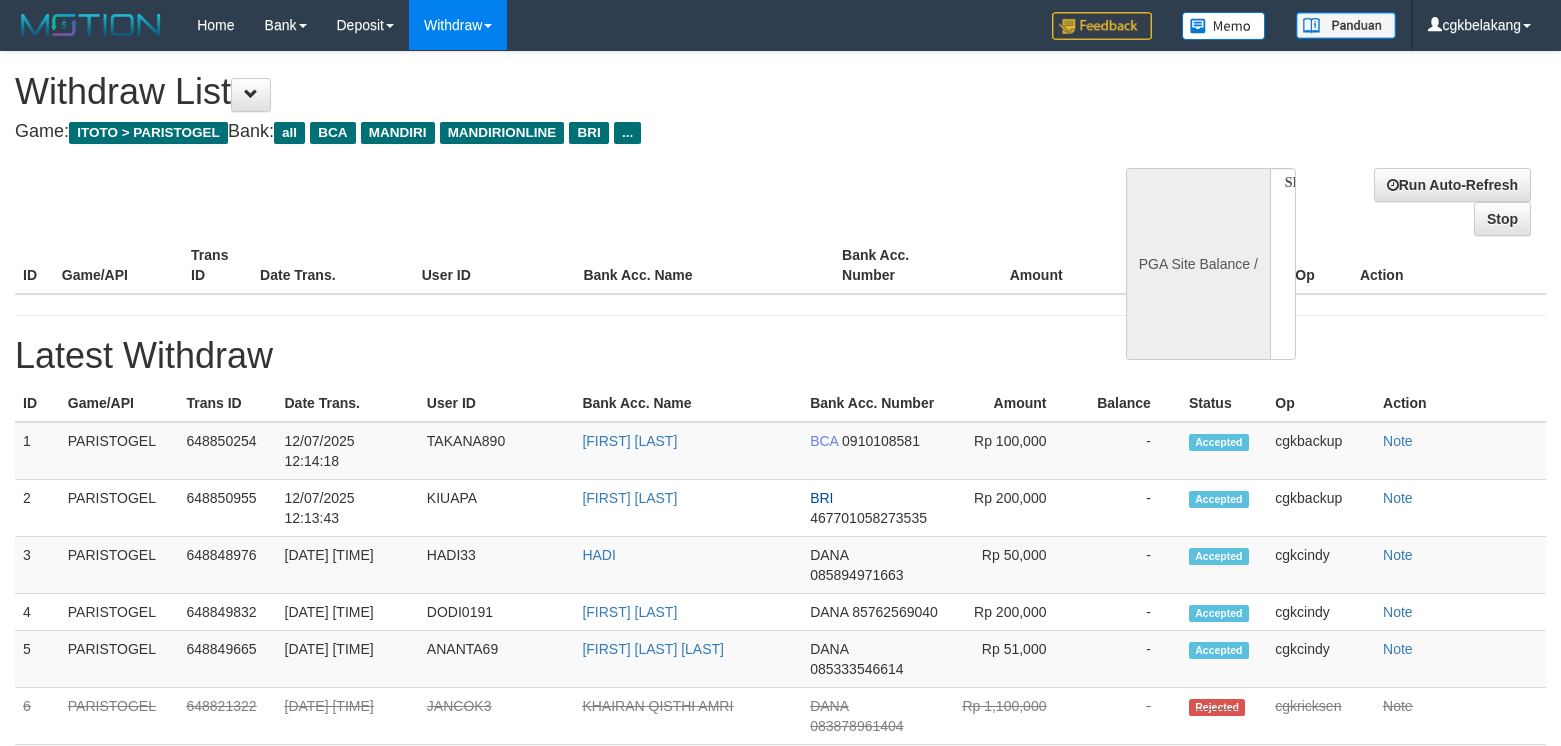 select 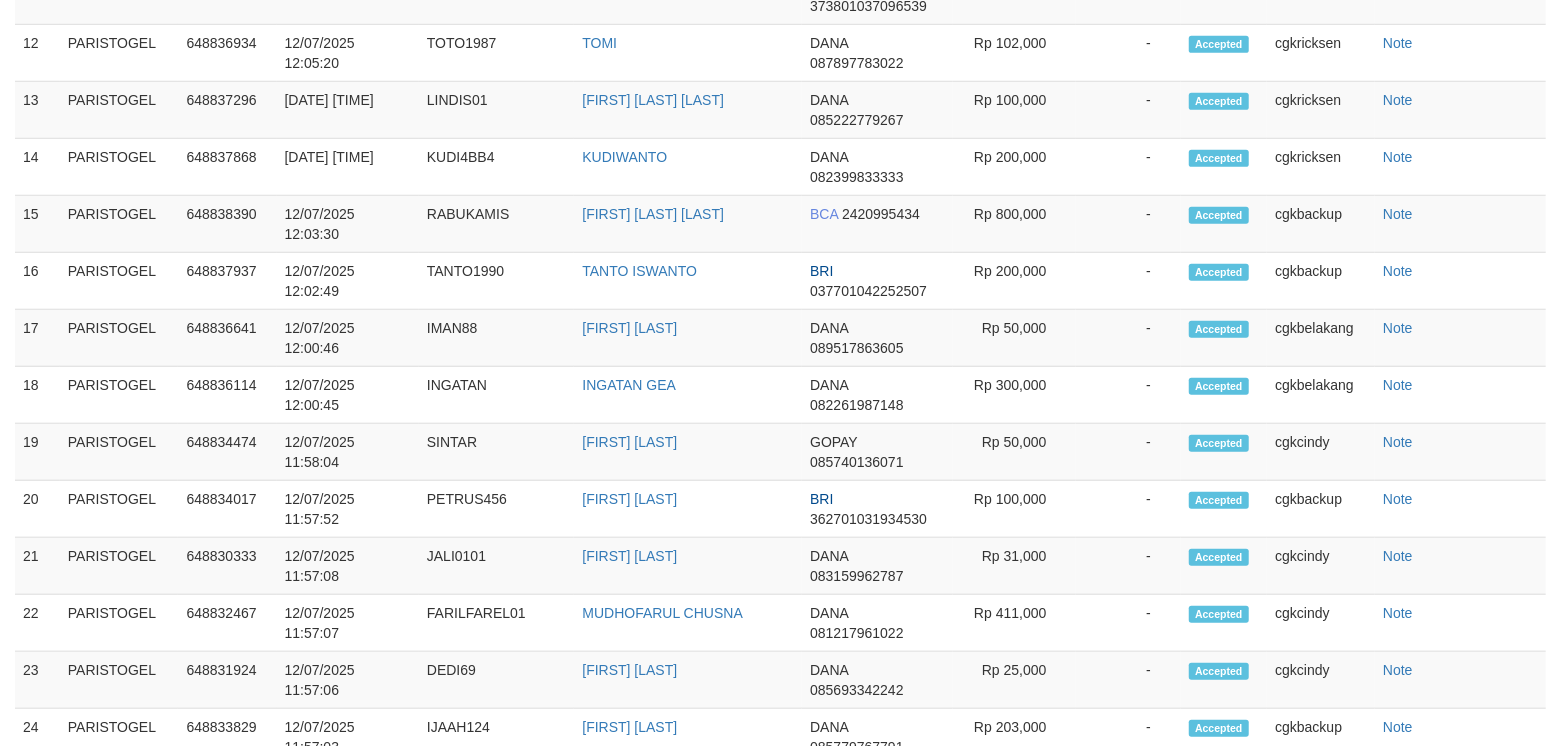 select on "**" 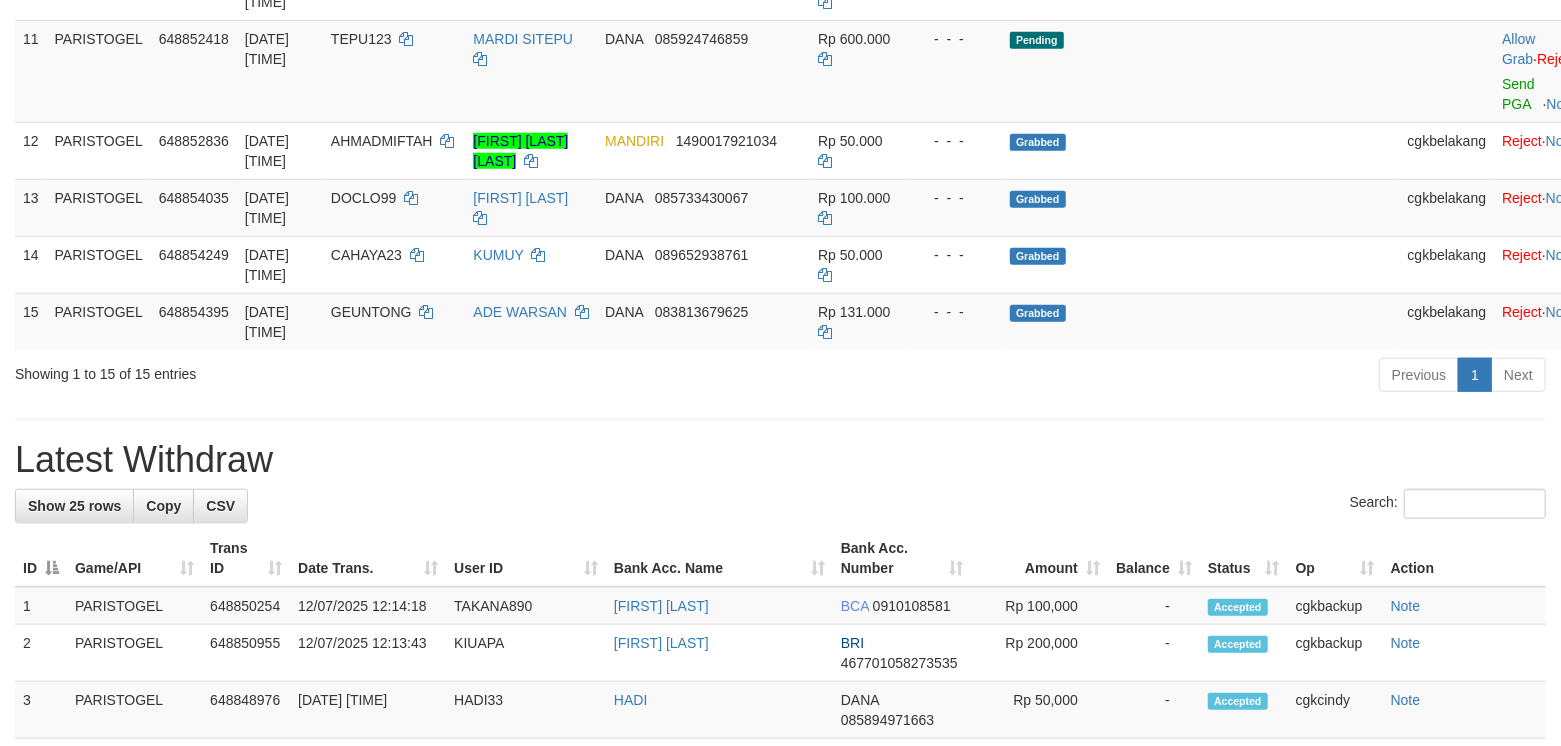 scroll, scrollTop: 929, scrollLeft: 0, axis: vertical 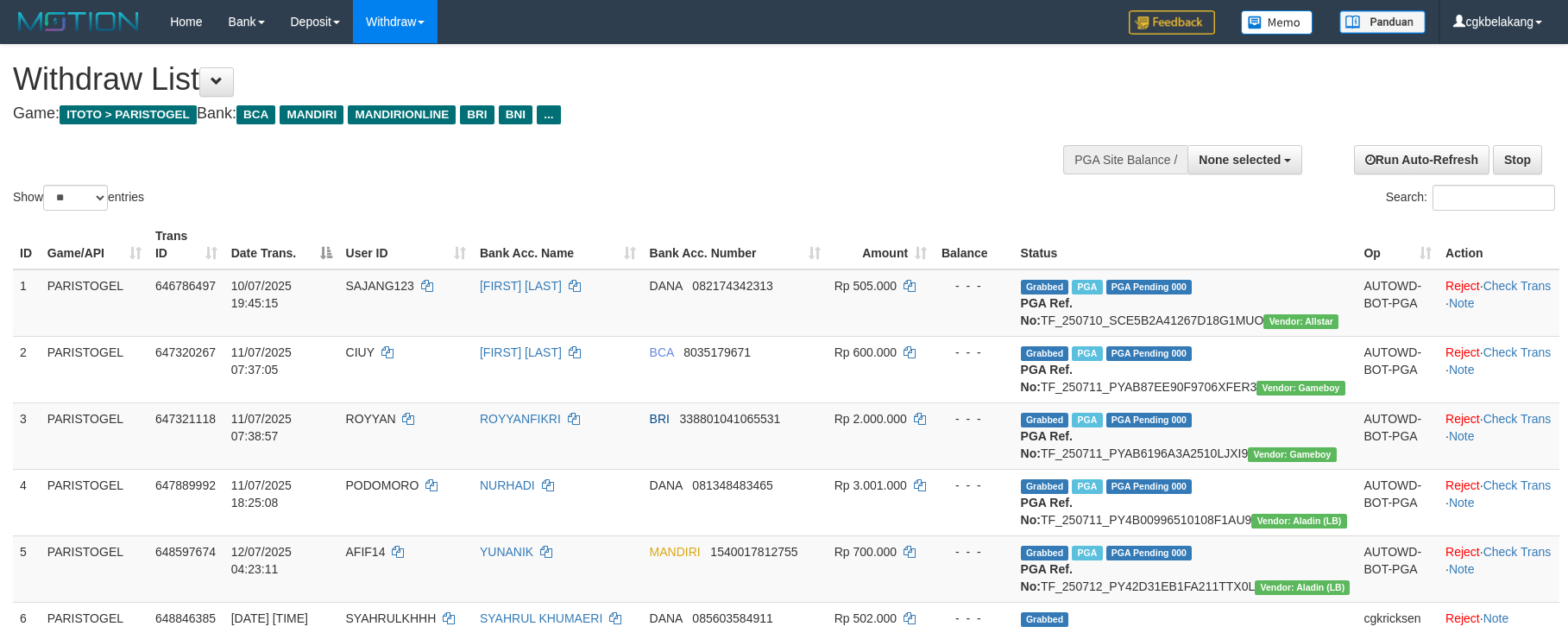 select 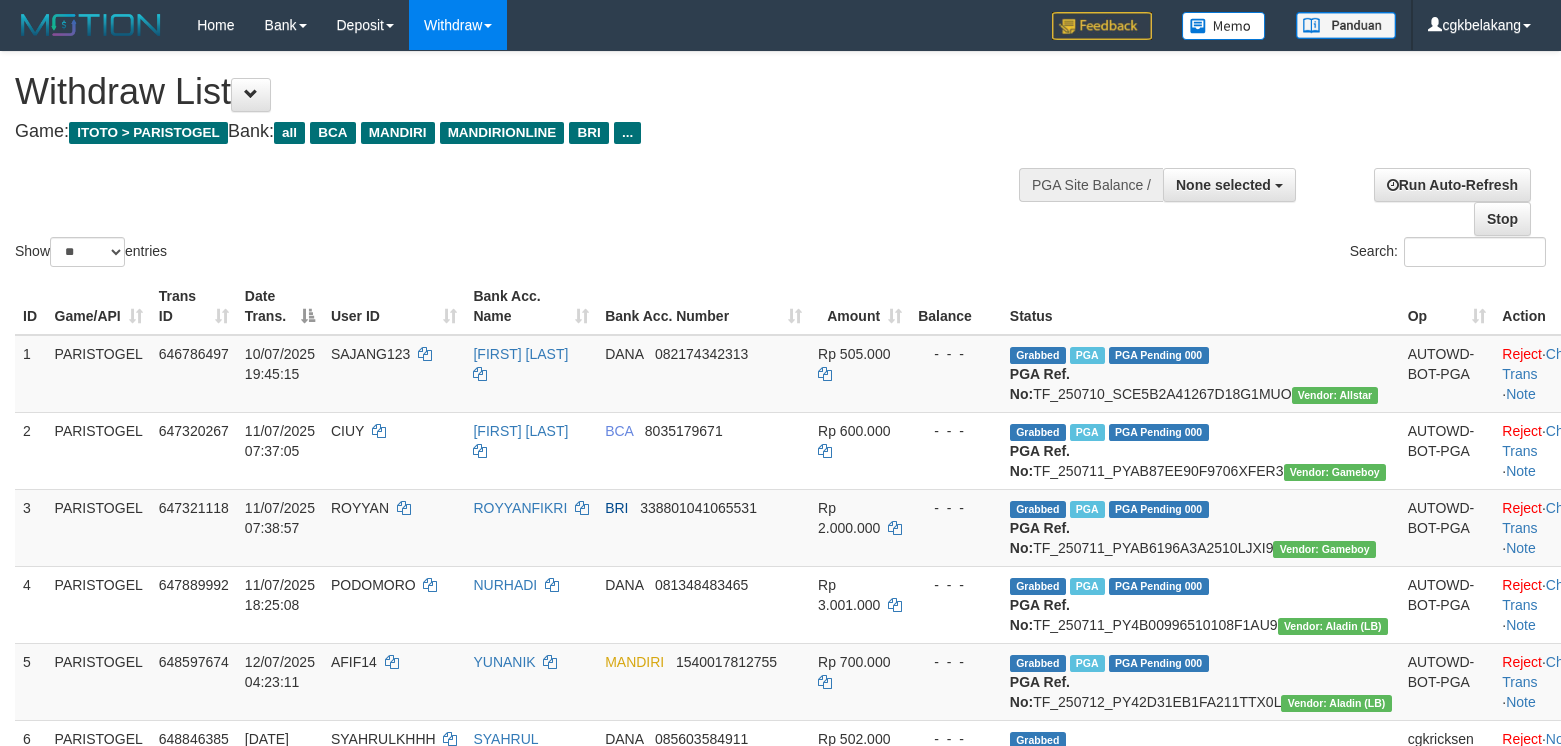 select 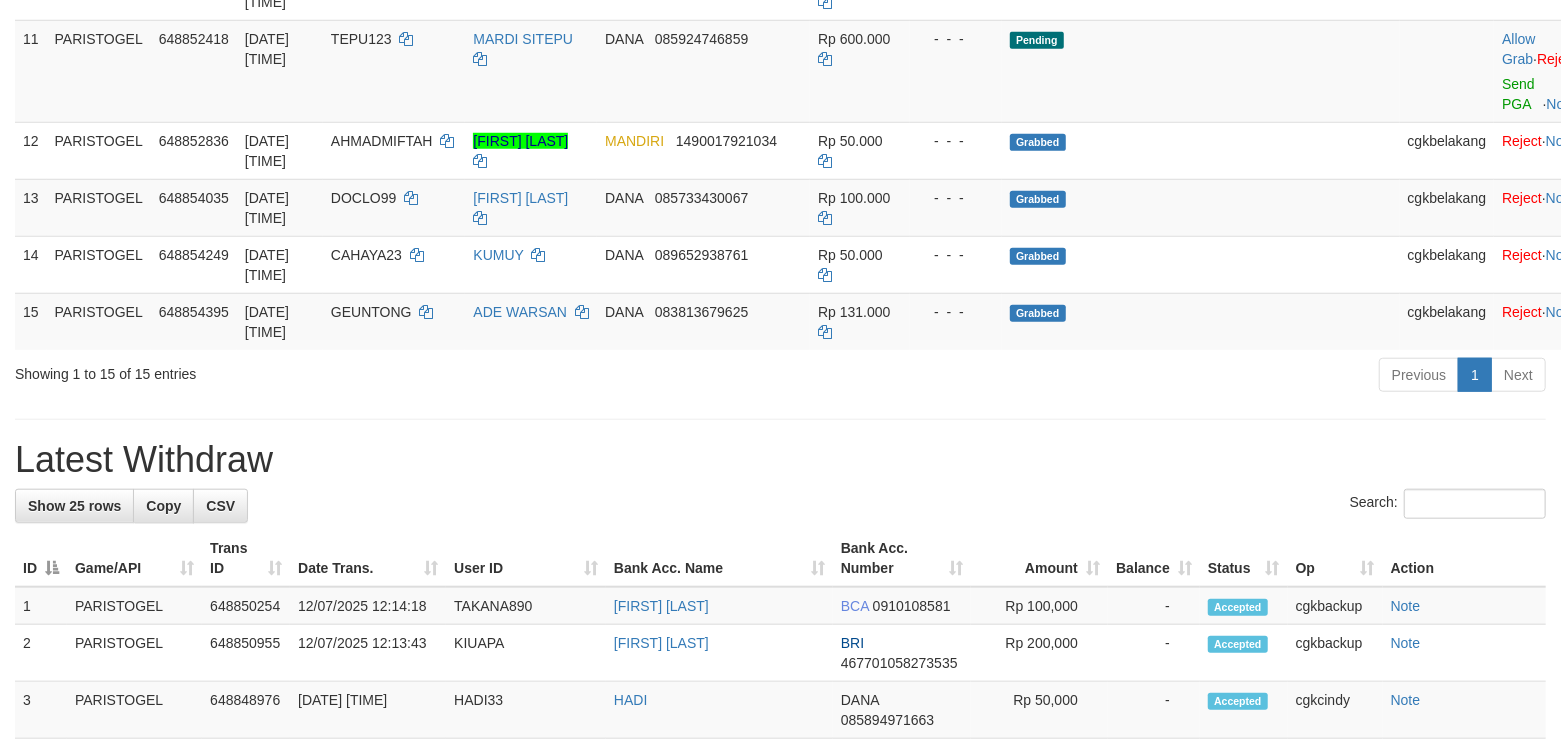 scroll, scrollTop: 929, scrollLeft: 0, axis: vertical 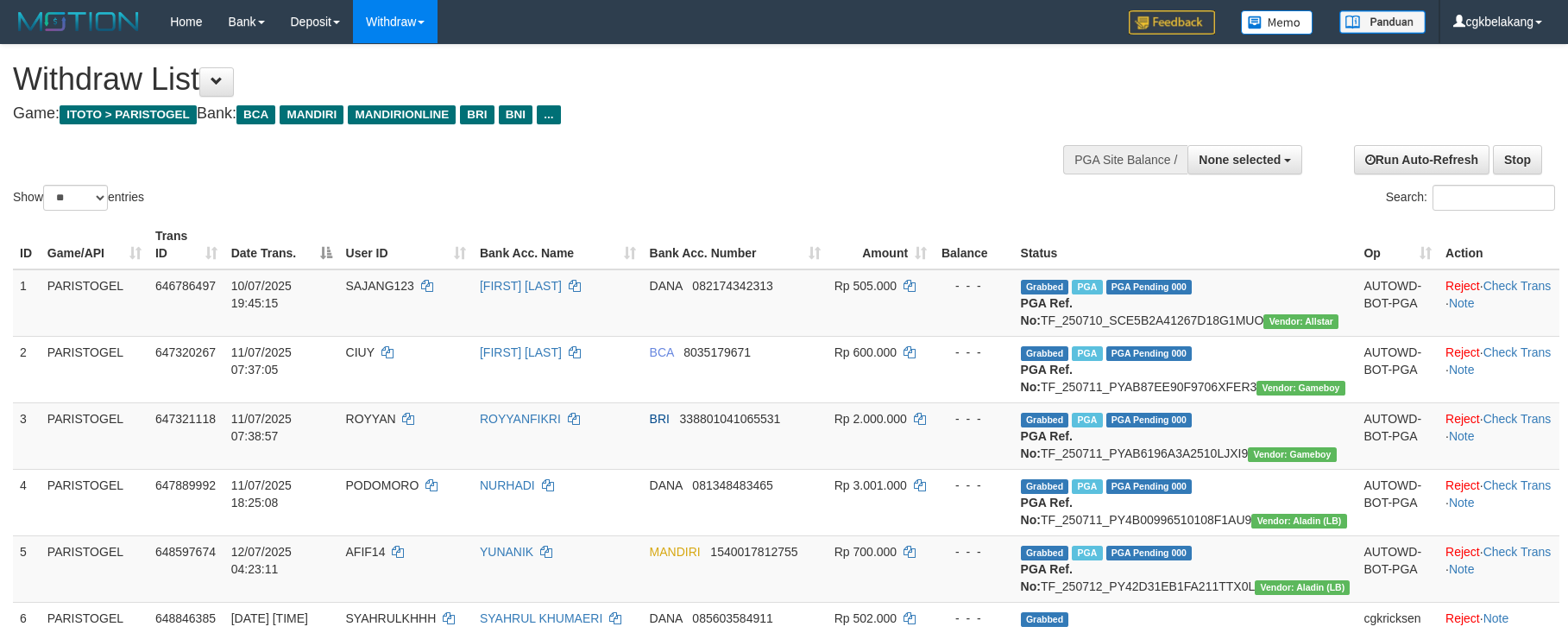 select 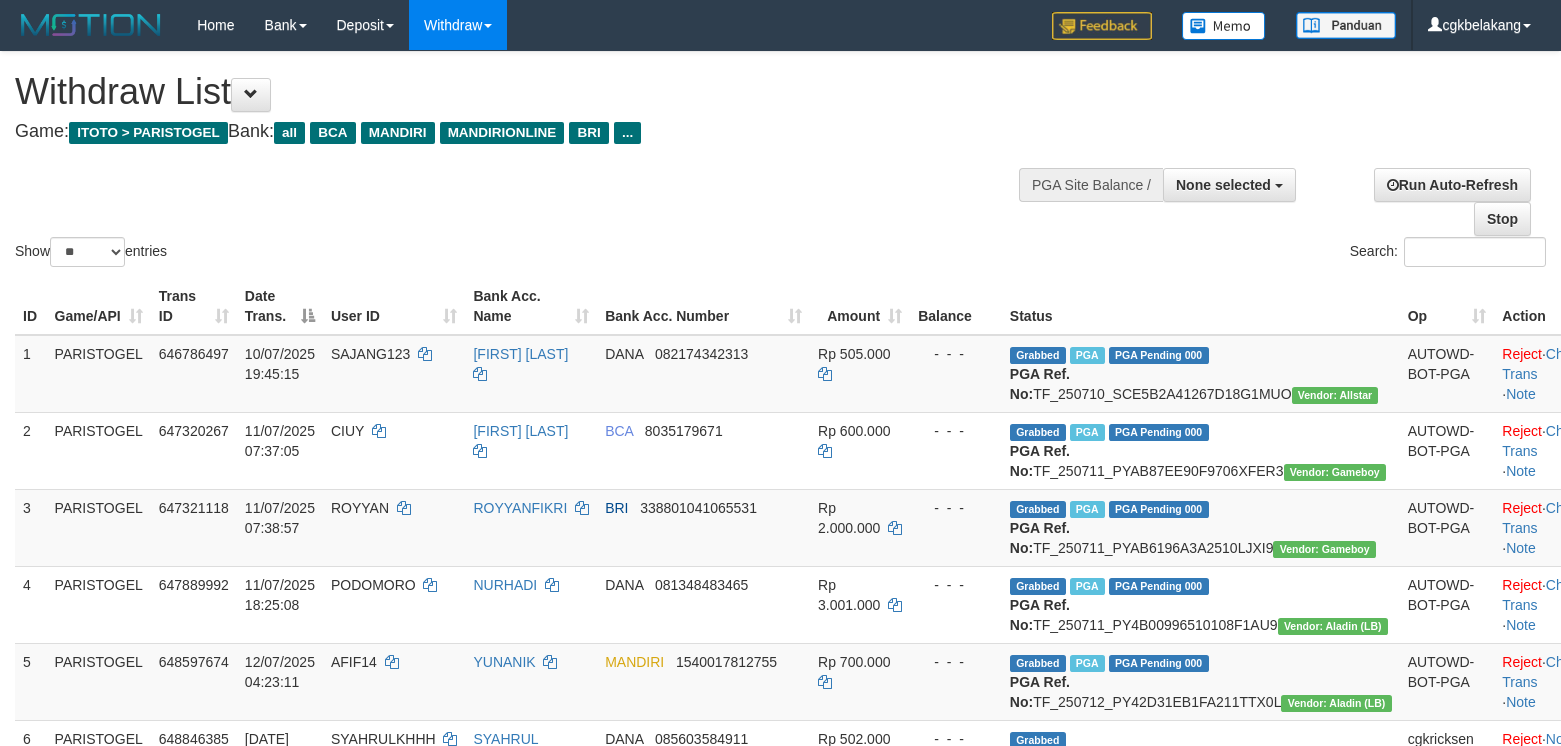 select 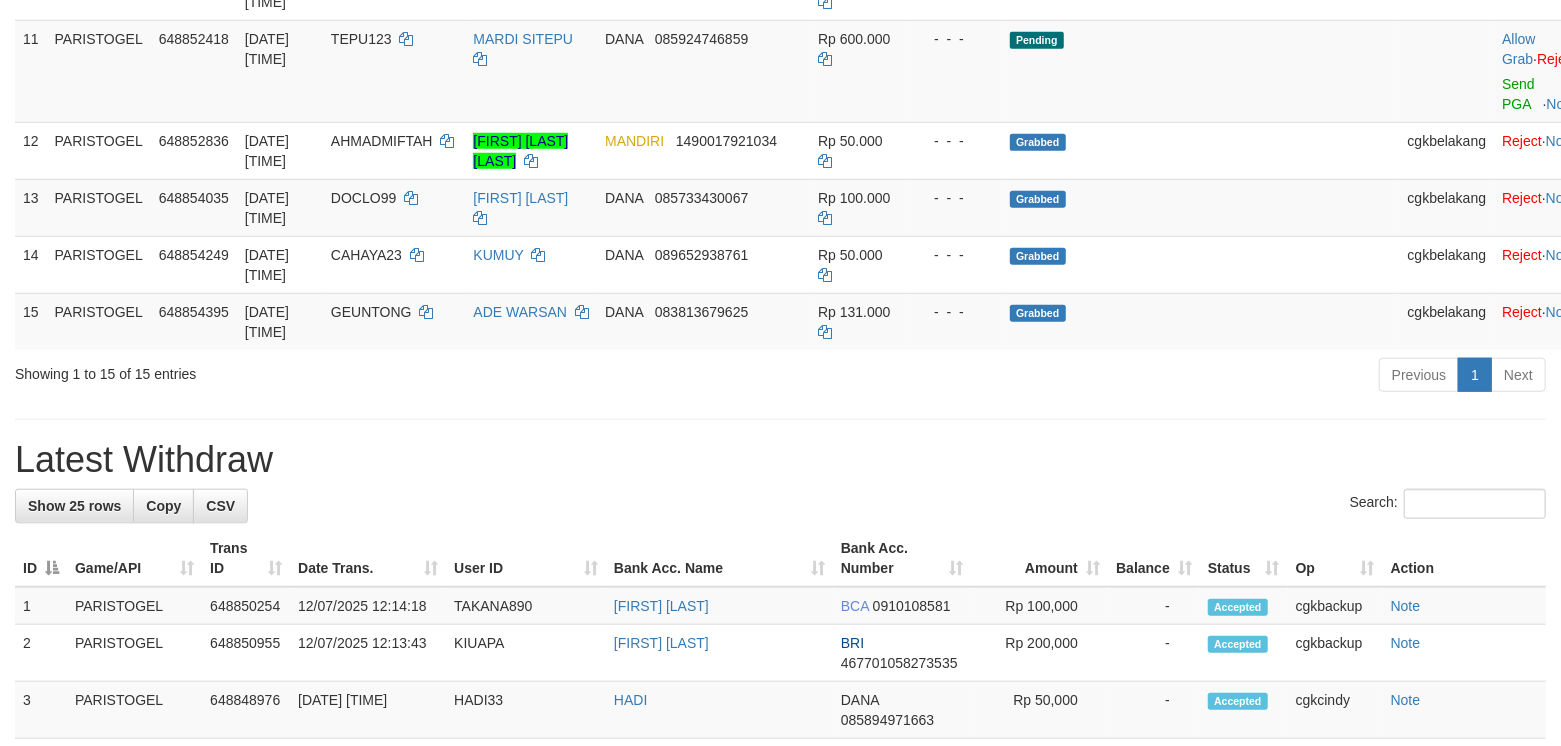 scroll, scrollTop: 929, scrollLeft: 0, axis: vertical 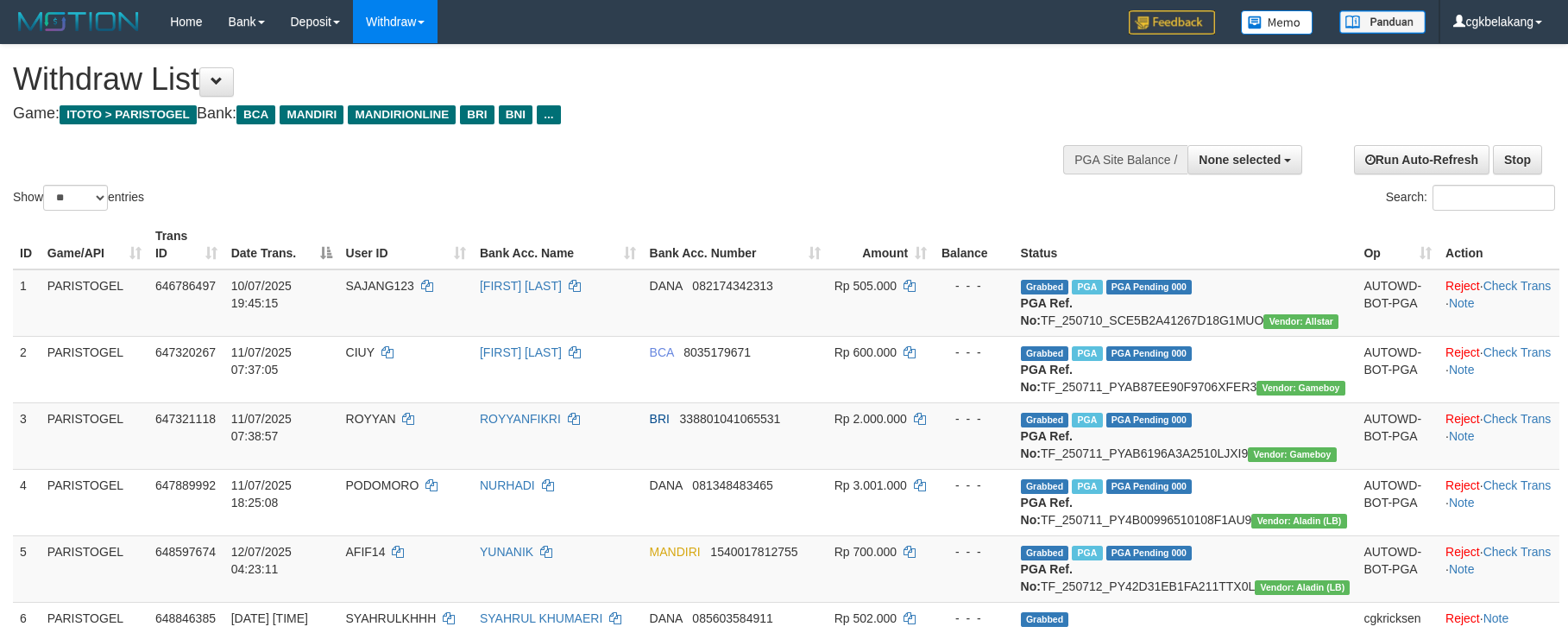 select 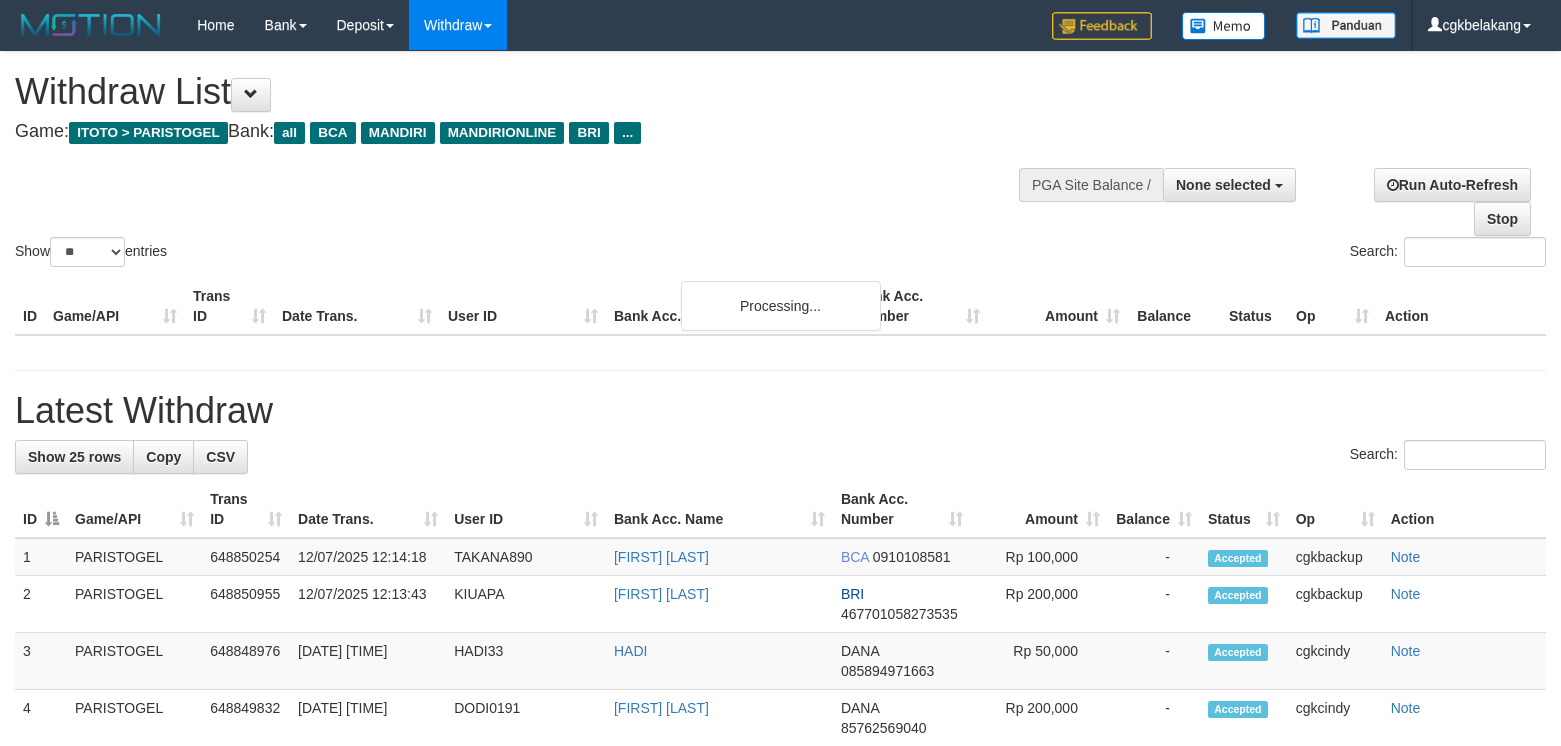 select 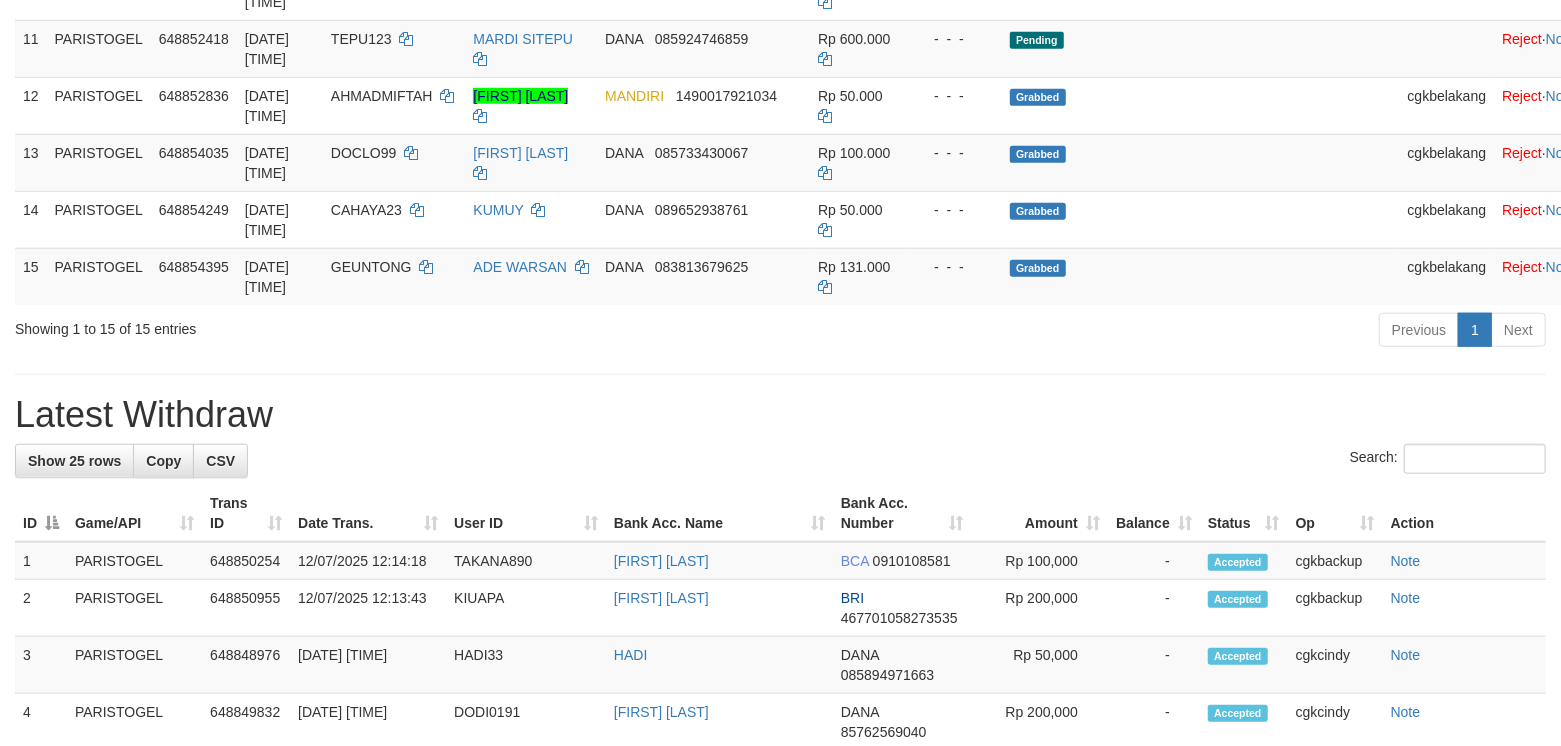scroll, scrollTop: 929, scrollLeft: 0, axis: vertical 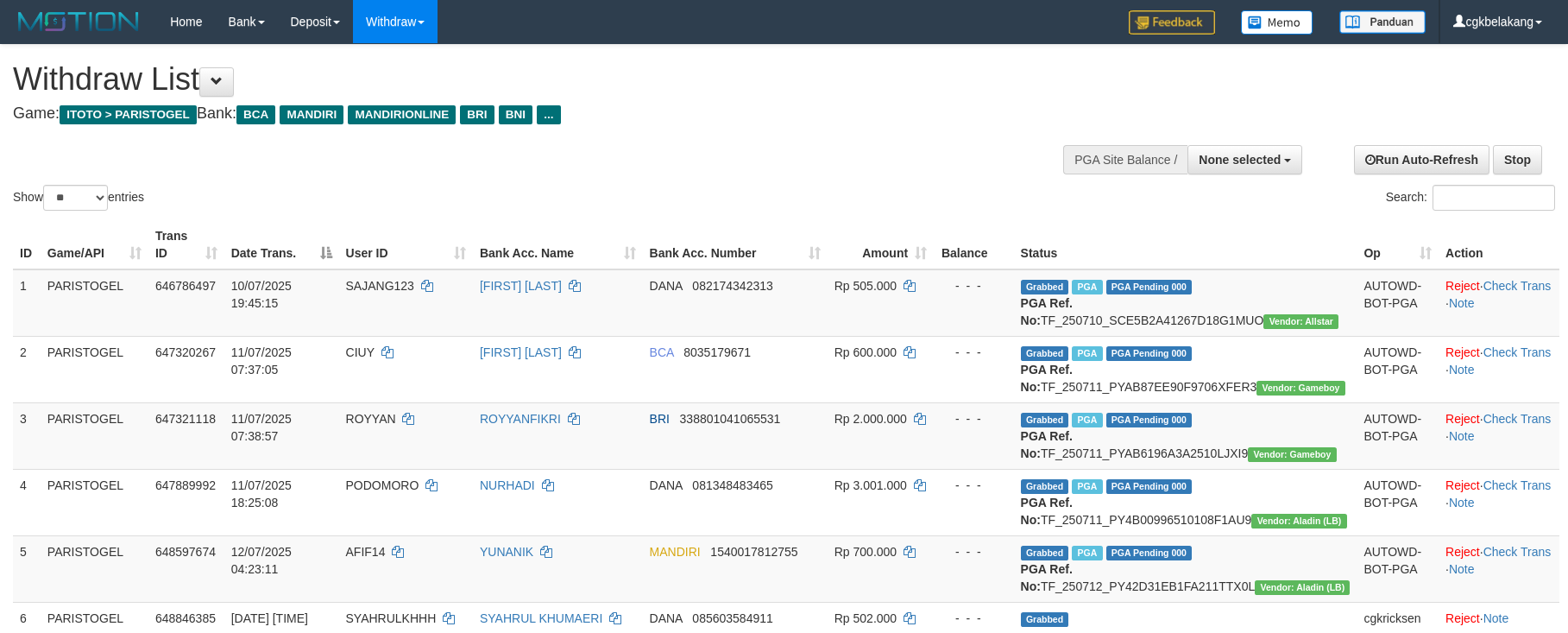 select 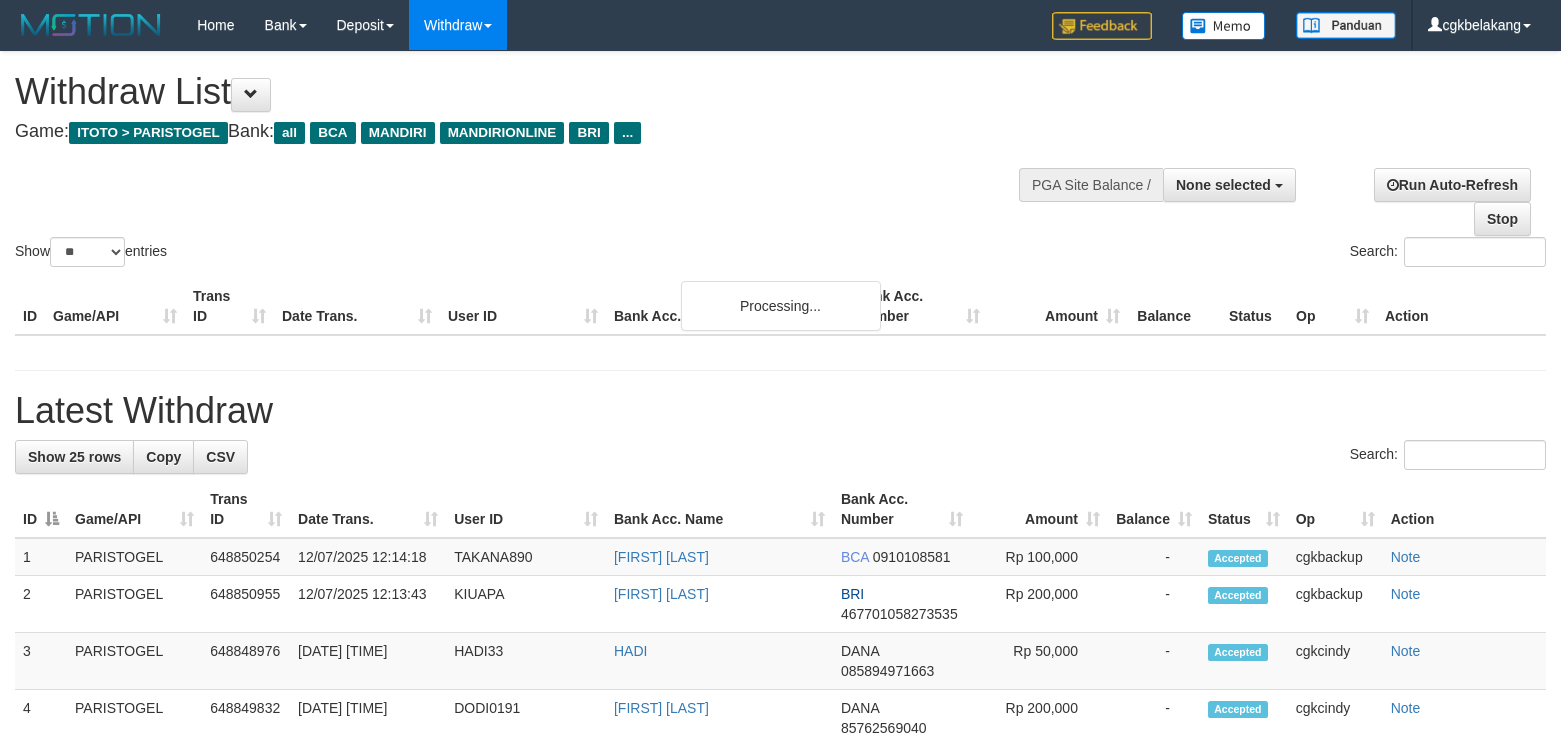 select 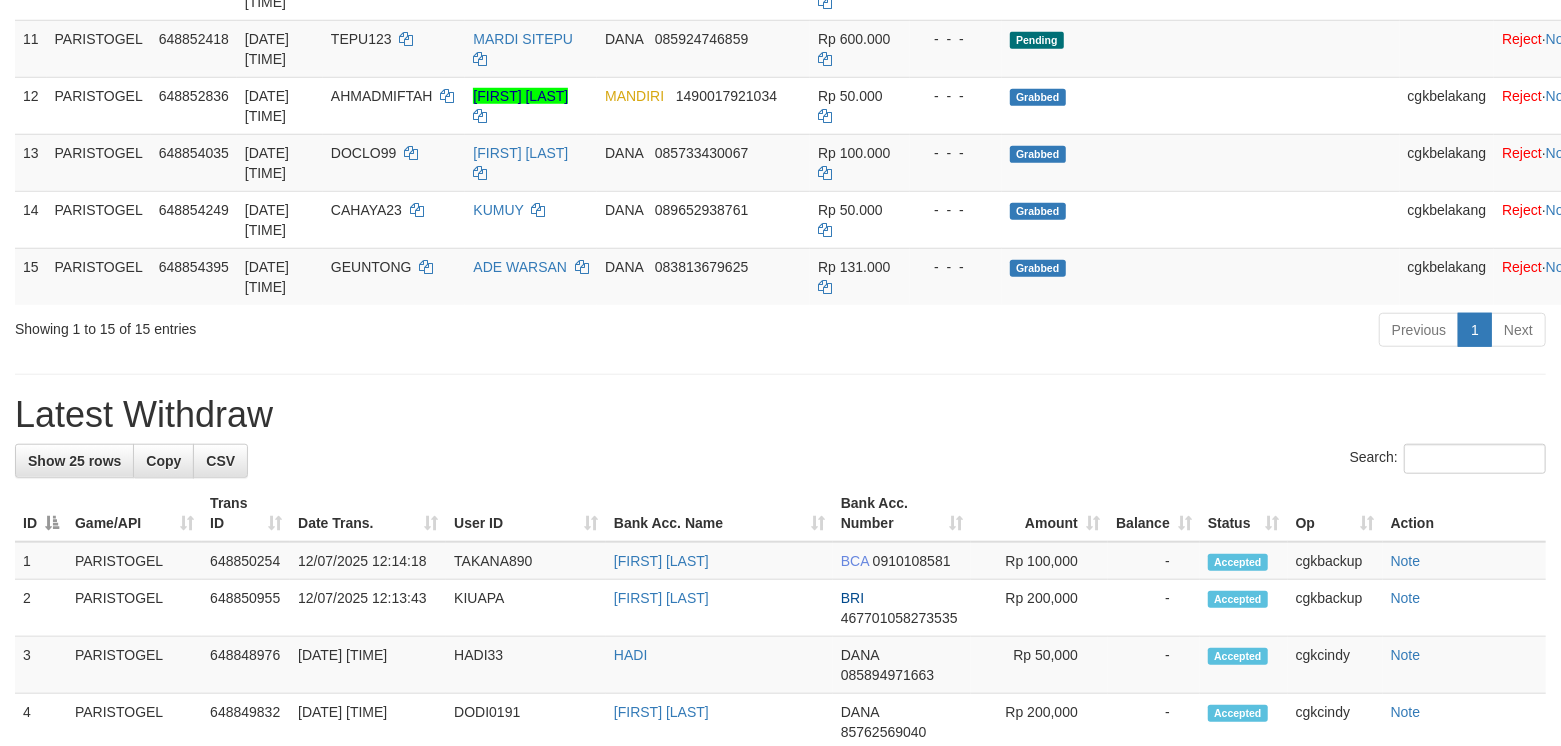 scroll, scrollTop: 929, scrollLeft: 0, axis: vertical 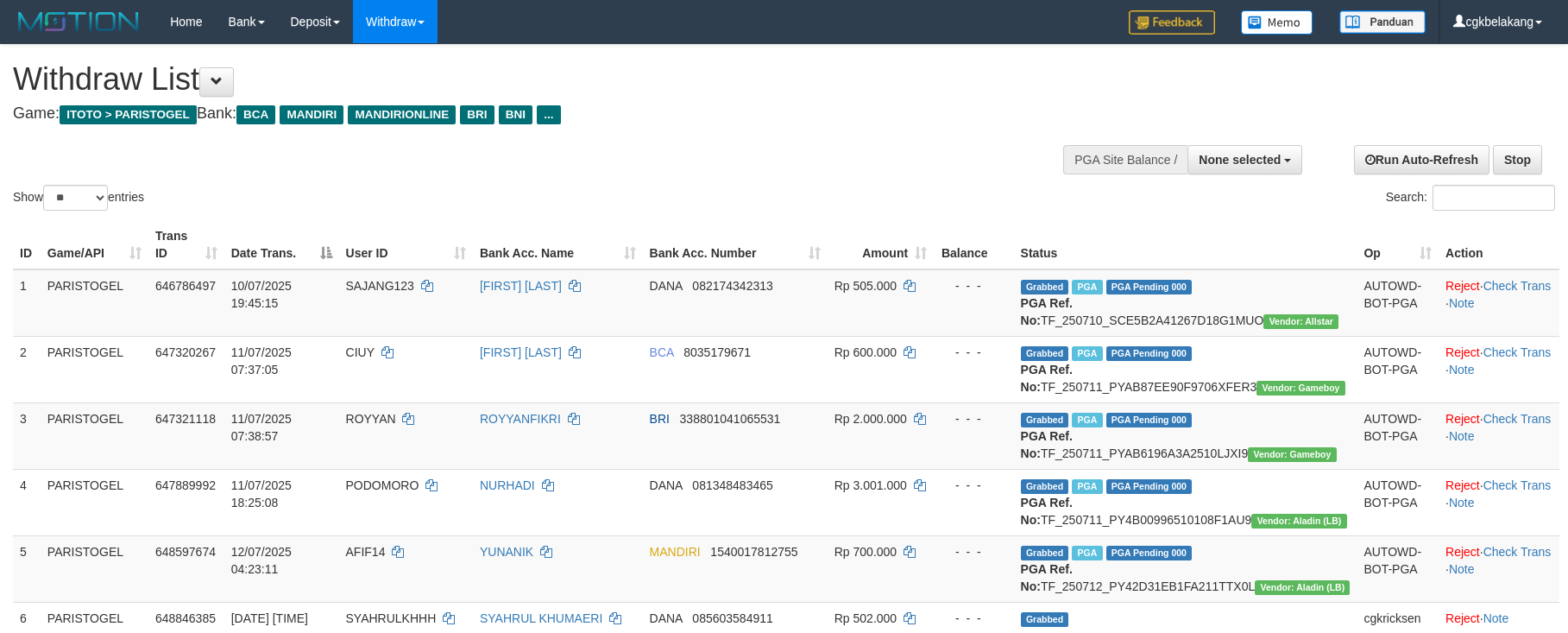 select 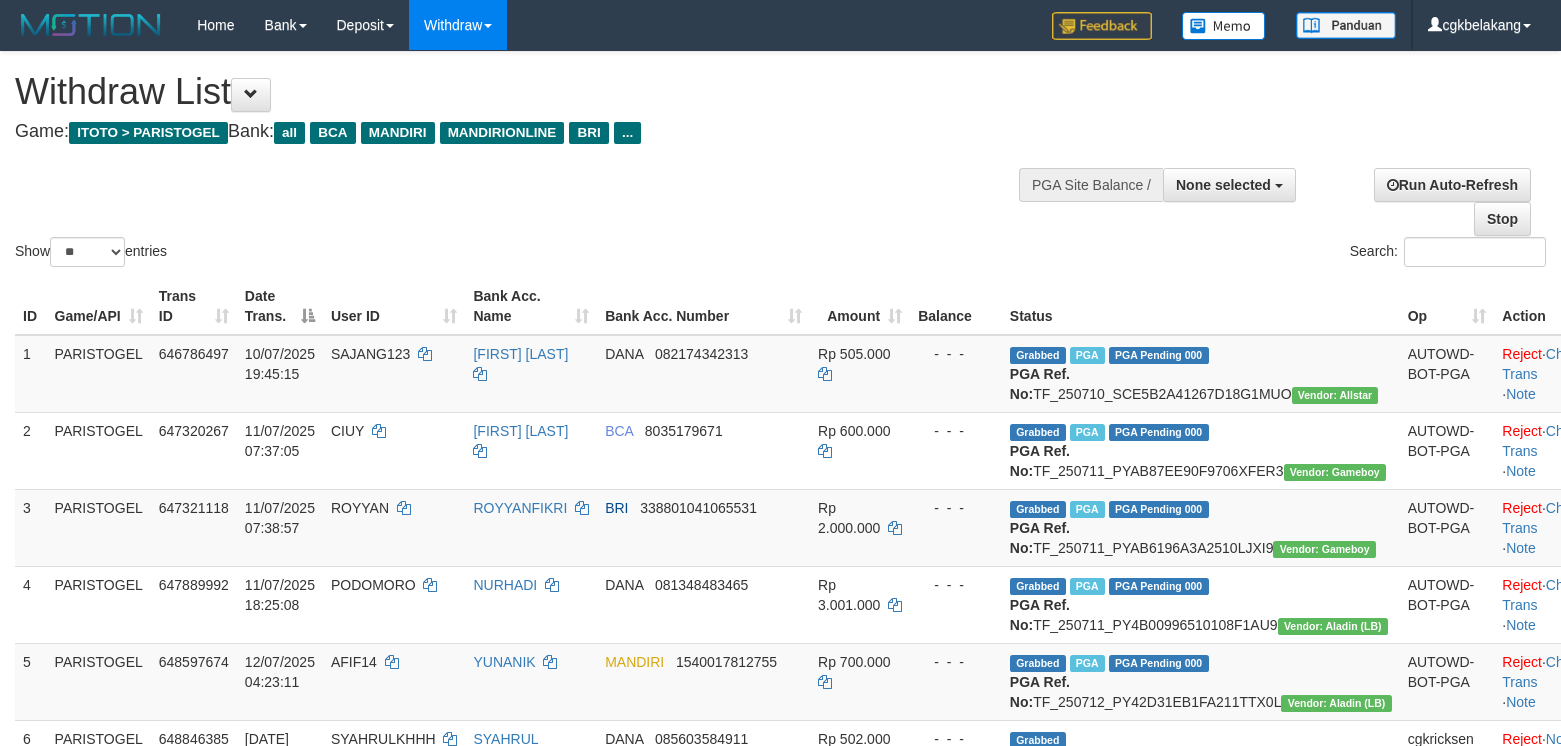 select 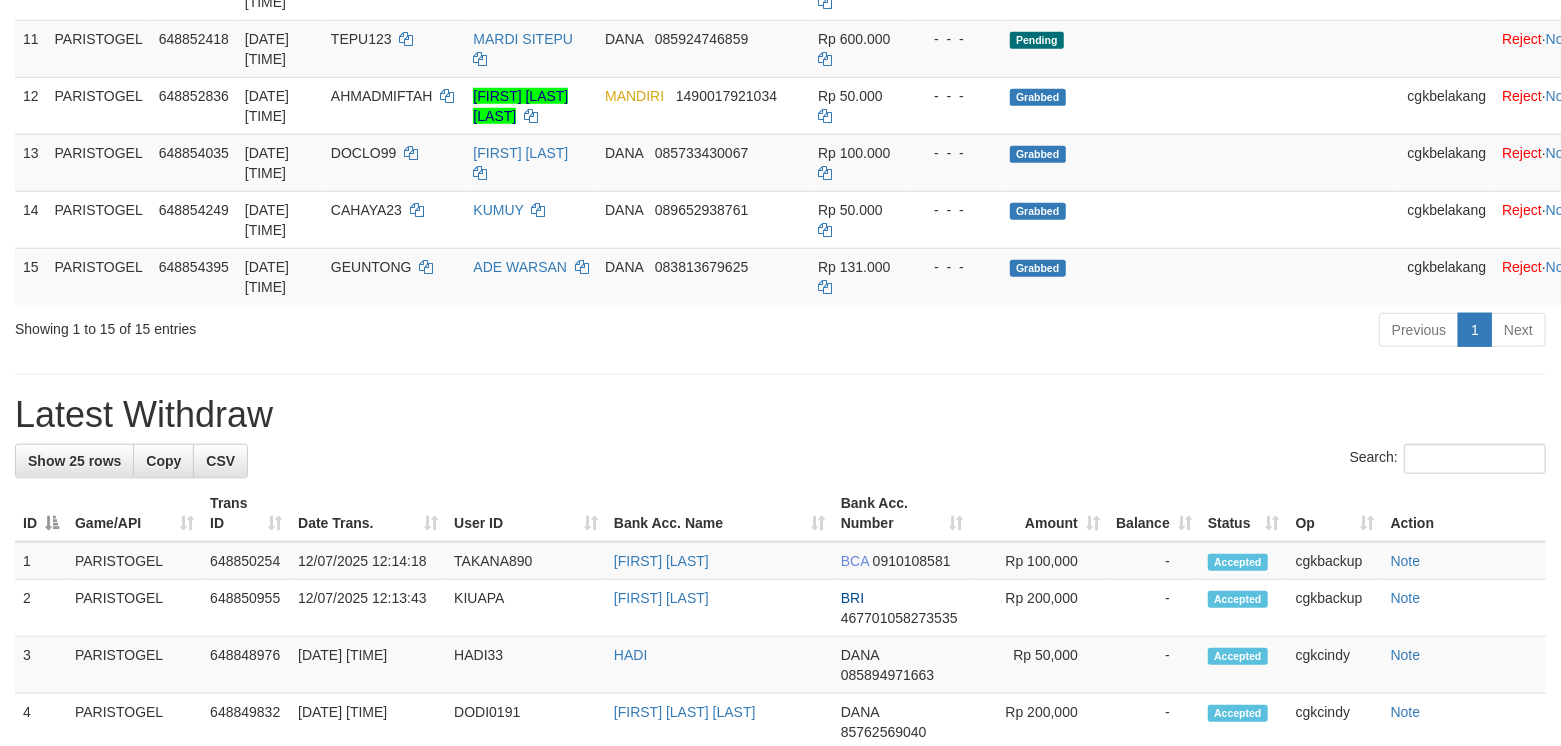 scroll, scrollTop: 929, scrollLeft: 0, axis: vertical 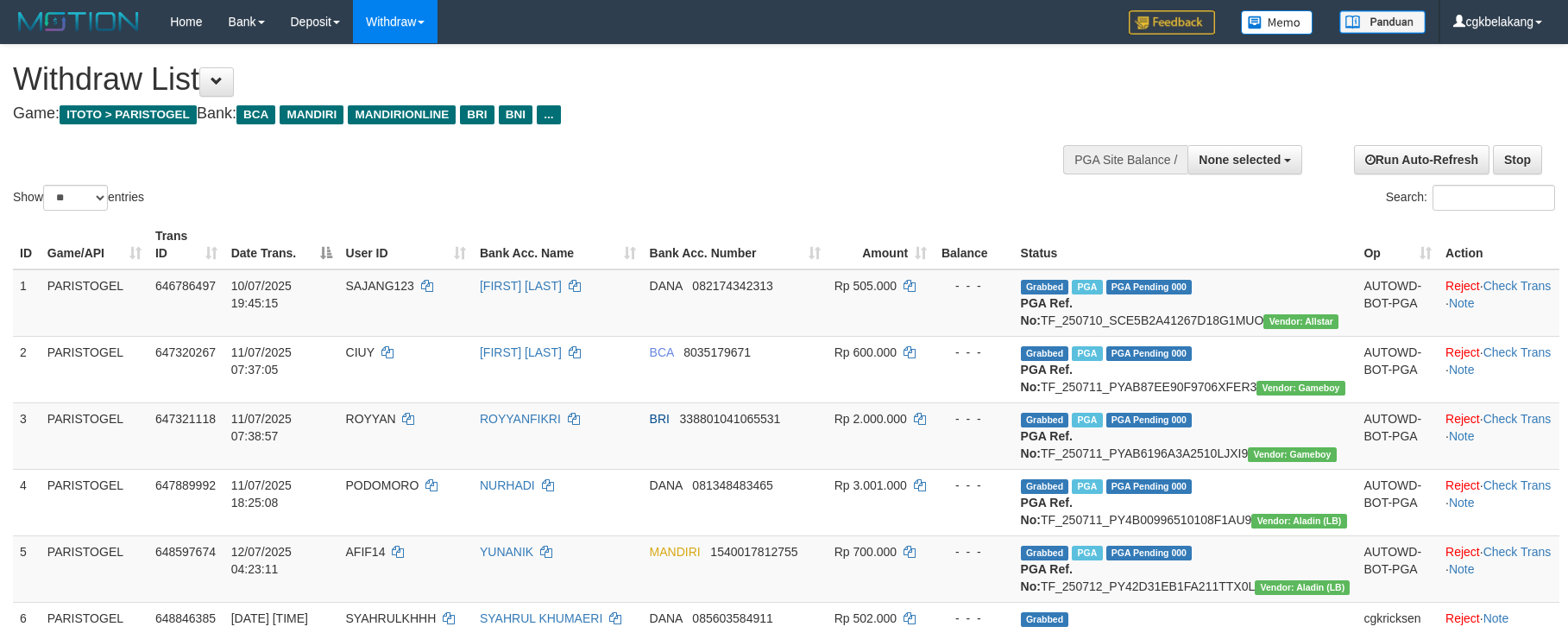 select 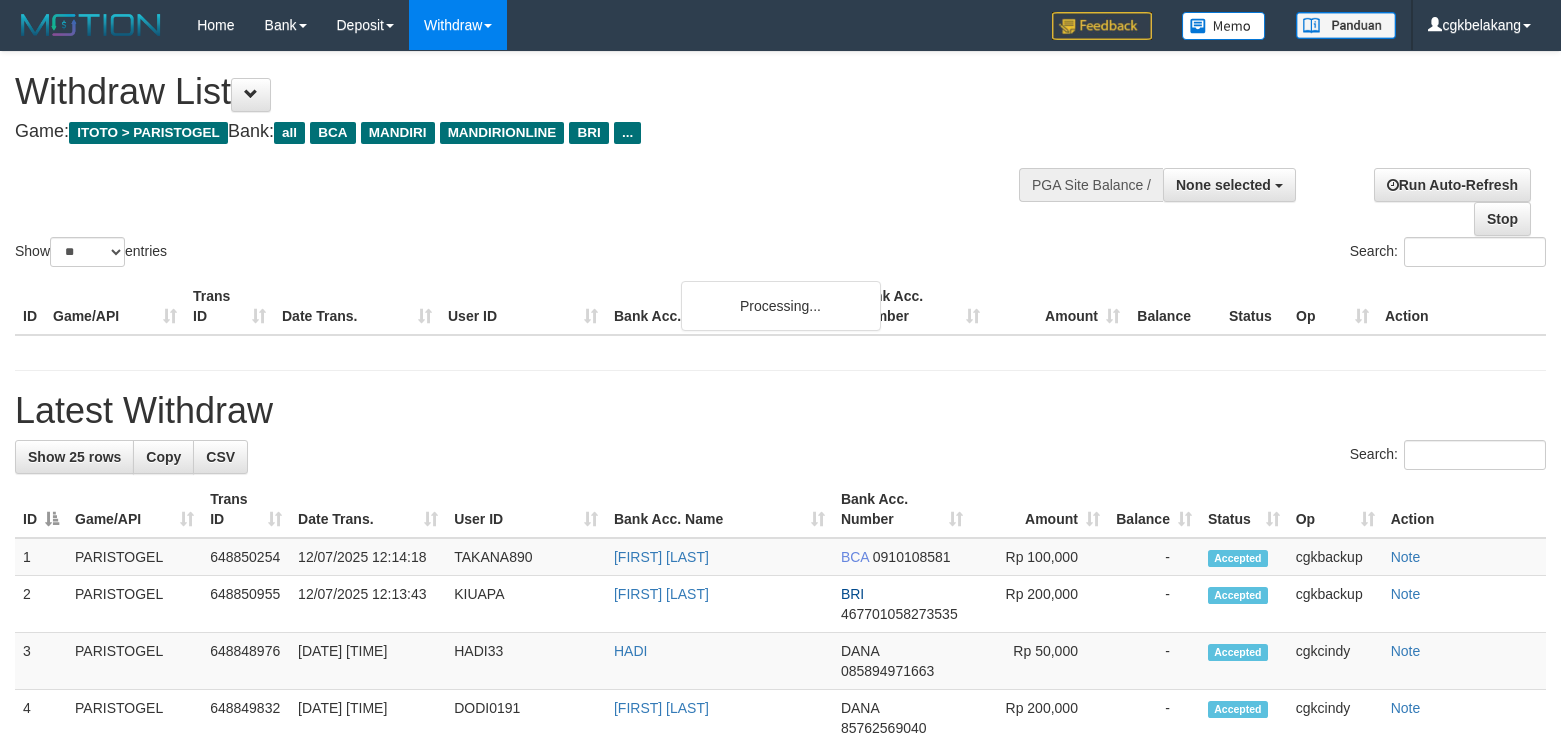 select 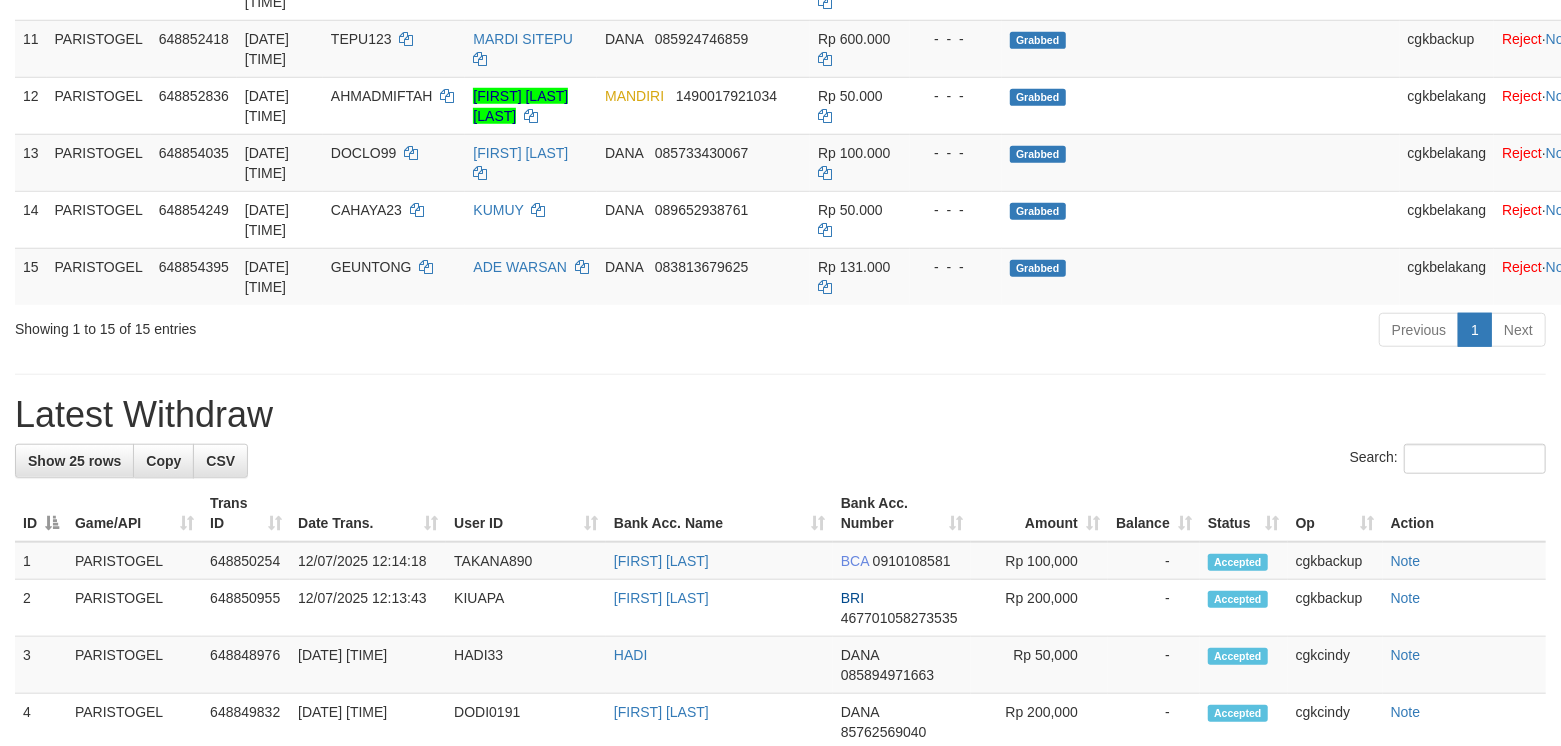 scroll, scrollTop: 929, scrollLeft: 0, axis: vertical 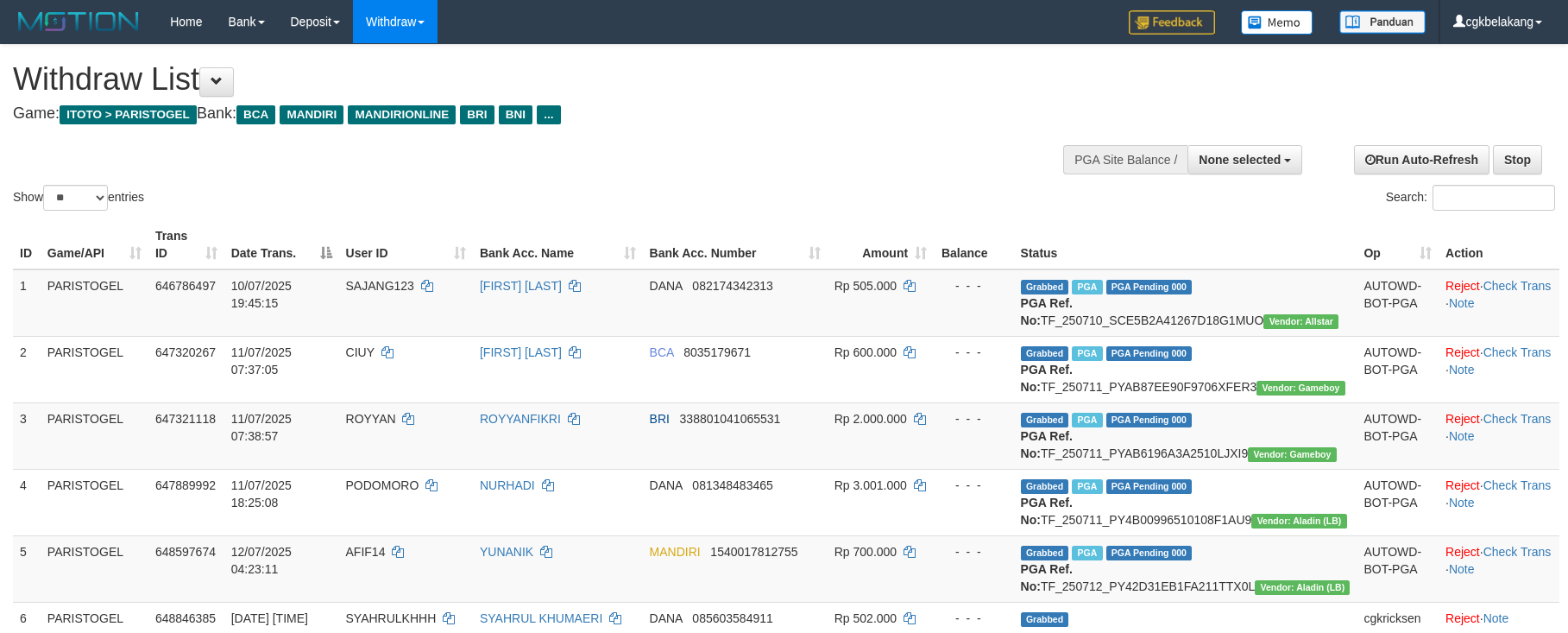 select 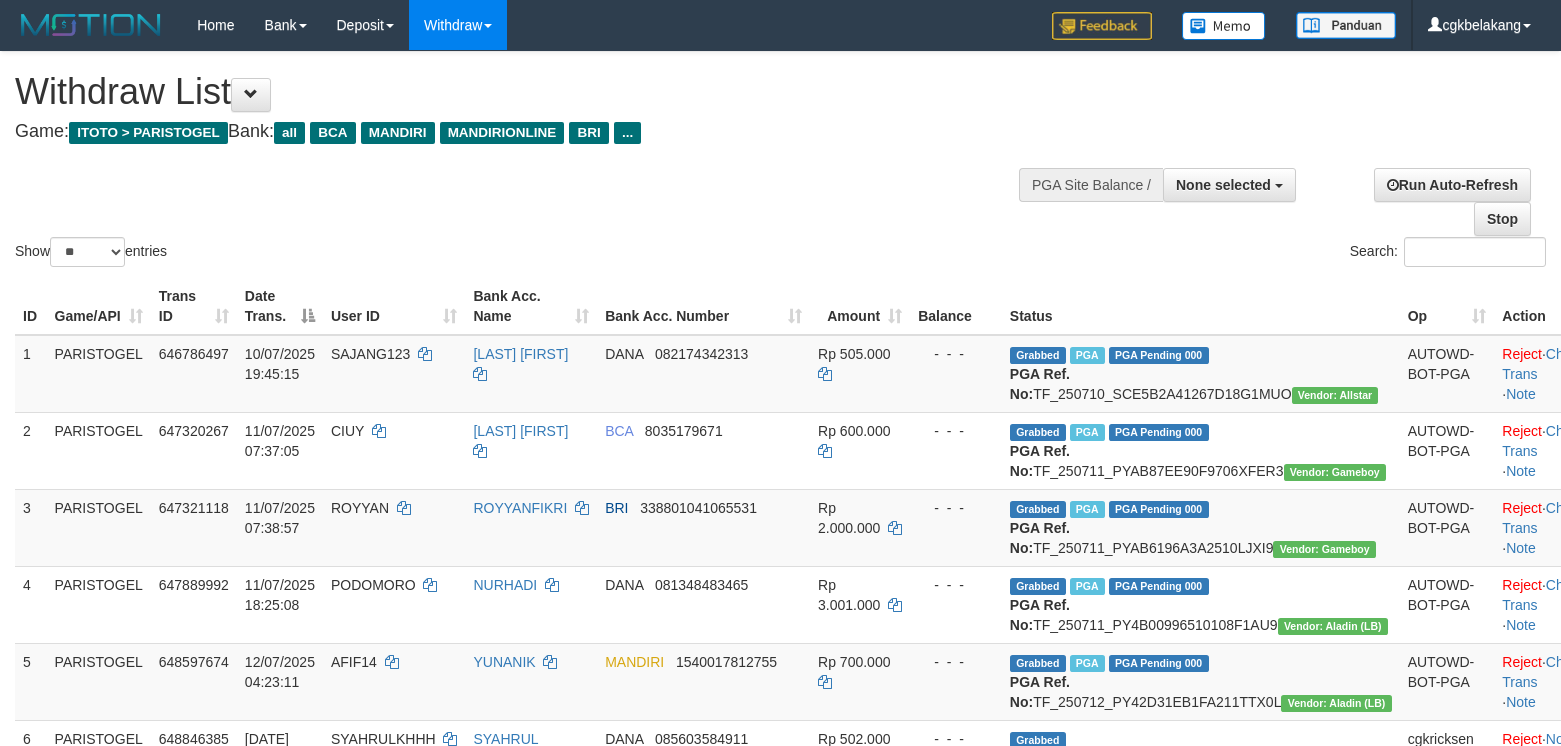 select 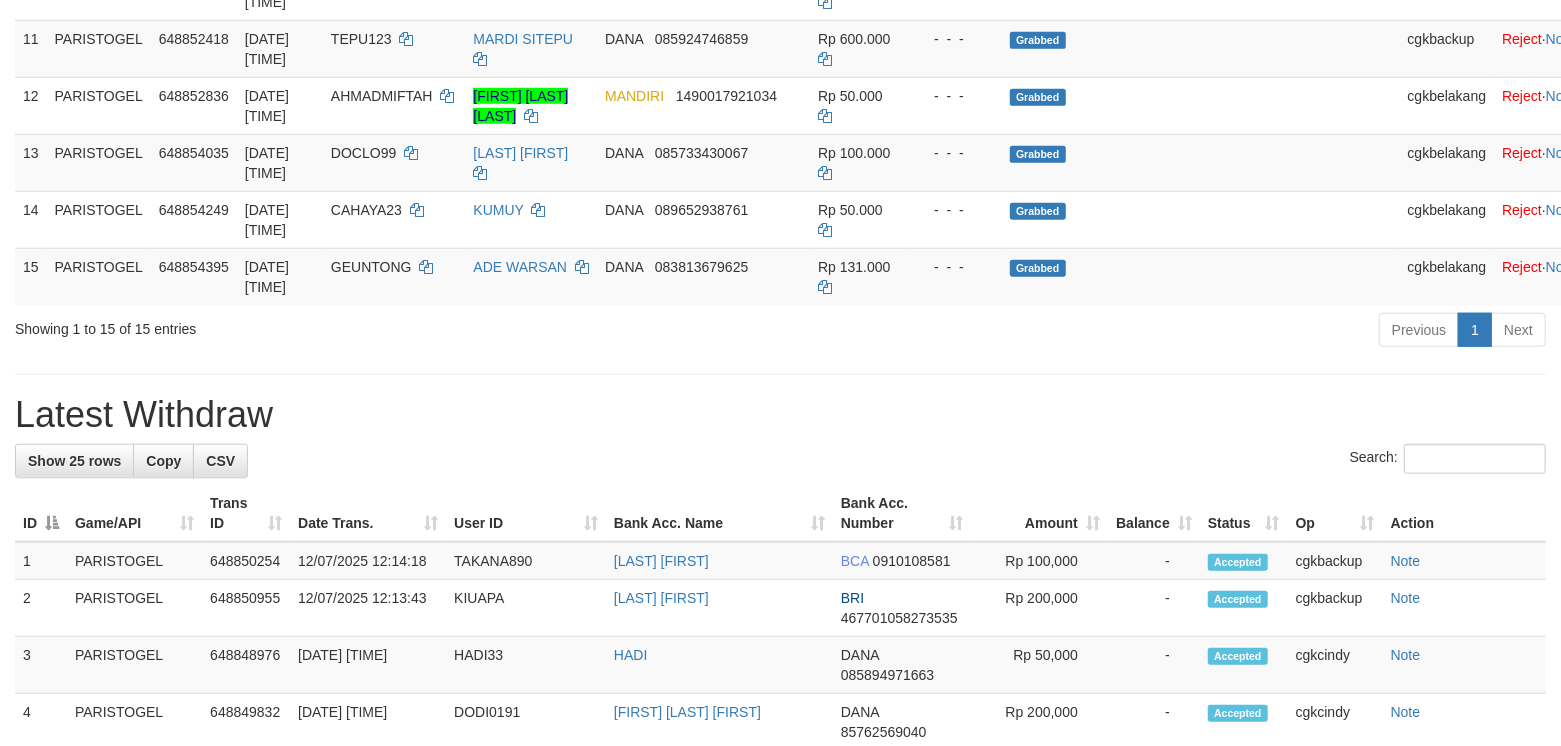 scroll, scrollTop: 929, scrollLeft: 0, axis: vertical 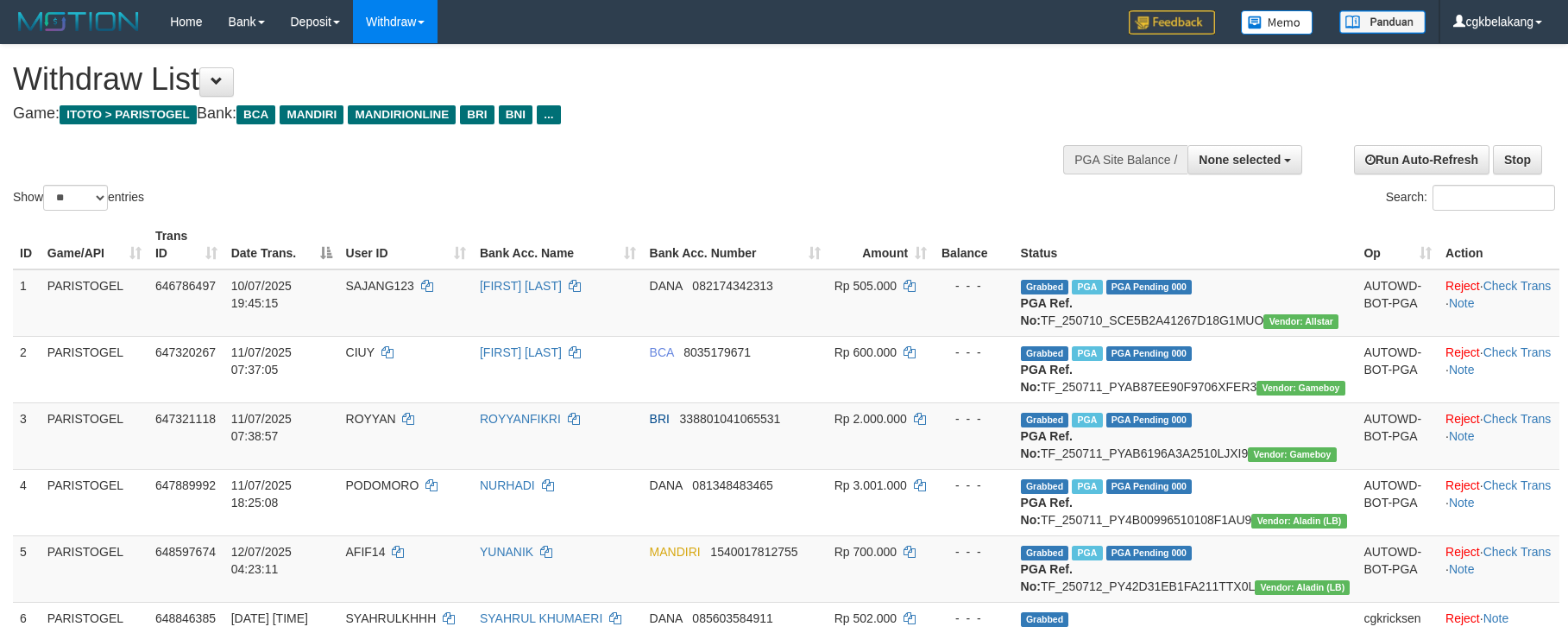 select 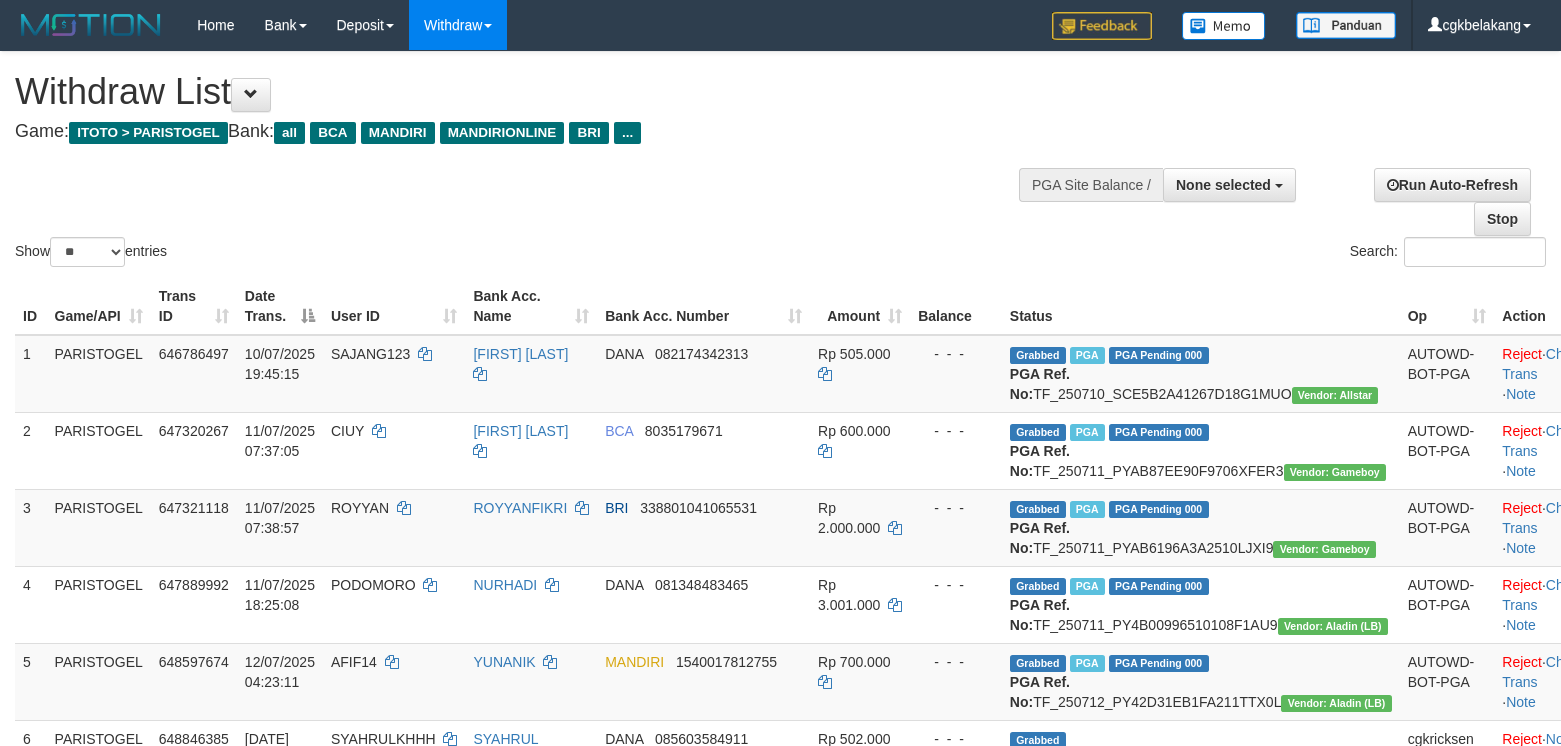 select 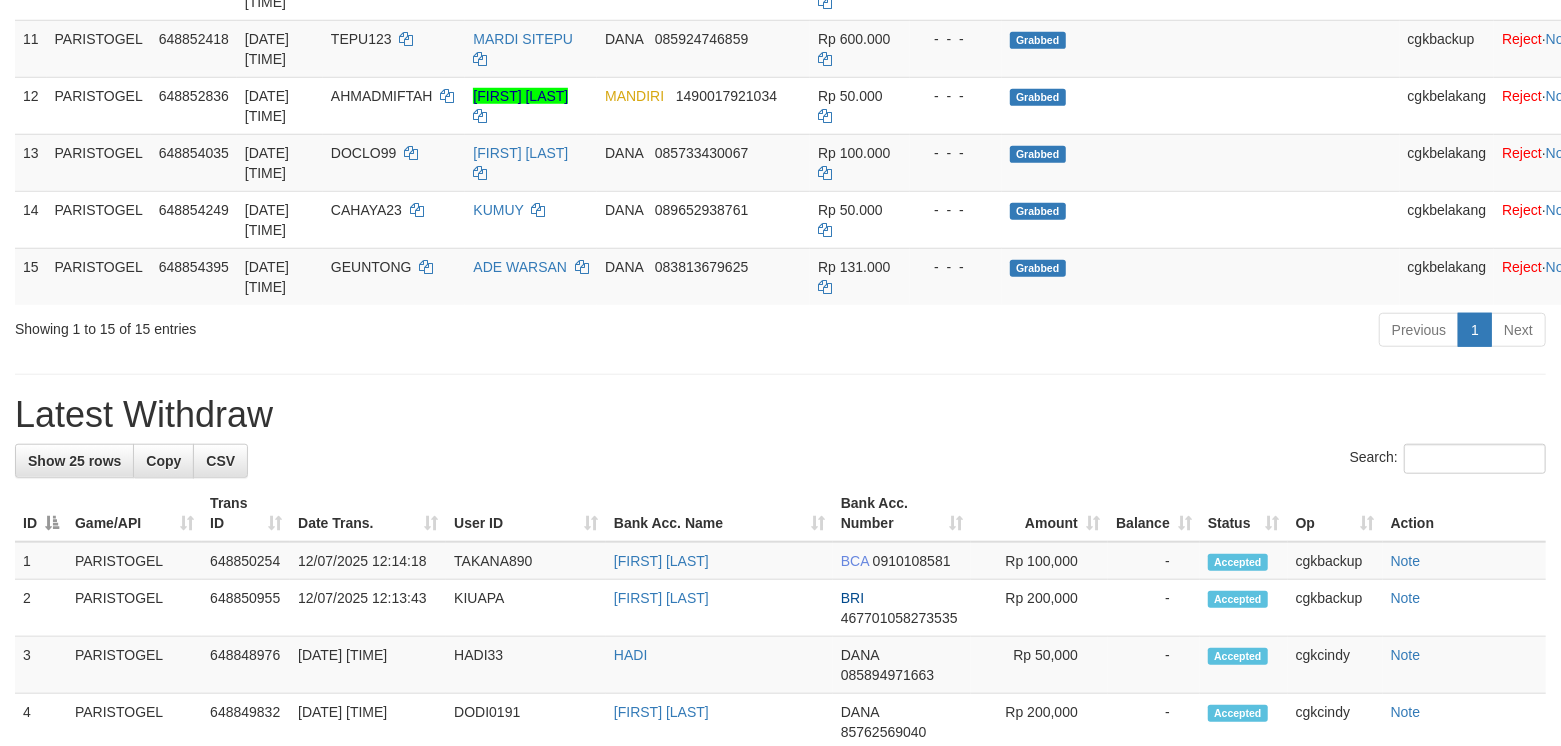 scroll, scrollTop: 929, scrollLeft: 0, axis: vertical 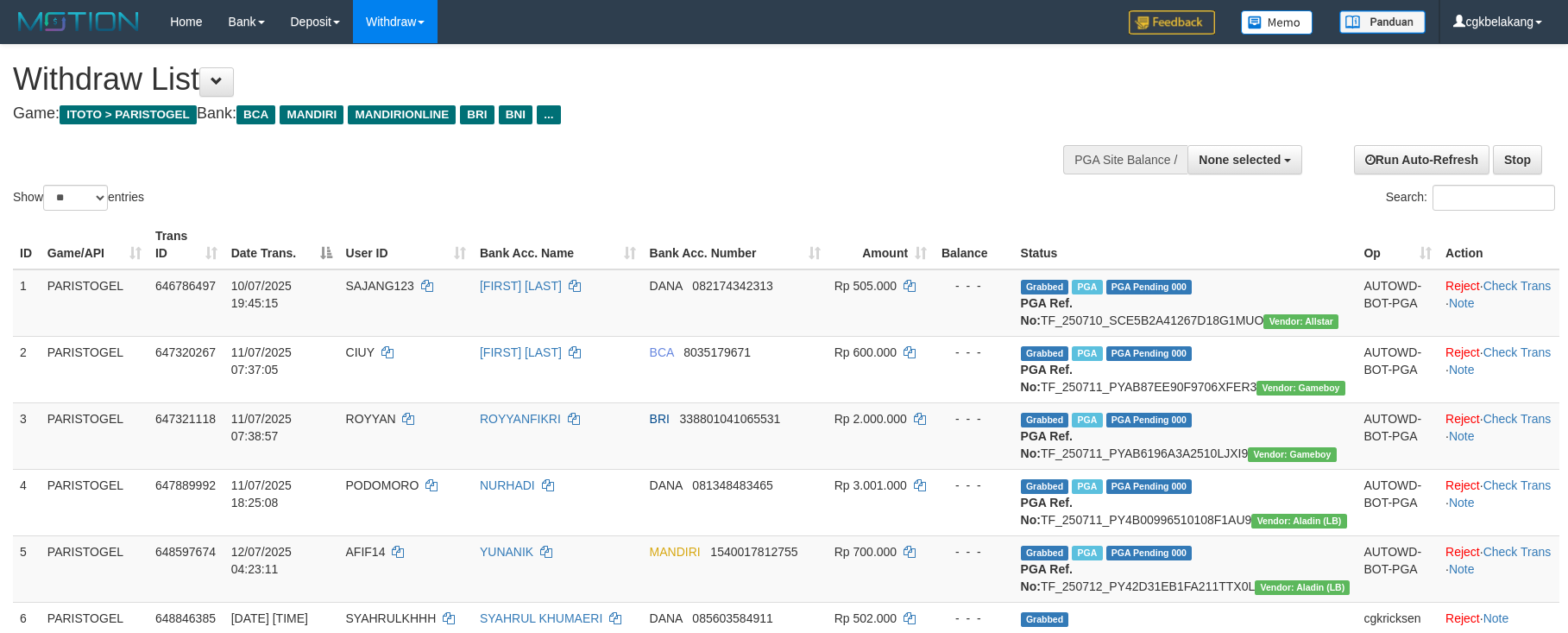 select 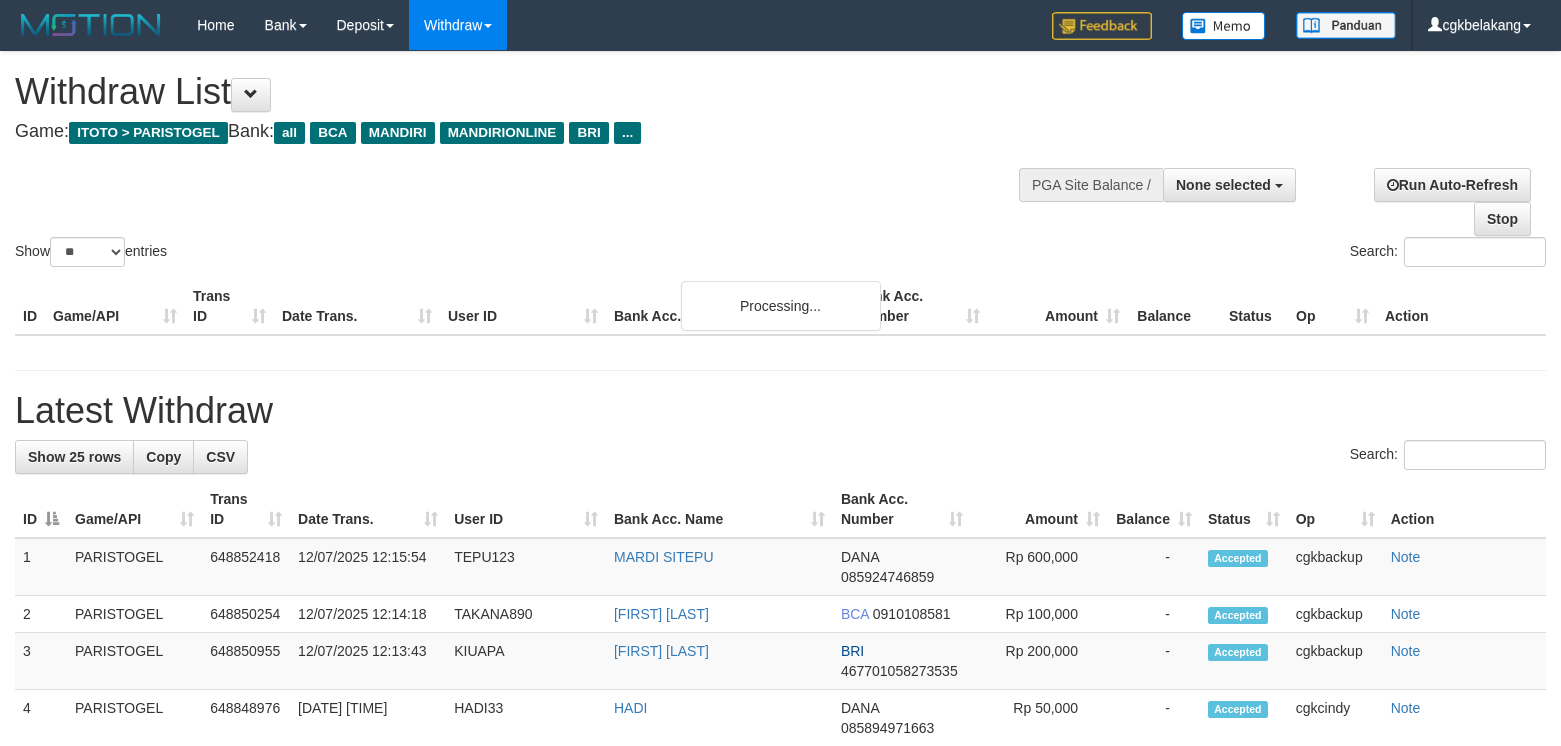 select 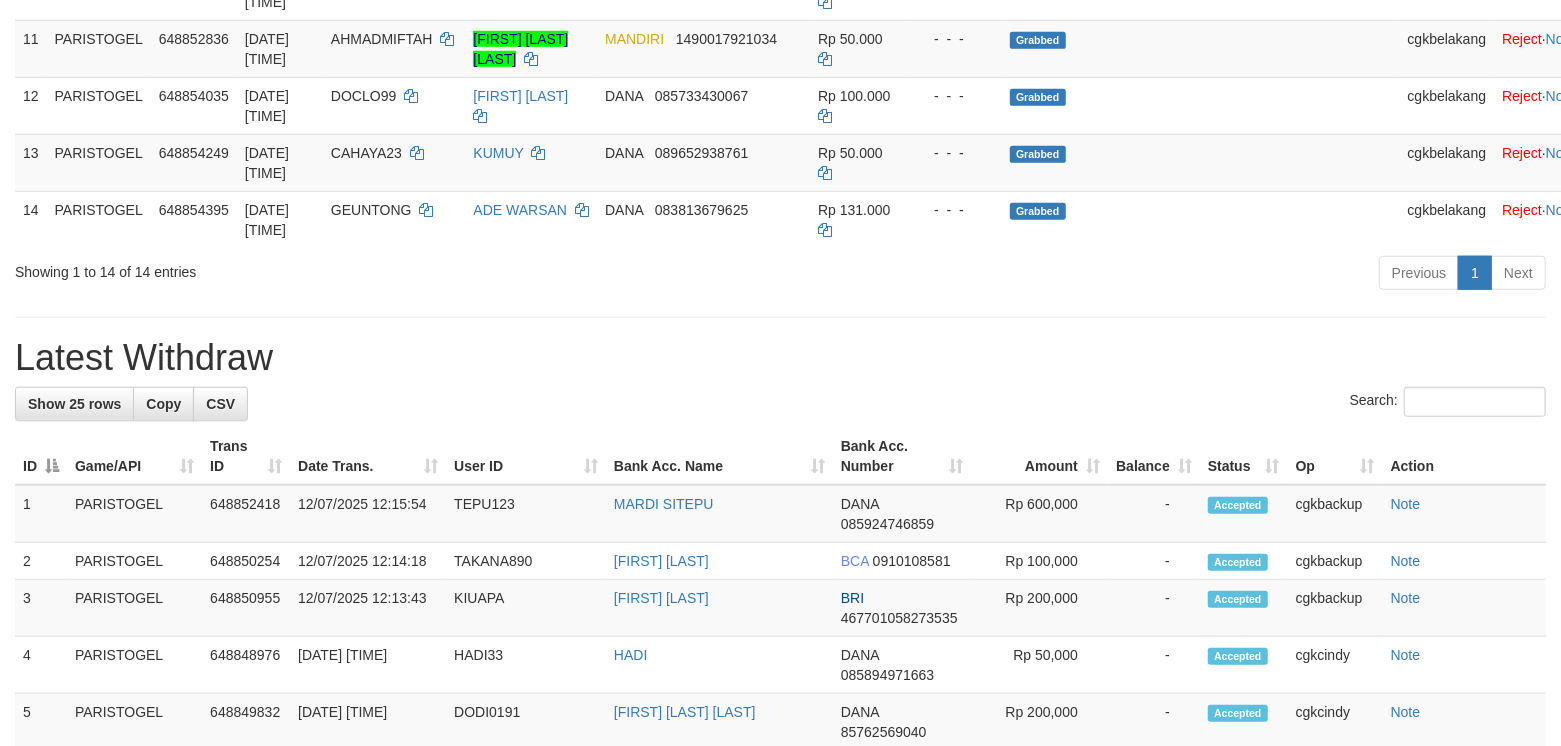 scroll, scrollTop: 929, scrollLeft: 0, axis: vertical 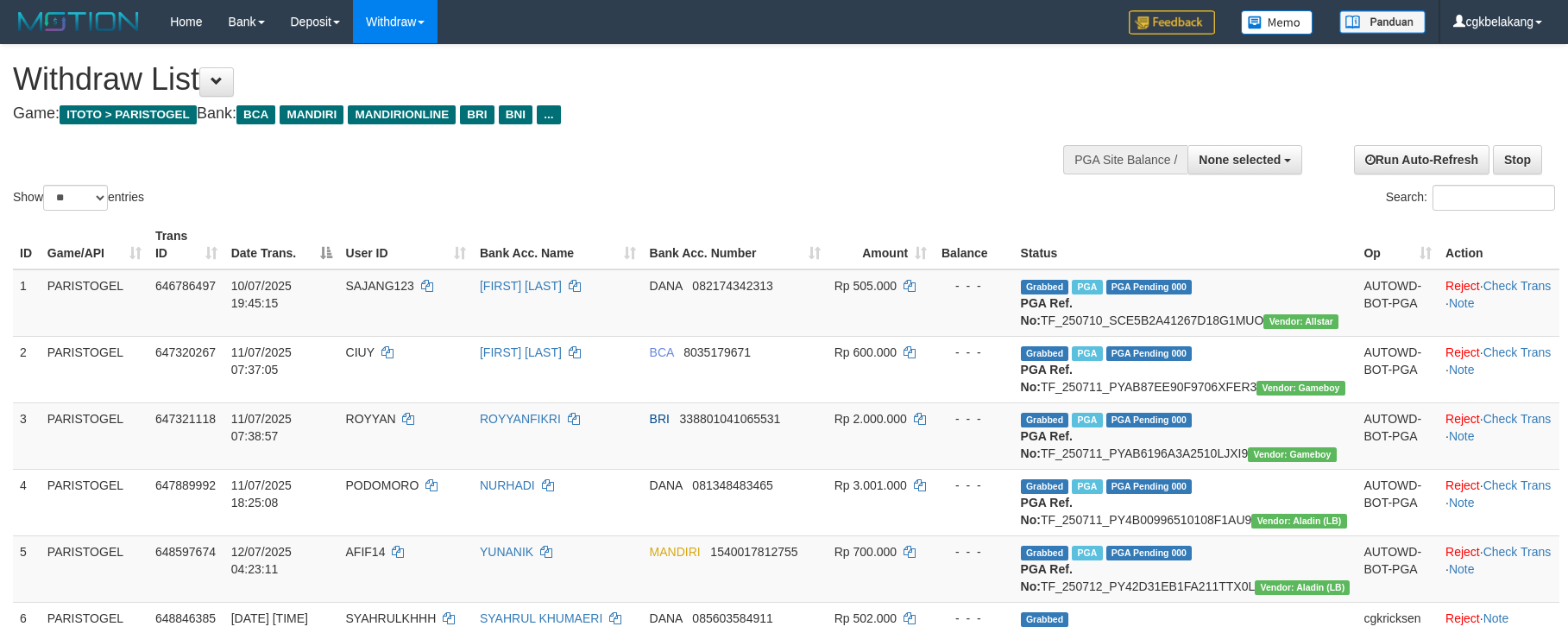 select 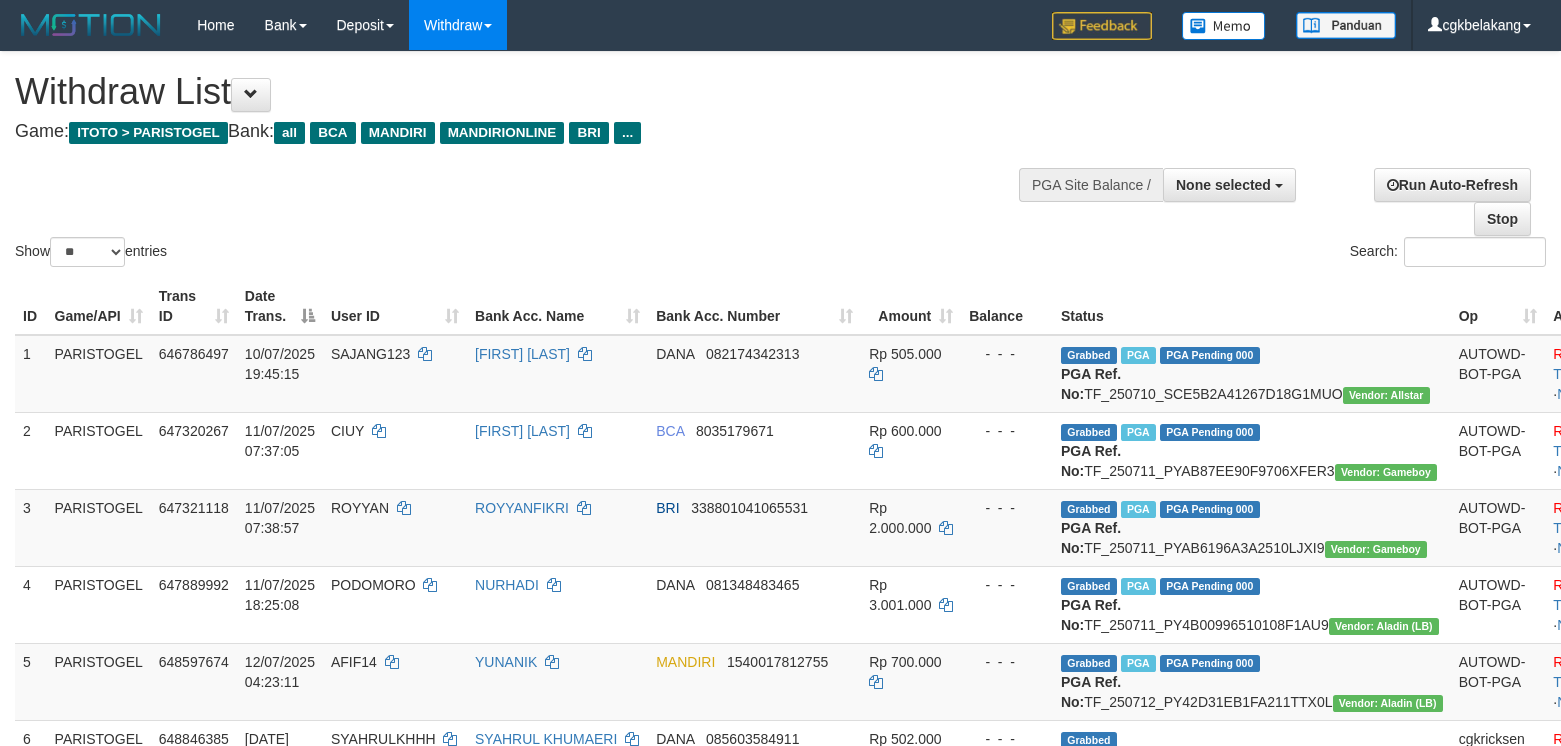 select 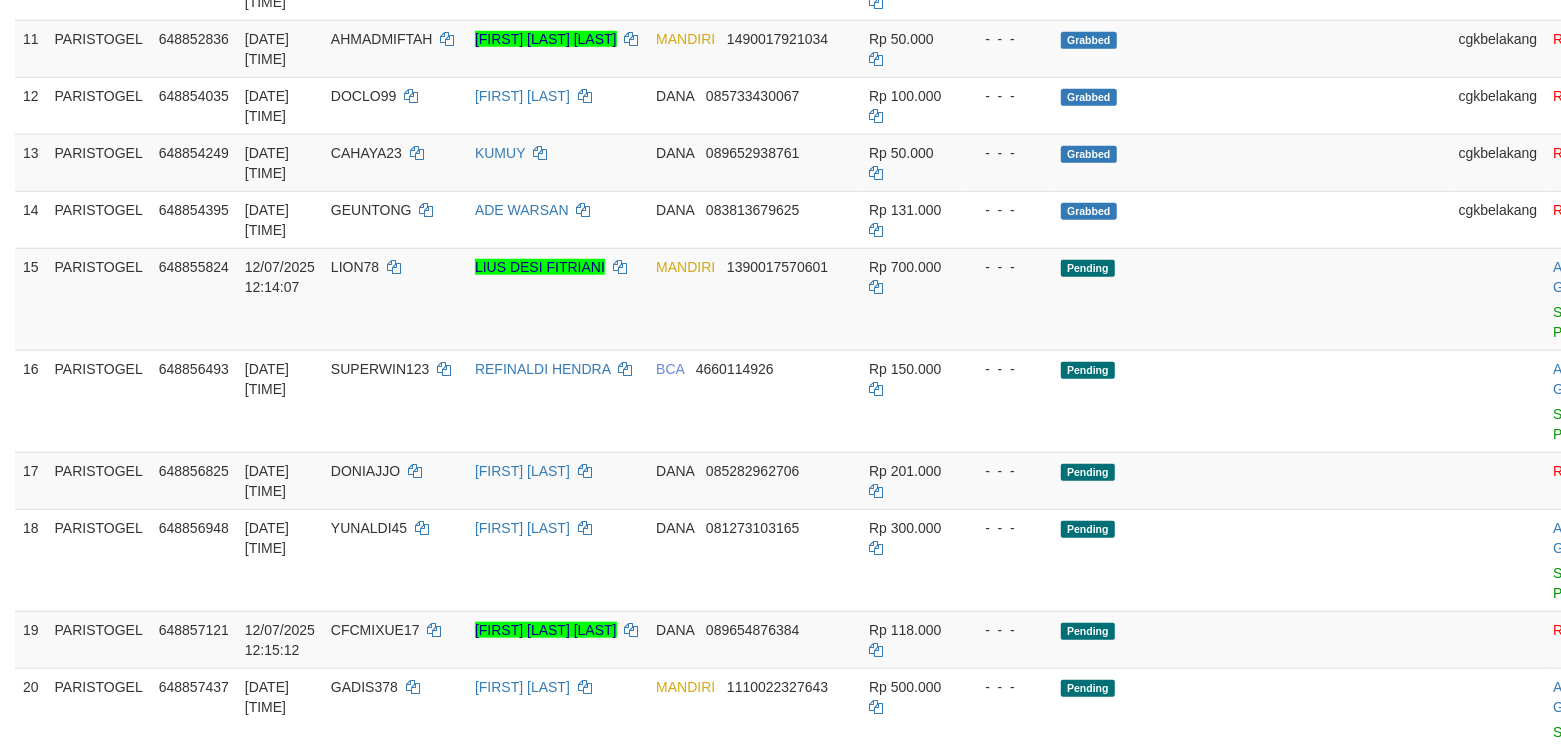 scroll, scrollTop: 929, scrollLeft: 0, axis: vertical 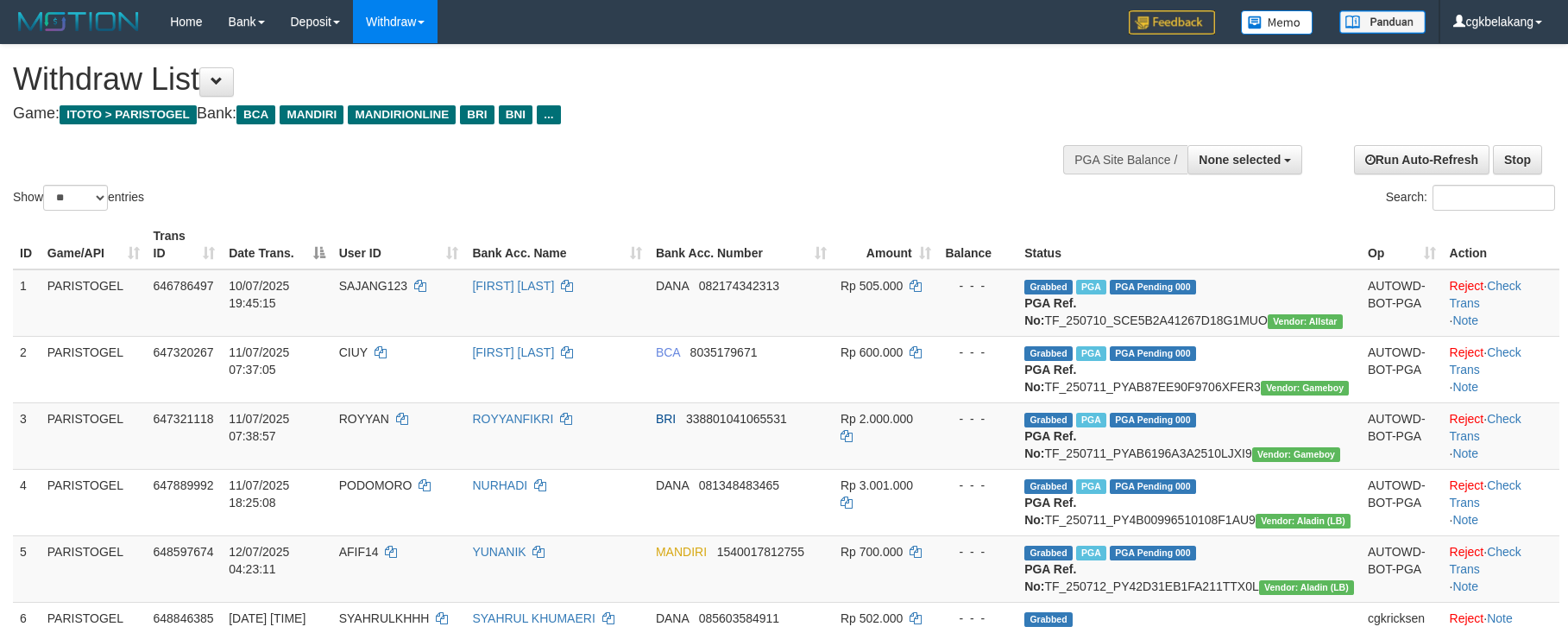 select 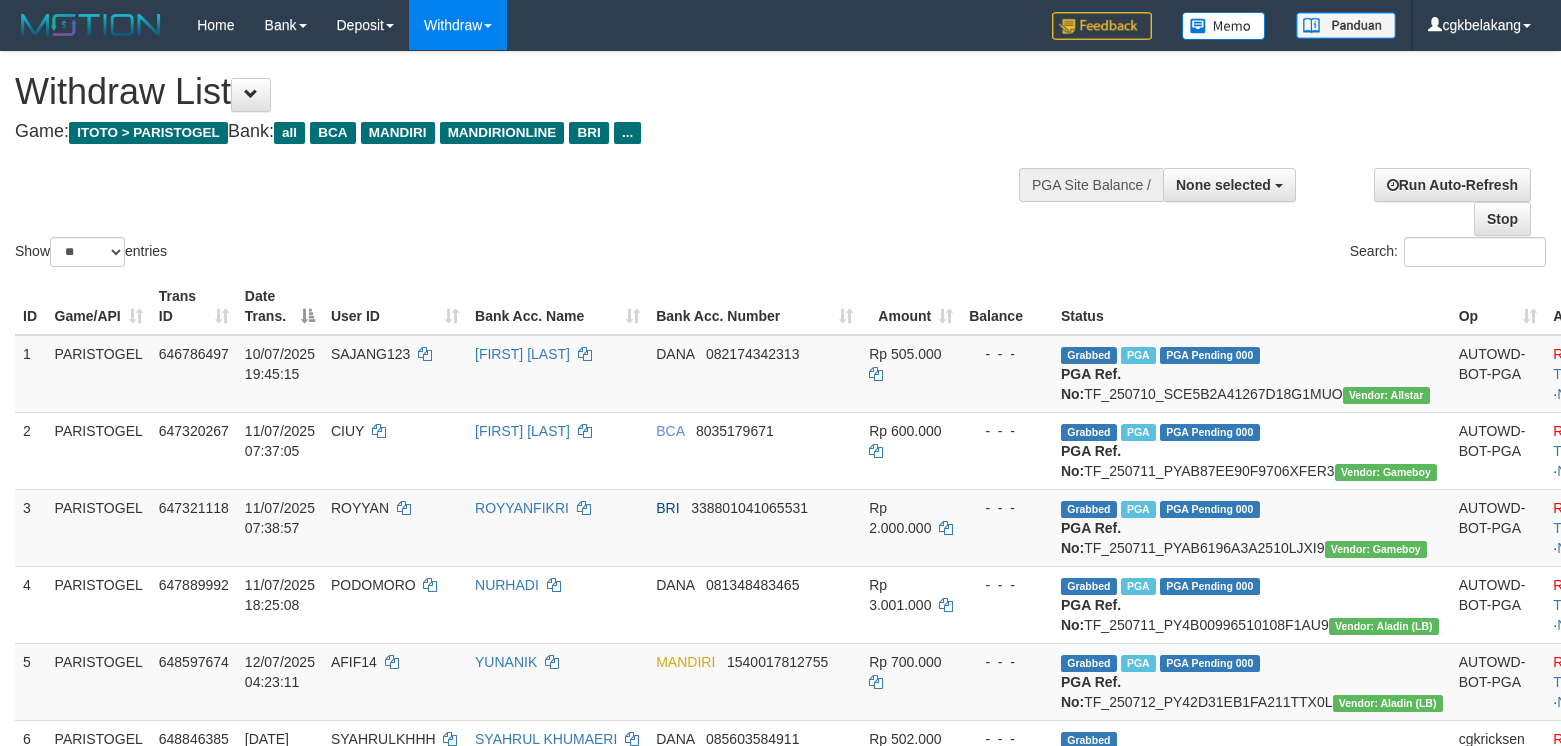 select 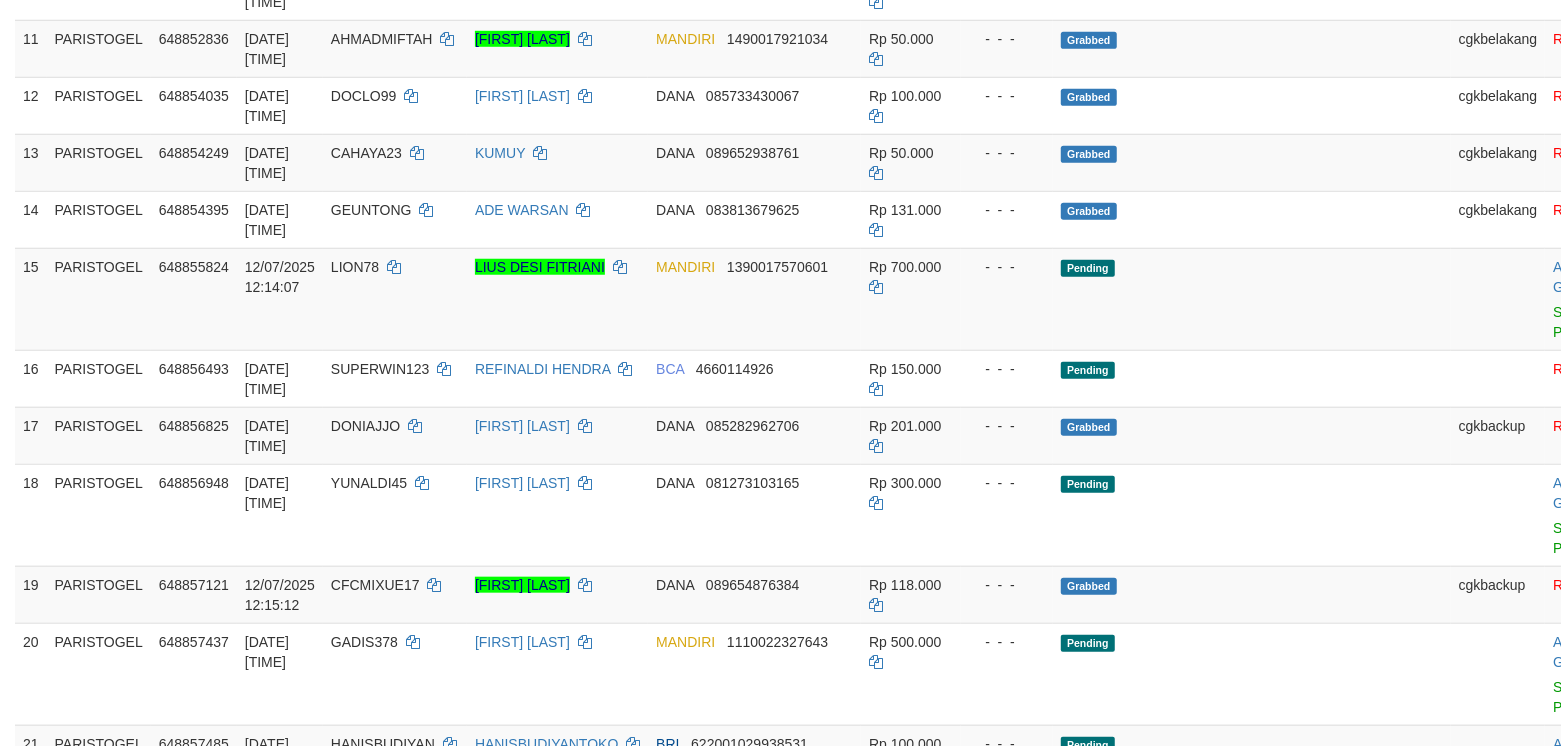 scroll, scrollTop: 929, scrollLeft: 0, axis: vertical 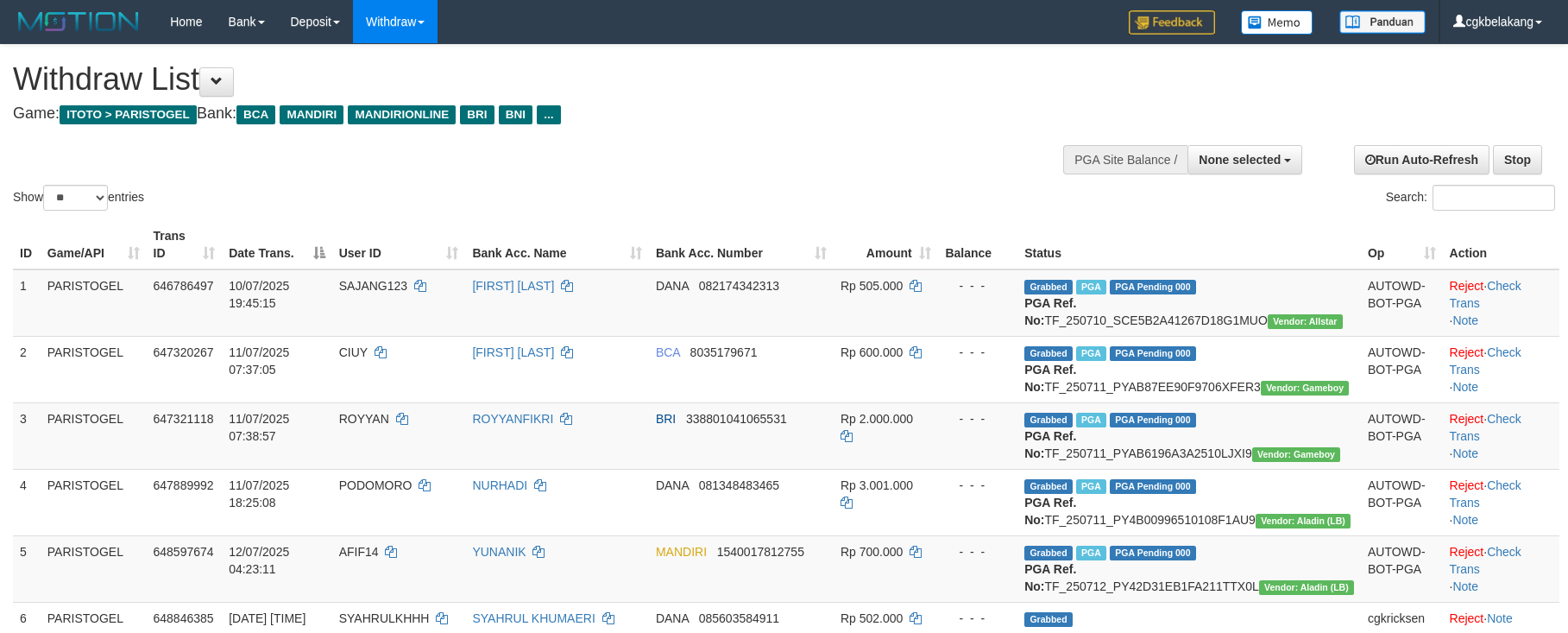 select 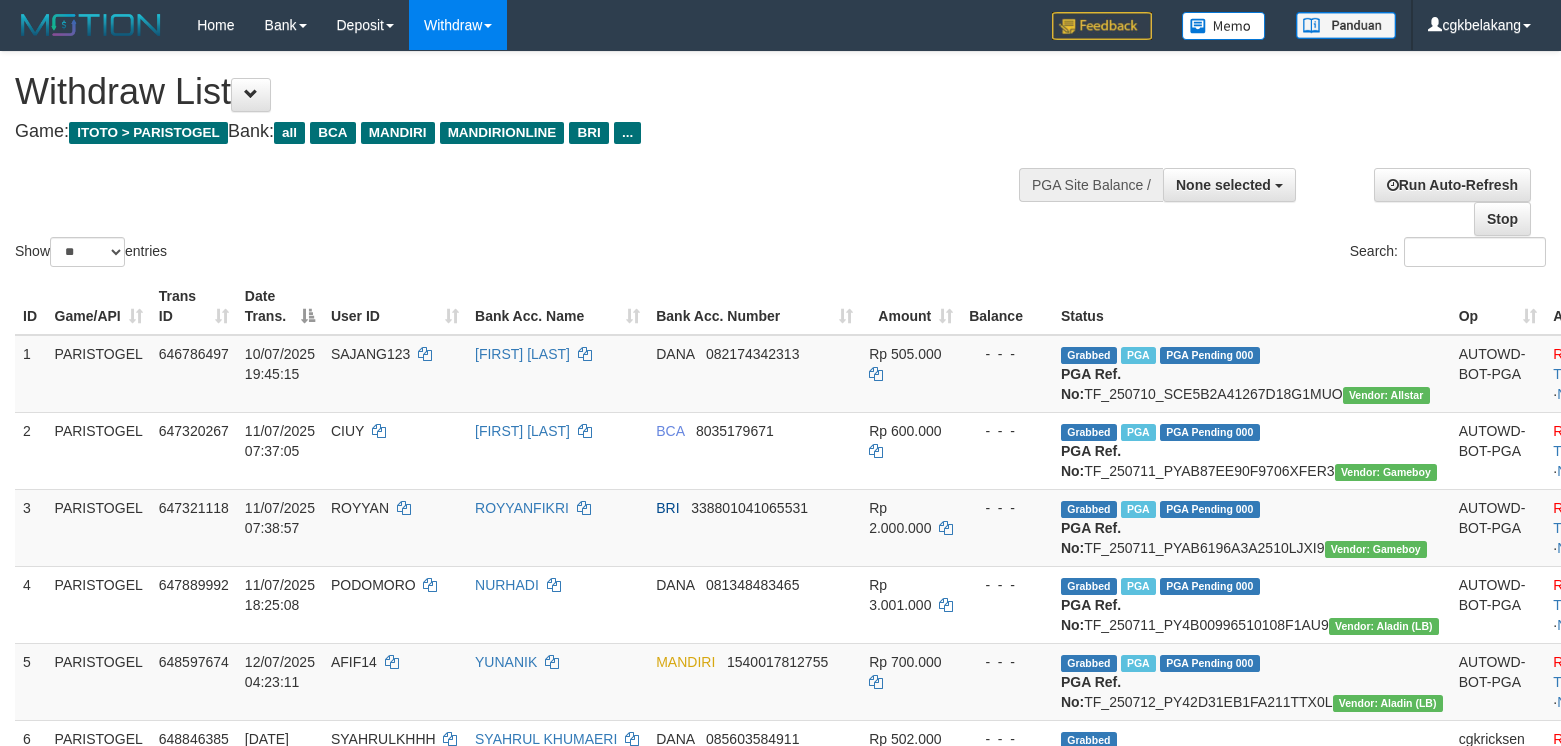 select 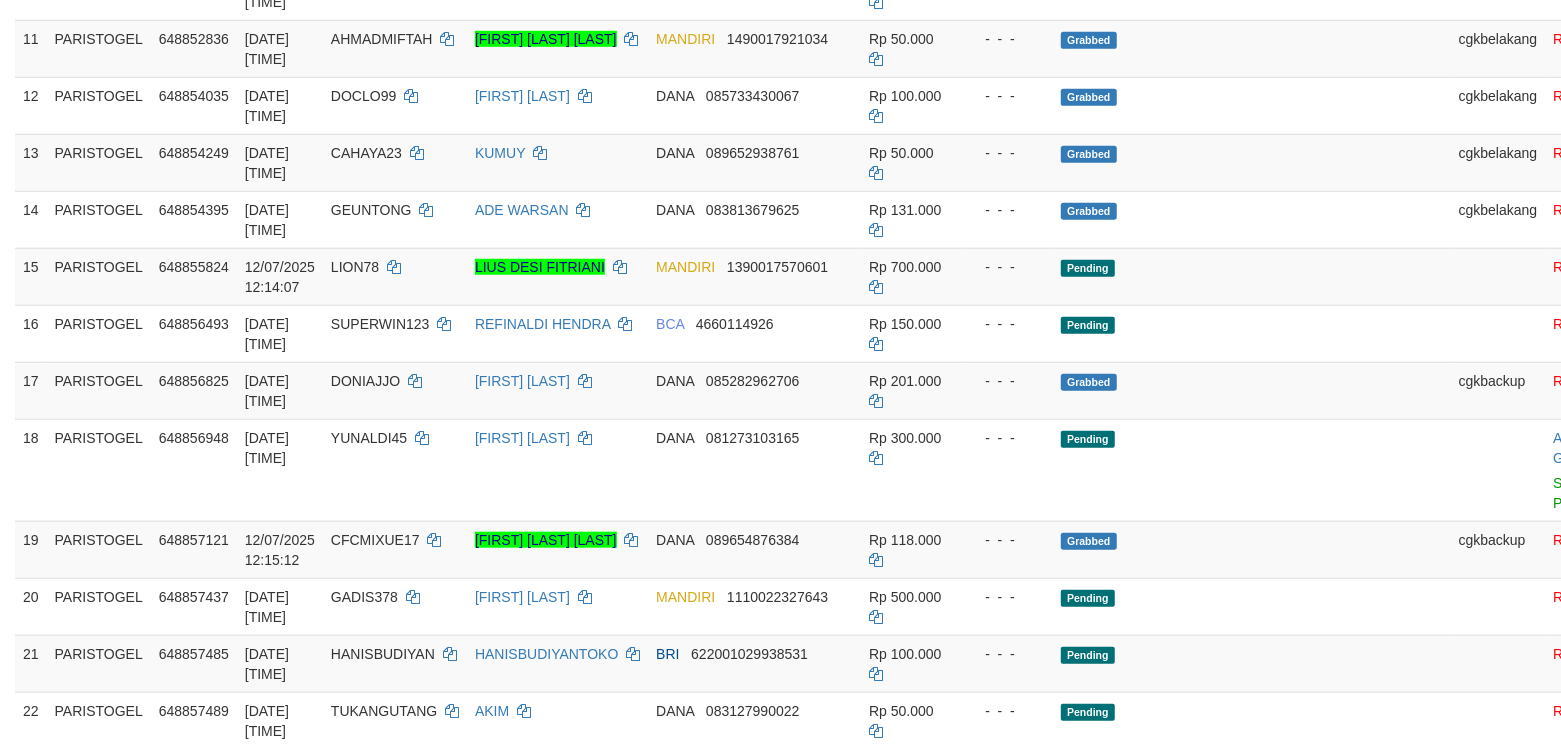 scroll, scrollTop: 929, scrollLeft: 0, axis: vertical 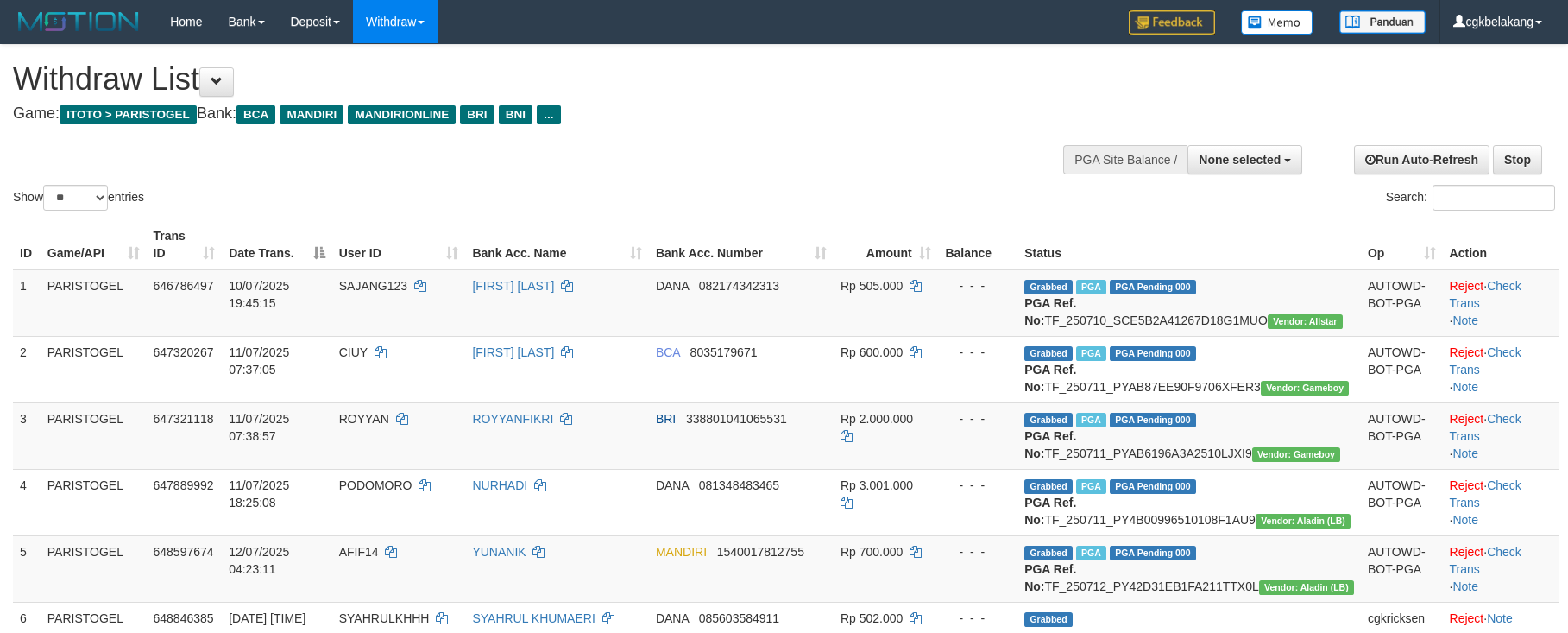select 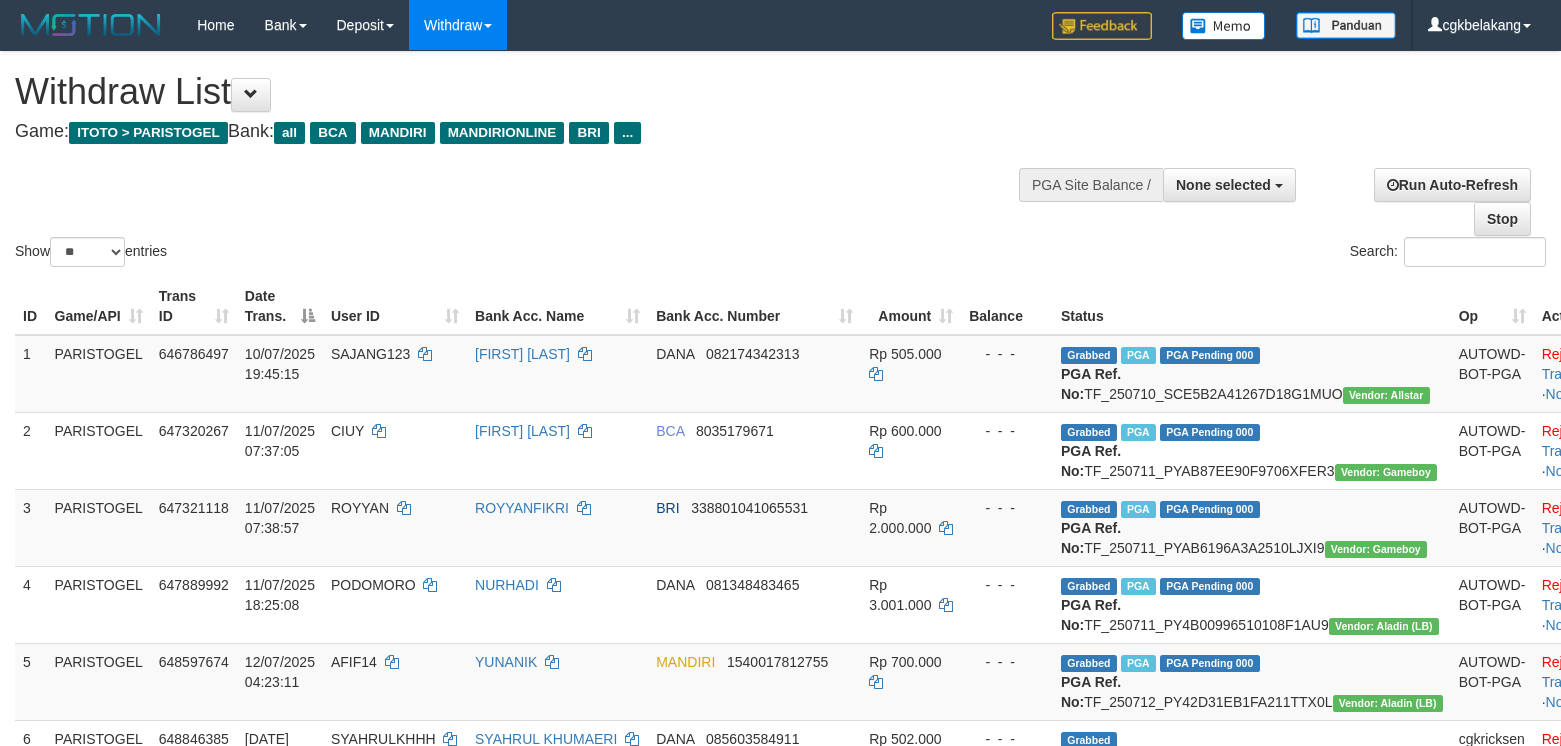 select 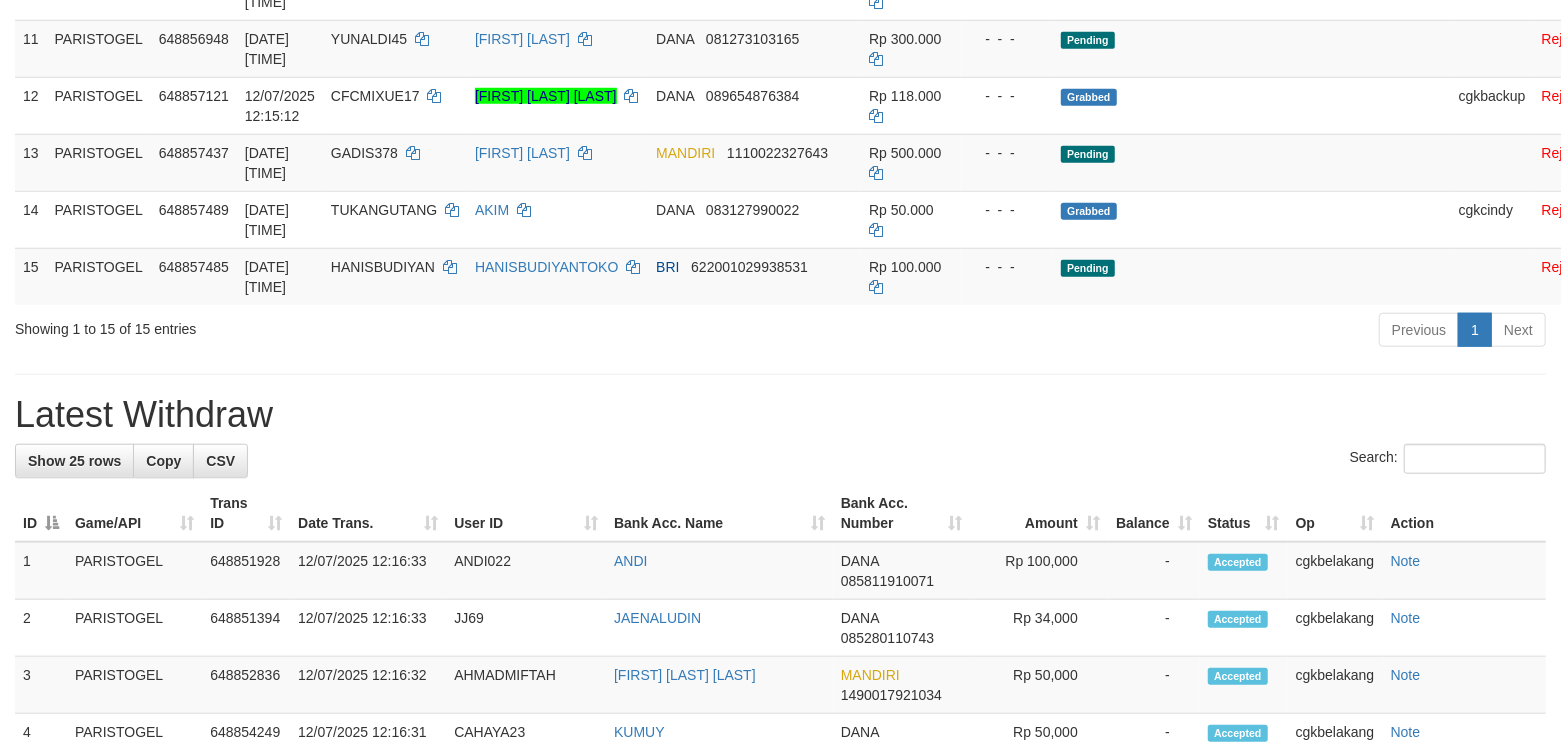 scroll, scrollTop: 929, scrollLeft: 0, axis: vertical 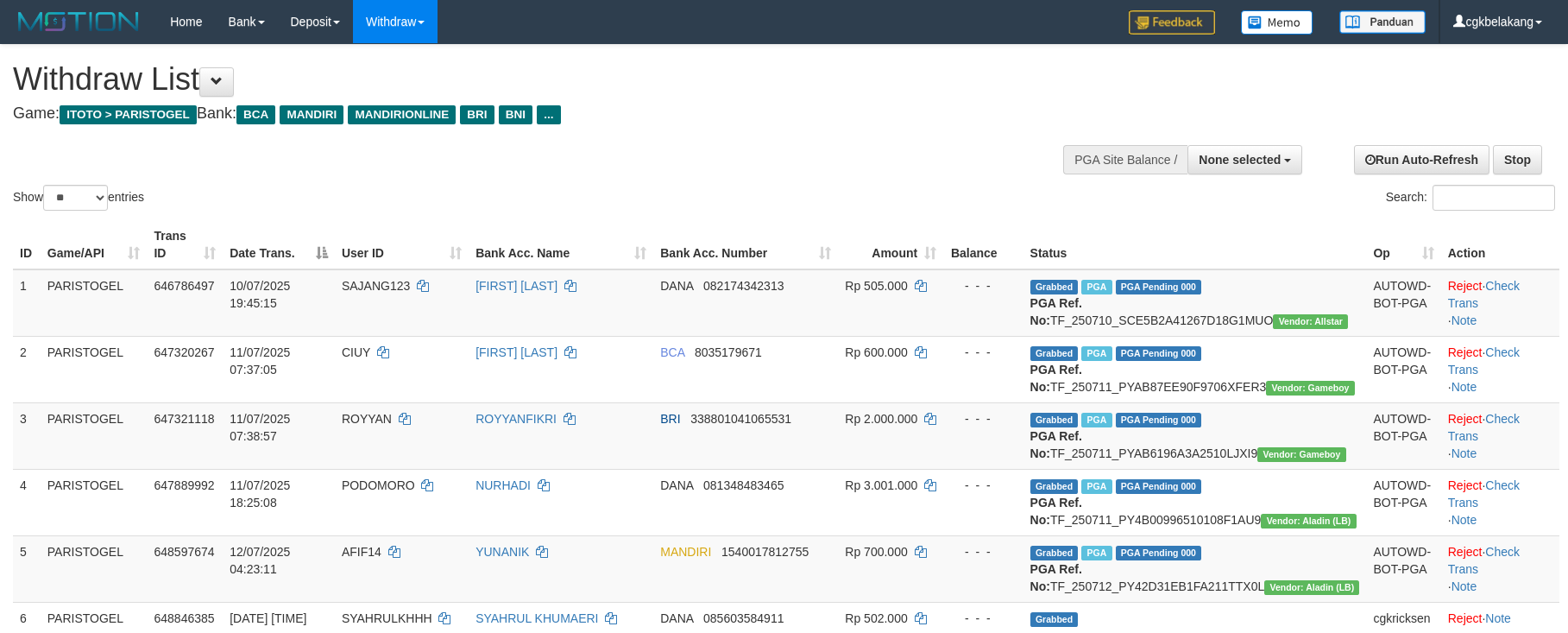 select 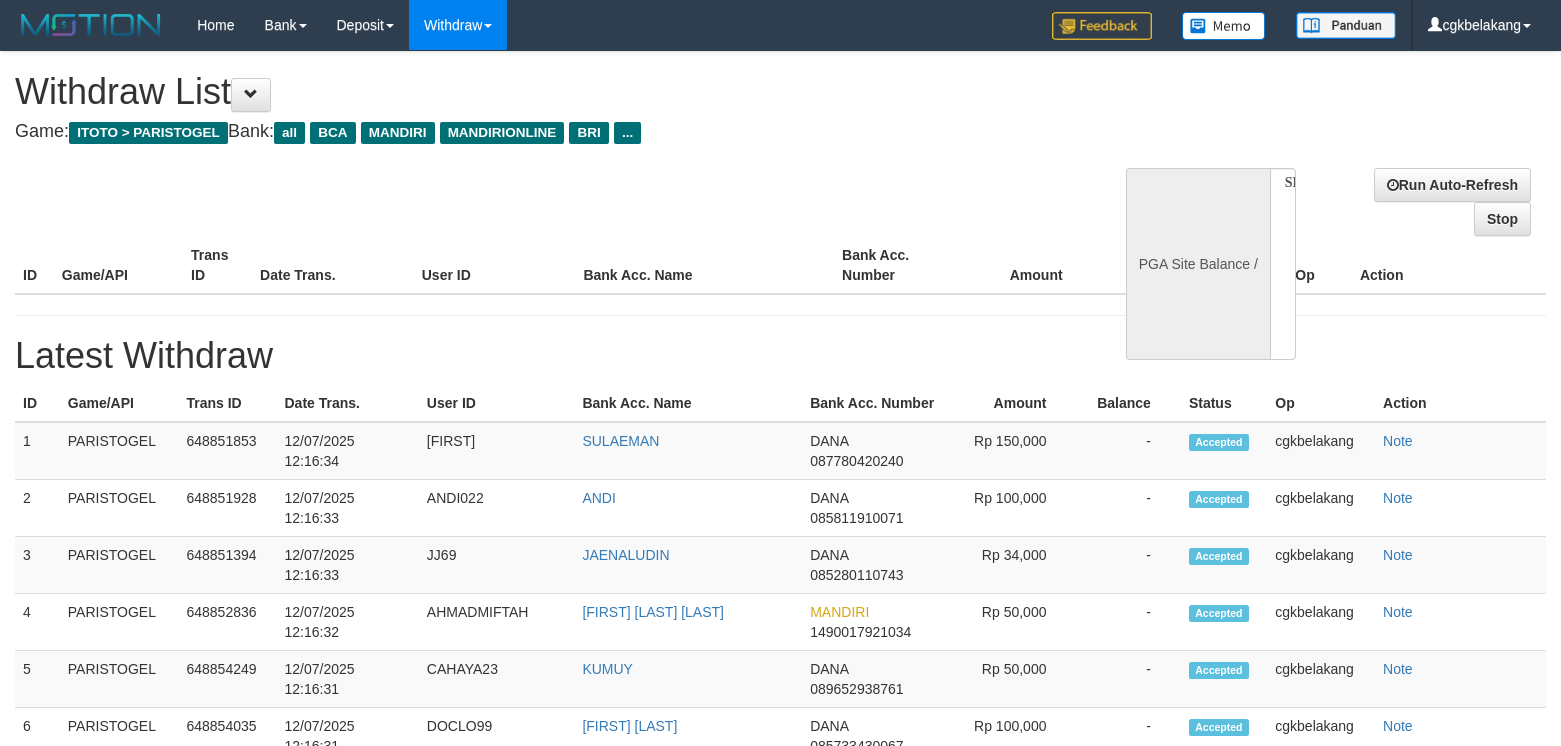 select 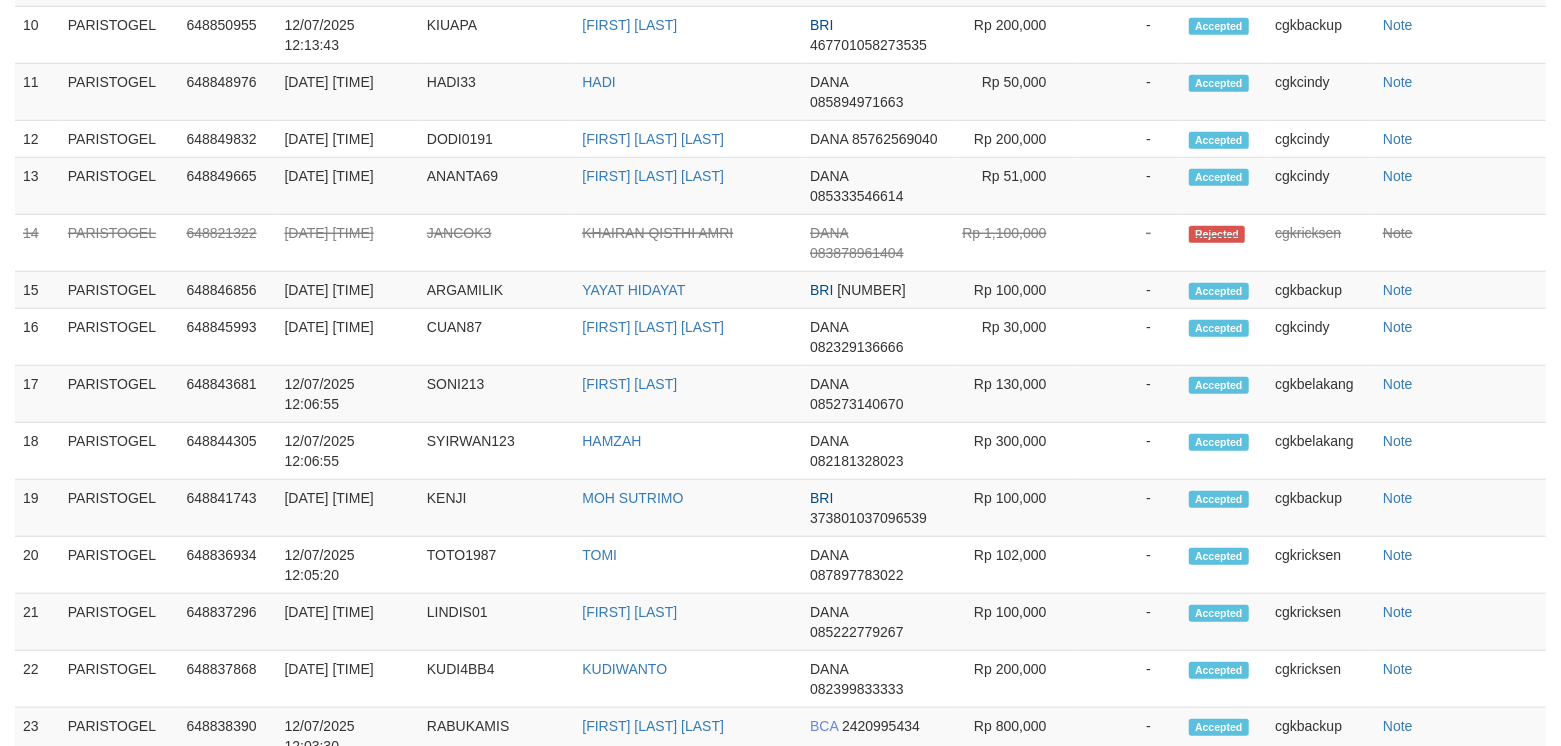select on "**" 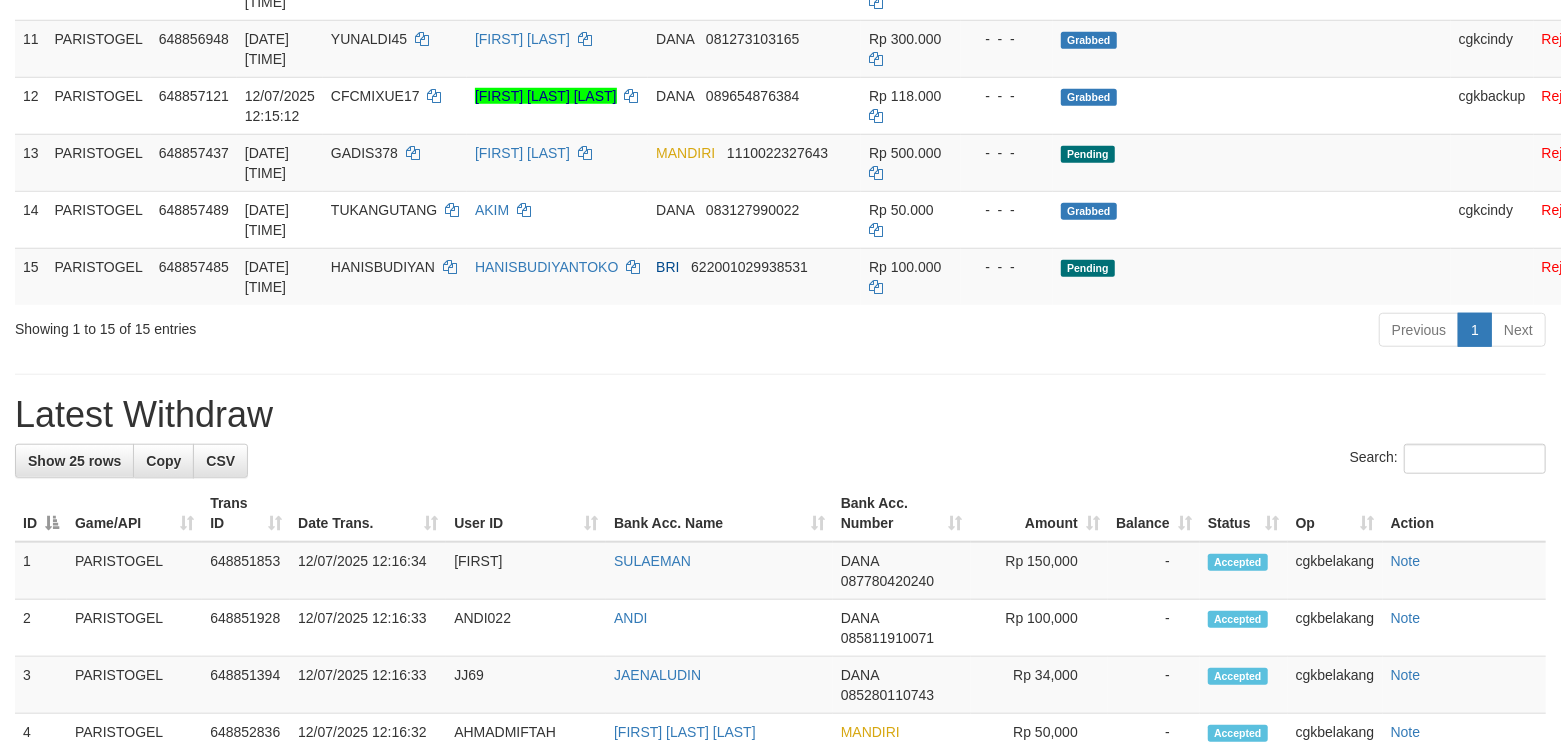 scroll, scrollTop: 929, scrollLeft: 0, axis: vertical 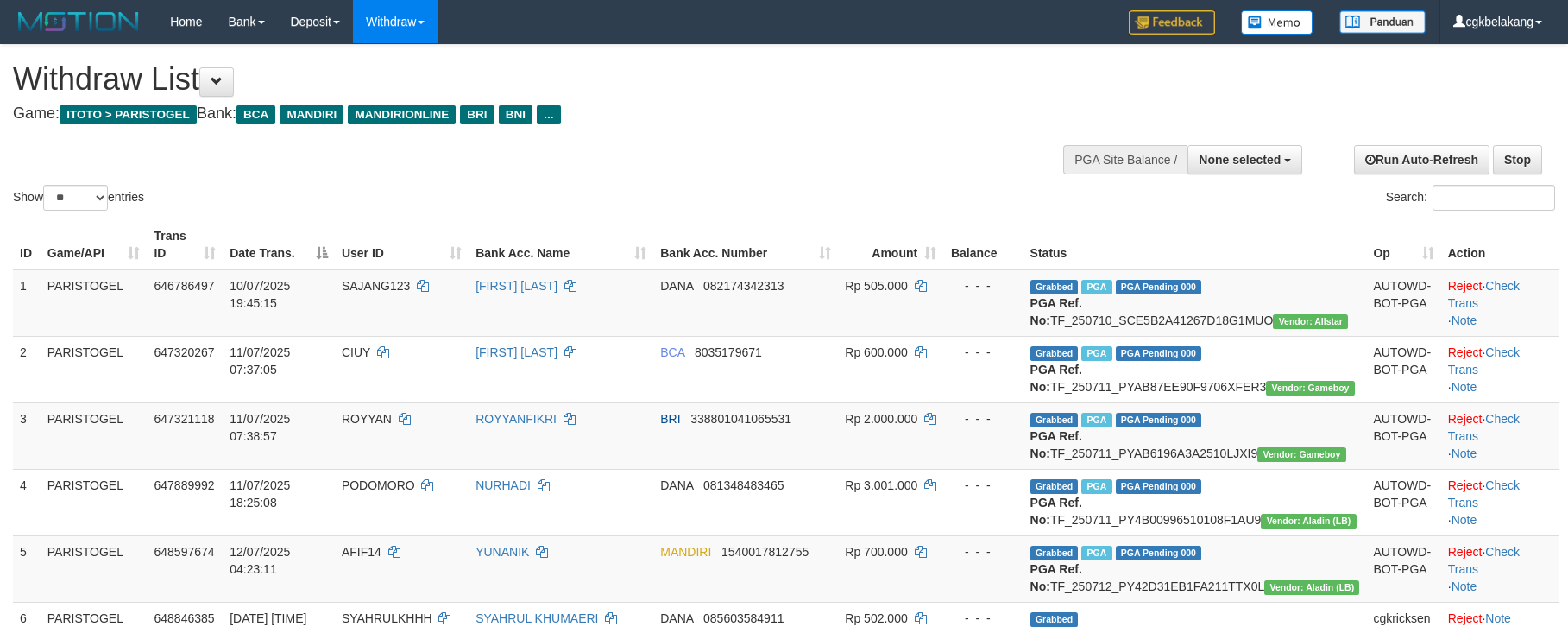 select 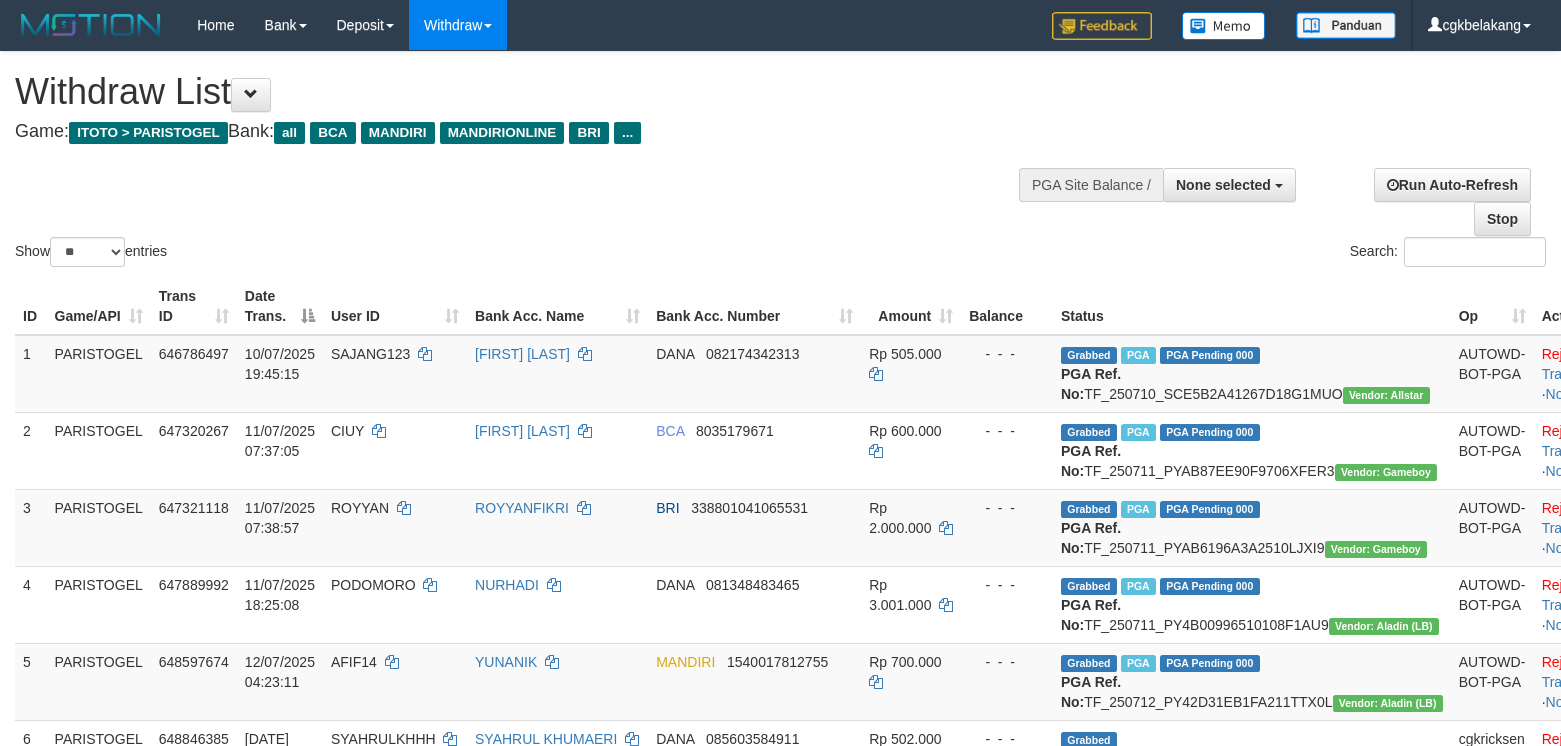 select 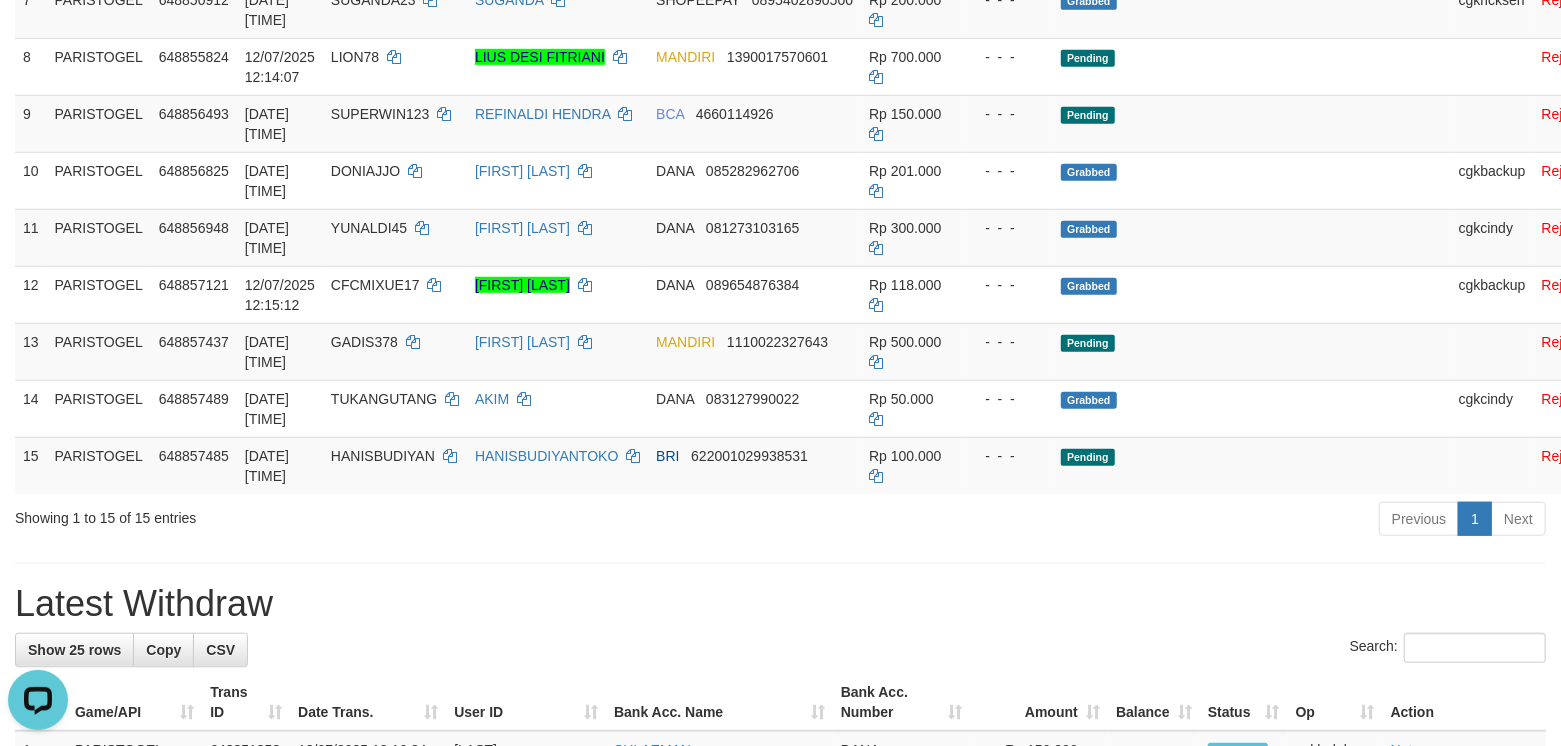 scroll, scrollTop: 0, scrollLeft: 0, axis: both 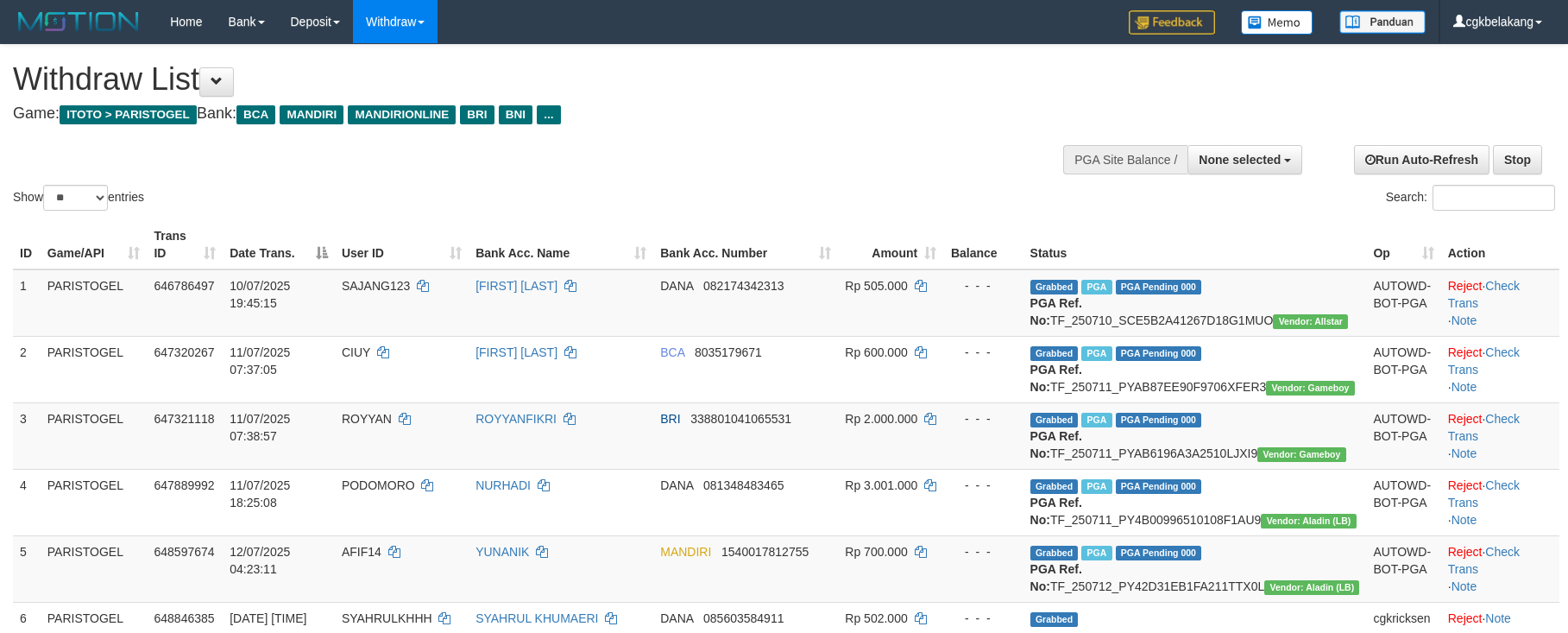select 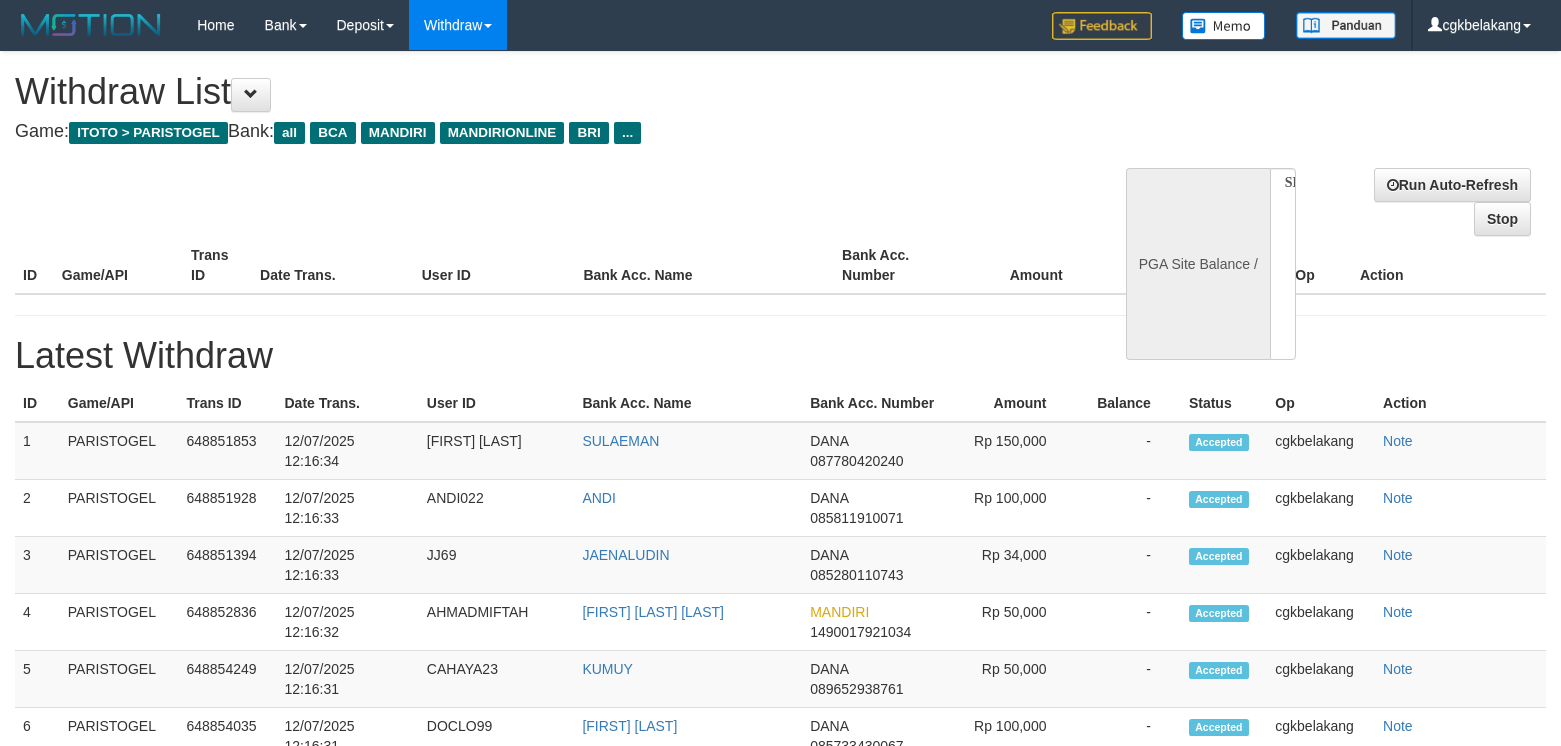 select 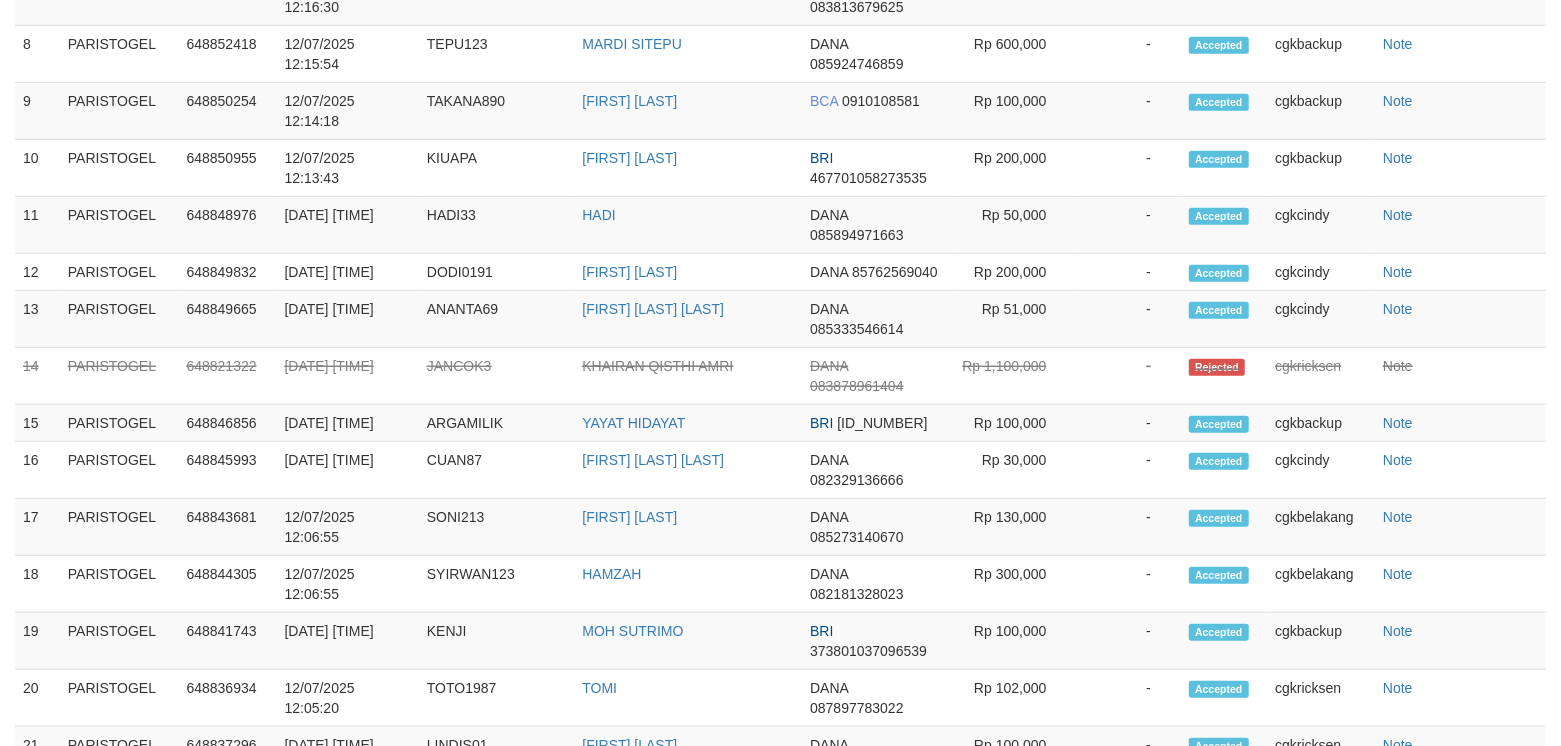 select on "**" 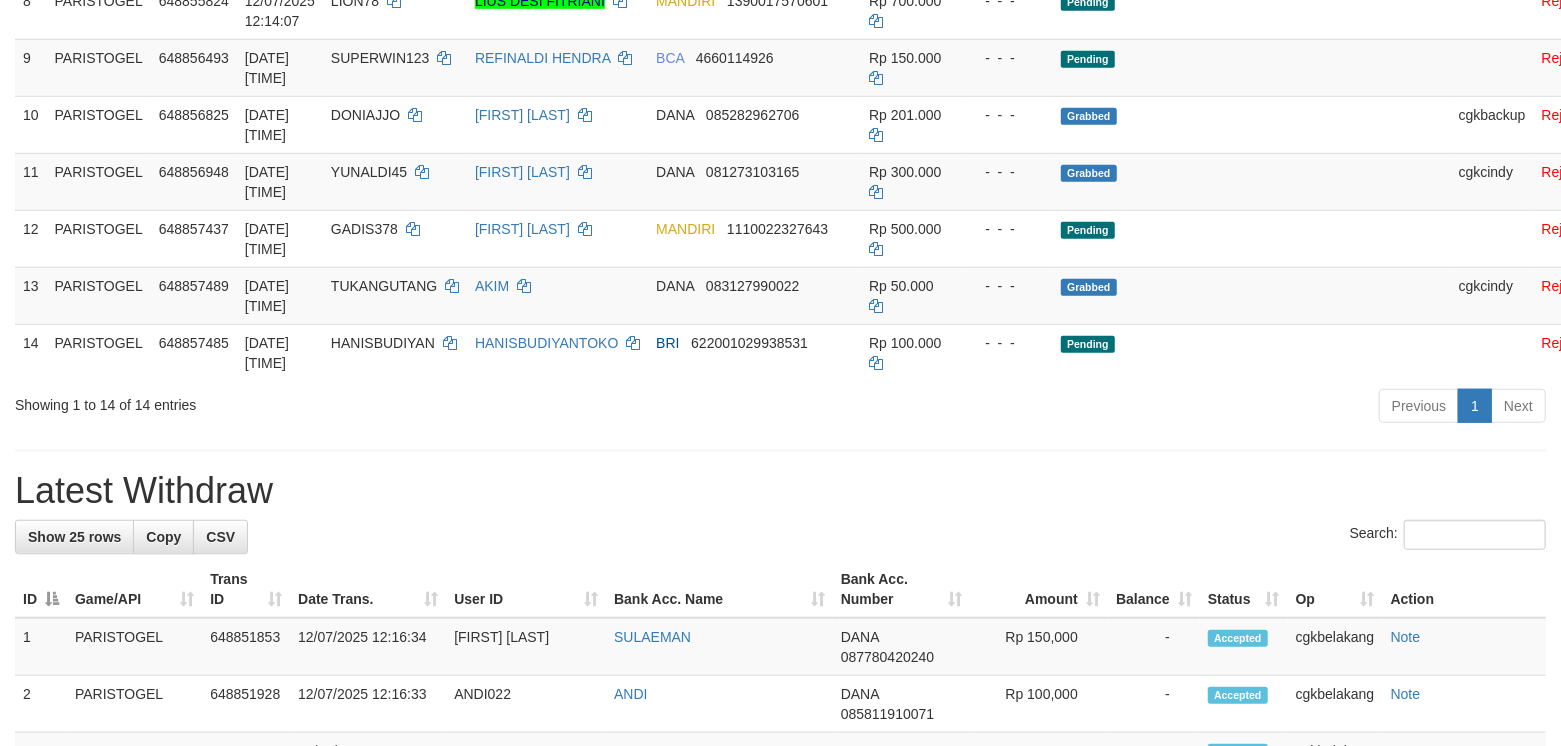 scroll, scrollTop: 796, scrollLeft: 0, axis: vertical 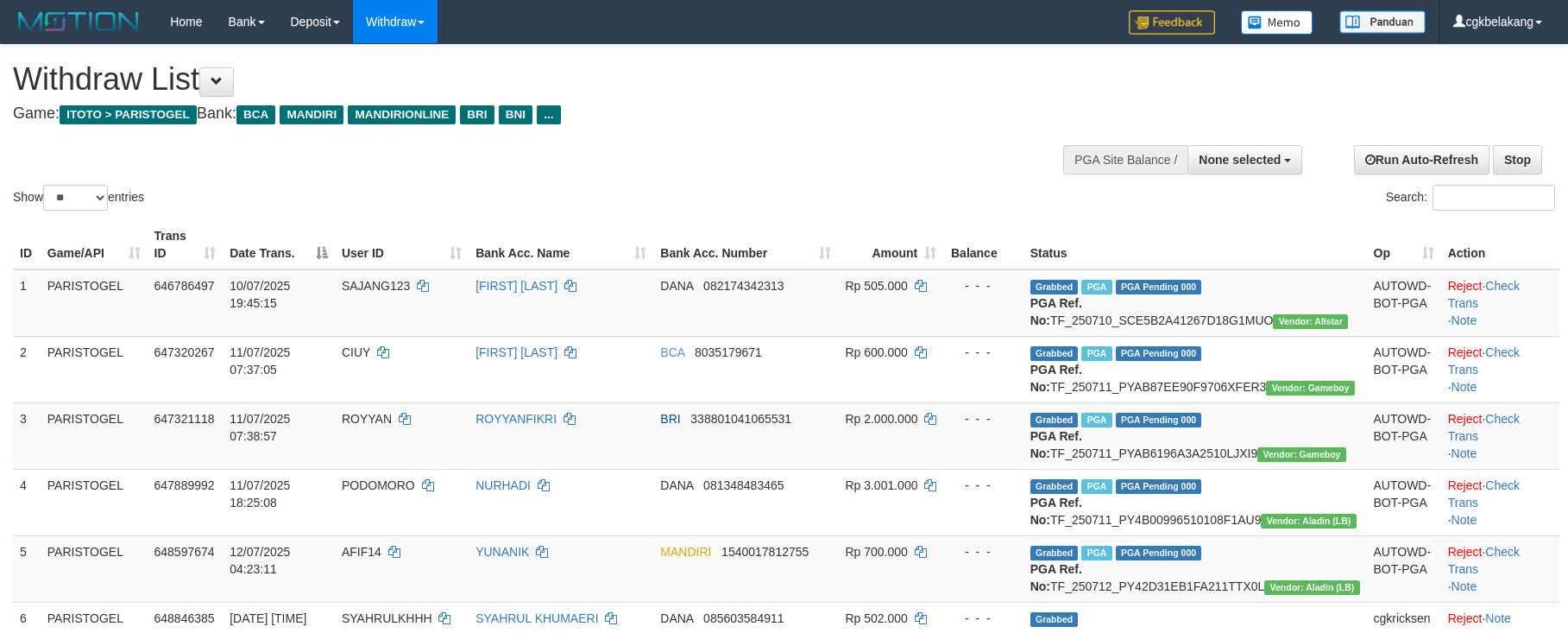 select 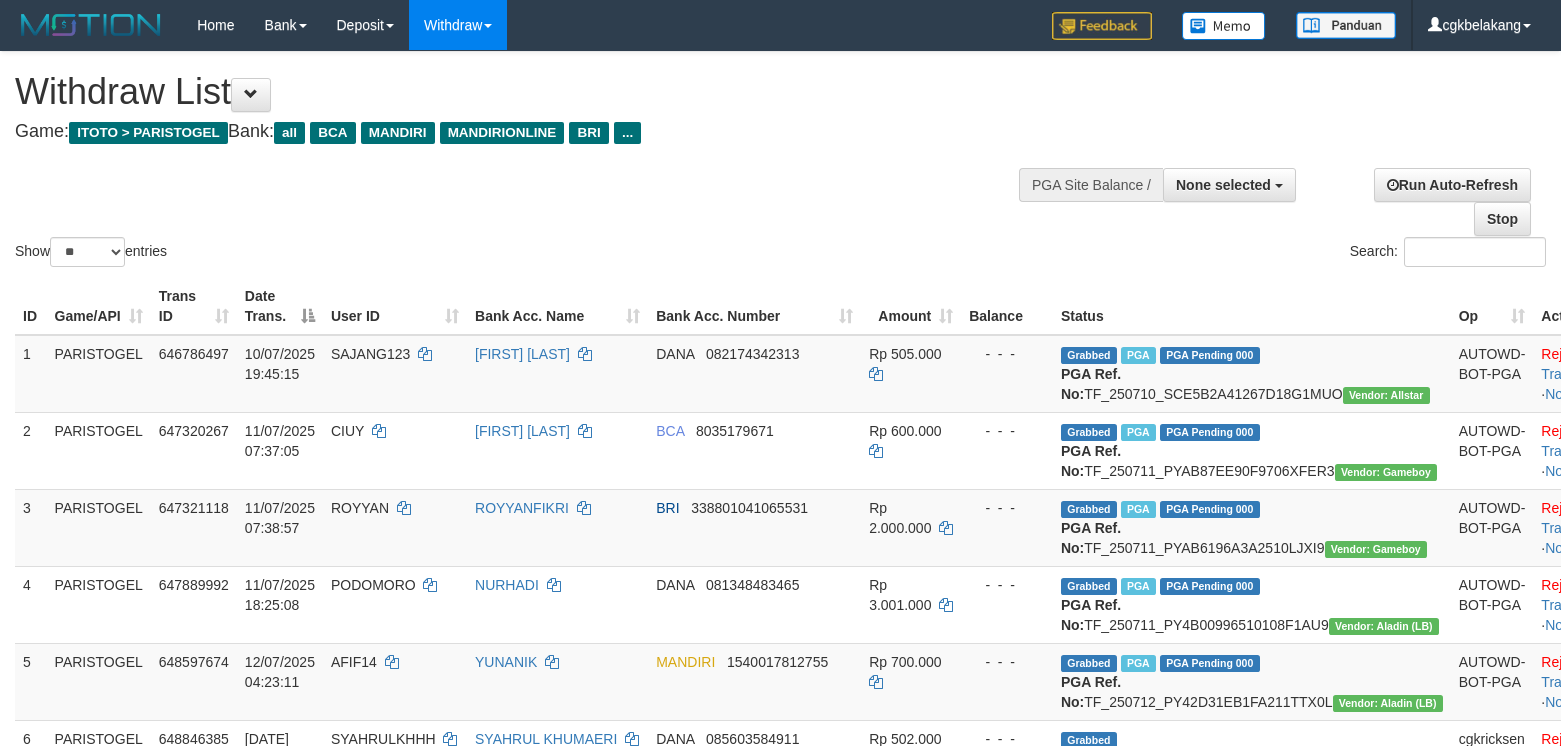 select 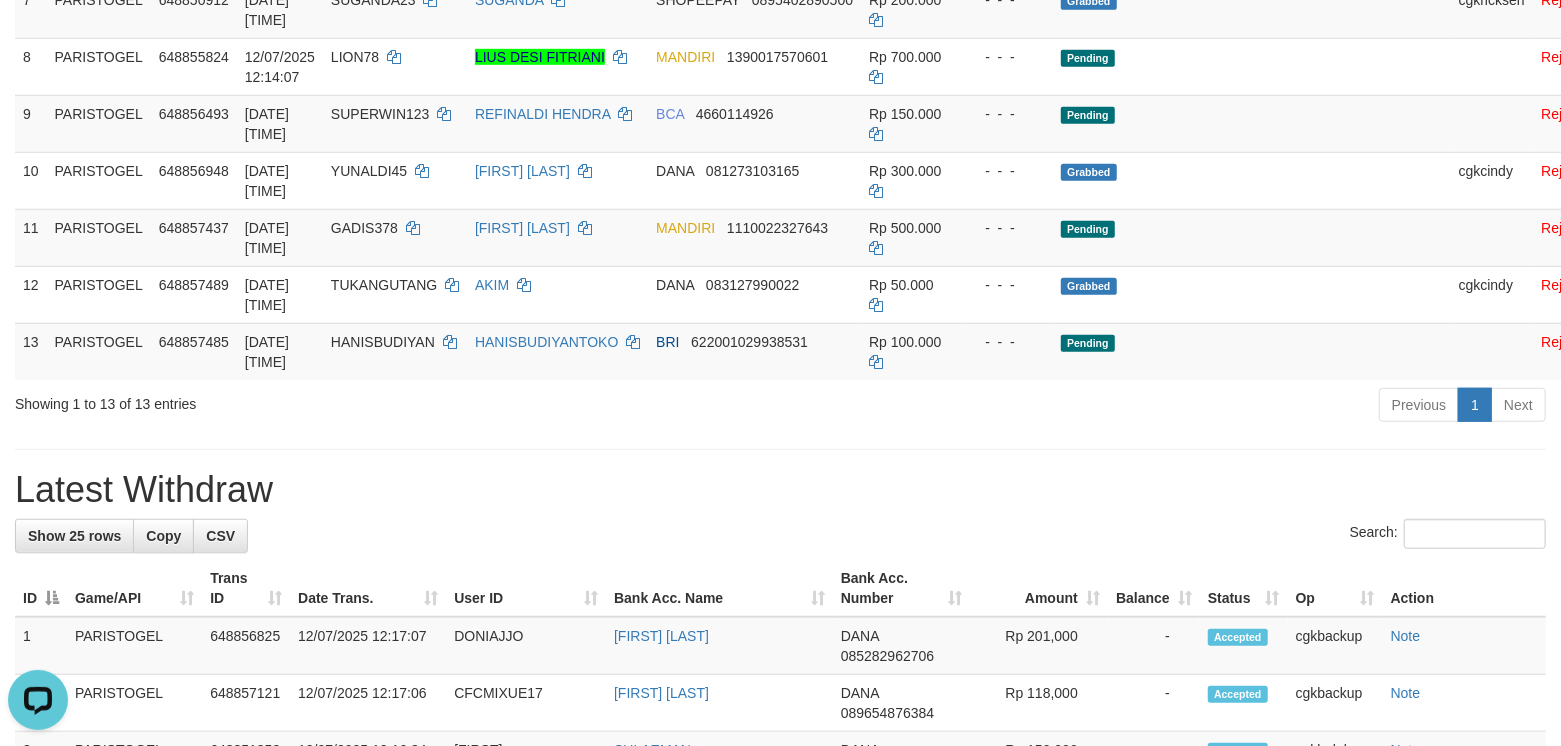 scroll, scrollTop: 0, scrollLeft: 0, axis: both 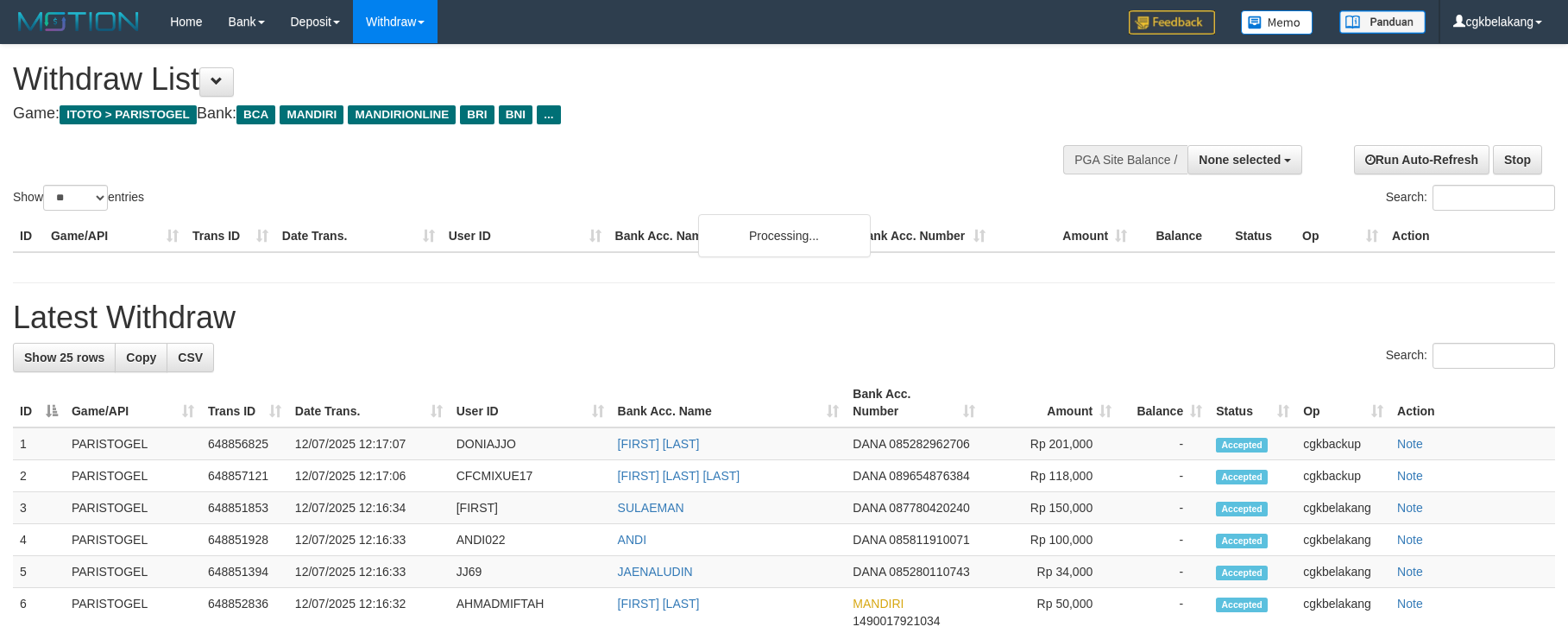 select 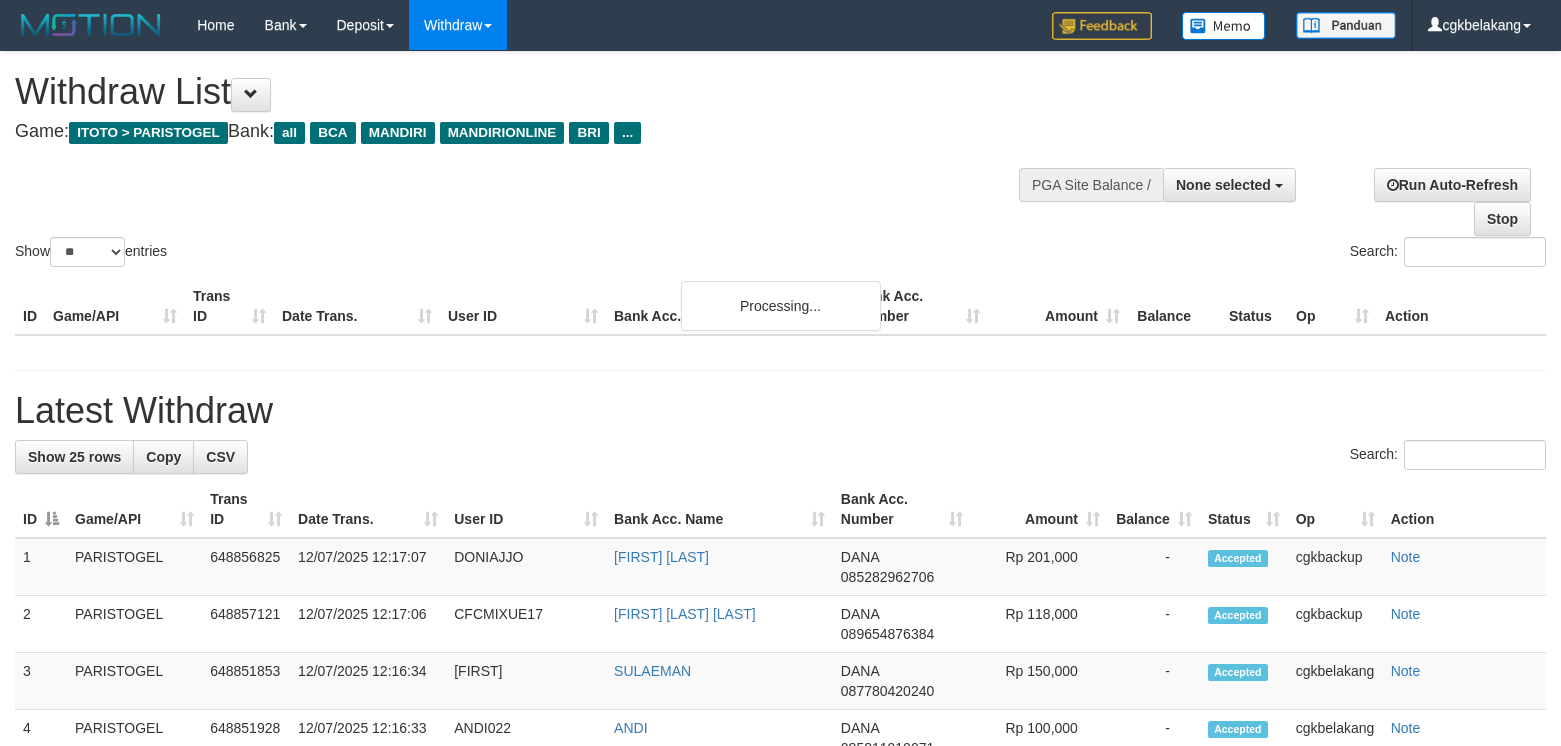select 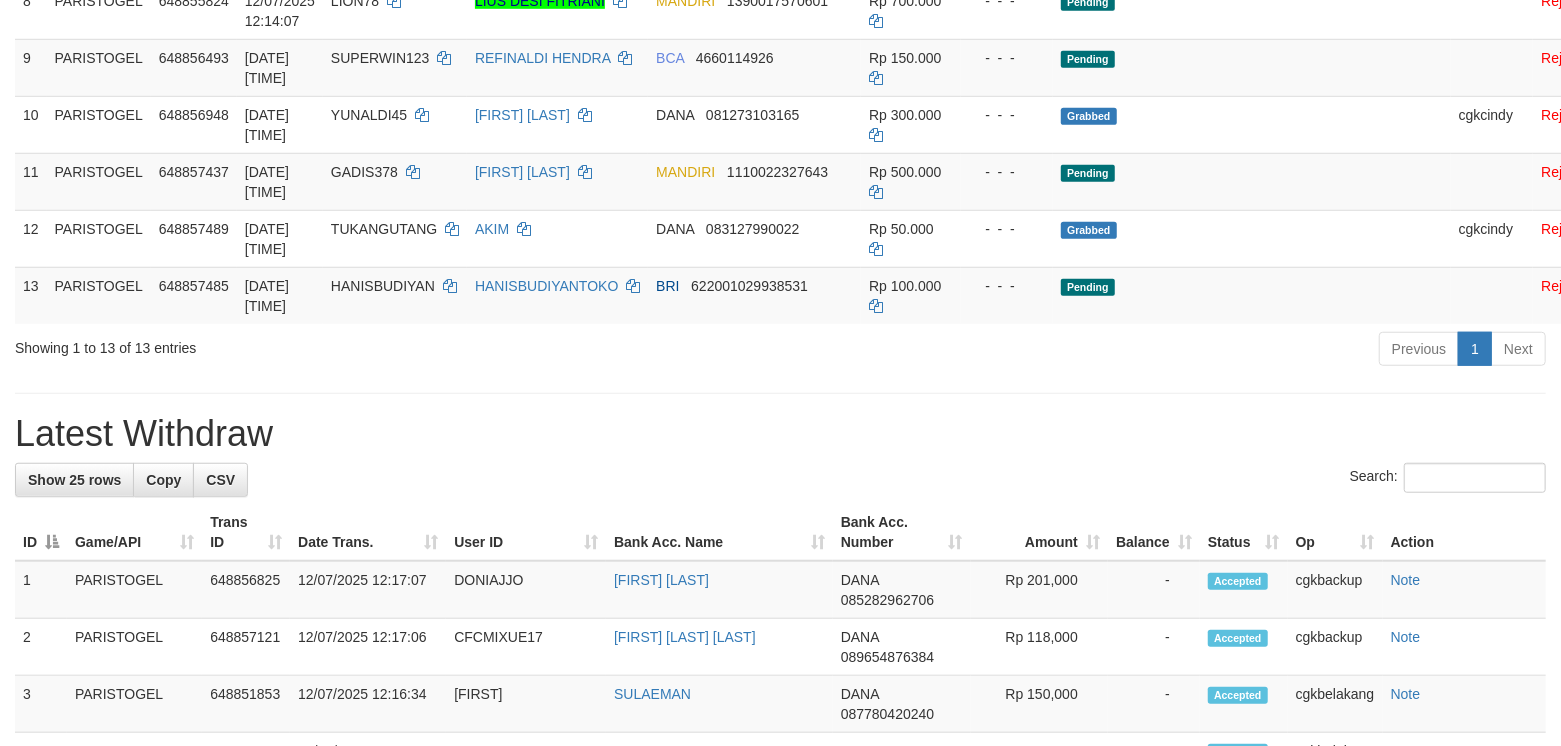 scroll, scrollTop: 796, scrollLeft: 0, axis: vertical 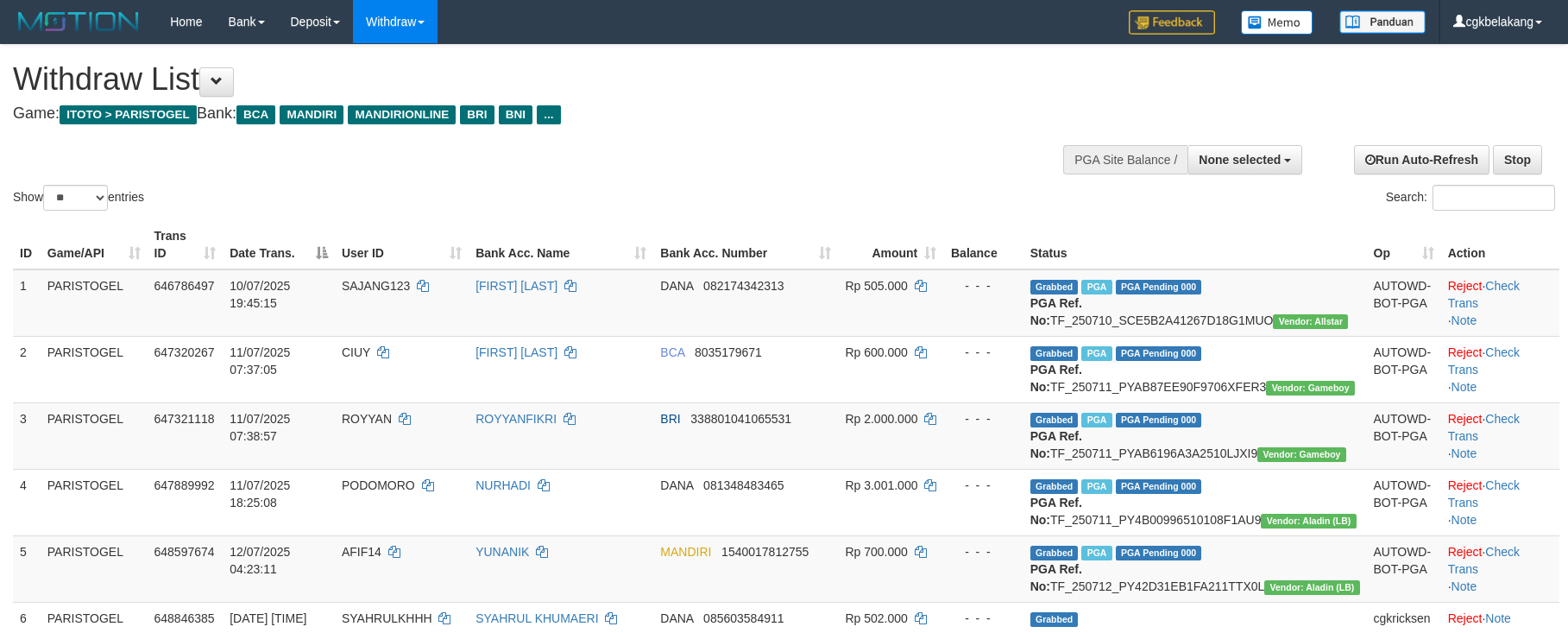select 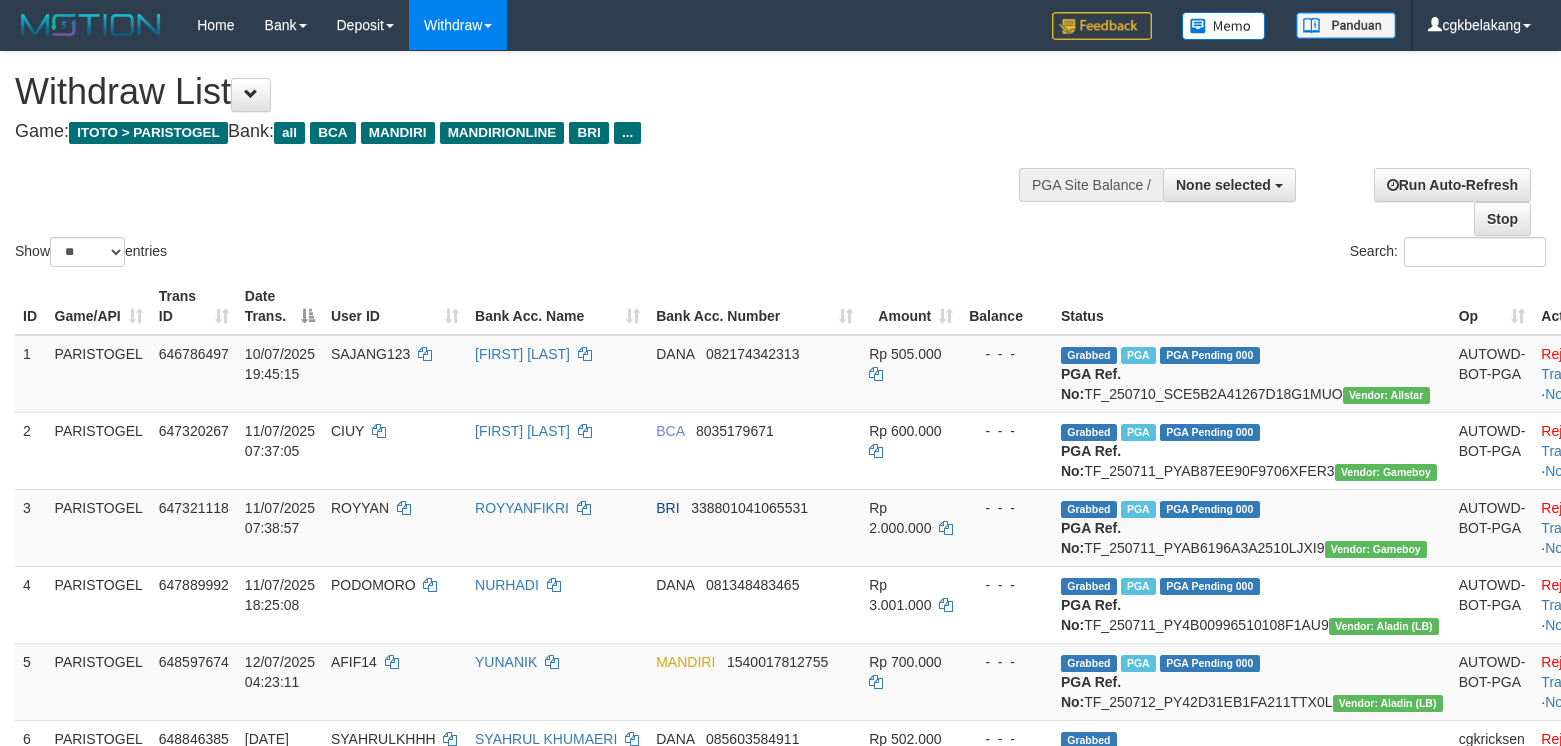 select 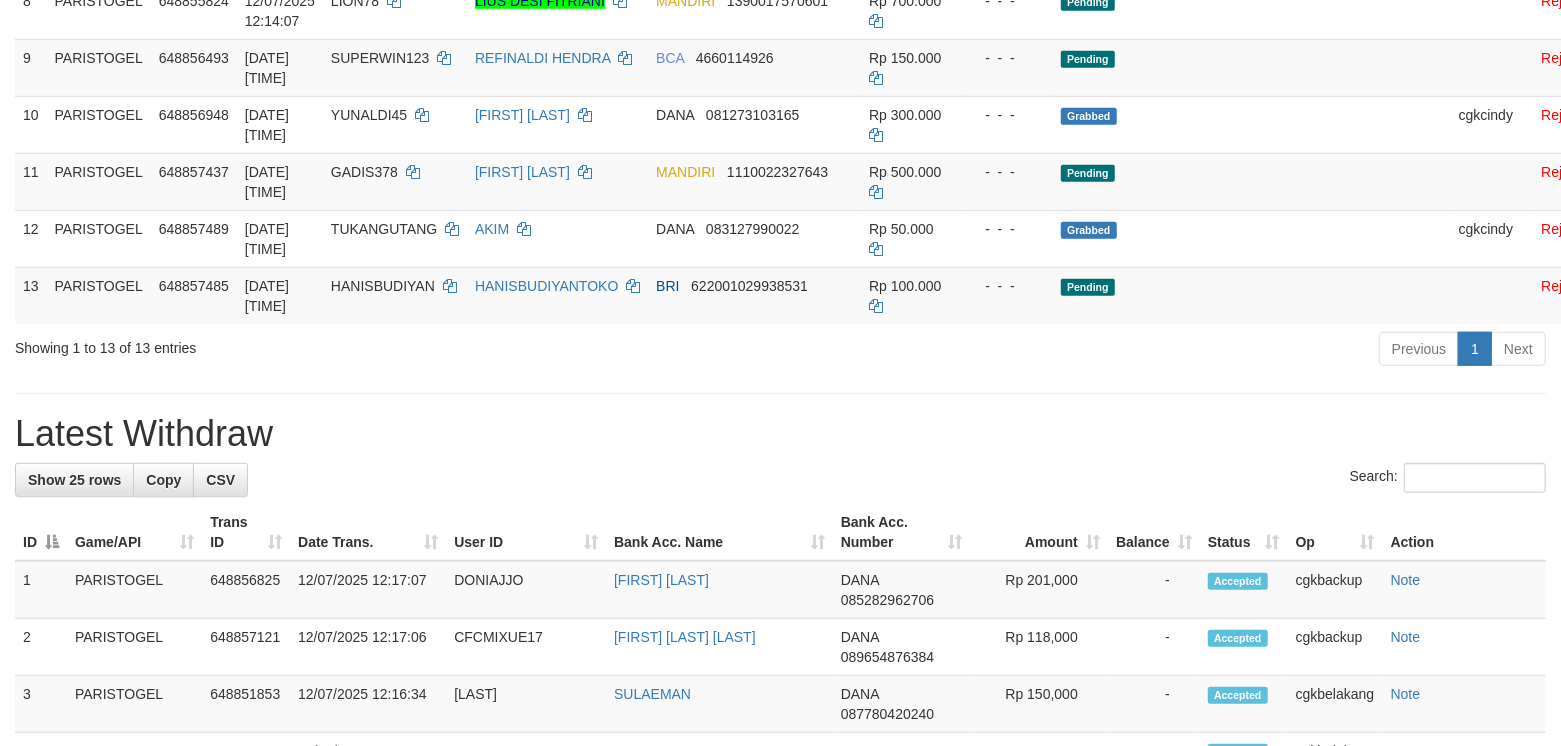 scroll, scrollTop: 796, scrollLeft: 0, axis: vertical 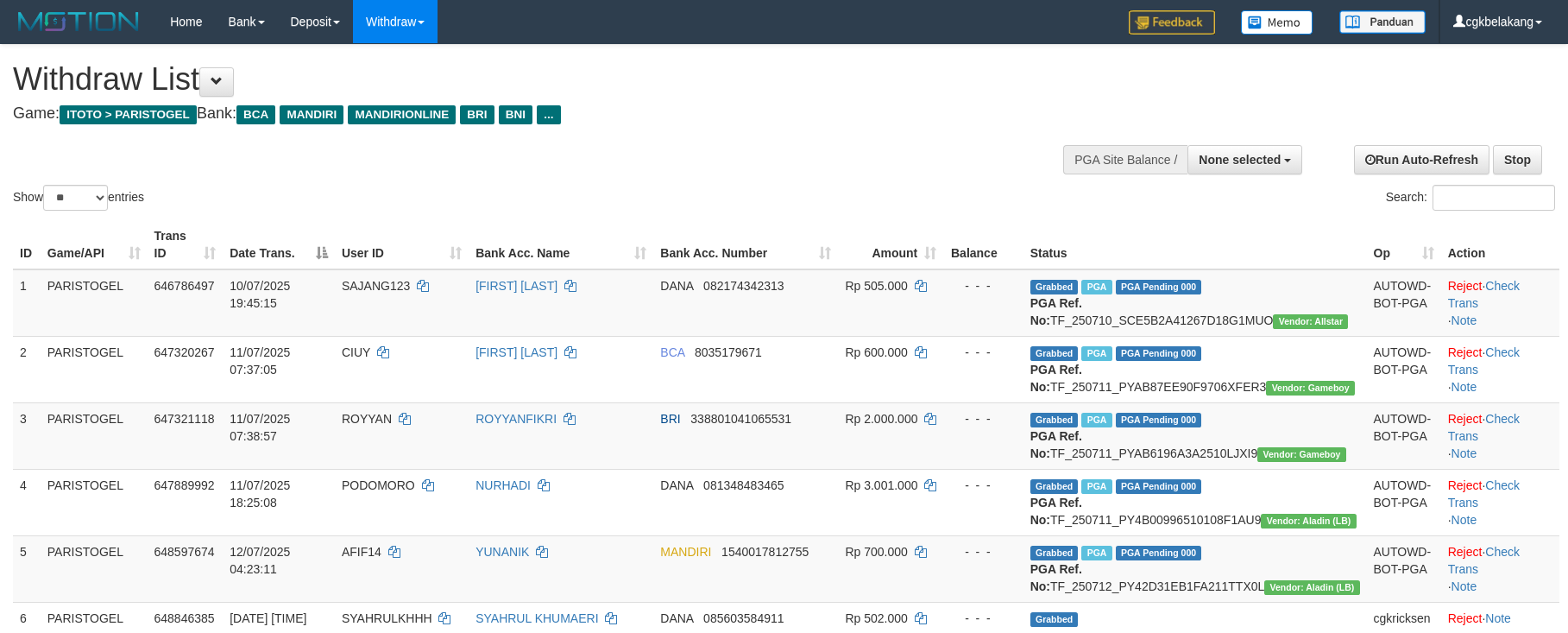 select 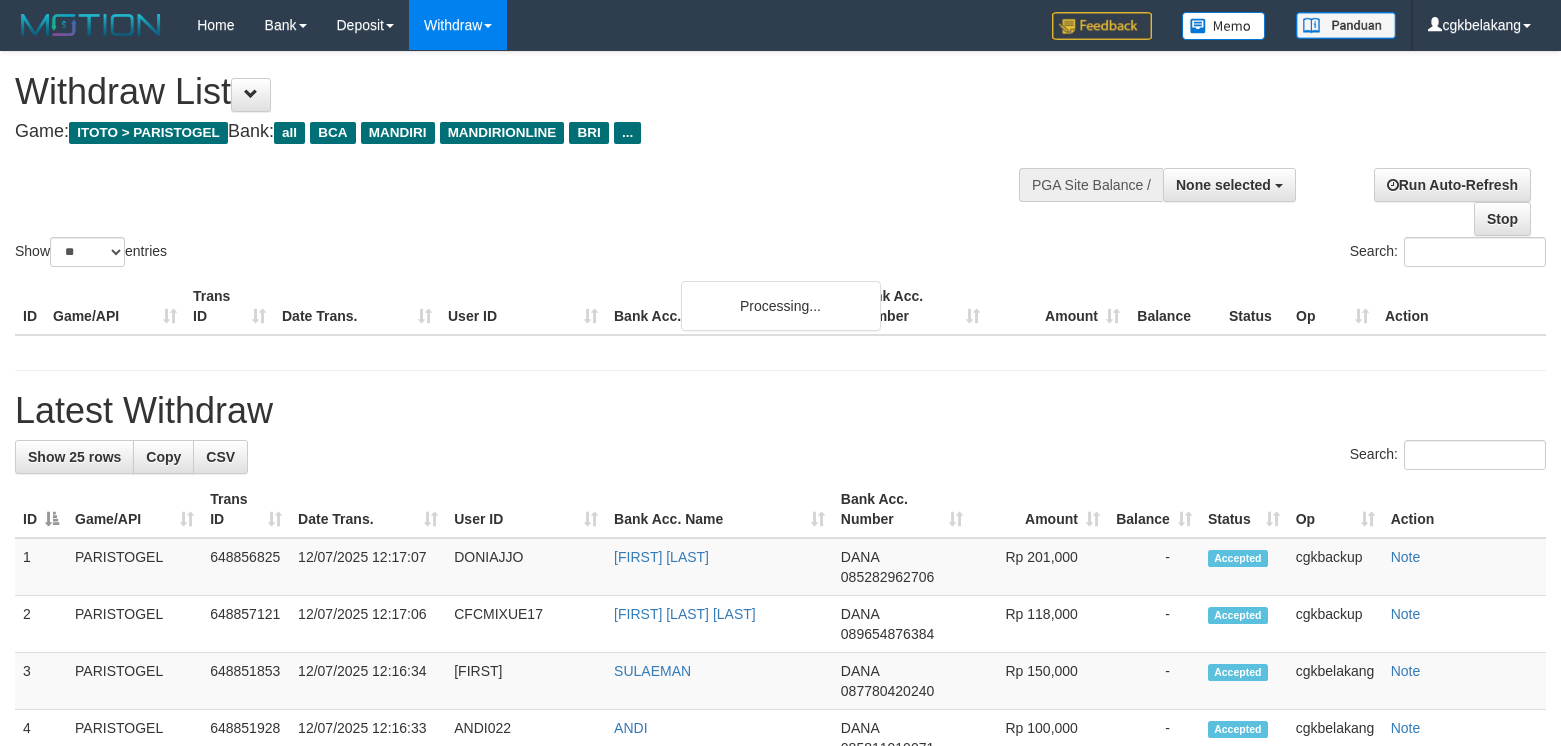 select 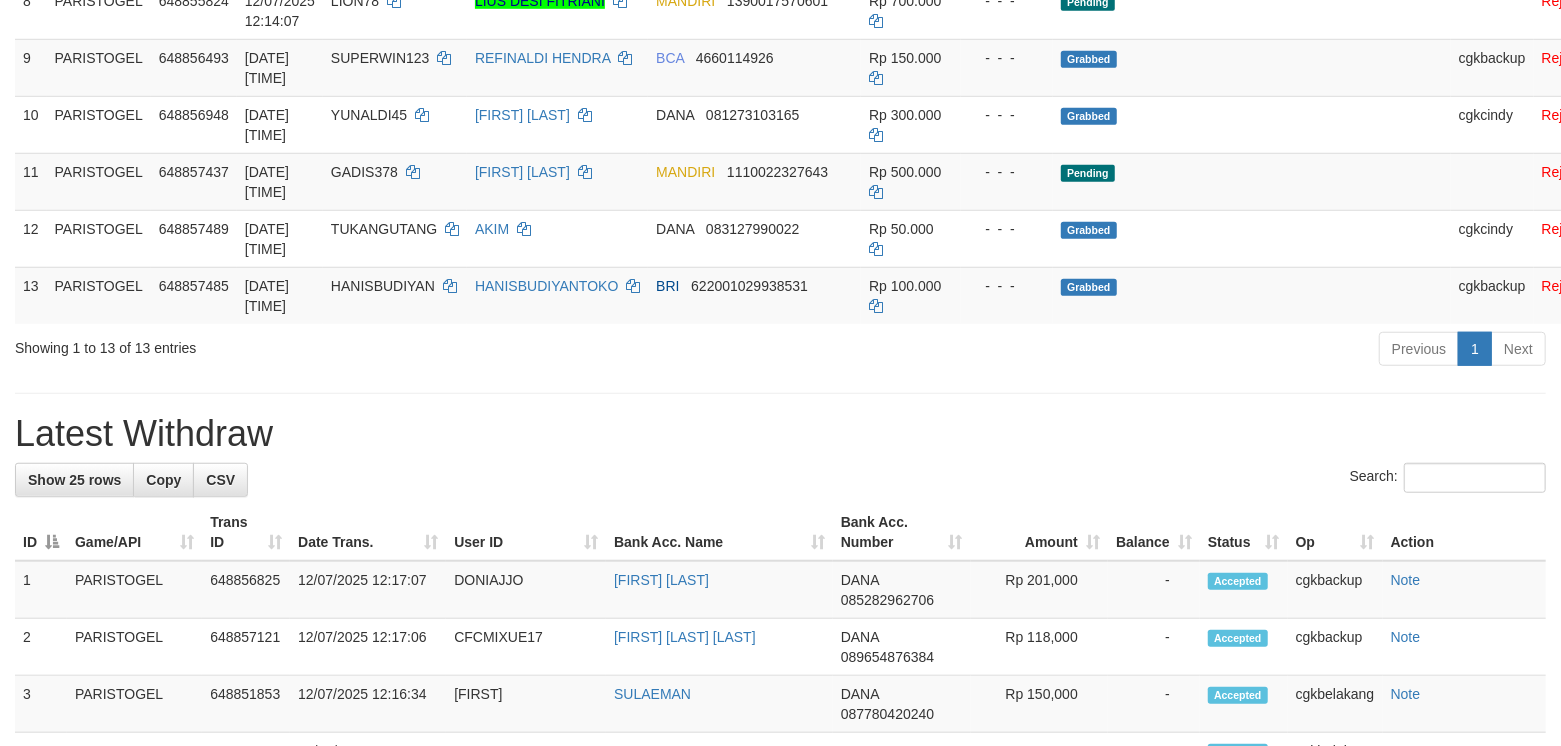 scroll, scrollTop: 796, scrollLeft: 0, axis: vertical 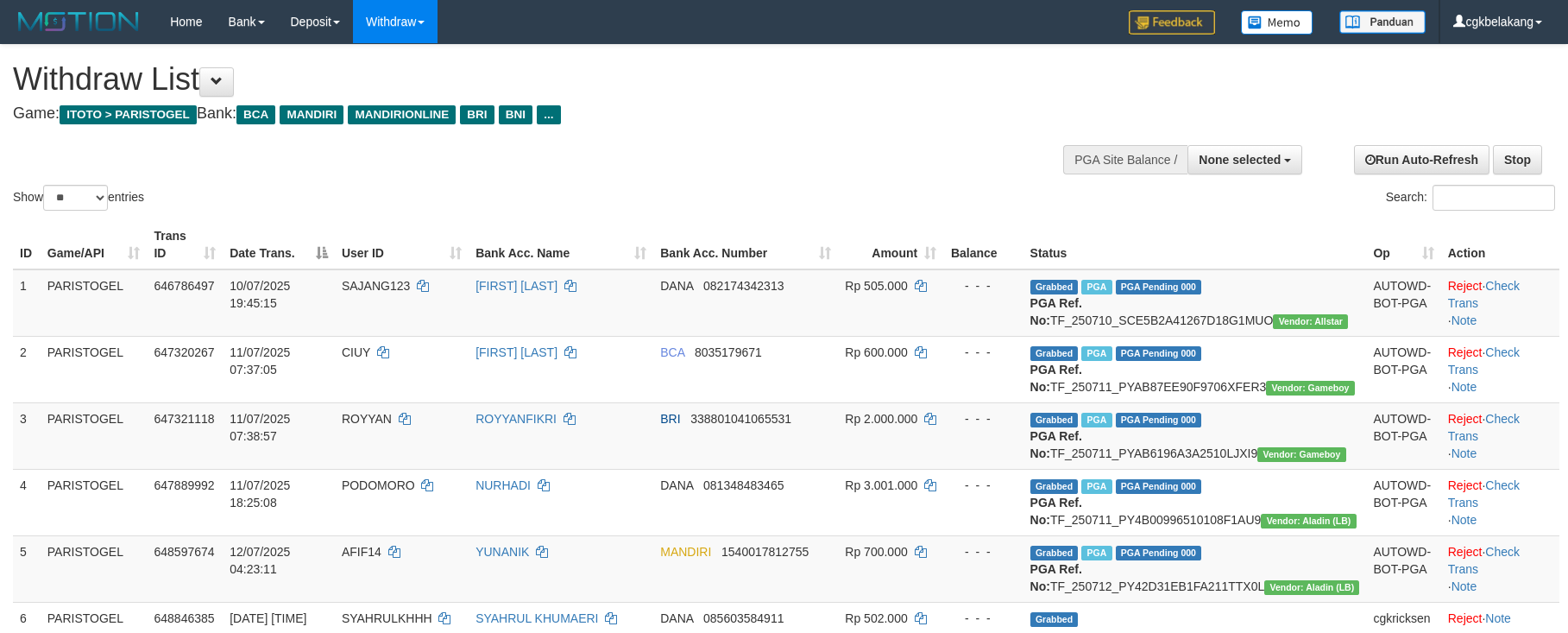 select 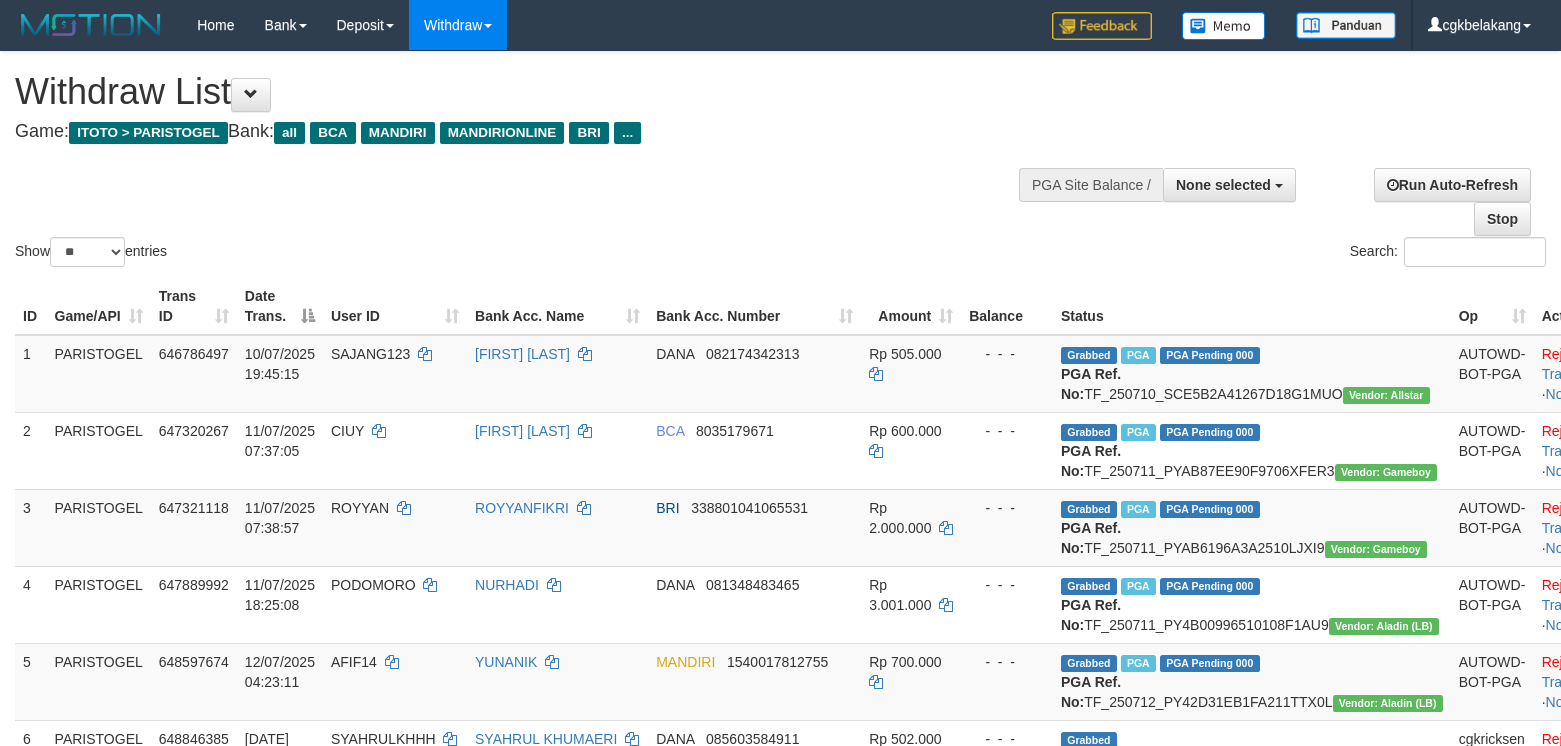 select 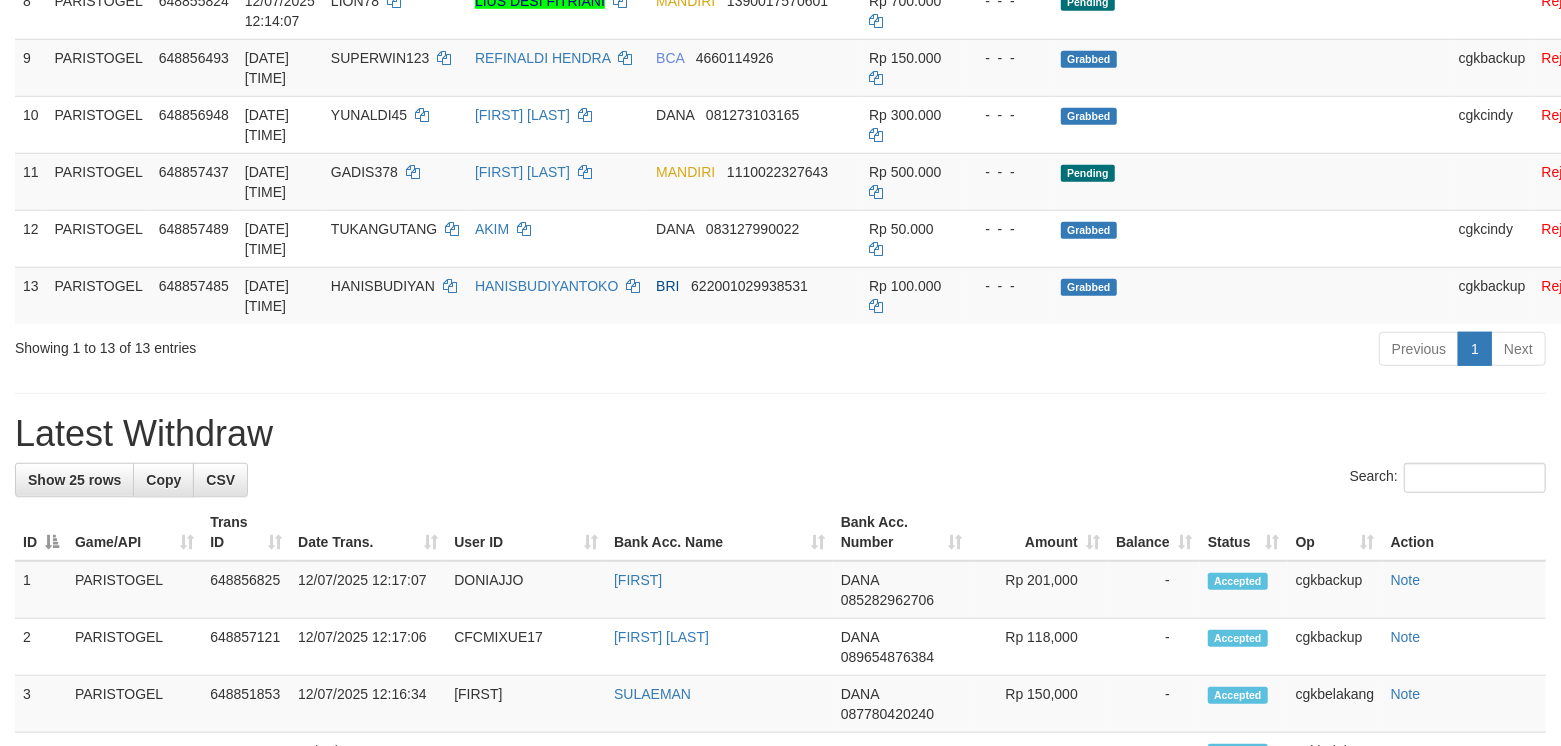 scroll, scrollTop: 796, scrollLeft: 0, axis: vertical 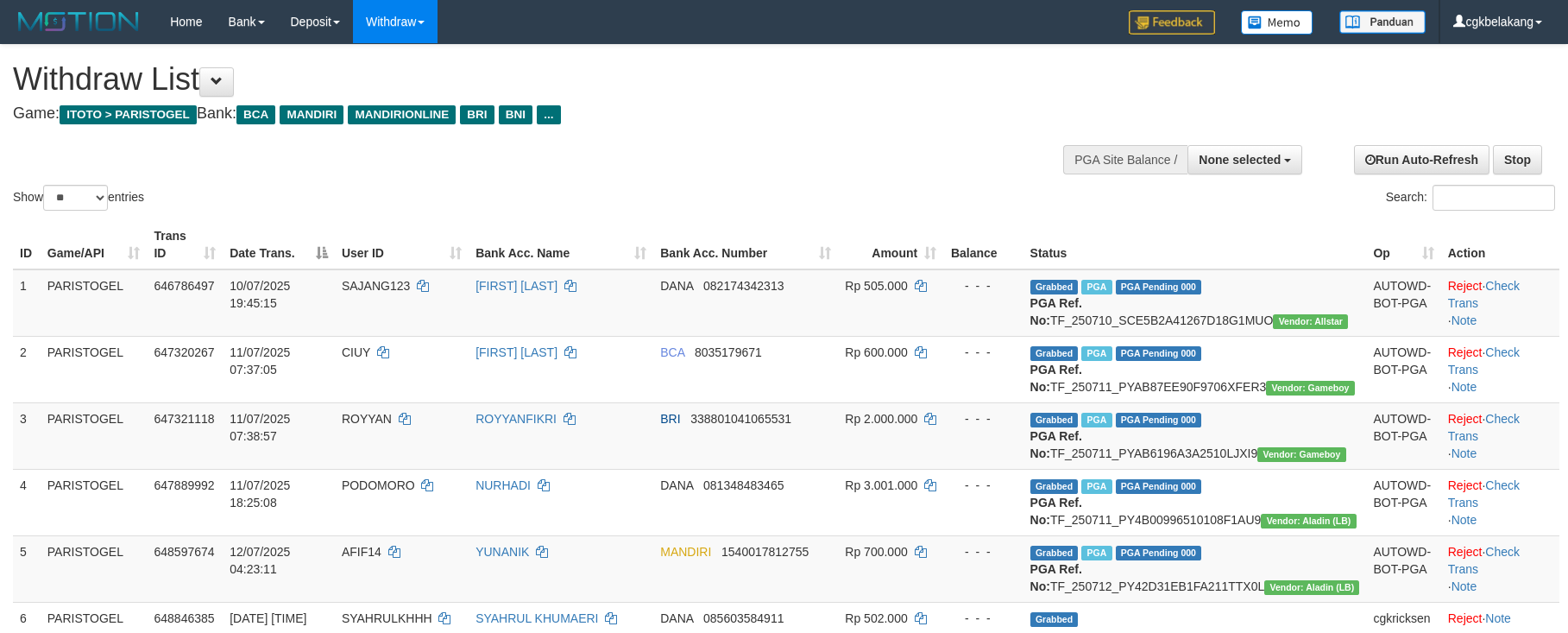 select 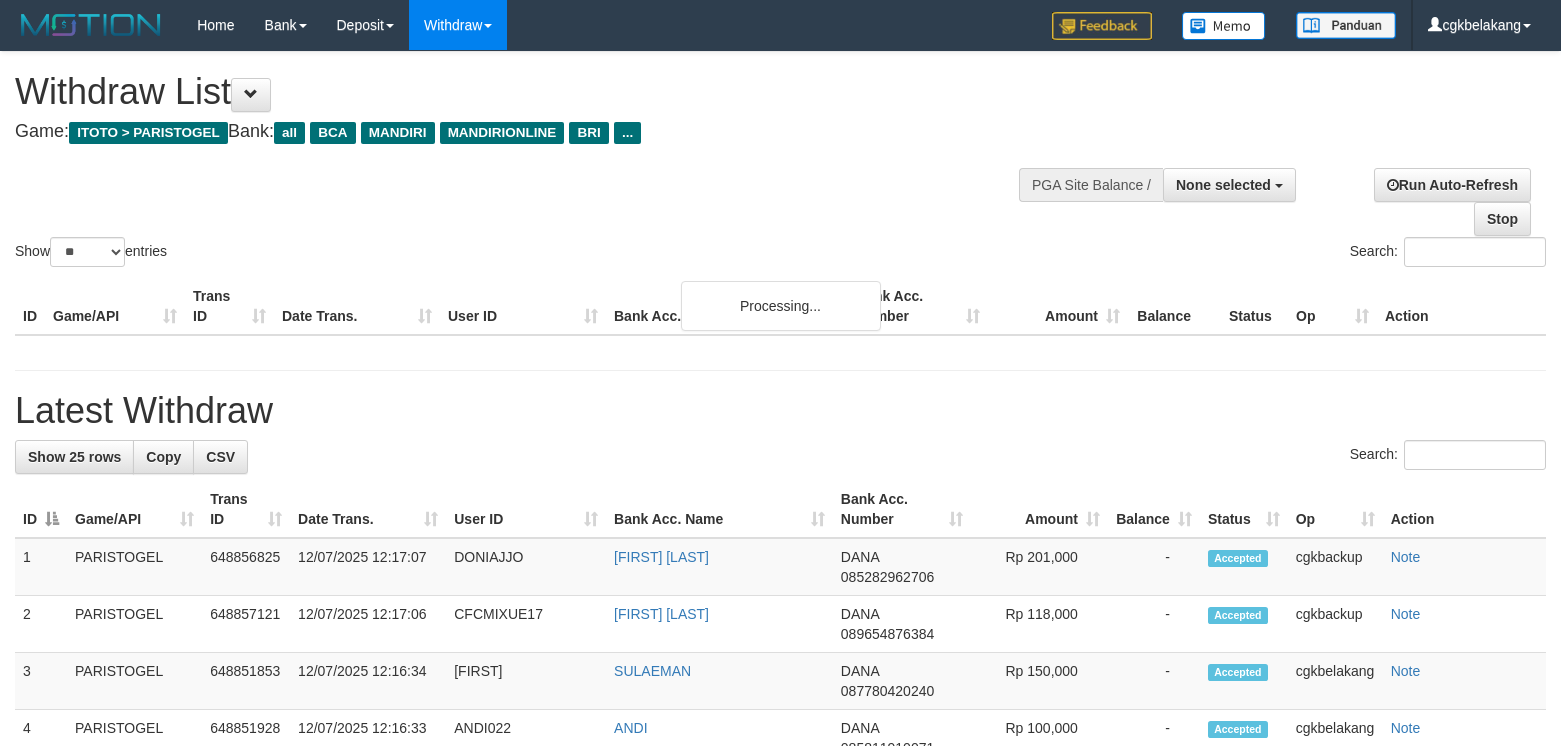 select 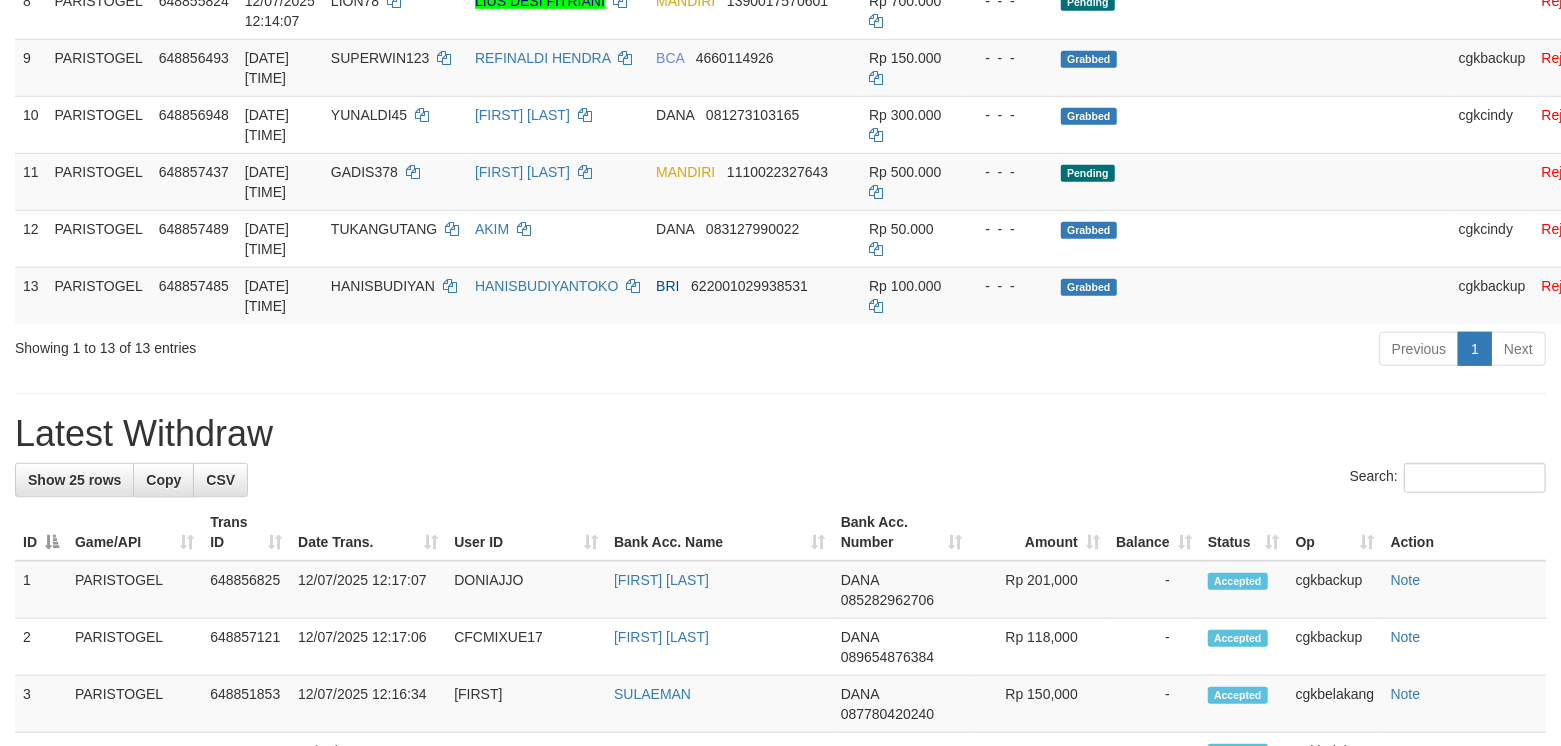scroll, scrollTop: 796, scrollLeft: 0, axis: vertical 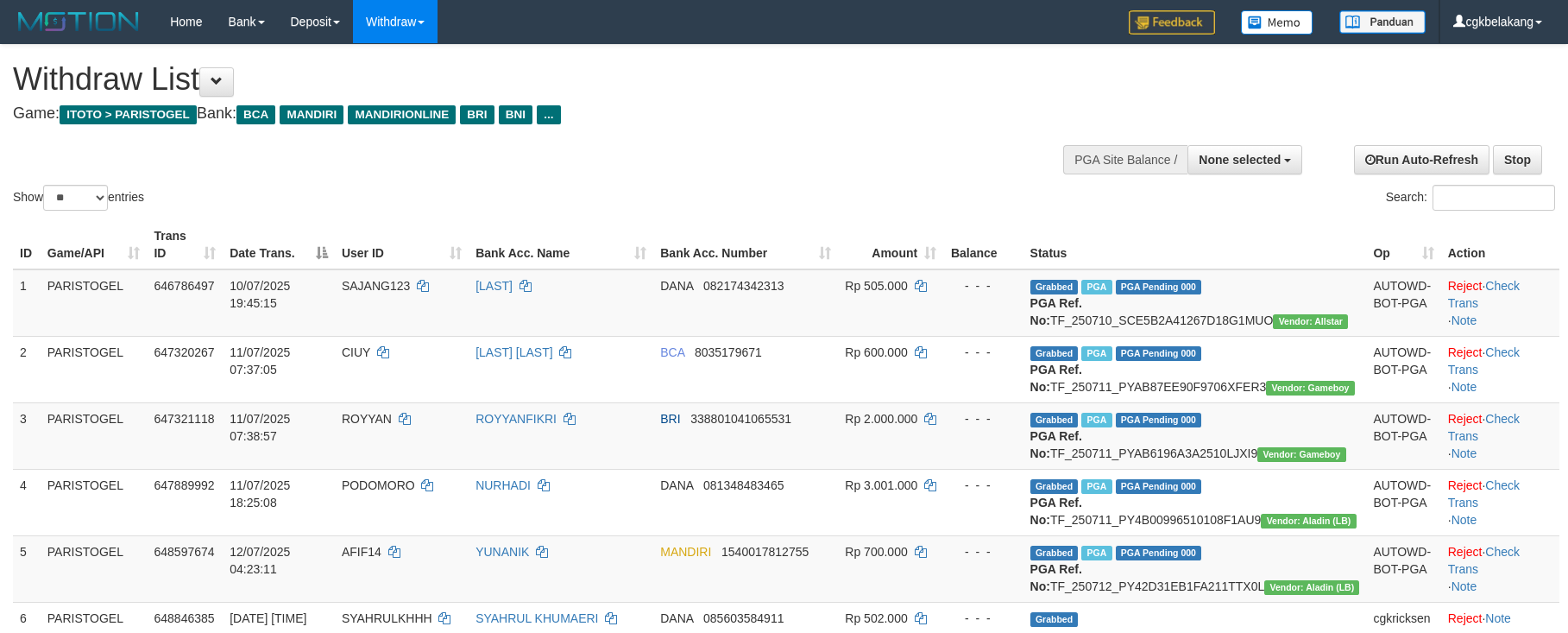 select 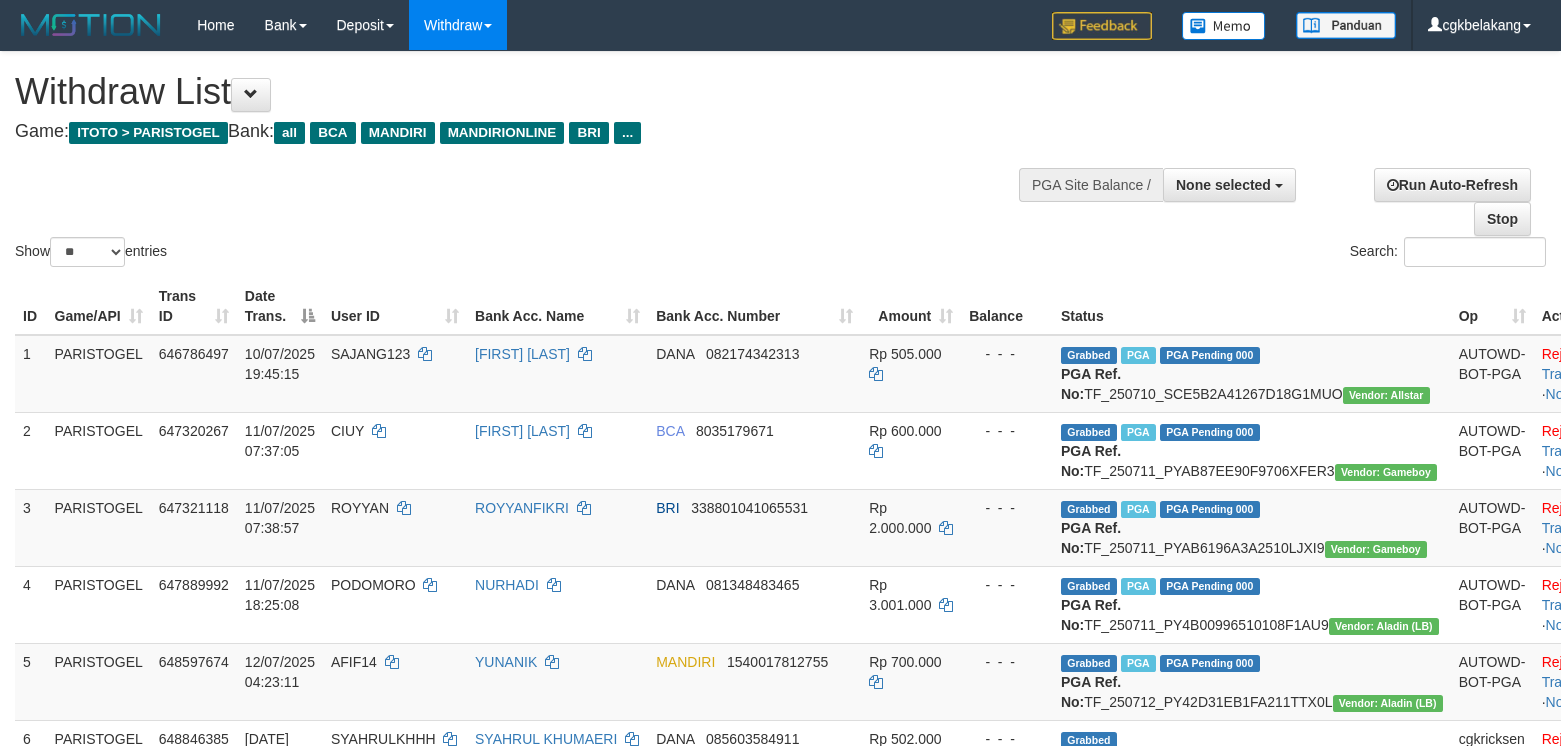 select 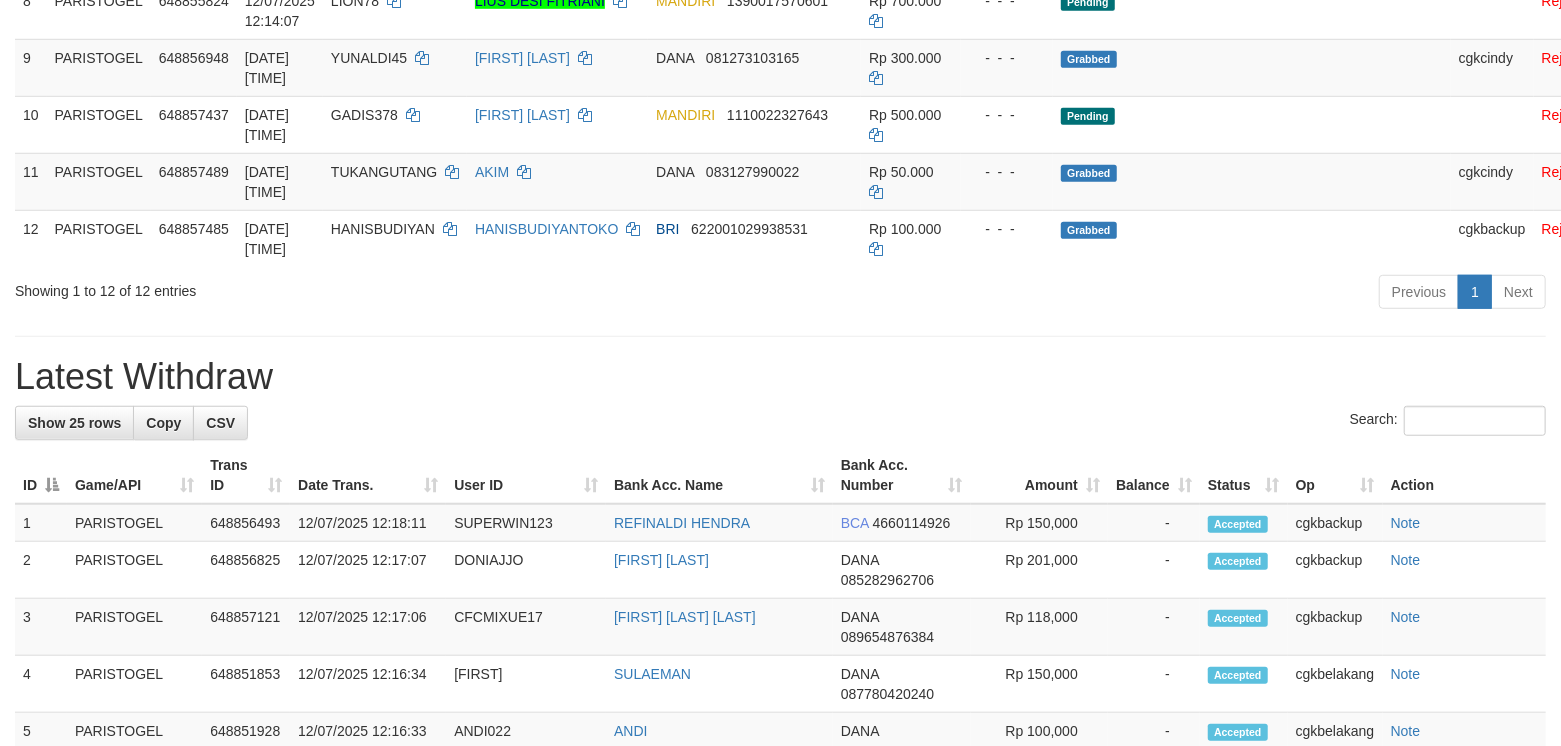 scroll, scrollTop: 796, scrollLeft: 0, axis: vertical 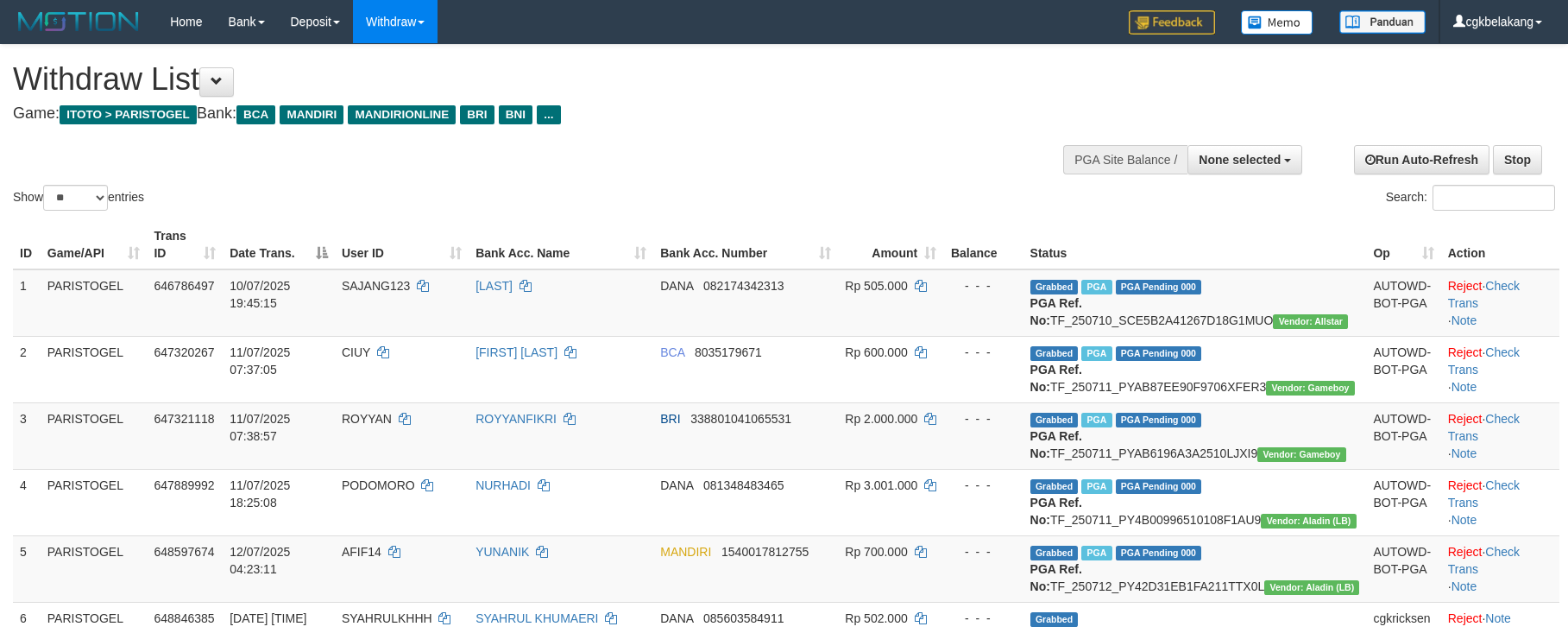 select 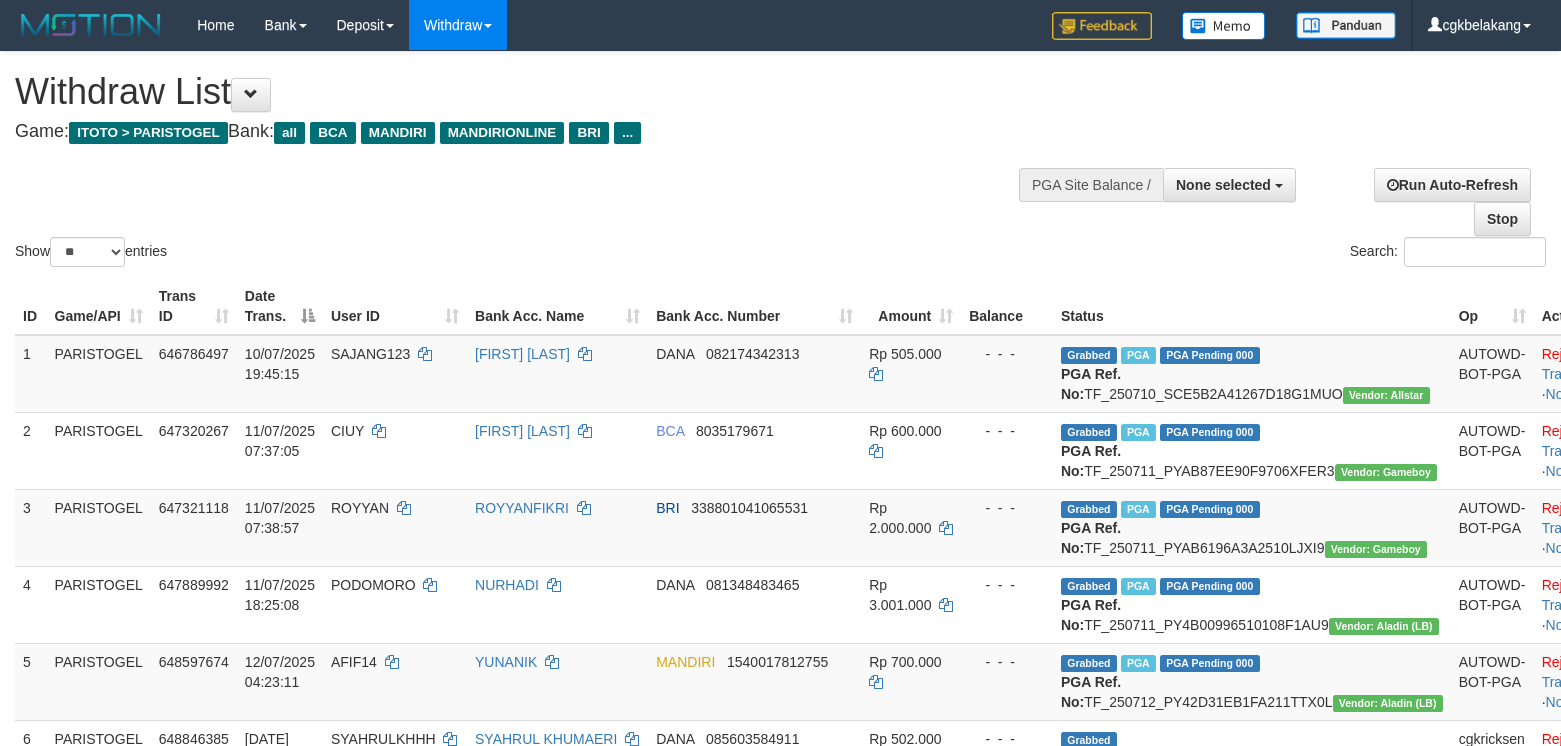 select 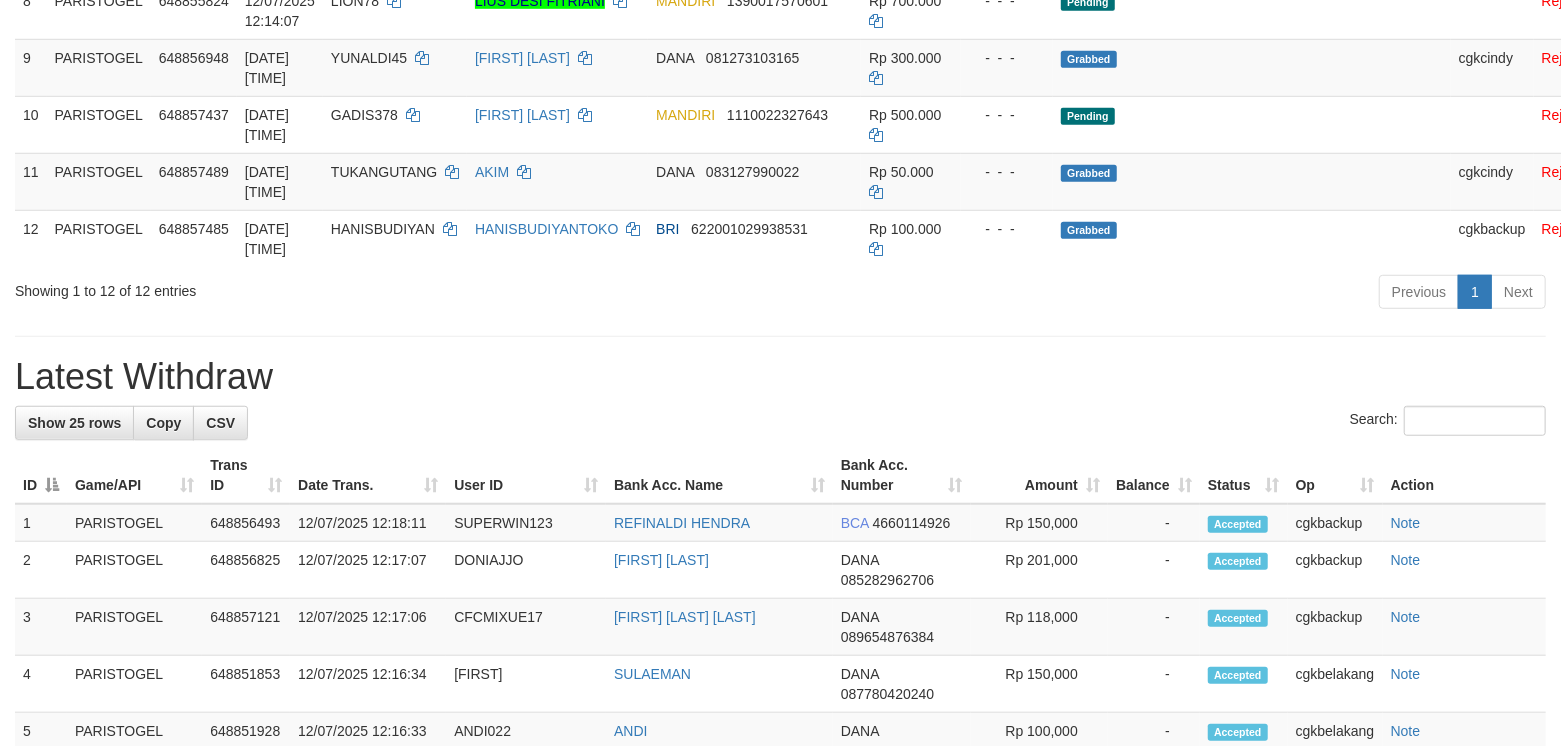scroll, scrollTop: 796, scrollLeft: 0, axis: vertical 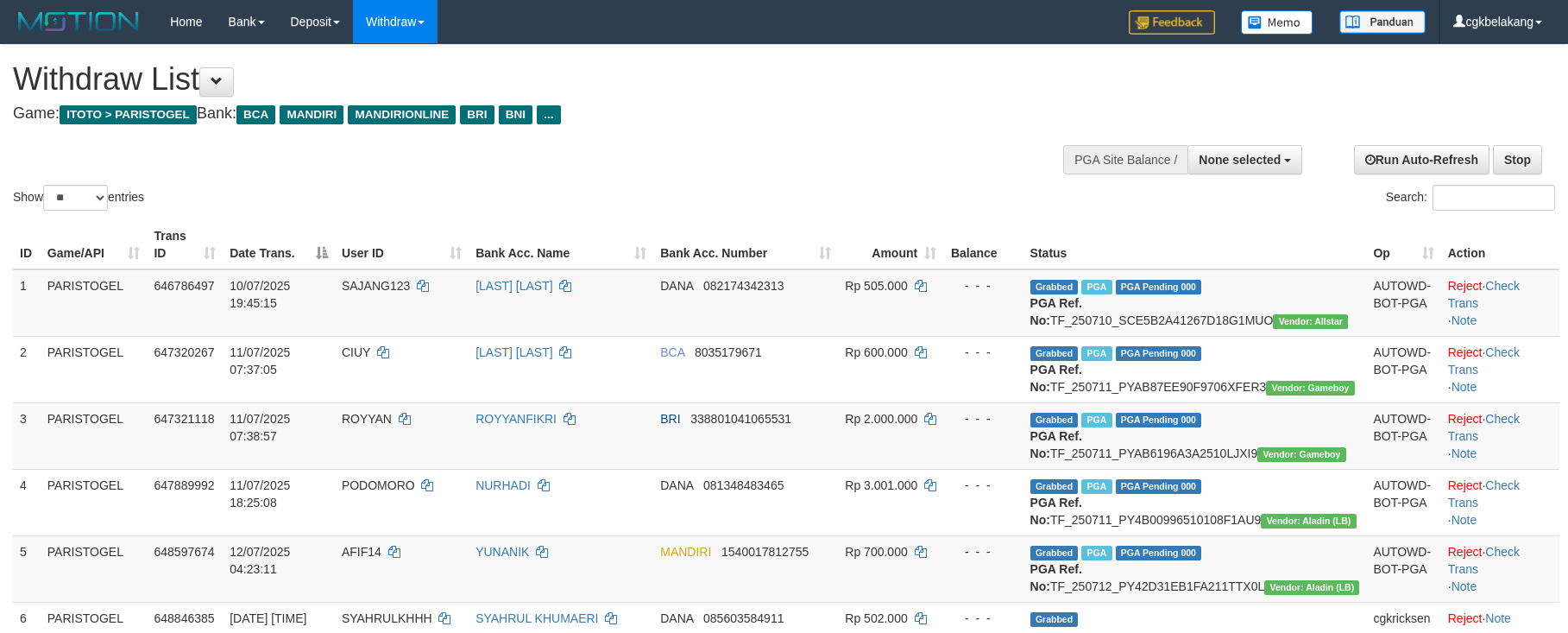 select 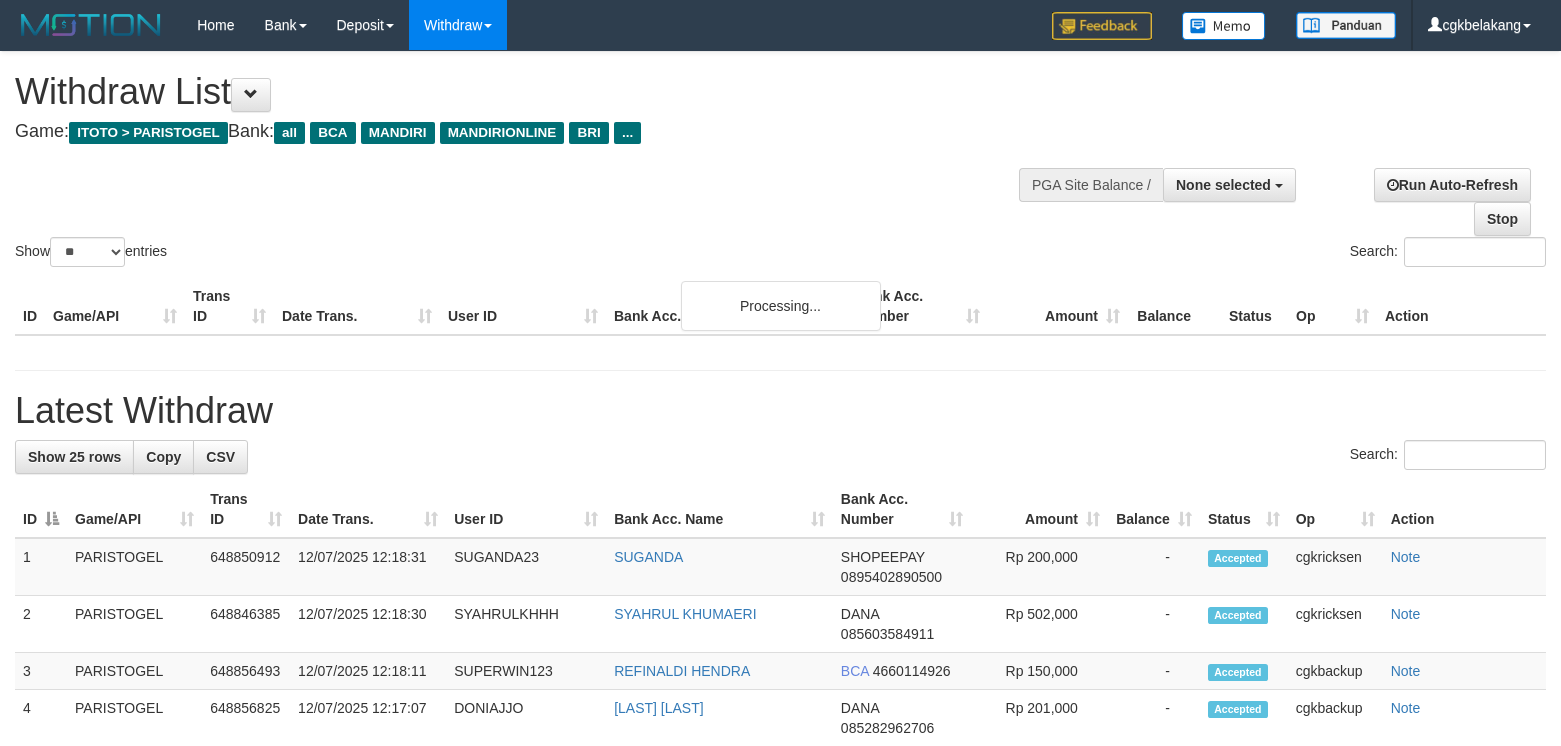 select 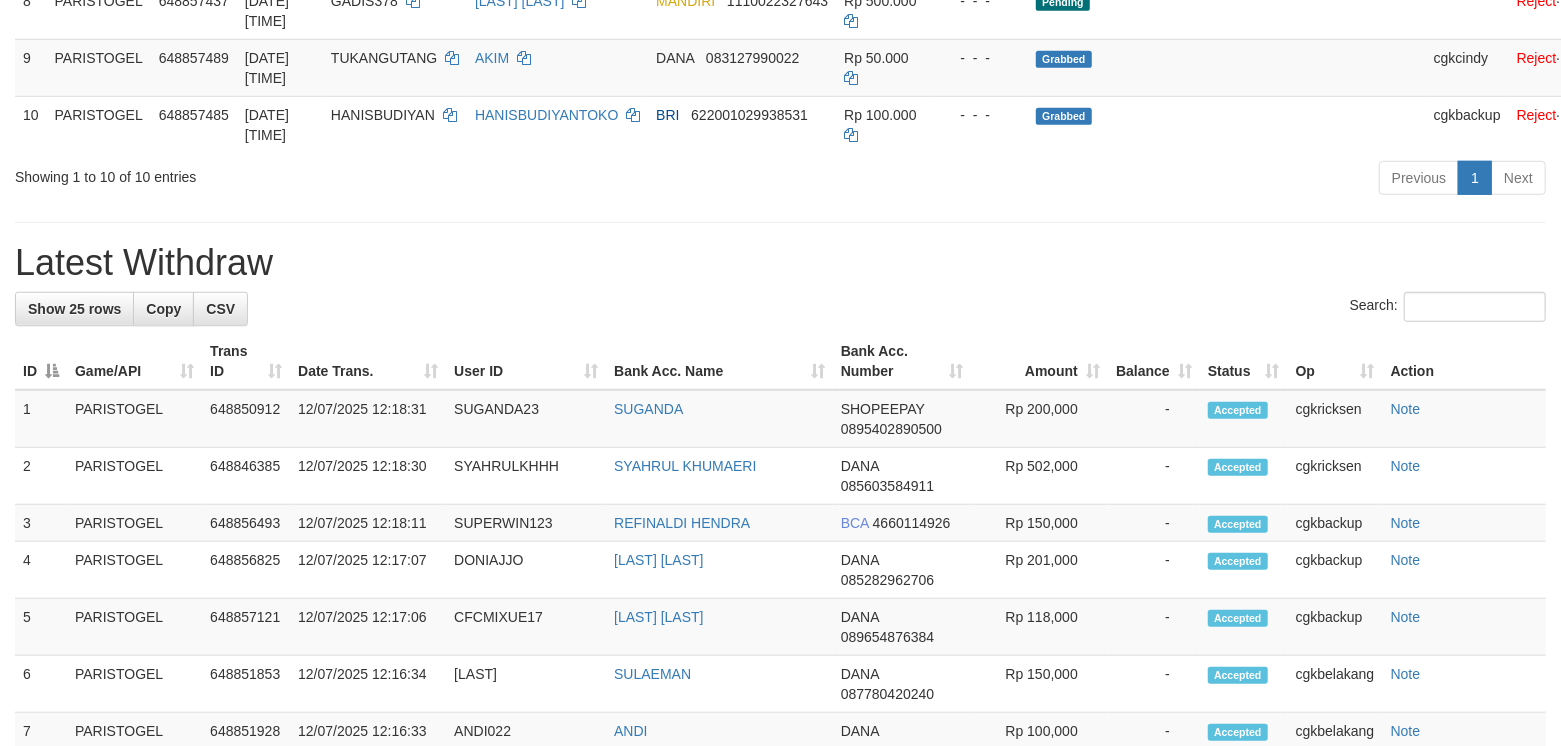 scroll, scrollTop: 796, scrollLeft: 0, axis: vertical 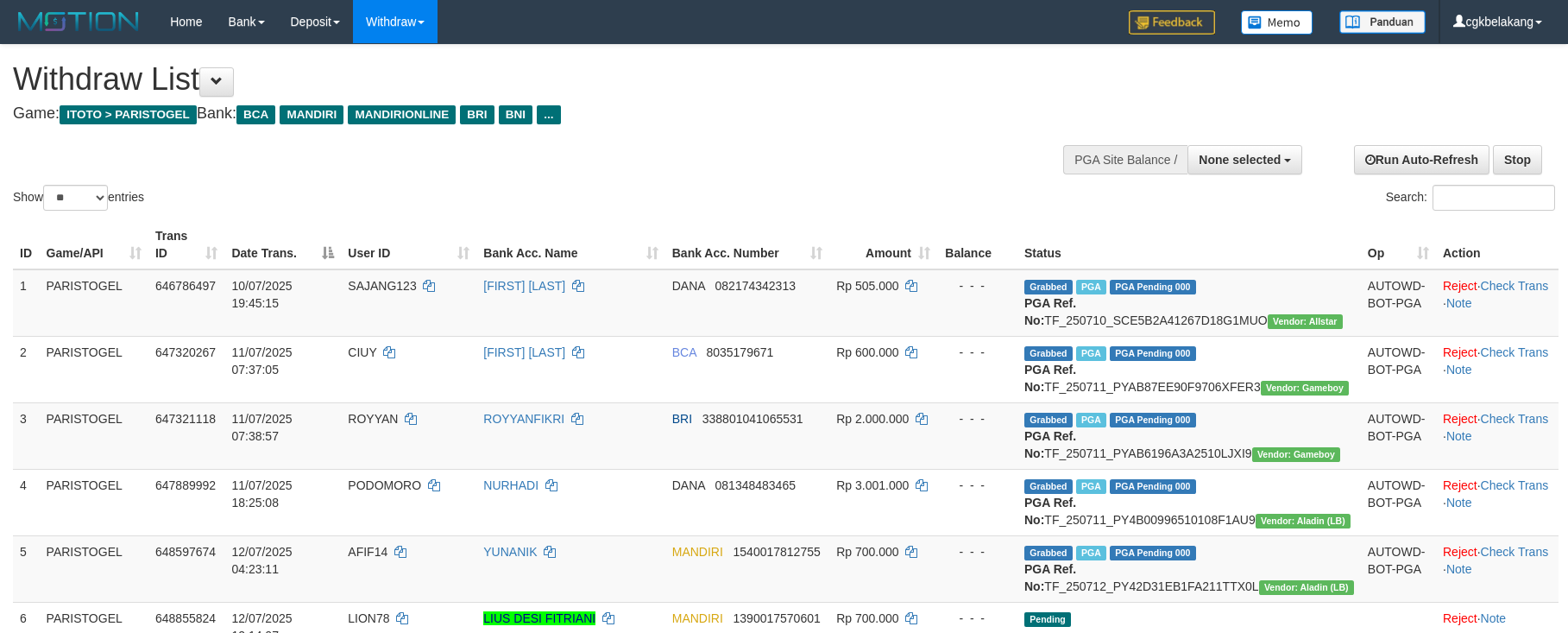select 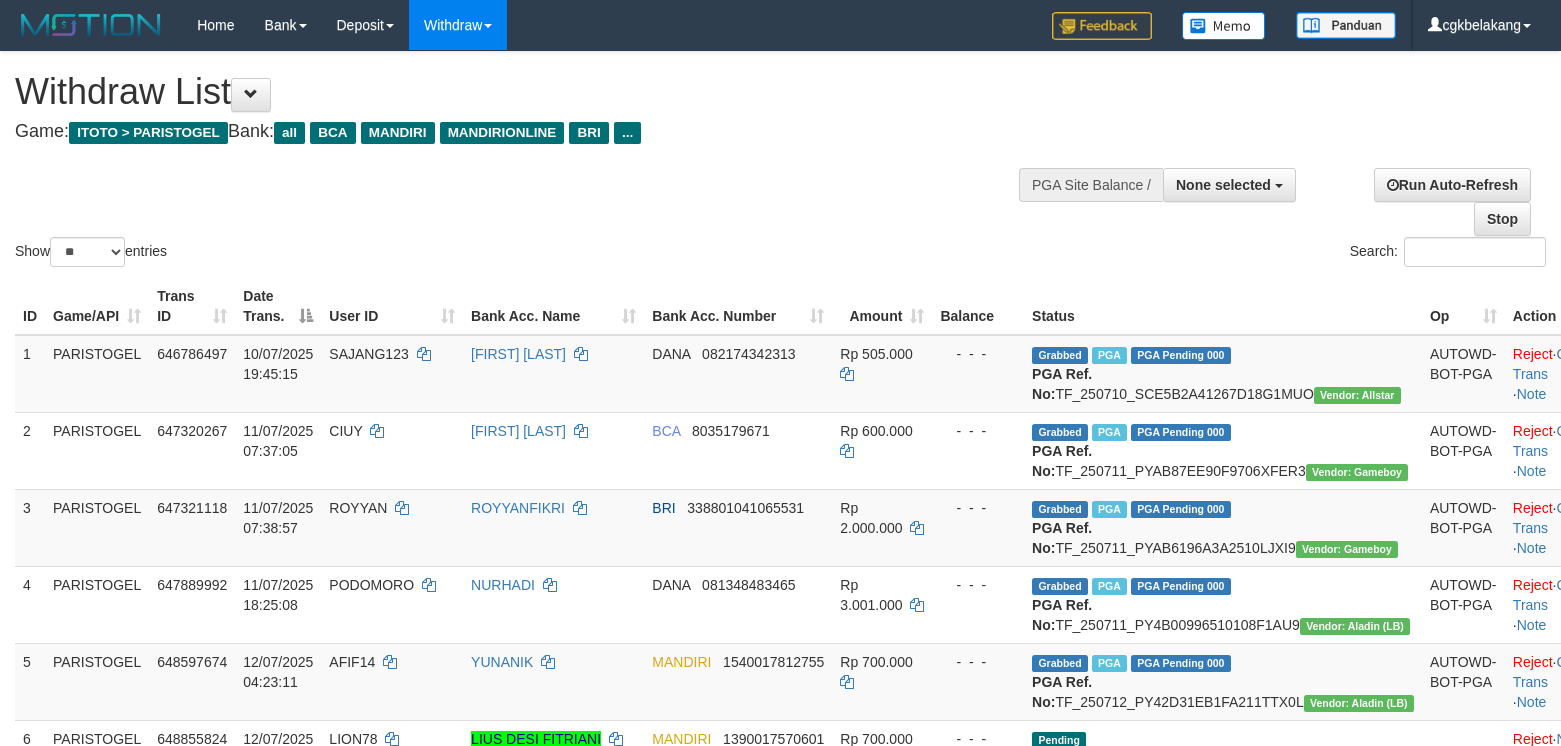 select 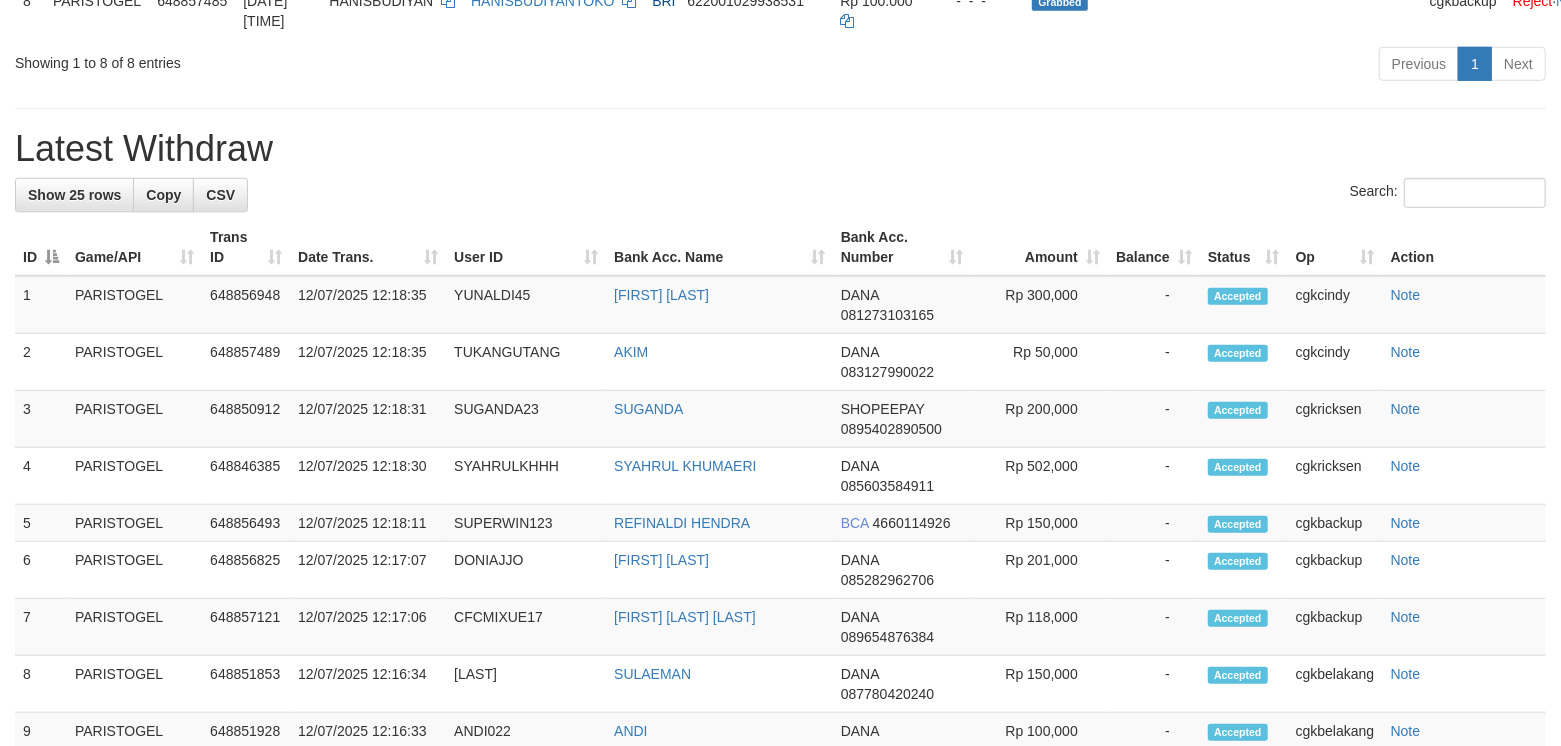 scroll, scrollTop: 796, scrollLeft: 0, axis: vertical 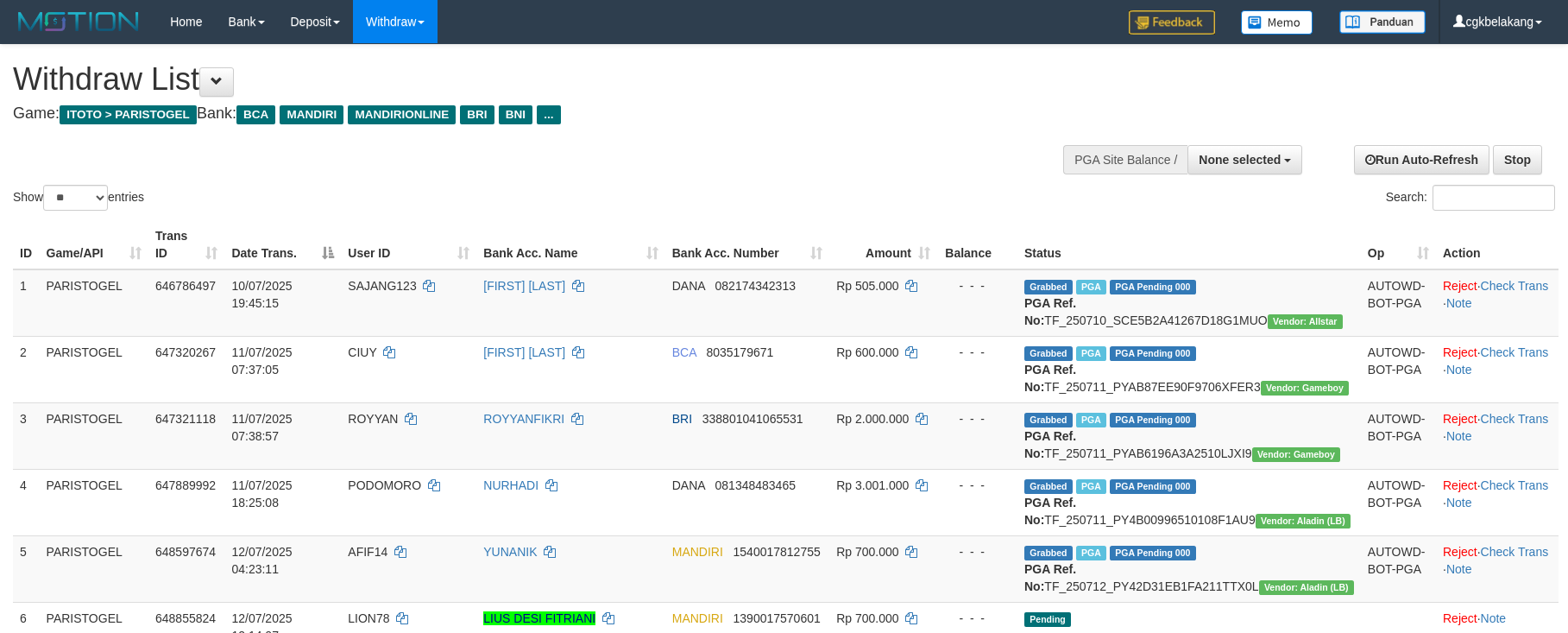 select 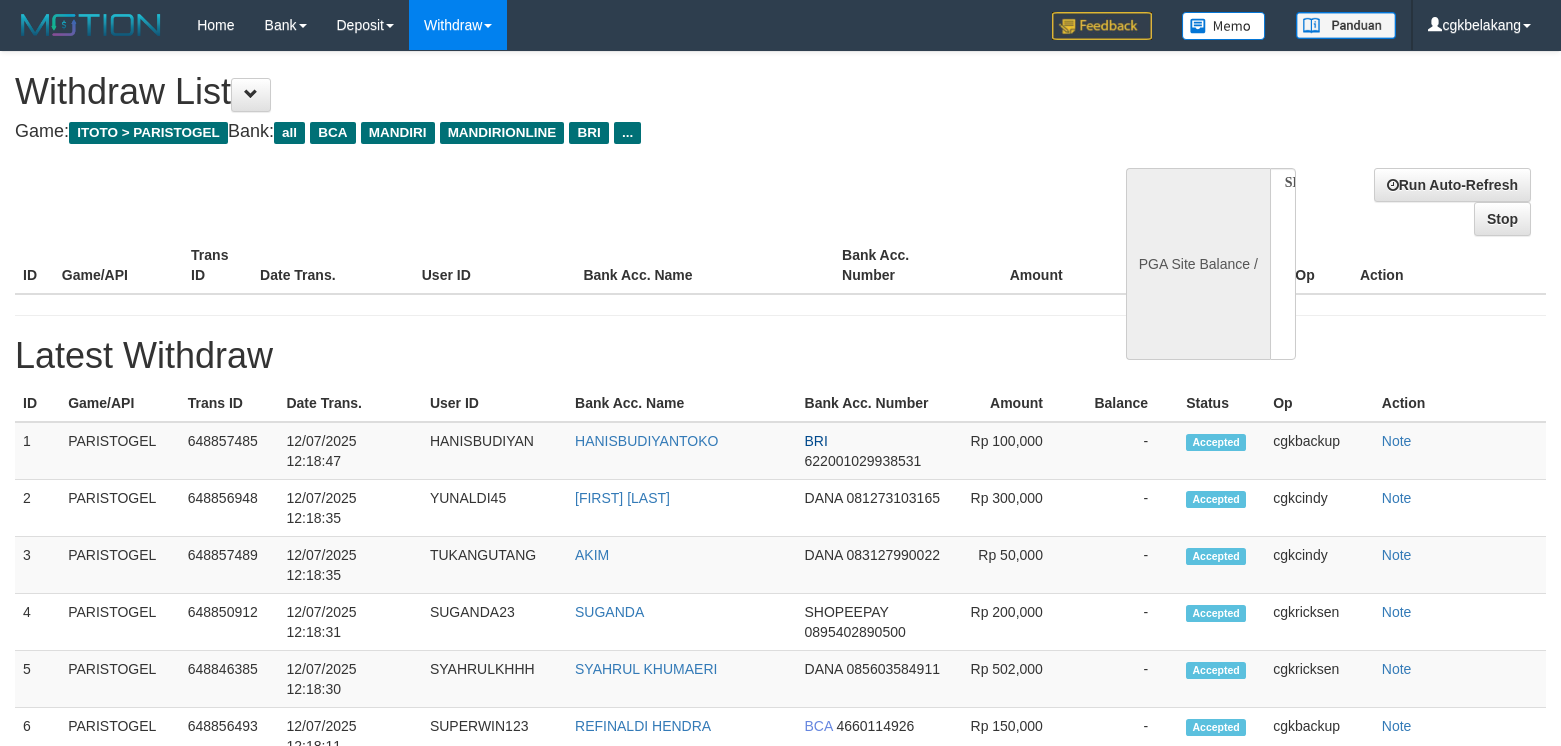 select 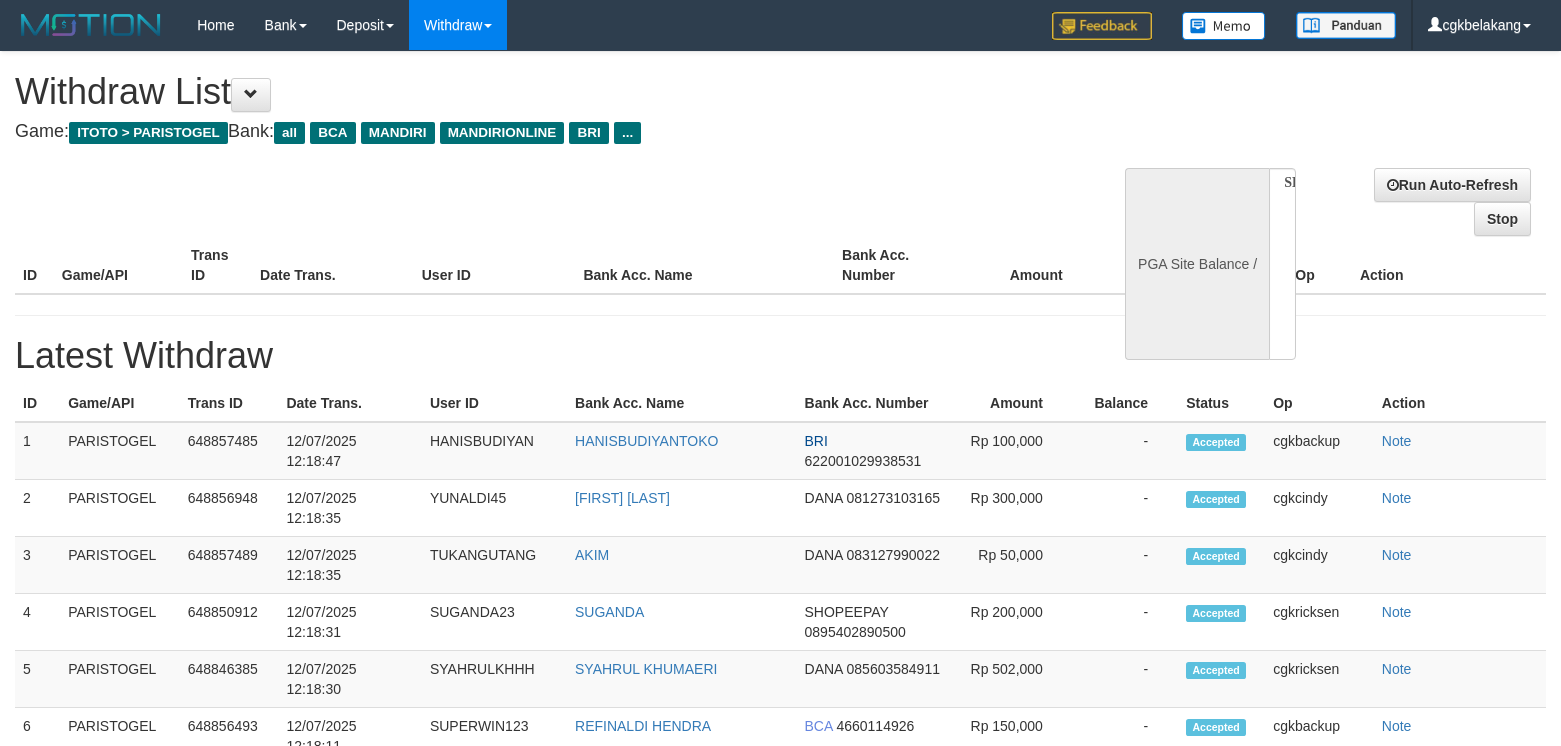 scroll, scrollTop: 852, scrollLeft: 0, axis: vertical 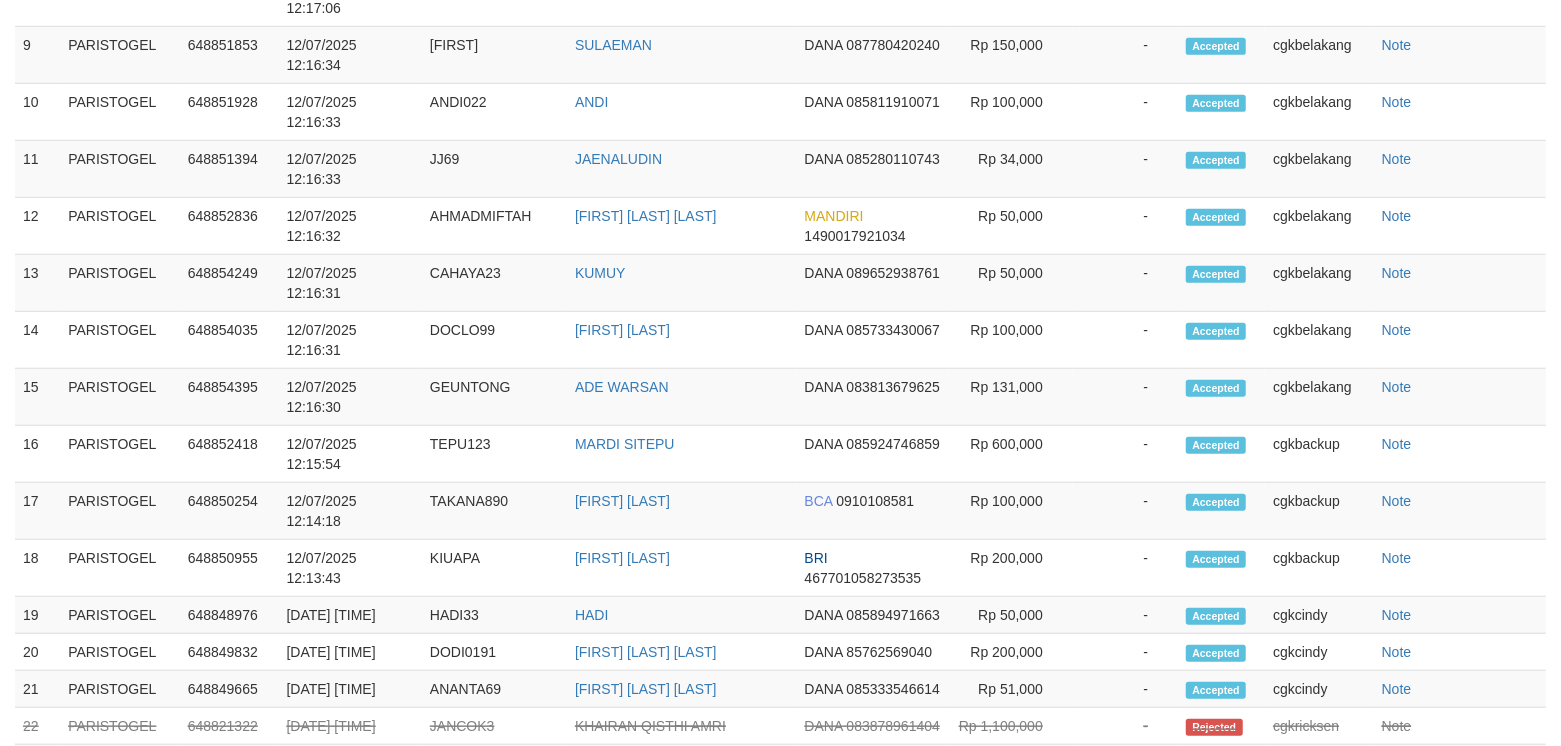 select on "**" 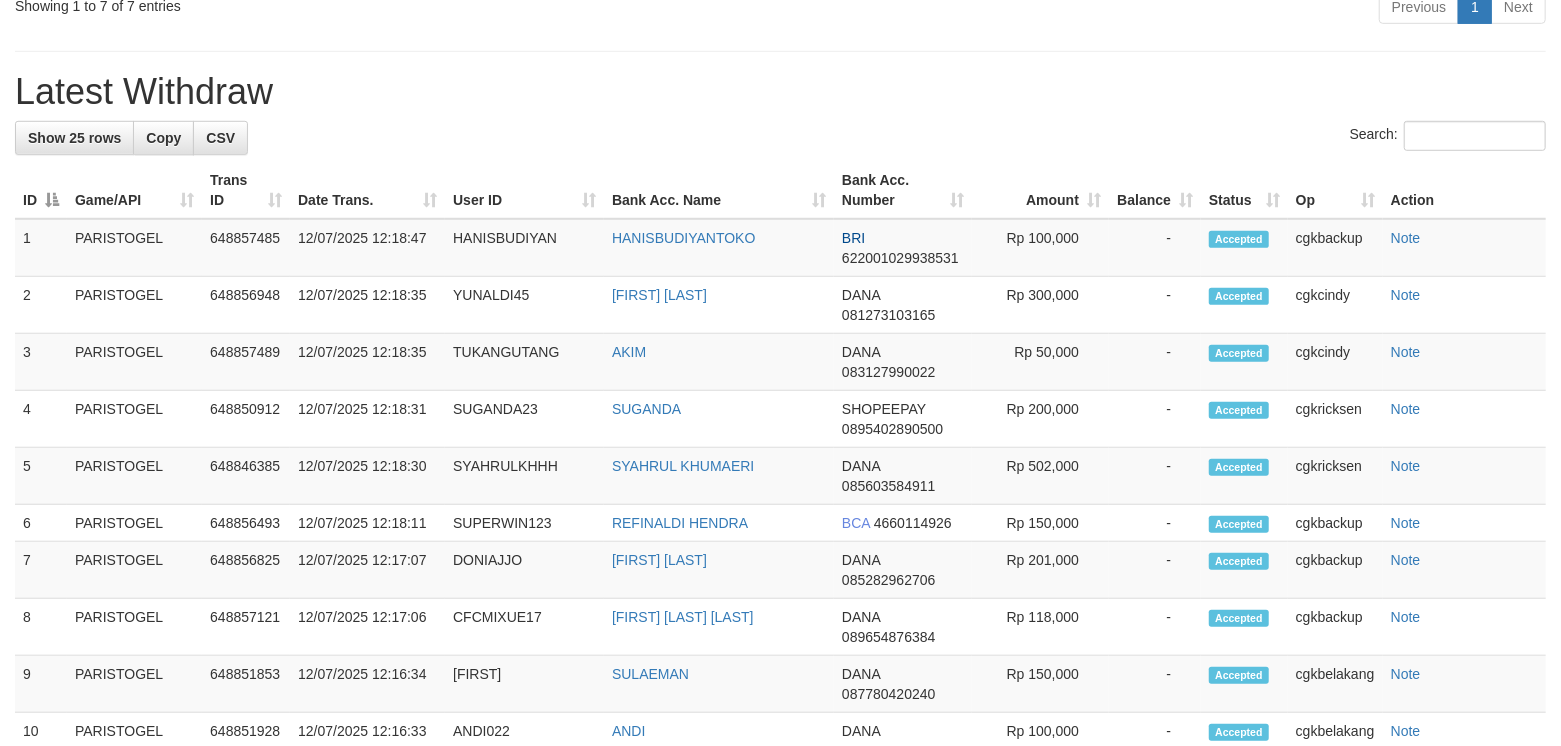 scroll, scrollTop: 796, scrollLeft: 0, axis: vertical 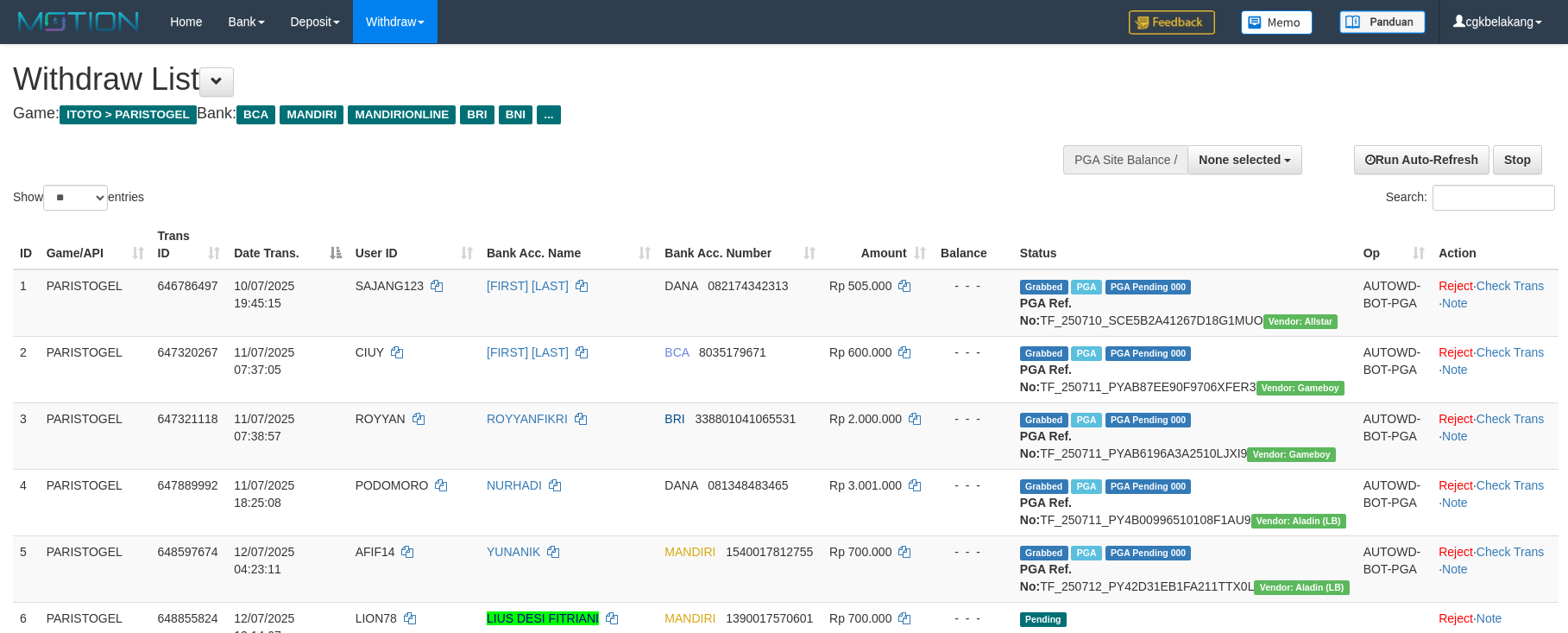 select 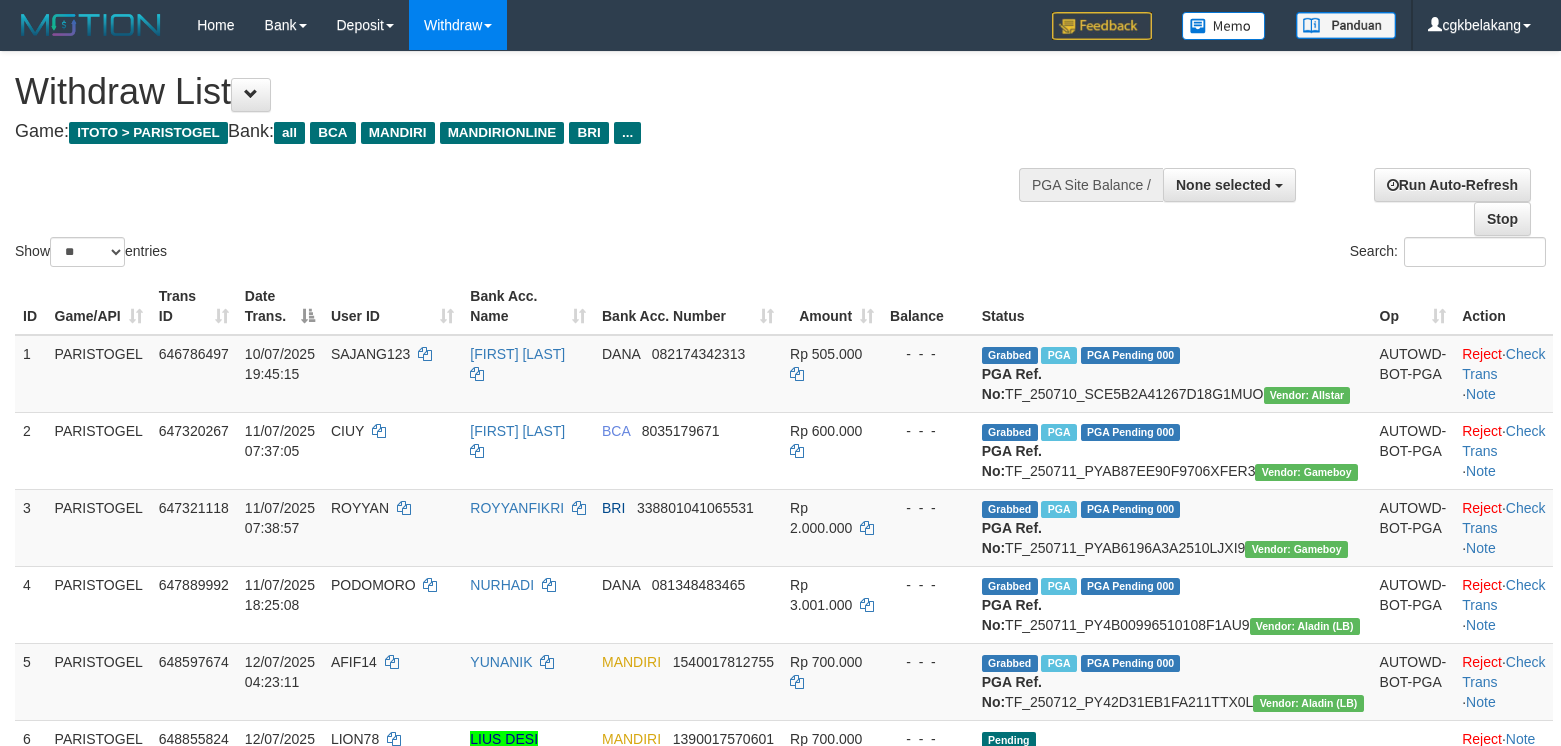 select 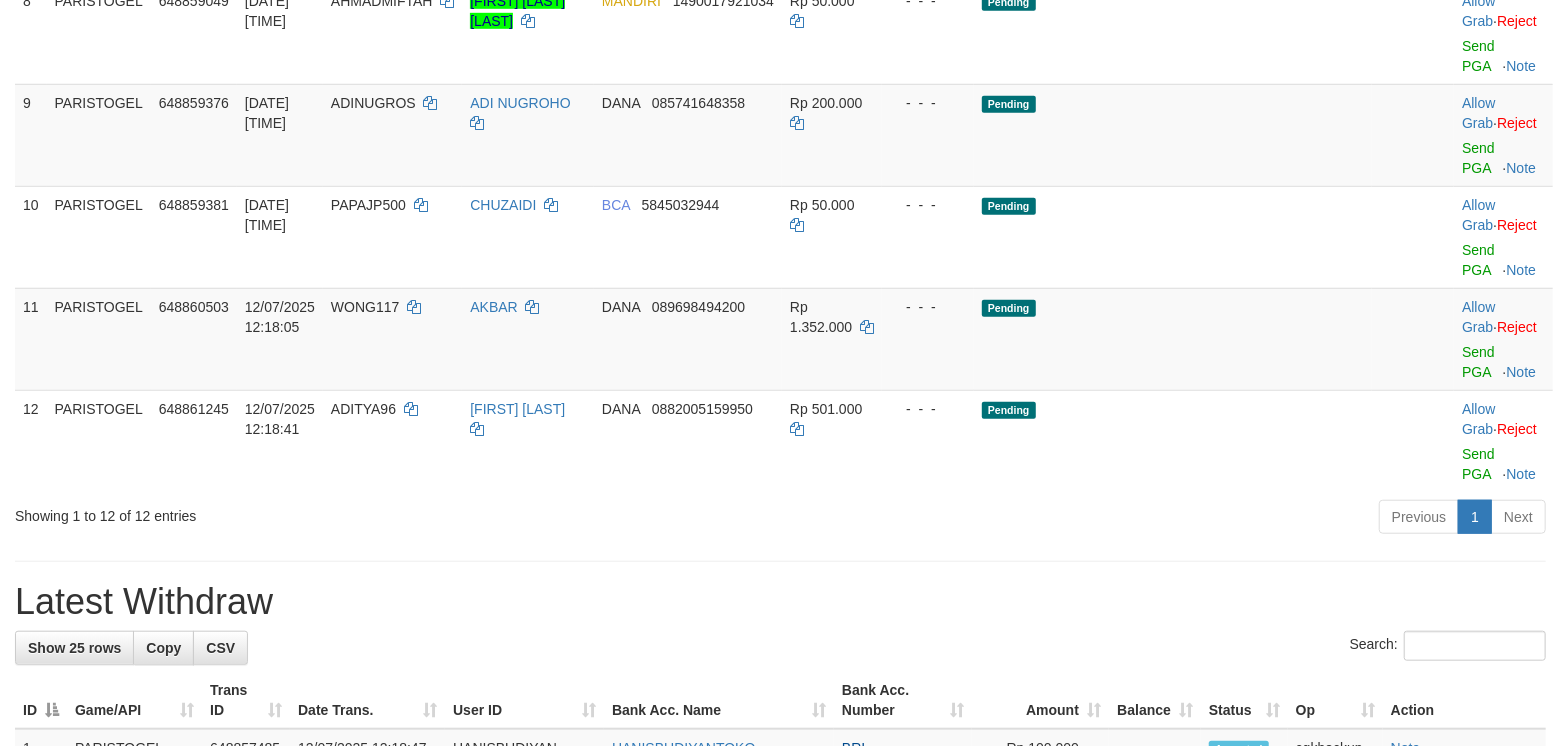 scroll, scrollTop: 796, scrollLeft: 0, axis: vertical 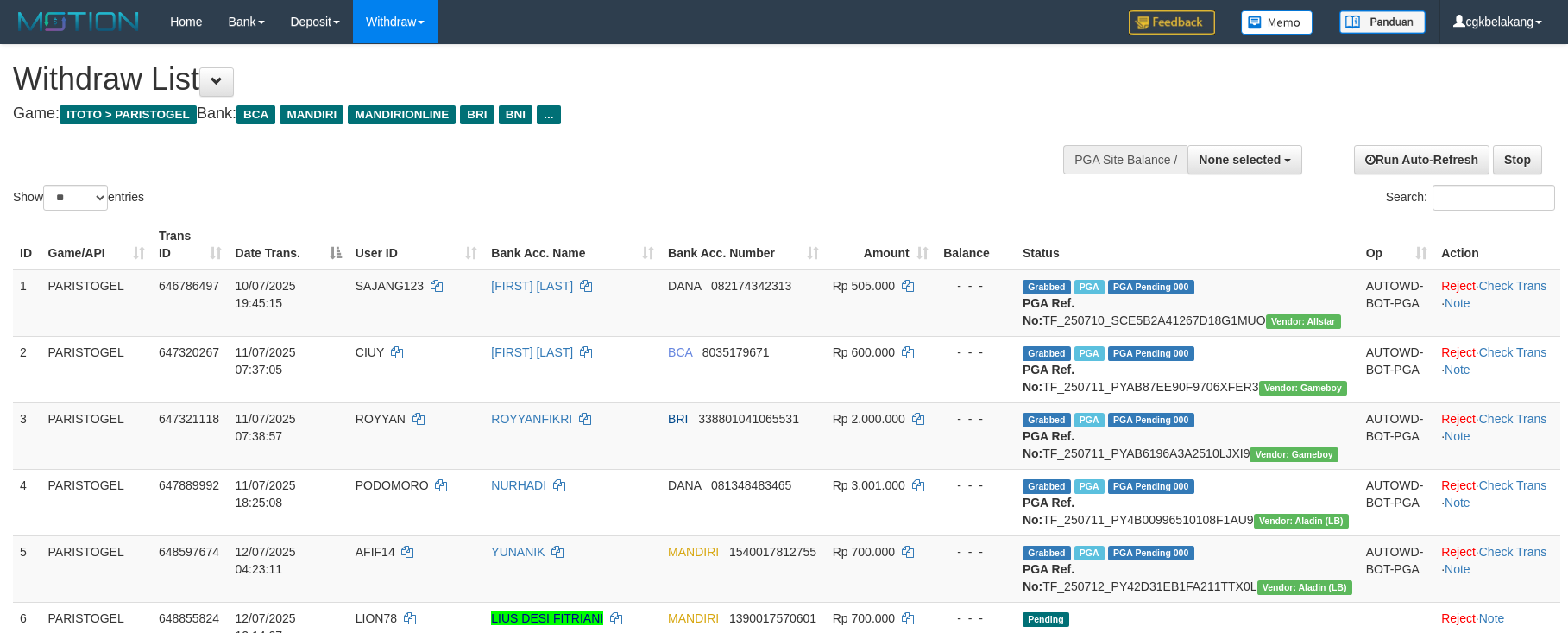 select 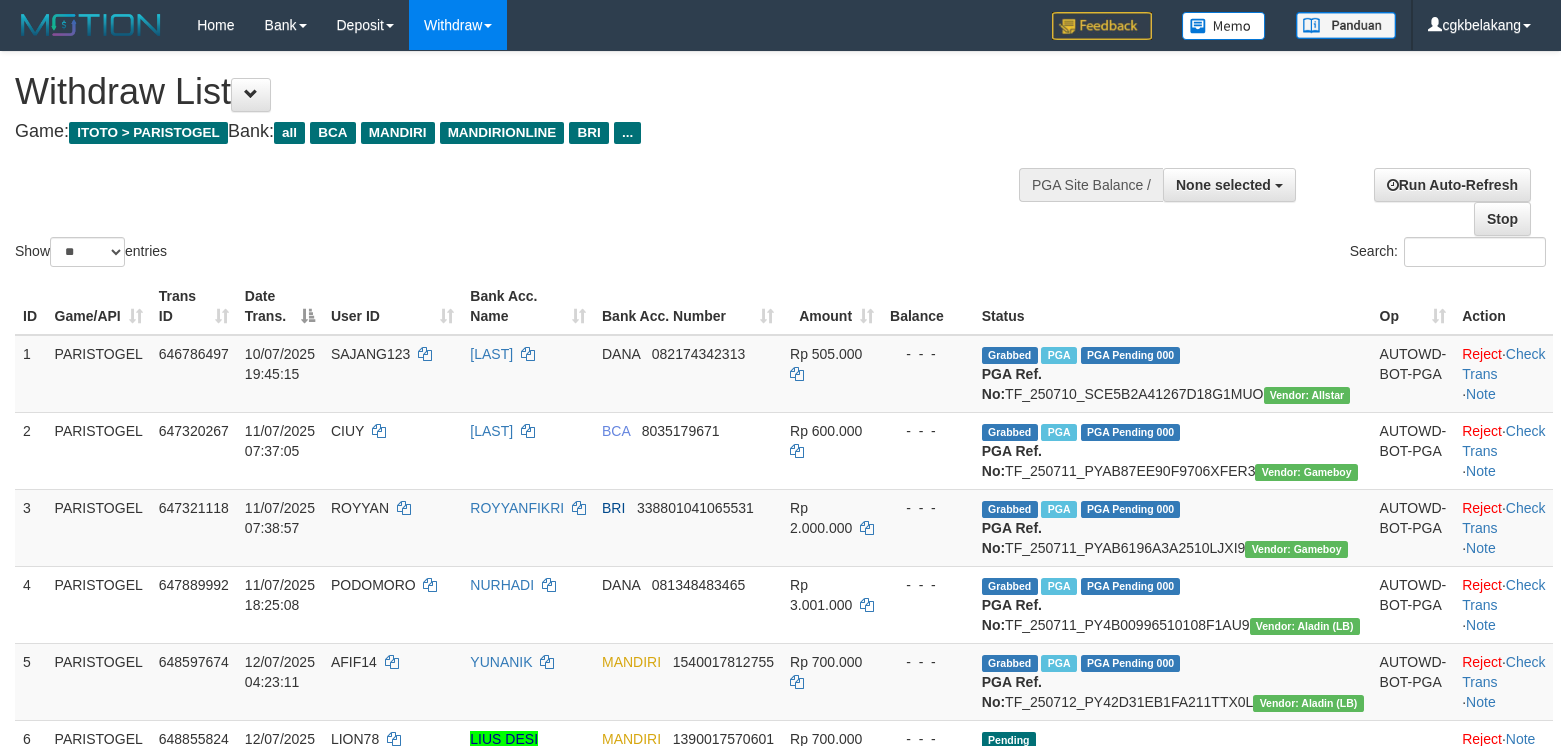 select 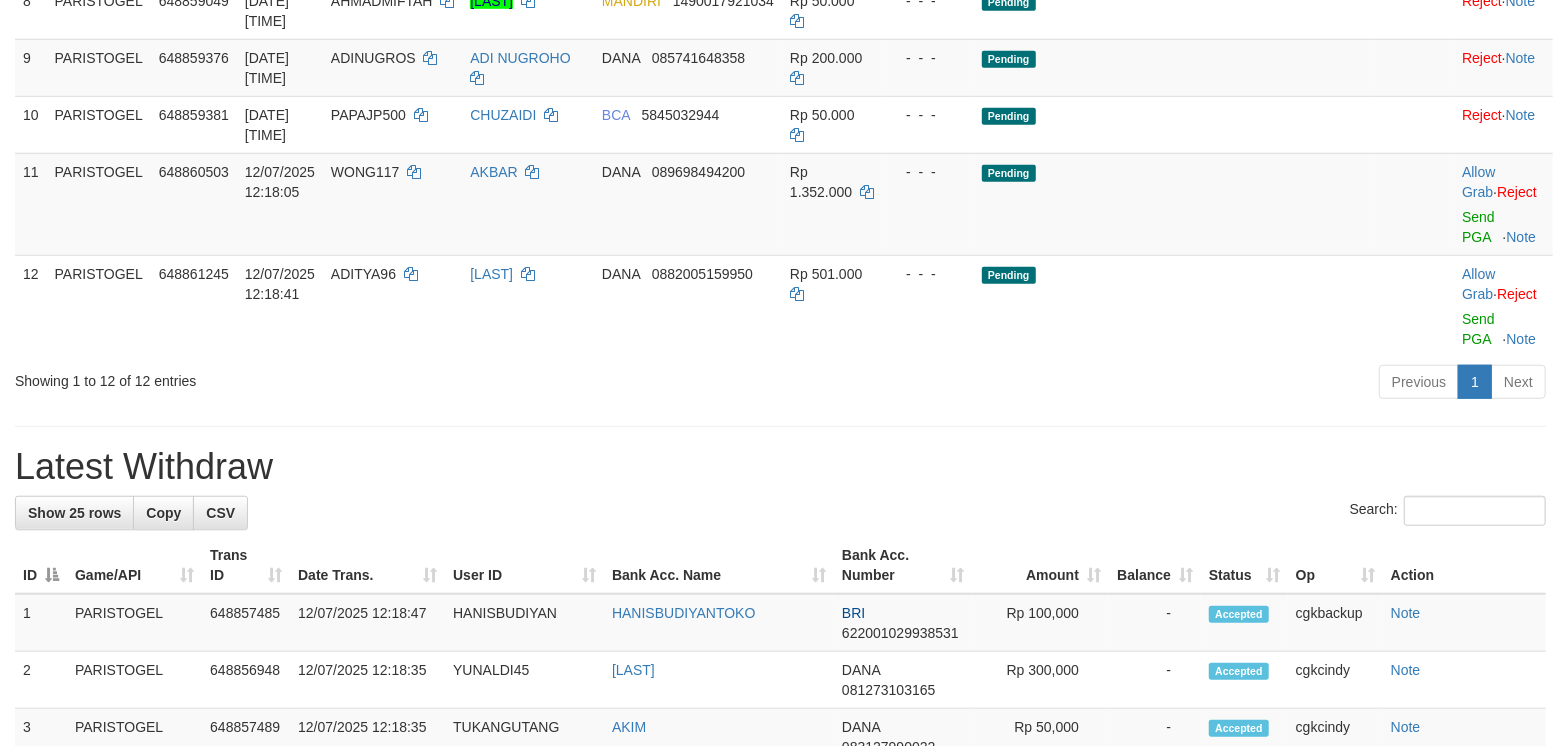 scroll, scrollTop: 796, scrollLeft: 0, axis: vertical 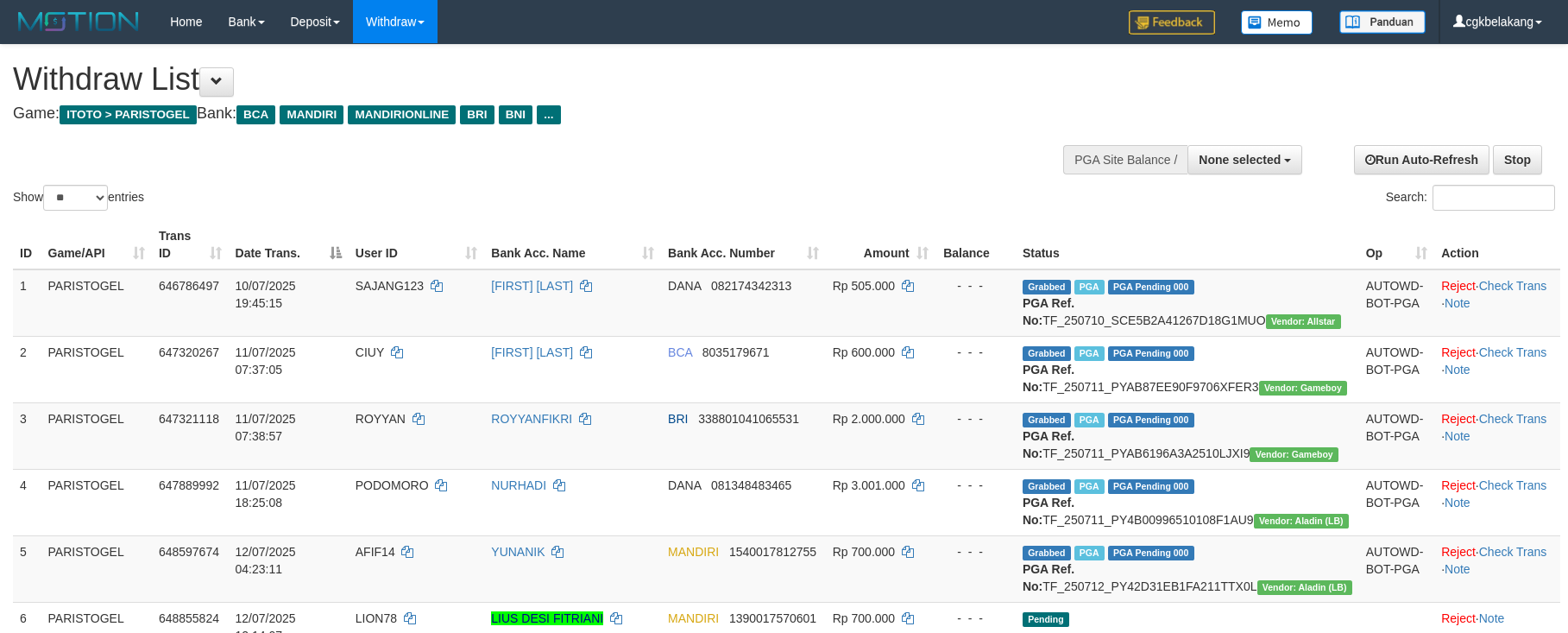 select 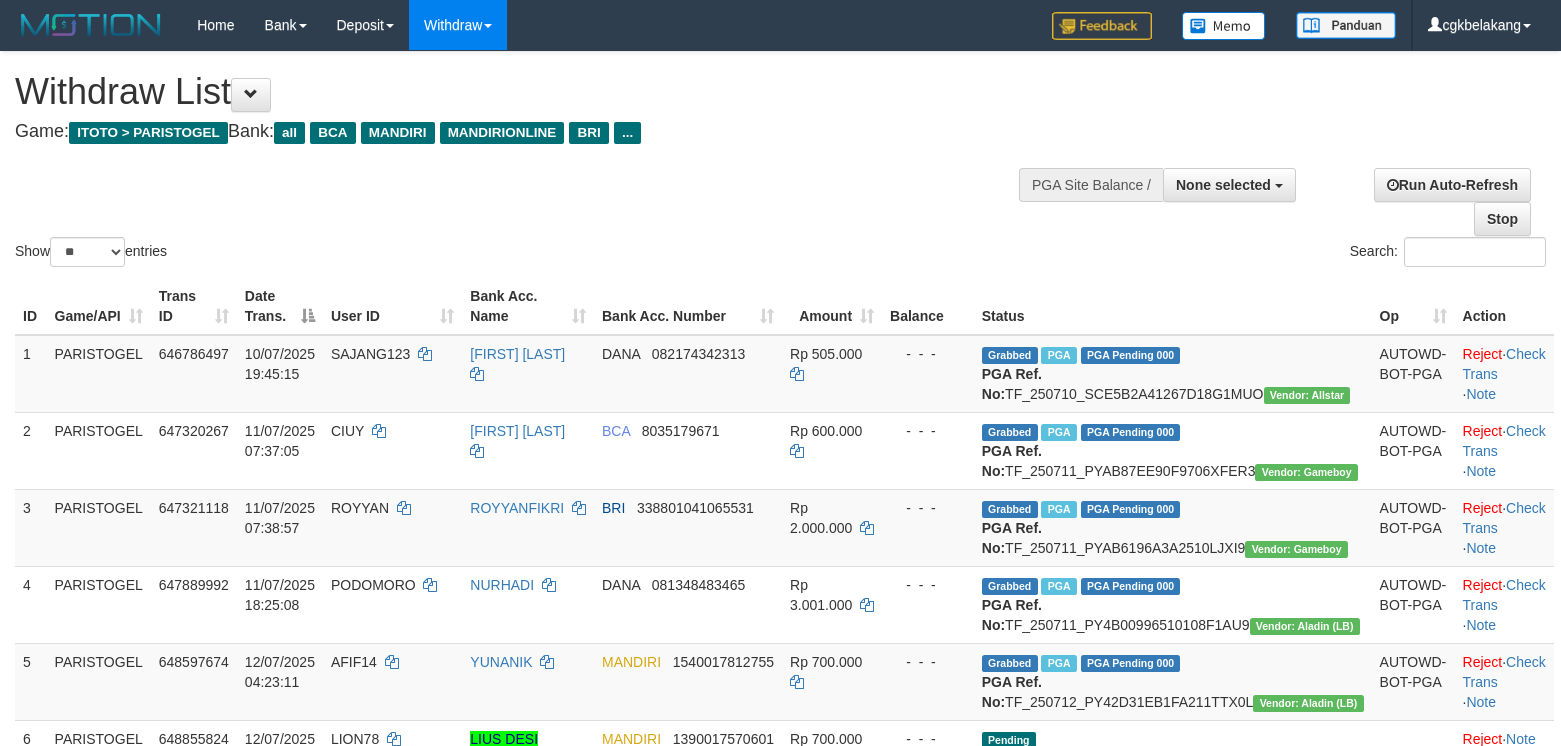 select 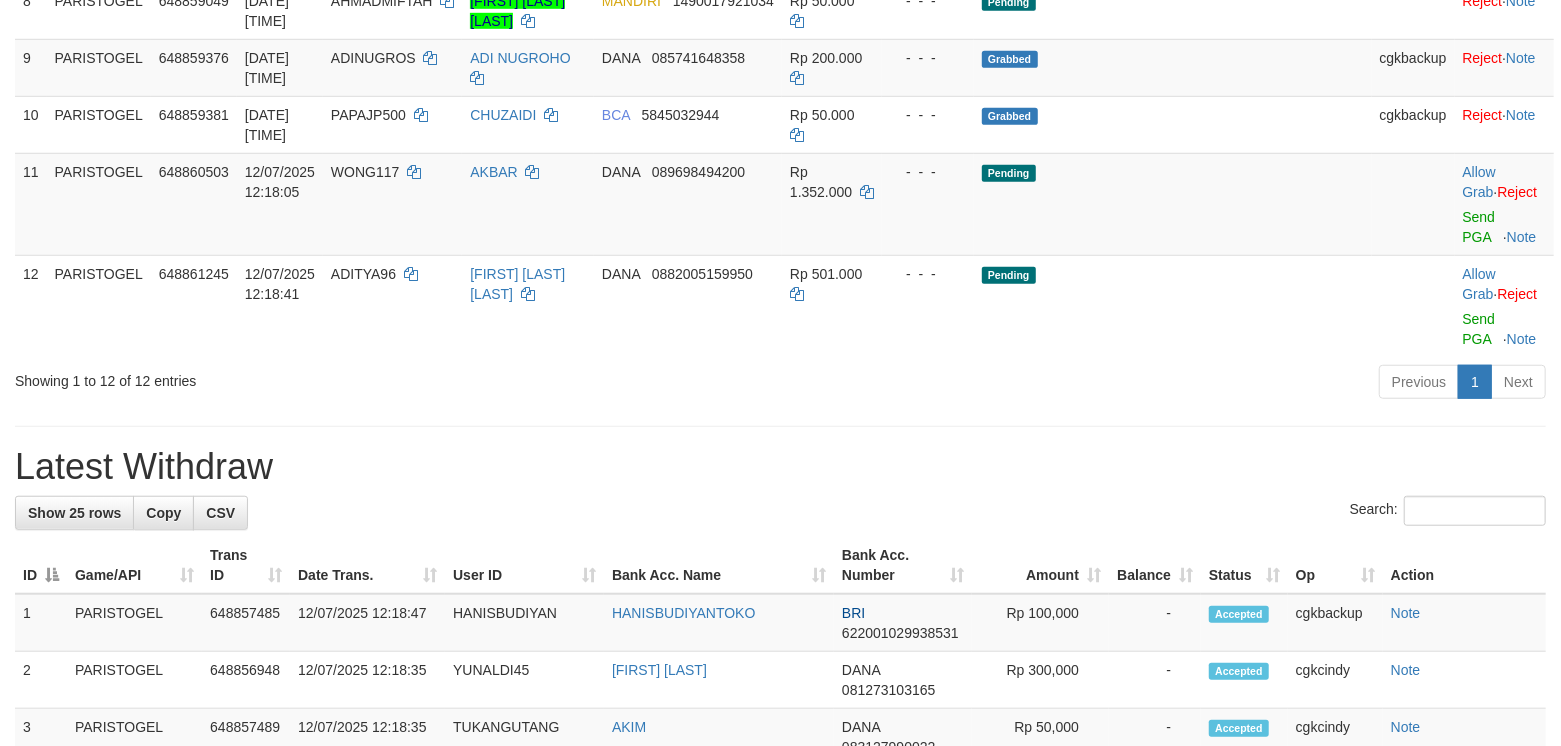 scroll, scrollTop: 796, scrollLeft: 0, axis: vertical 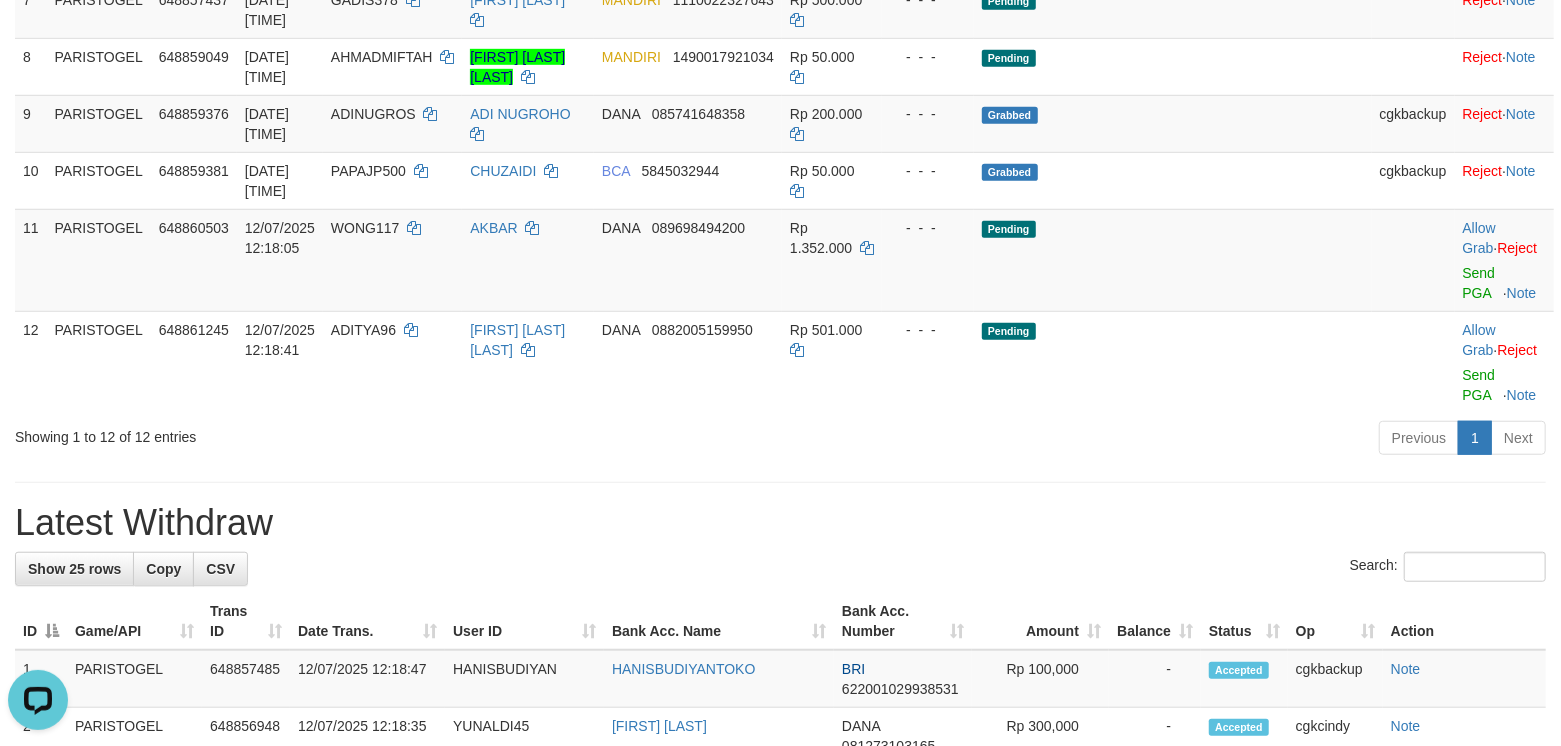 click on "Previous 1 Next" at bounding box center [1105, 440] 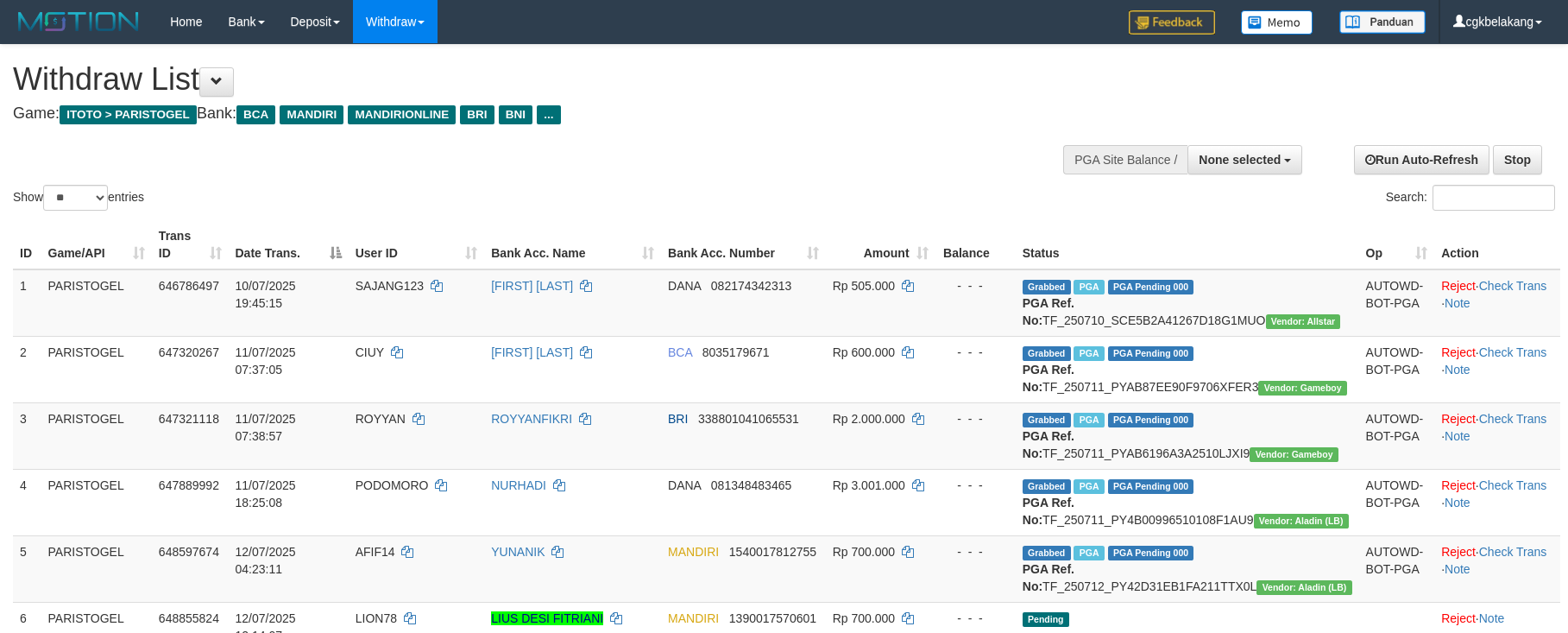 select 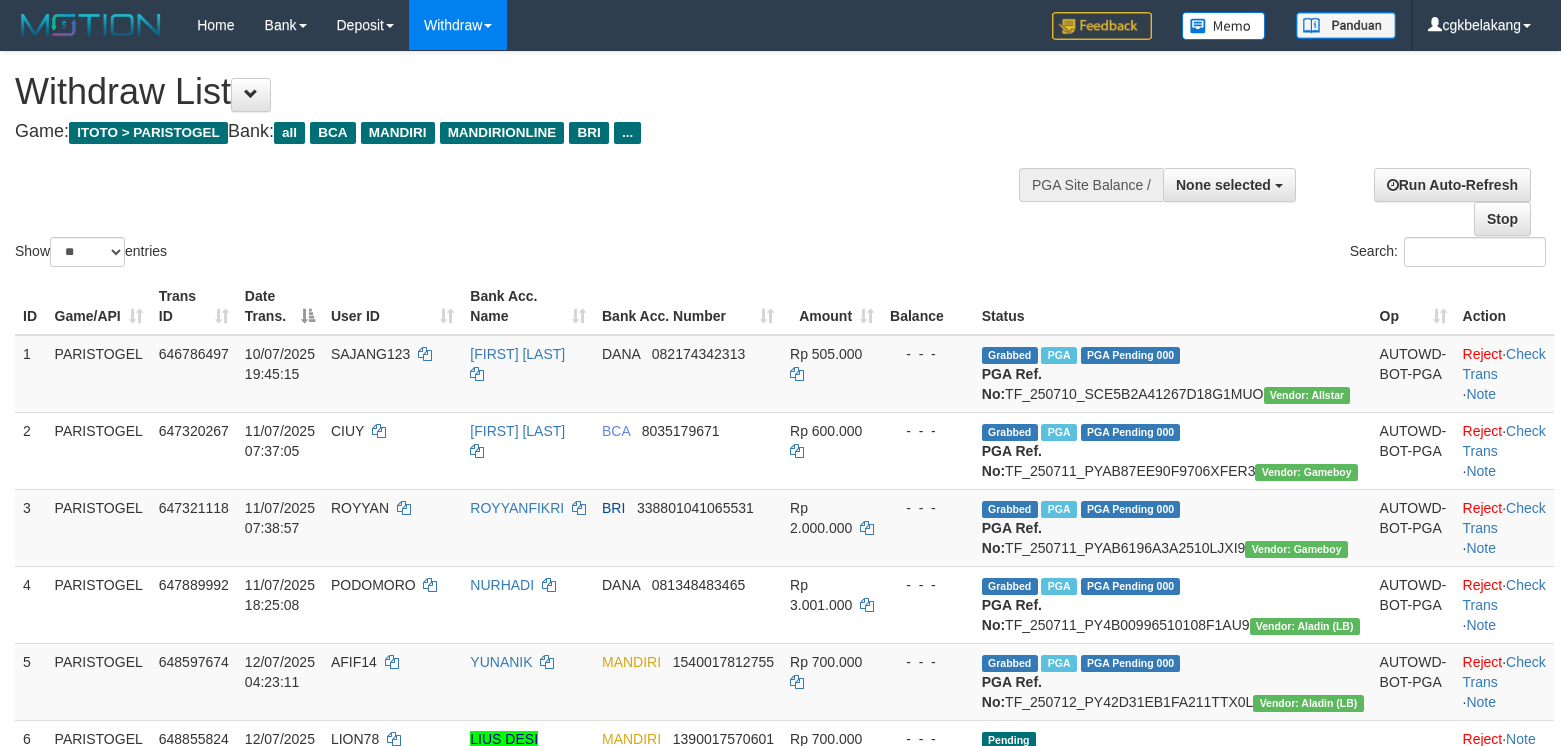 select 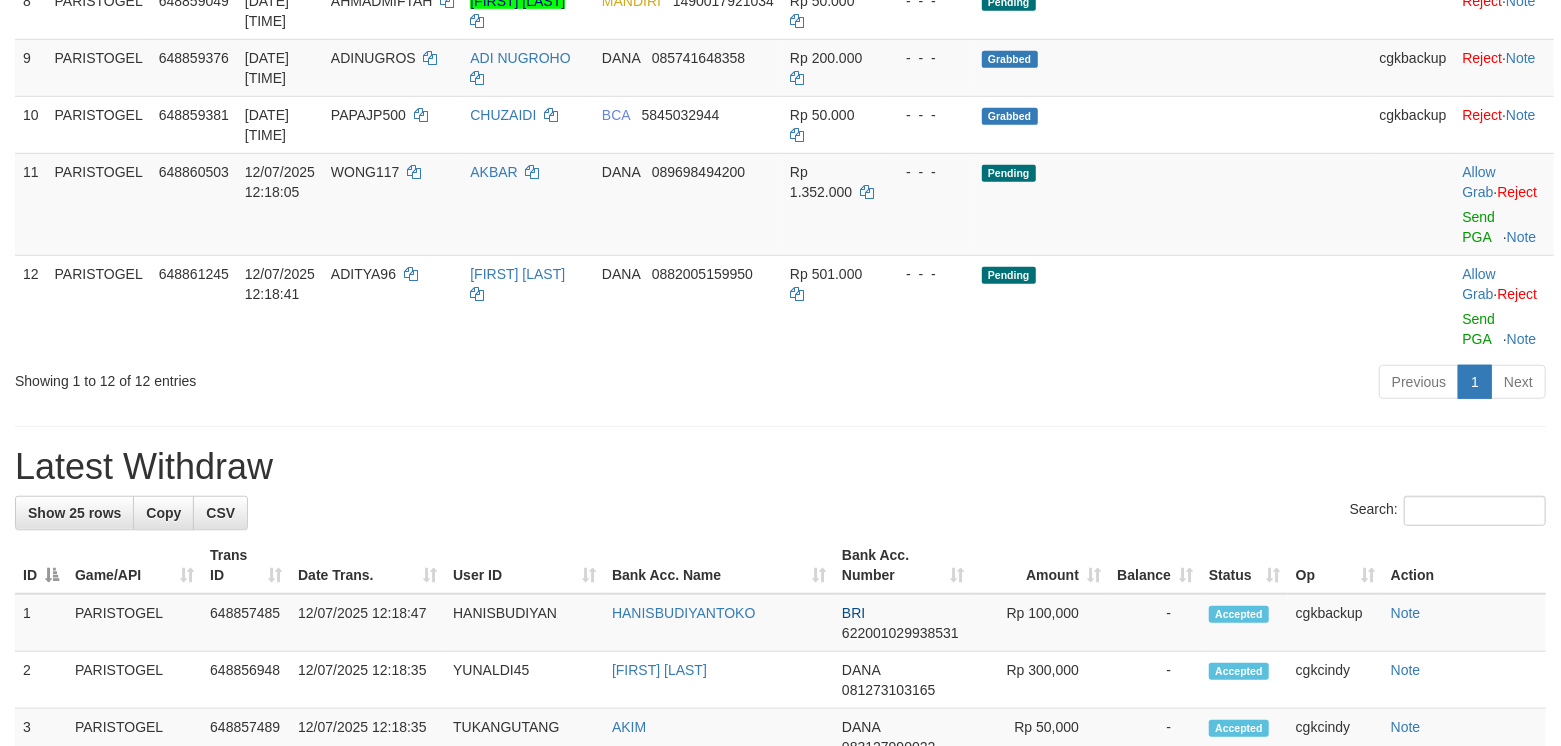 scroll, scrollTop: 796, scrollLeft: 0, axis: vertical 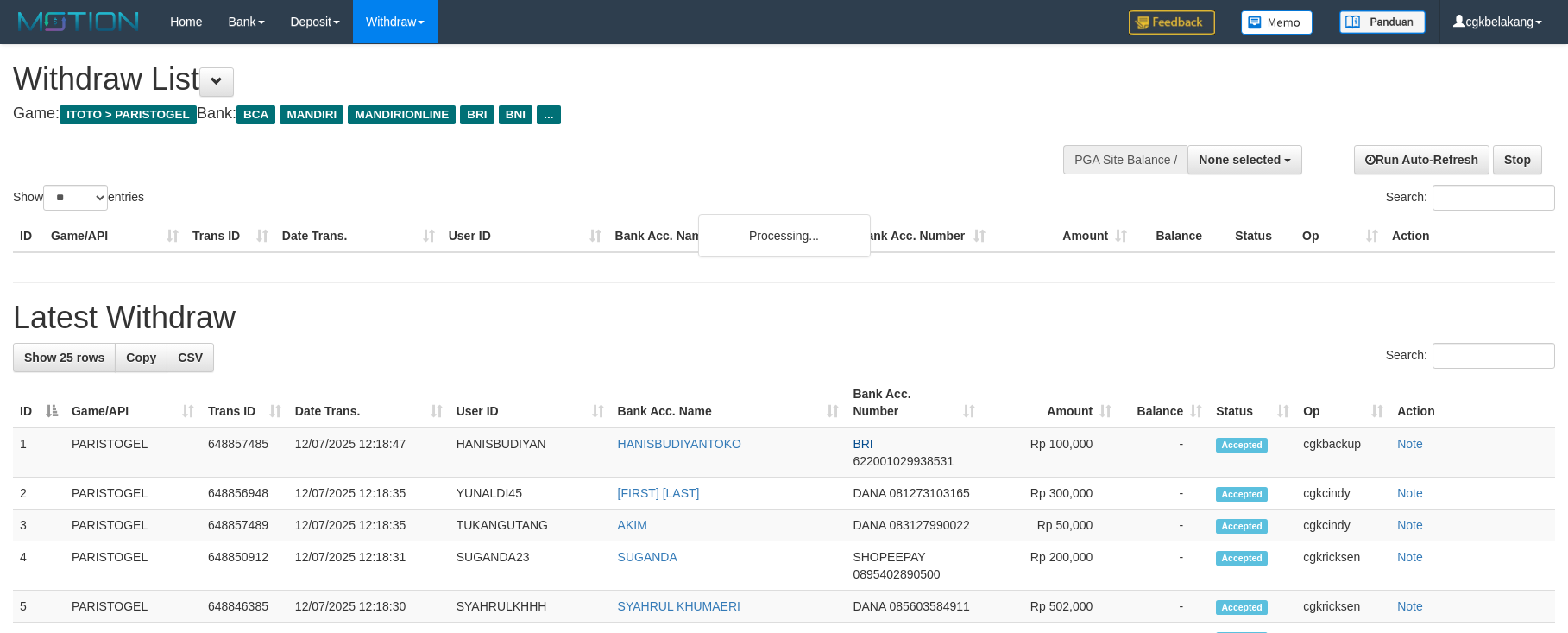 select 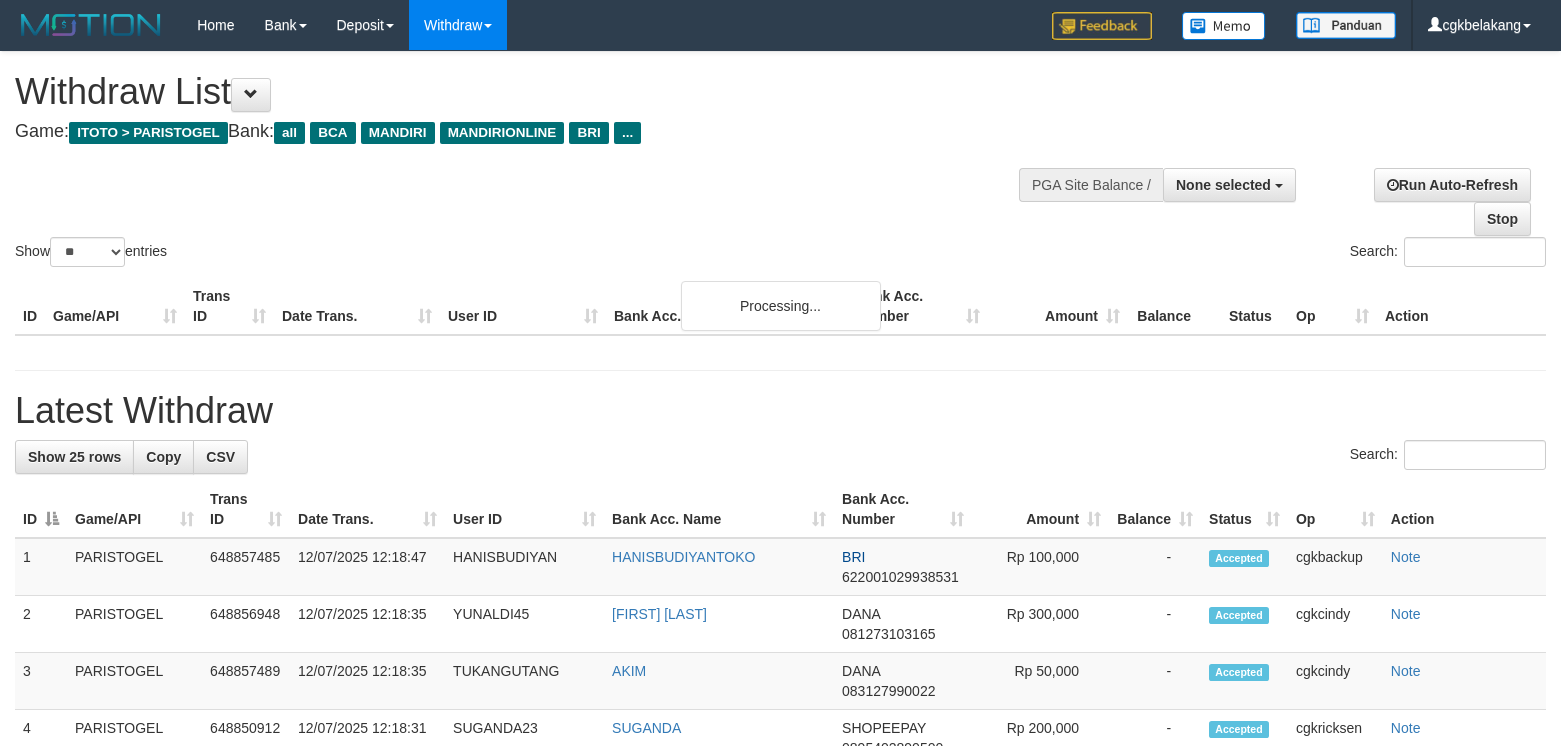 select 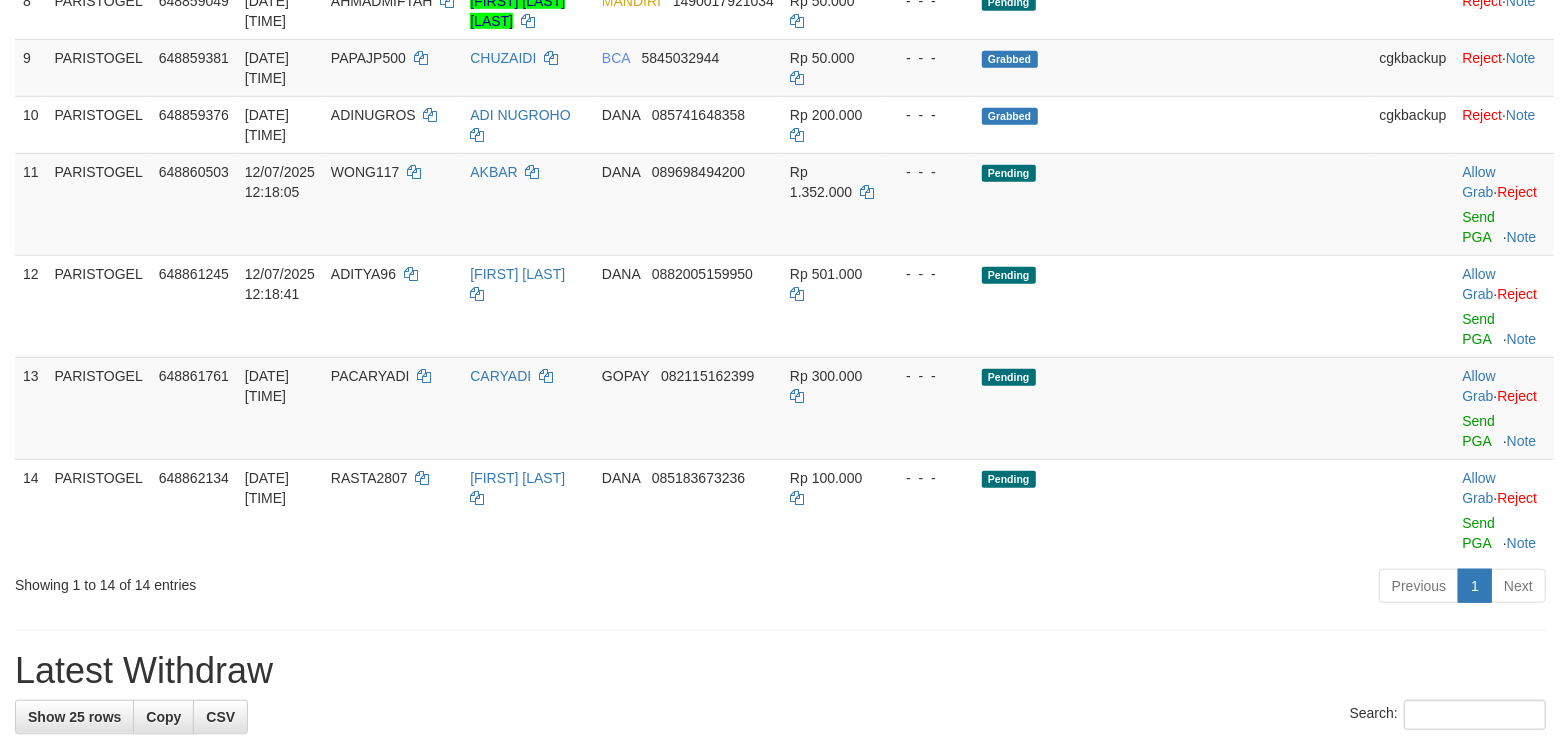 scroll, scrollTop: 796, scrollLeft: 0, axis: vertical 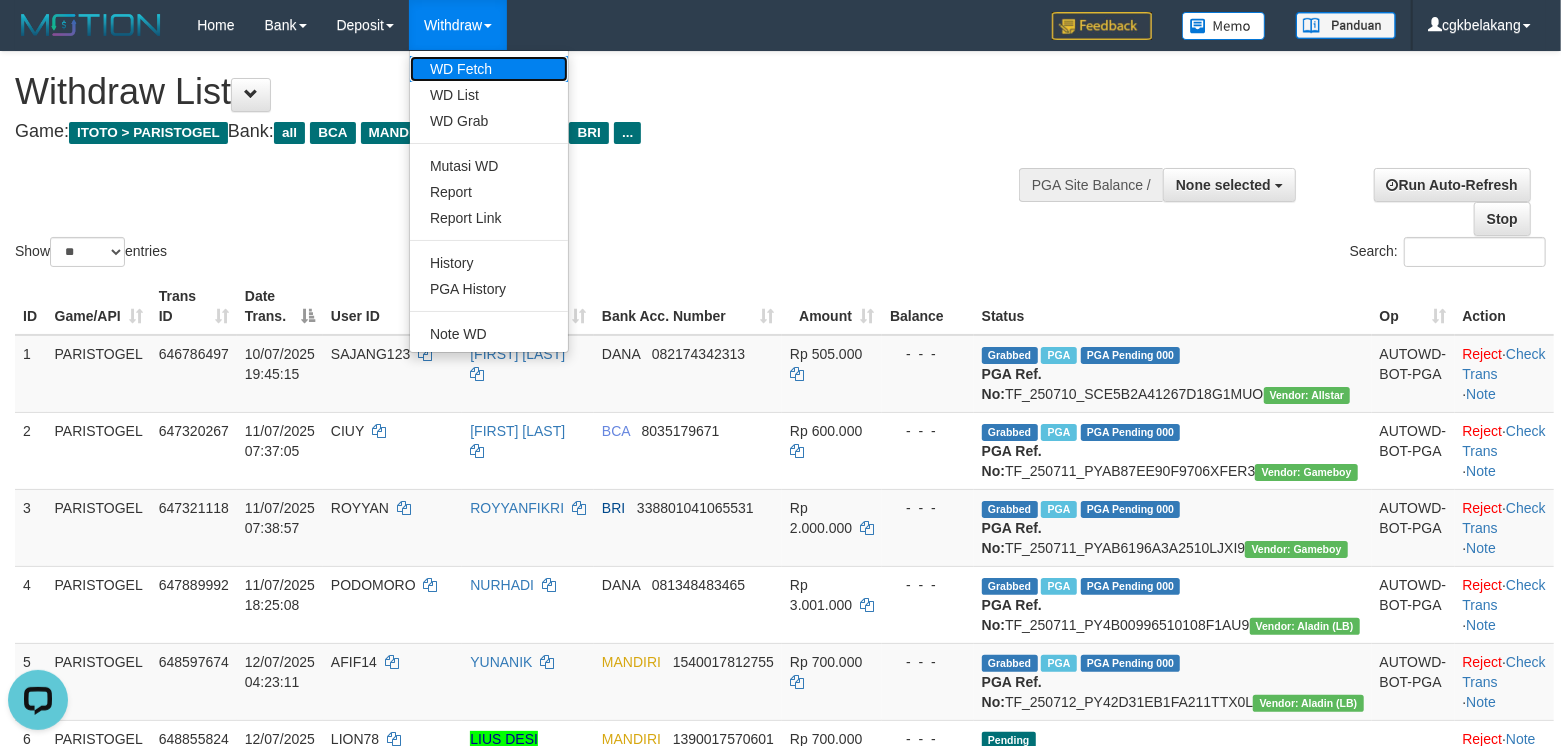 click on "WD Fetch" at bounding box center [489, 69] 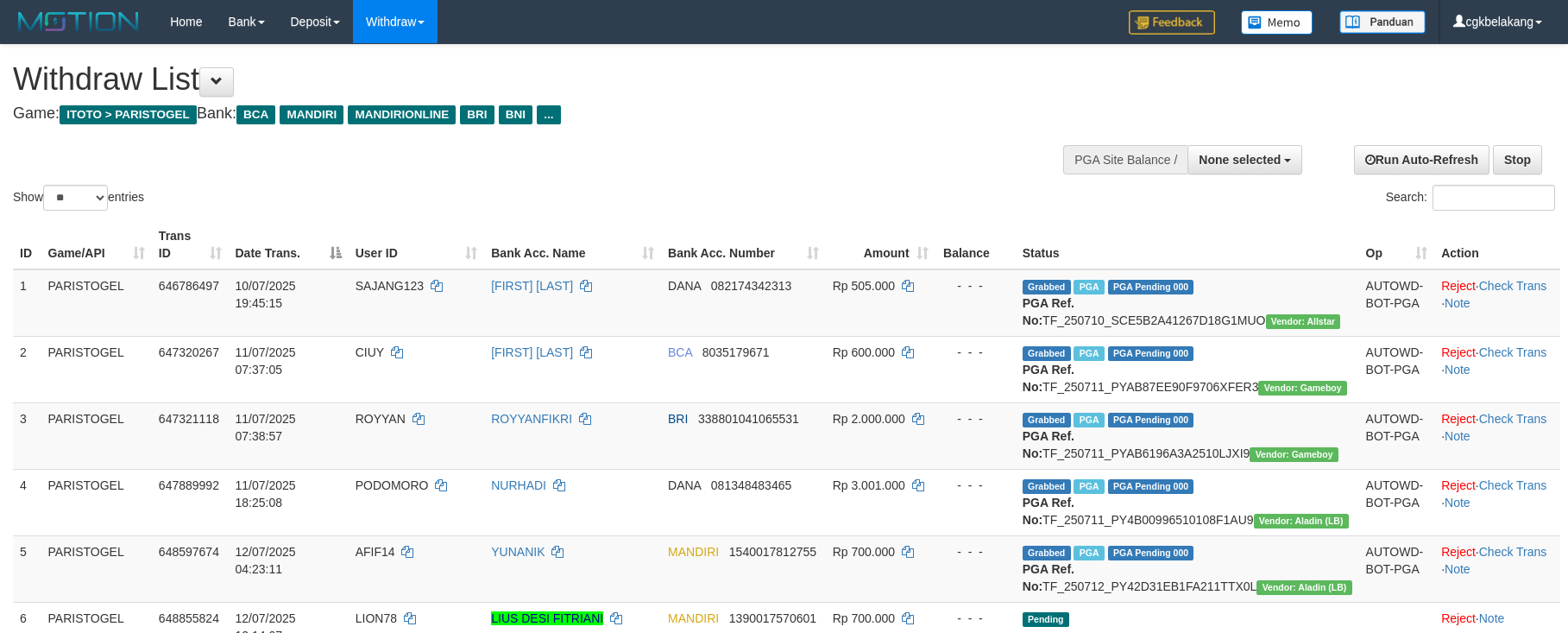 select 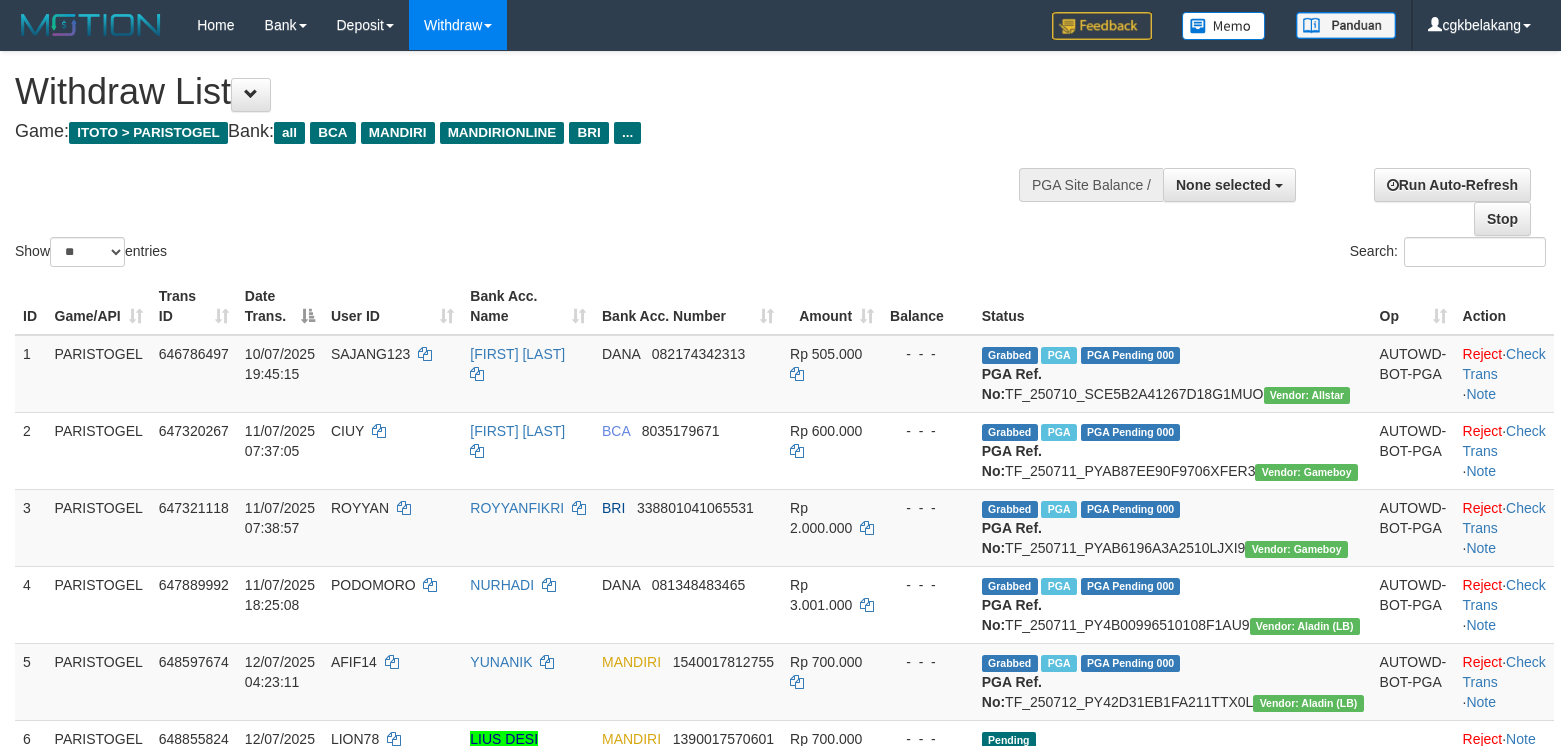 select 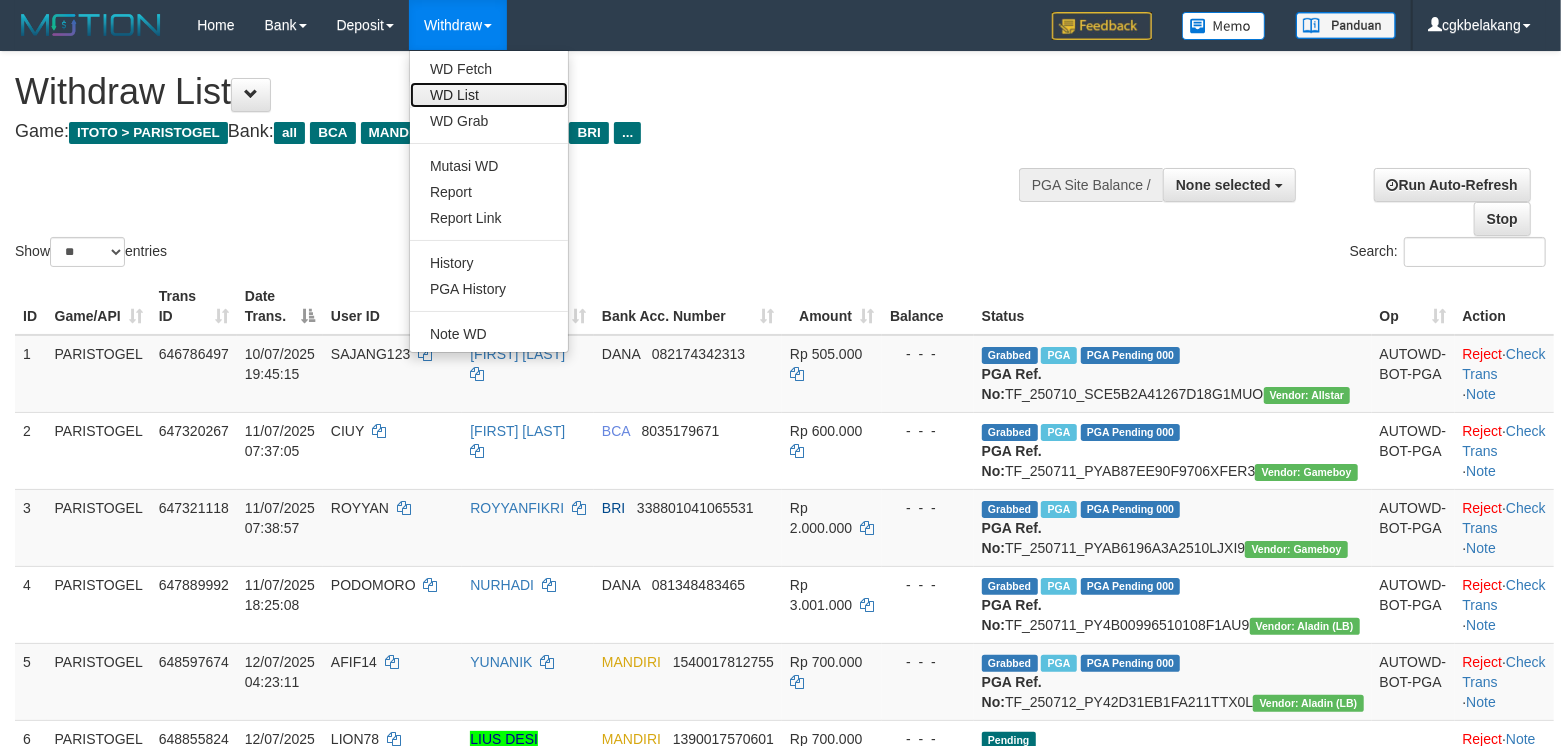 click on "WD List" at bounding box center (489, 95) 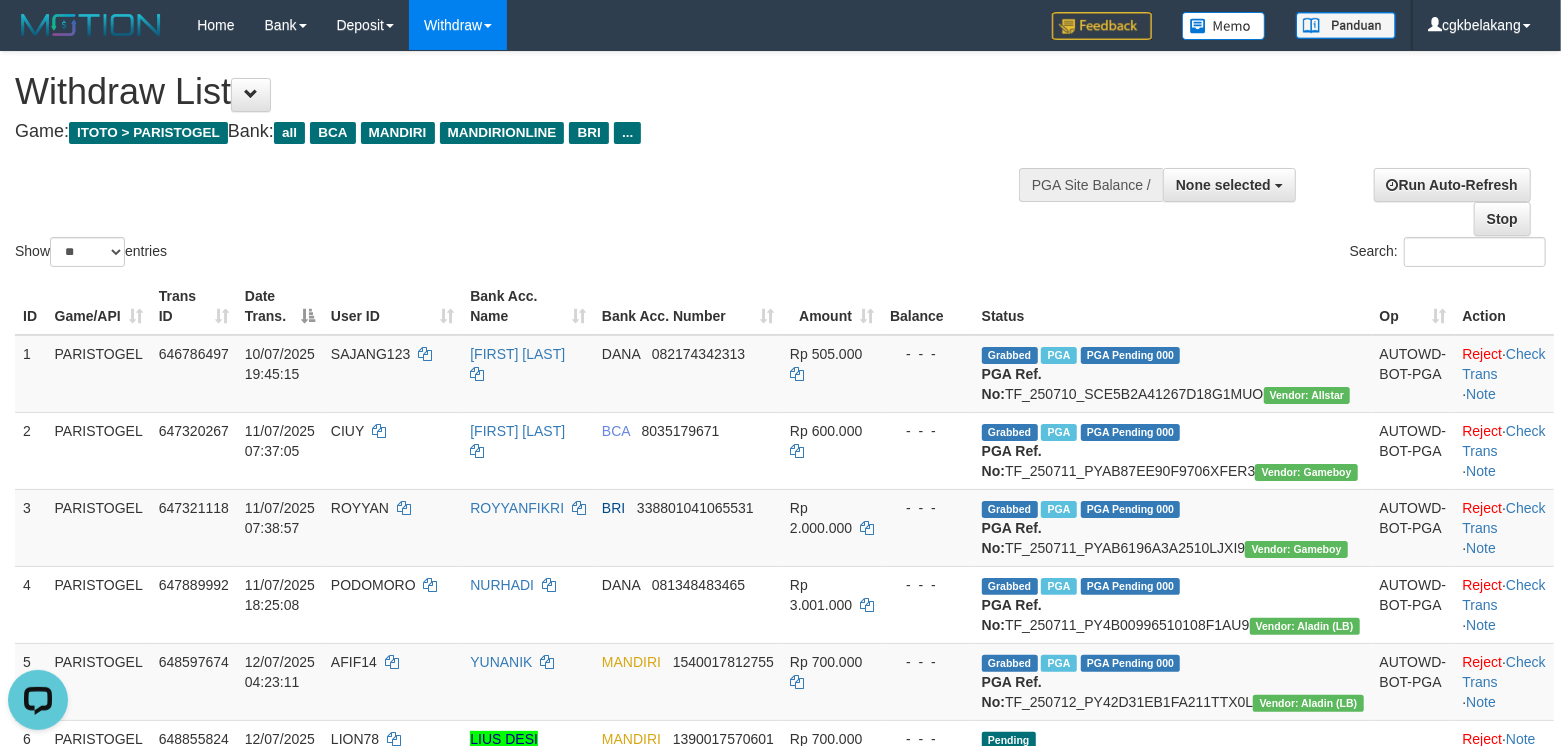 scroll, scrollTop: 0, scrollLeft: 0, axis: both 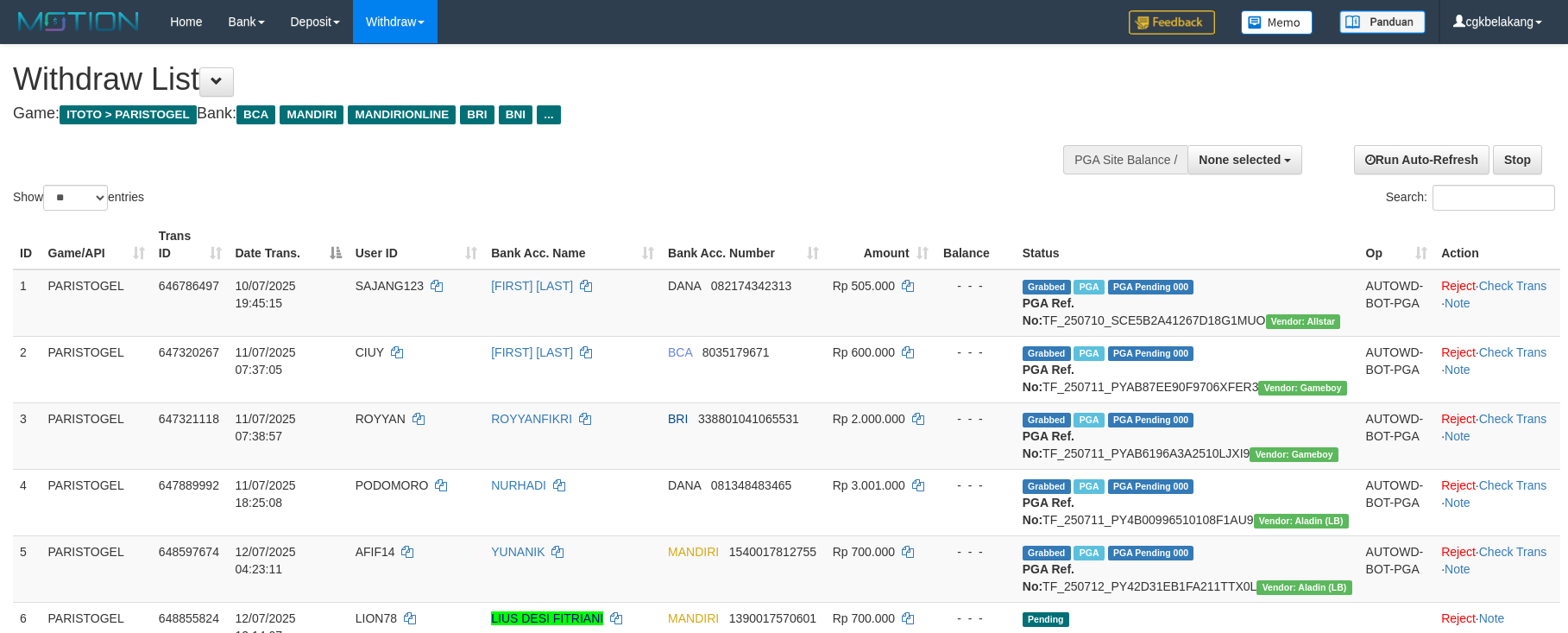 select 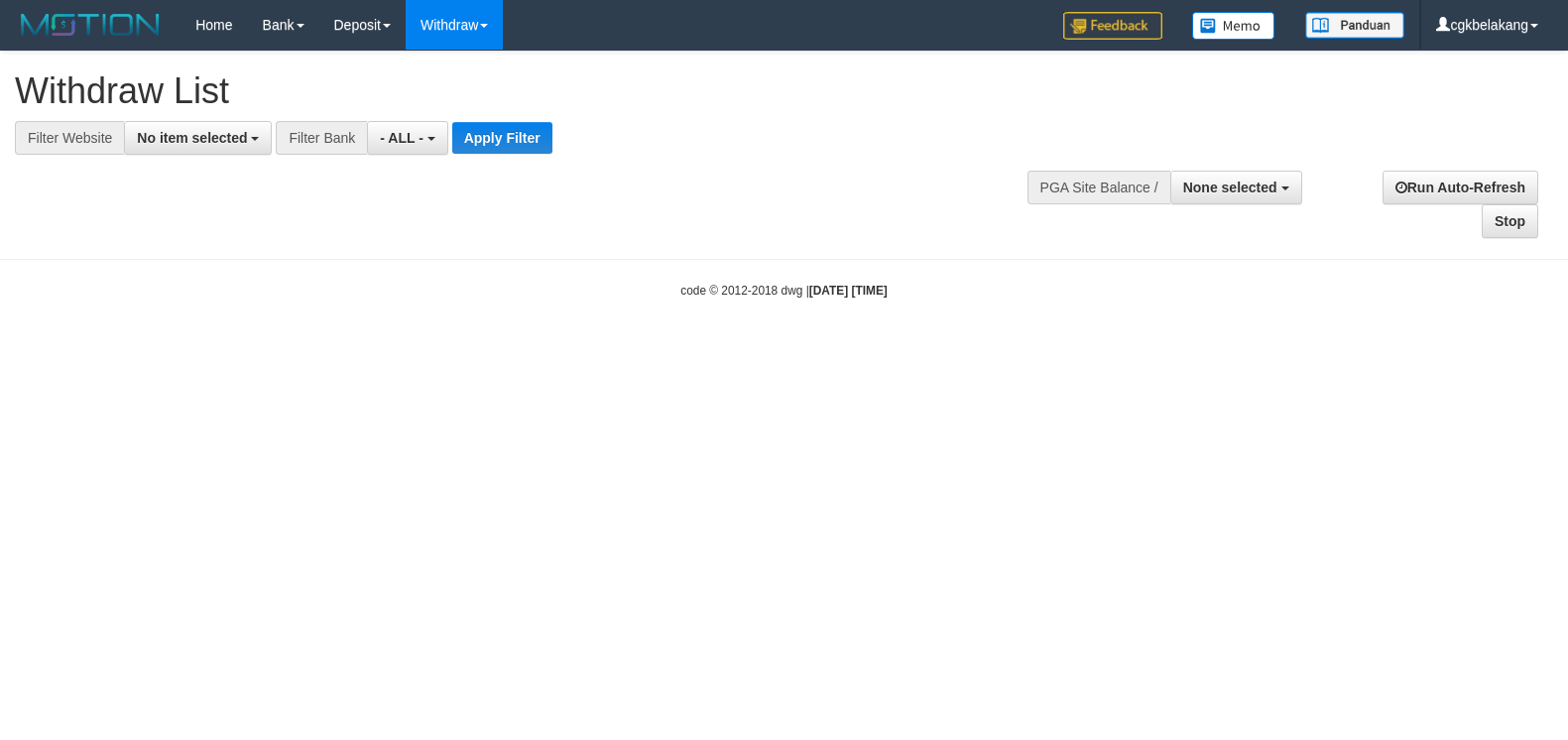 select 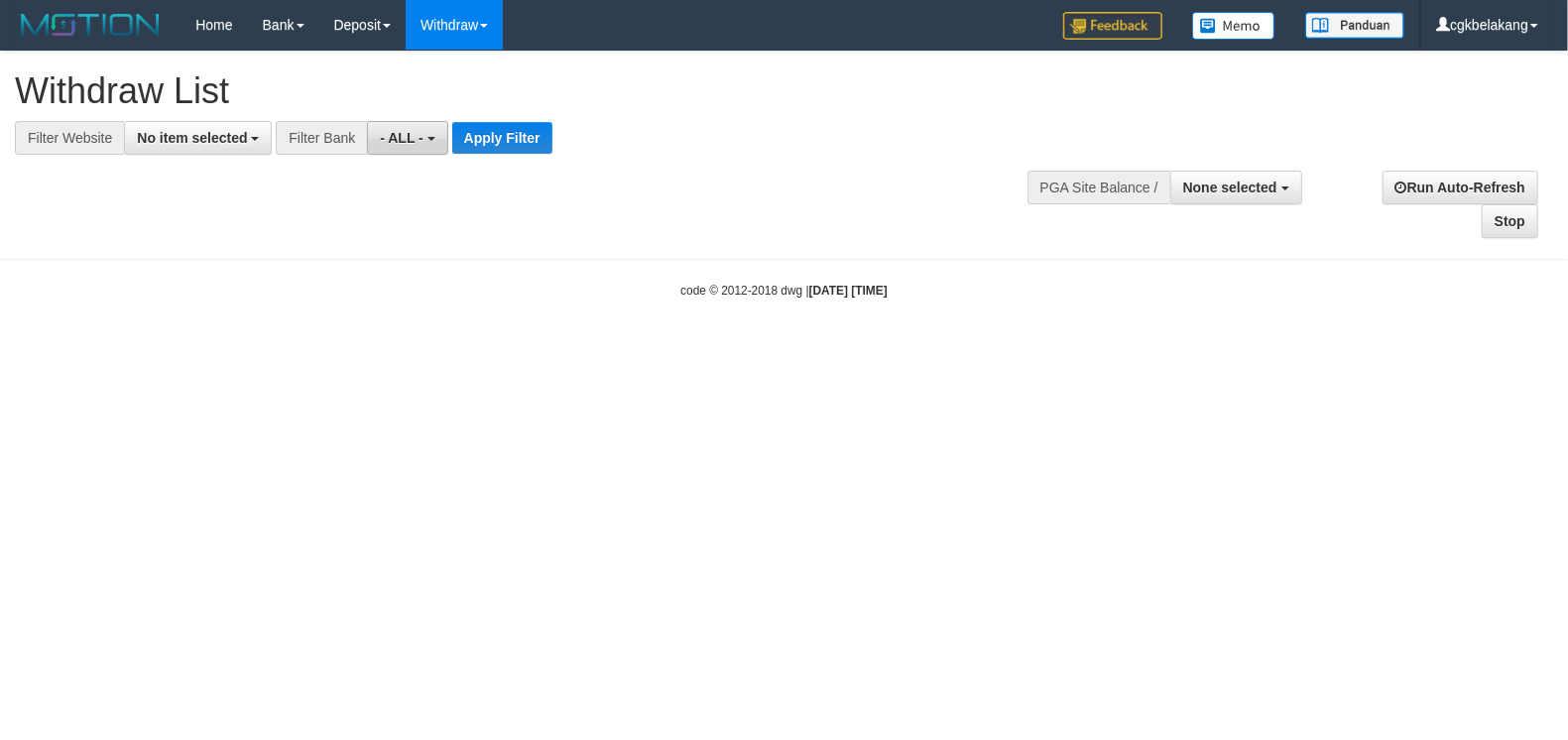click on "- ALL -" at bounding box center (407, 138) 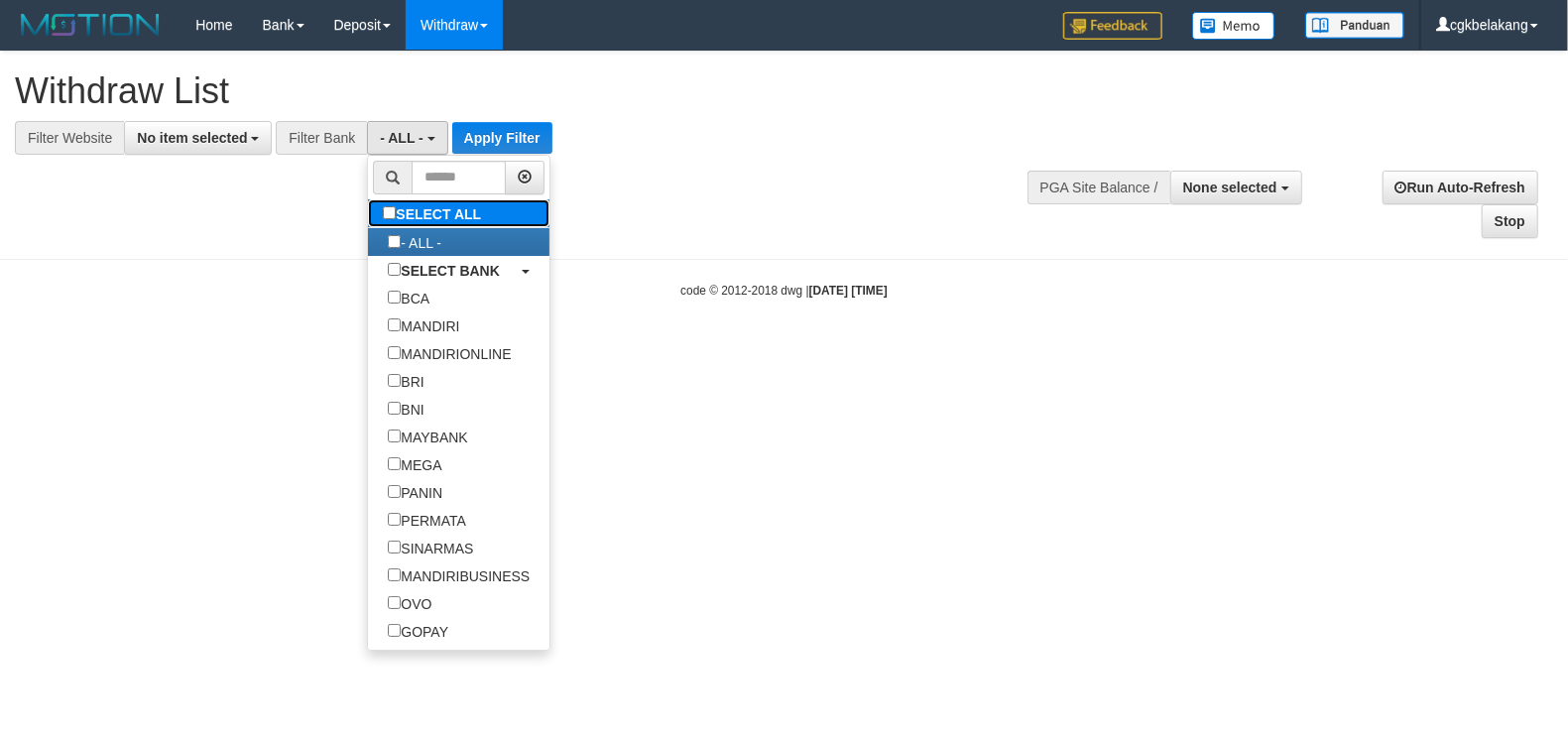 click on "SELECT ALL" at bounding box center (434, 213) 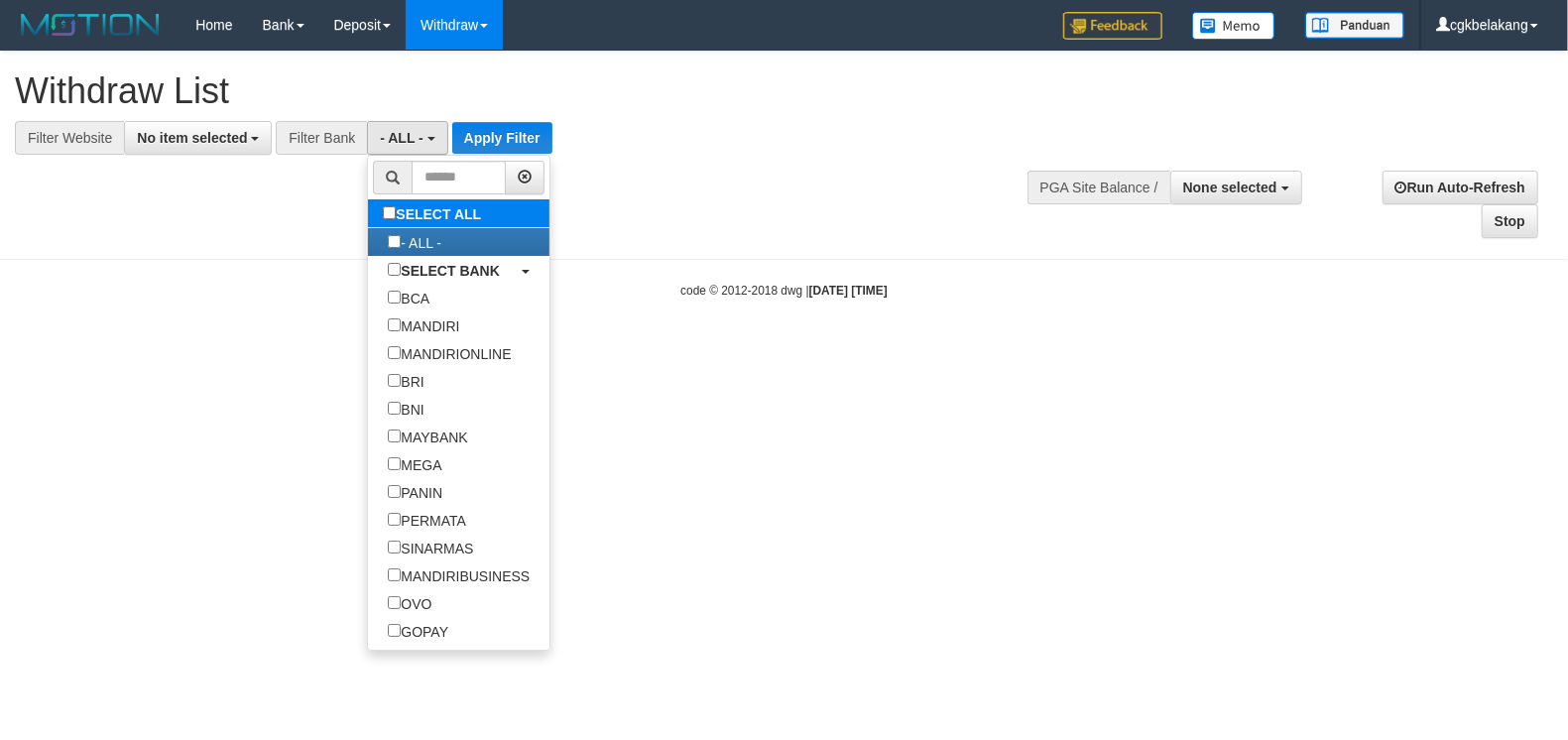 type 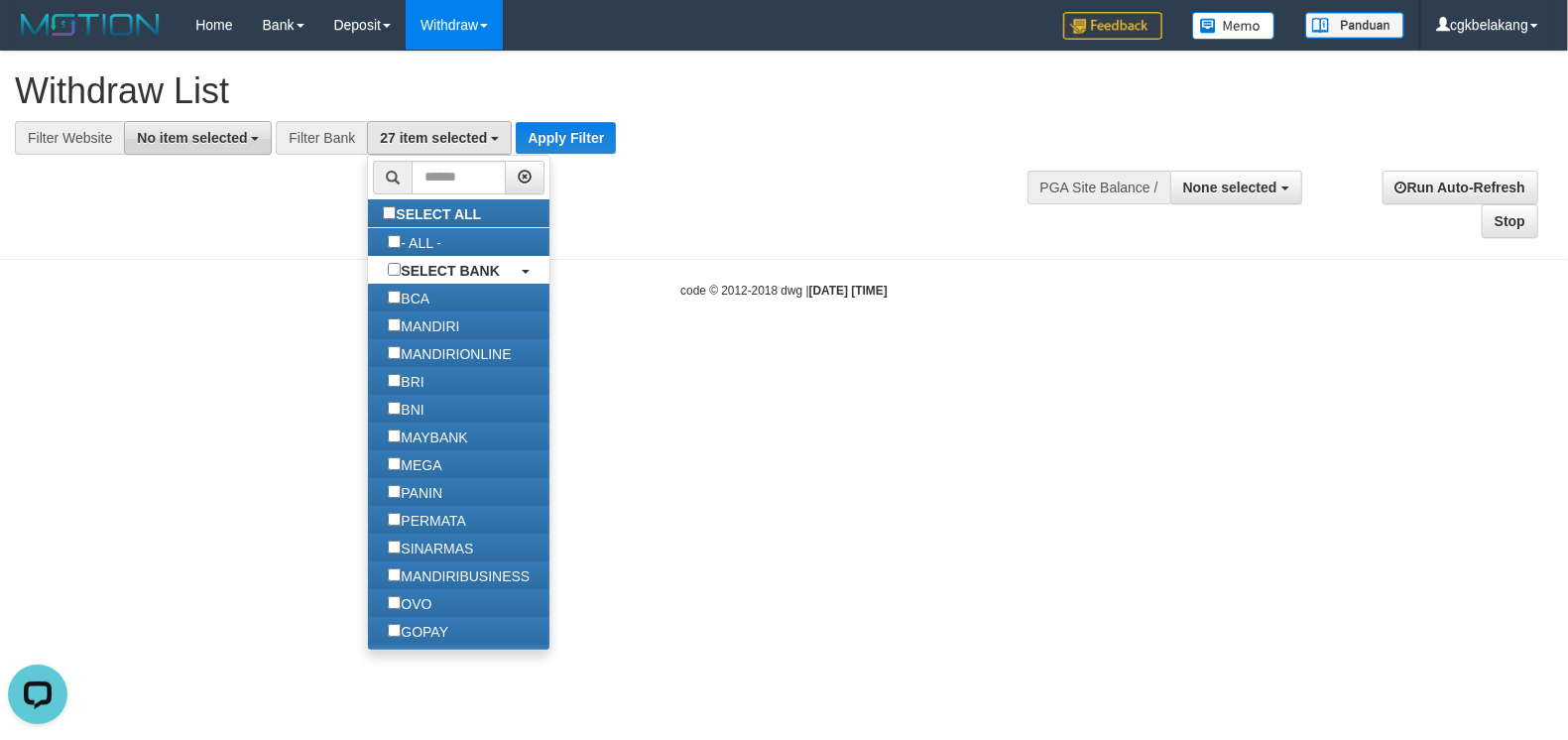 scroll, scrollTop: 0, scrollLeft: 0, axis: both 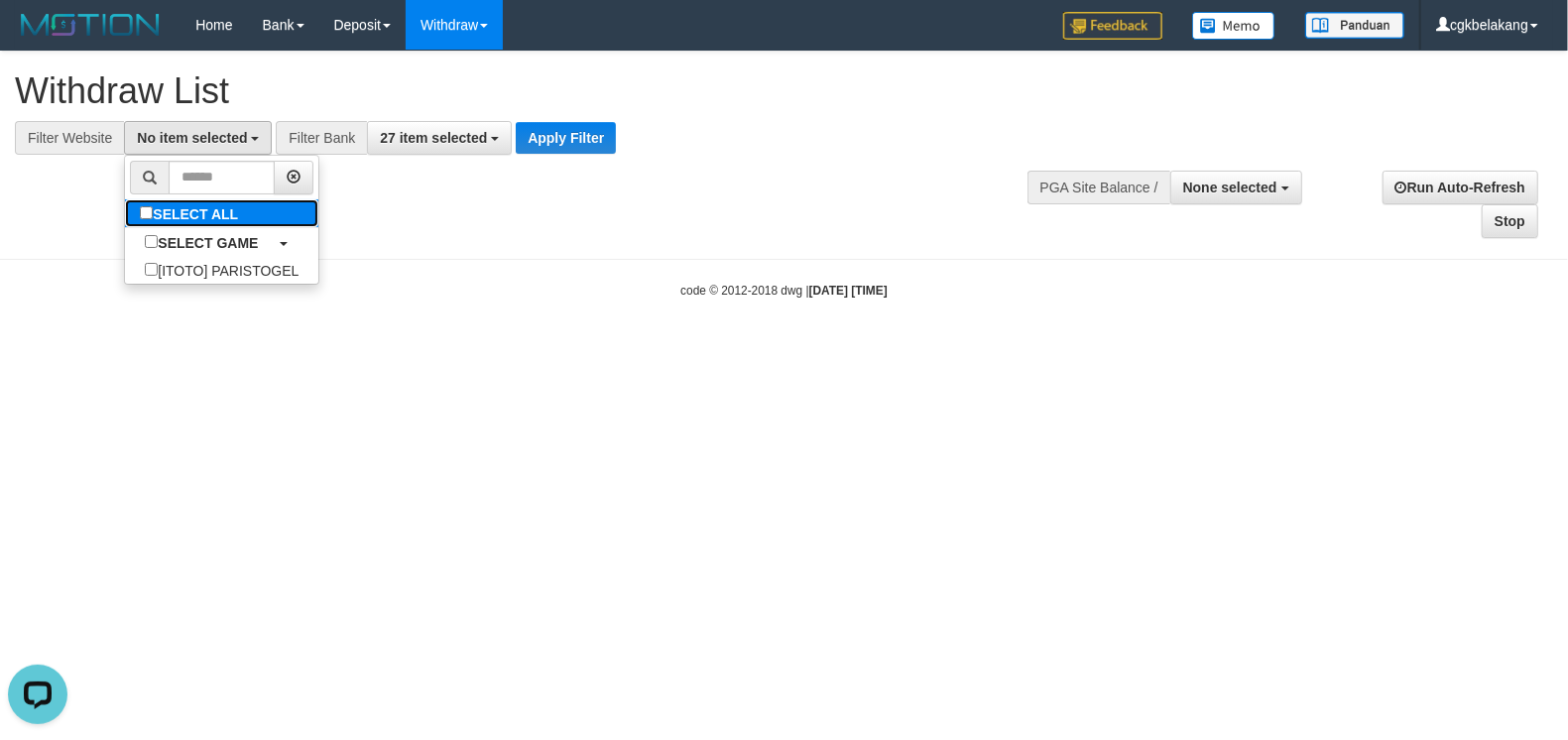 click on "SELECT ALL" at bounding box center (191, 213) 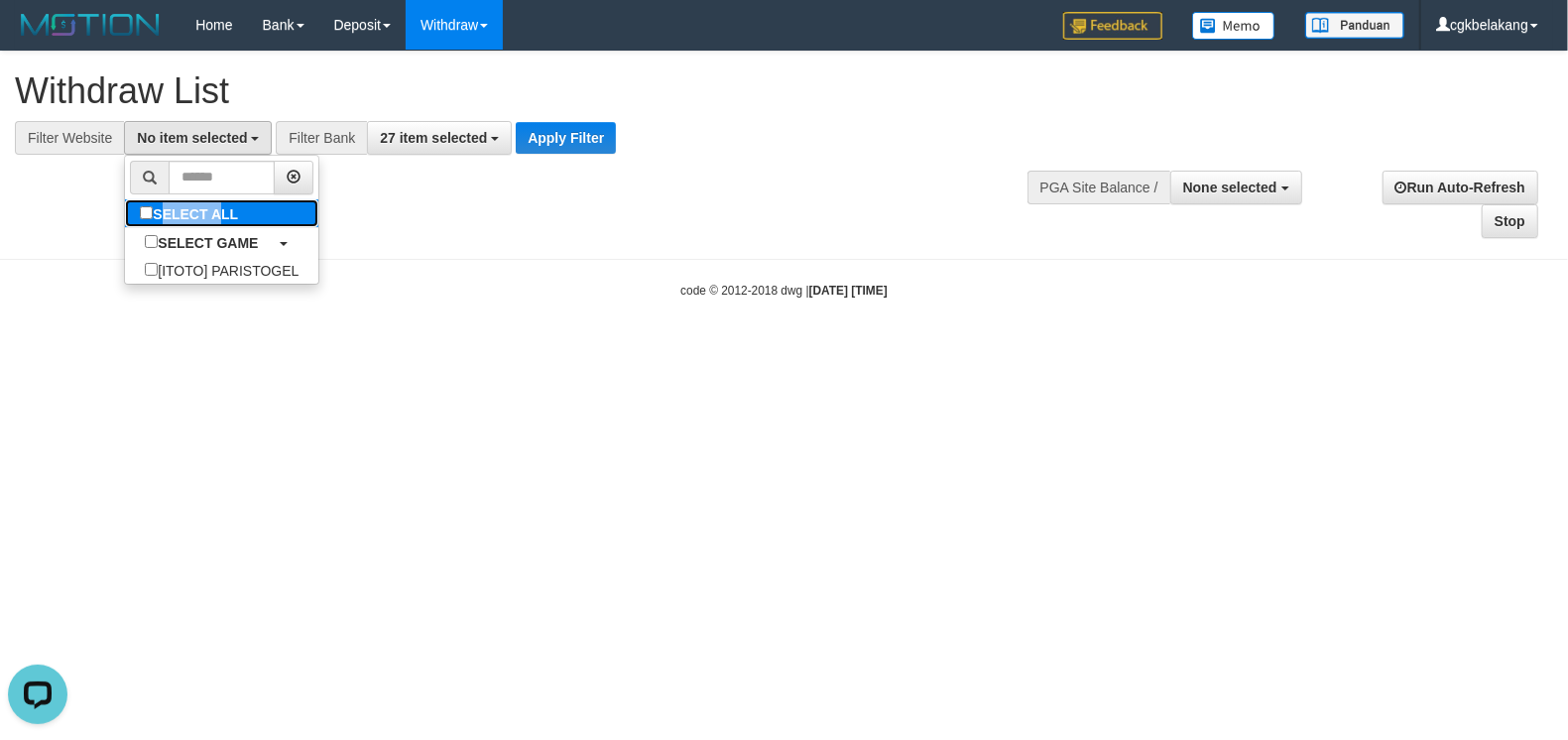 click on "SELECT ALL" at bounding box center [191, 213] 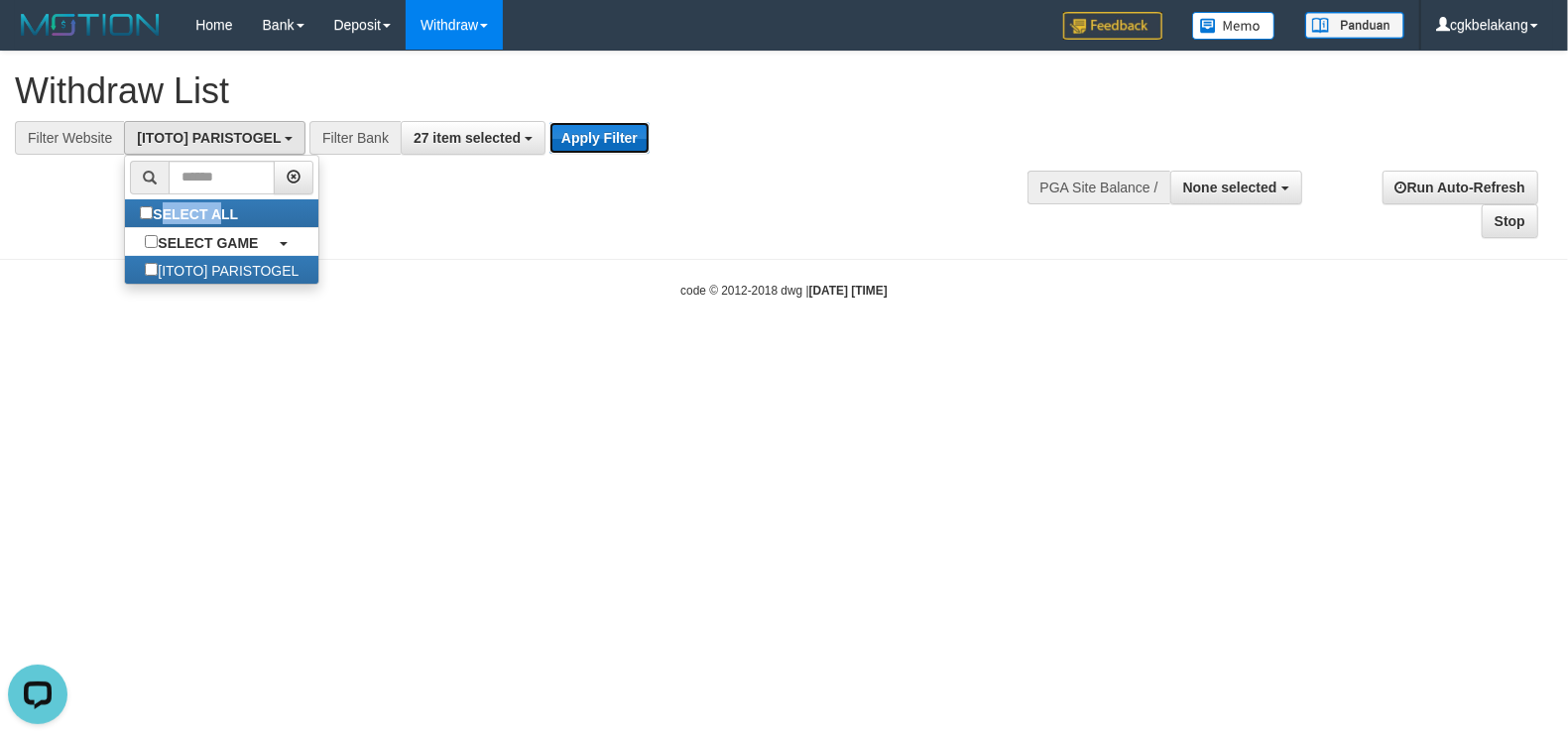 click on "Apply Filter" at bounding box center [599, 138] 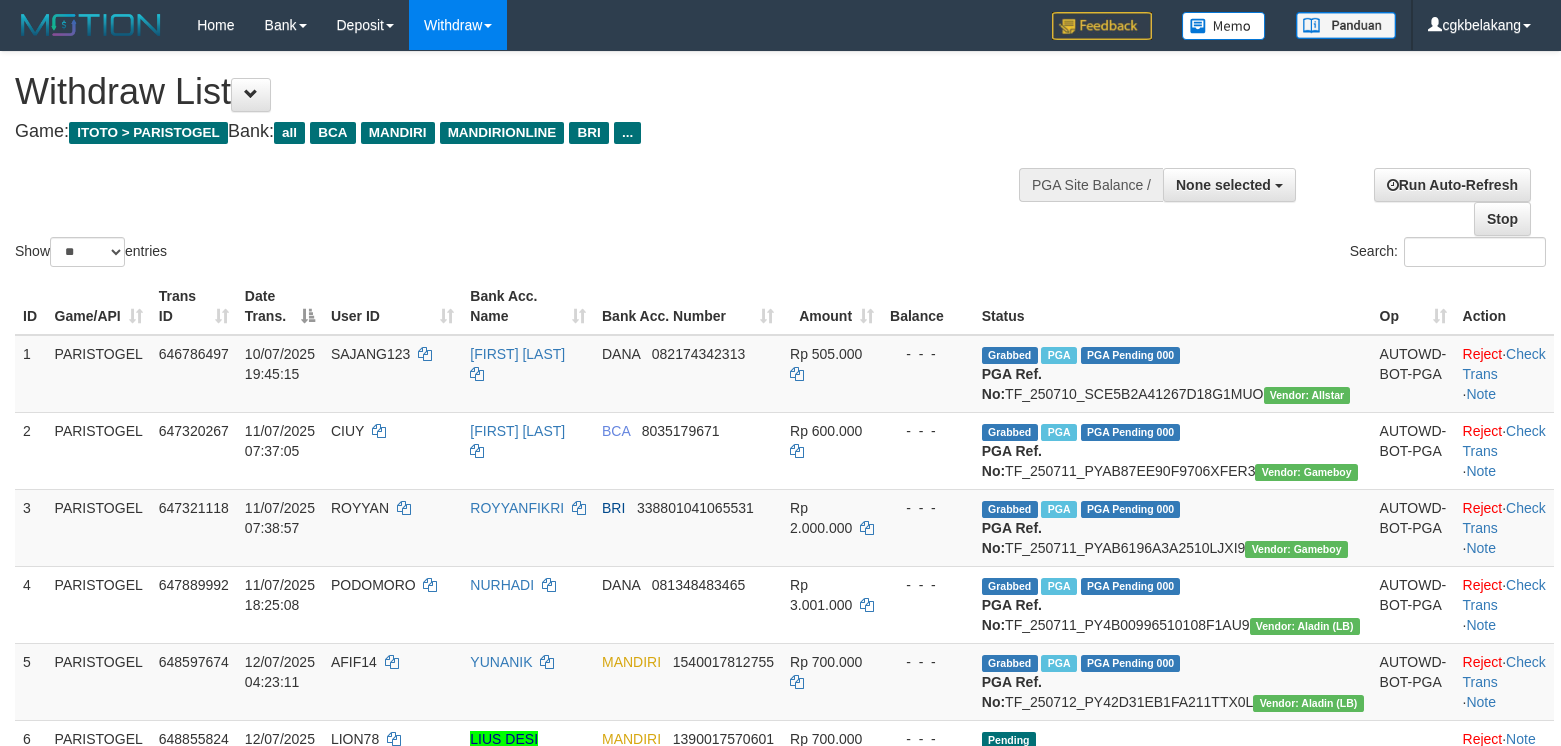 select 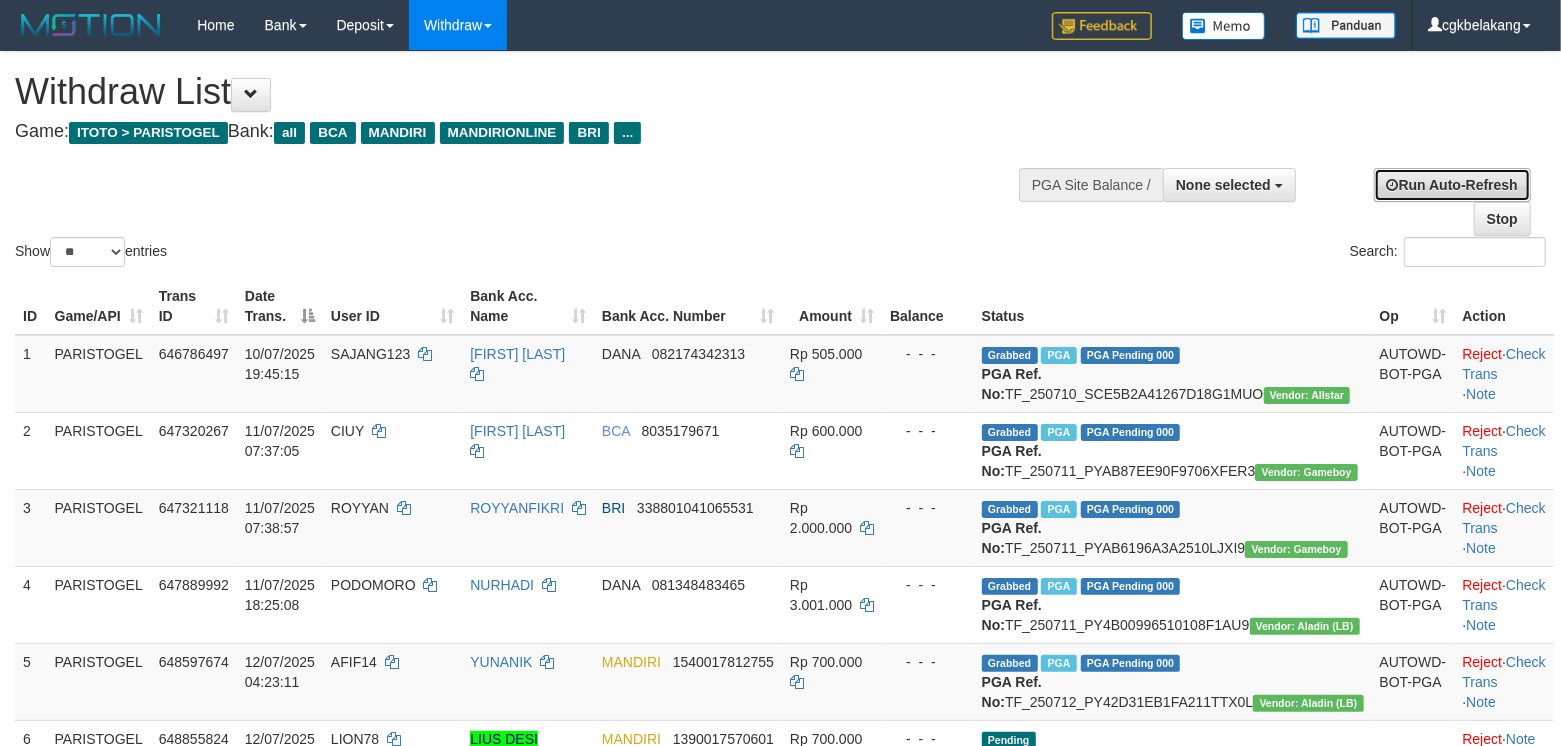 click on "Run Auto-Refresh" at bounding box center [1452, 185] 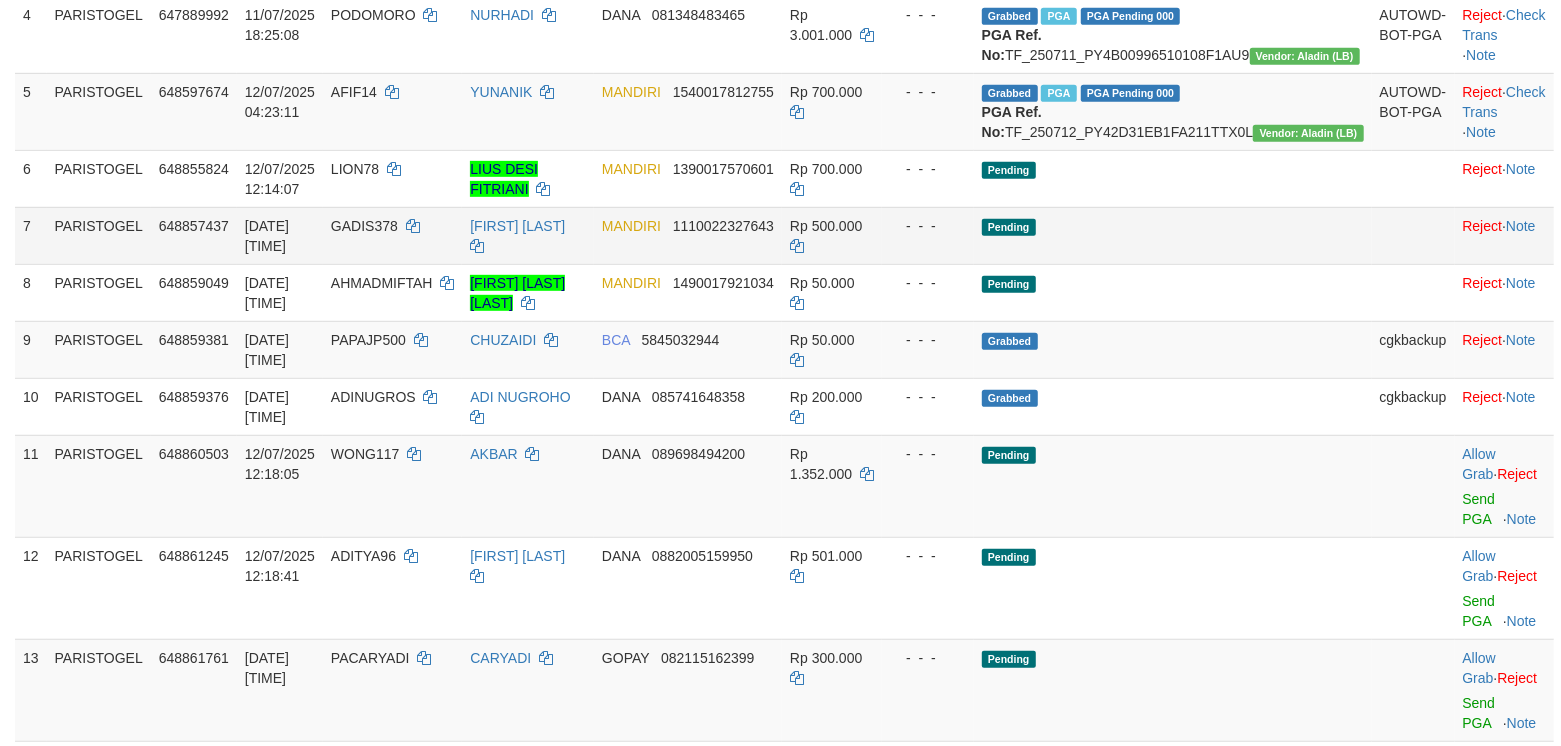 scroll, scrollTop: 666, scrollLeft: 0, axis: vertical 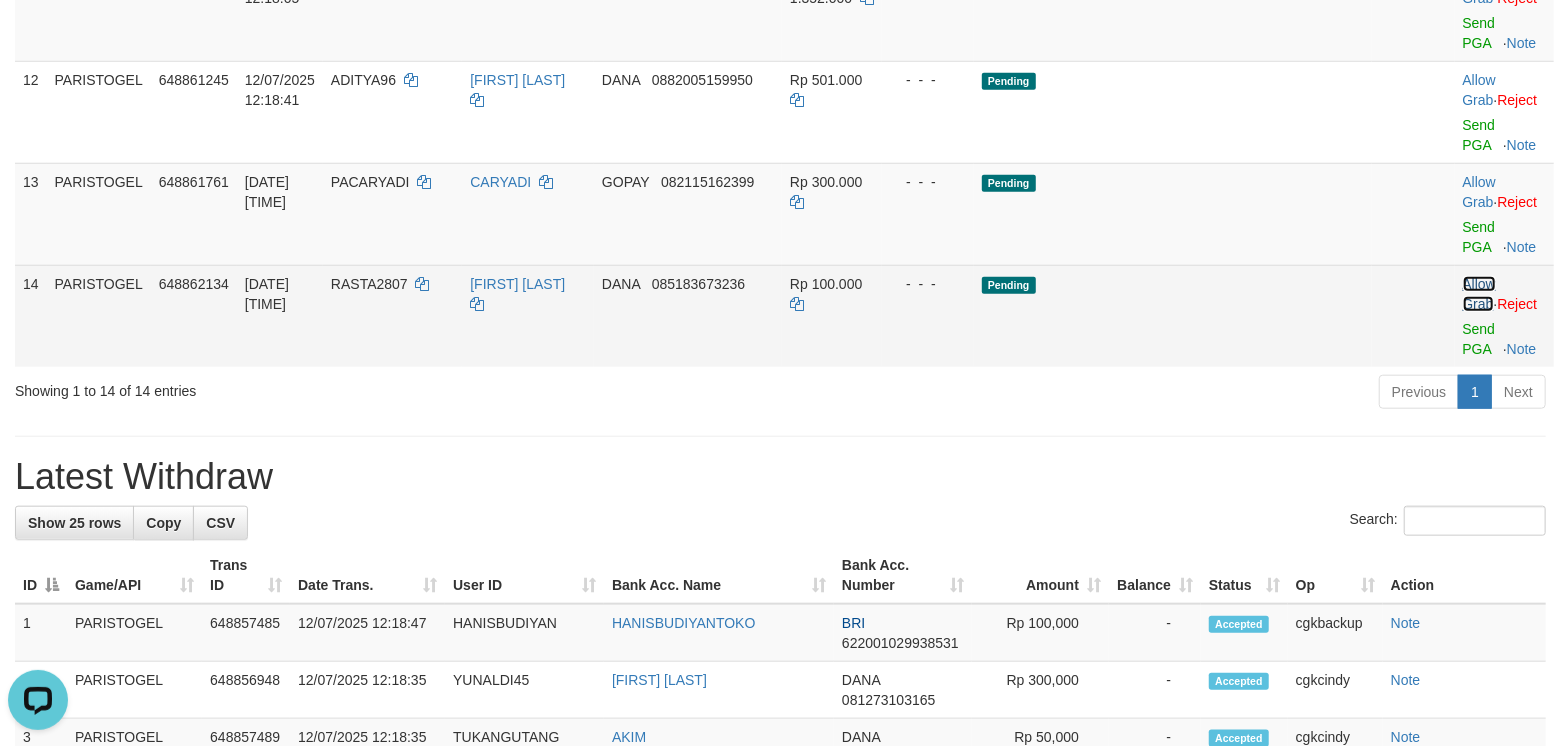 click on "Allow Grab" at bounding box center (1479, 294) 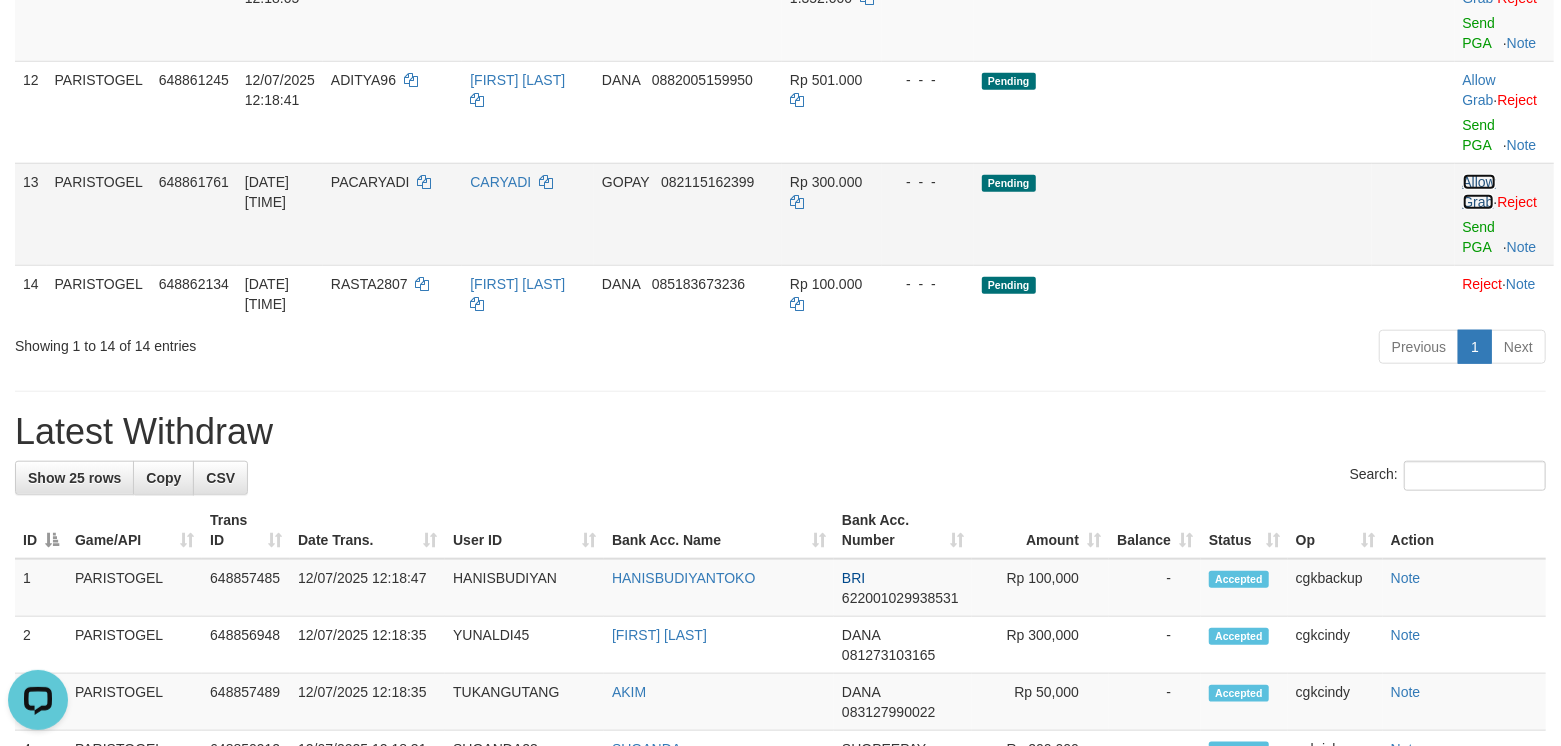 click on "Allow Grab" at bounding box center (1479, 192) 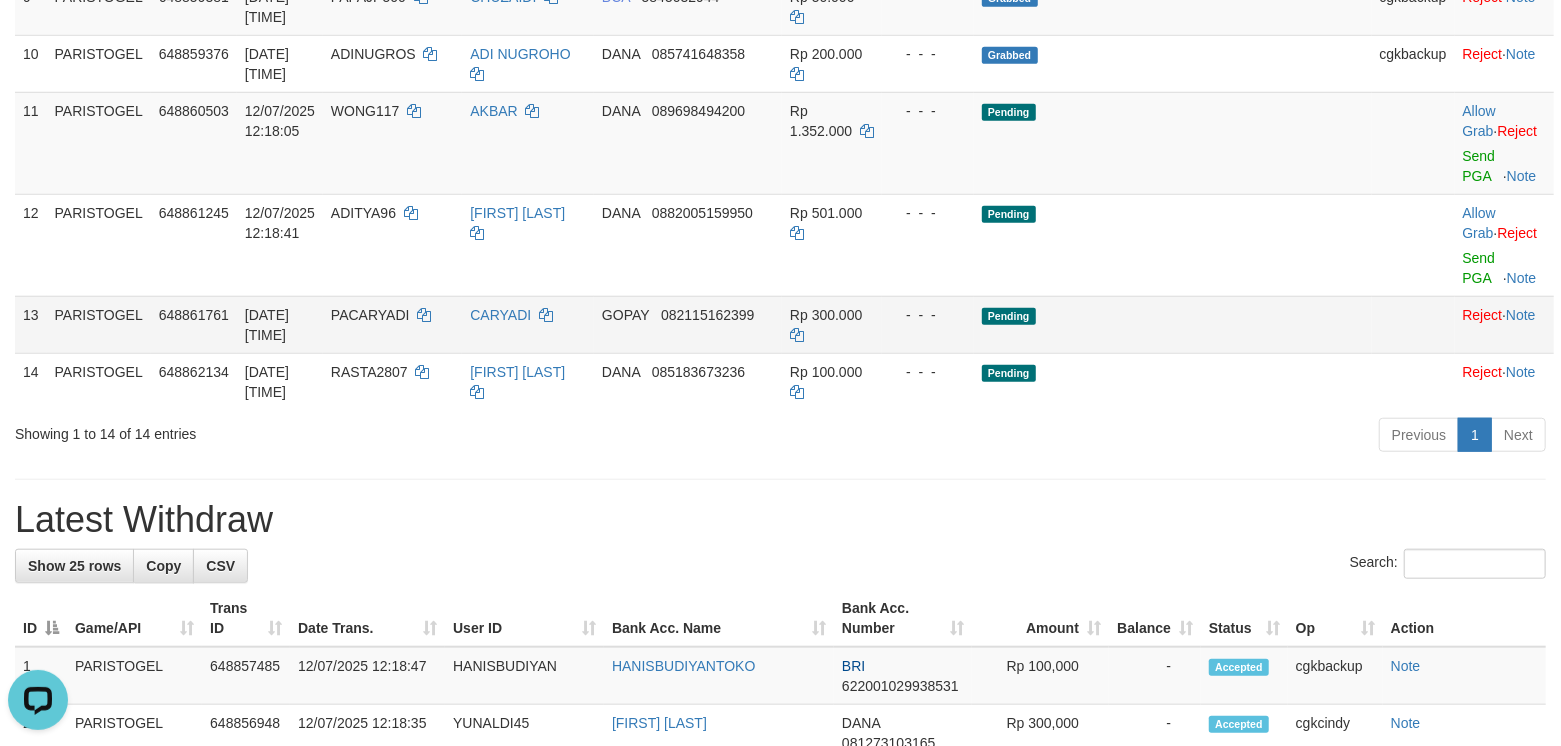 scroll, scrollTop: 800, scrollLeft: 0, axis: vertical 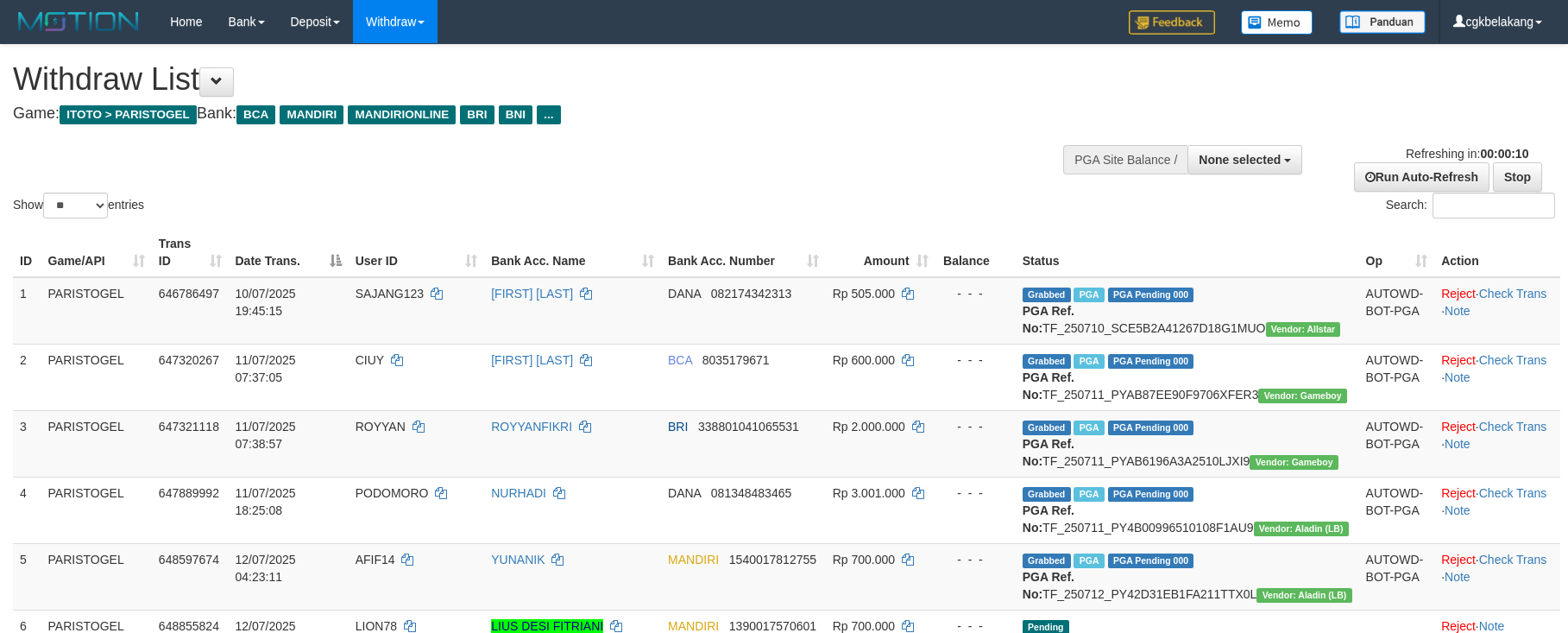 select 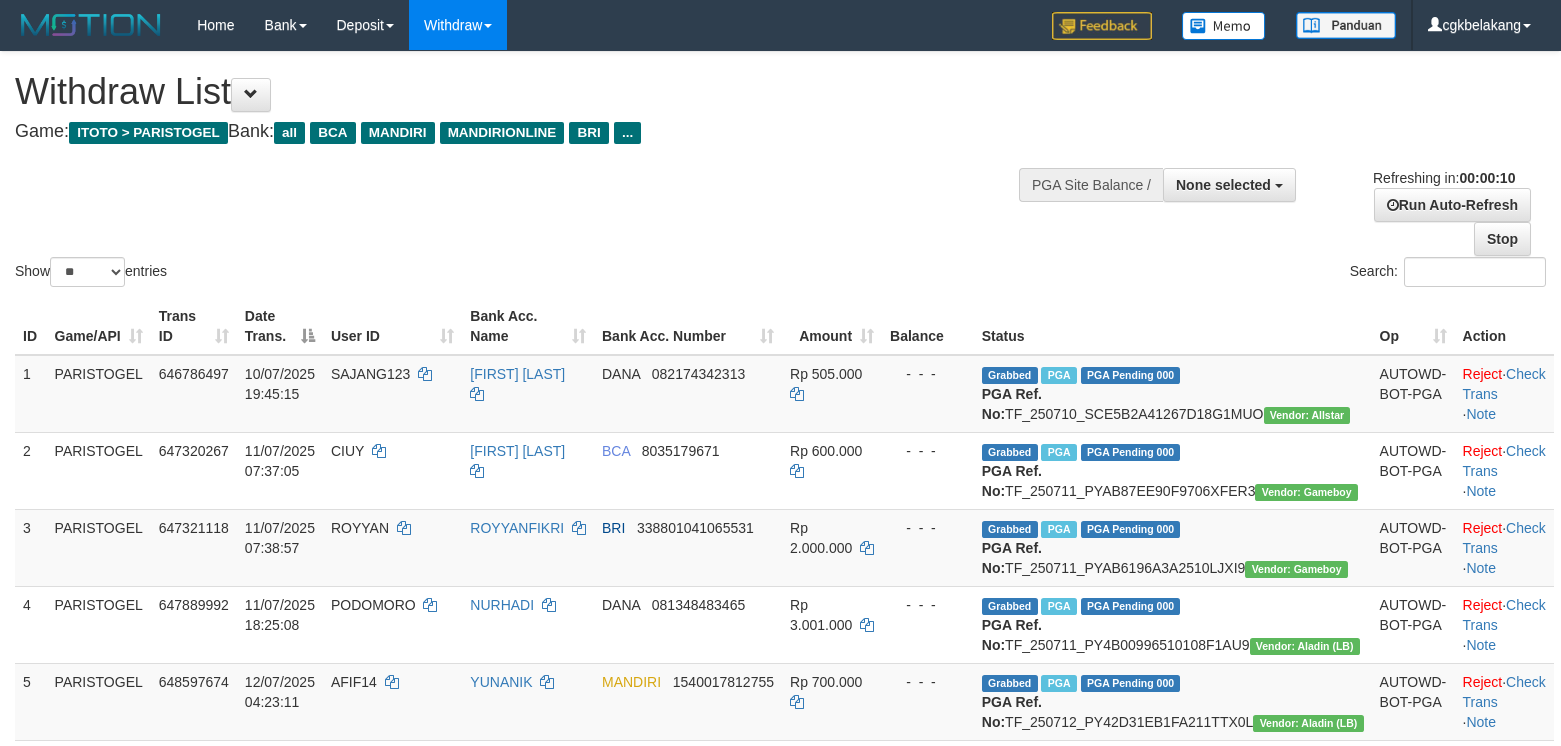 select 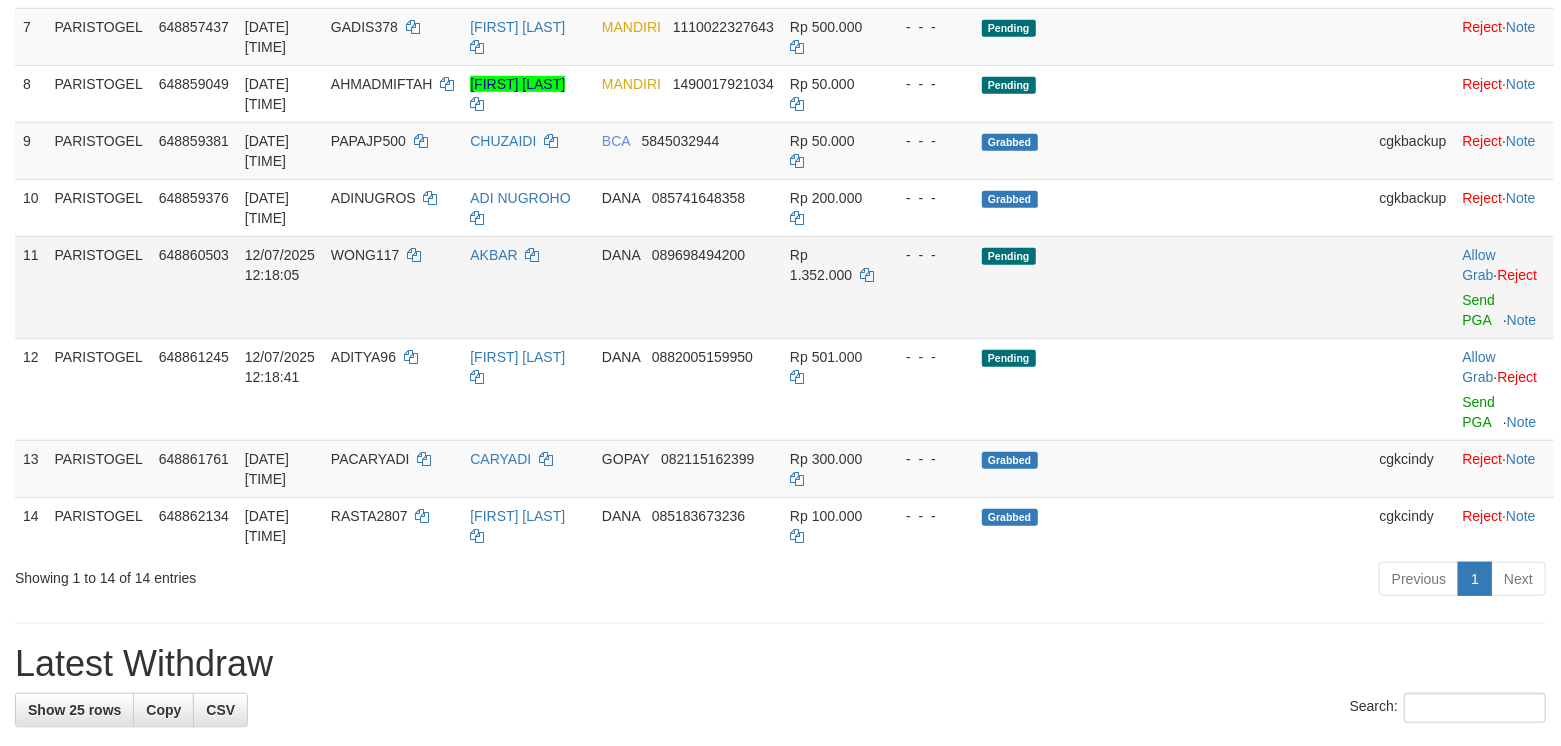 scroll, scrollTop: 742, scrollLeft: 0, axis: vertical 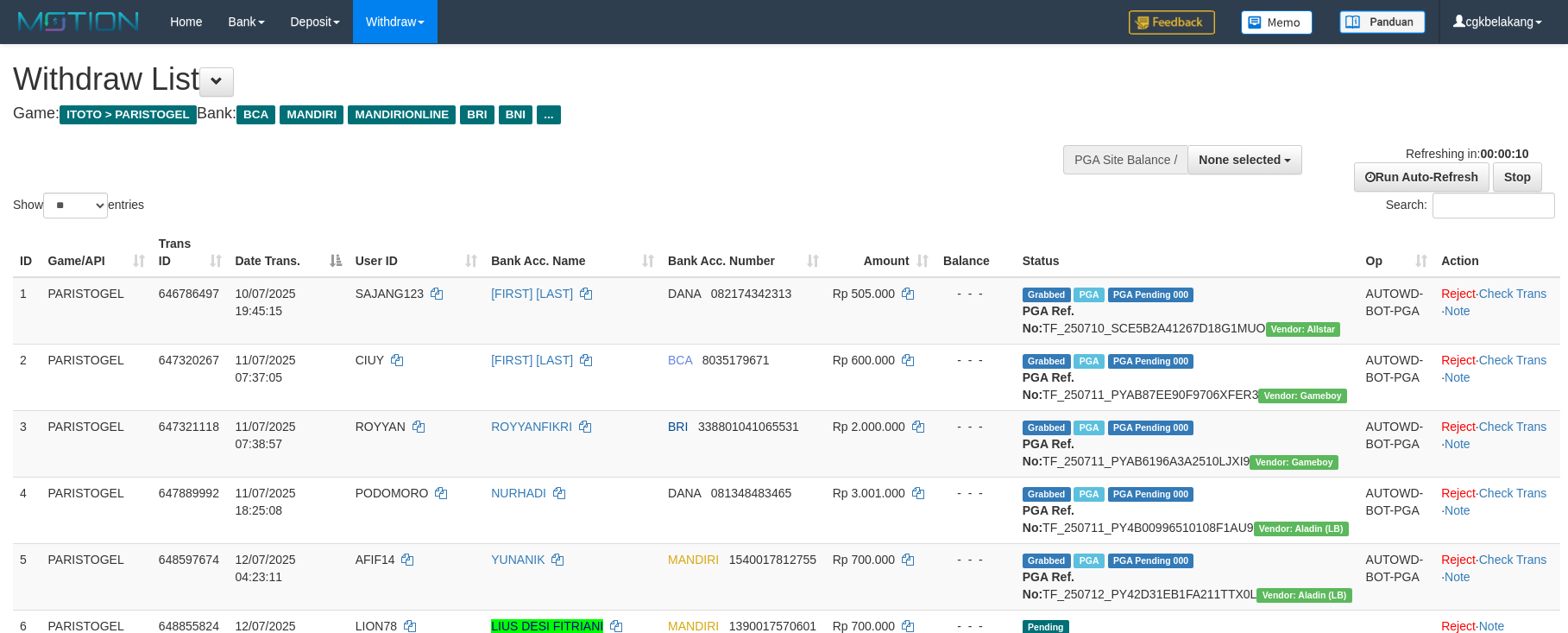 select 